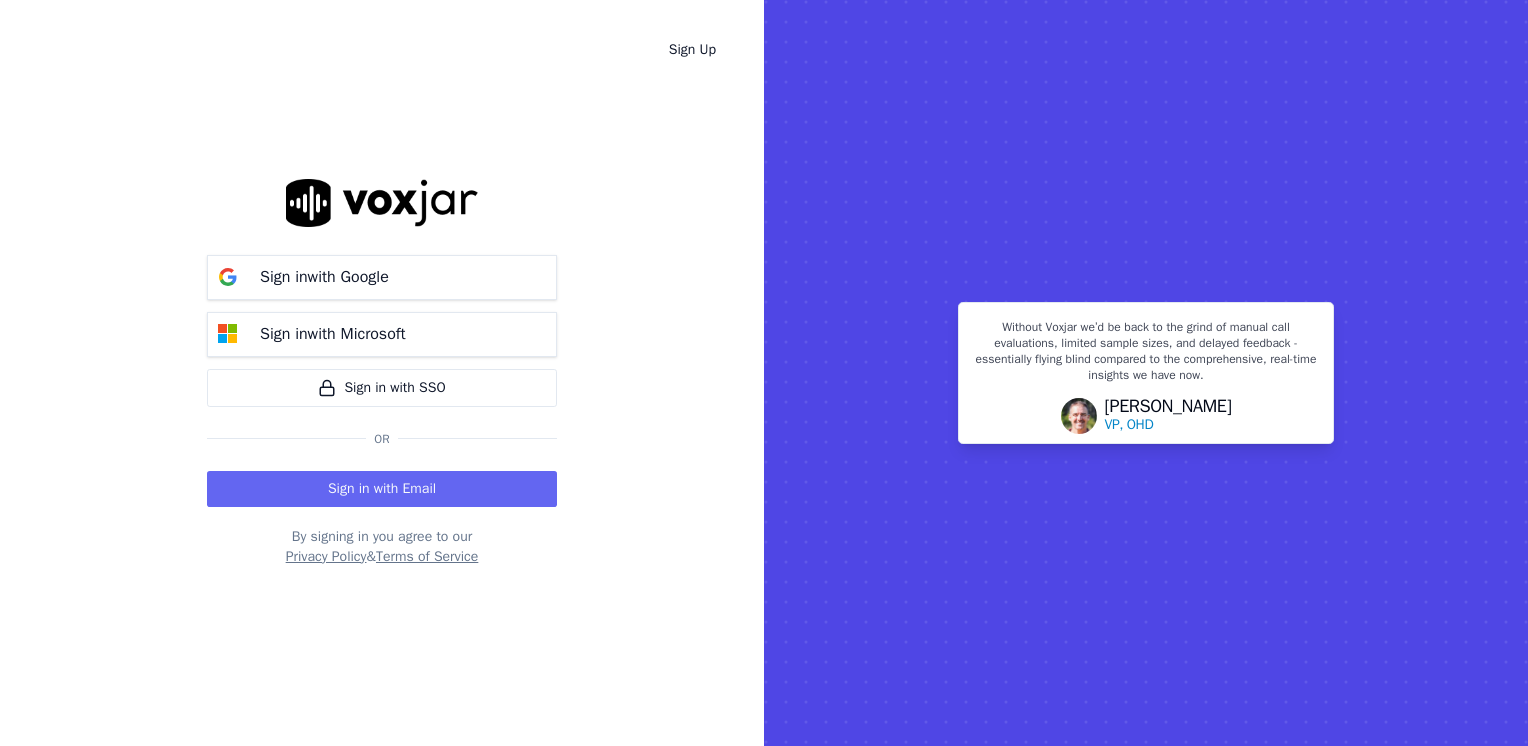 scroll, scrollTop: 0, scrollLeft: 0, axis: both 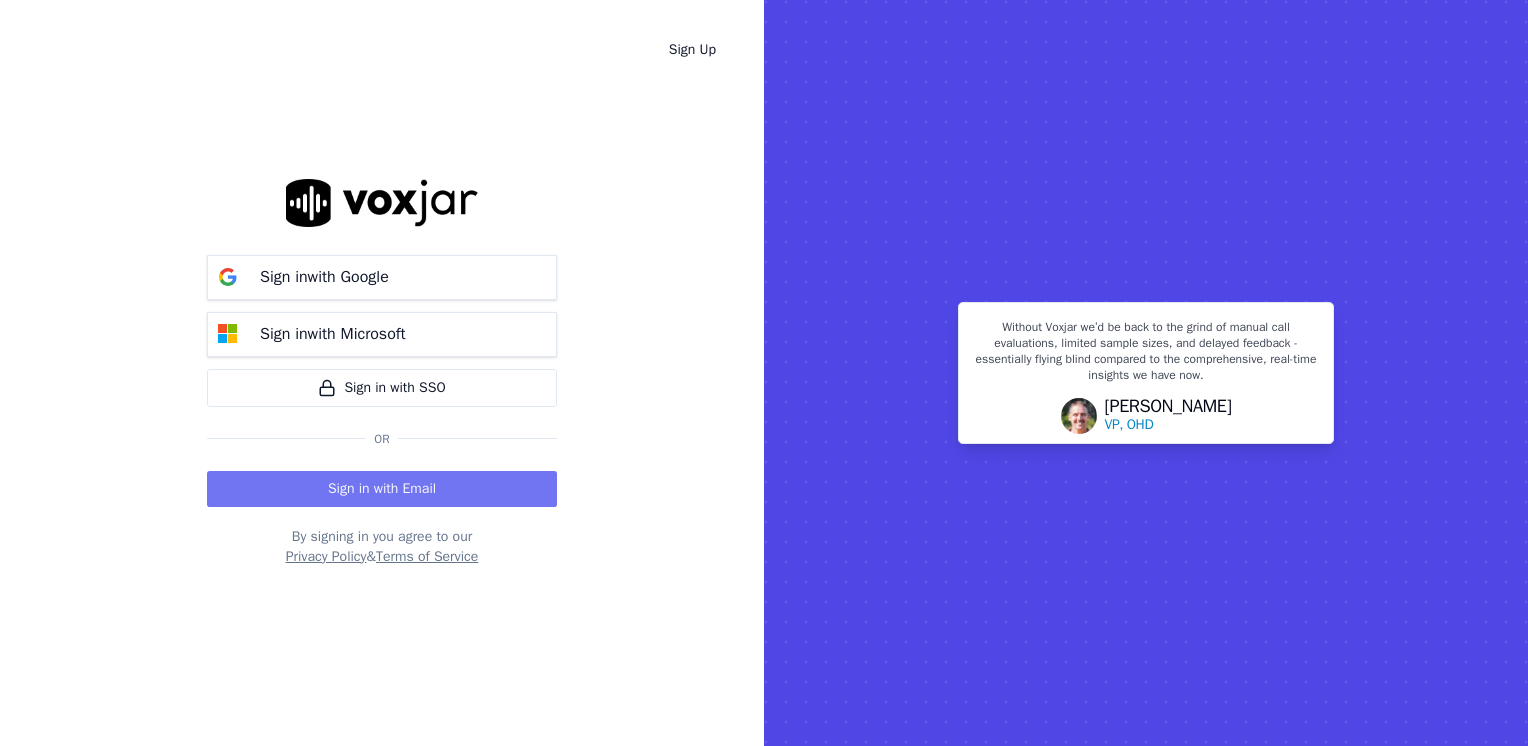 click on "Sign in with Email" at bounding box center [382, 489] 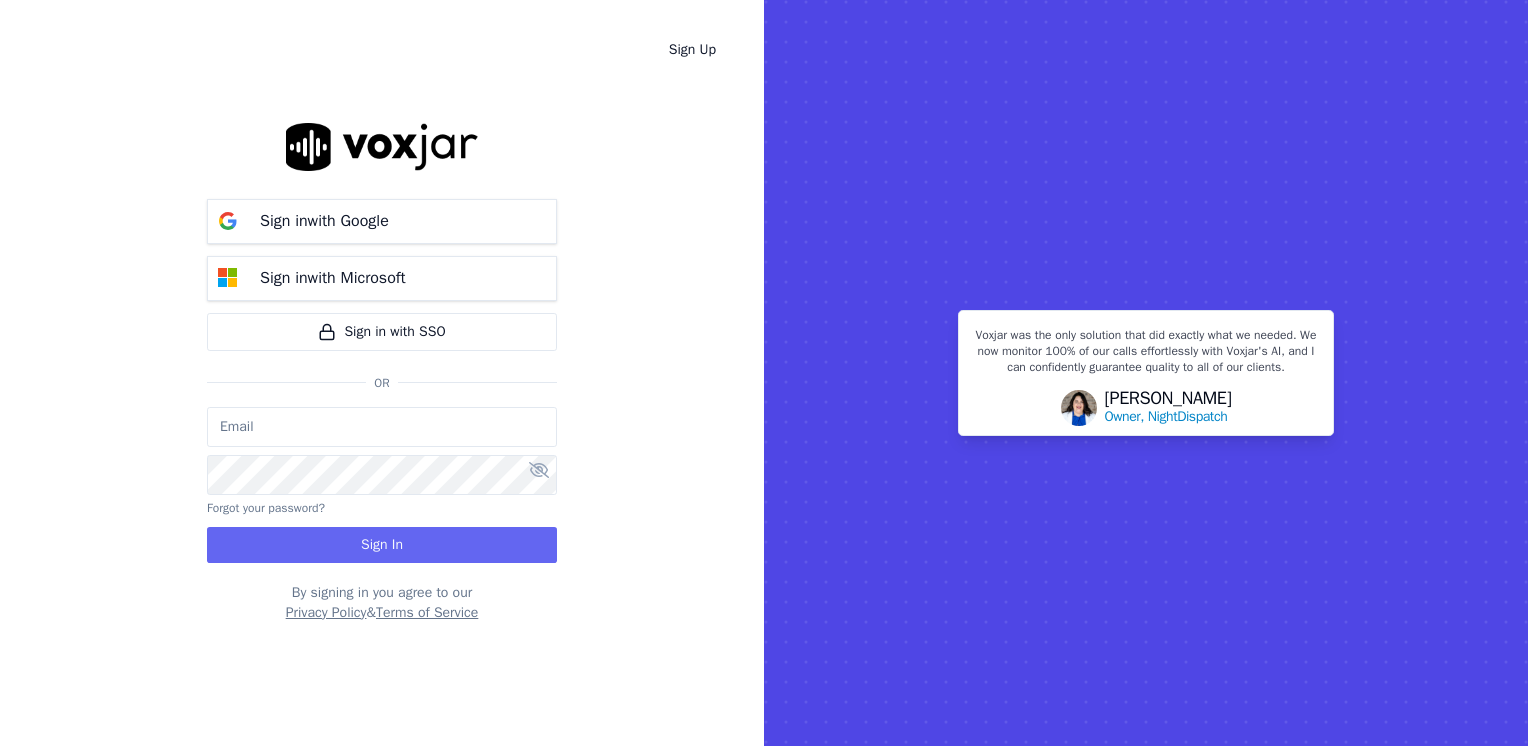 click at bounding box center (382, 427) 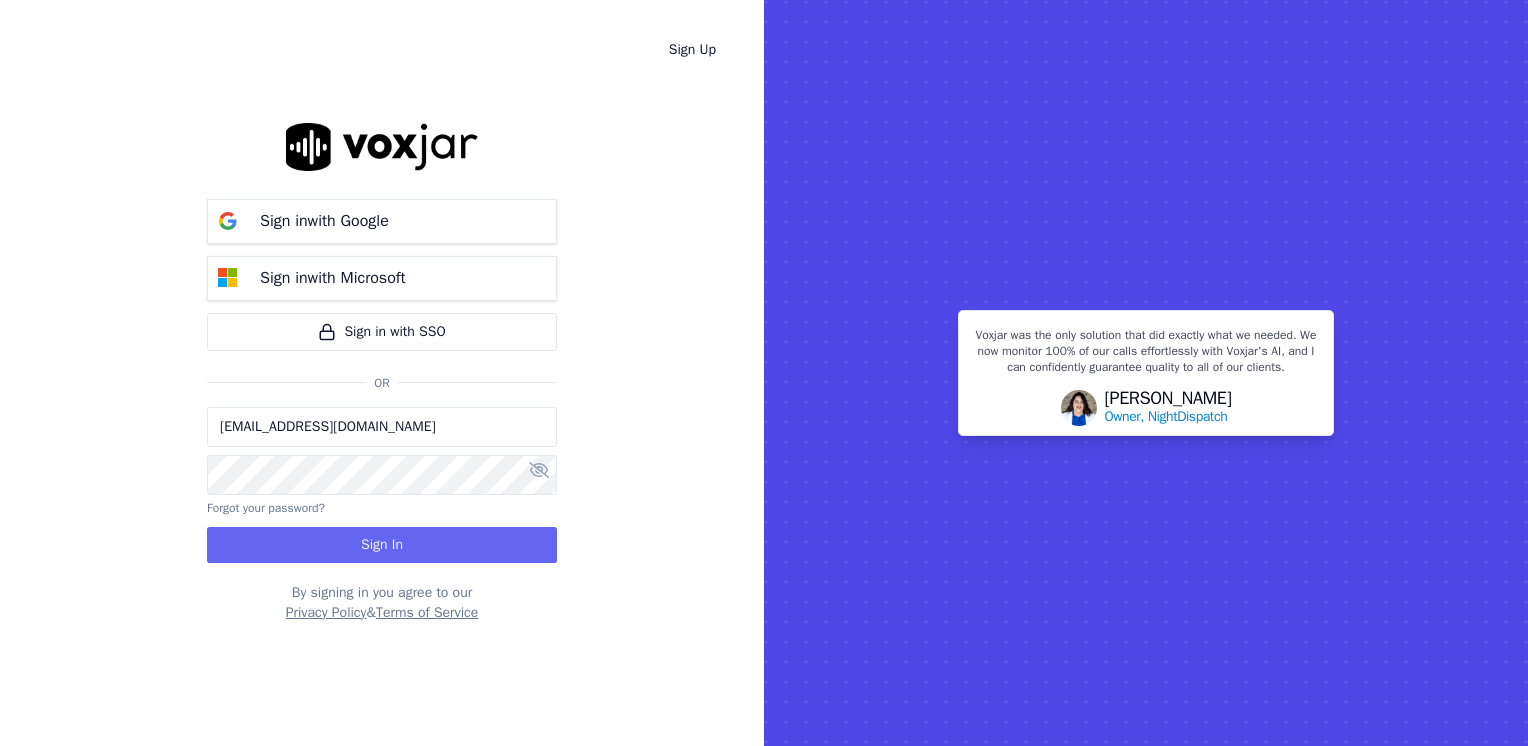 type on "[EMAIL_ADDRESS][DOMAIN_NAME]" 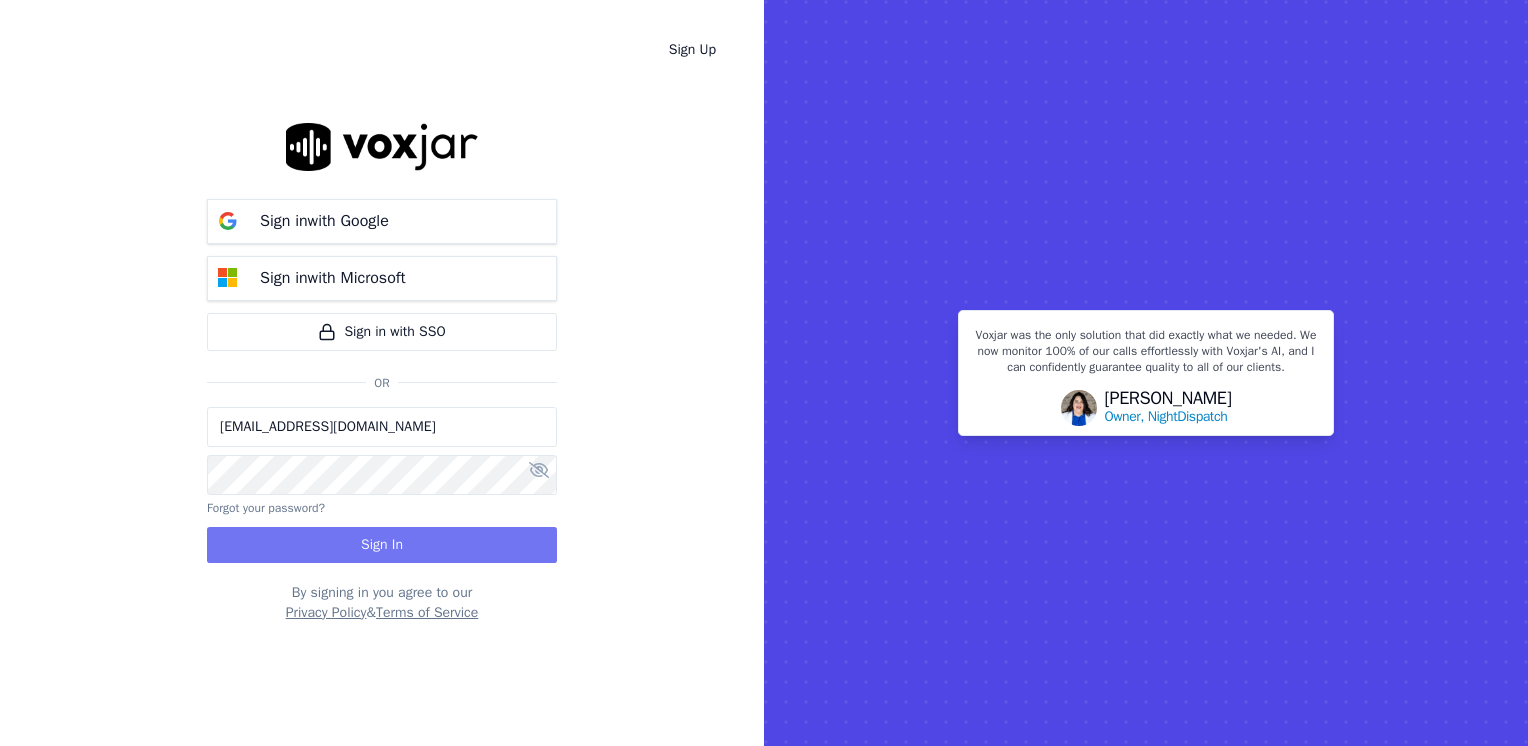 click on "Sign In" at bounding box center [382, 545] 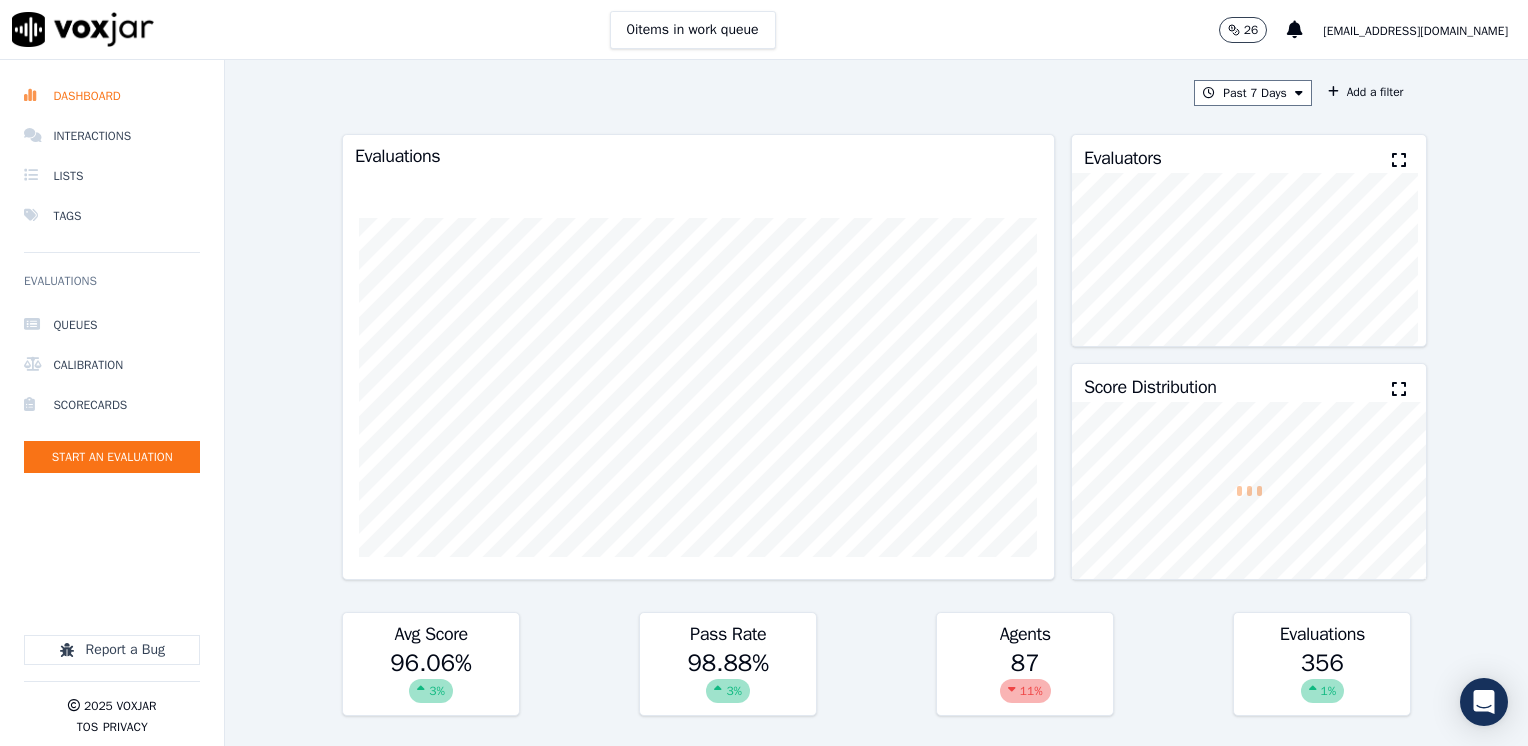scroll, scrollTop: 0, scrollLeft: 0, axis: both 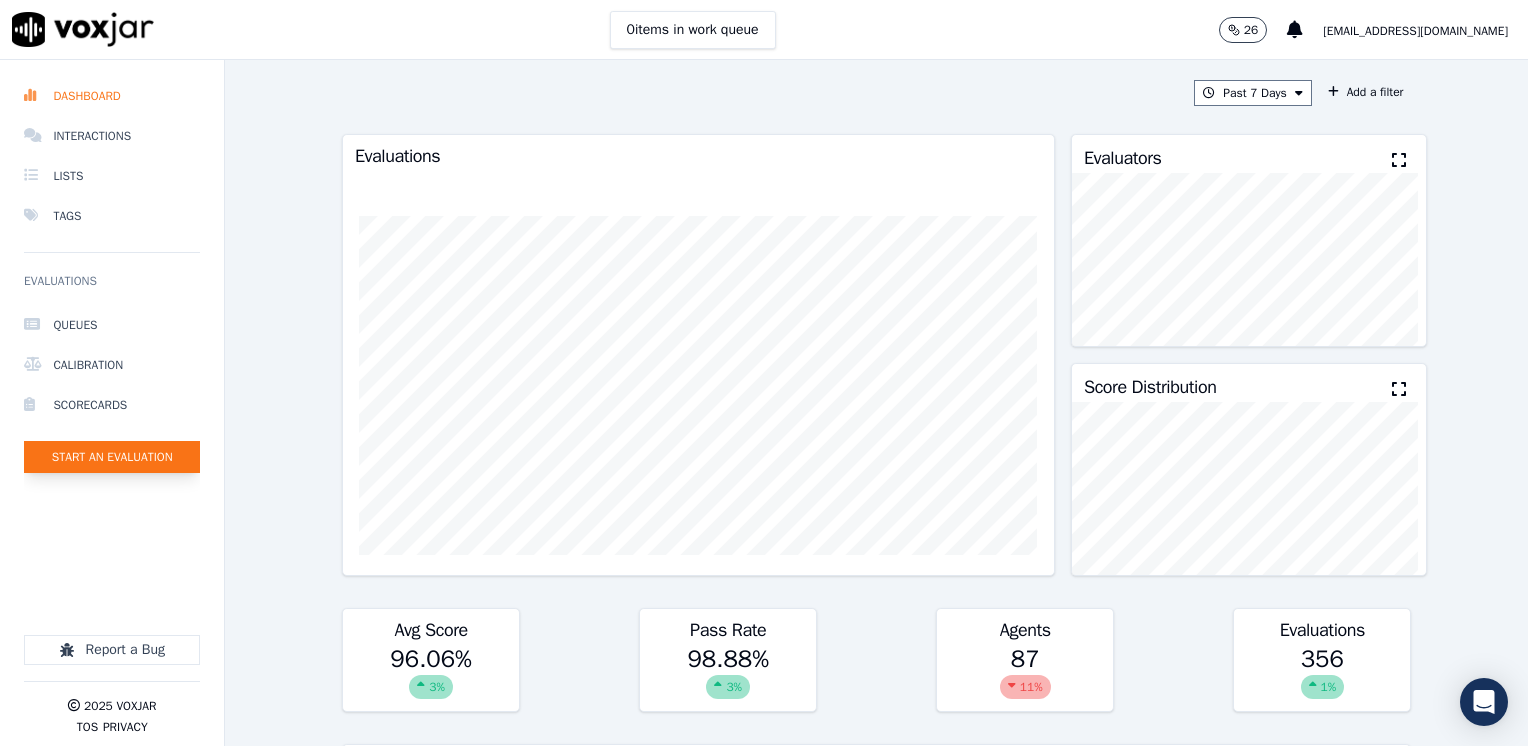 click on "Start an Evaluation" 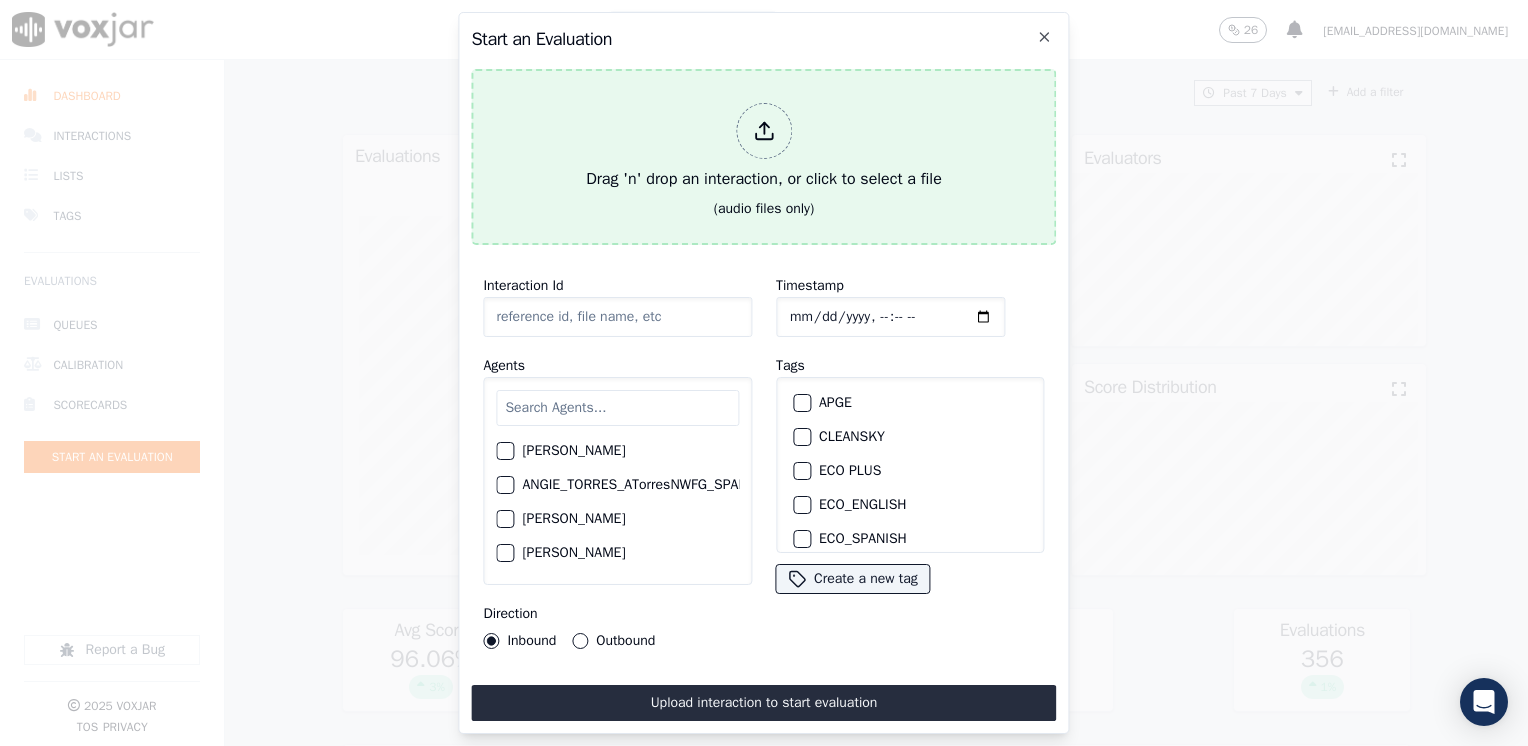 click 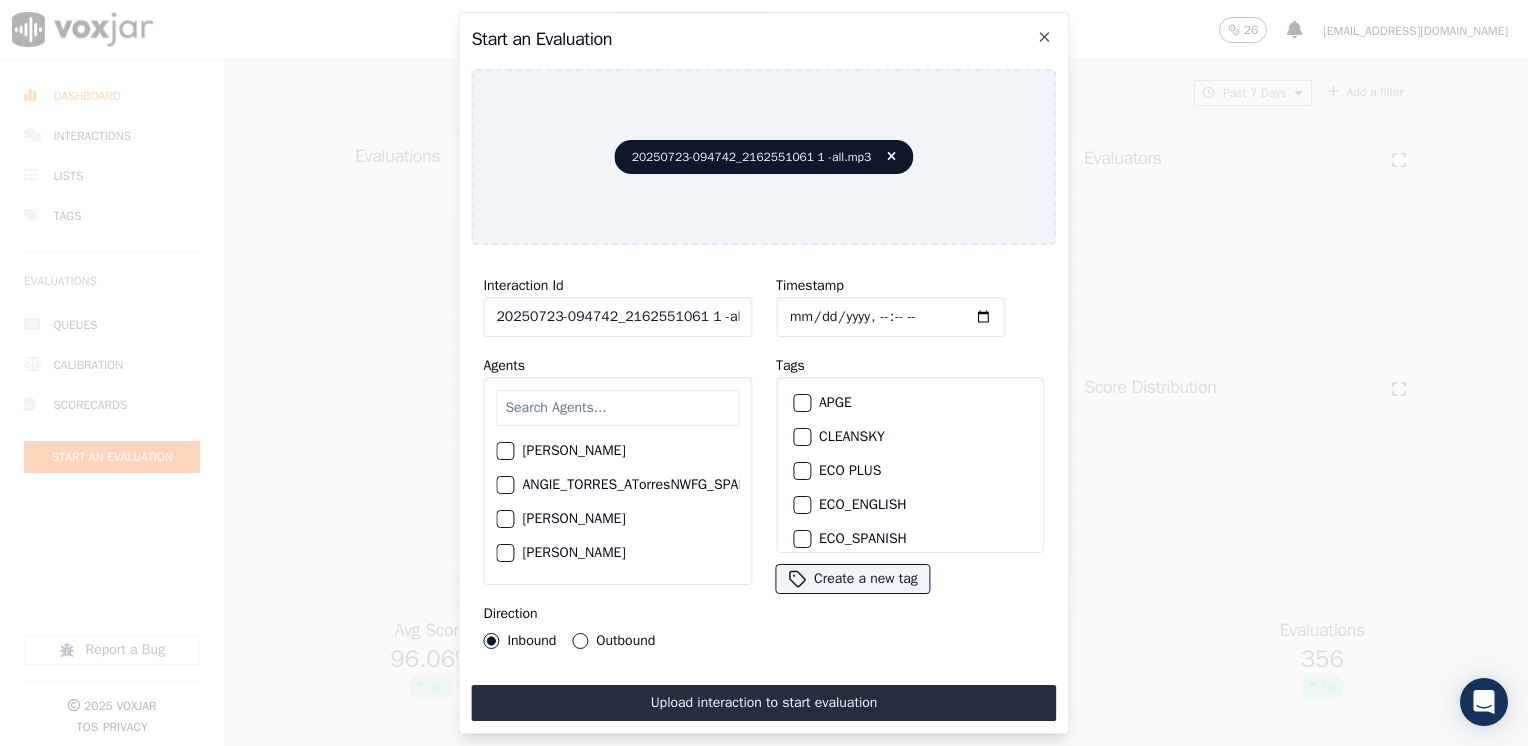 click at bounding box center (617, 408) 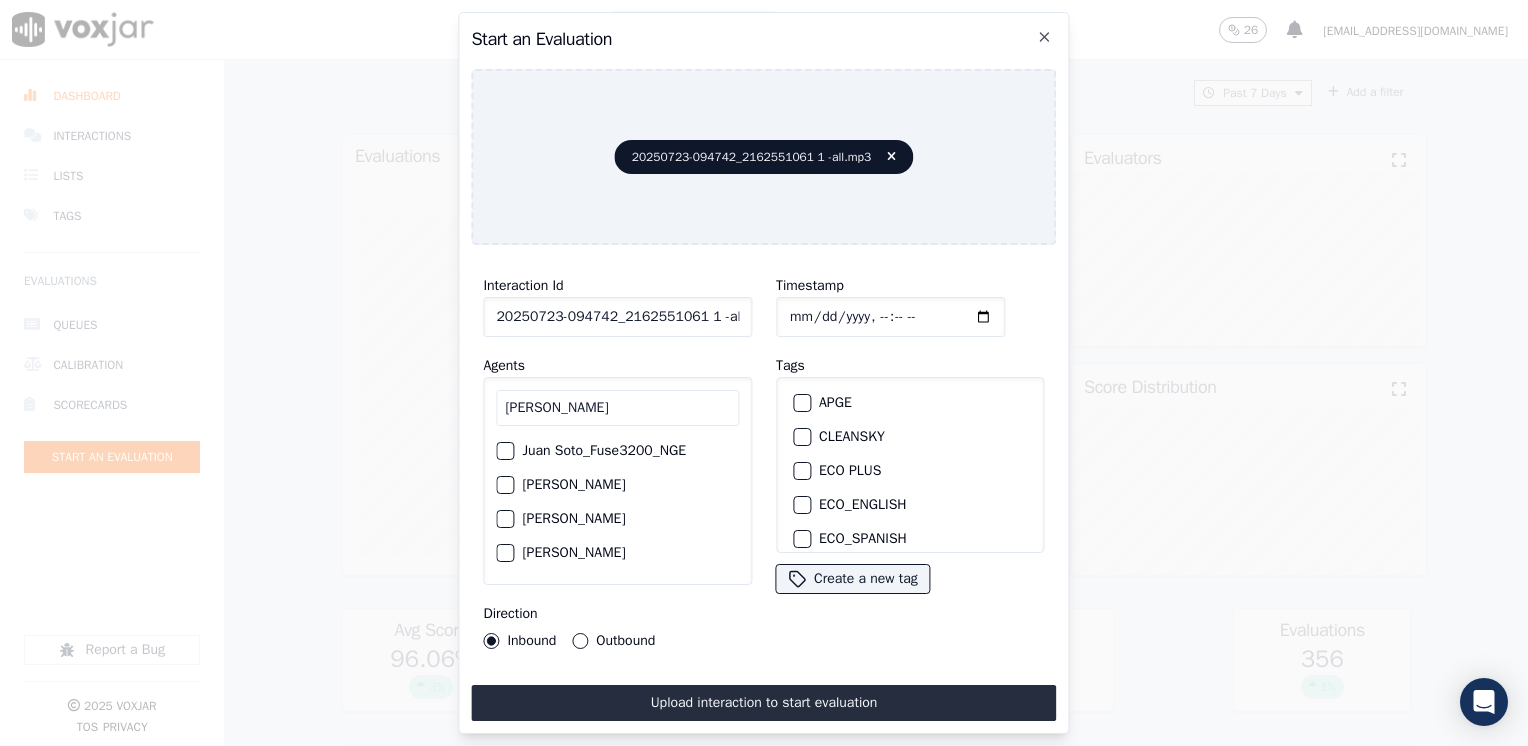 type on "[PERSON_NAME]" 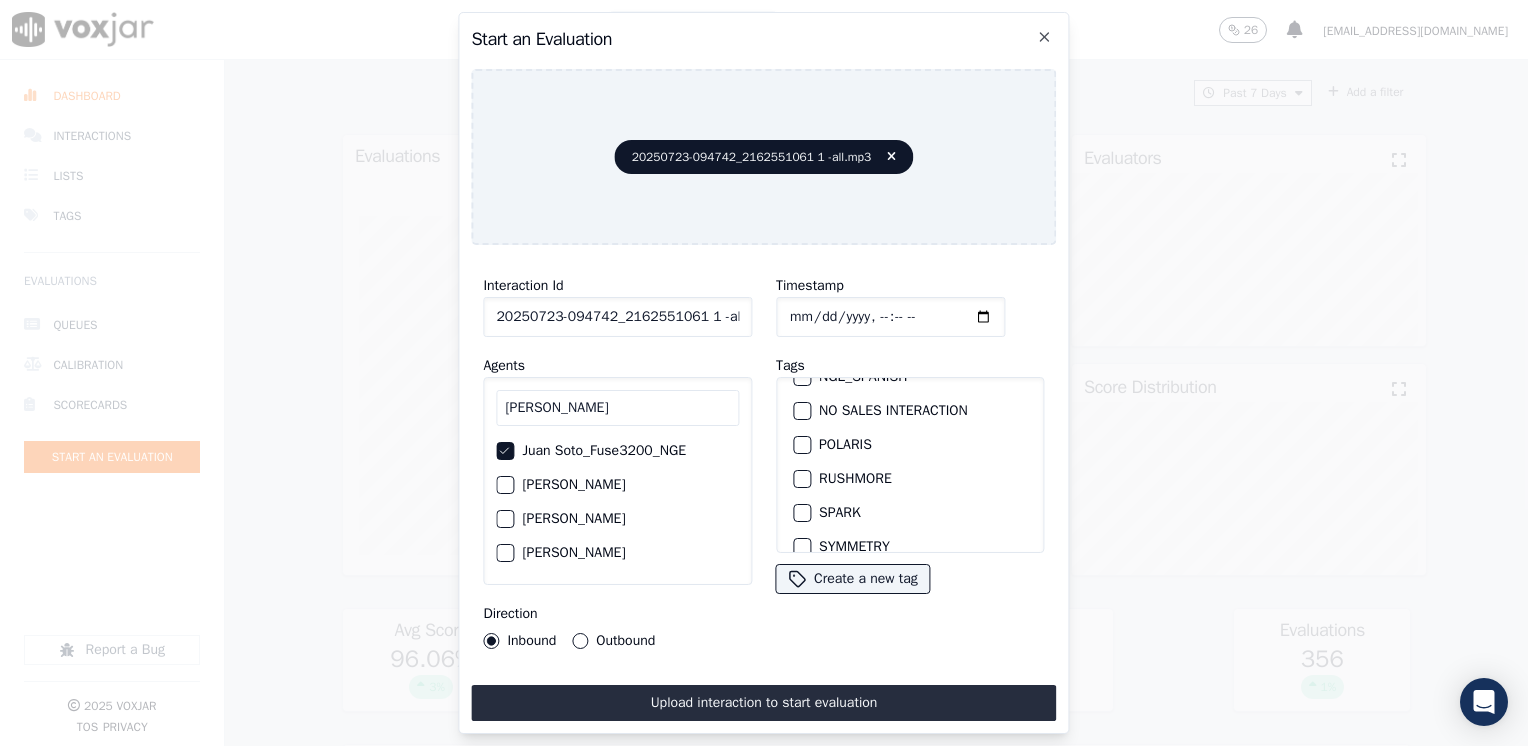 scroll, scrollTop: 400, scrollLeft: 0, axis: vertical 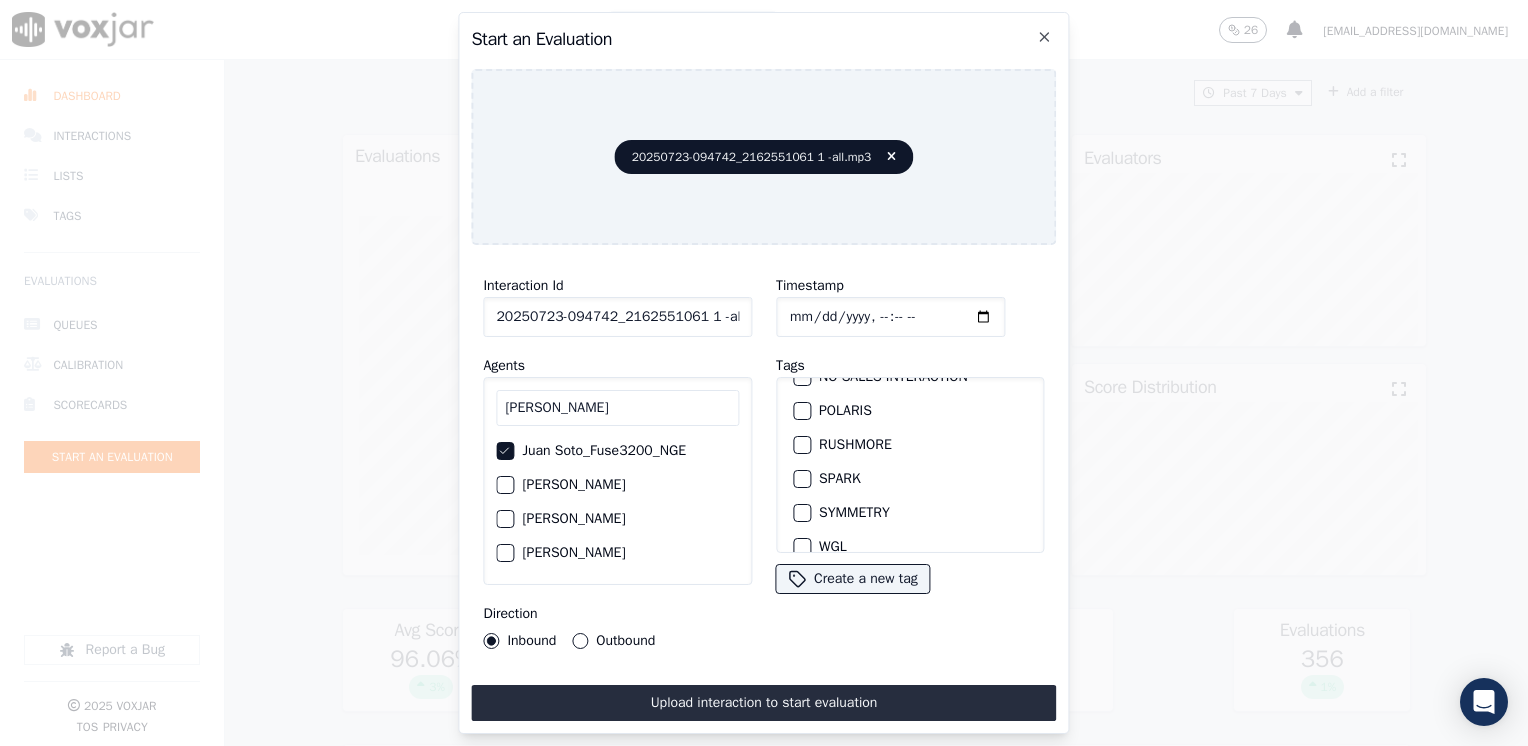 click at bounding box center [801, 479] 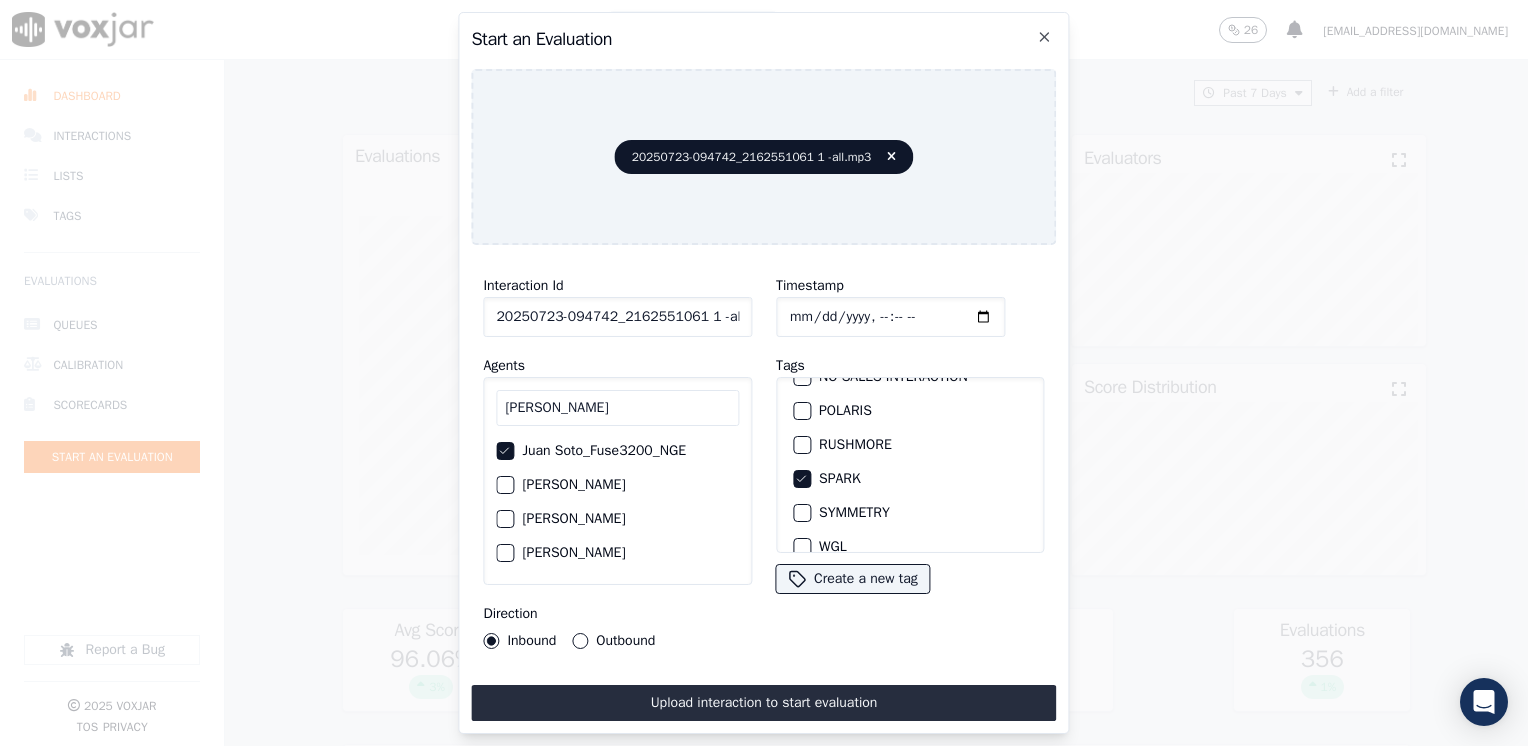 click on "Outbound" at bounding box center (580, 641) 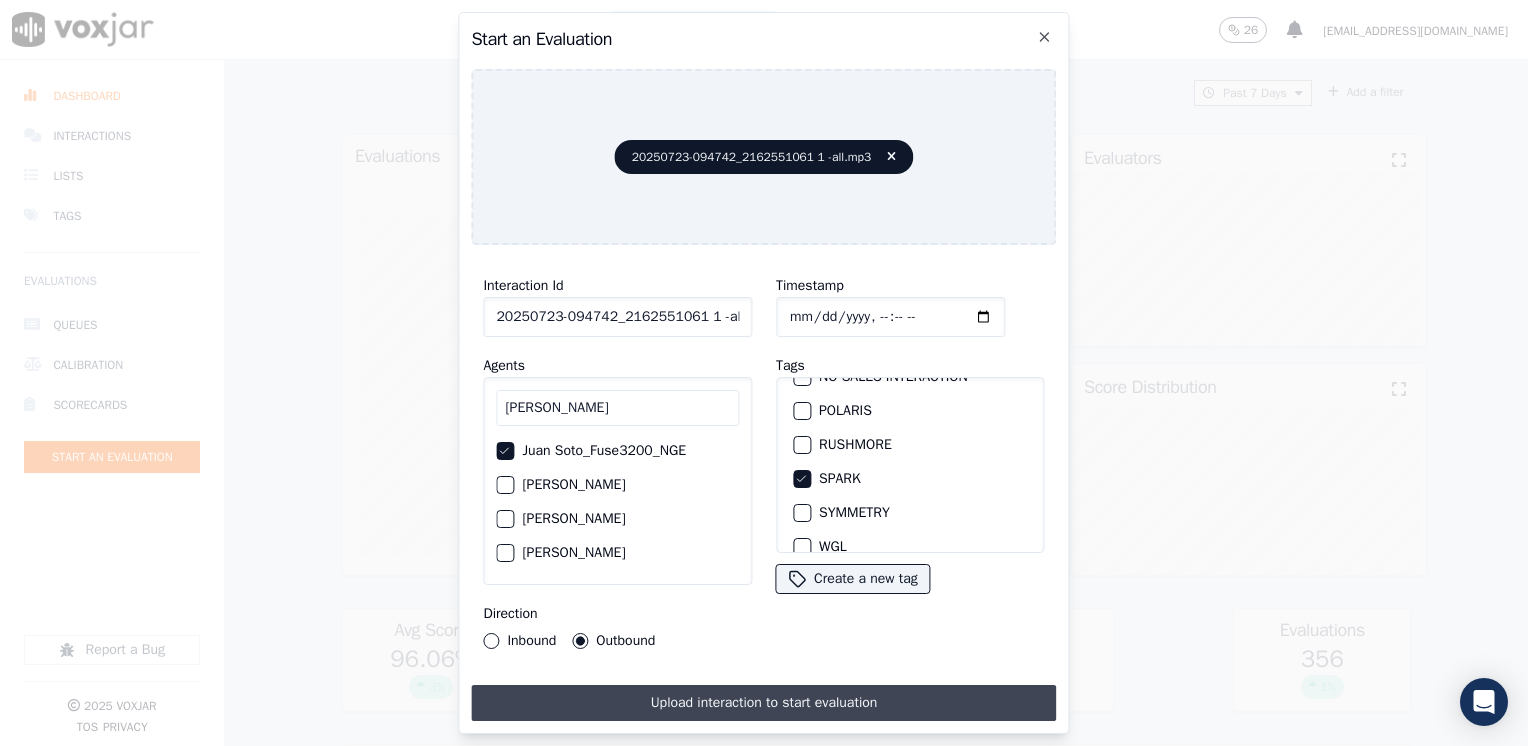 click on "Upload interaction to start evaluation" at bounding box center [763, 703] 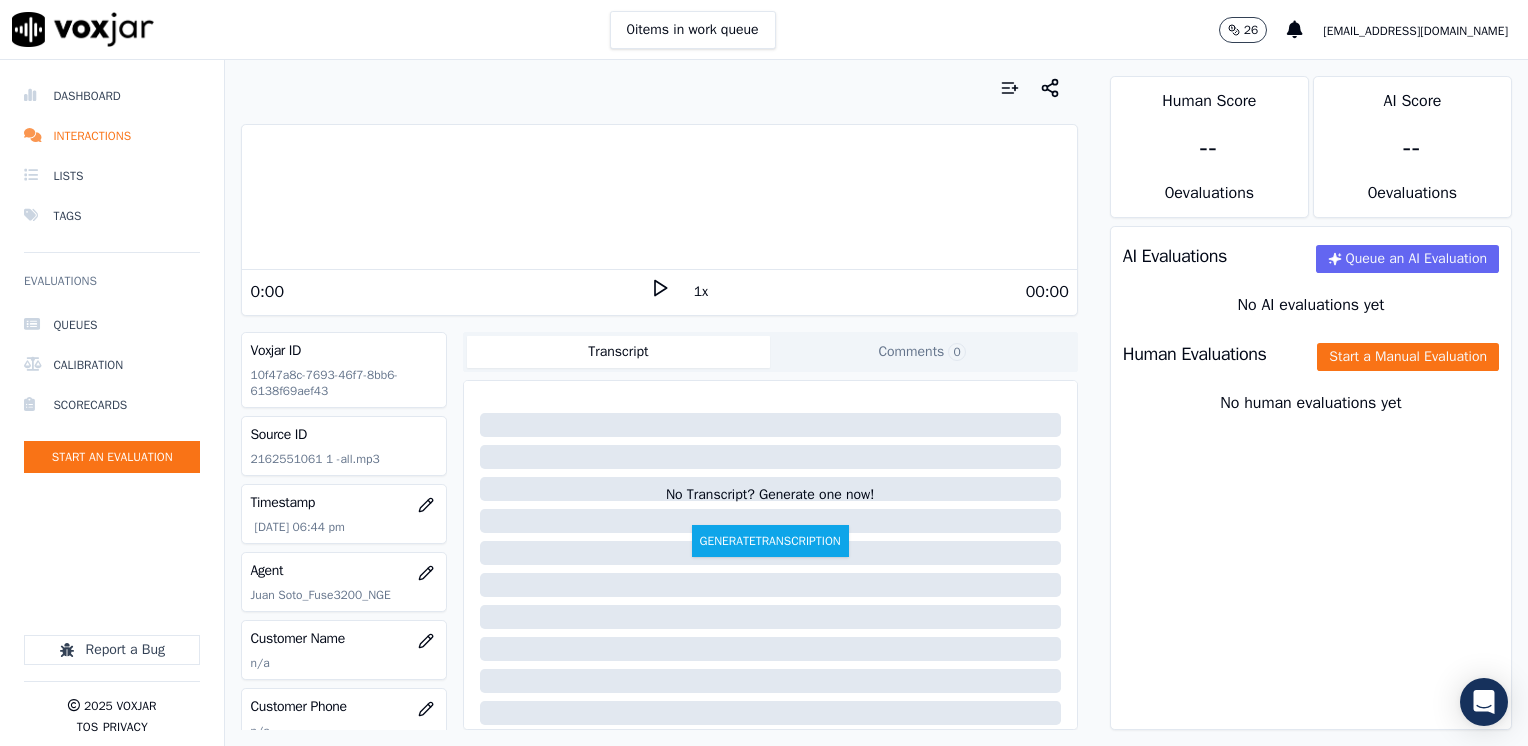 click 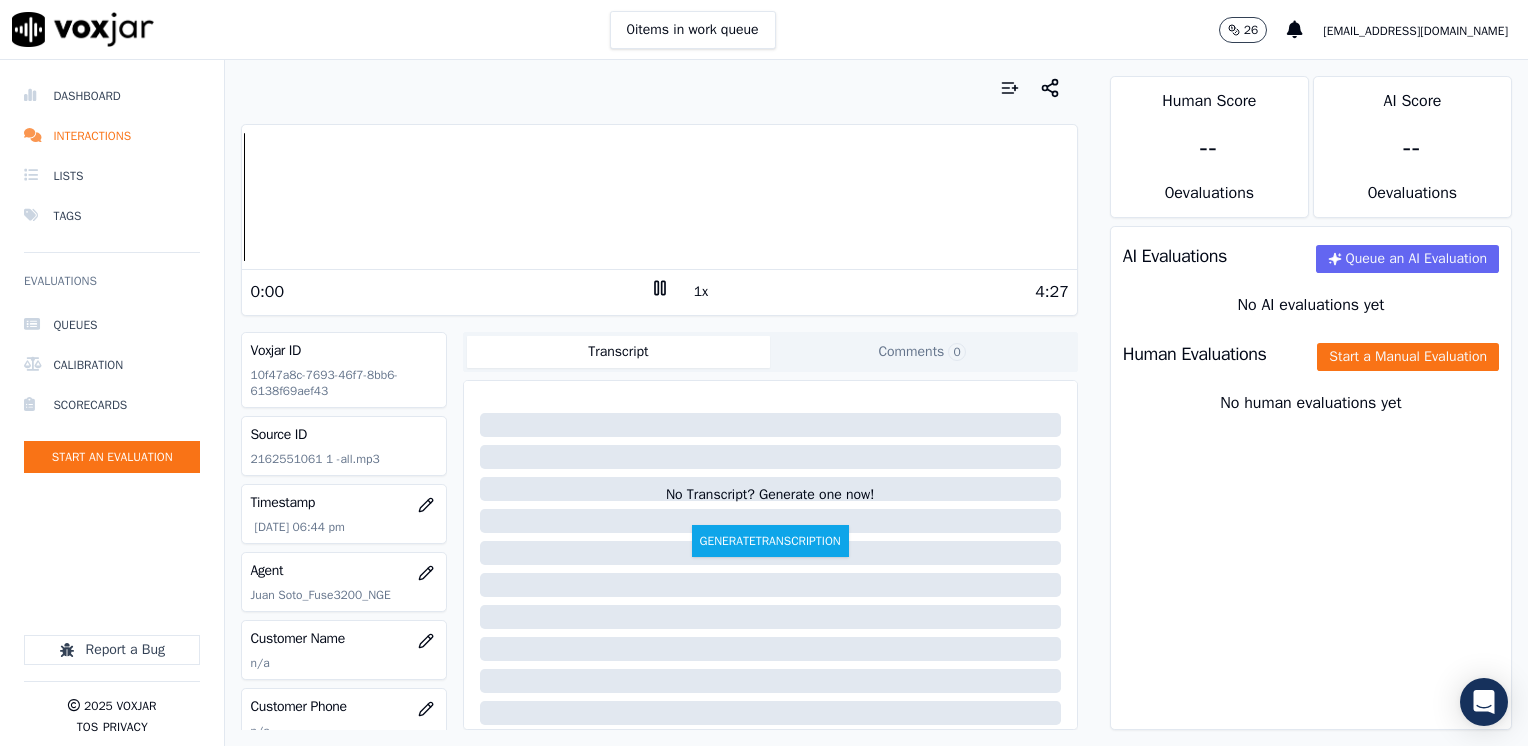 click 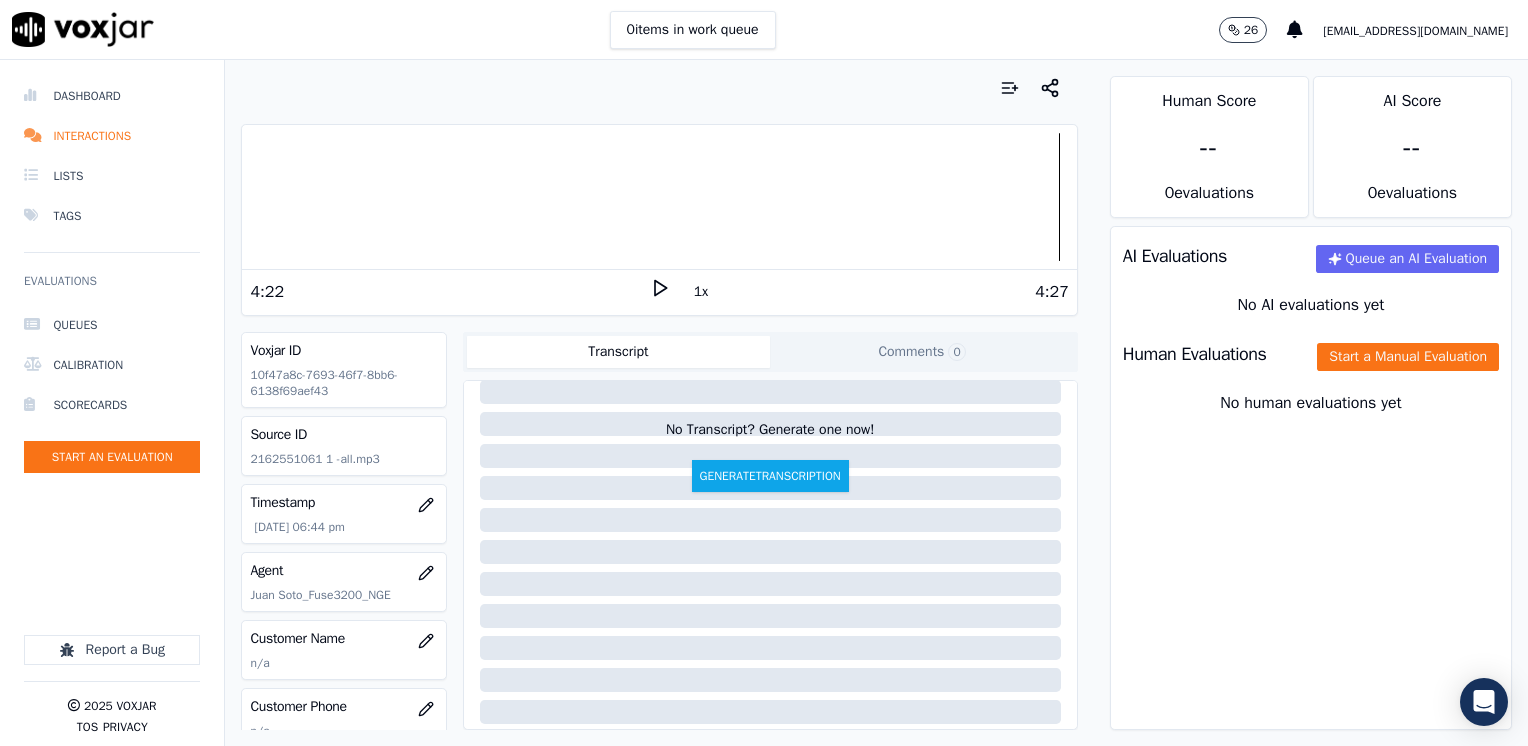 scroll, scrollTop: 100, scrollLeft: 0, axis: vertical 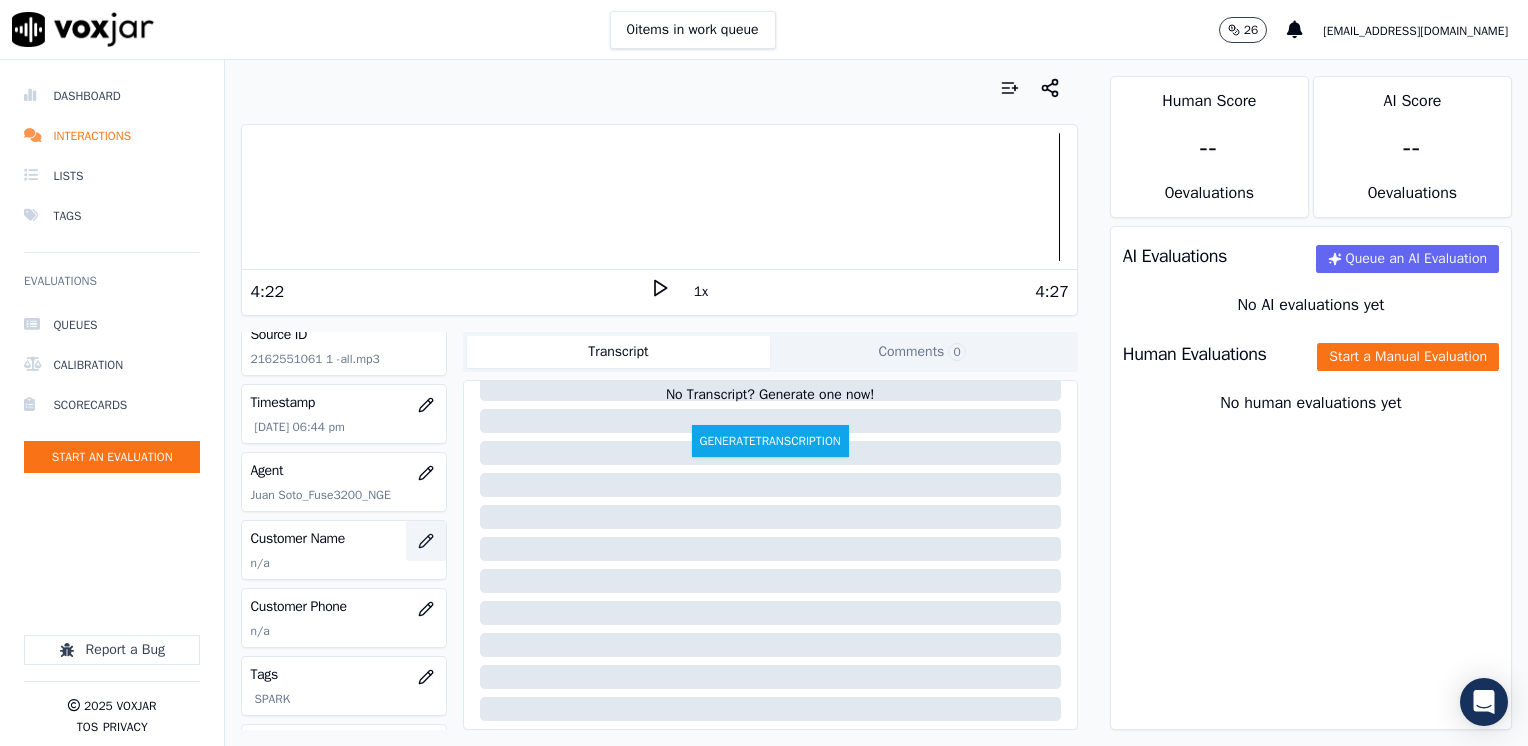 click 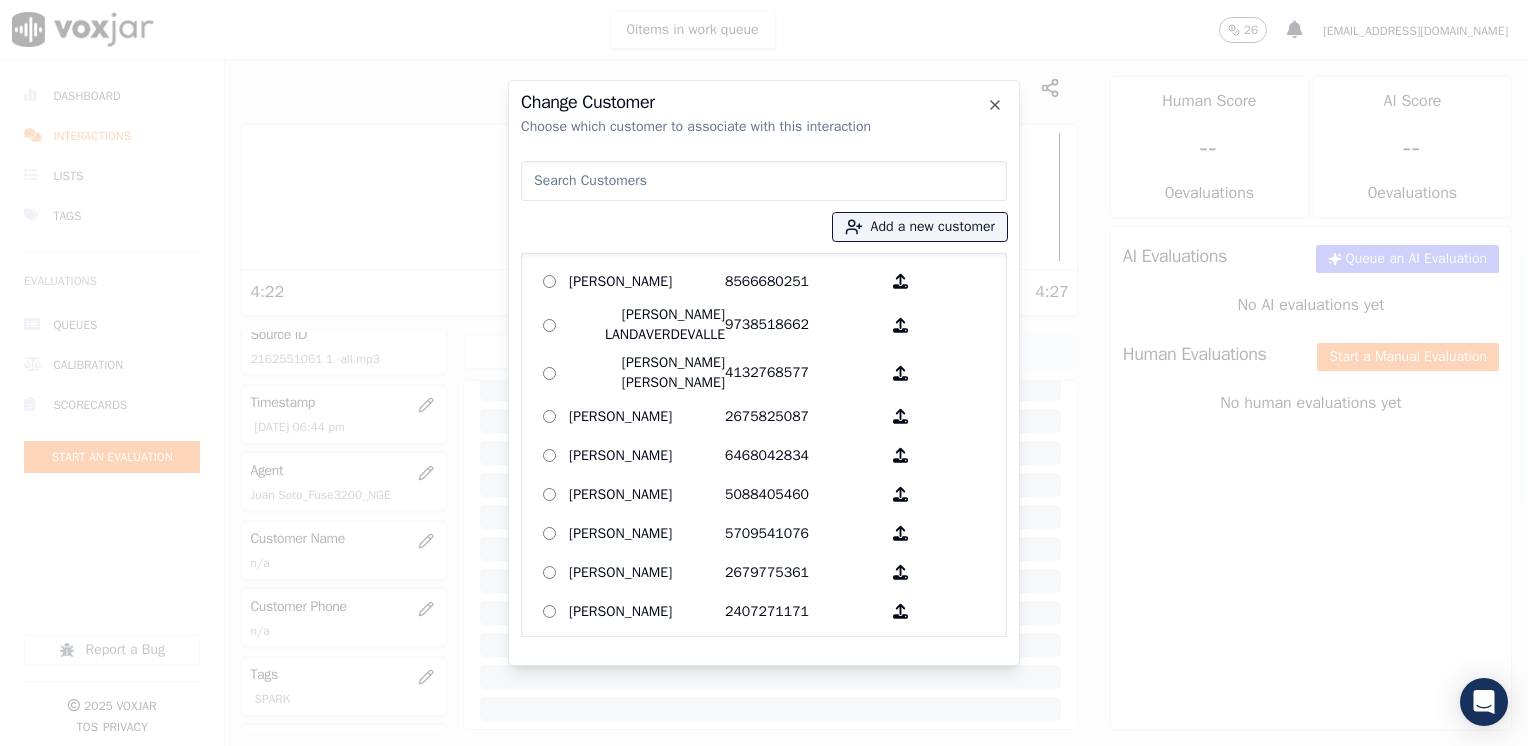 click at bounding box center [764, 181] 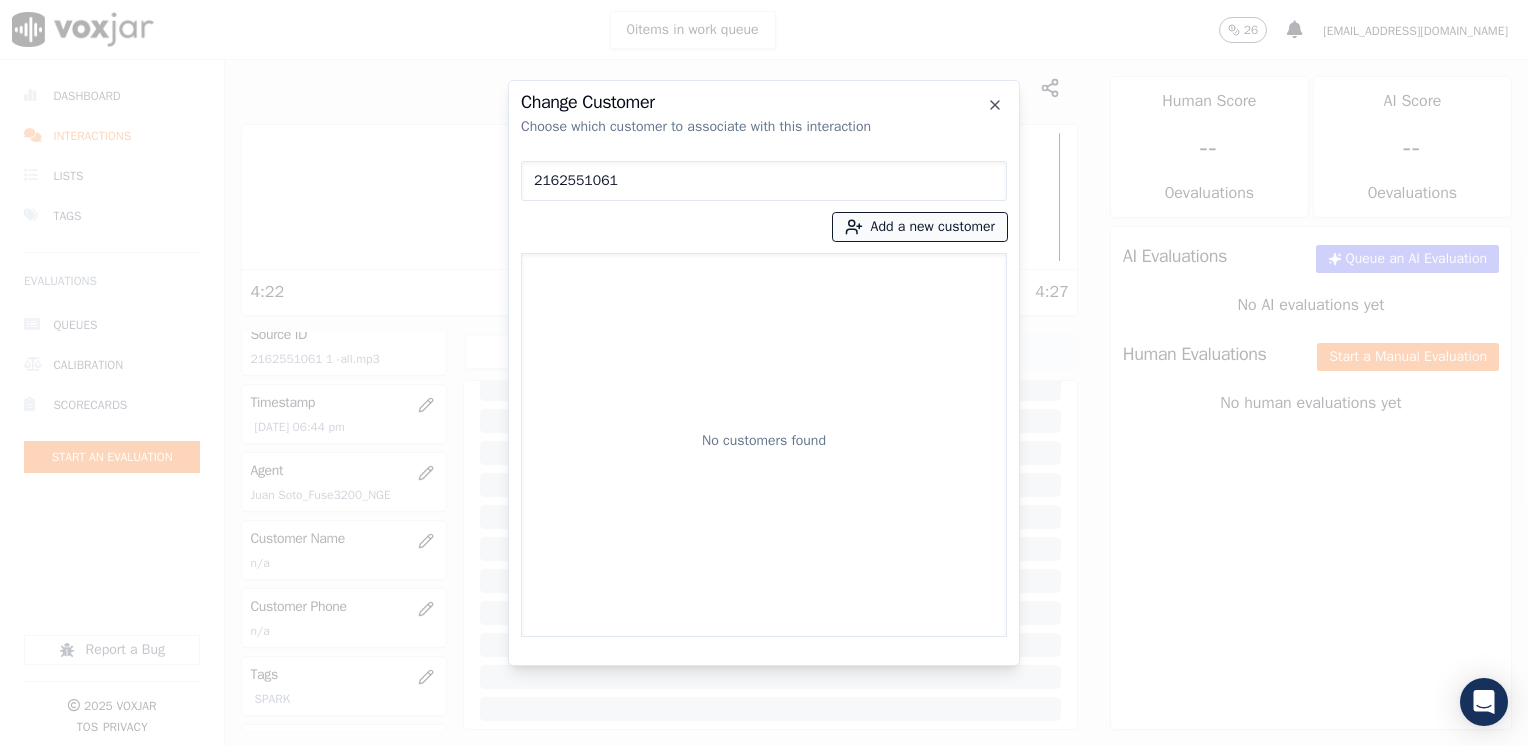 type on "2162551061" 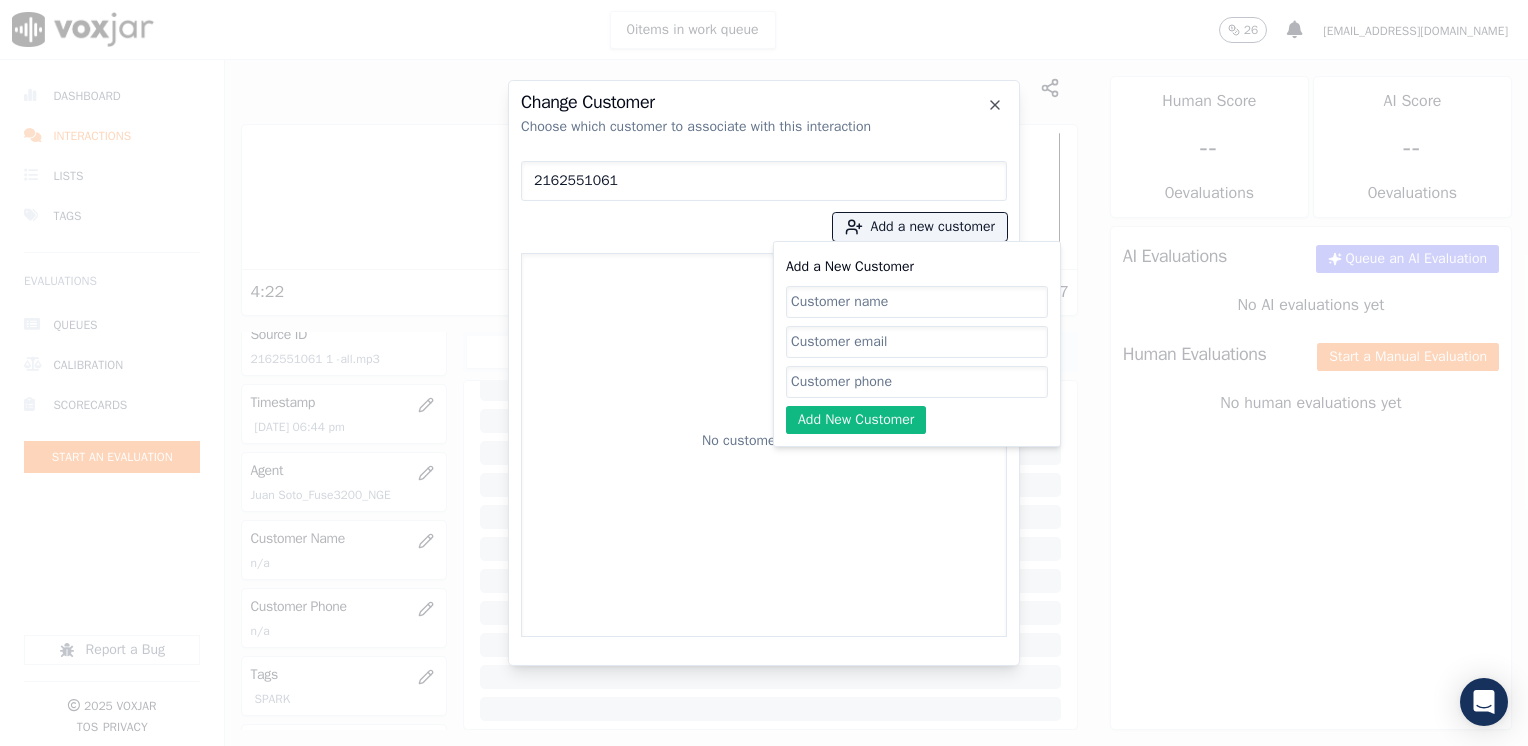 click on "Add a New Customer" 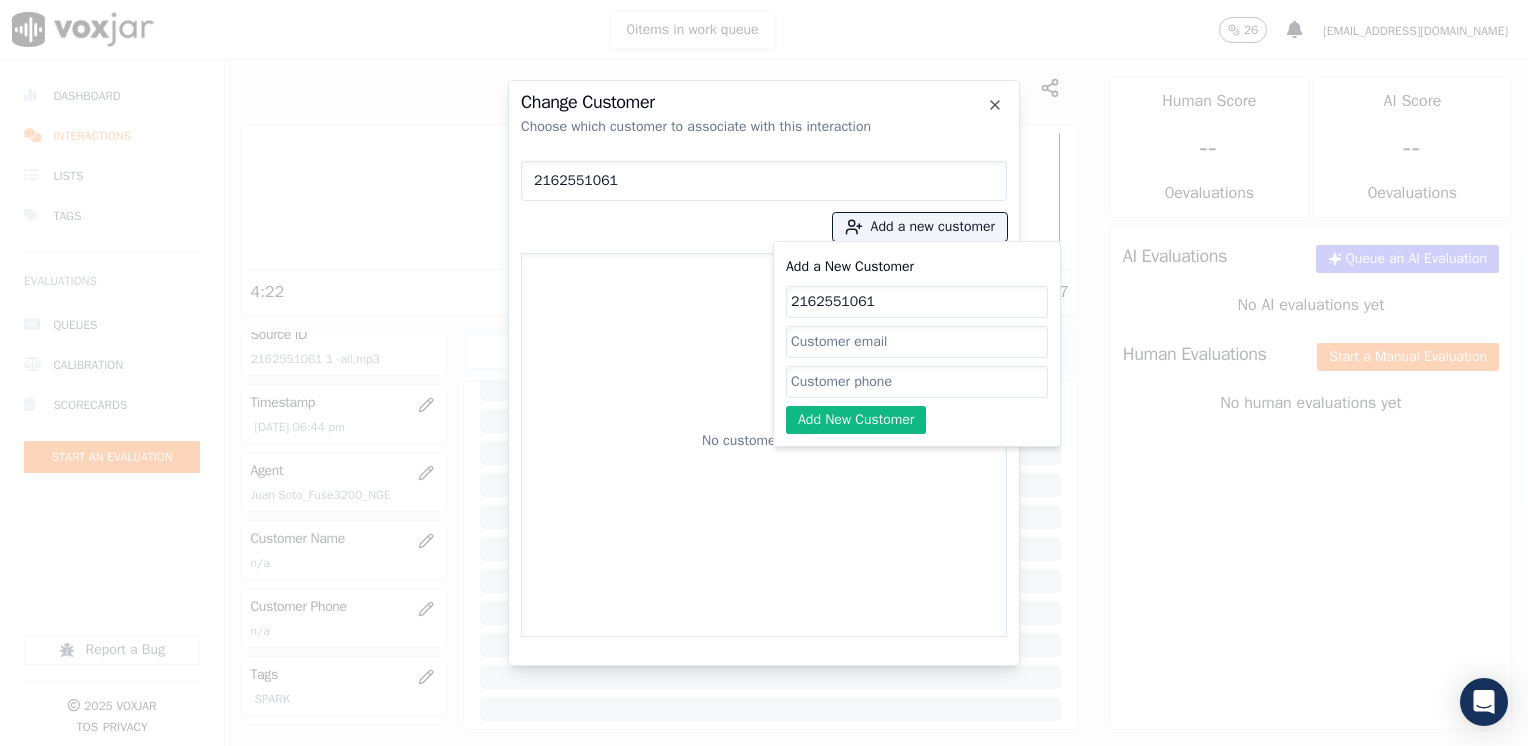 type on "2162551061" 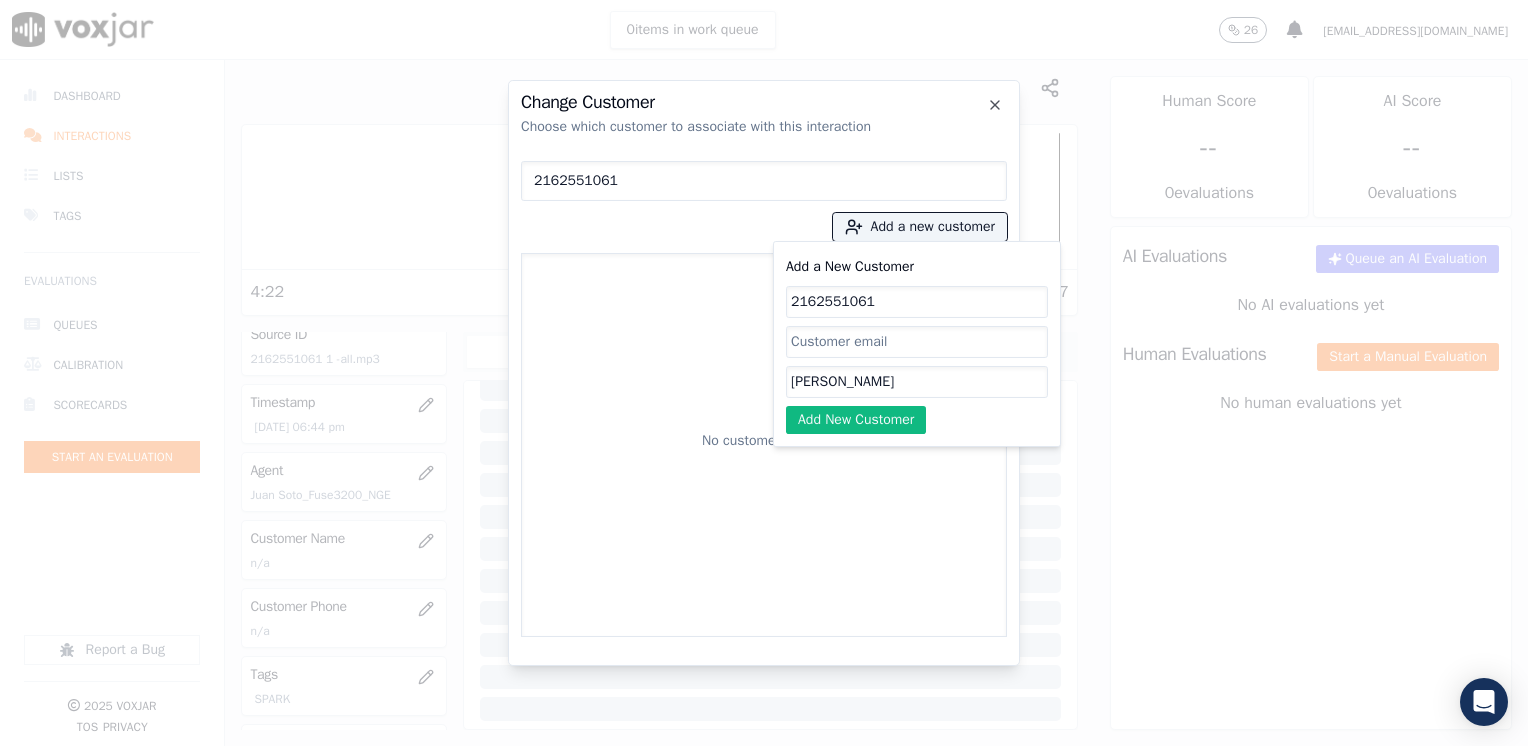 type on "[PERSON_NAME]" 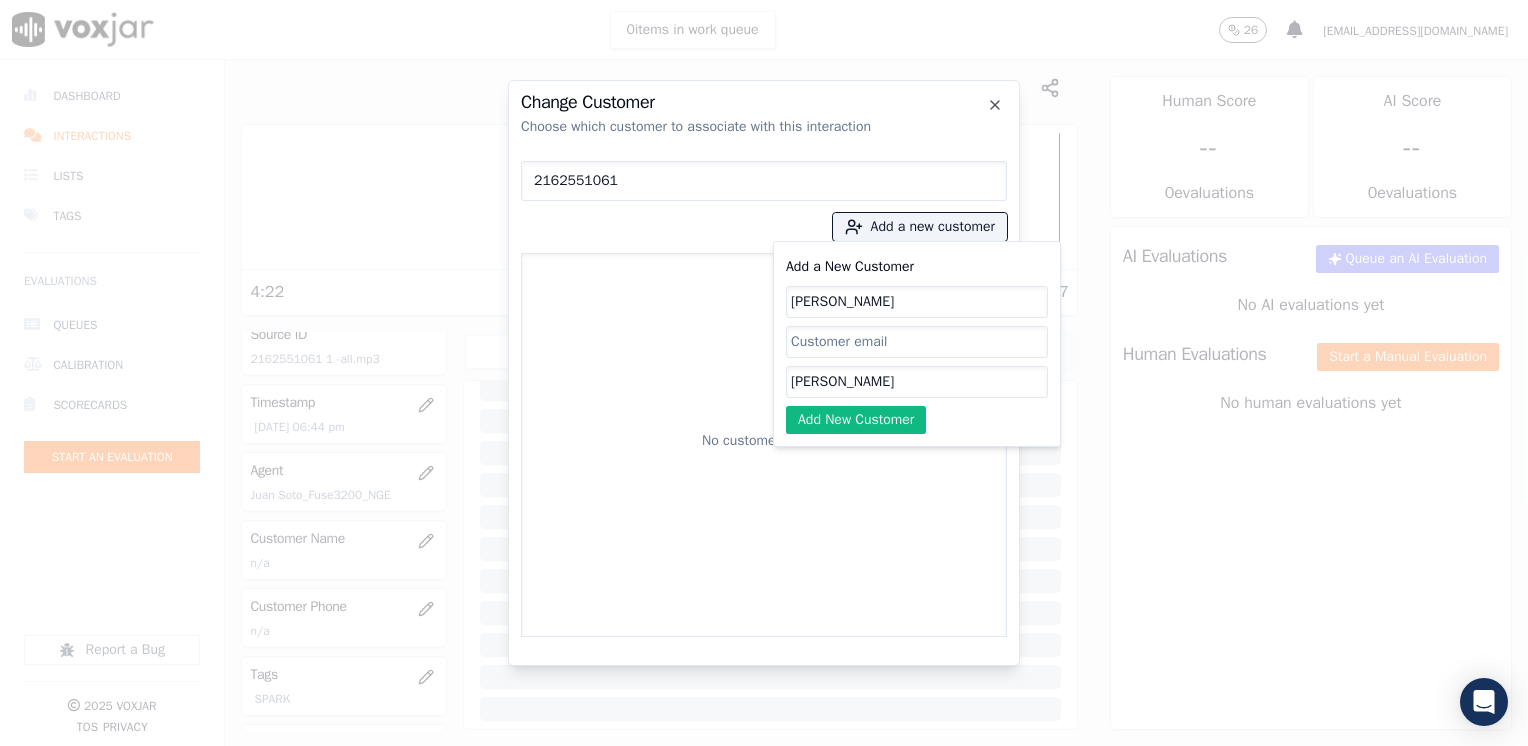 type on "[PERSON_NAME]" 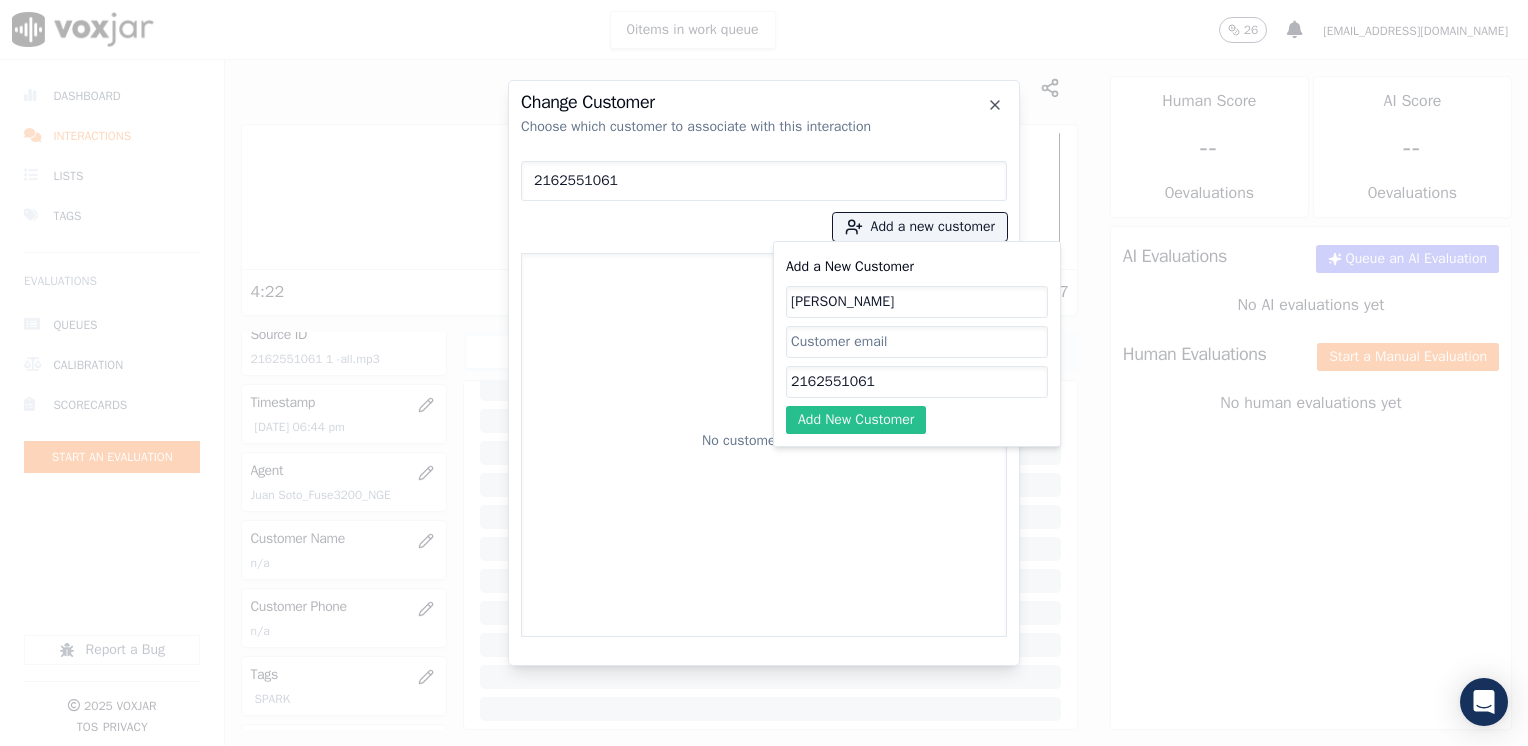 type on "2162551061" 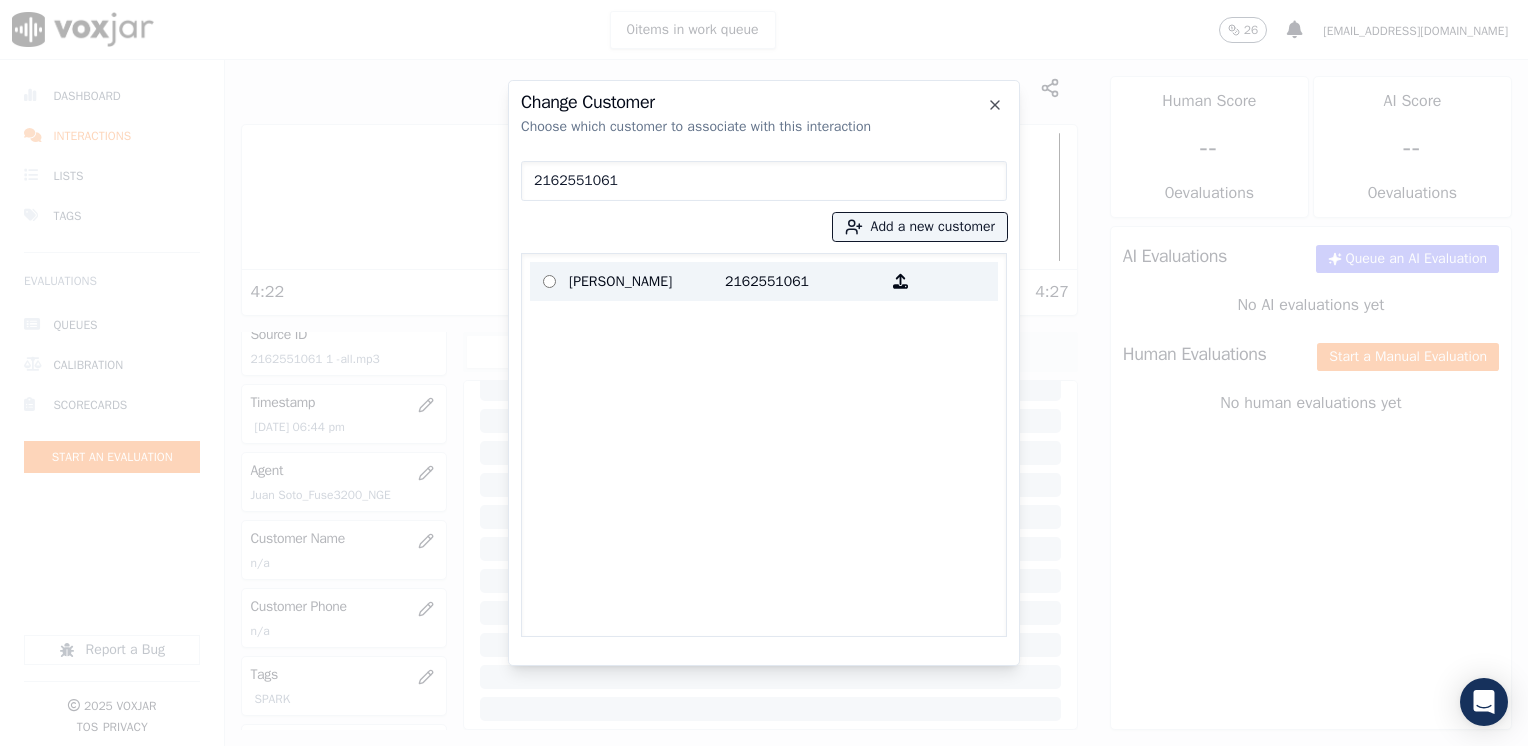 click on "2162551061" at bounding box center [803, 281] 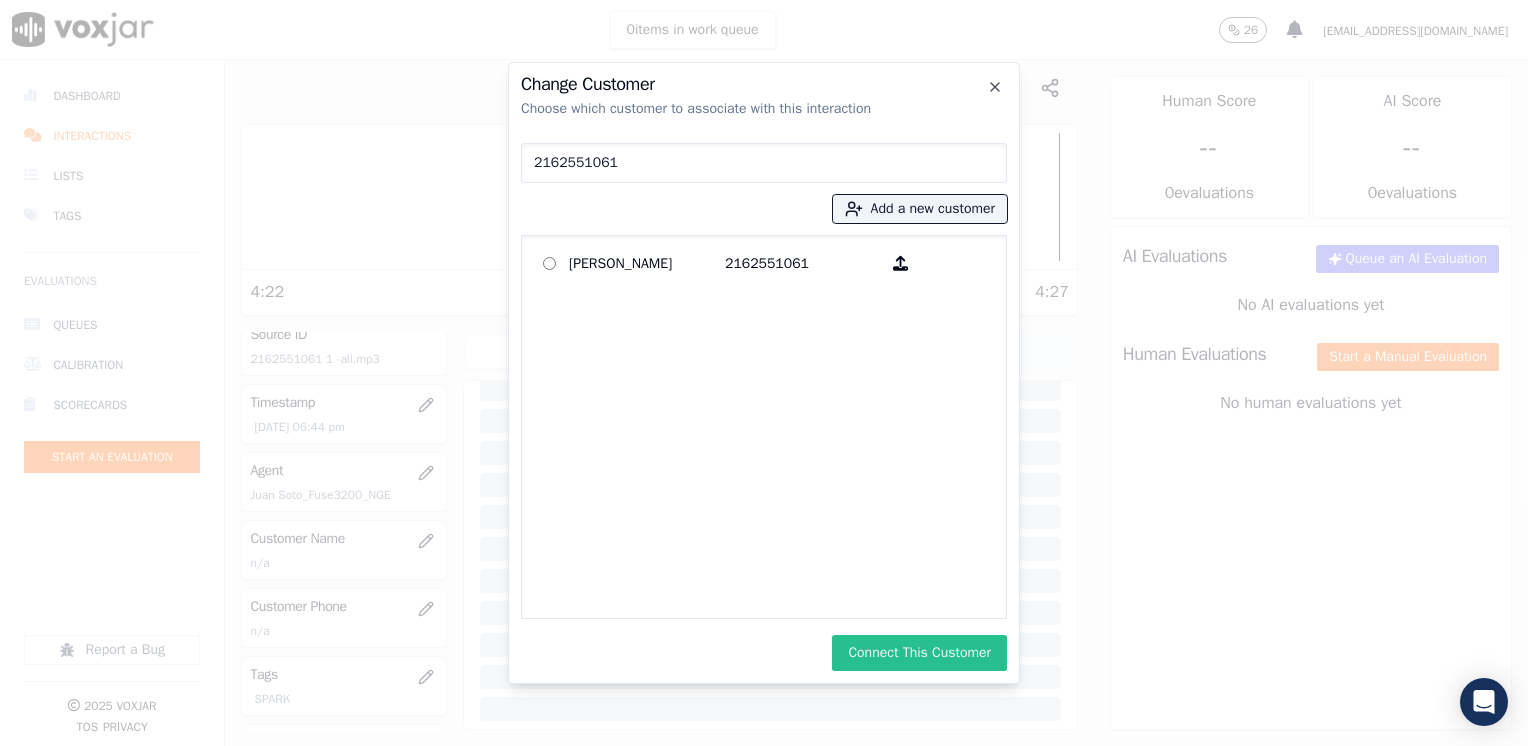 click on "Connect This Customer" at bounding box center [919, 653] 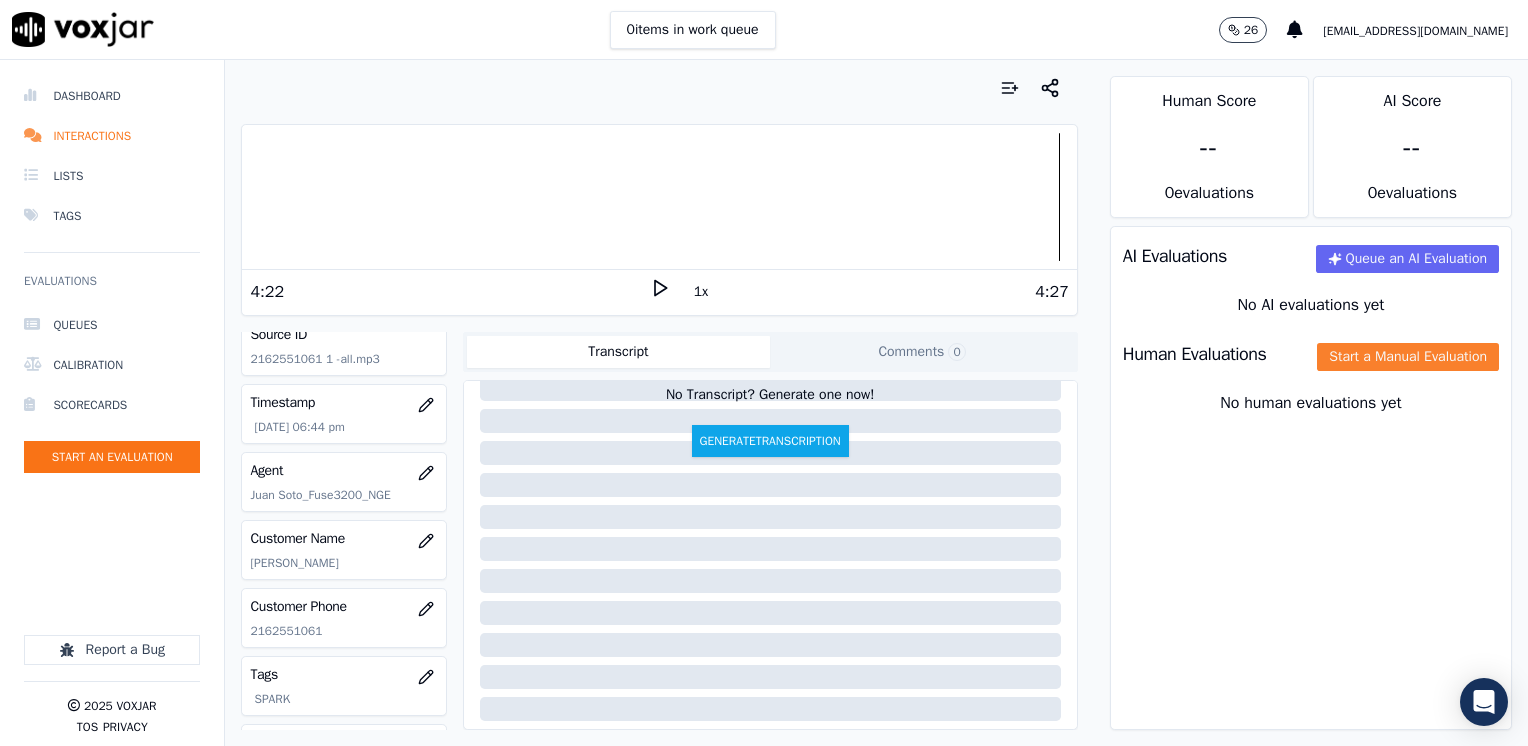 click on "Start a Manual Evaluation" 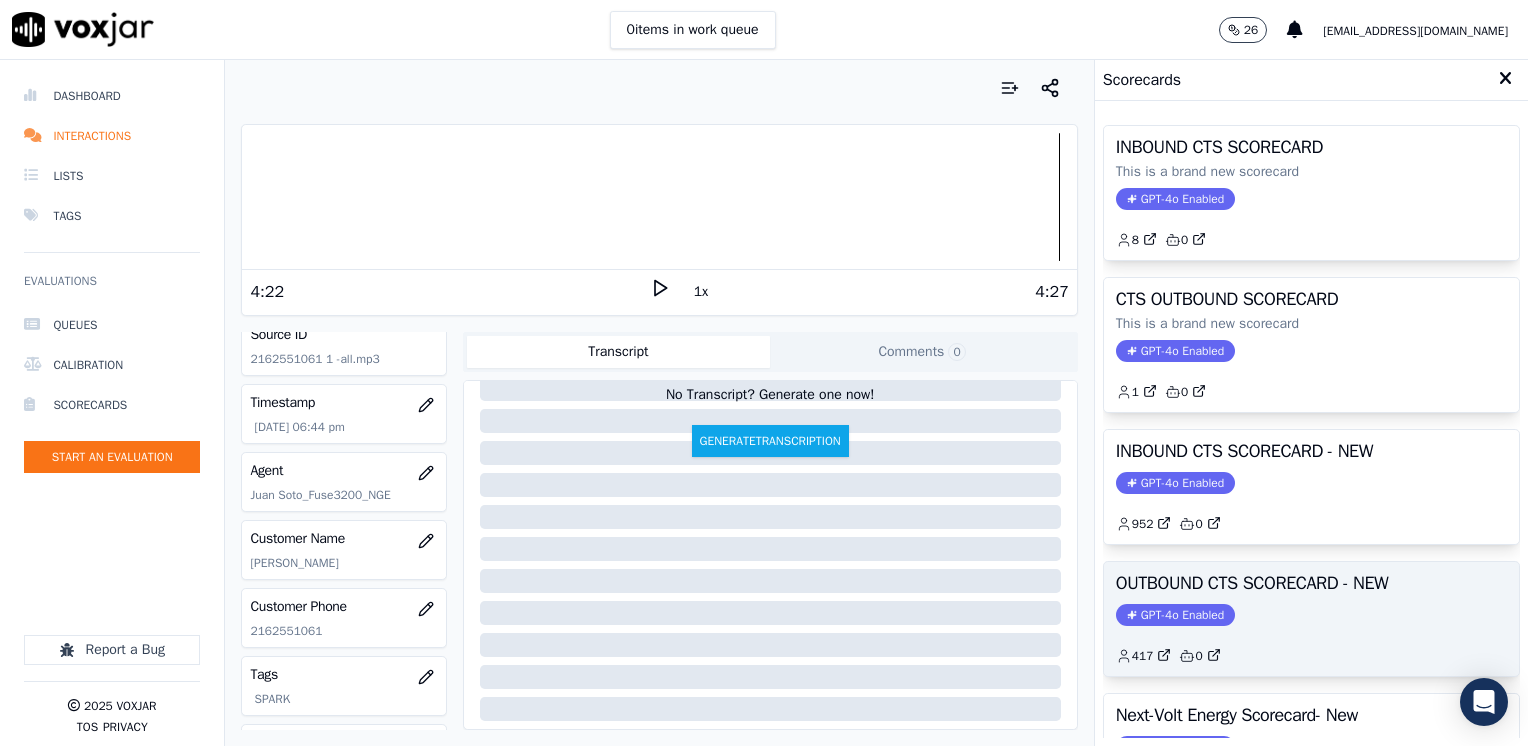 click on "GPT-4o Enabled" at bounding box center [1175, 615] 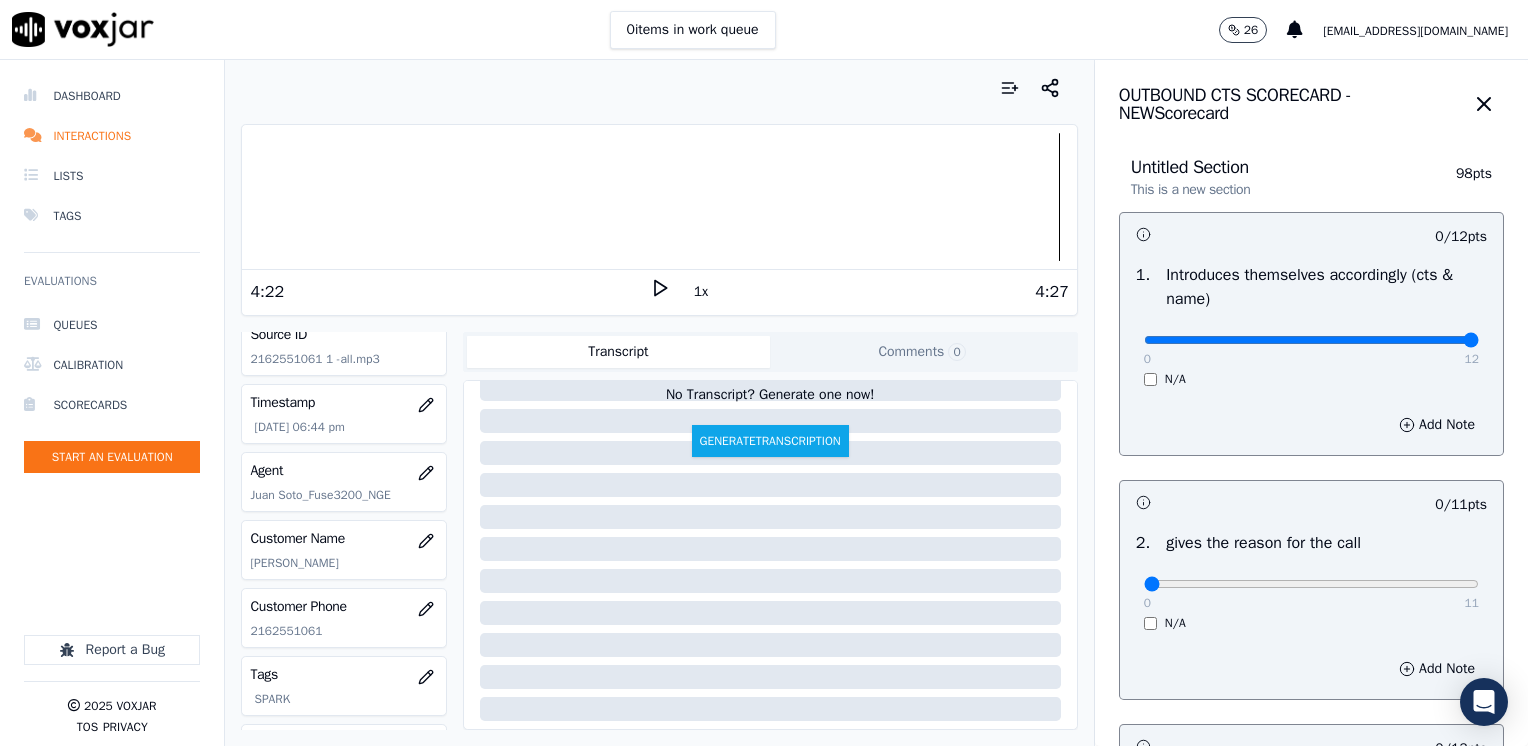 drag, startPoint x: 1134, startPoint y: 342, endPoint x: 1531, endPoint y: 408, distance: 402.44876 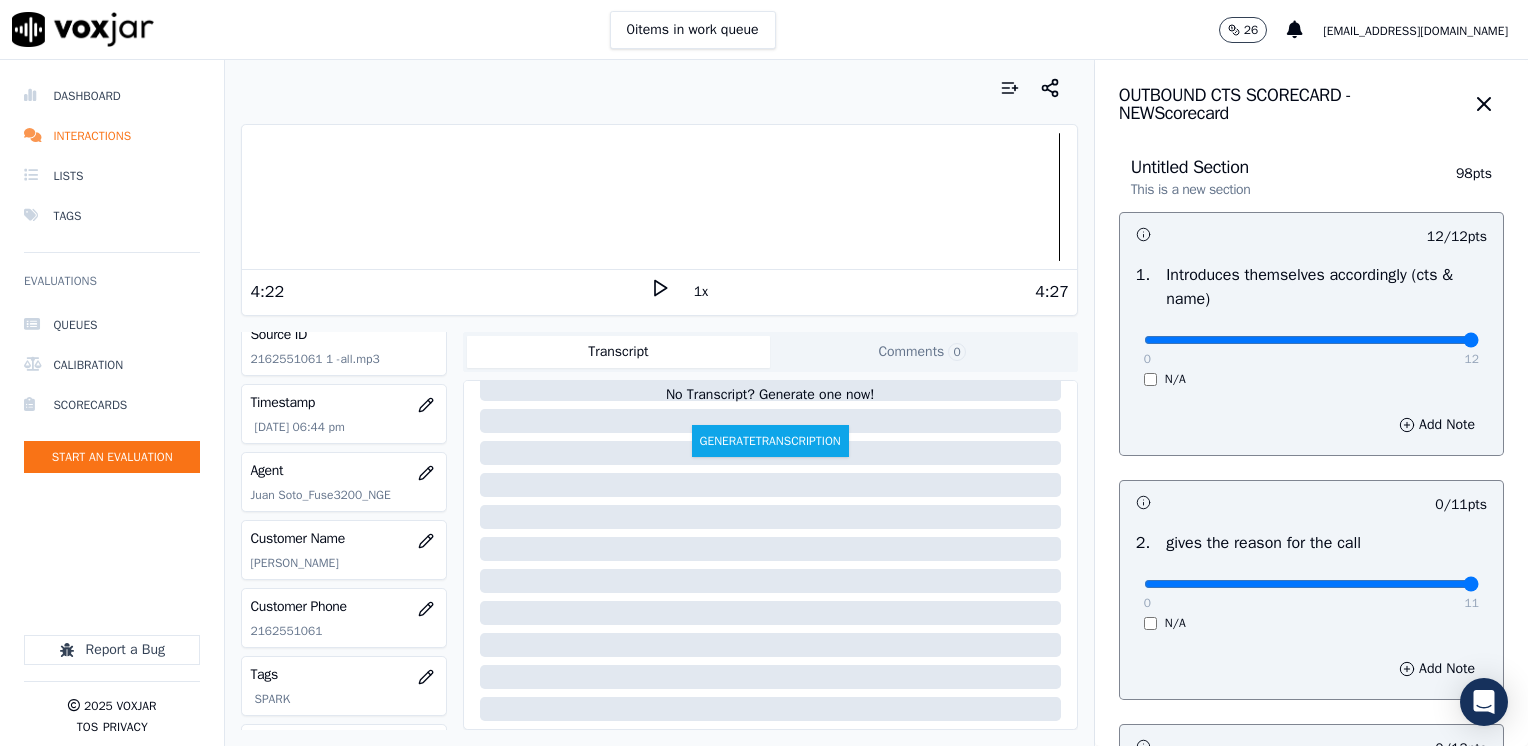 drag, startPoint x: 1136, startPoint y: 589, endPoint x: 1531, endPoint y: 629, distance: 397.02014 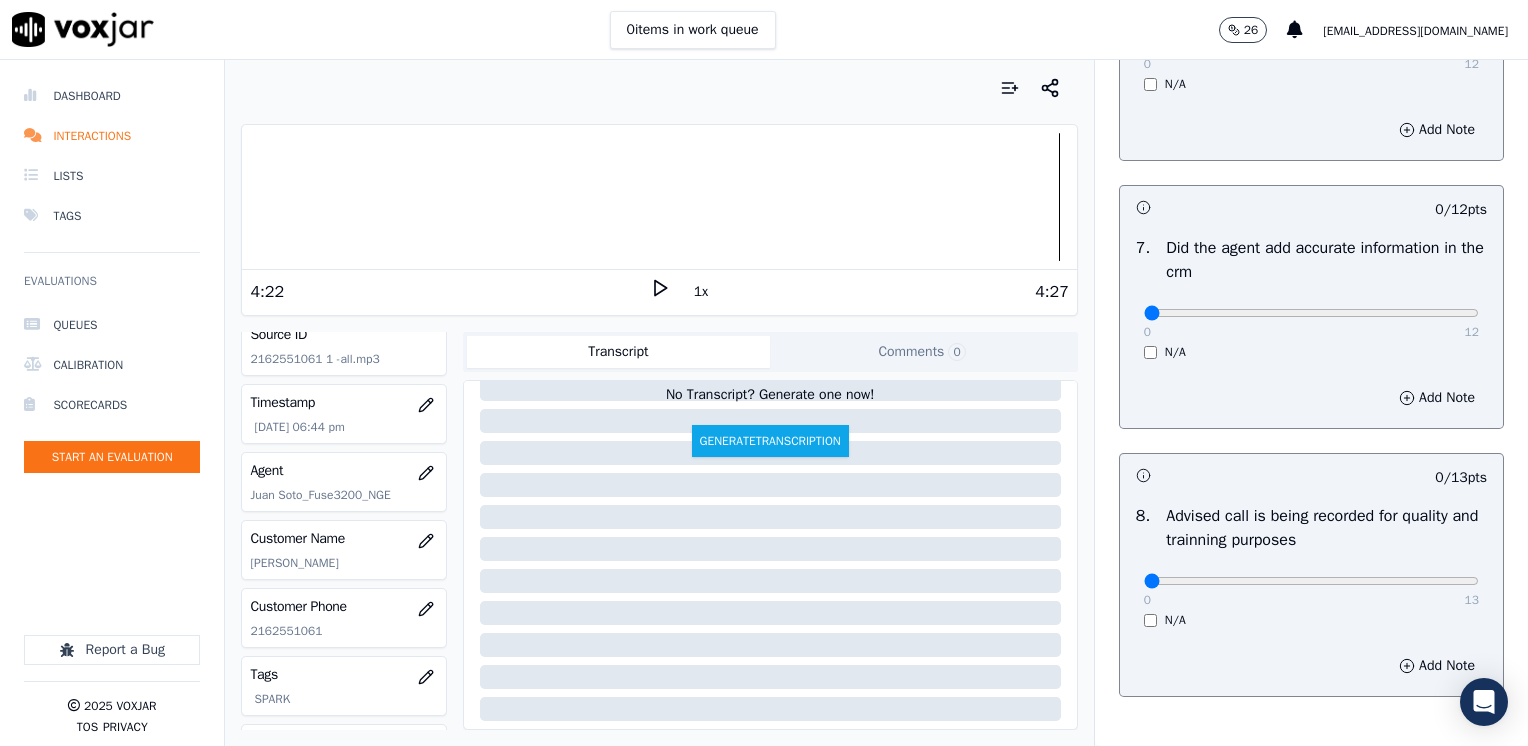 scroll, scrollTop: 1748, scrollLeft: 0, axis: vertical 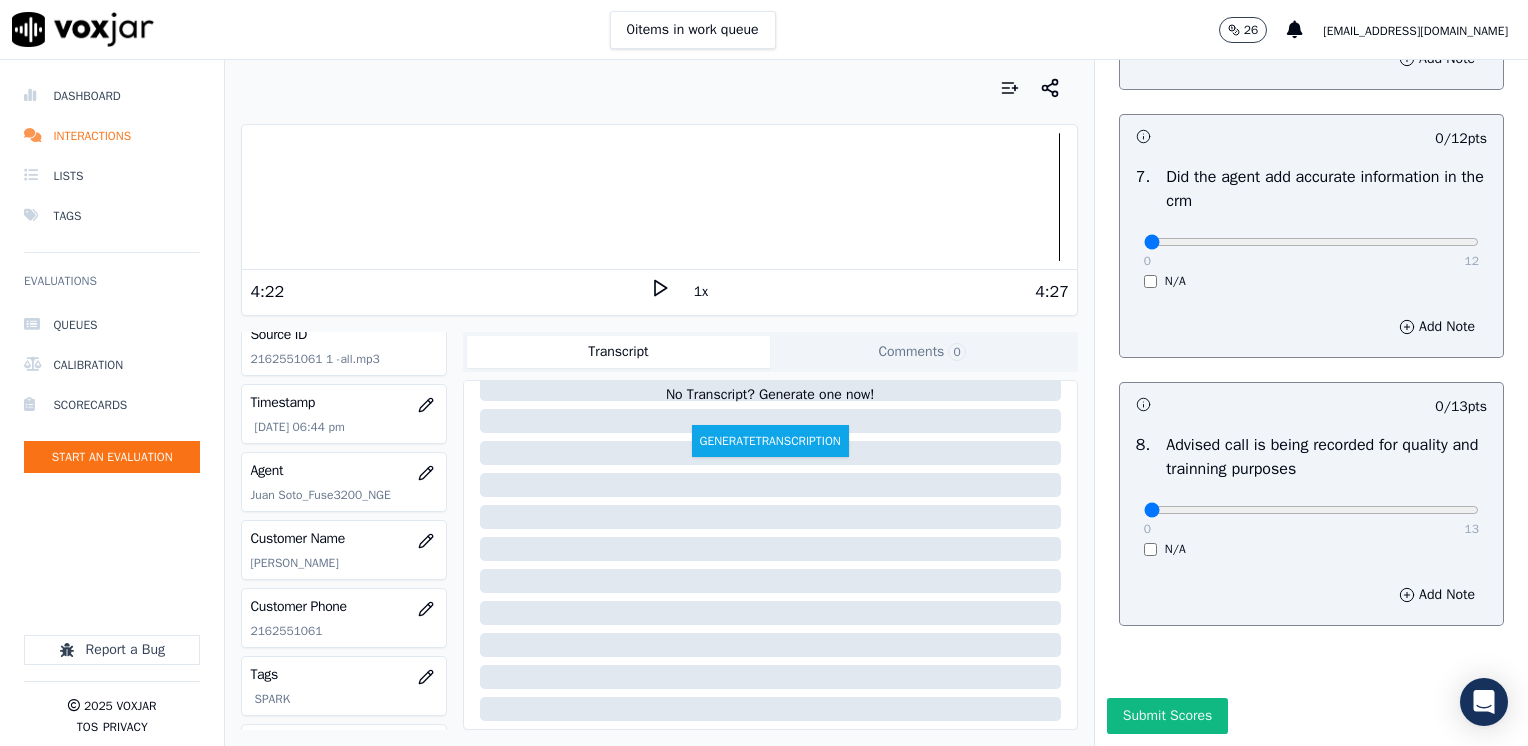 click on "0   13" at bounding box center (1311, 509) 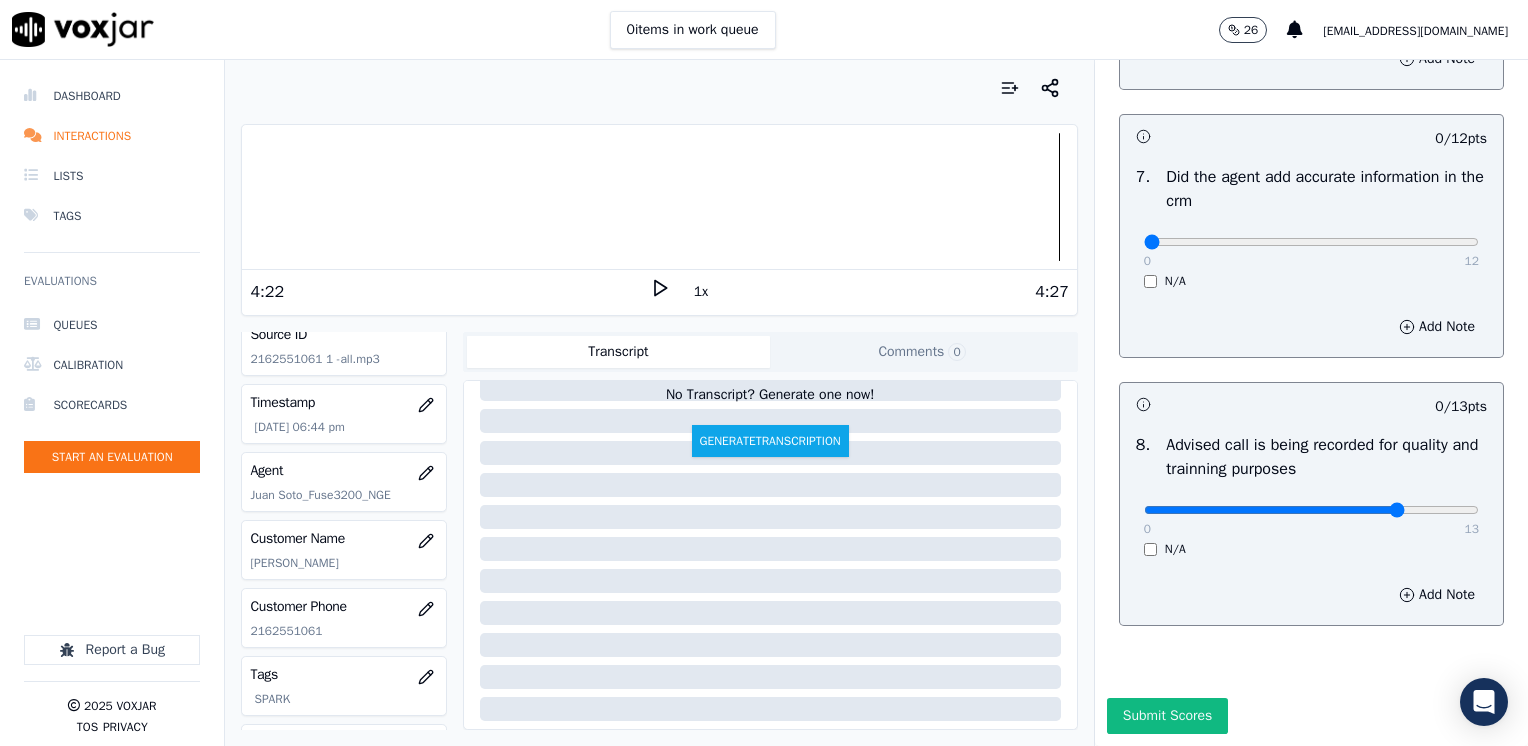 type on "10" 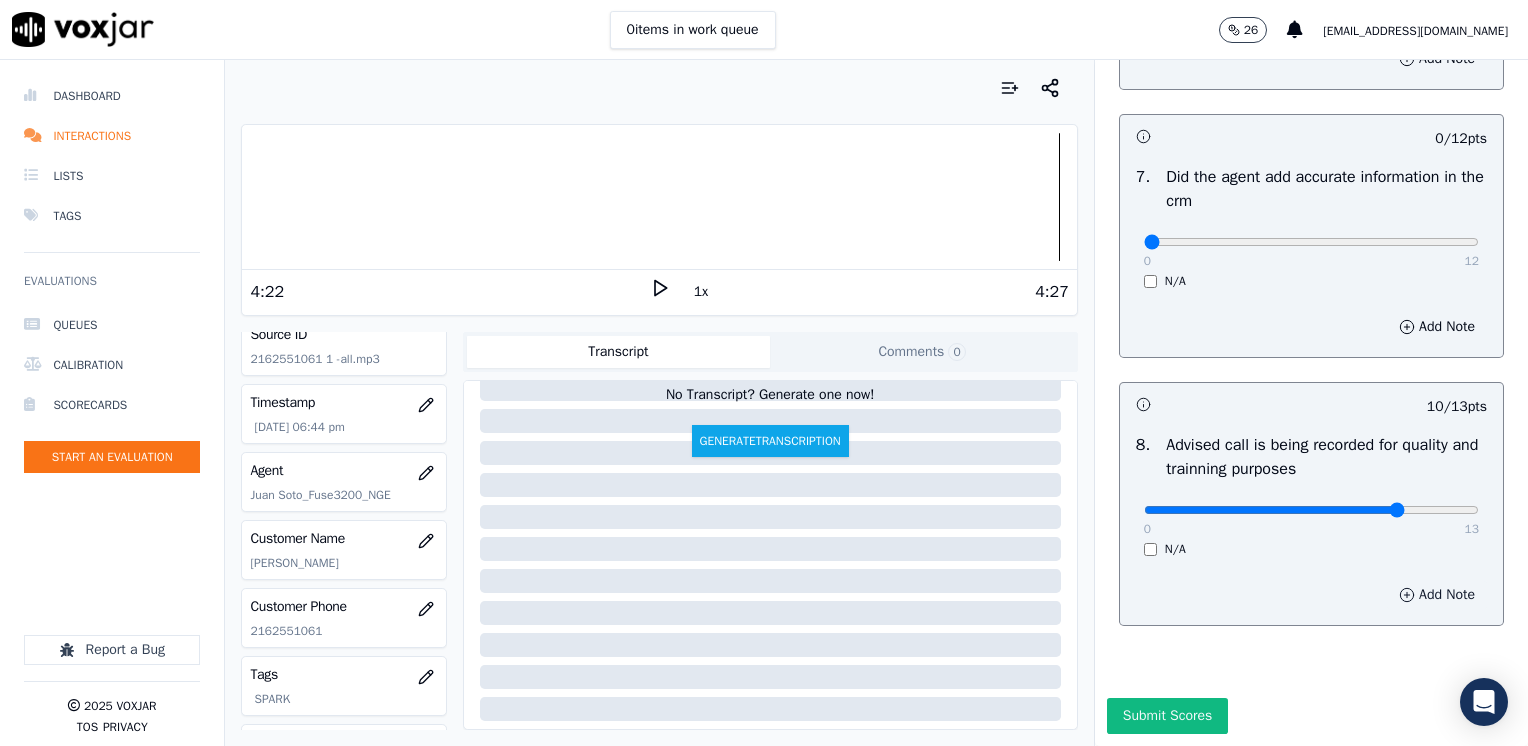 click on "Add Note" at bounding box center (1437, 595) 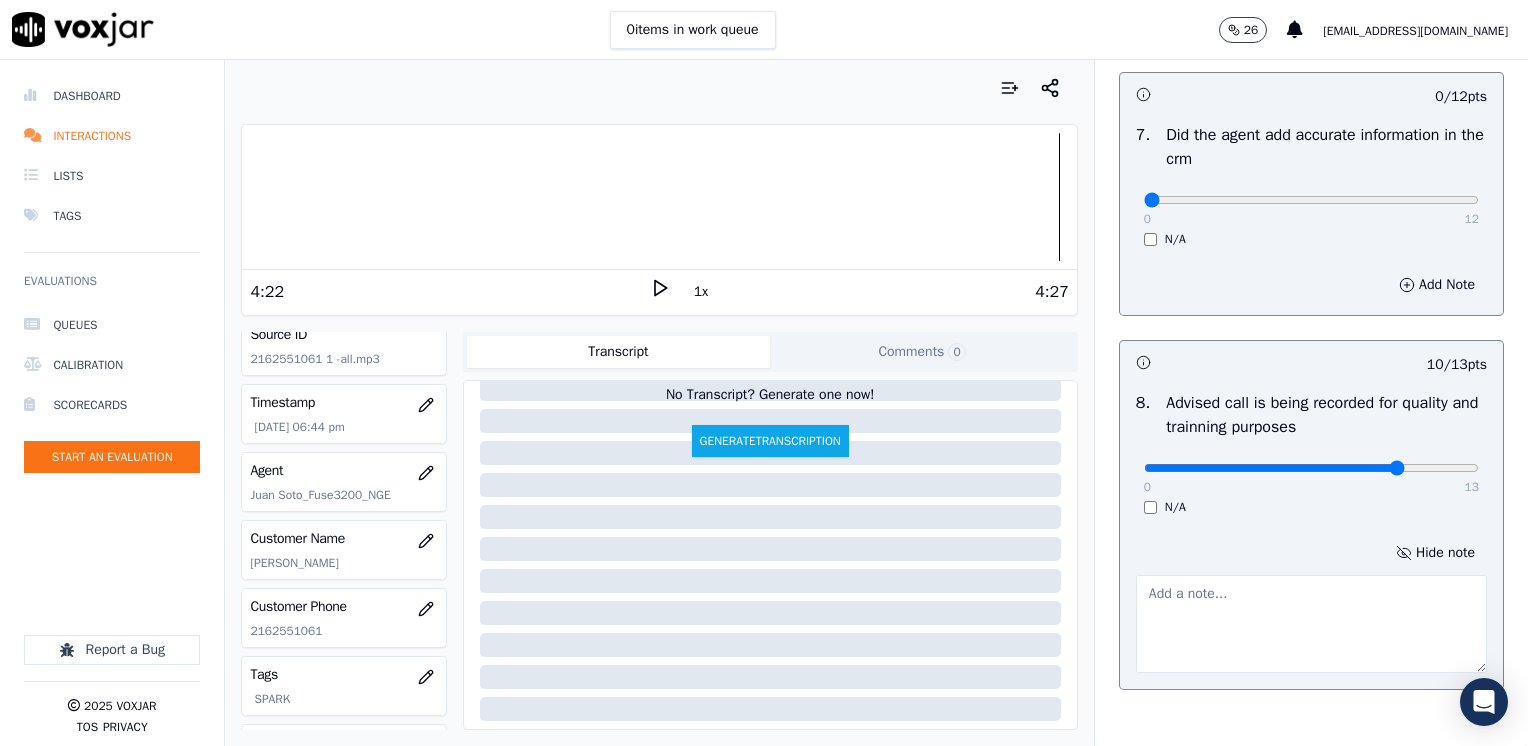 click at bounding box center (1311, 624) 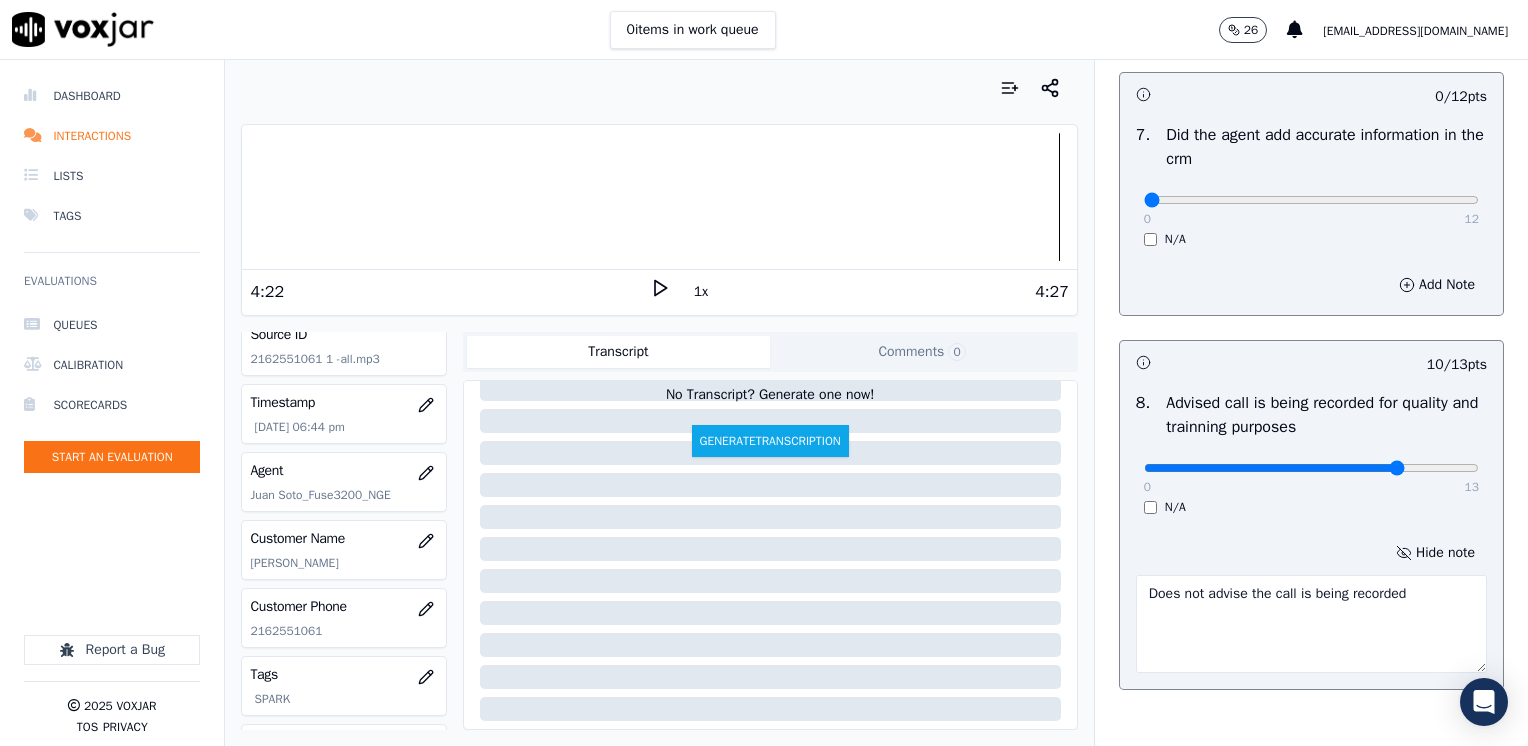 type on "Does not advise the call is being recorded" 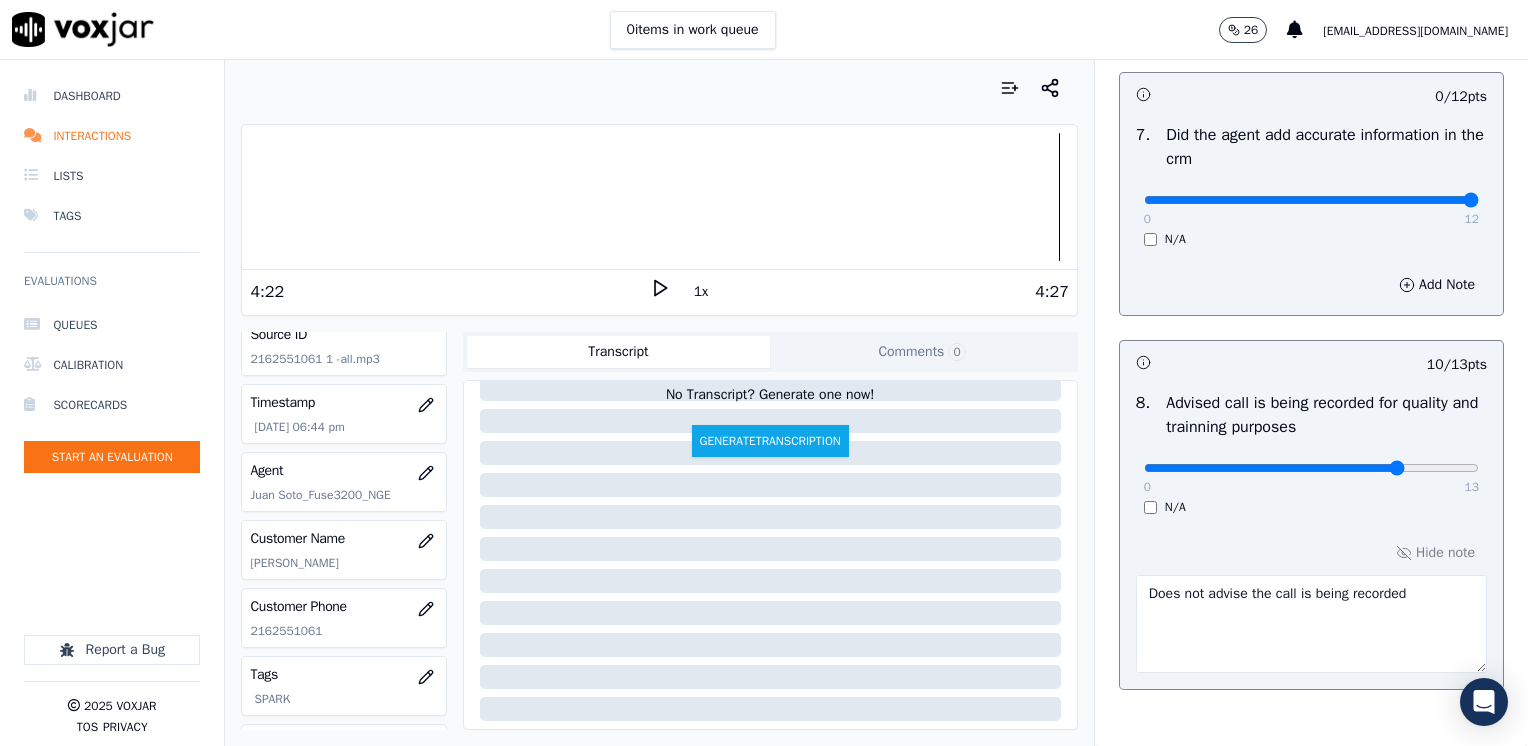 drag, startPoint x: 1134, startPoint y: 198, endPoint x: 1531, endPoint y: 204, distance: 397.04535 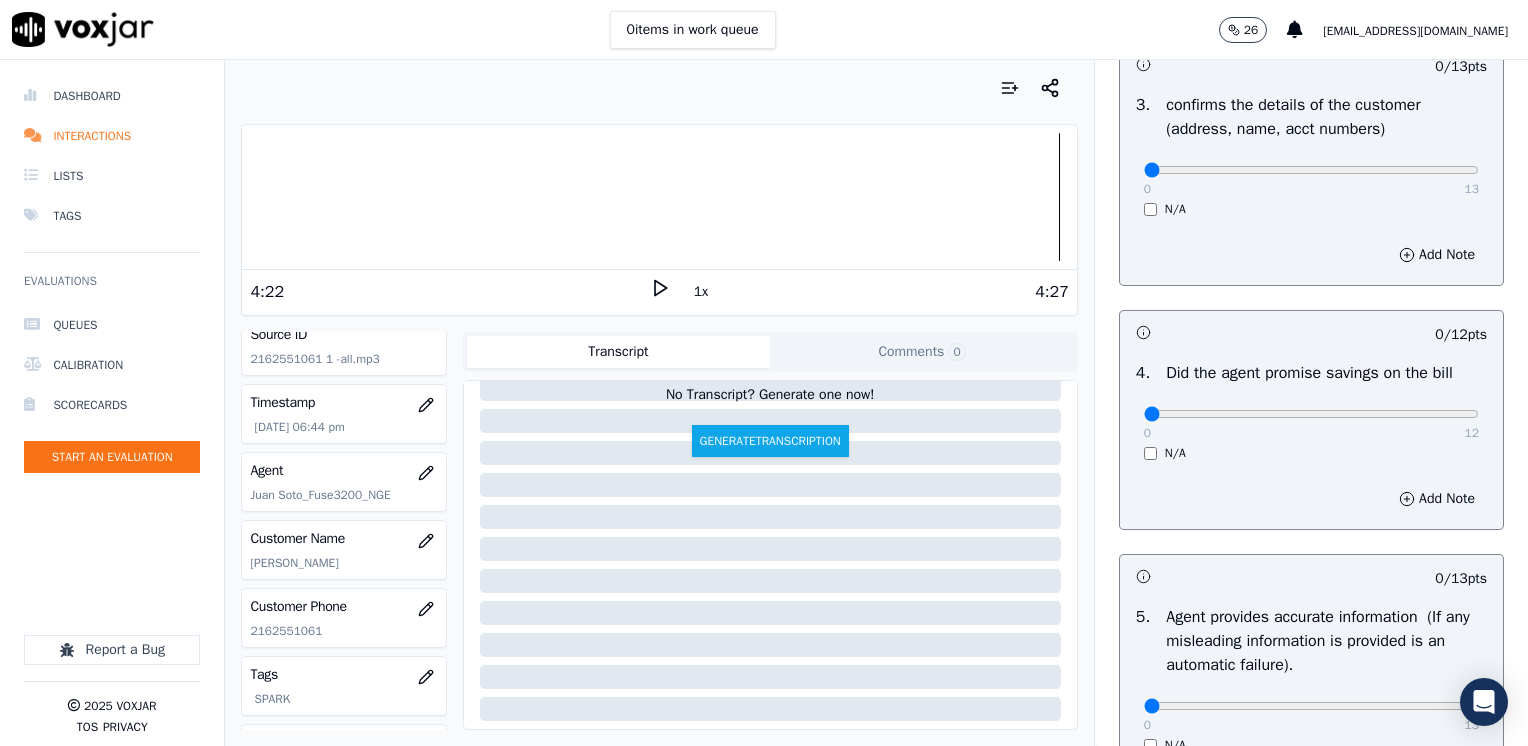 scroll, scrollTop: 648, scrollLeft: 0, axis: vertical 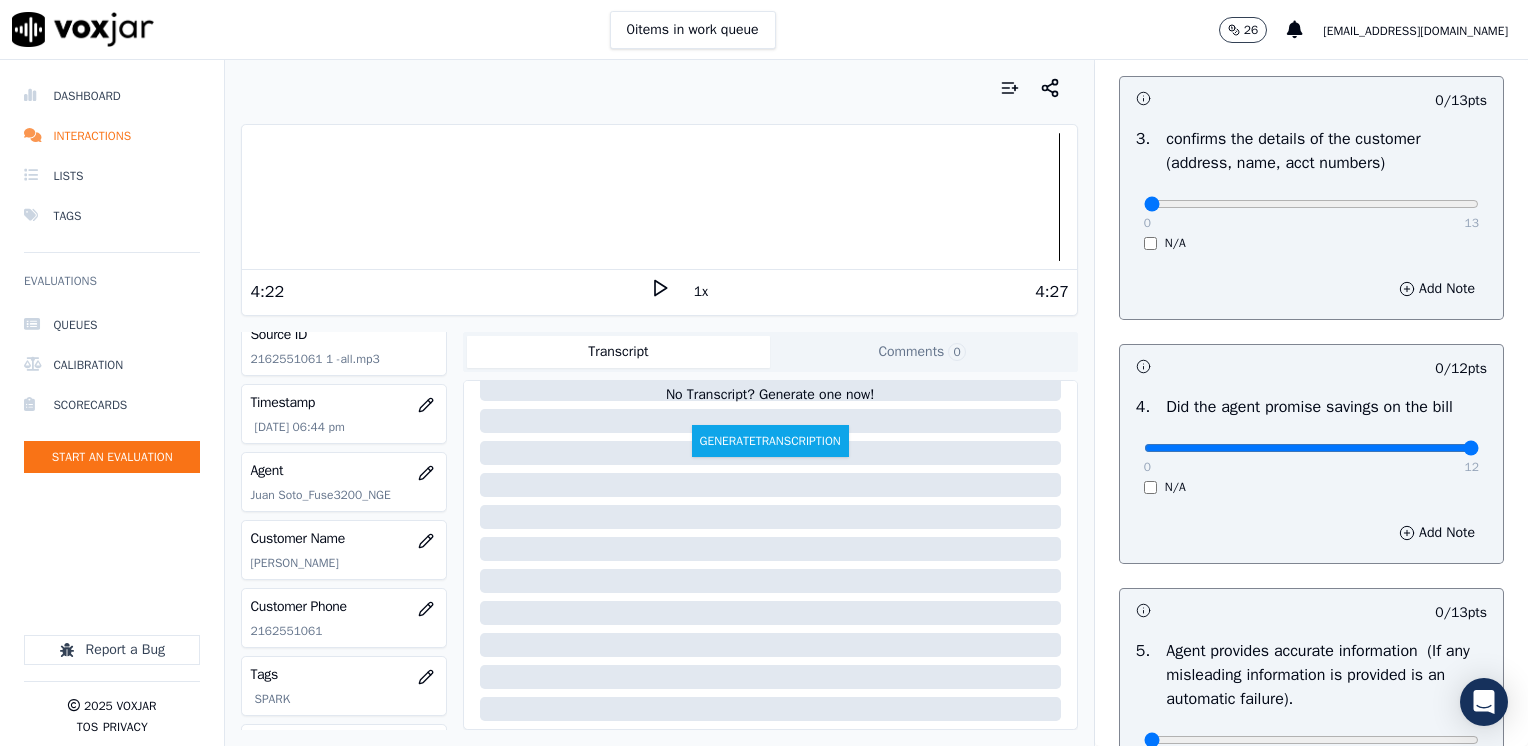 drag, startPoint x: 1136, startPoint y: 446, endPoint x: 1531, endPoint y: 482, distance: 396.63712 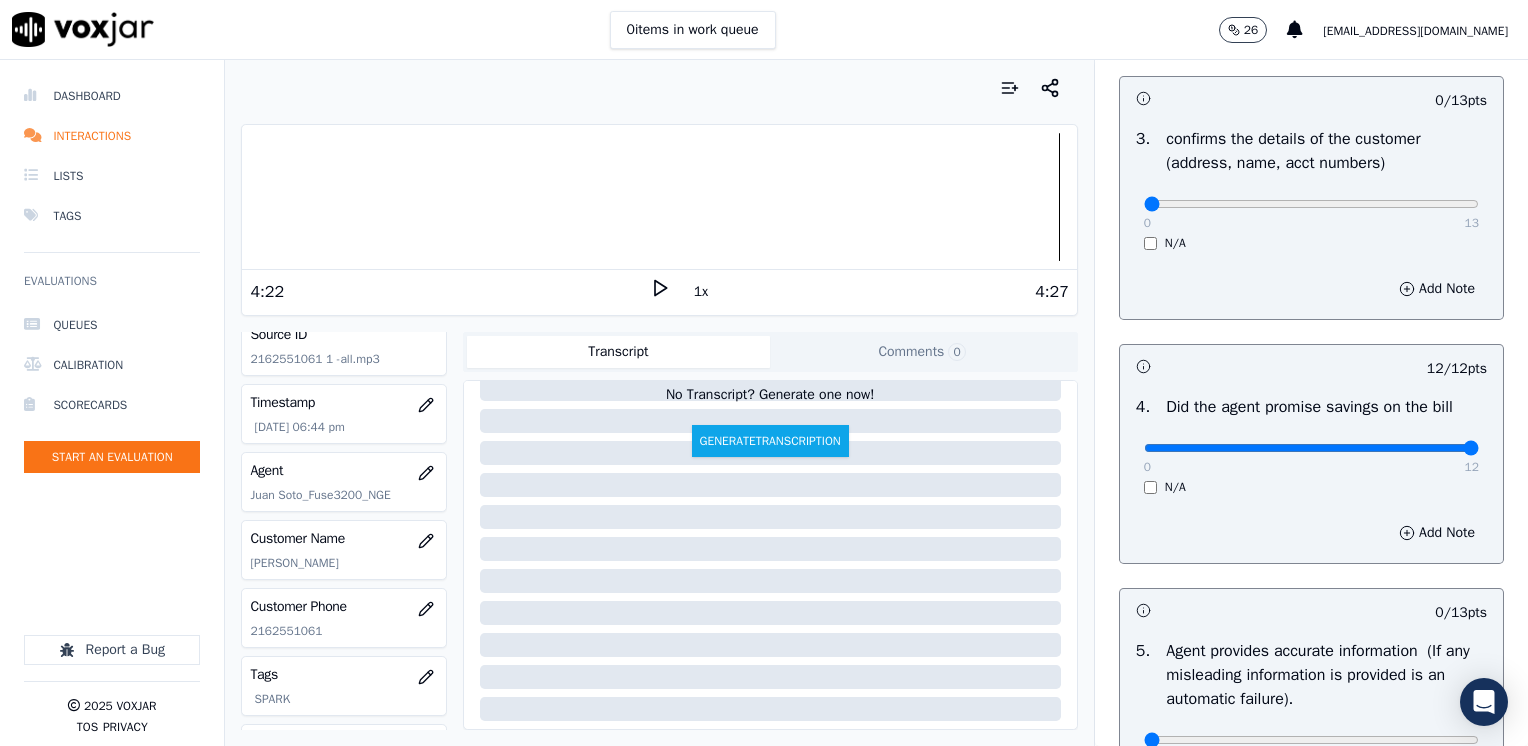 scroll, scrollTop: 248, scrollLeft: 0, axis: vertical 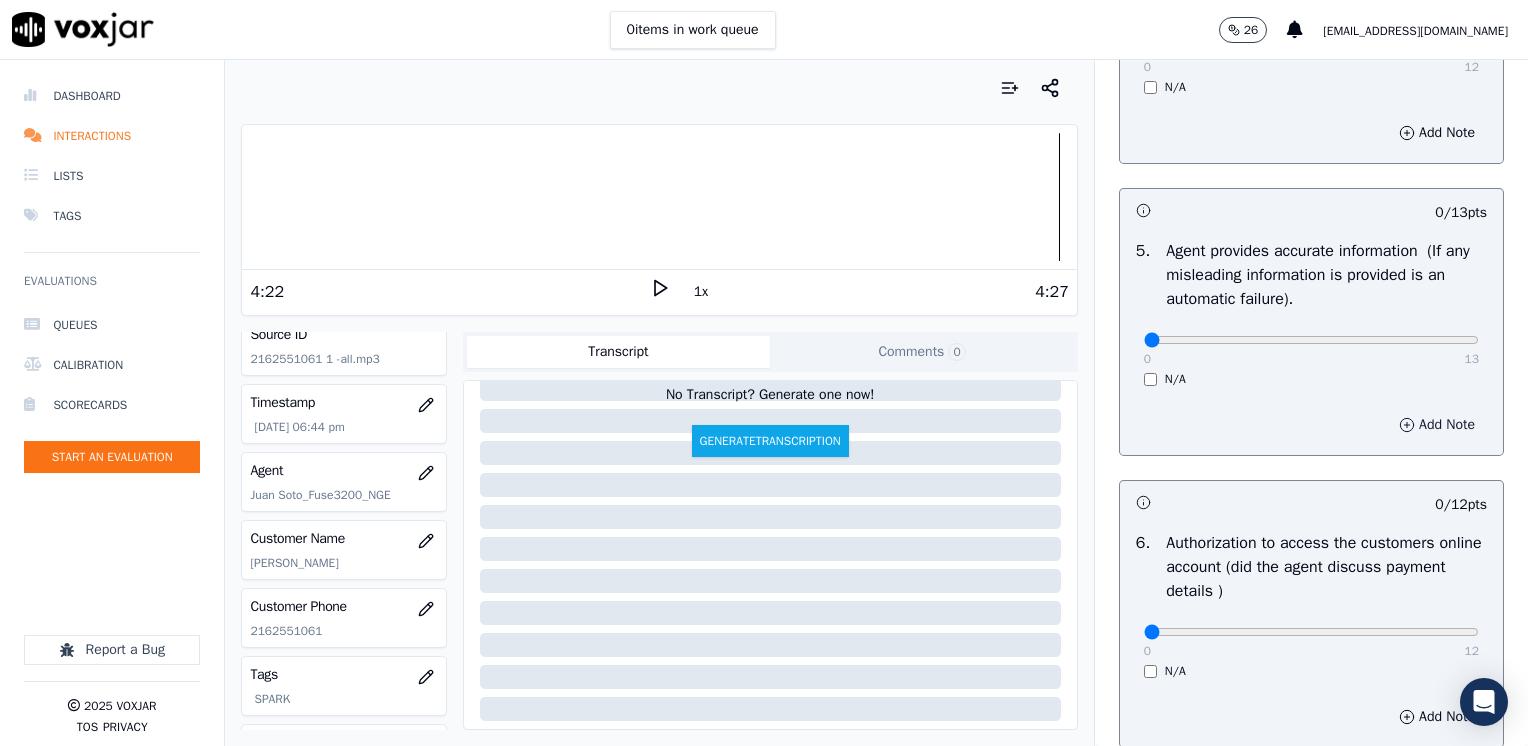 click on "Add Note" at bounding box center (1437, 425) 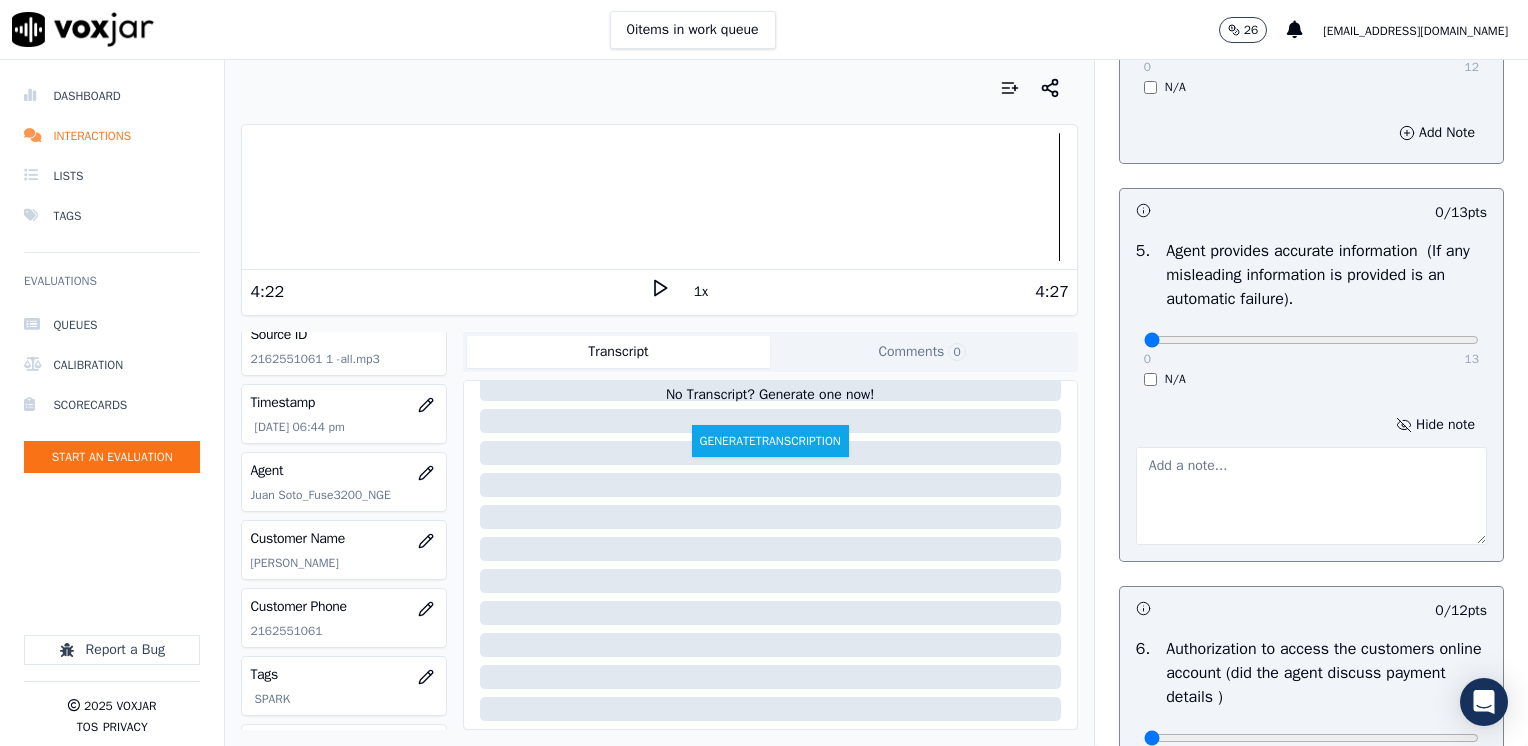 click at bounding box center [1311, 496] 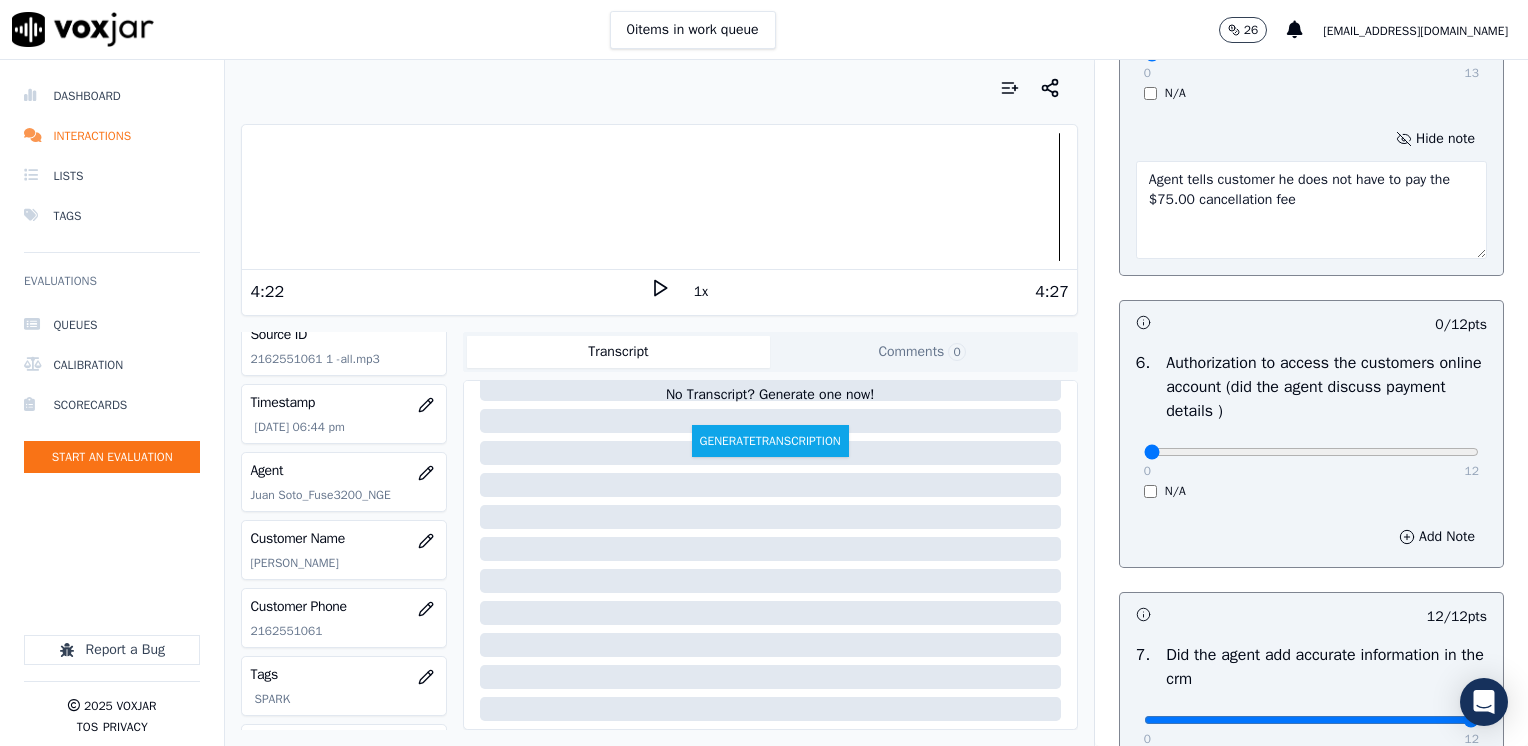 scroll, scrollTop: 1348, scrollLeft: 0, axis: vertical 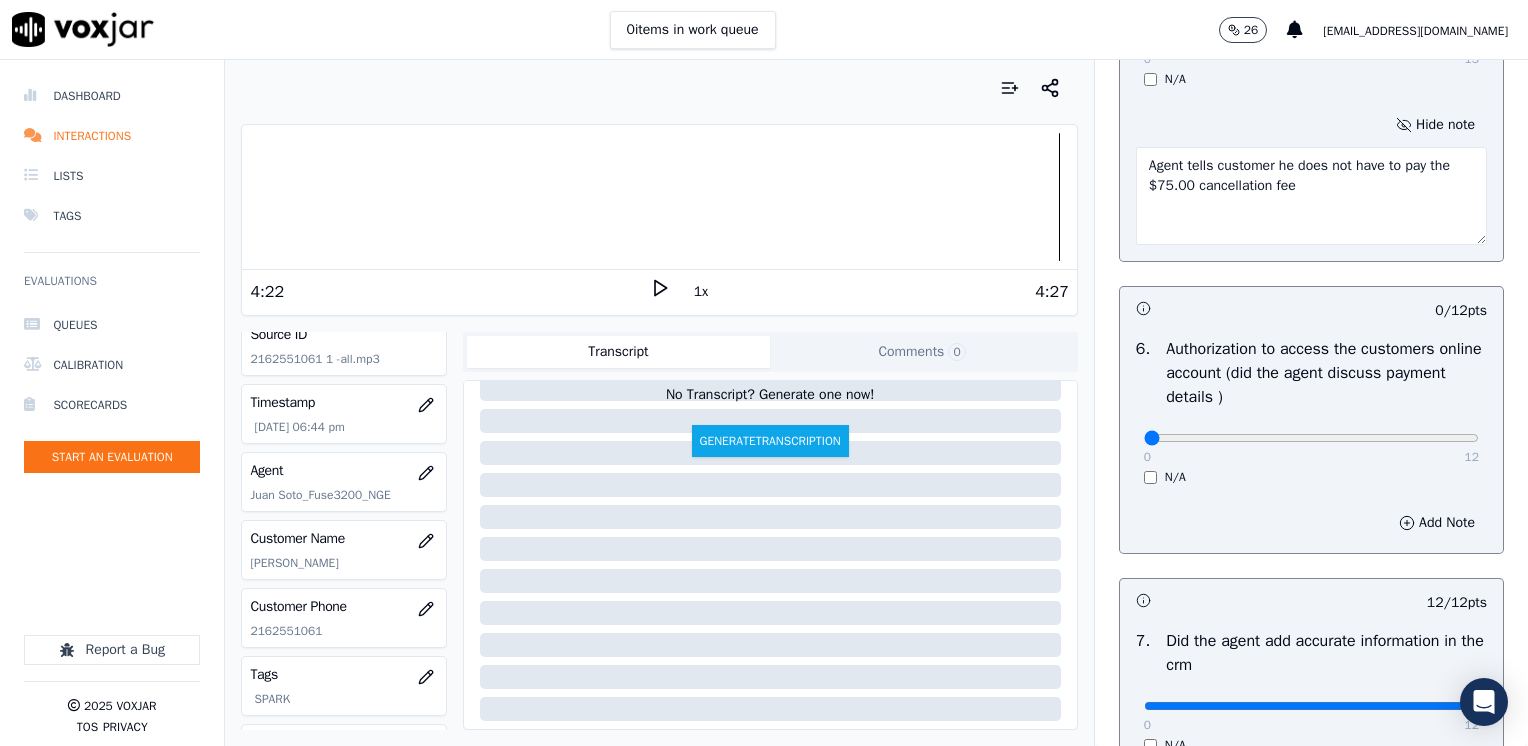 type on "Agent tells customer he does not have to pay the $75.00 cancellation fee" 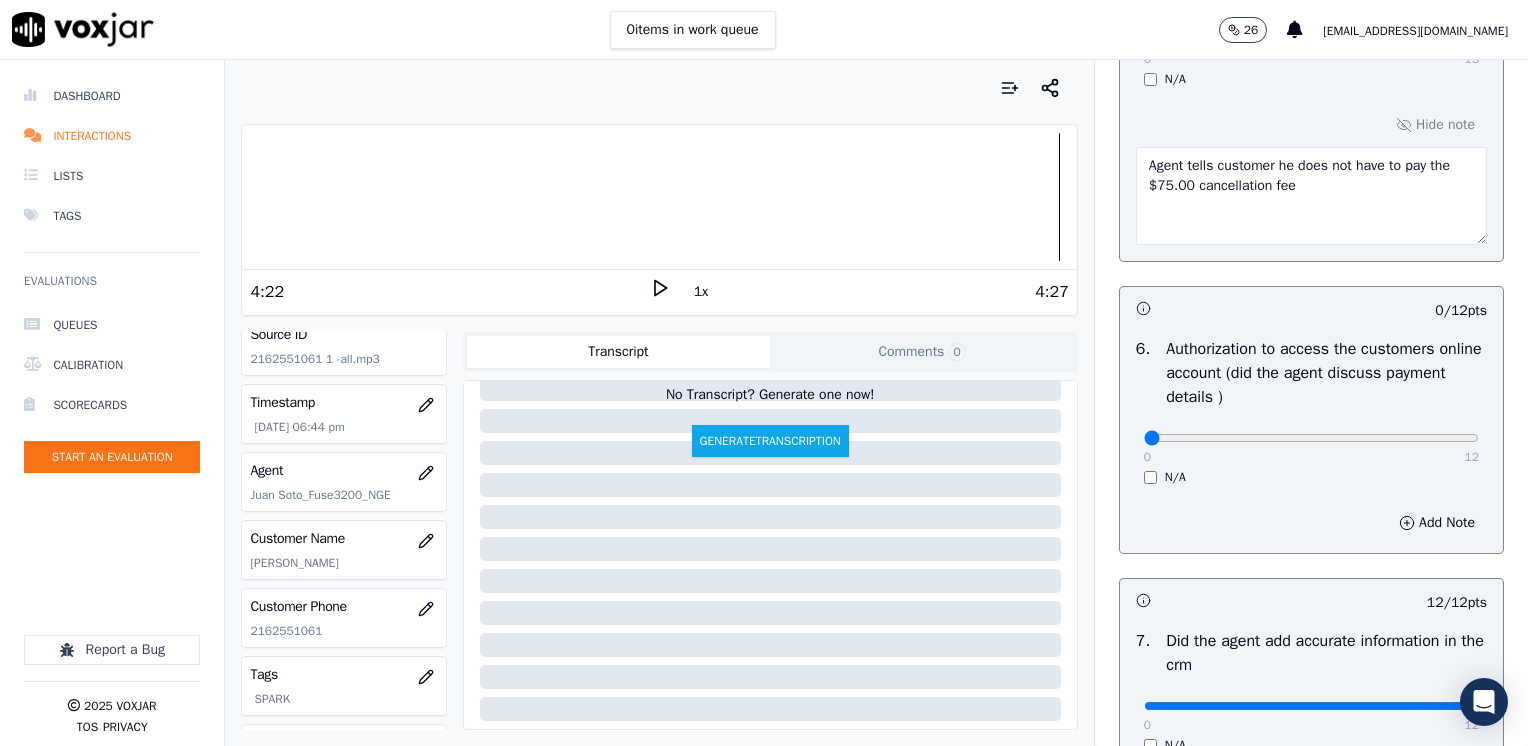 click on "N/A" at bounding box center [1311, 477] 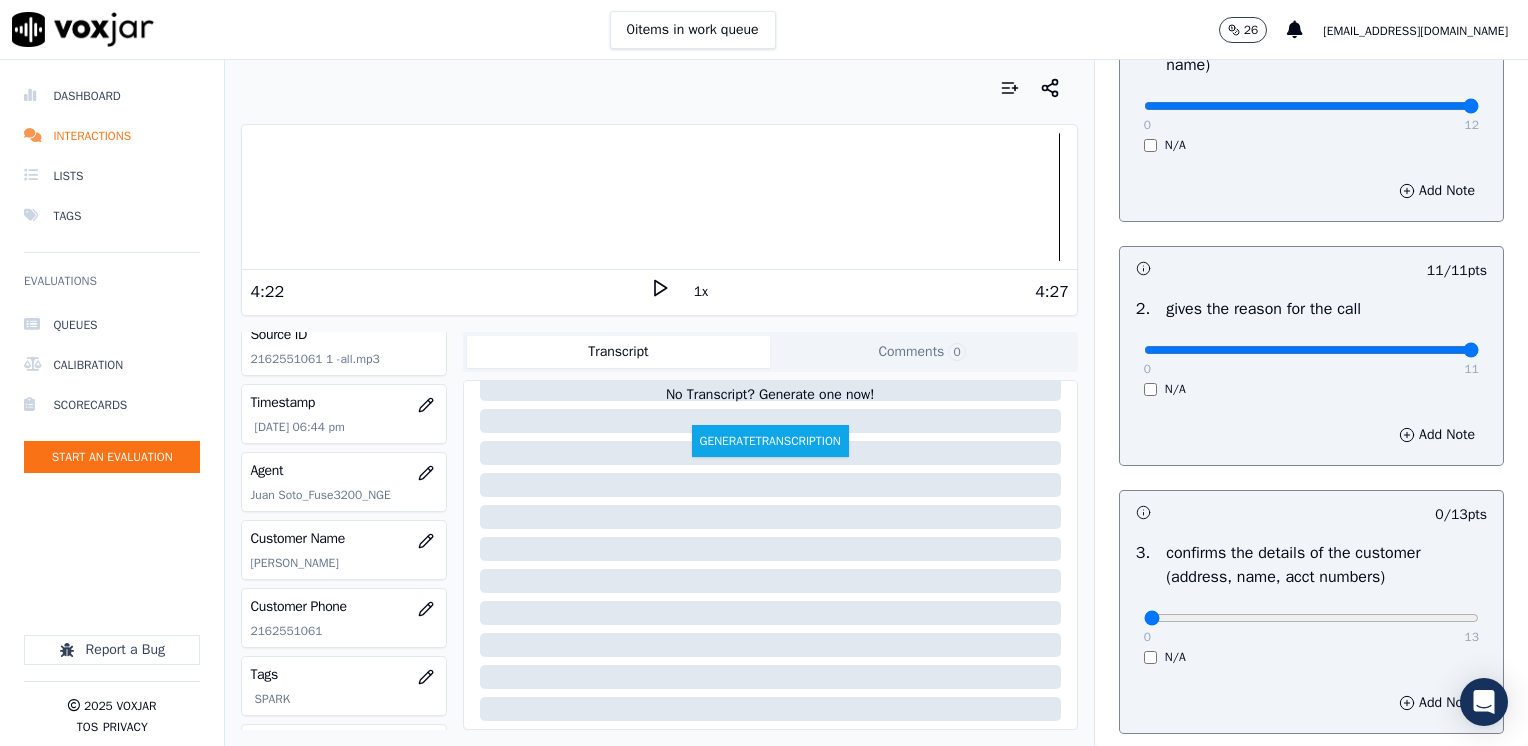 scroll, scrollTop: 359, scrollLeft: 0, axis: vertical 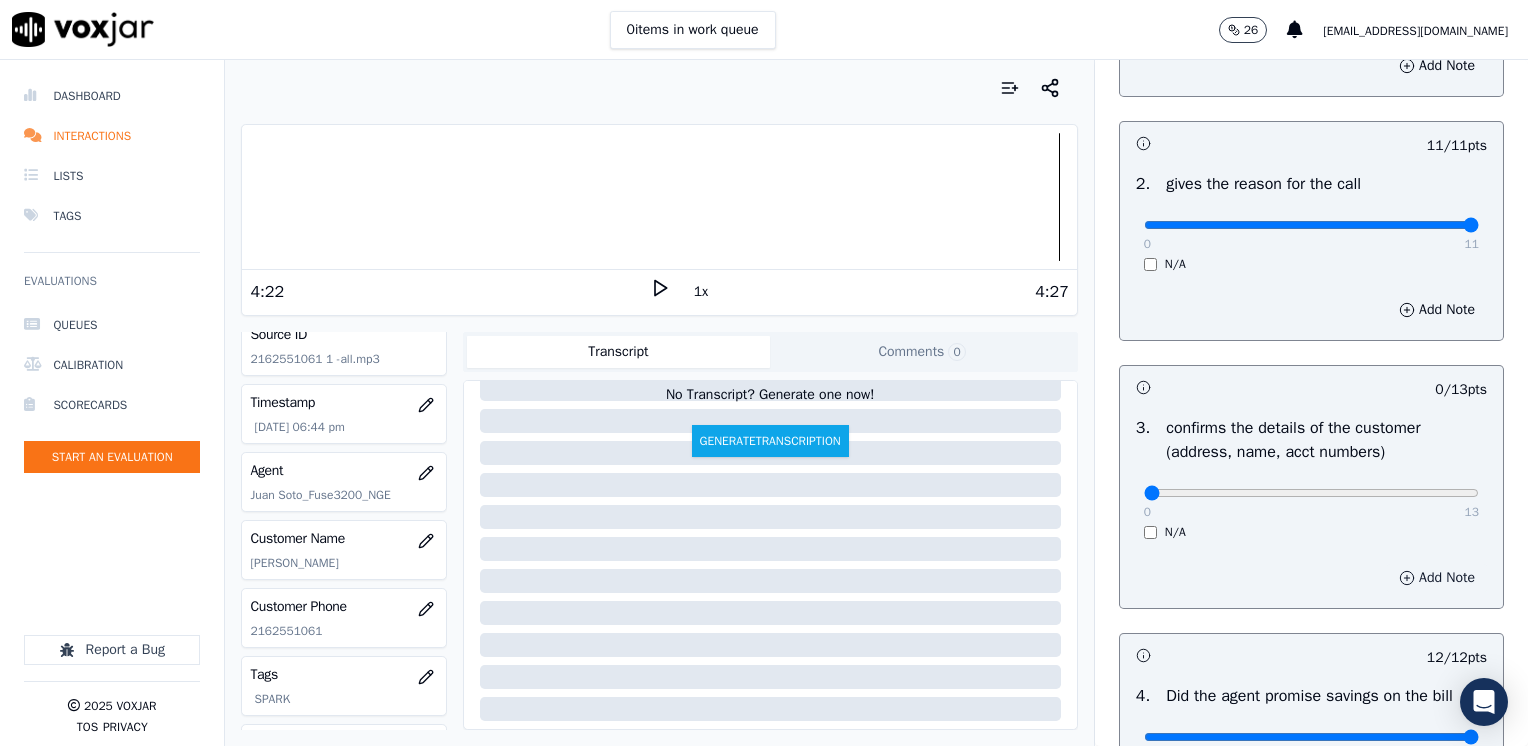 click on "Add Note" at bounding box center (1437, 578) 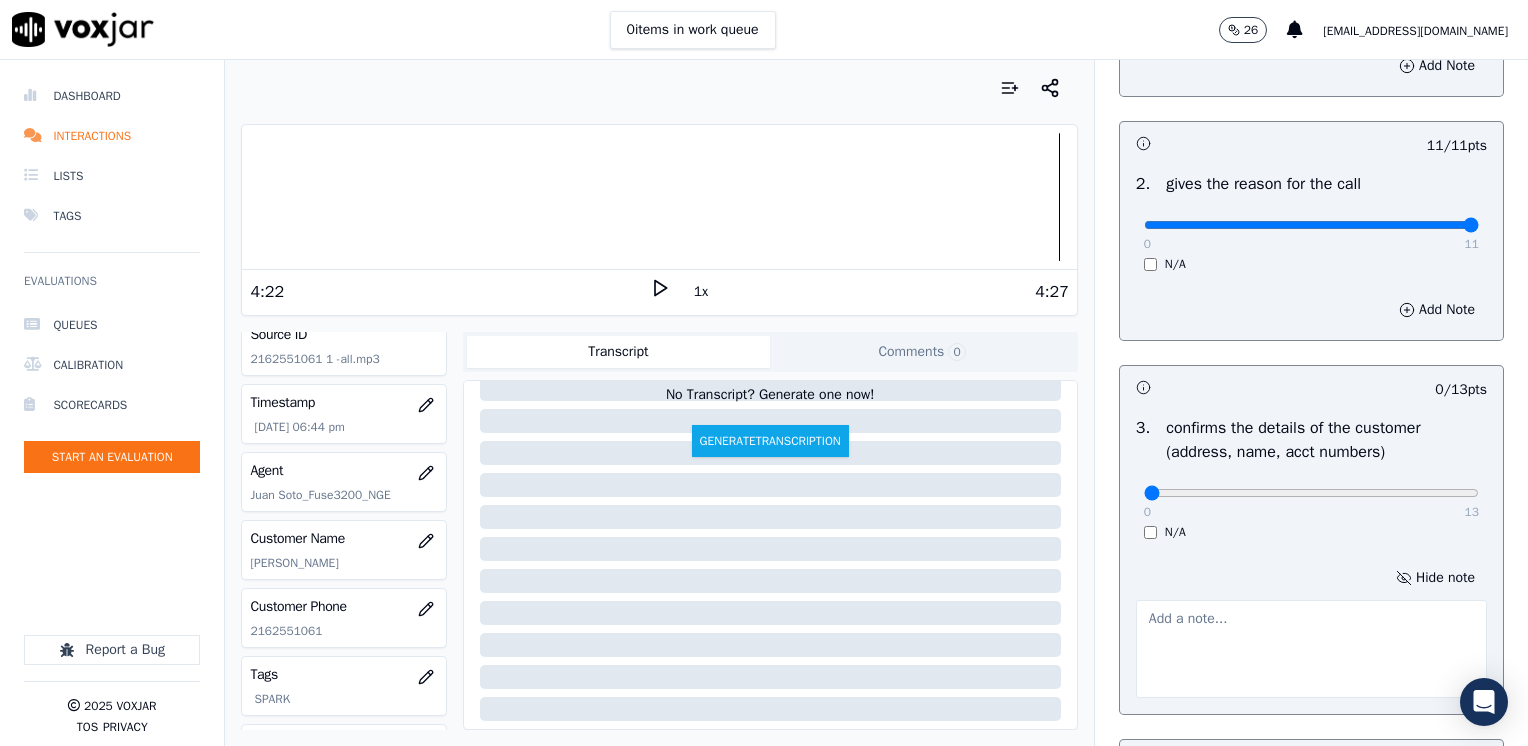 click at bounding box center [1311, 649] 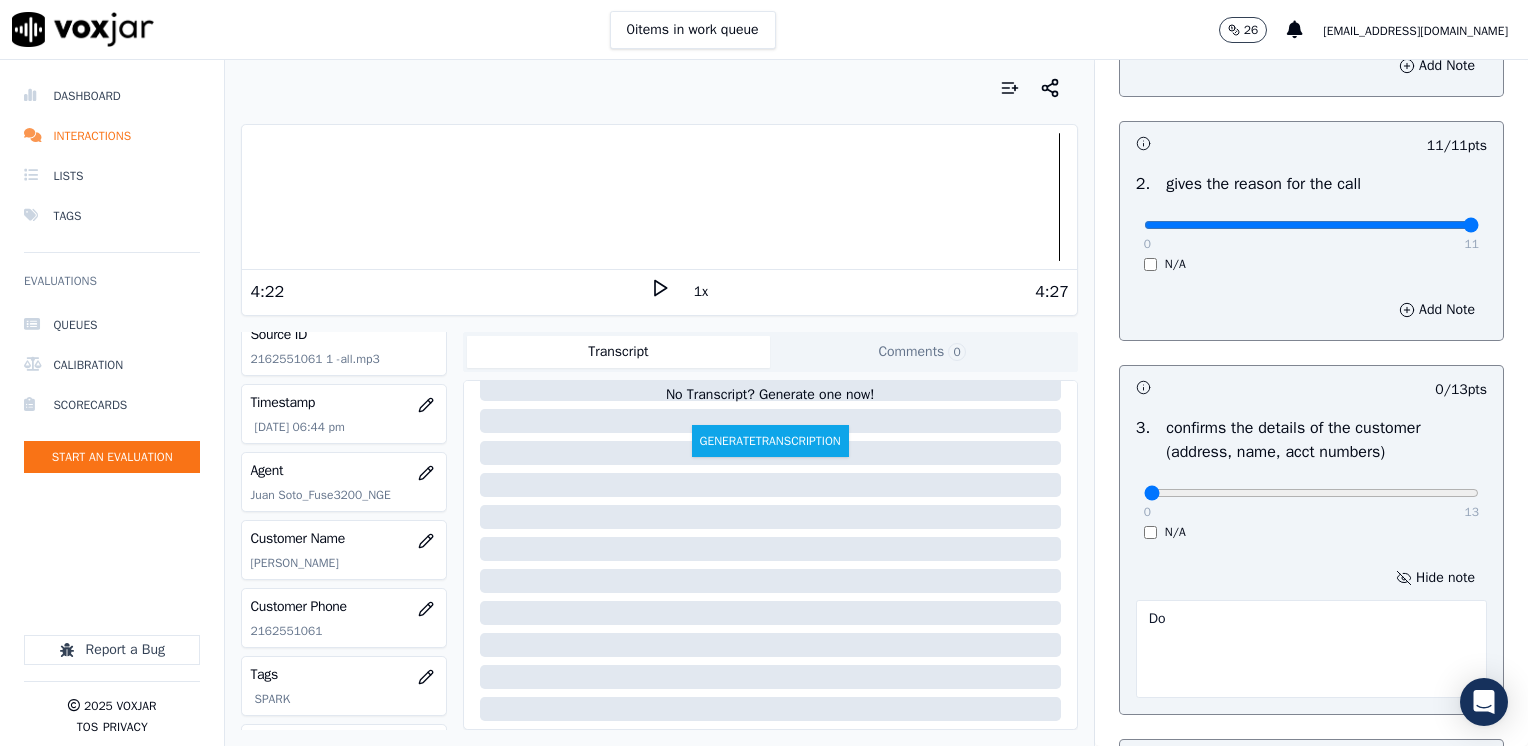 type on "D" 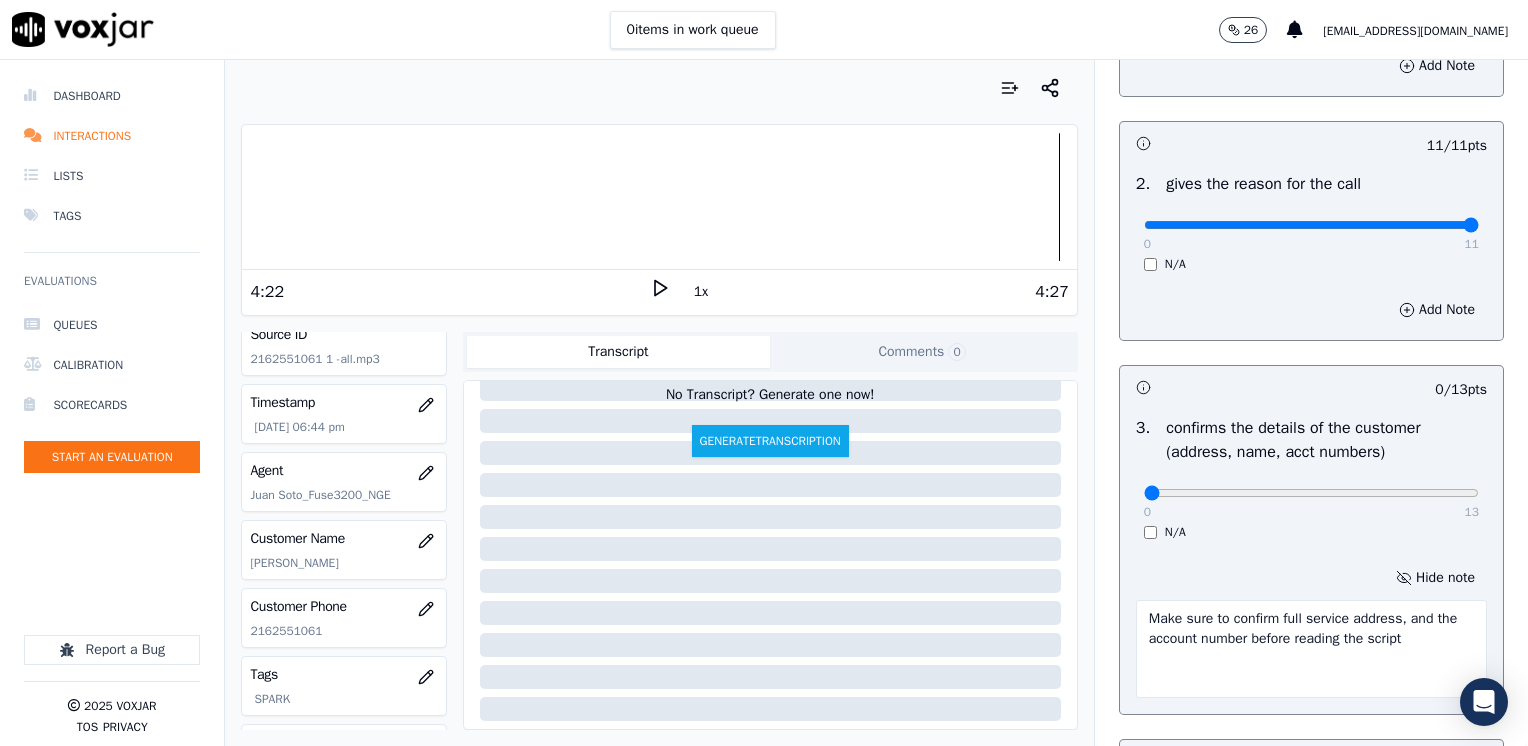 type on "Make sure to confirm full service address, and the account number before reading the script" 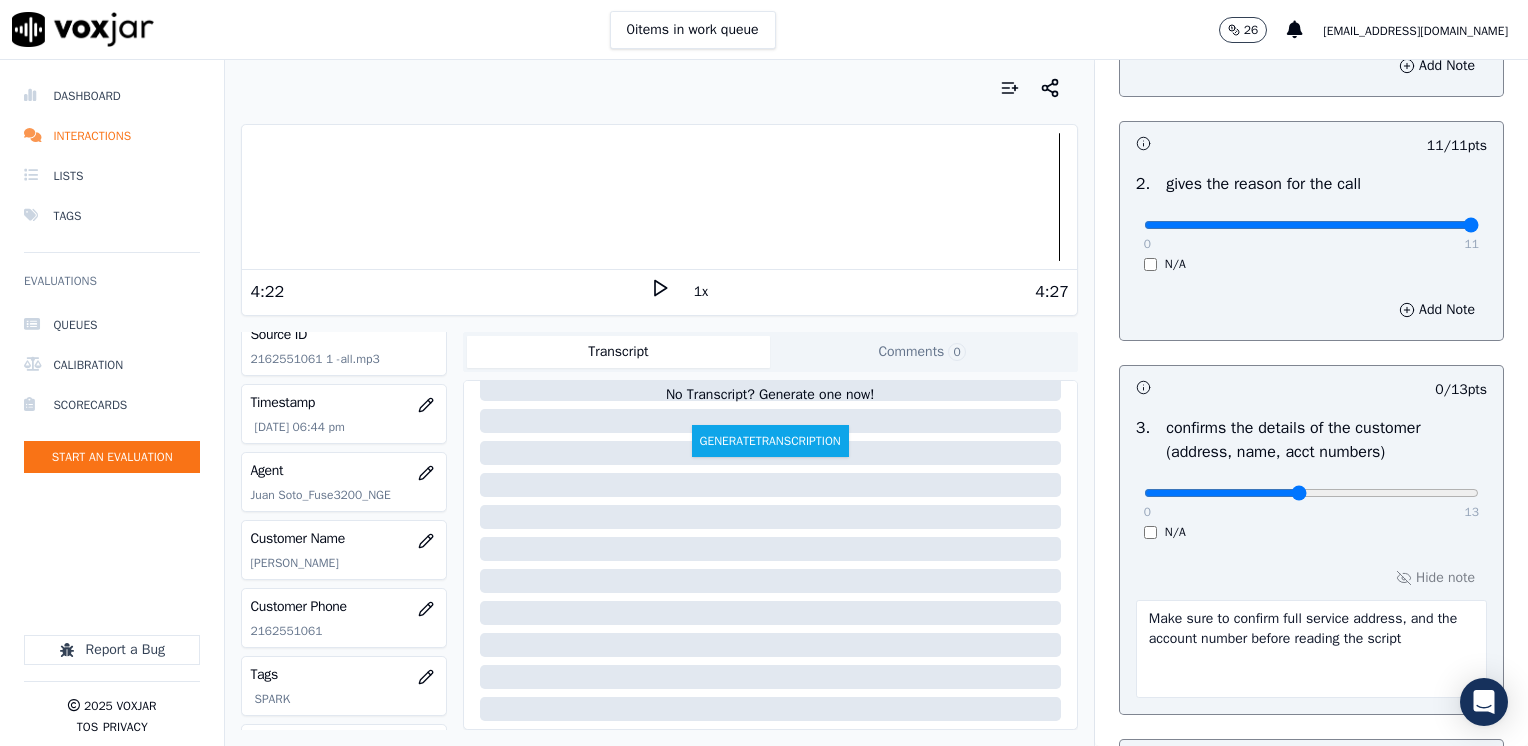 type on "6" 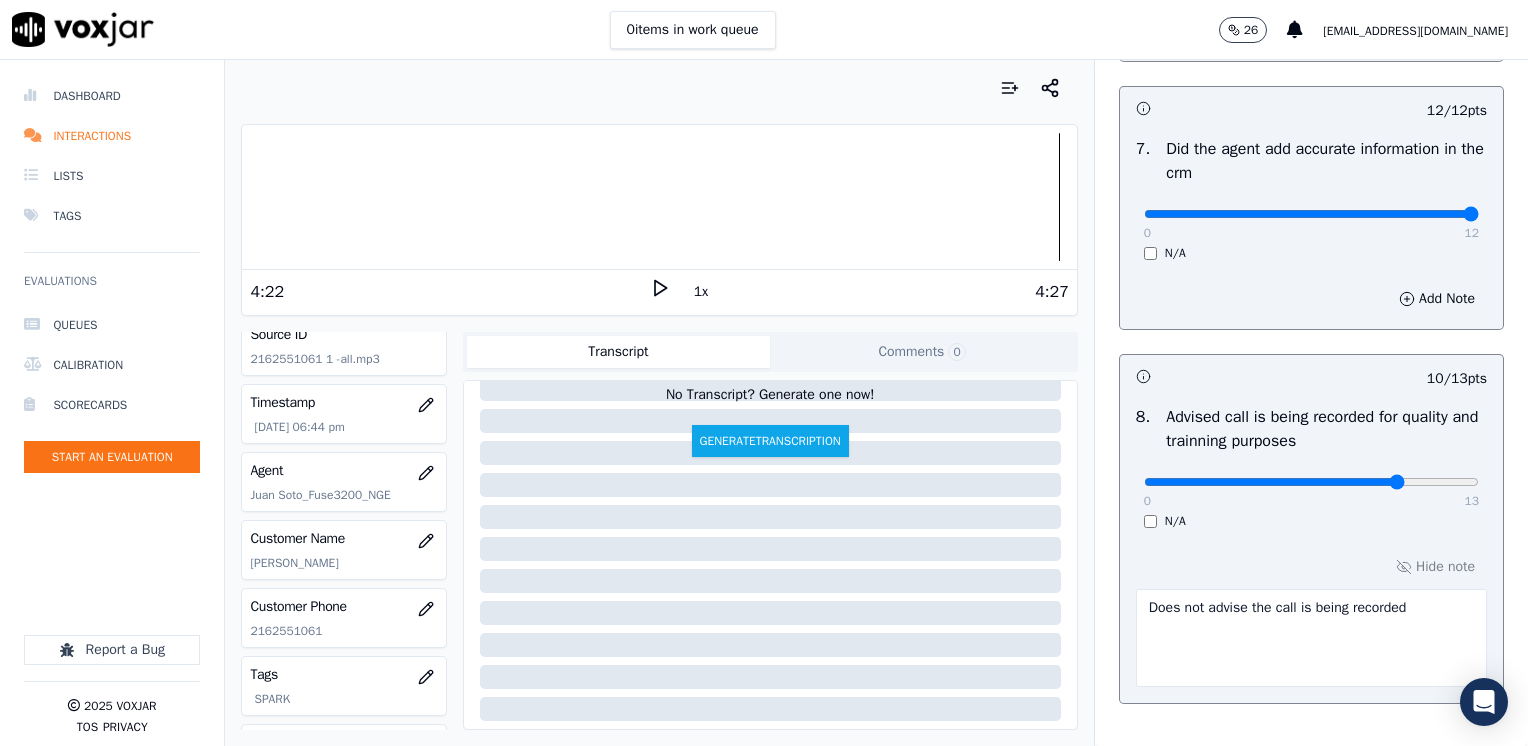 scroll, scrollTop: 2064, scrollLeft: 0, axis: vertical 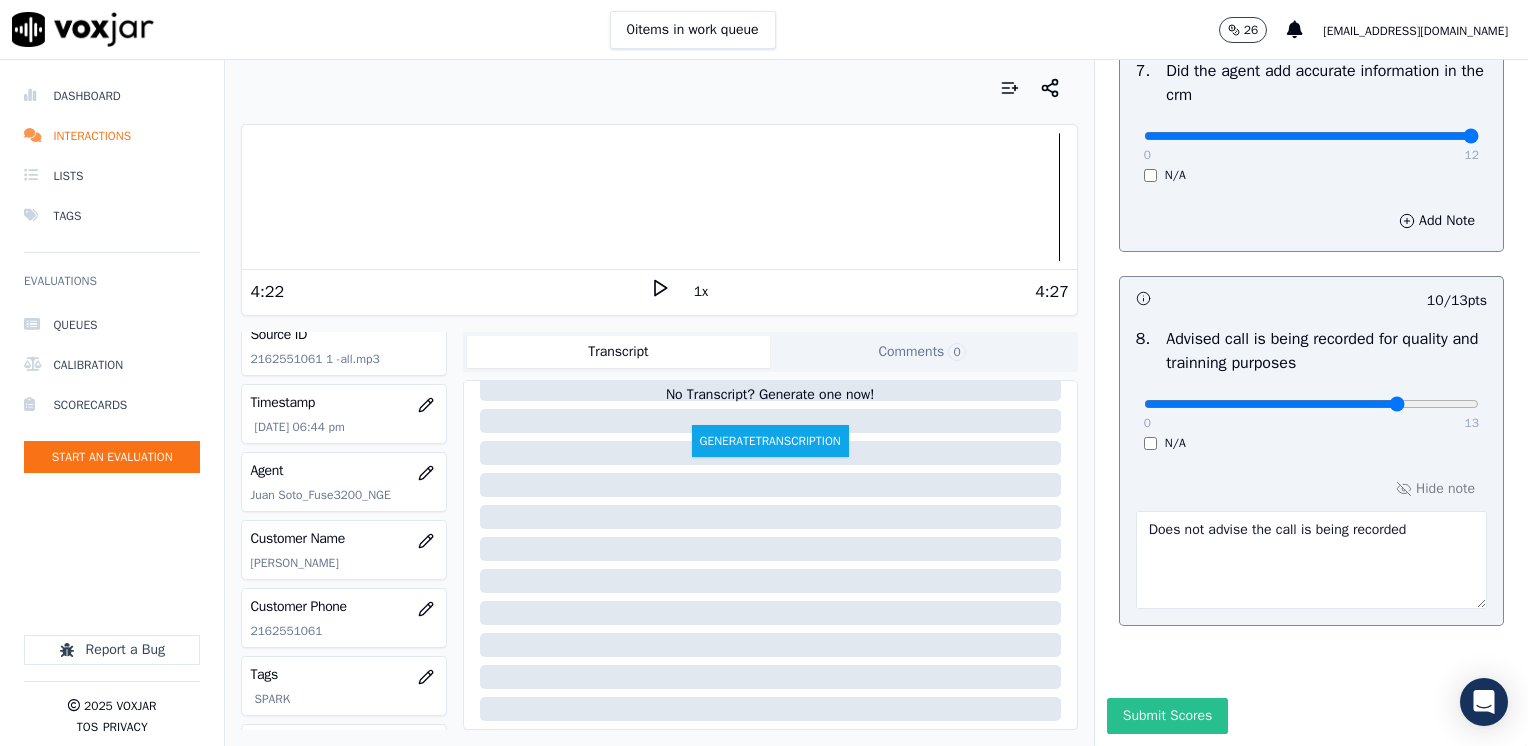 click on "Submit Scores" at bounding box center (1167, 716) 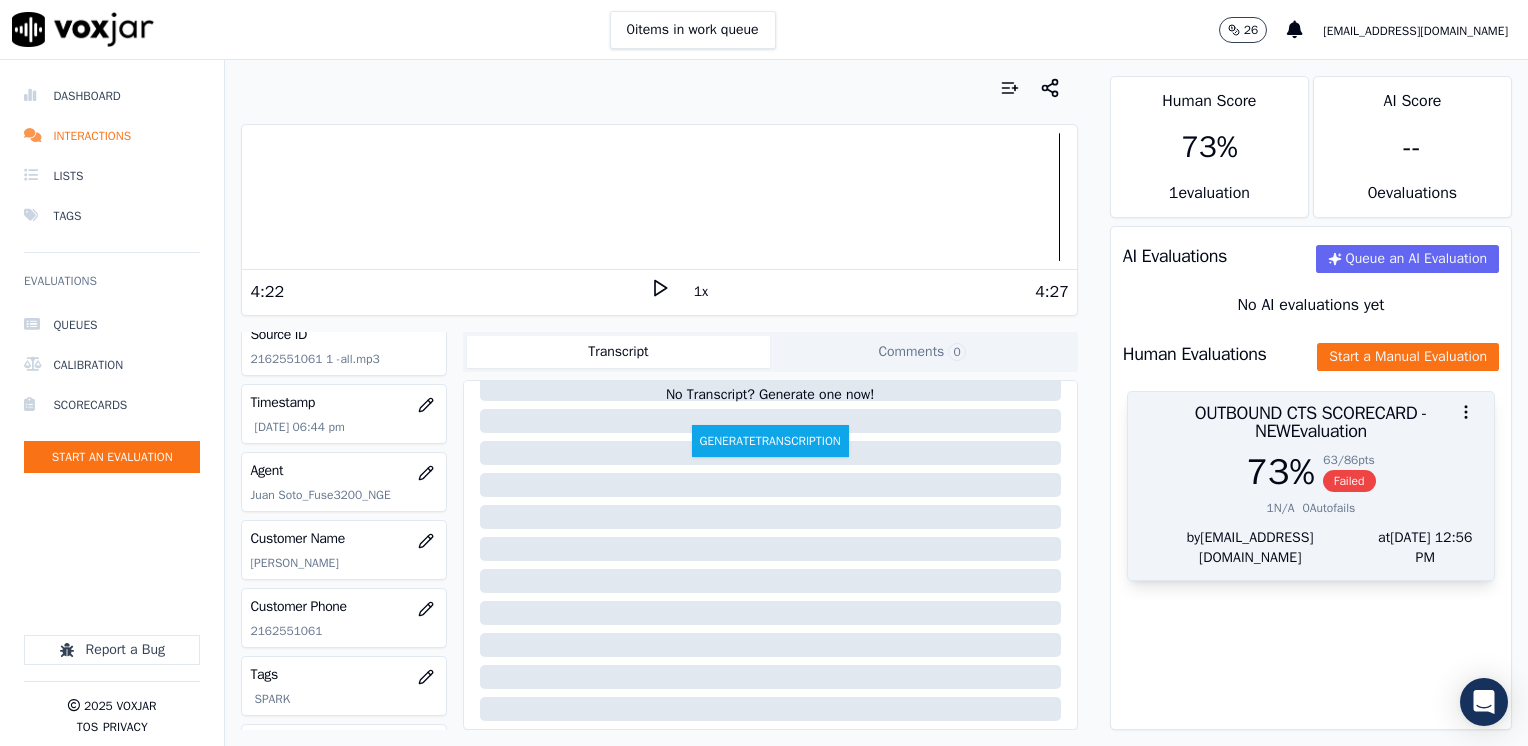 click on "73 %" at bounding box center [1280, 472] 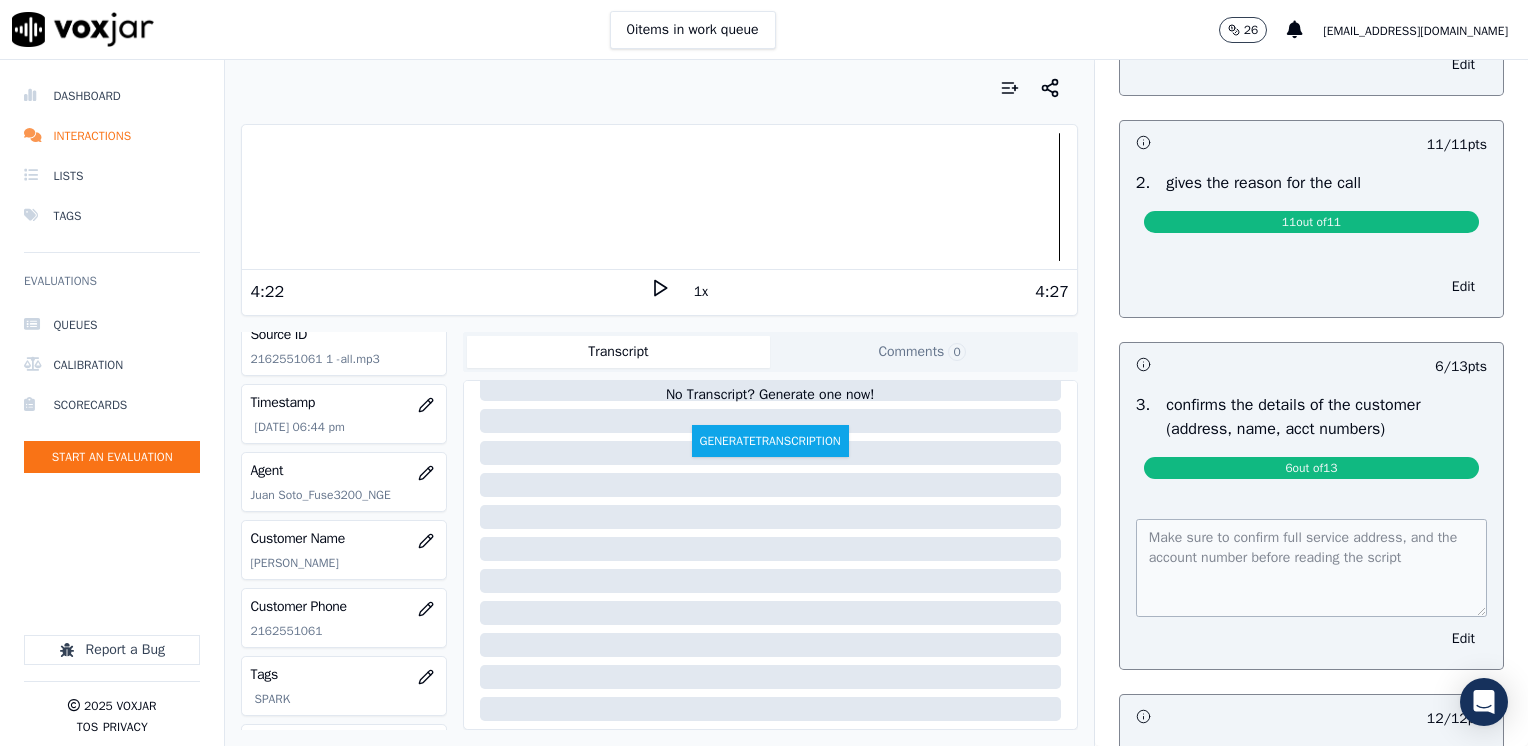 scroll, scrollTop: 337, scrollLeft: 0, axis: vertical 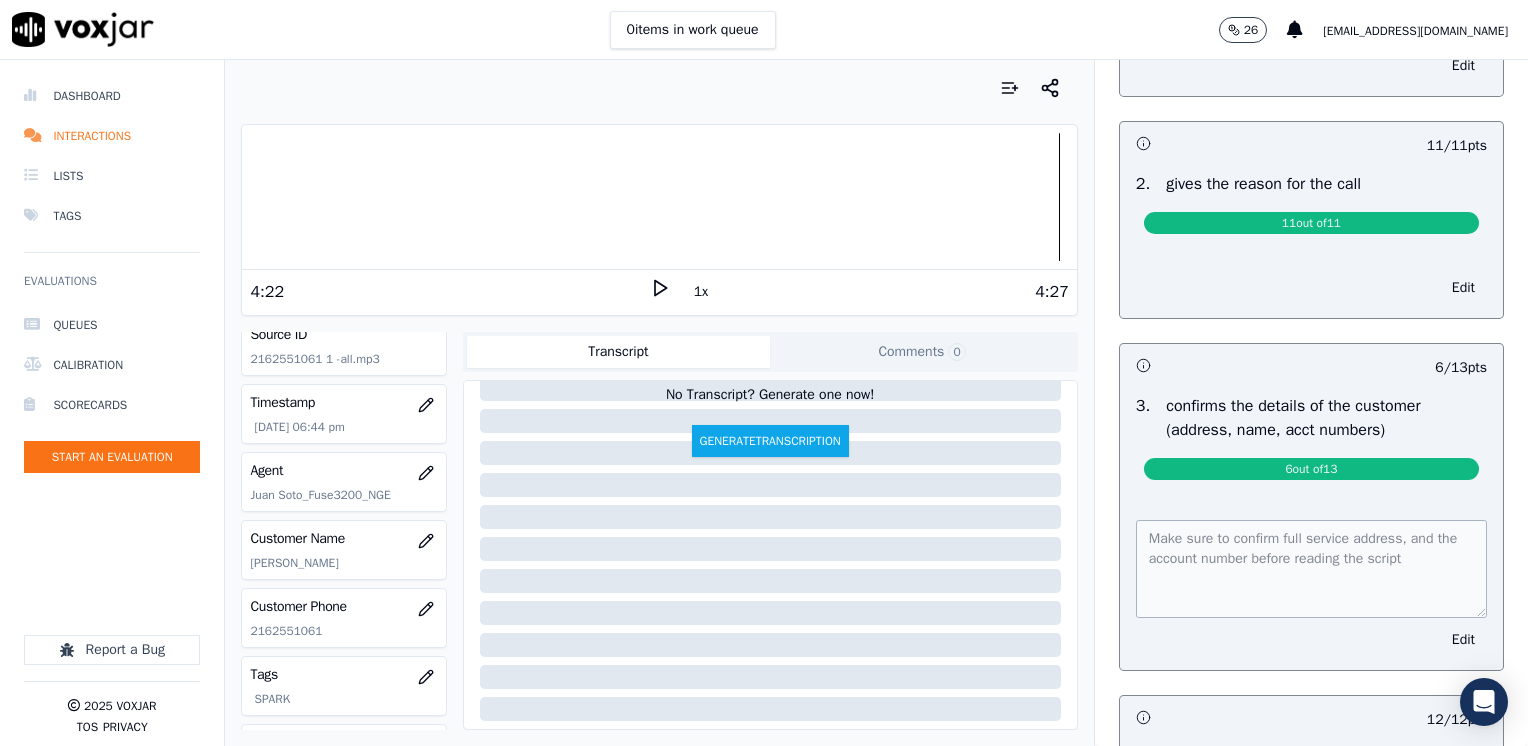 click on "6  out of  13" at bounding box center (1311, 469) 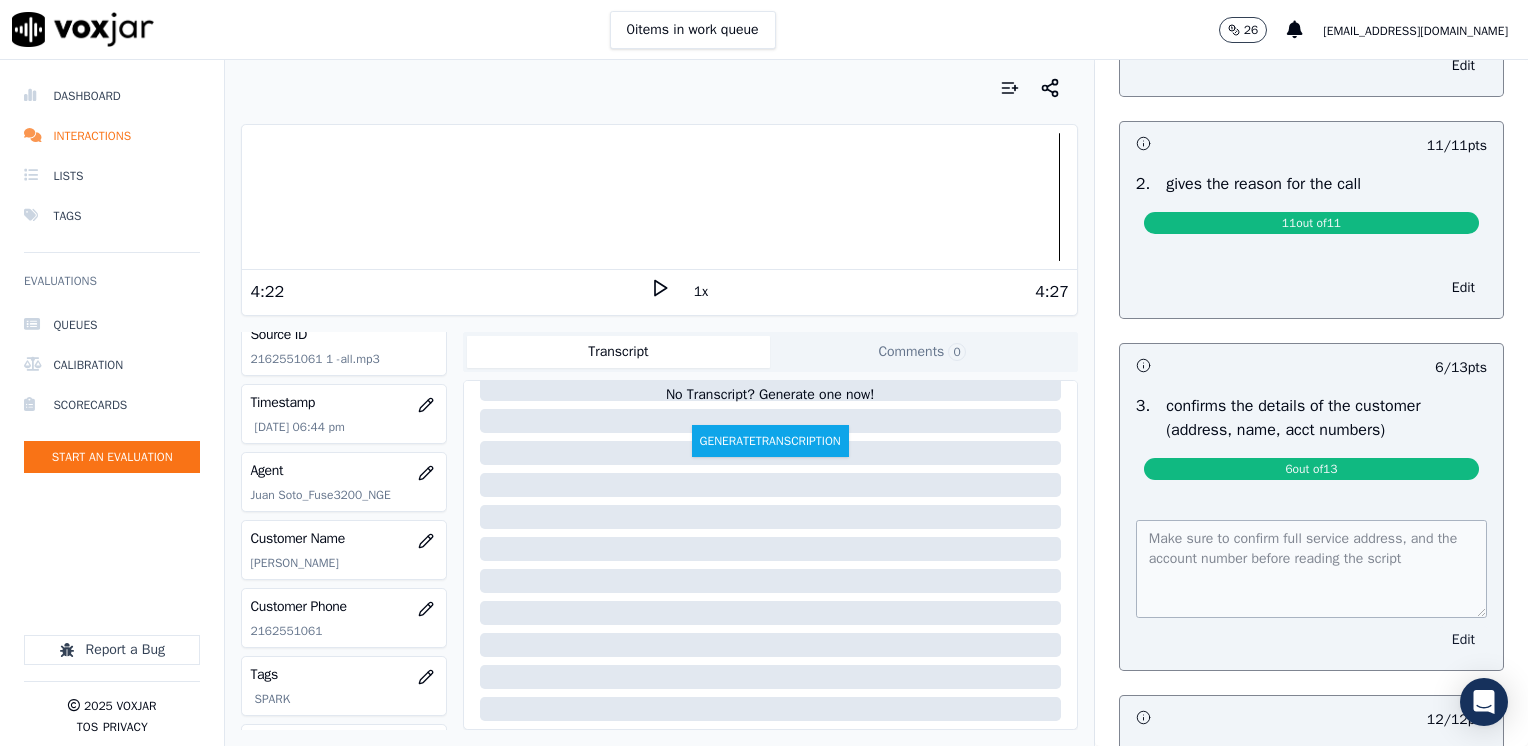click on "Edit" at bounding box center [1463, 640] 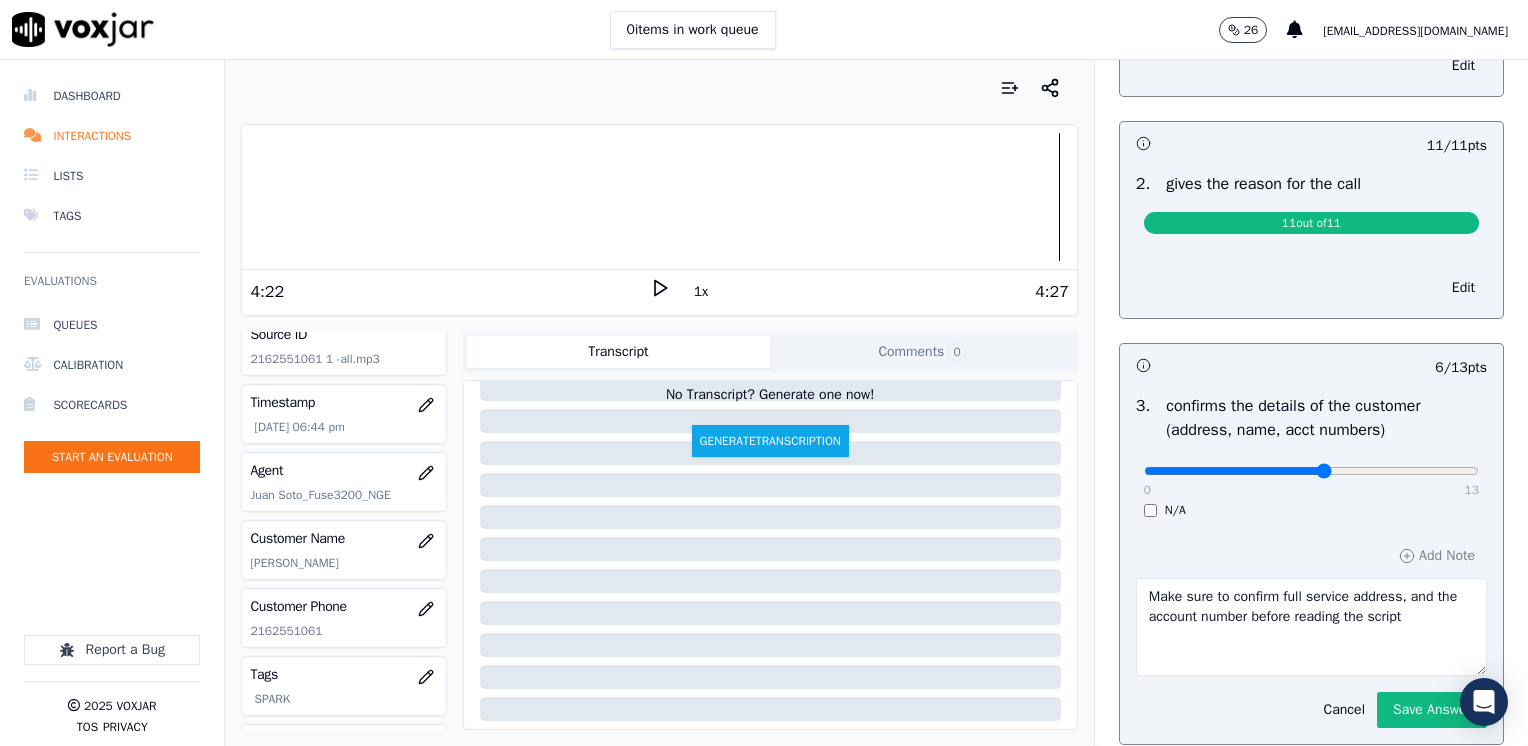 type on "7" 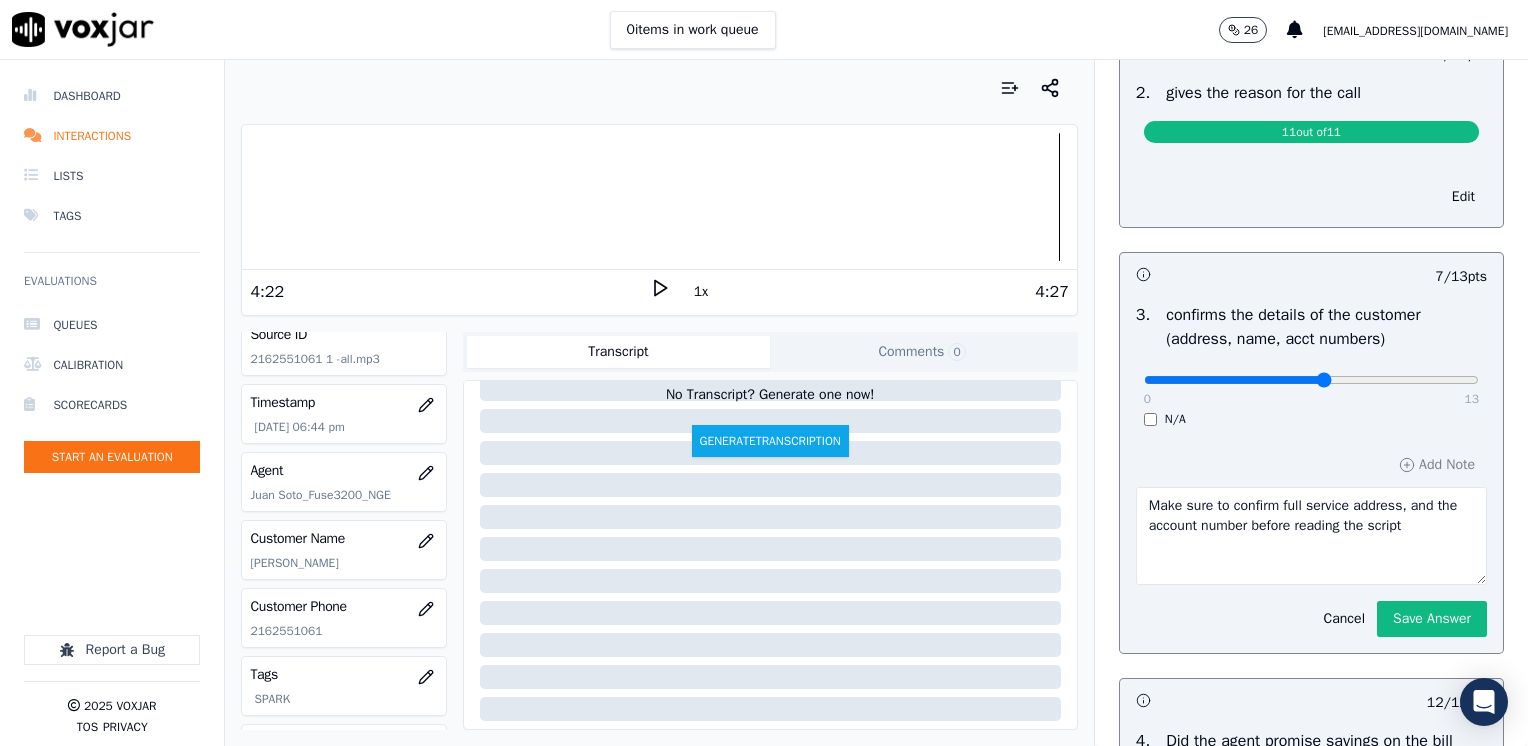 scroll, scrollTop: 537, scrollLeft: 0, axis: vertical 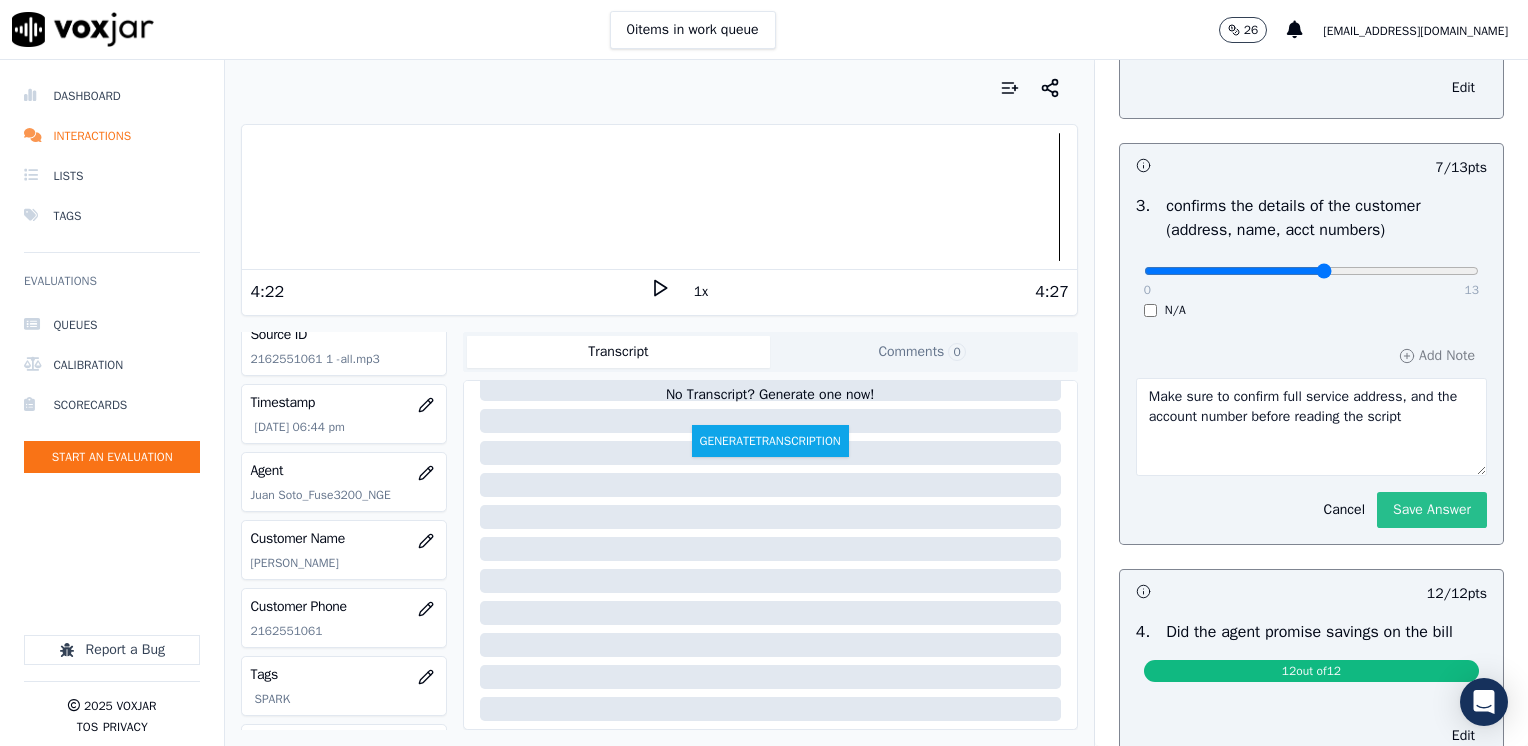 click on "Save Answer" 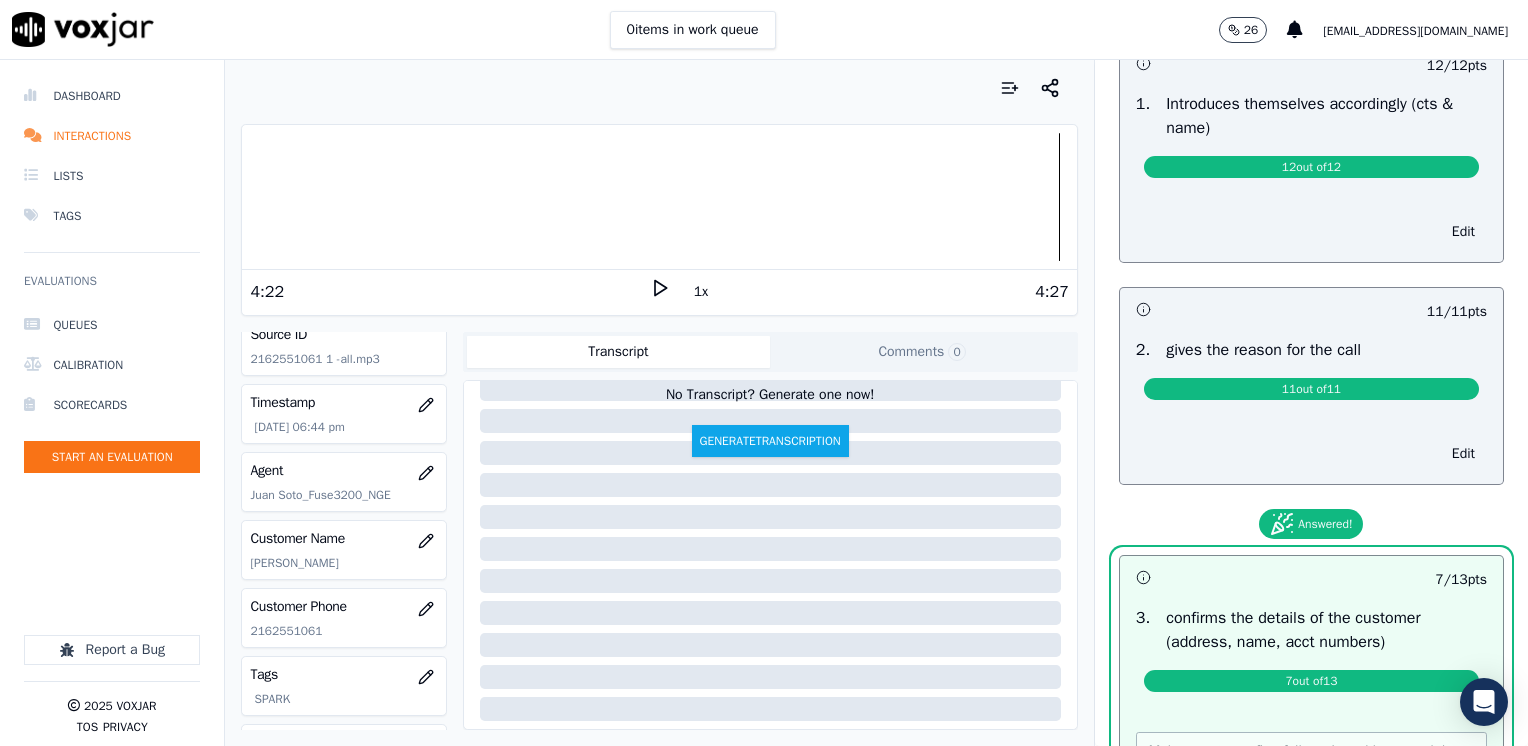 scroll, scrollTop: 0, scrollLeft: 0, axis: both 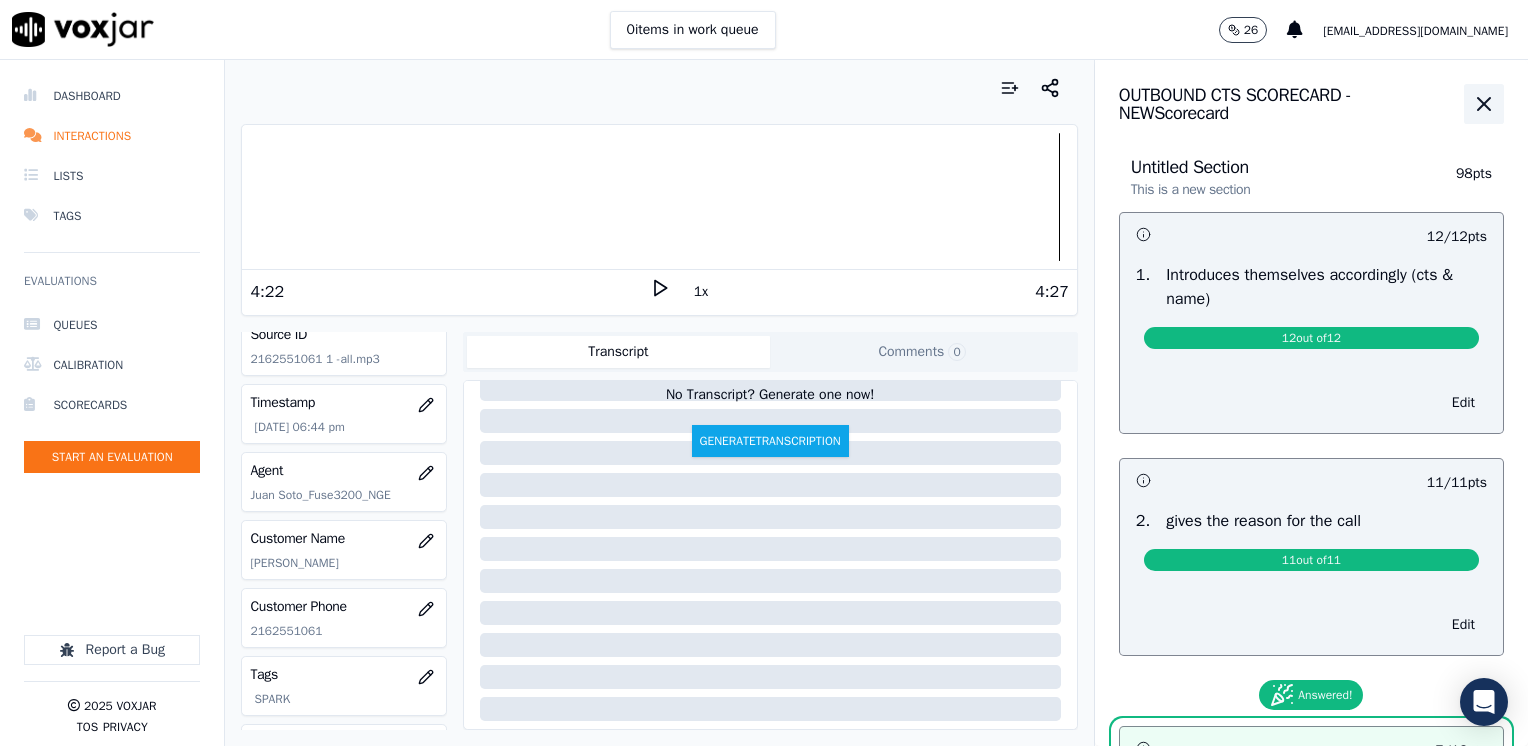click 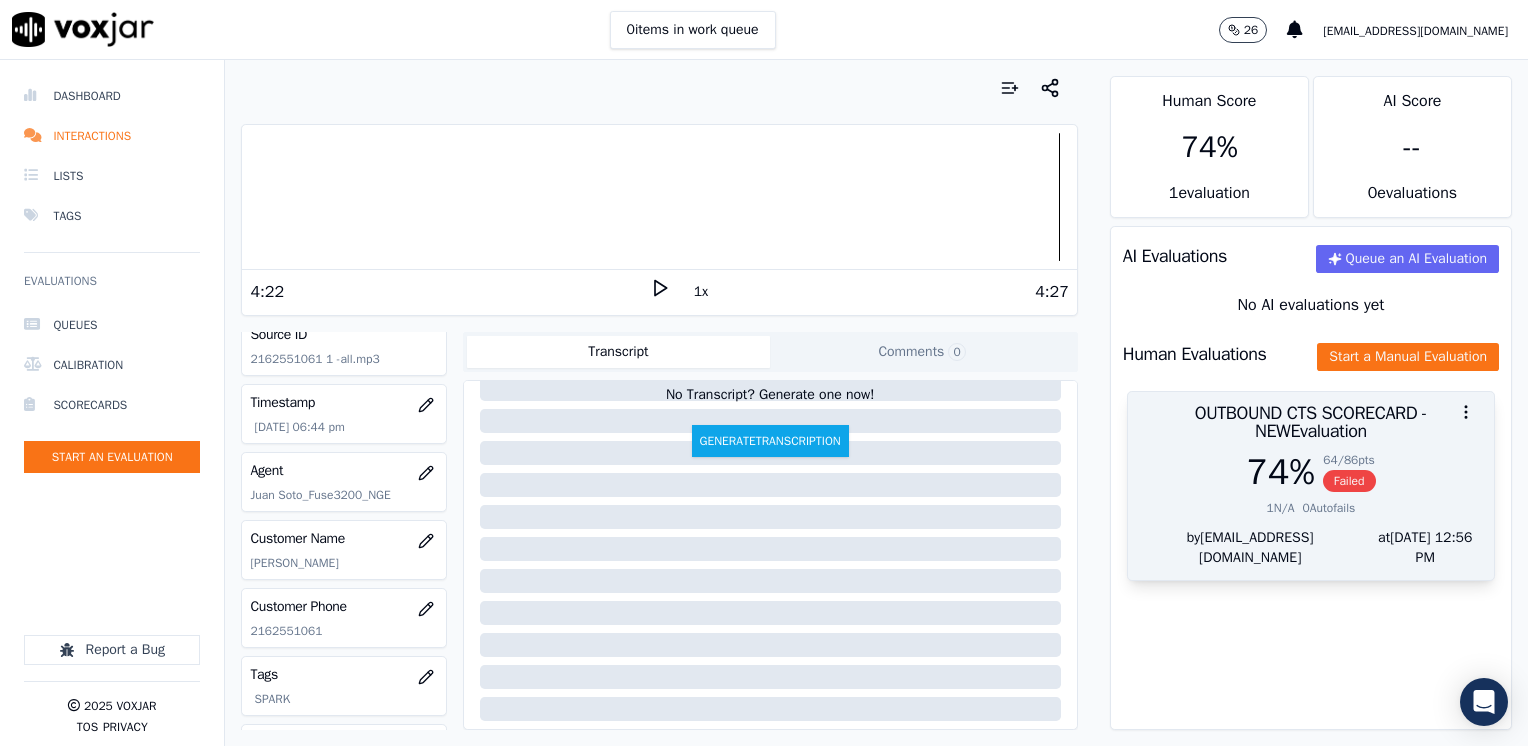 click at bounding box center [1311, 412] 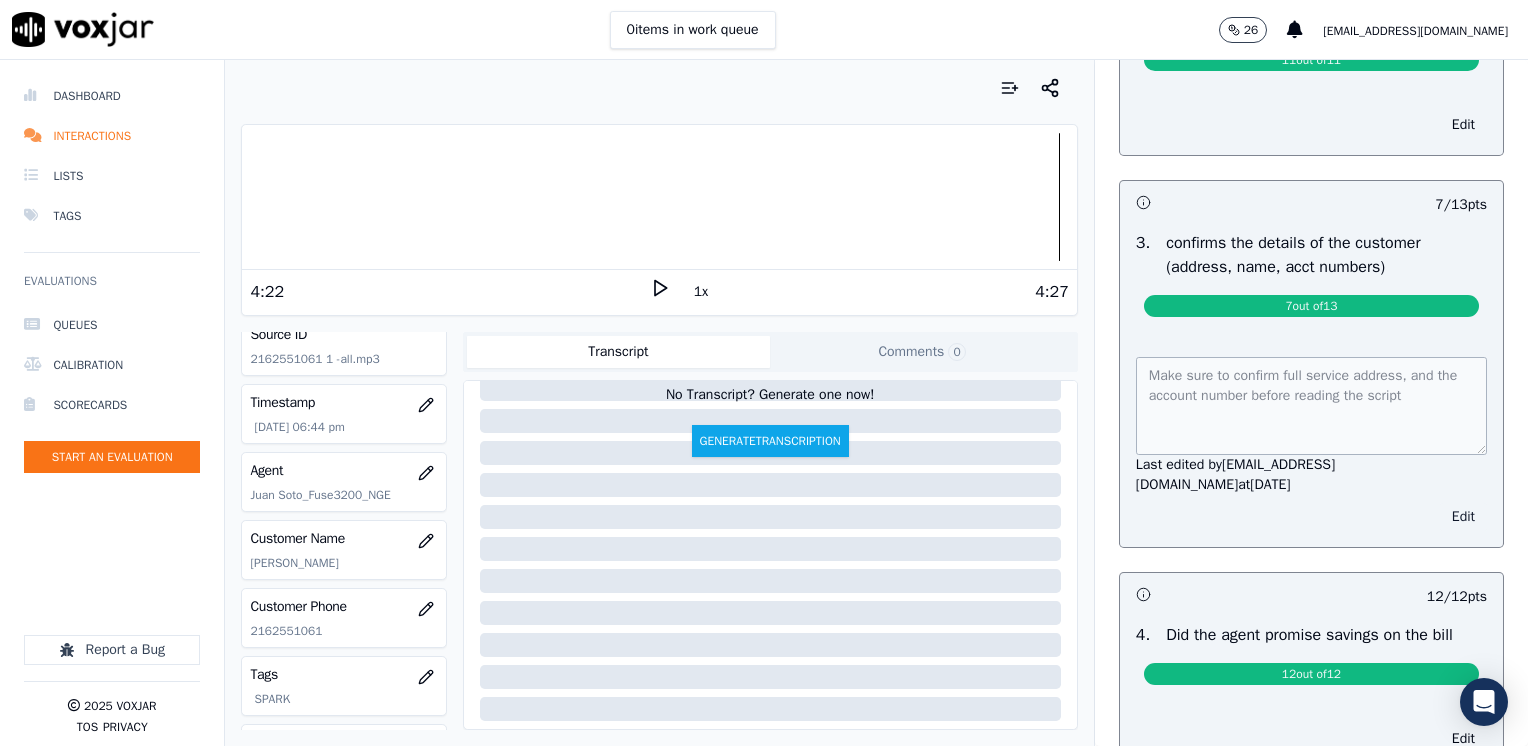 click on "Edit" at bounding box center [1463, 517] 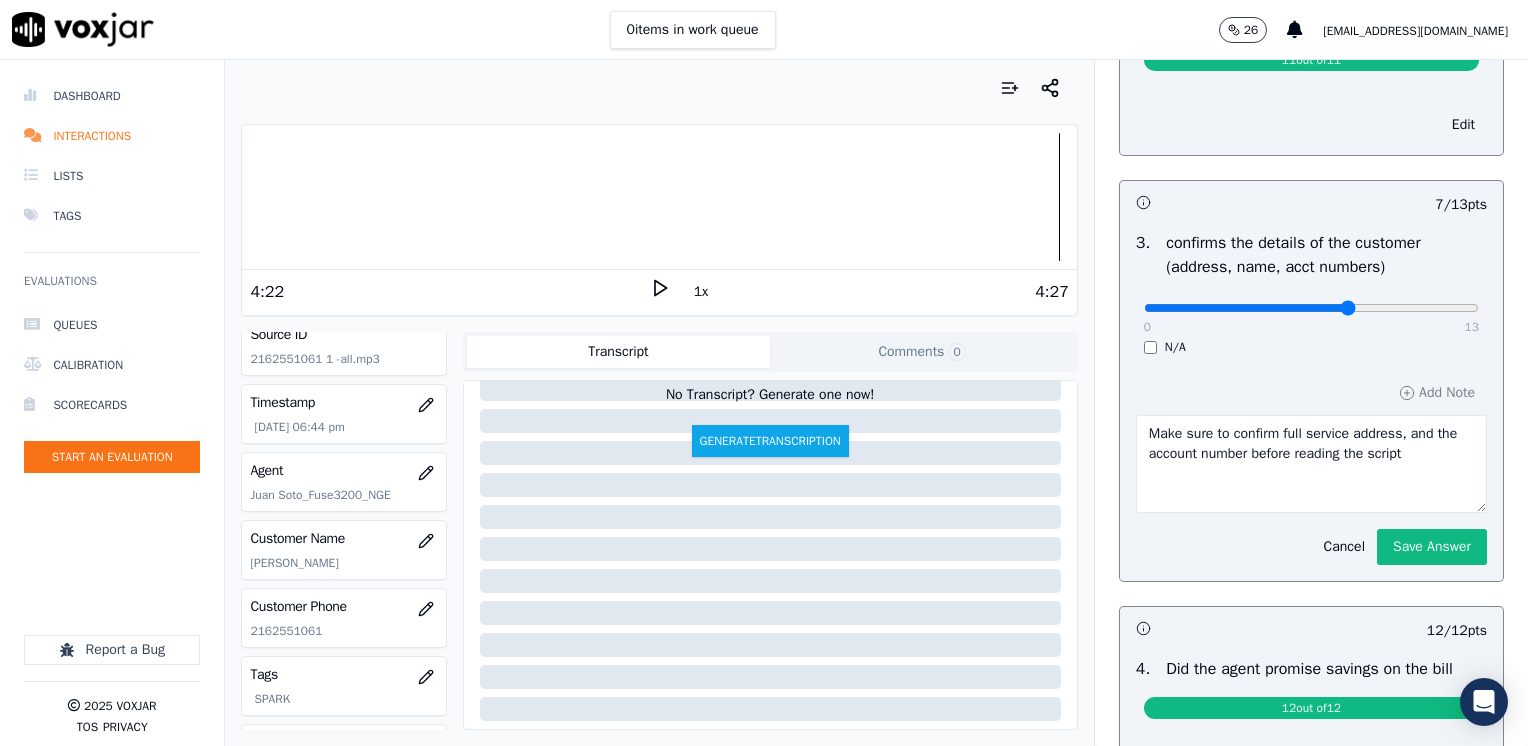 type on "8" 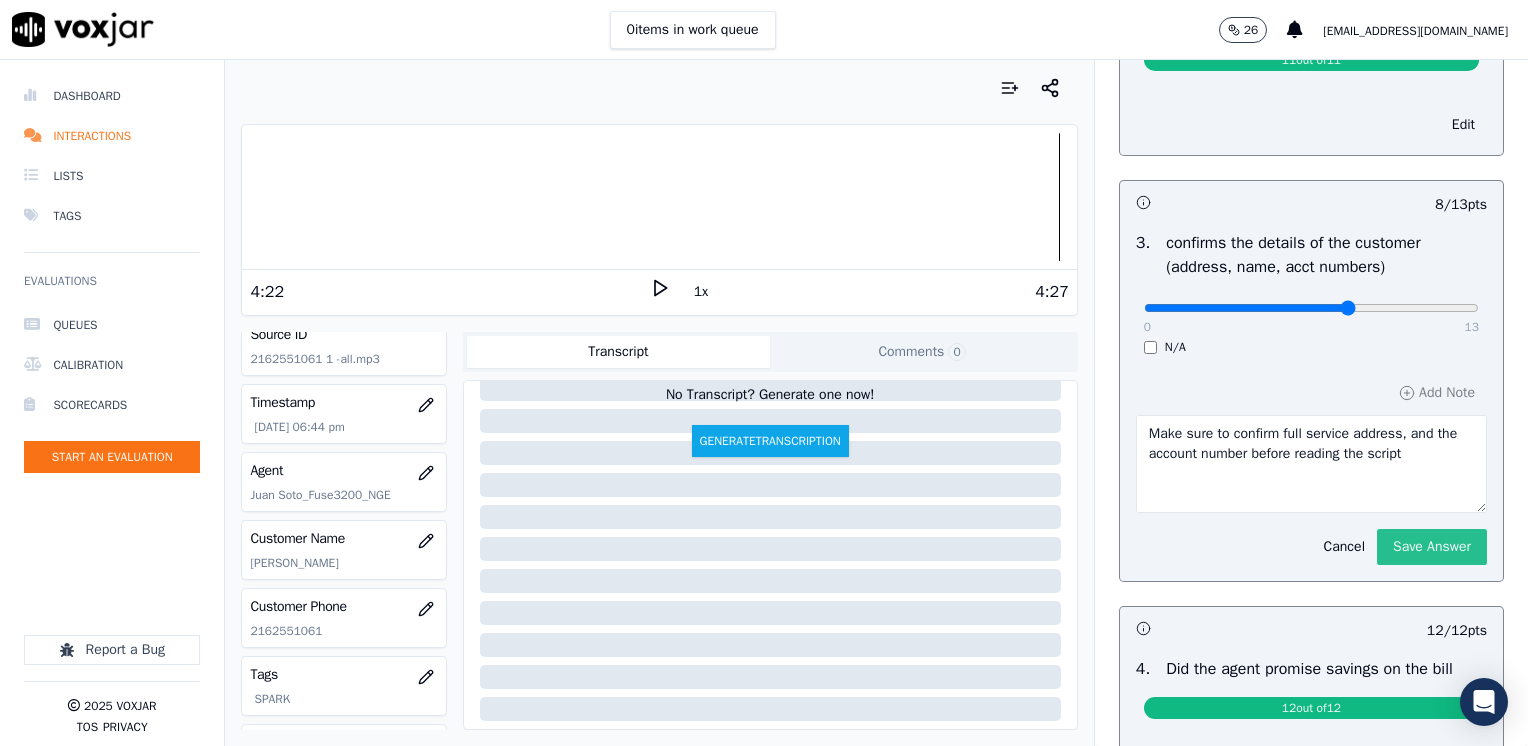 click on "Save Answer" 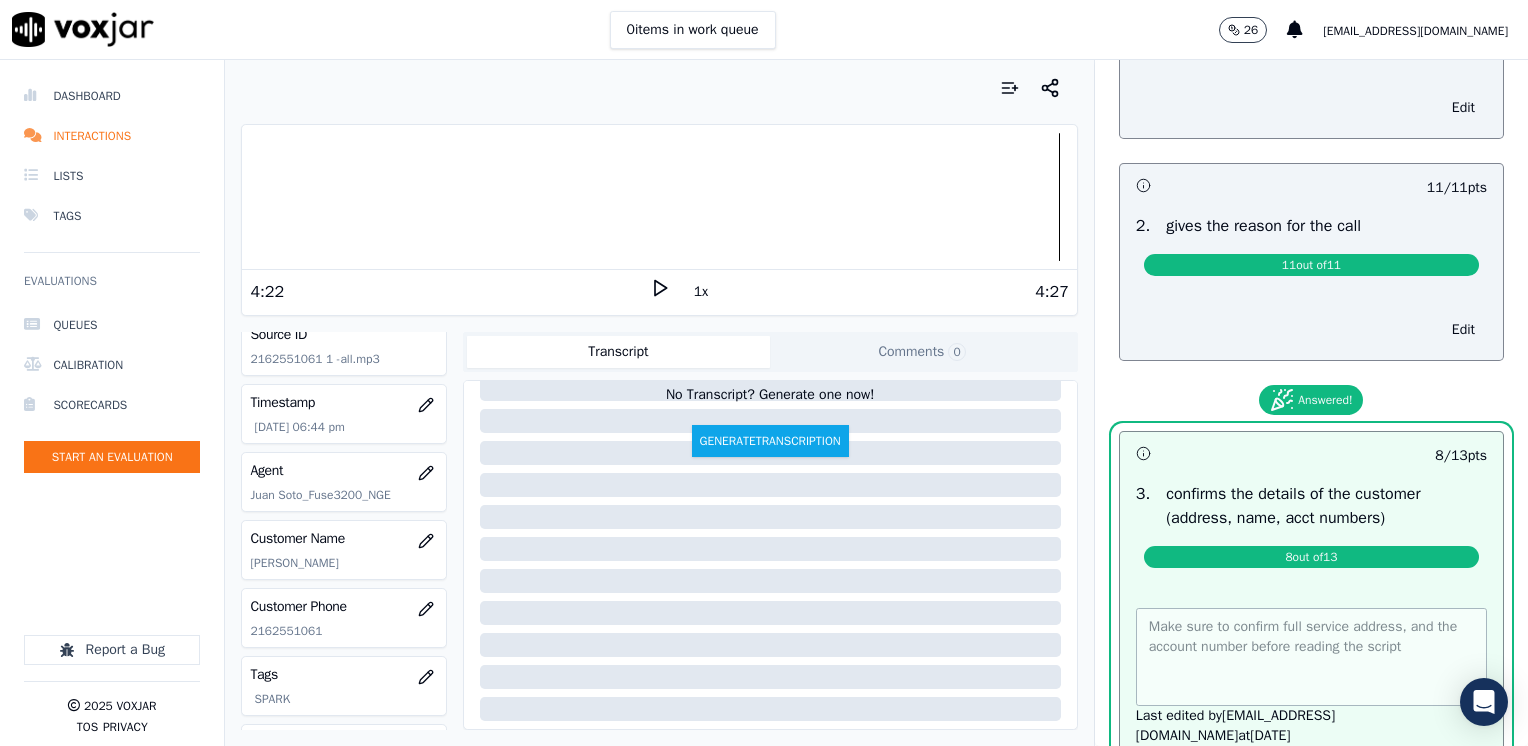 scroll, scrollTop: 0, scrollLeft: 0, axis: both 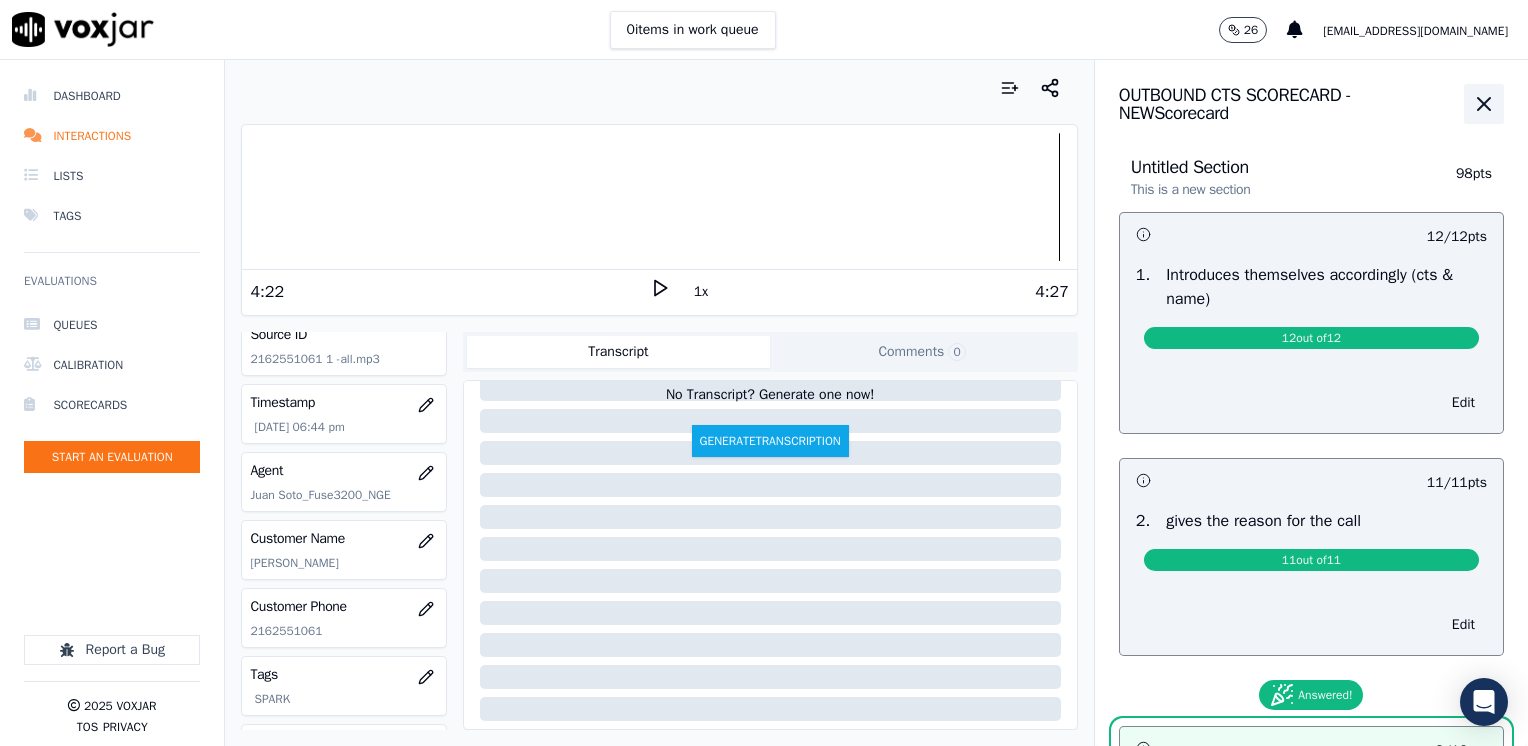 click 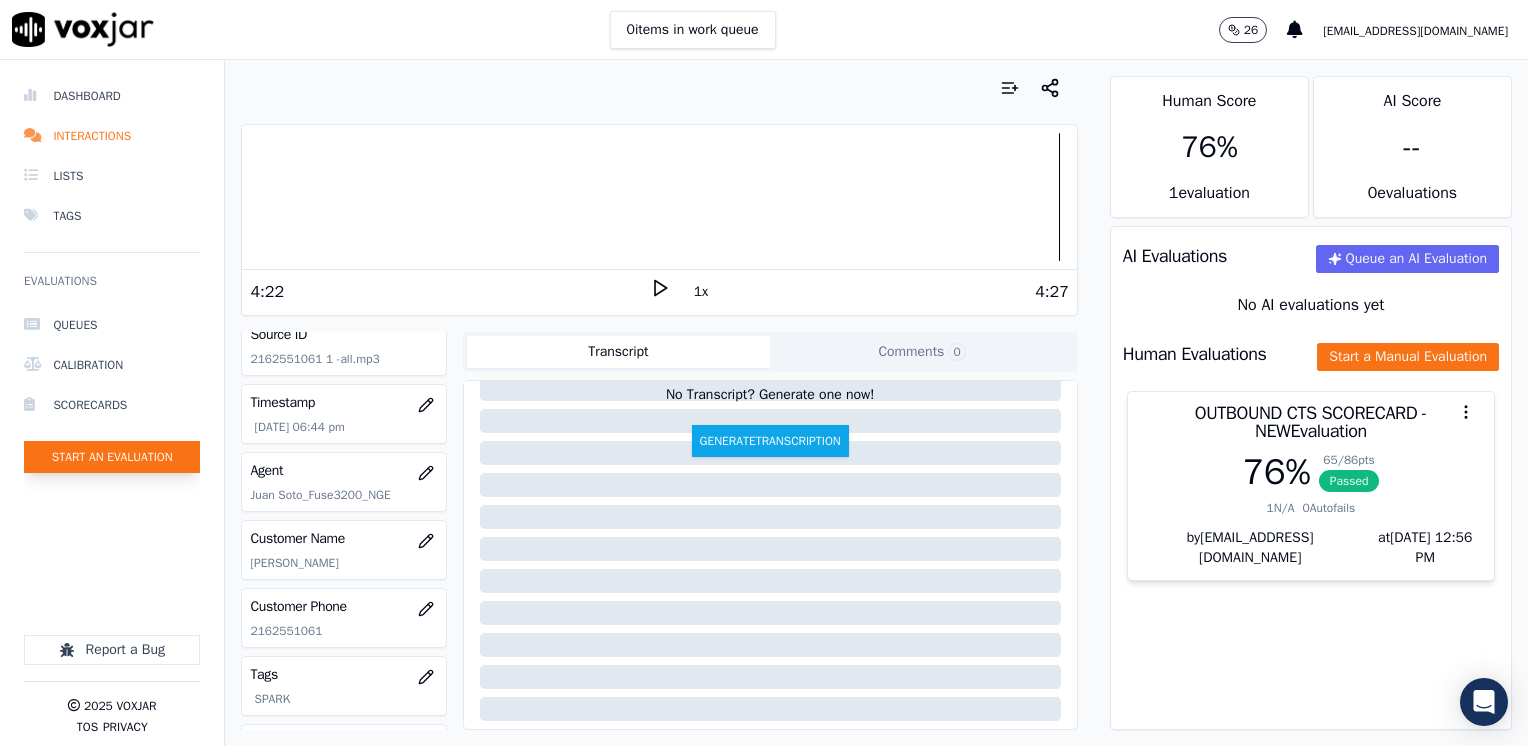 click on "Start an Evaluation" 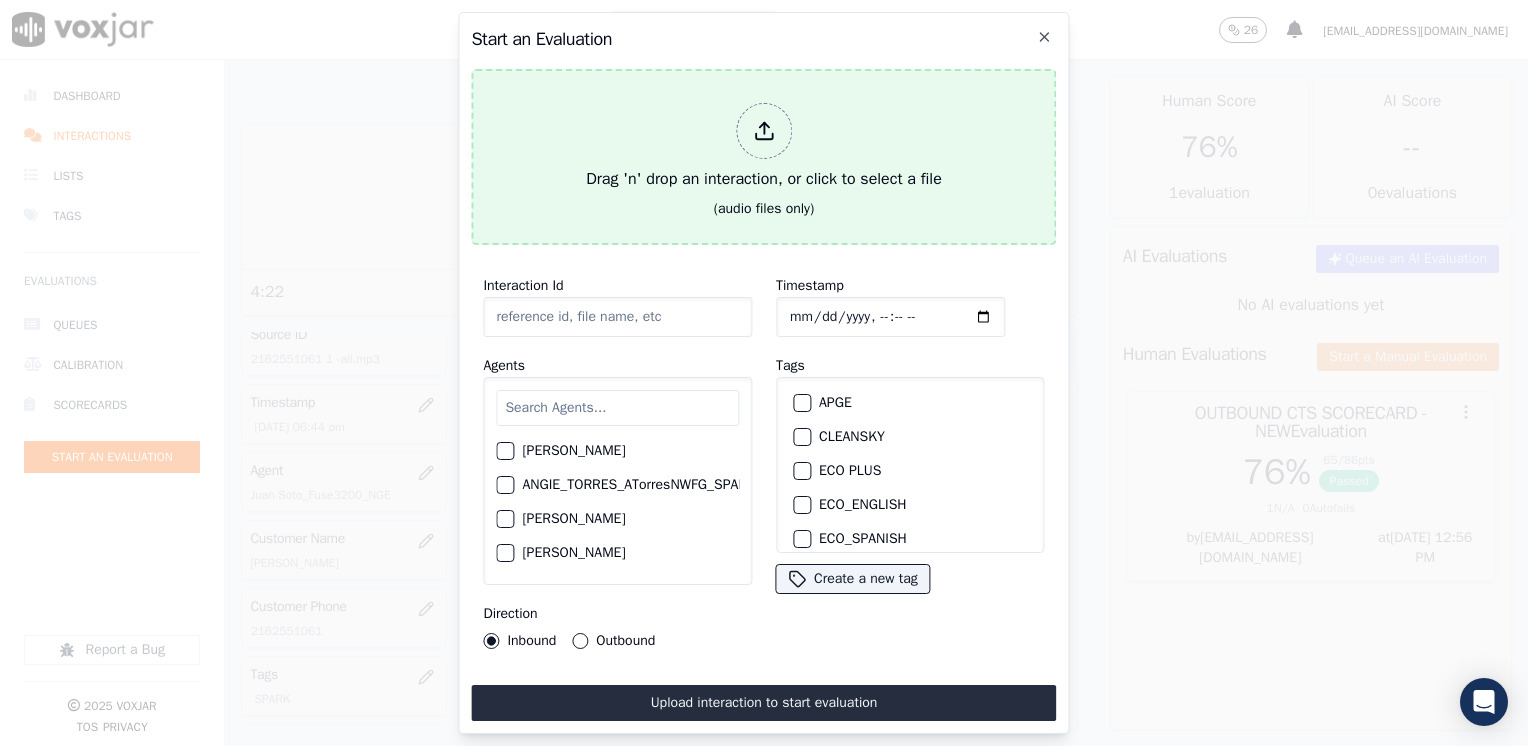 click 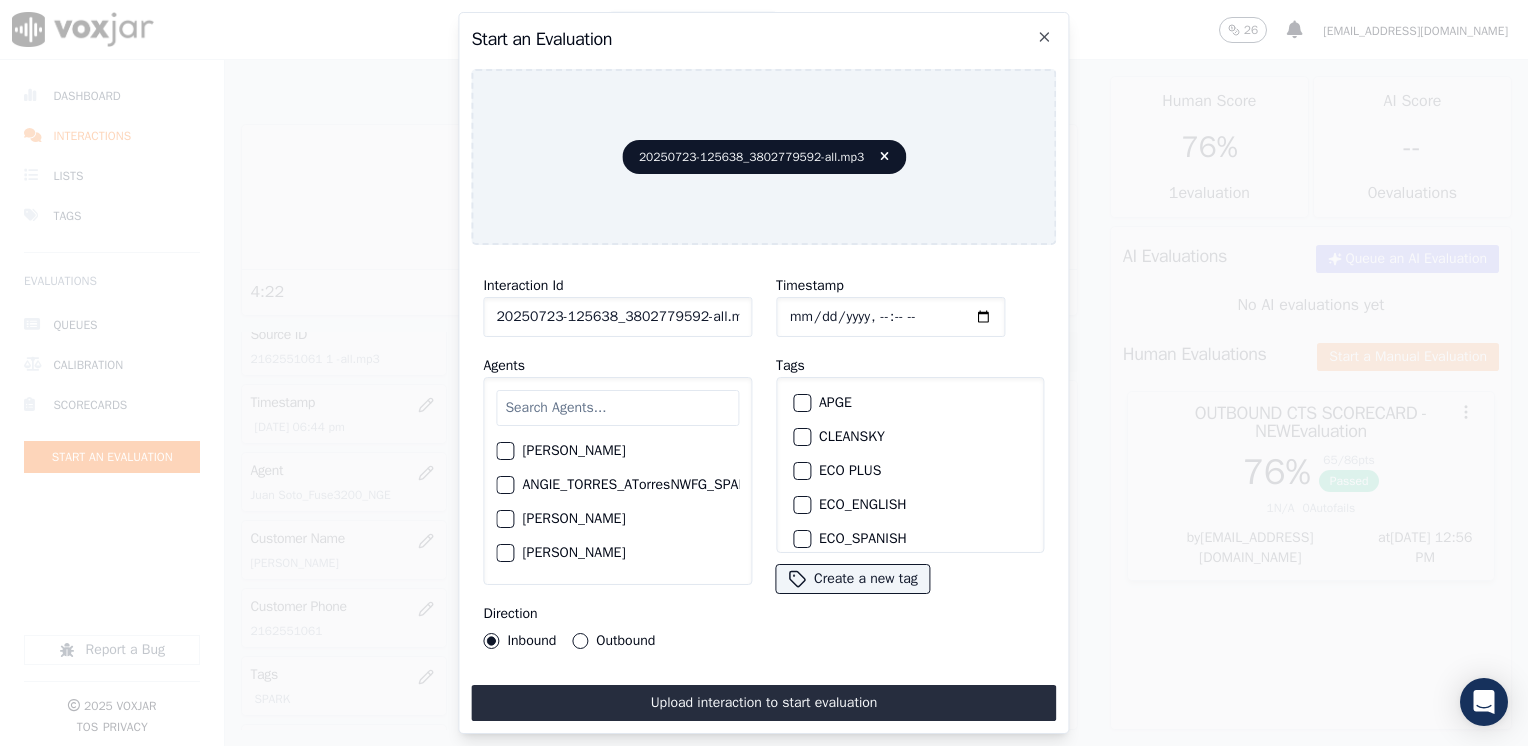 click at bounding box center (617, 408) 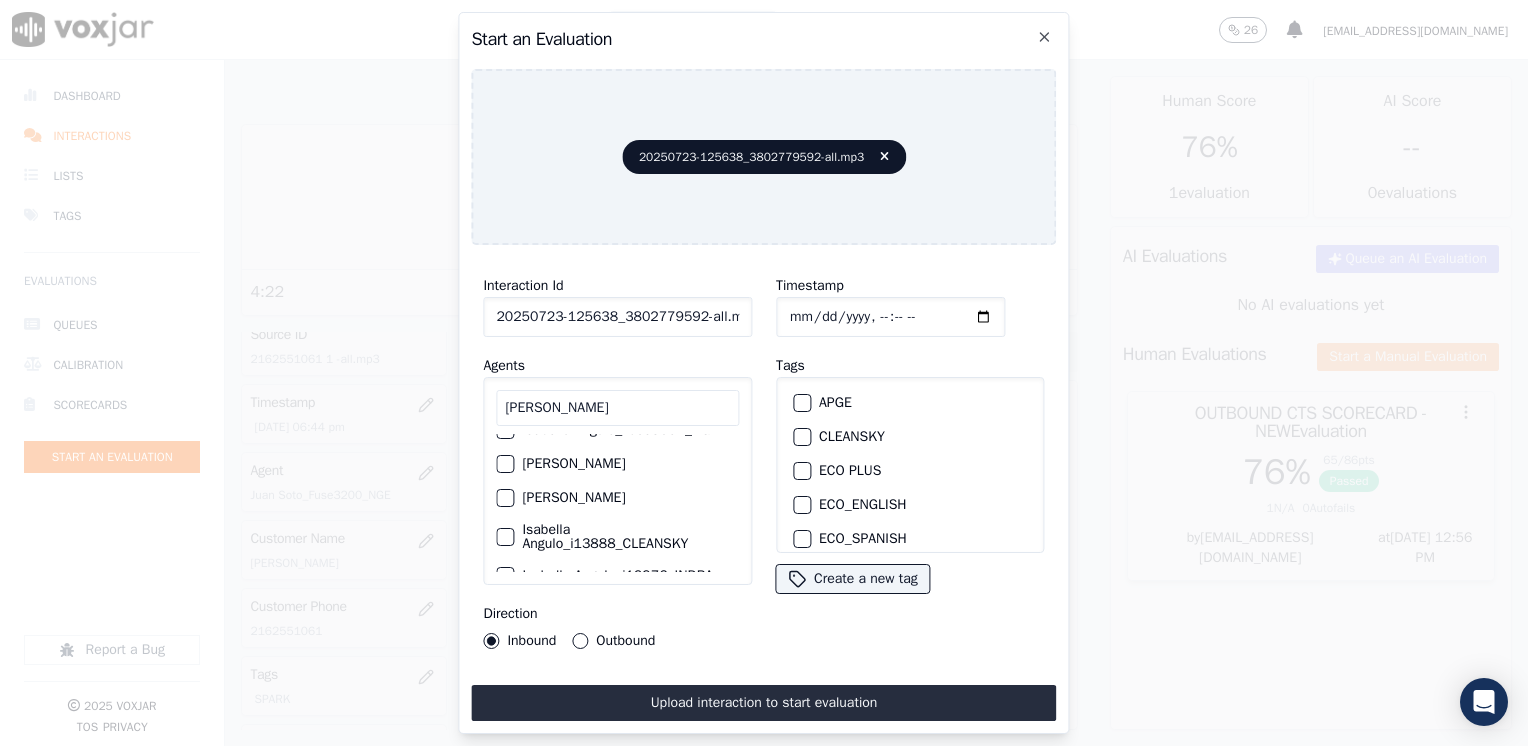 scroll, scrollTop: 0, scrollLeft: 0, axis: both 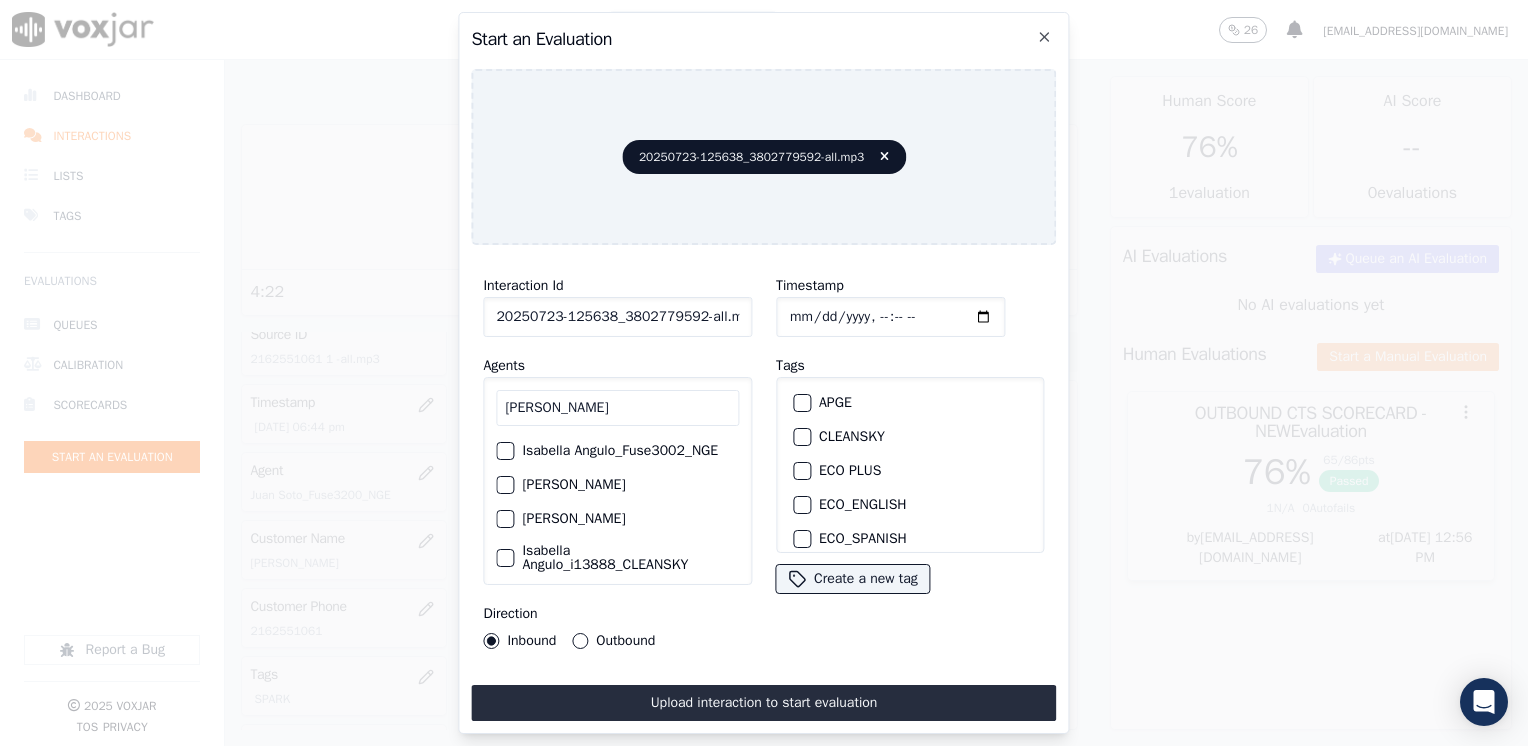 type on "[PERSON_NAME]" 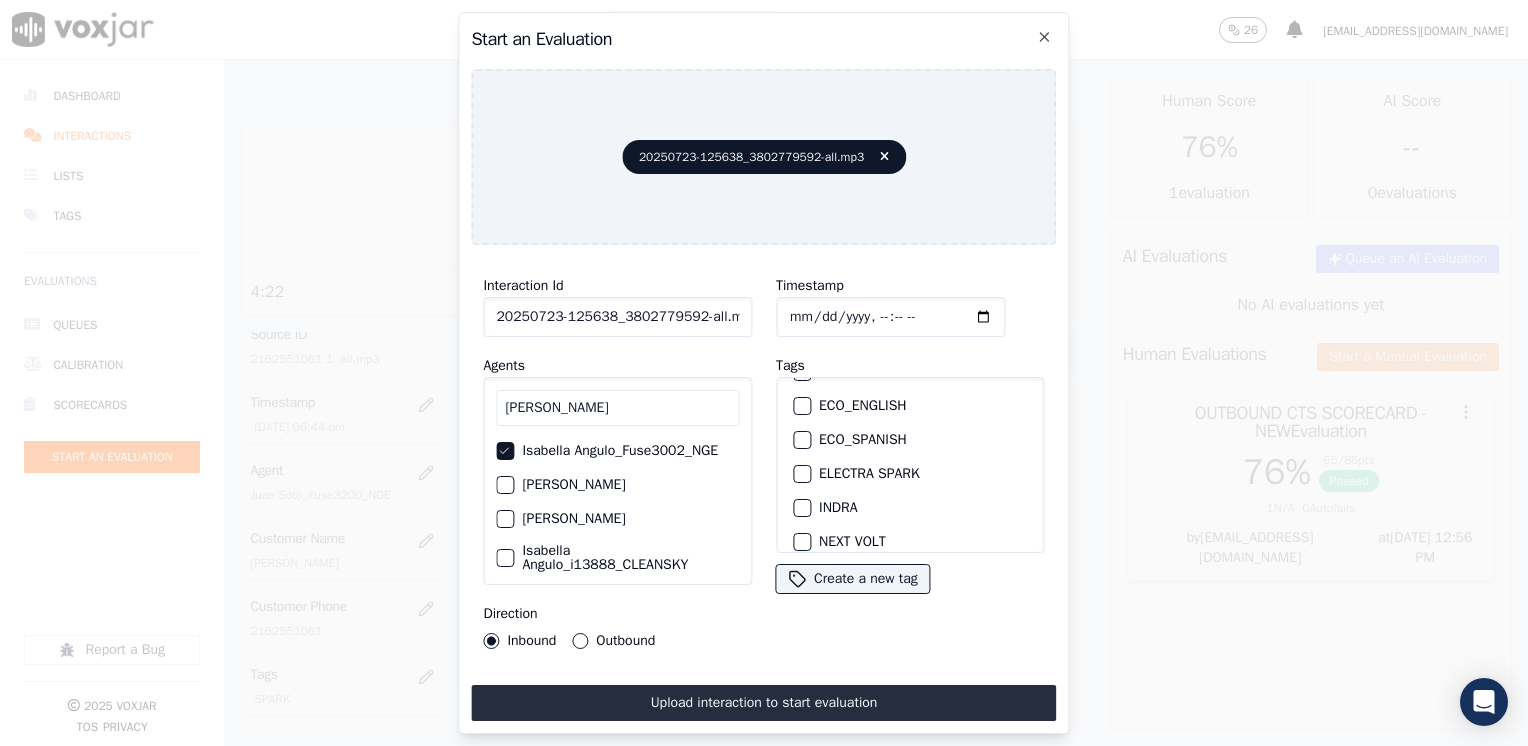 scroll, scrollTop: 100, scrollLeft: 0, axis: vertical 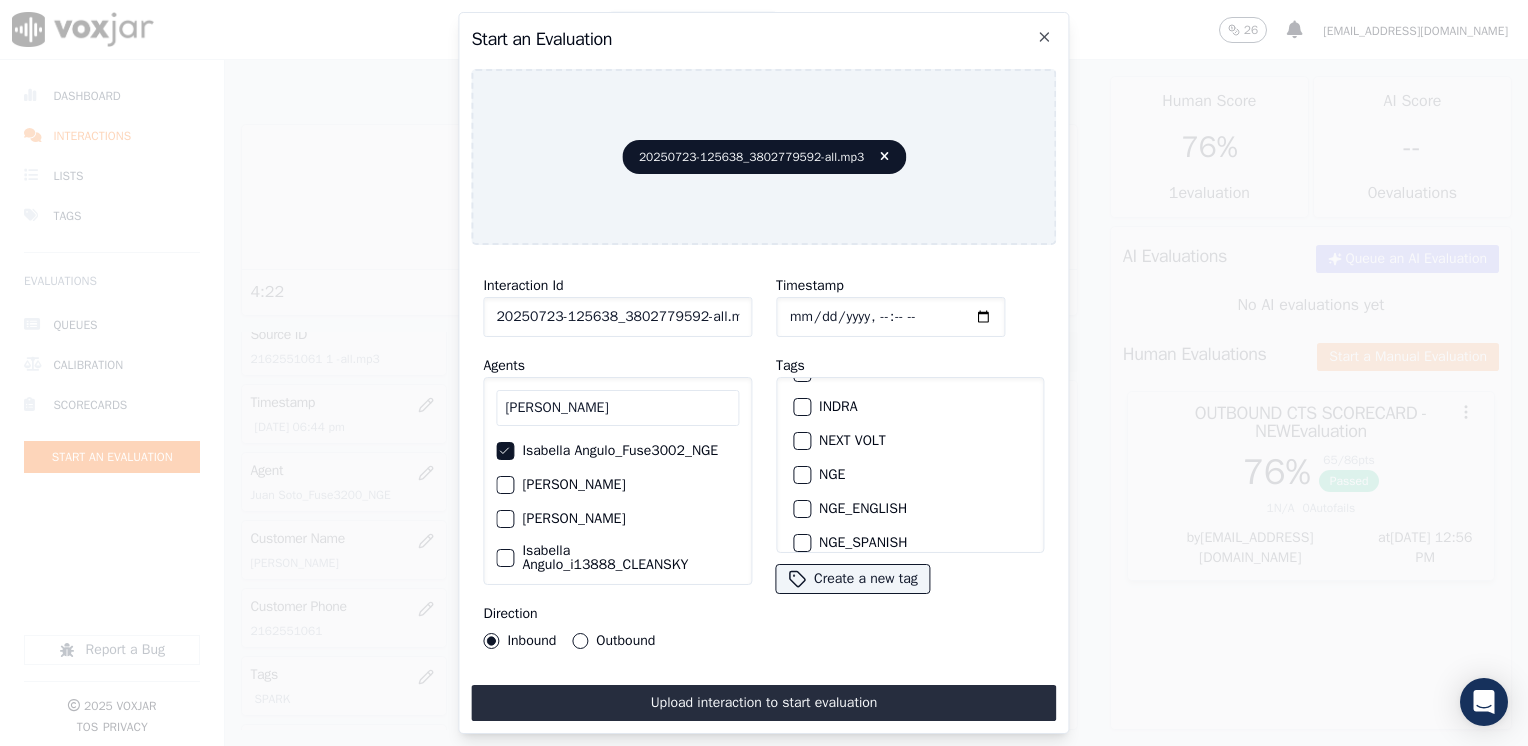click at bounding box center (801, 475) 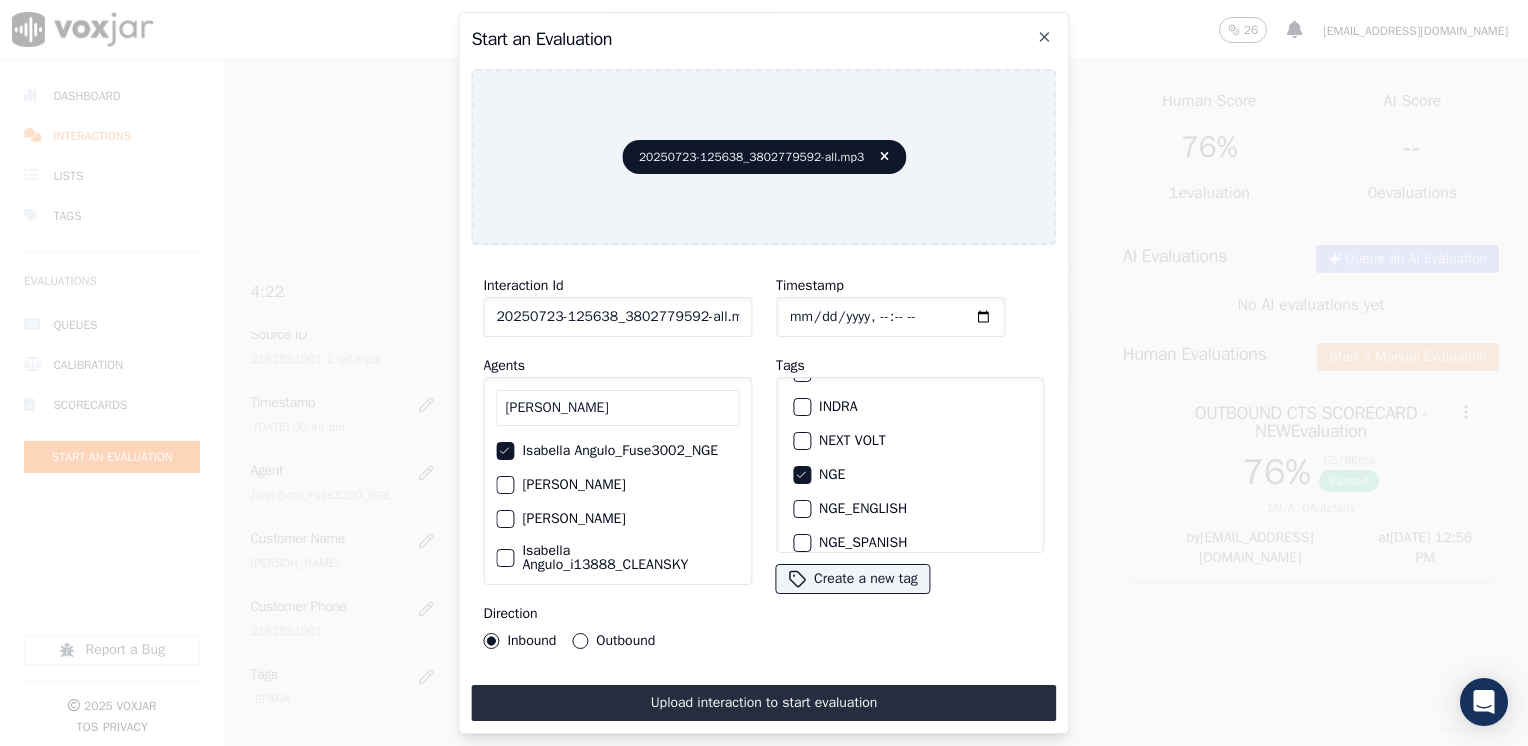 click on "Outbound" 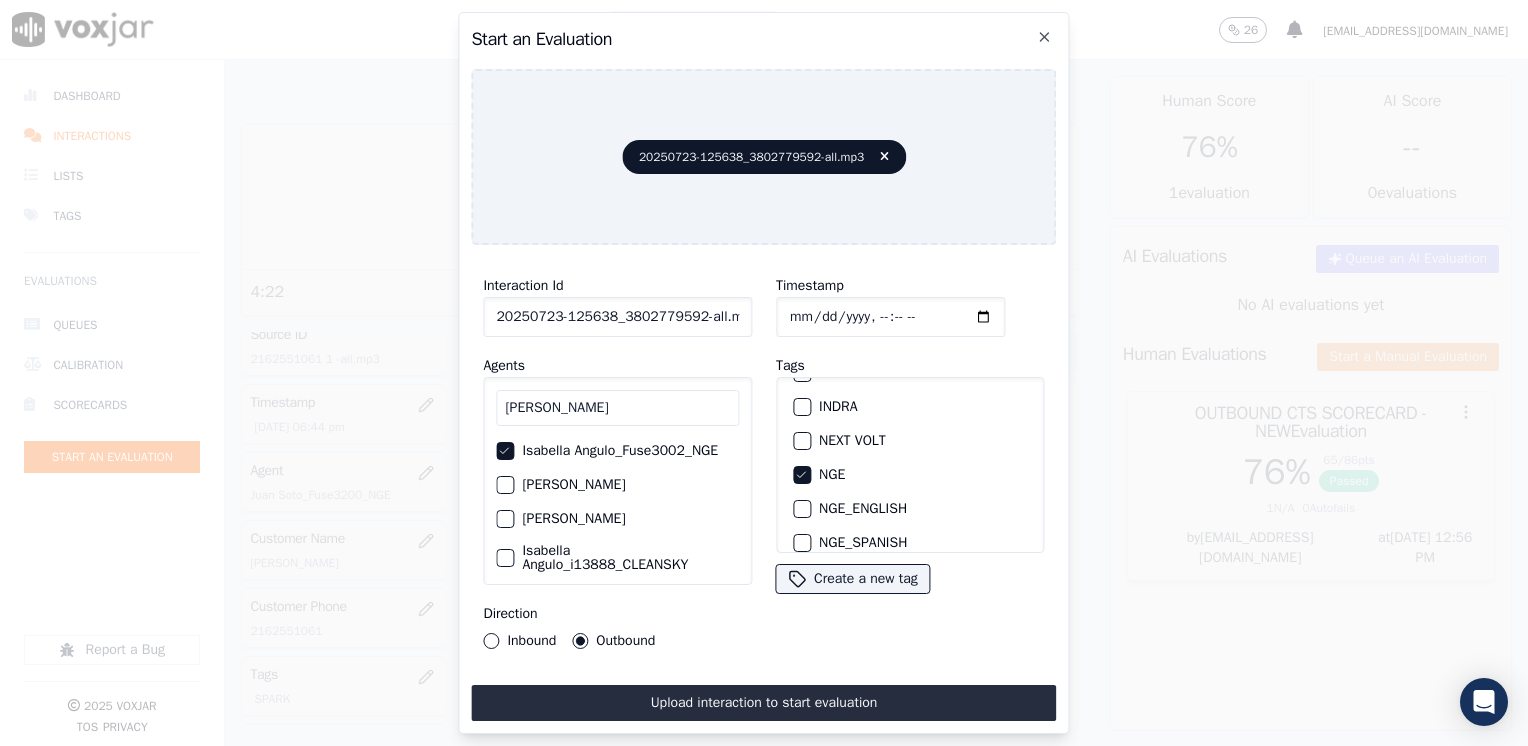 click on "Inbound     Outbound" at bounding box center (569, 641) 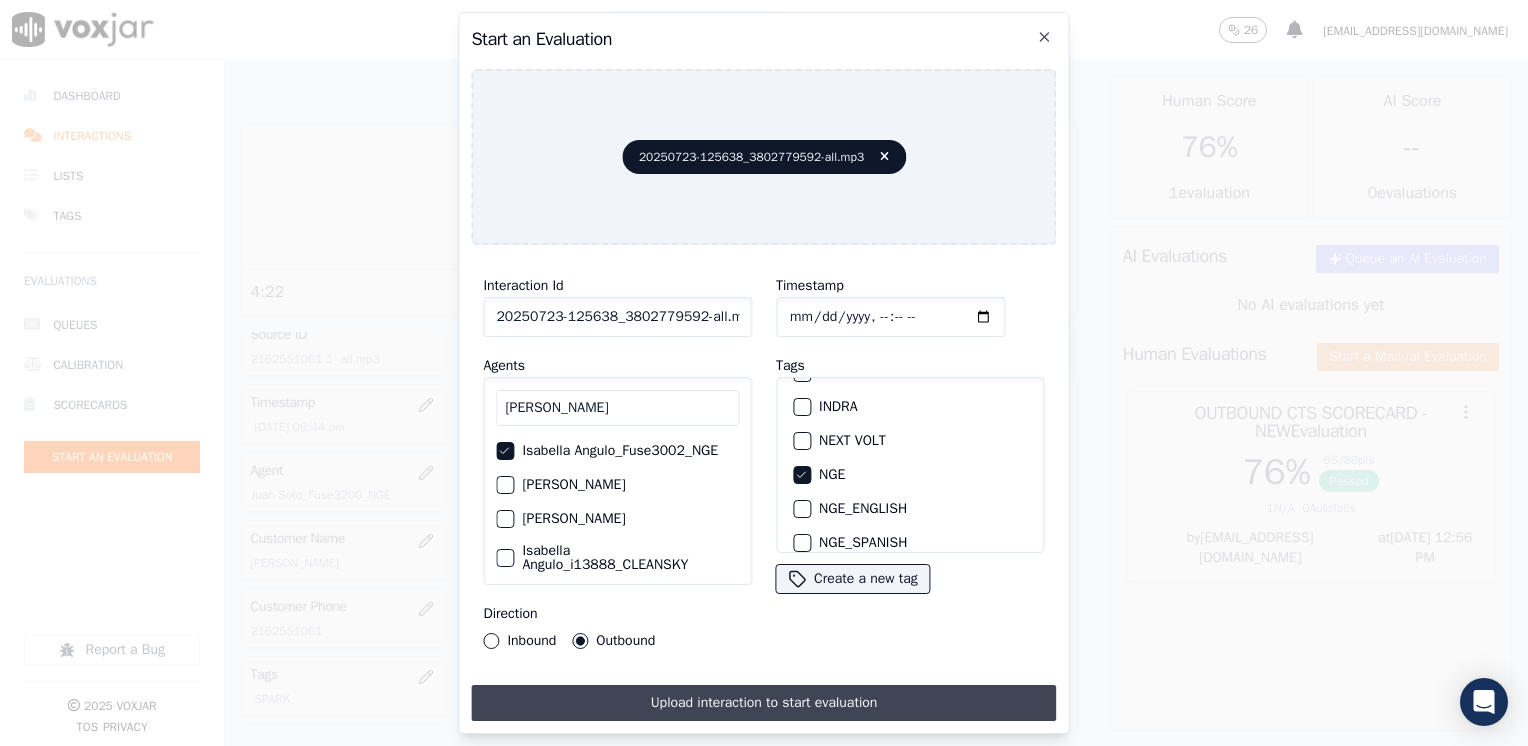 click on "Upload interaction to start evaluation" at bounding box center (763, 703) 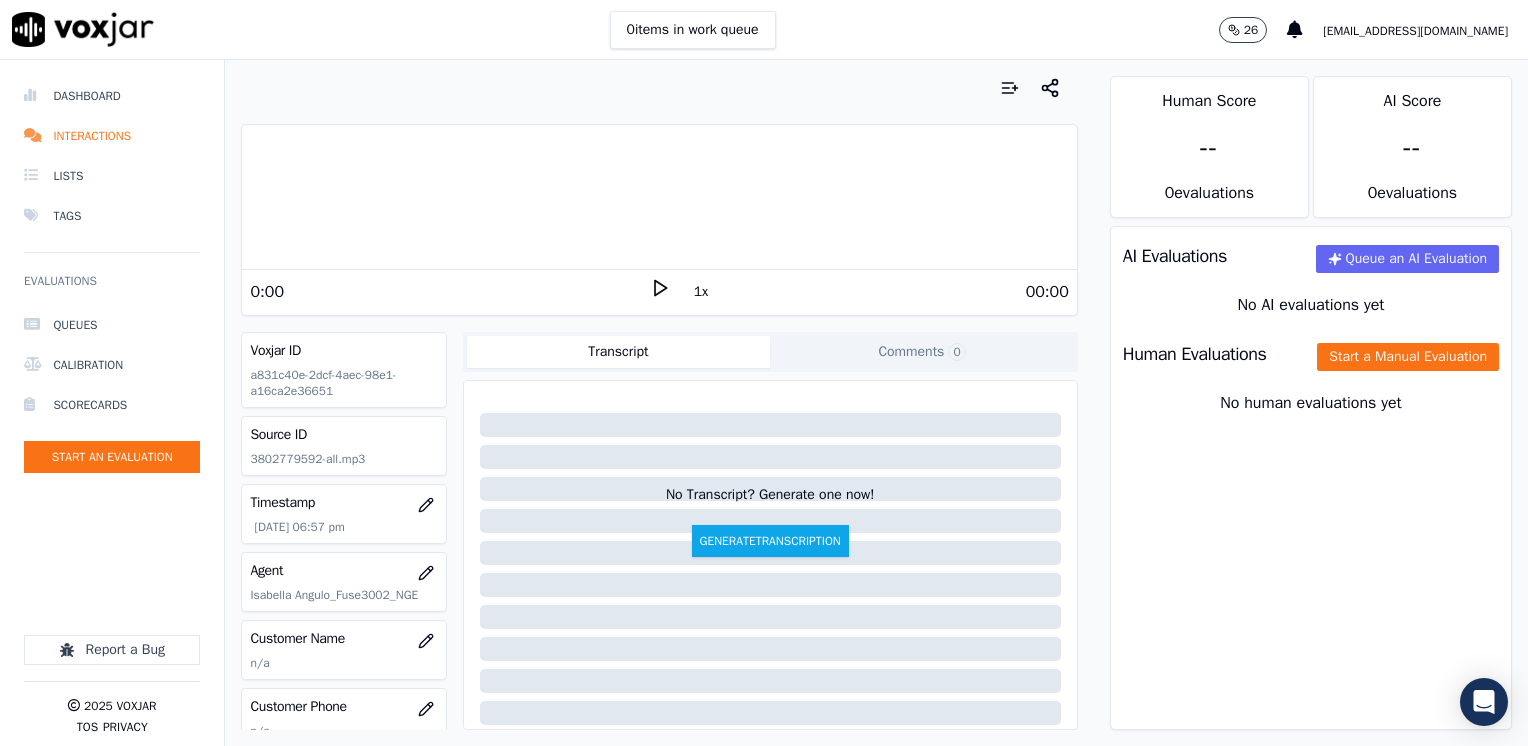 click 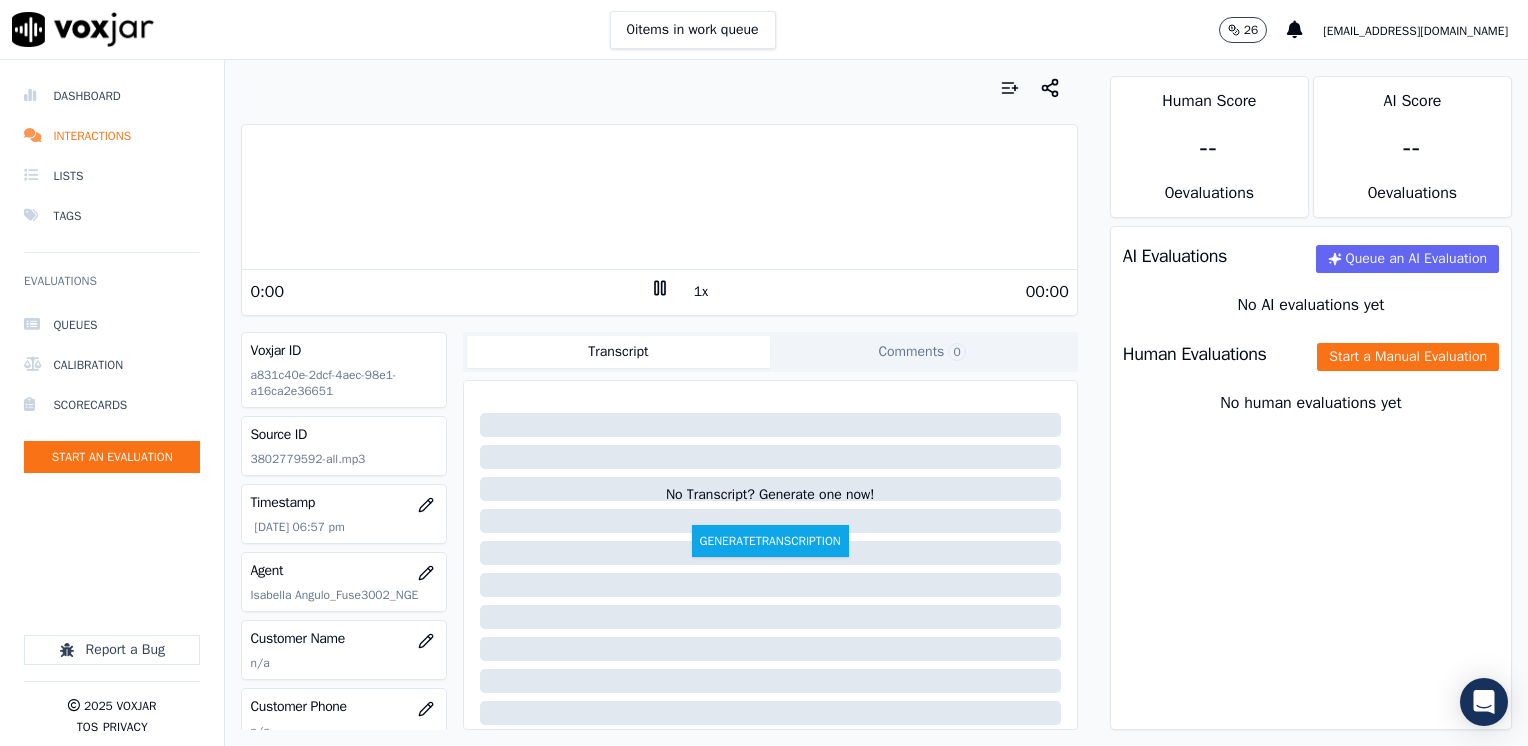 click 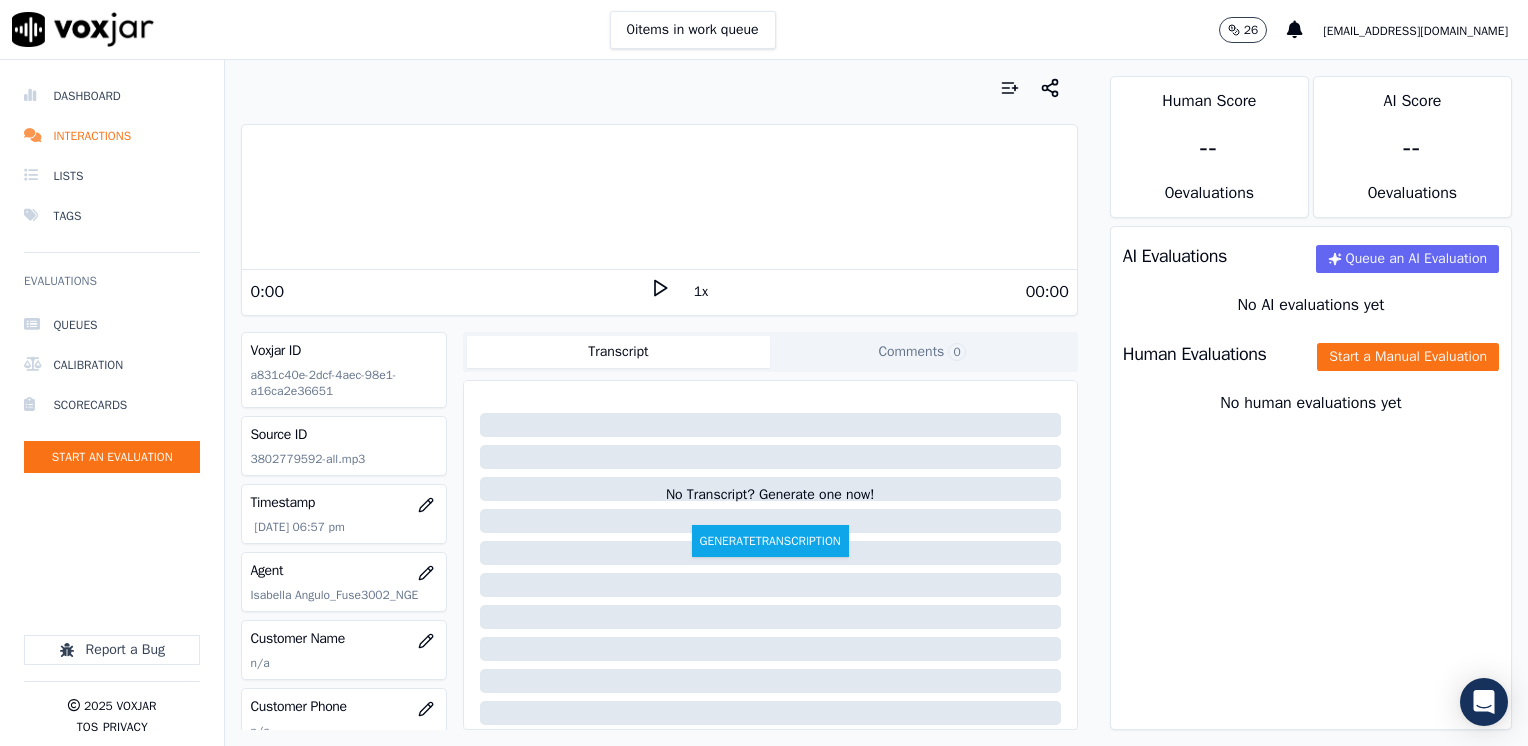 click 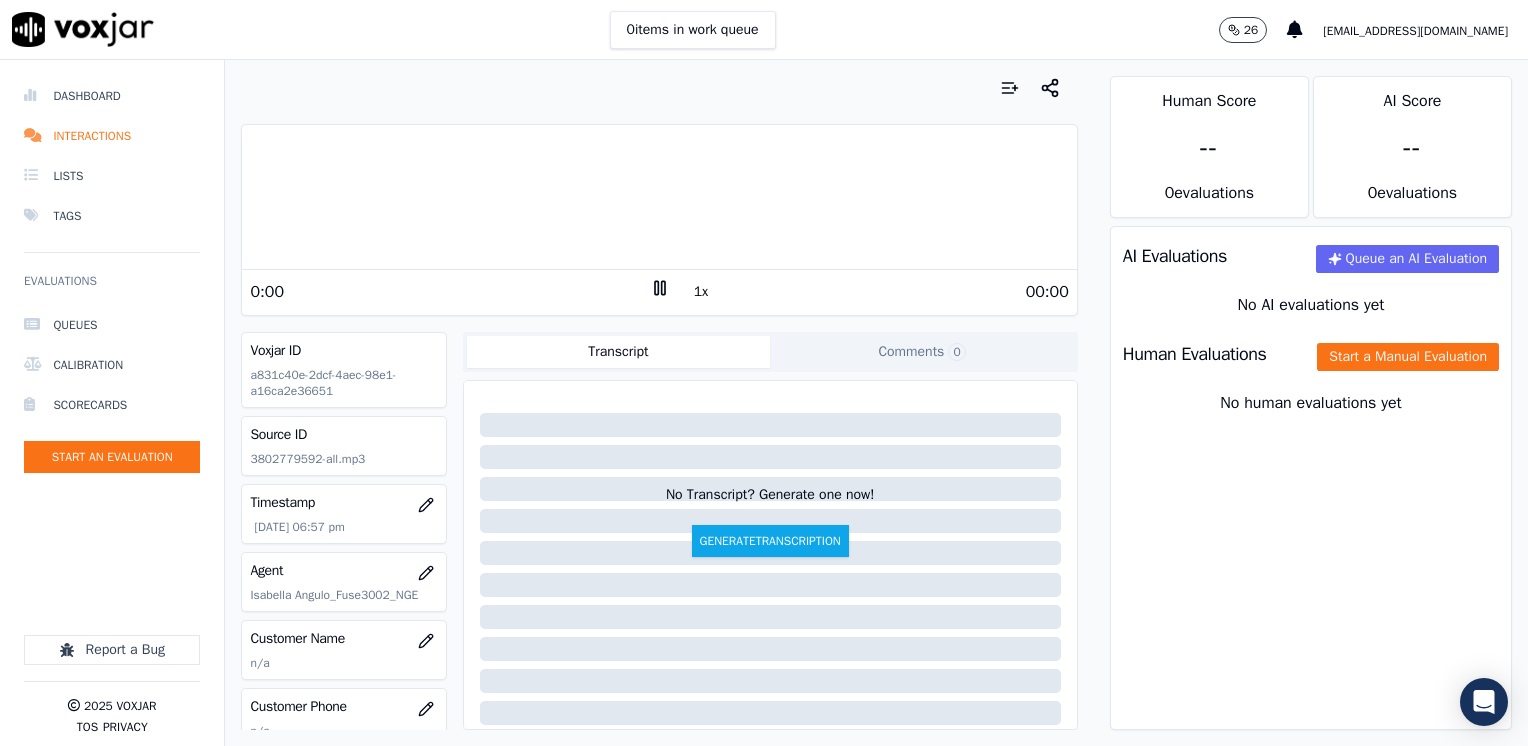 click 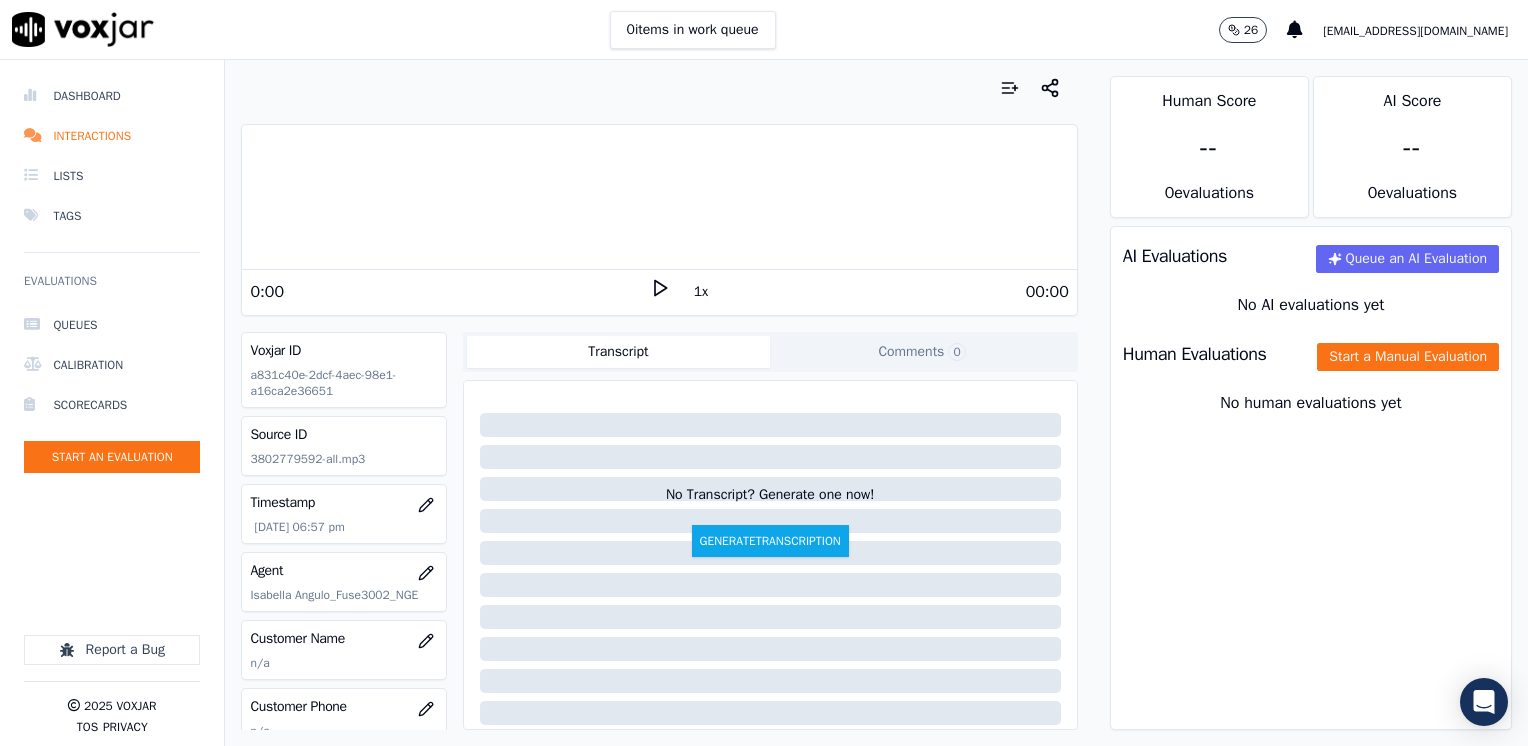 click 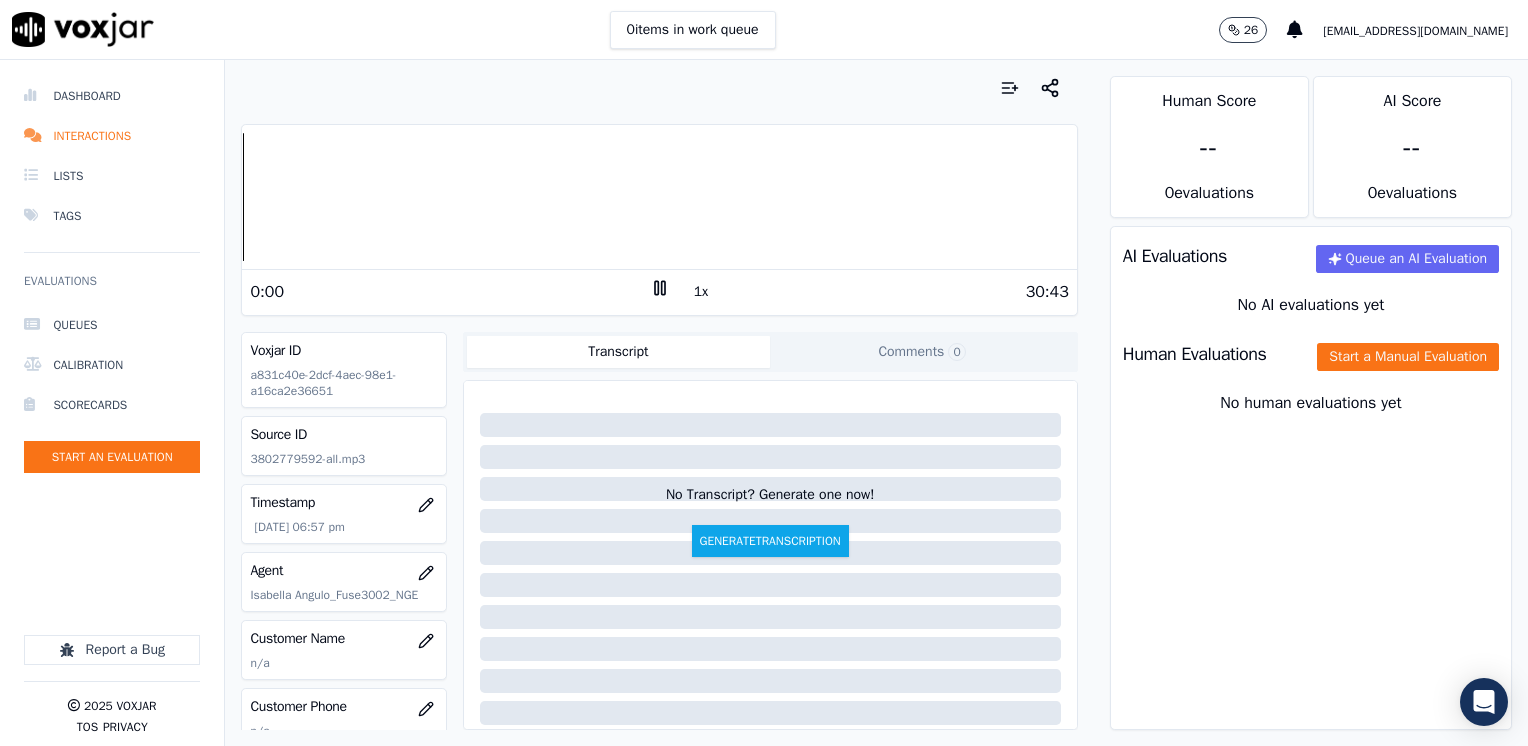 click 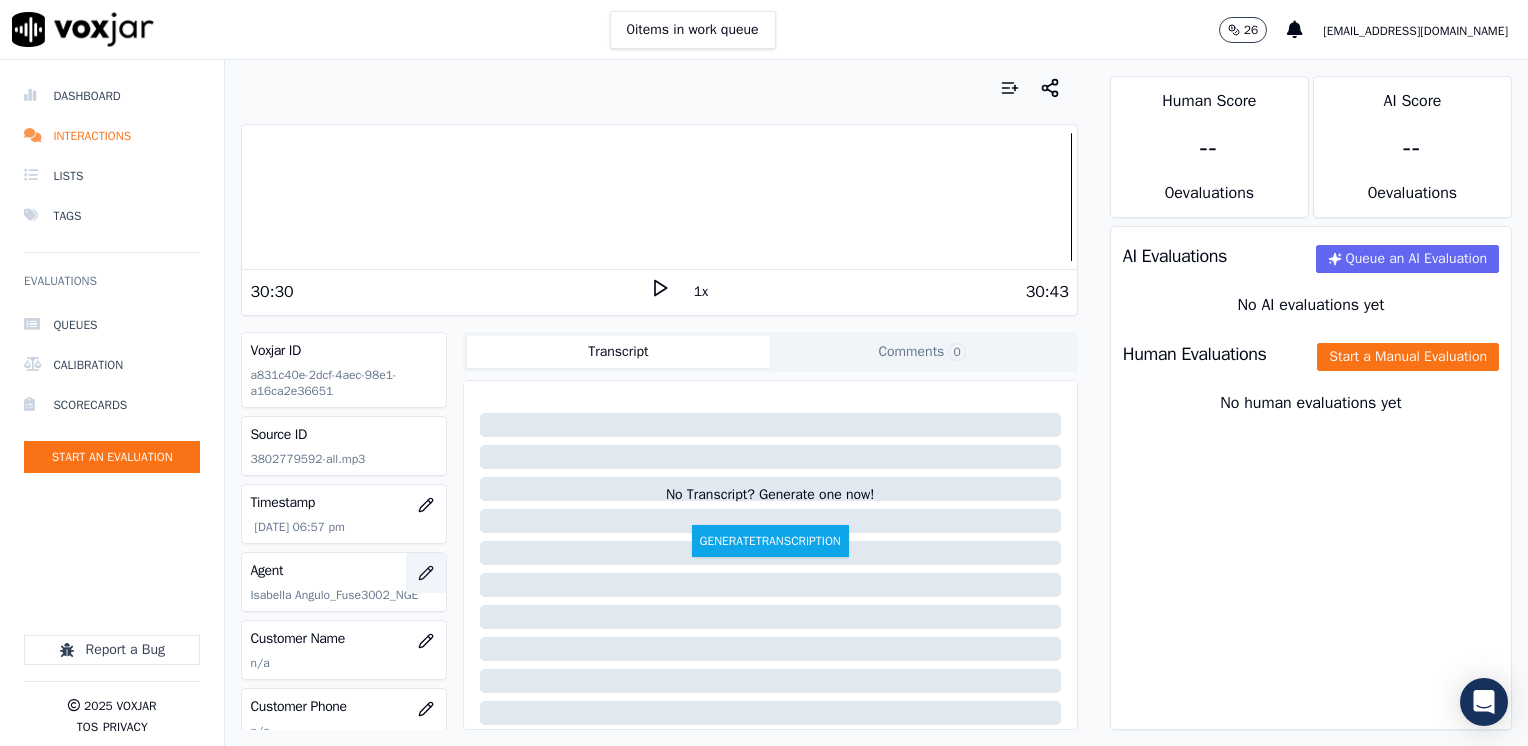 scroll, scrollTop: 200, scrollLeft: 0, axis: vertical 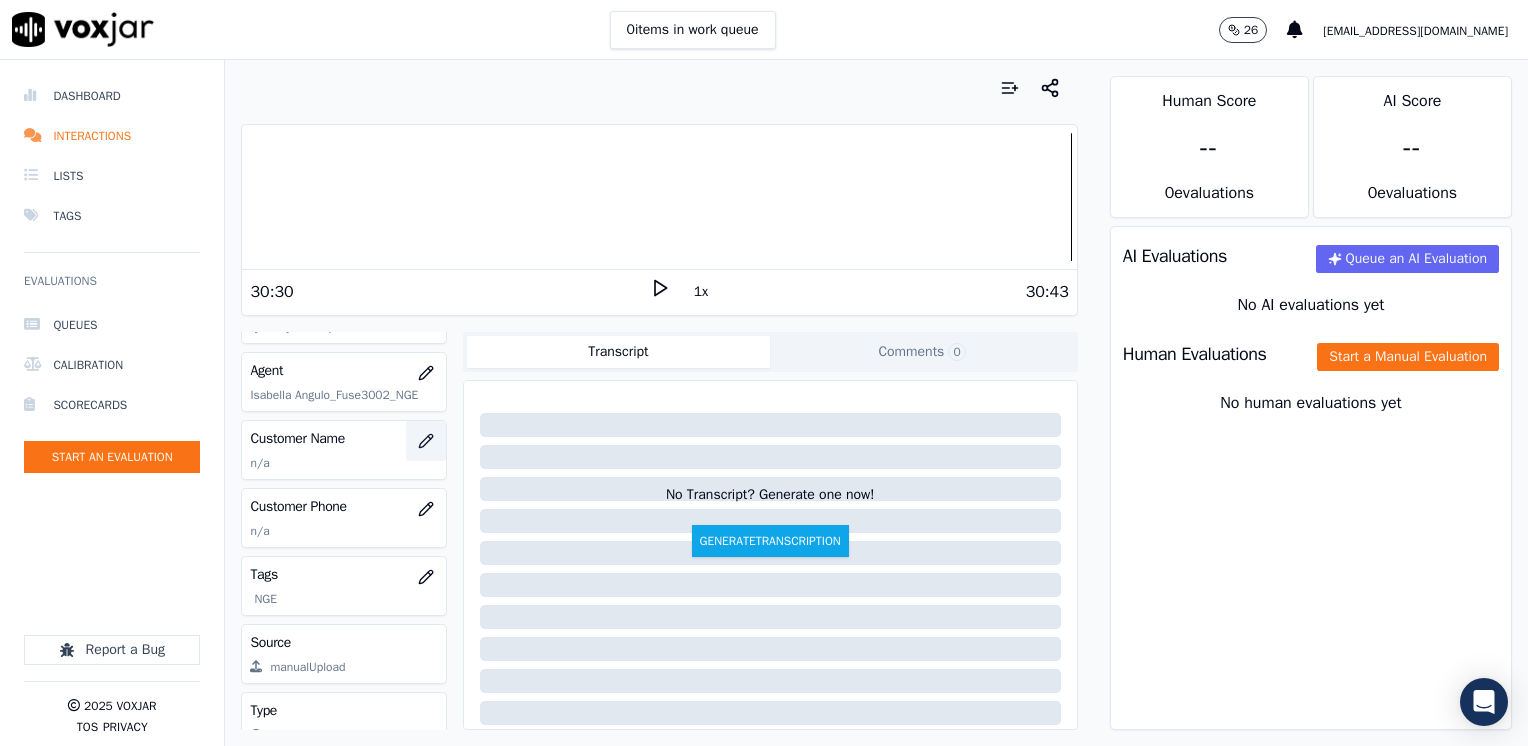 click at bounding box center [426, 441] 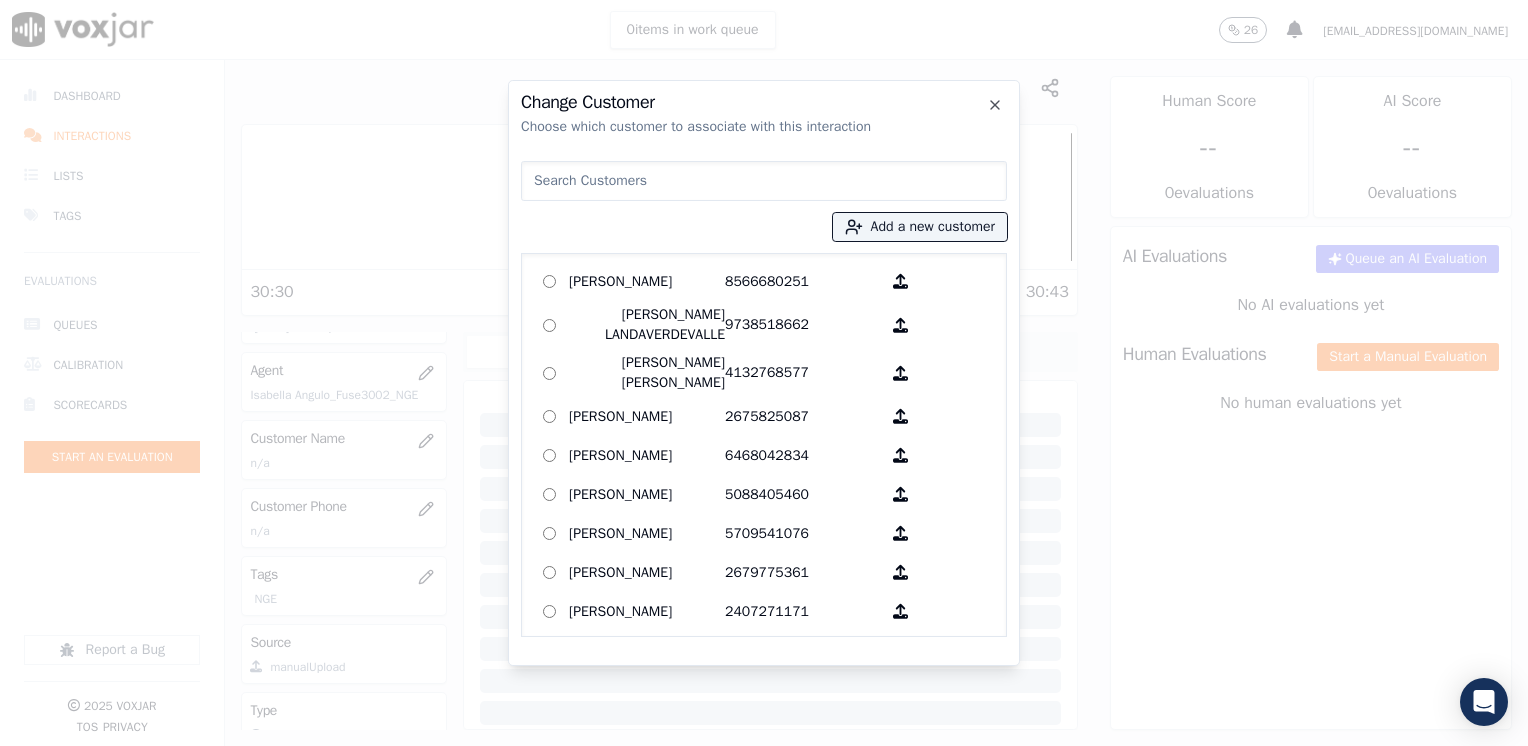 click at bounding box center [764, 181] 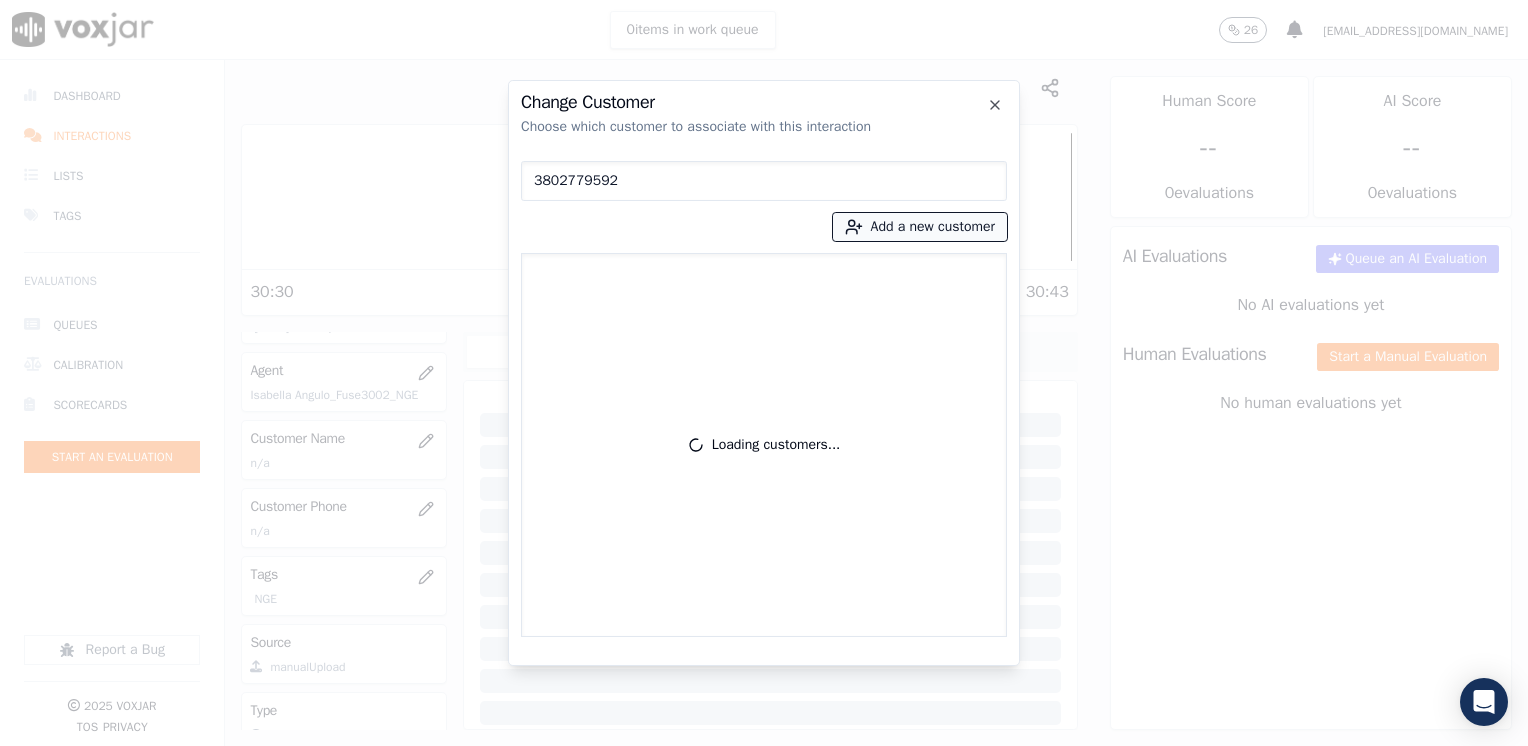 type on "3802779592" 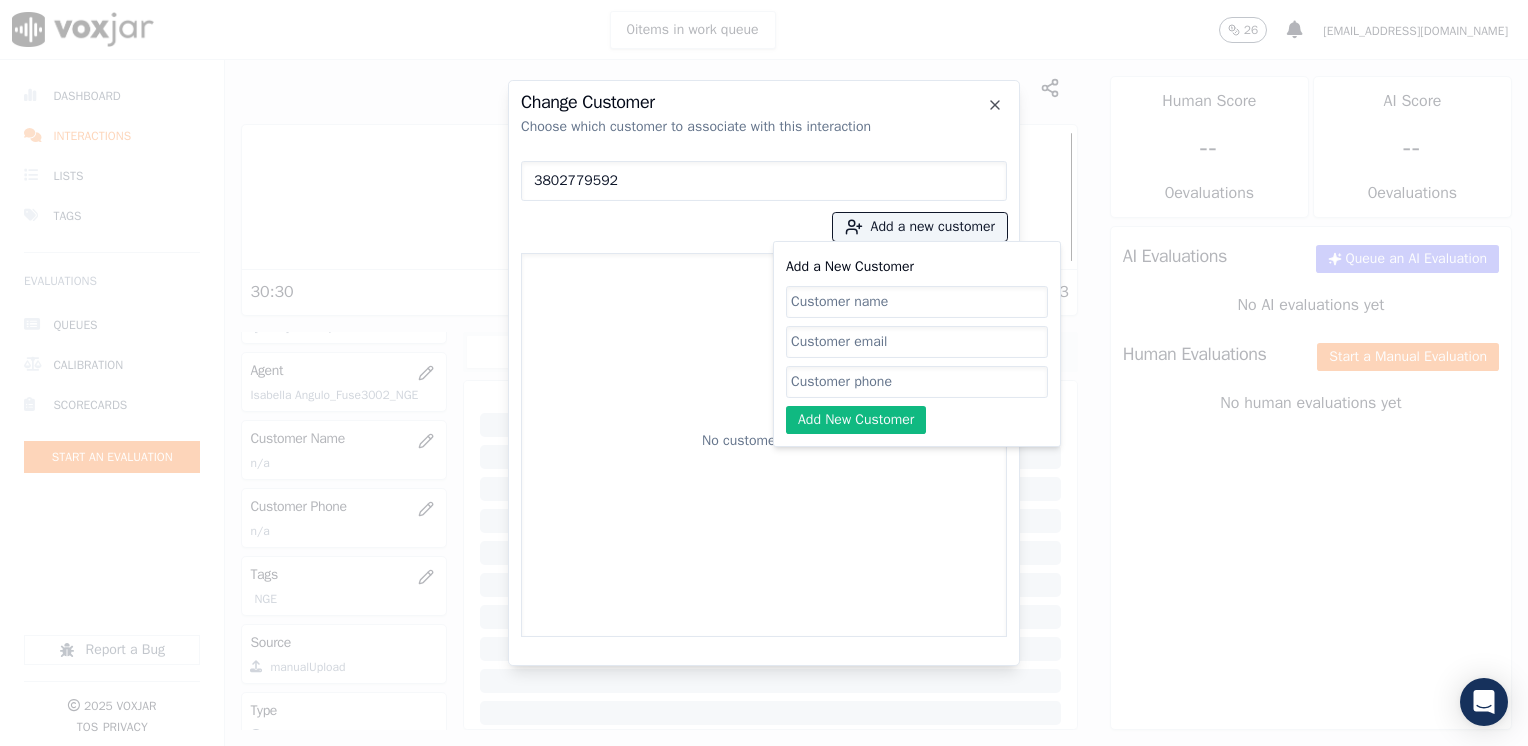 click on "Add a New Customer" 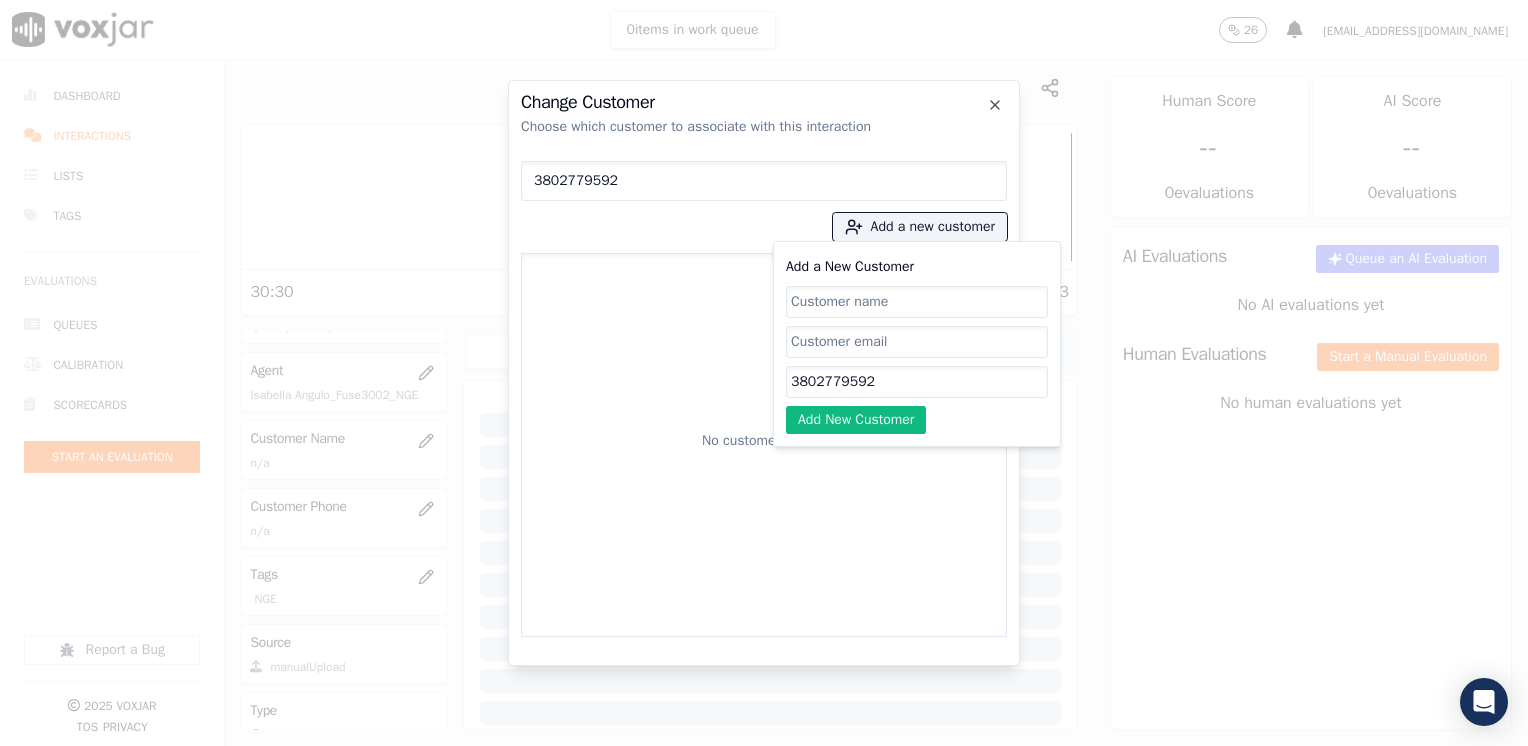 type on "3802779592" 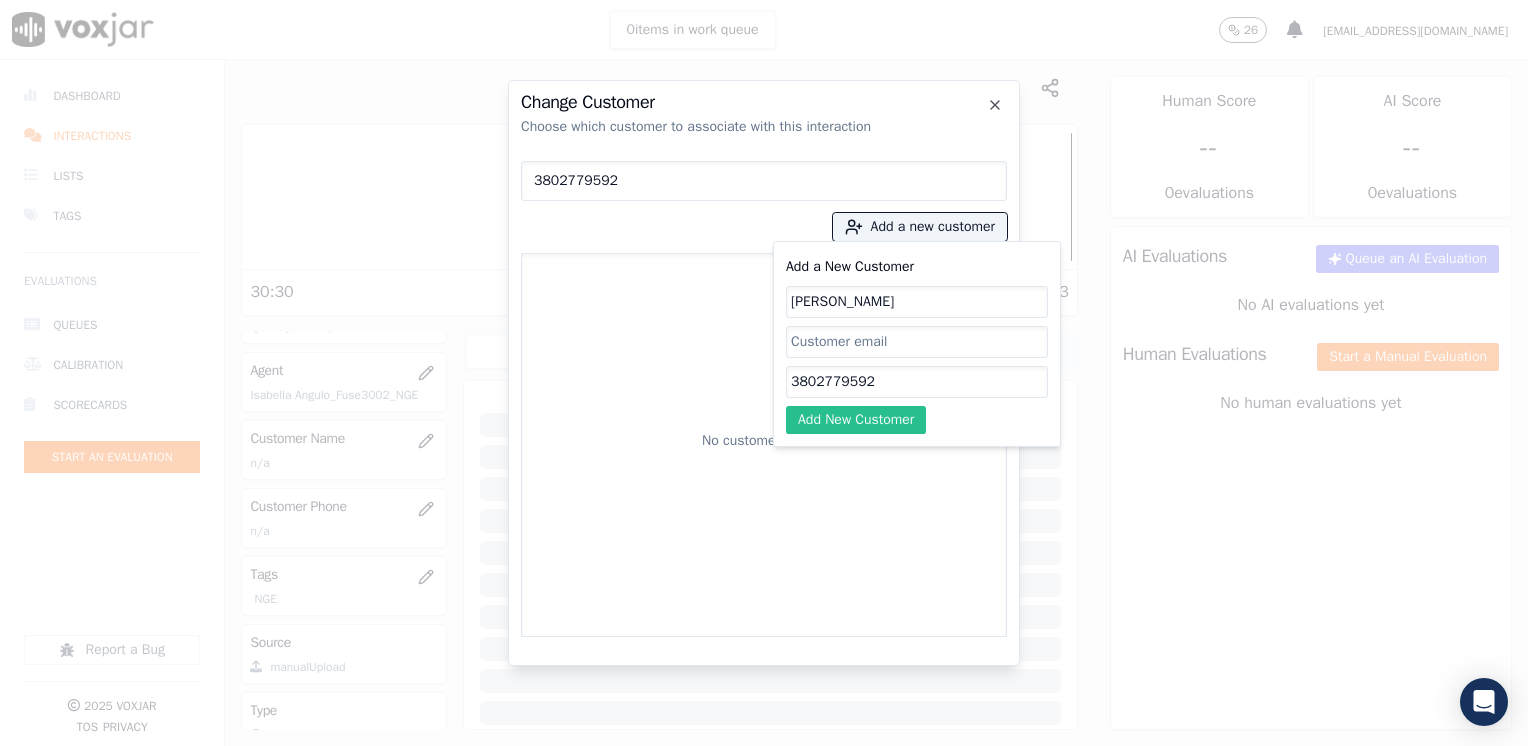 type on "[PERSON_NAME]" 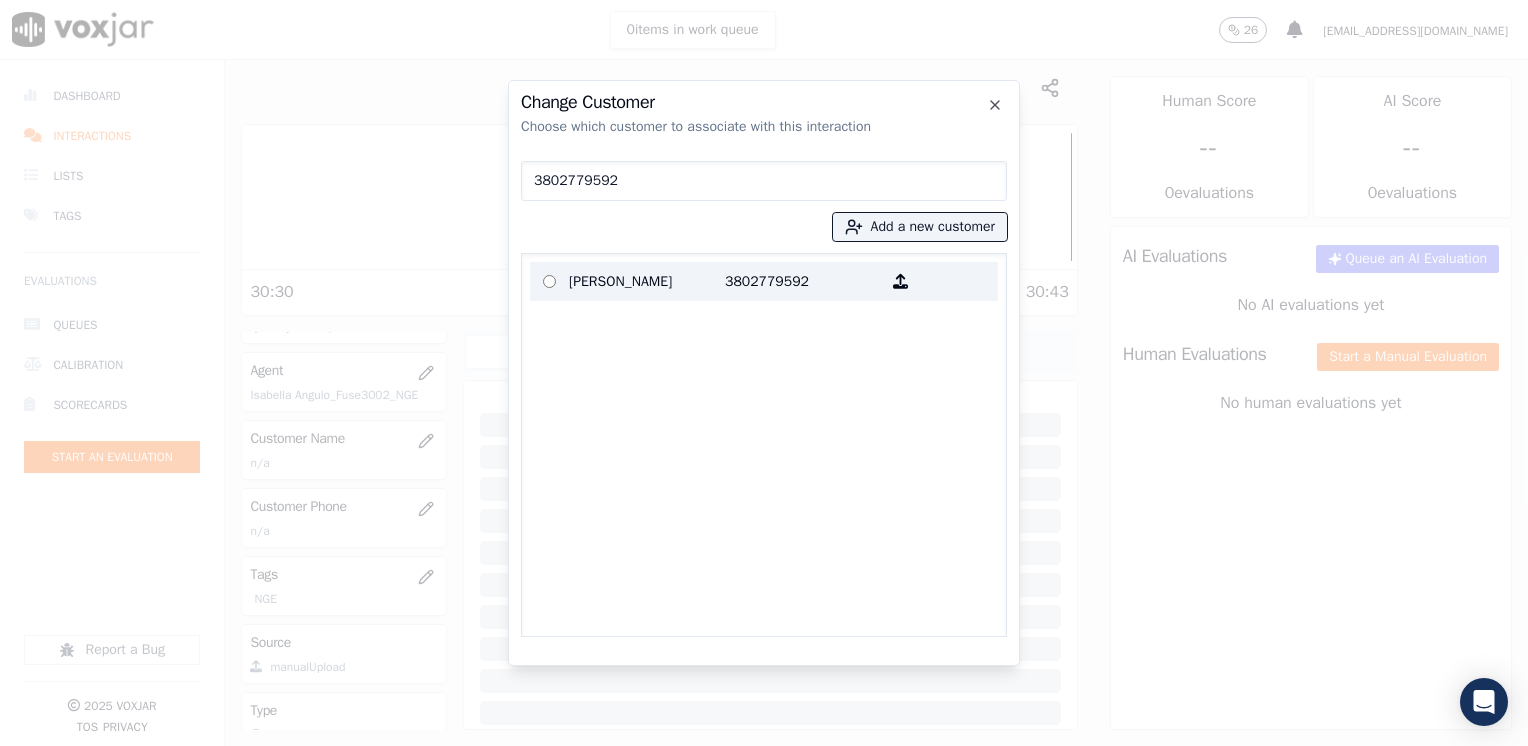 click on "3802779592" at bounding box center [803, 281] 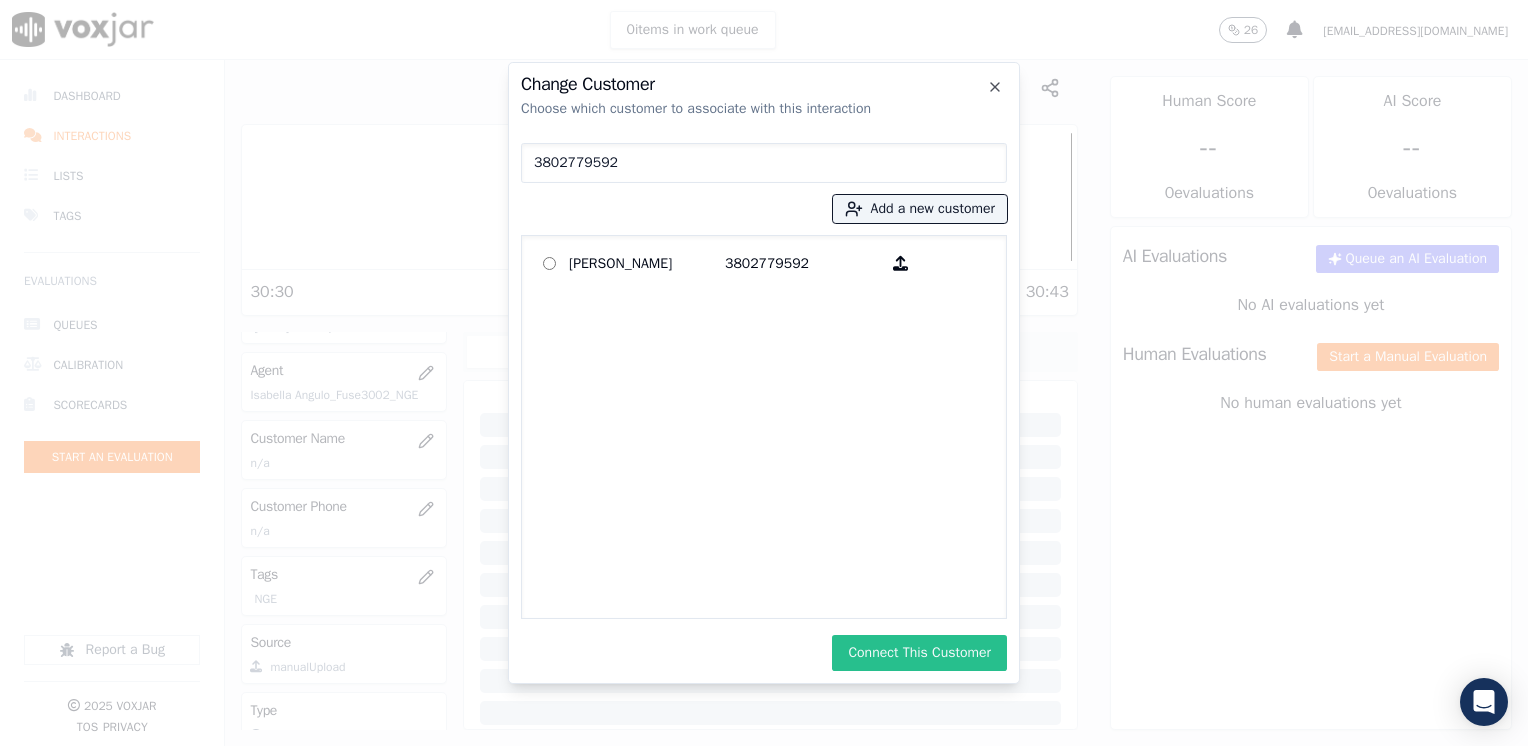 click on "Connect This Customer" at bounding box center (919, 653) 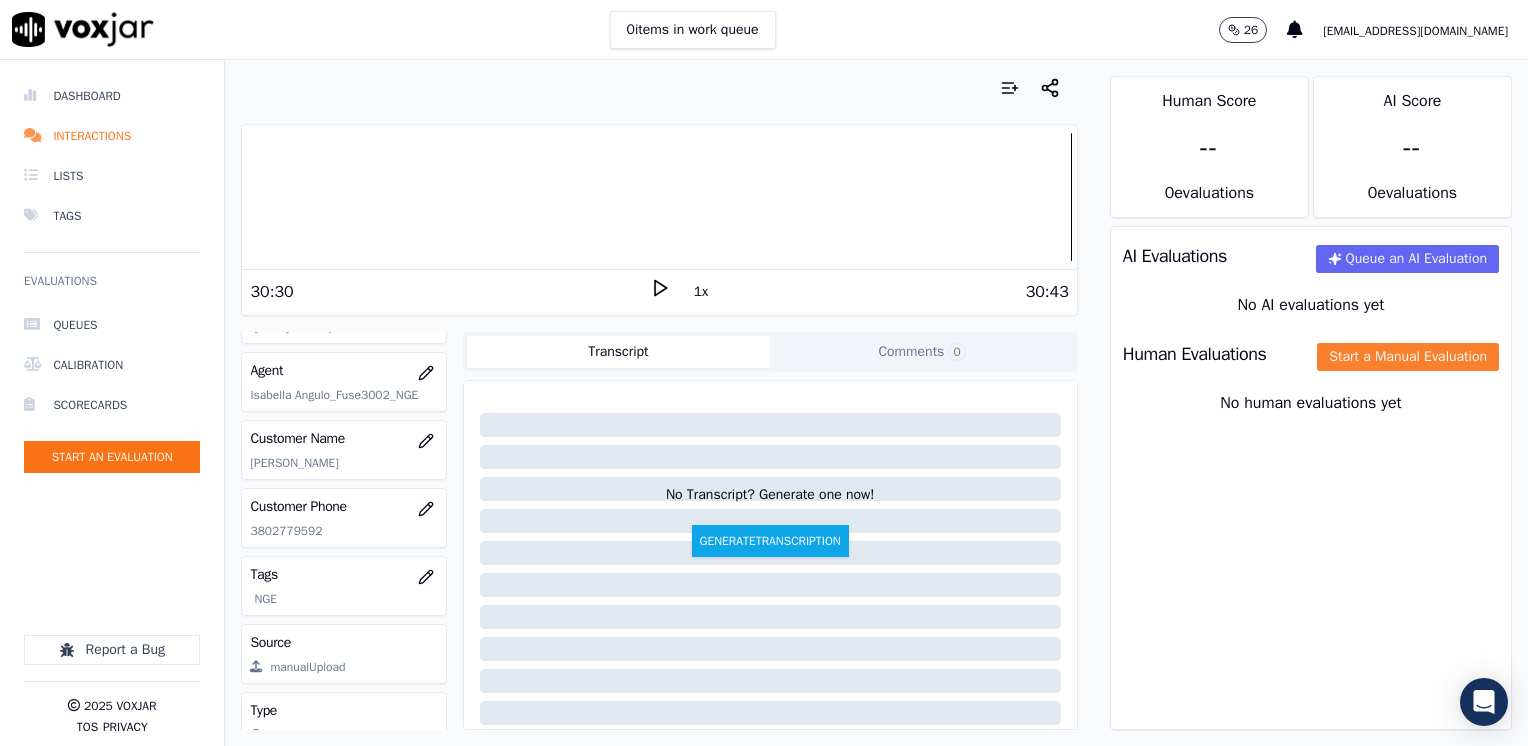 click on "Start a Manual Evaluation" 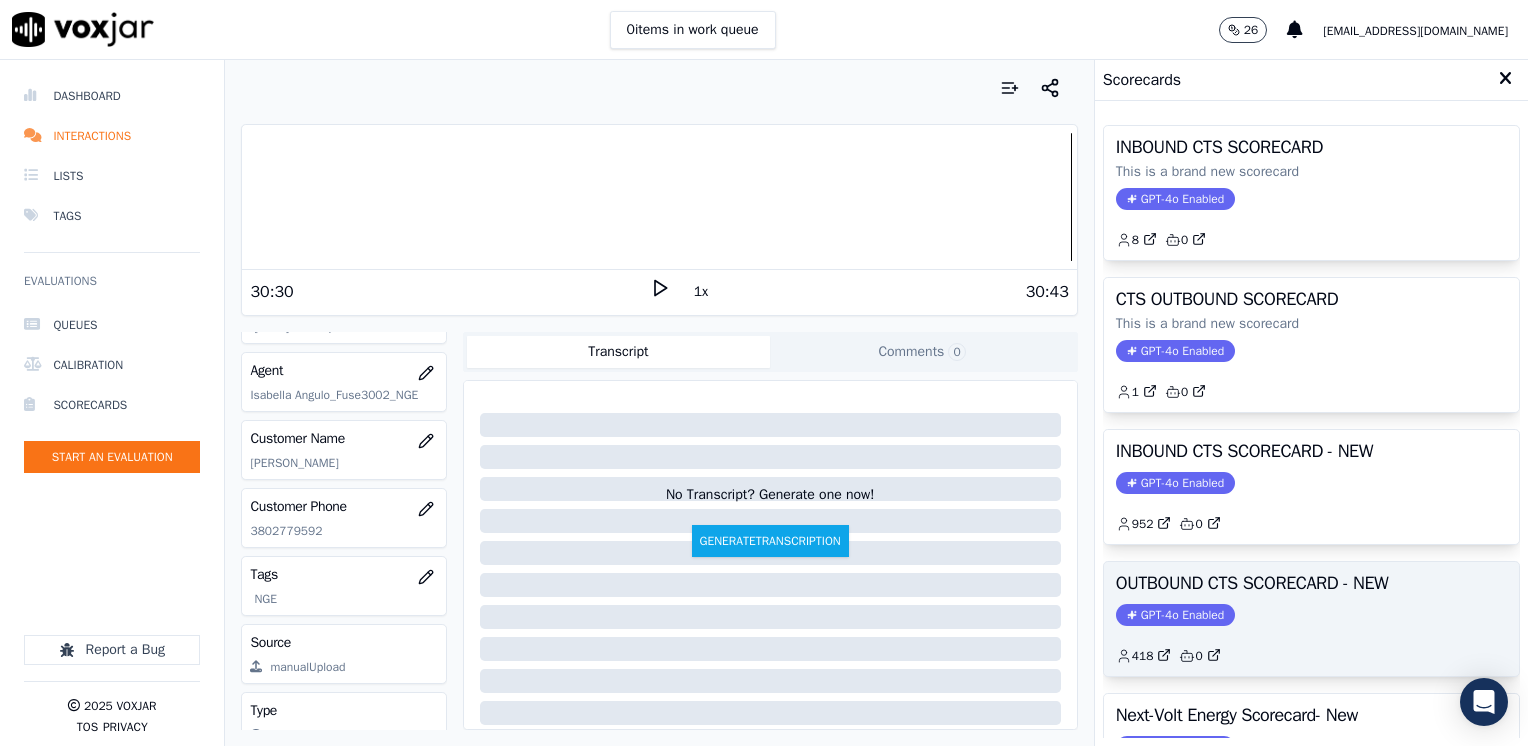 click on "OUTBOUND CTS SCORECARD - NEW        GPT-4o Enabled       418         0" at bounding box center (1311, 619) 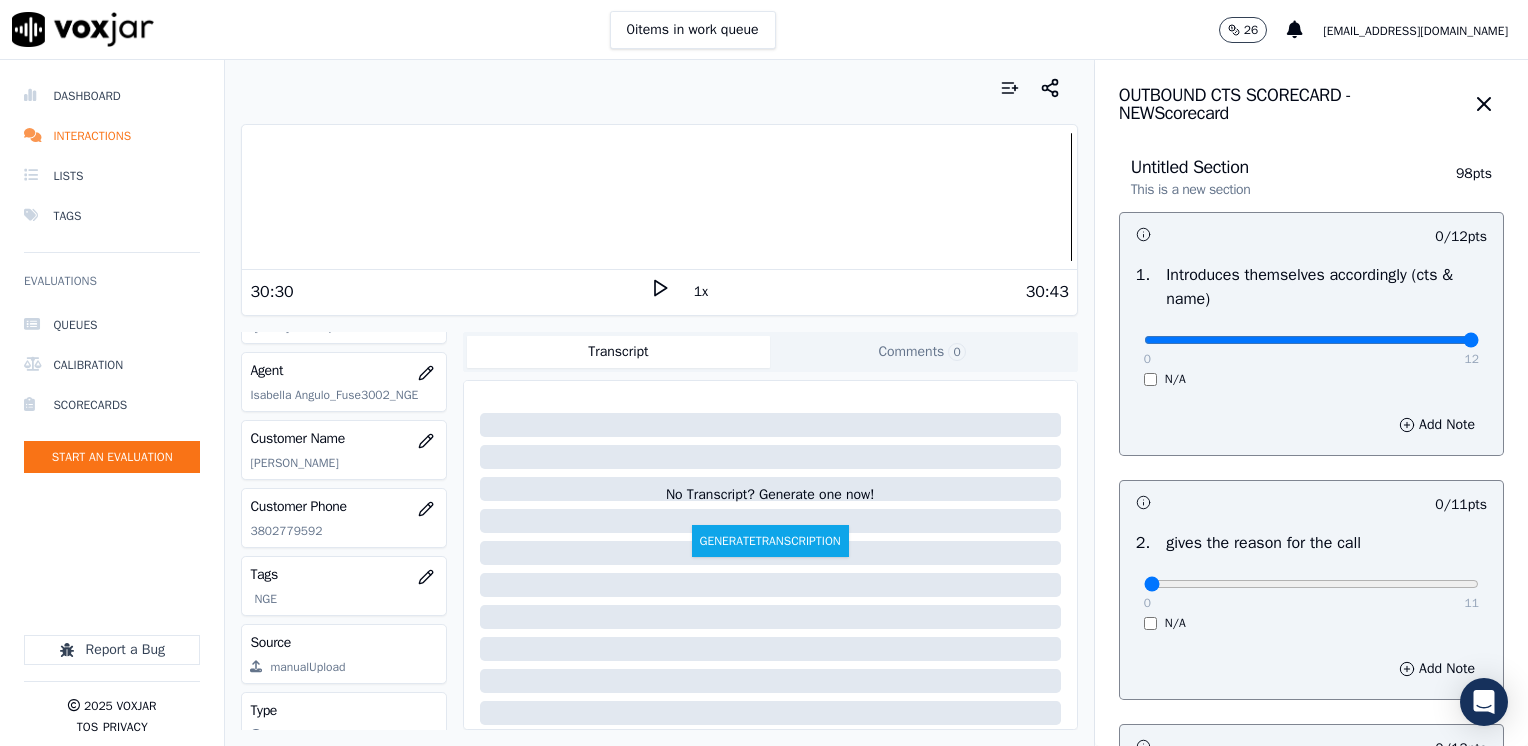 drag, startPoint x: 1137, startPoint y: 342, endPoint x: 1531, endPoint y: 354, distance: 394.1827 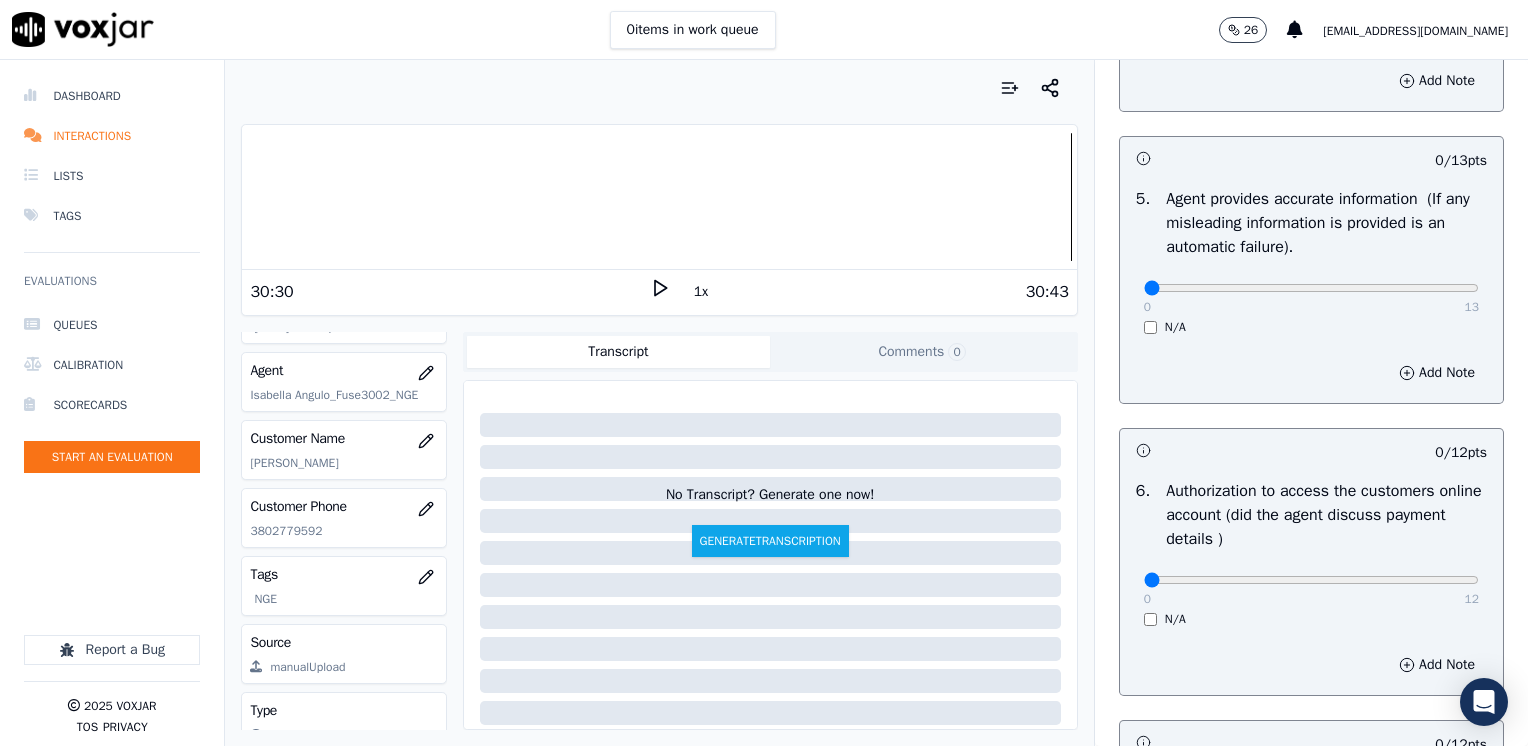 scroll, scrollTop: 1700, scrollLeft: 0, axis: vertical 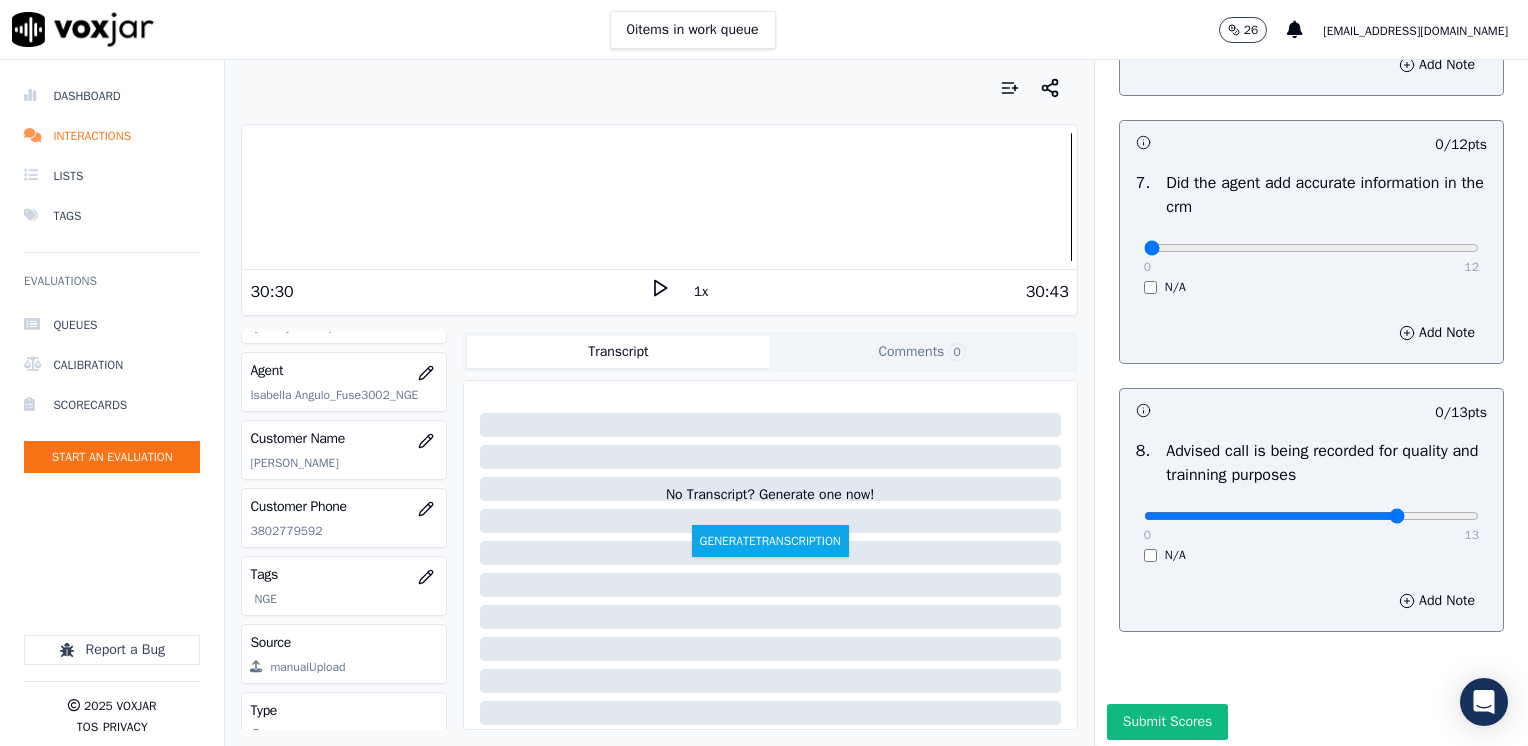 type on "10" 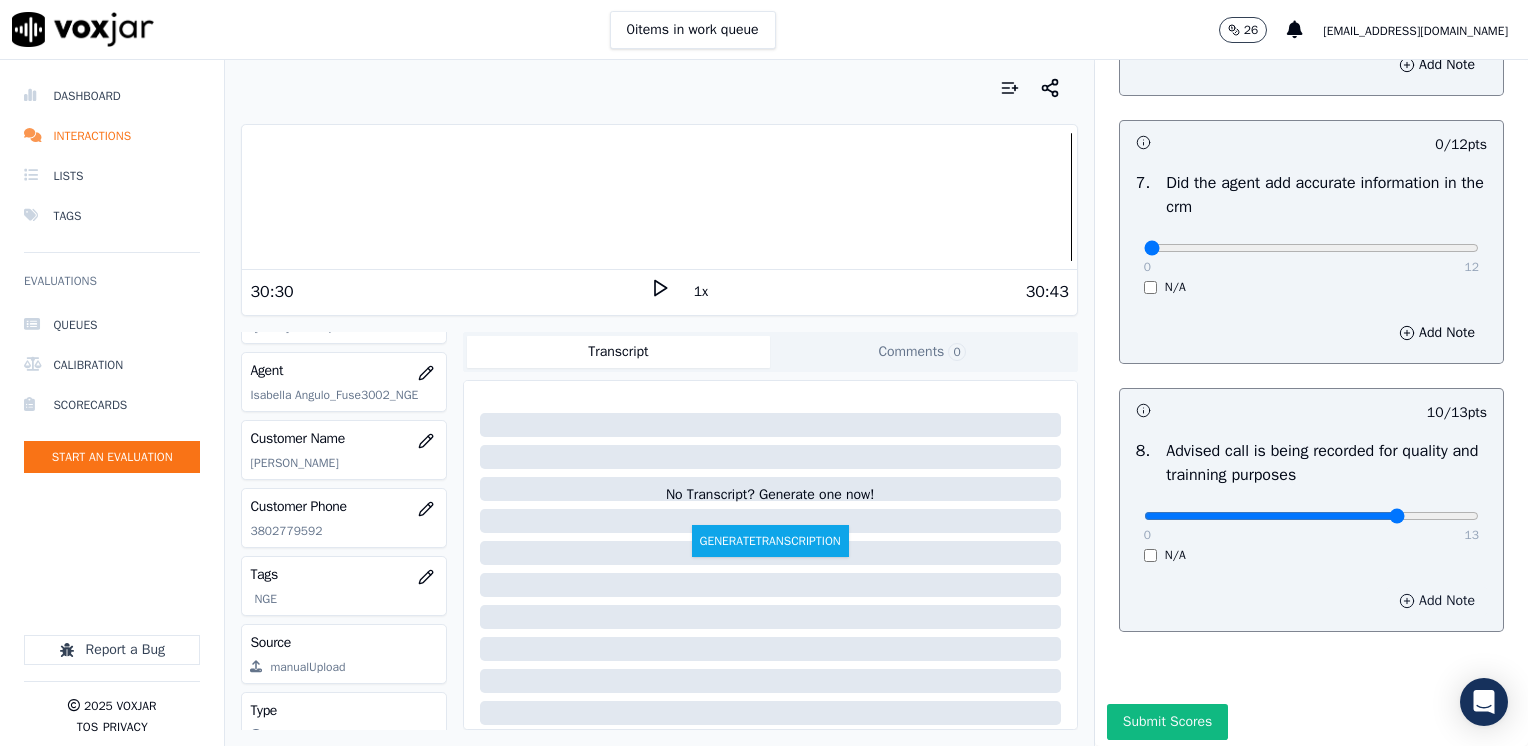 click on "Add Note" at bounding box center (1437, 601) 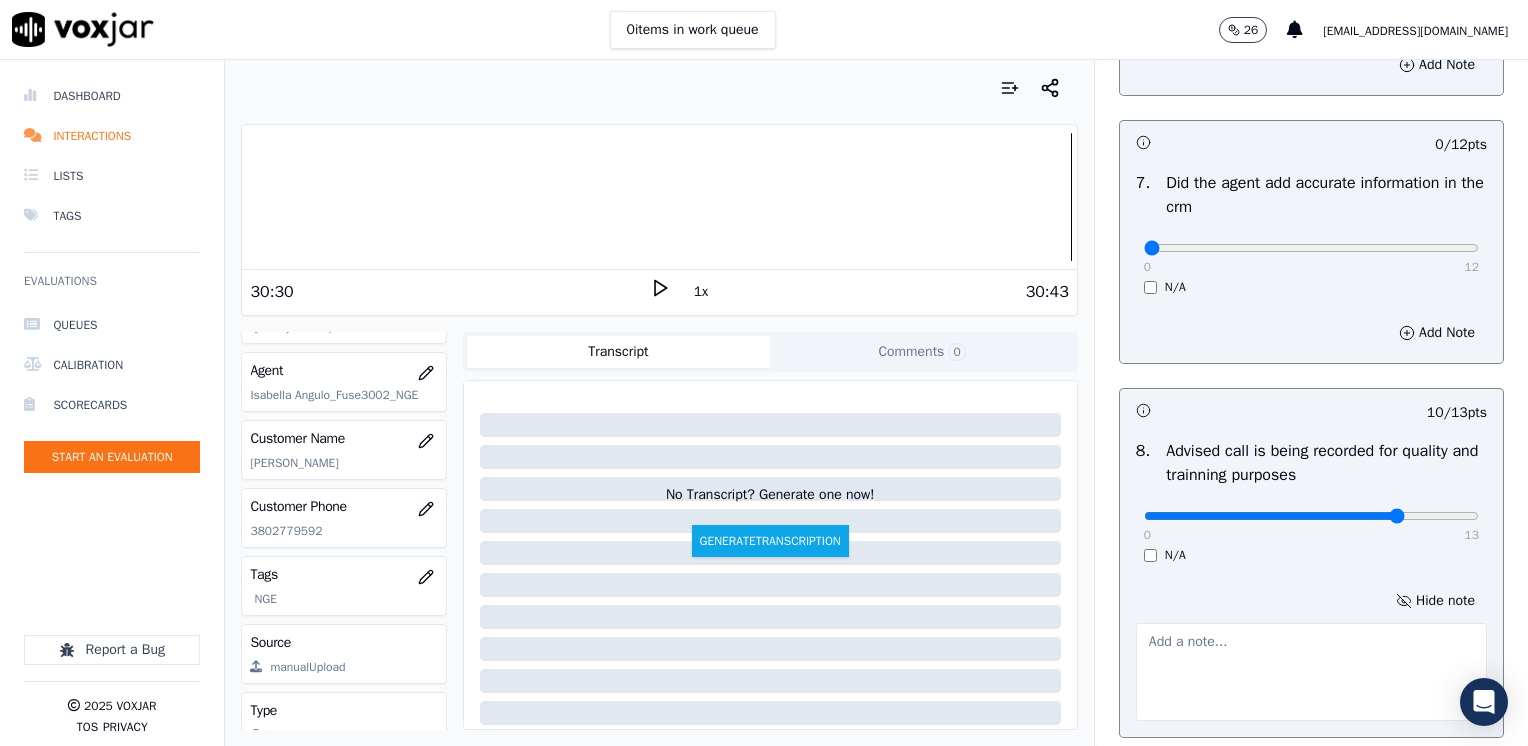 click at bounding box center (1311, 672) 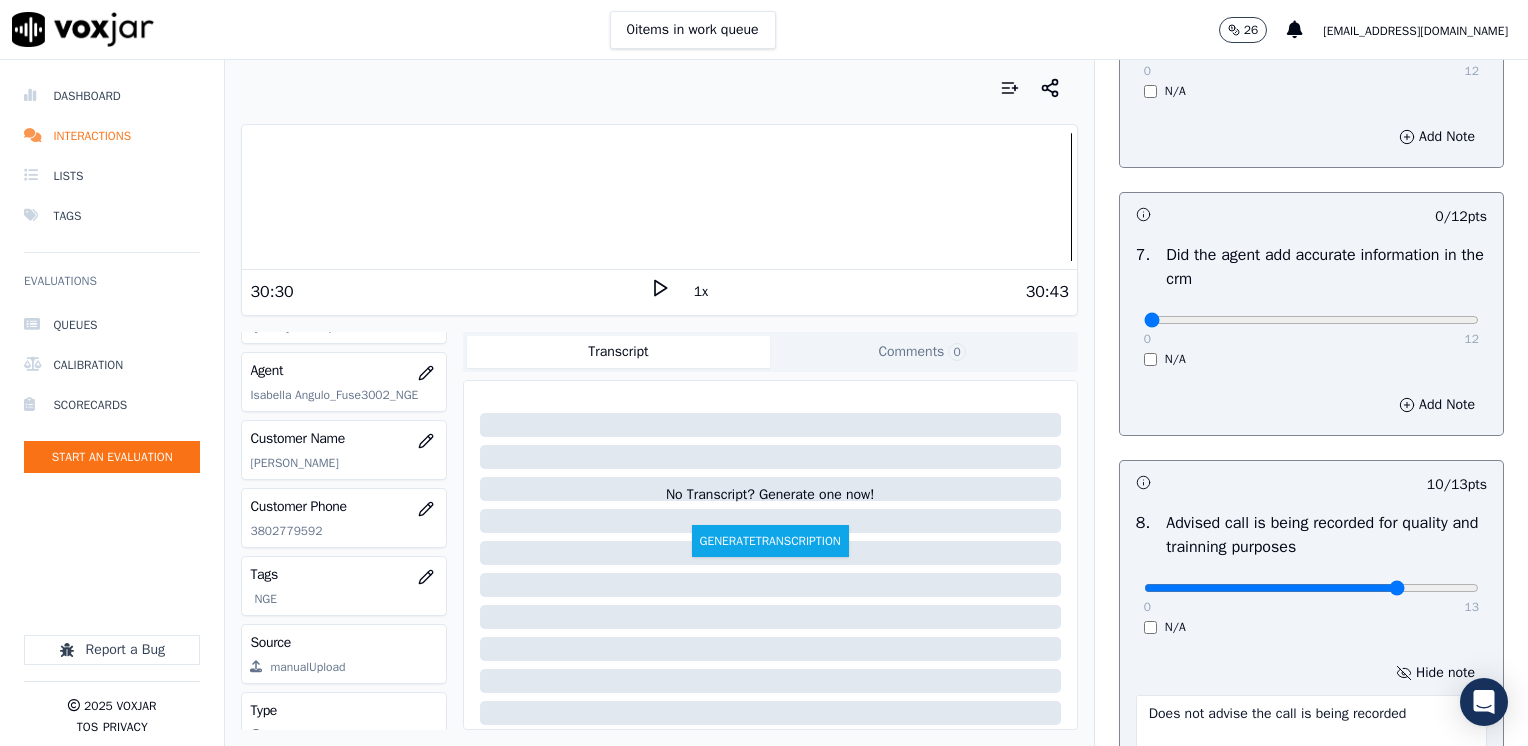 scroll, scrollTop: 1600, scrollLeft: 0, axis: vertical 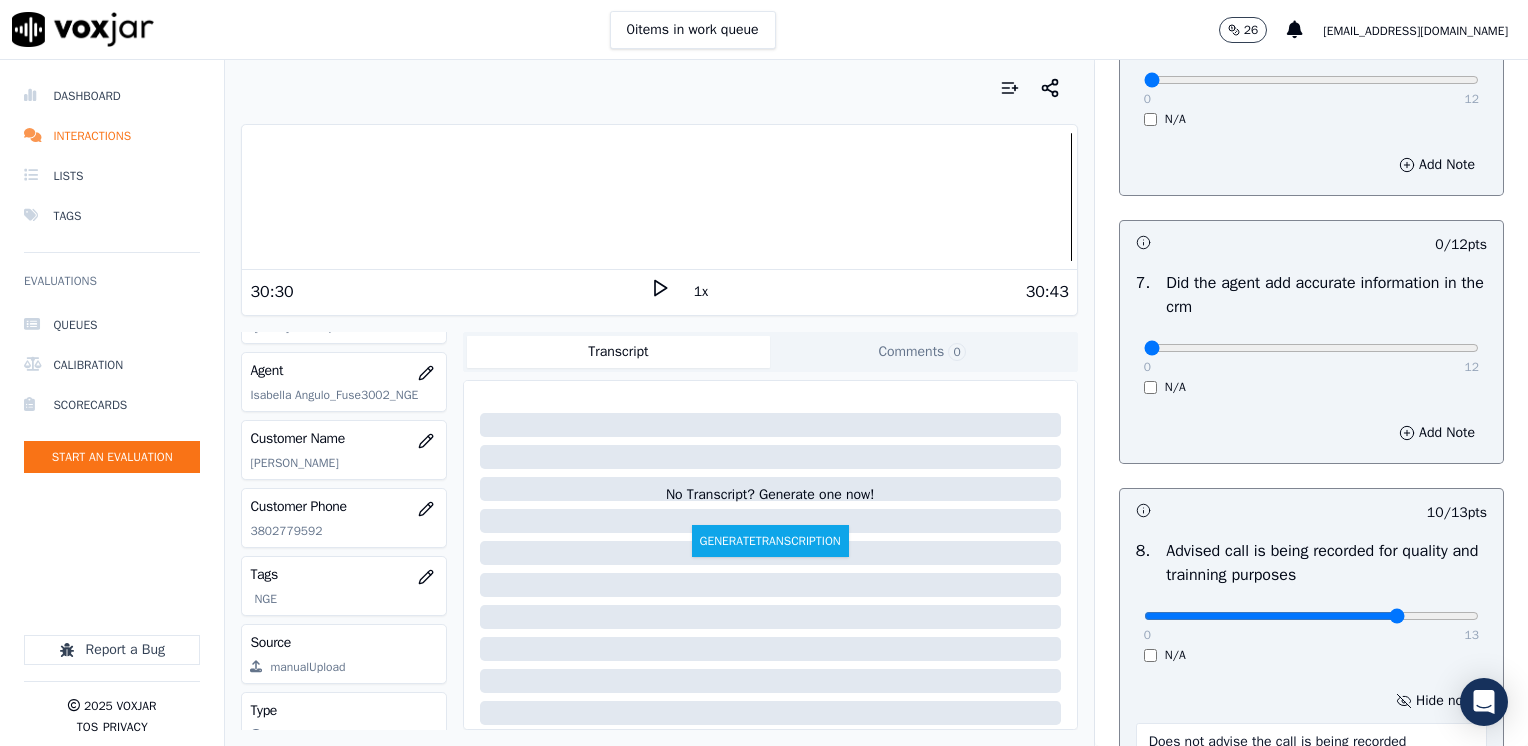 type on "Does not advise the call is being recorded" 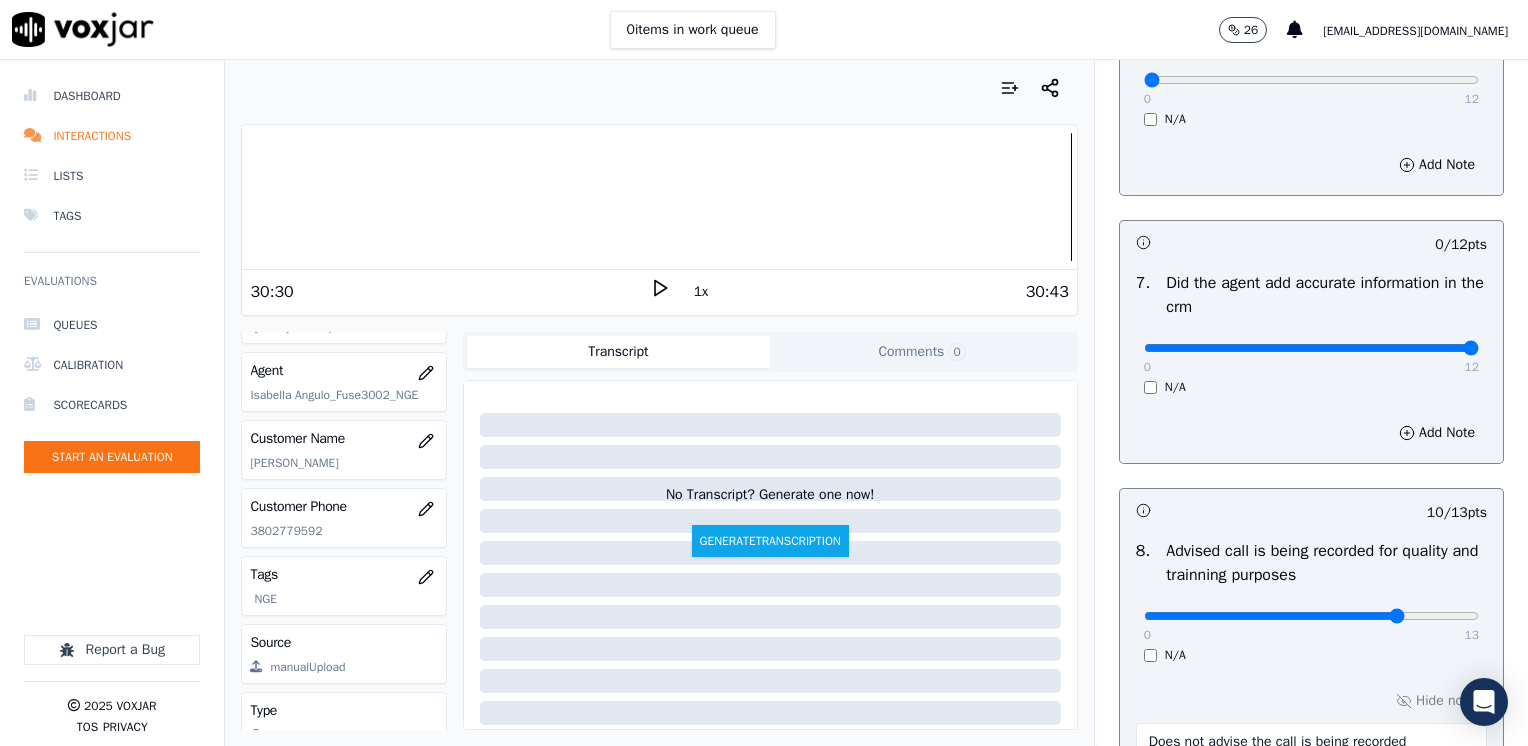 drag, startPoint x: 1136, startPoint y: 346, endPoint x: 1531, endPoint y: 366, distance: 395.506 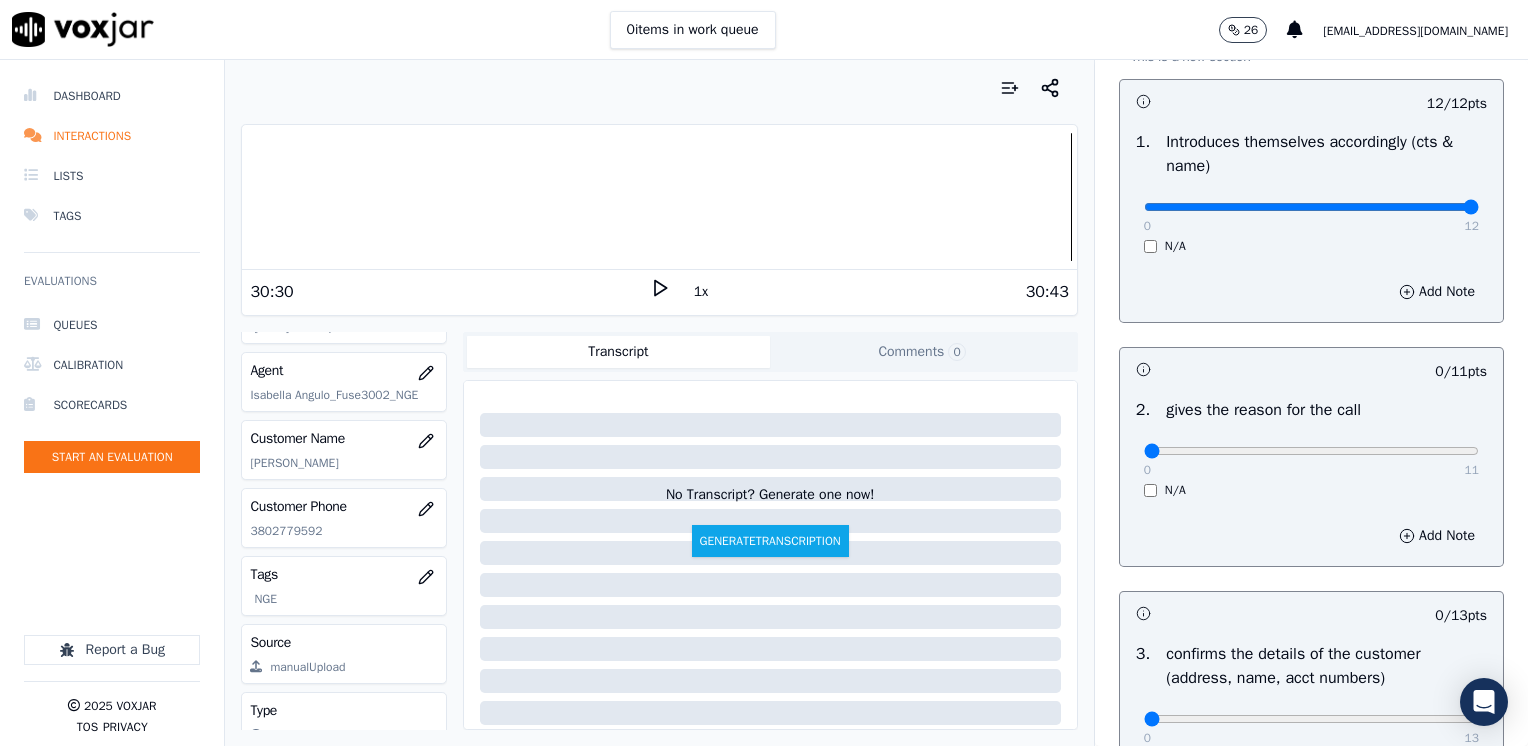 scroll, scrollTop: 300, scrollLeft: 0, axis: vertical 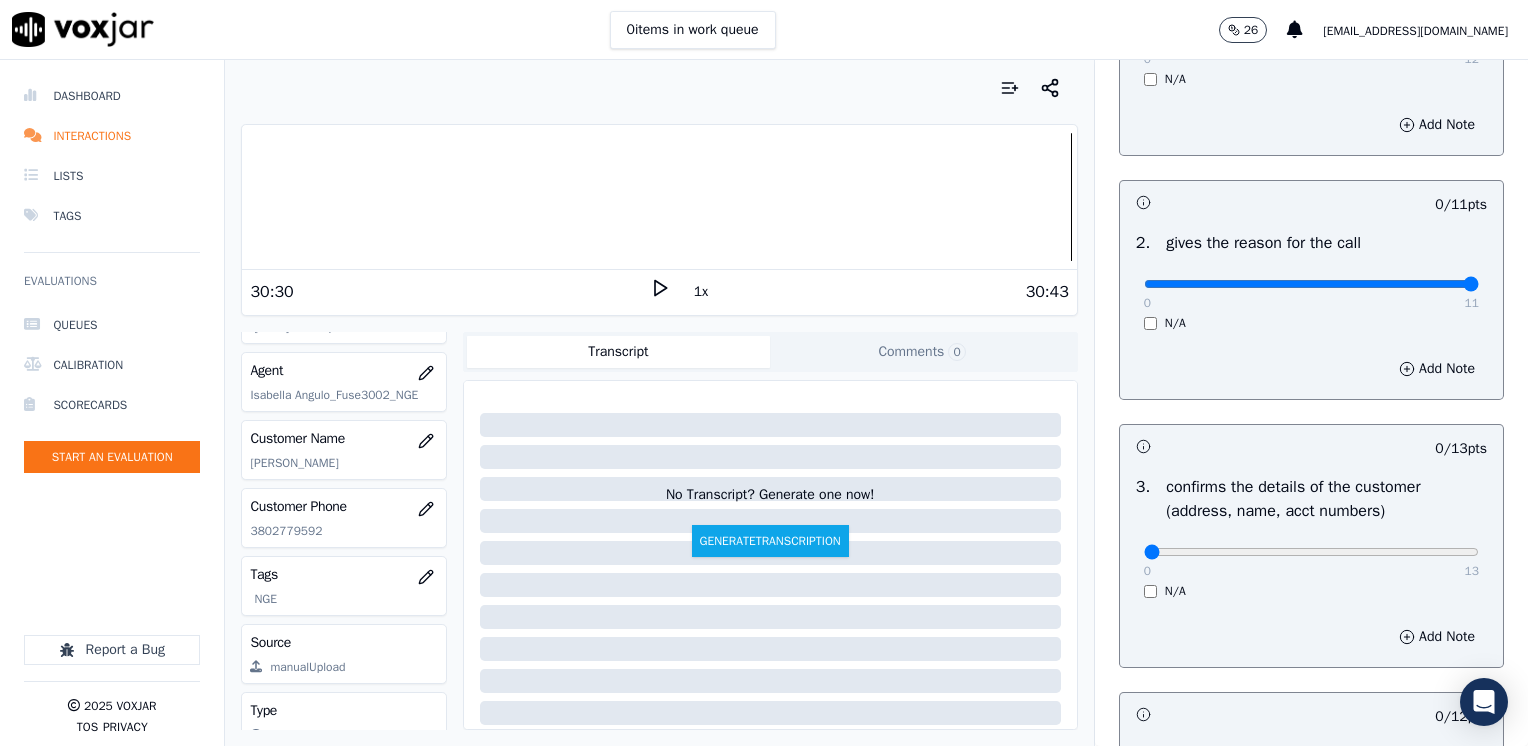 drag, startPoint x: 1135, startPoint y: 280, endPoint x: 1531, endPoint y: 280, distance: 396 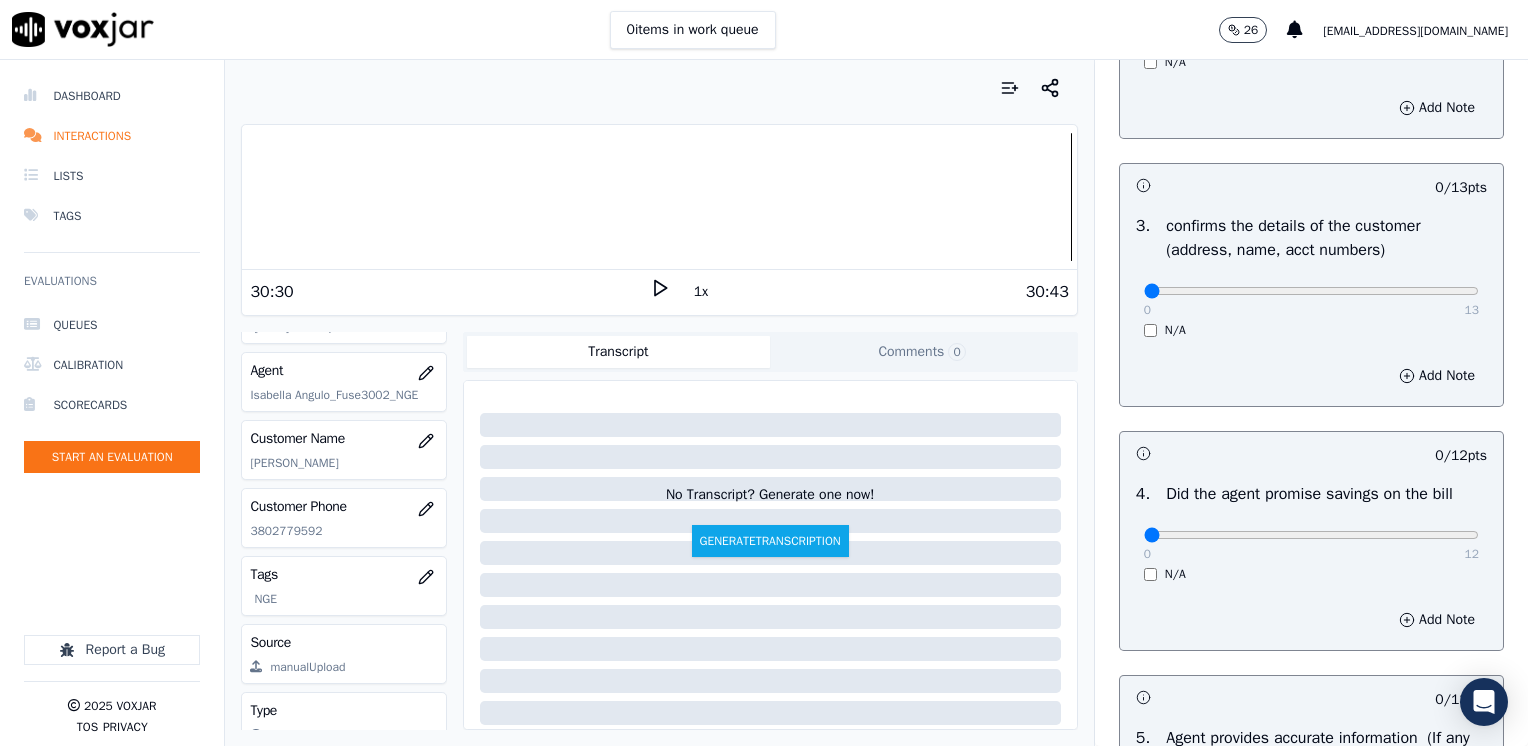 scroll, scrollTop: 600, scrollLeft: 0, axis: vertical 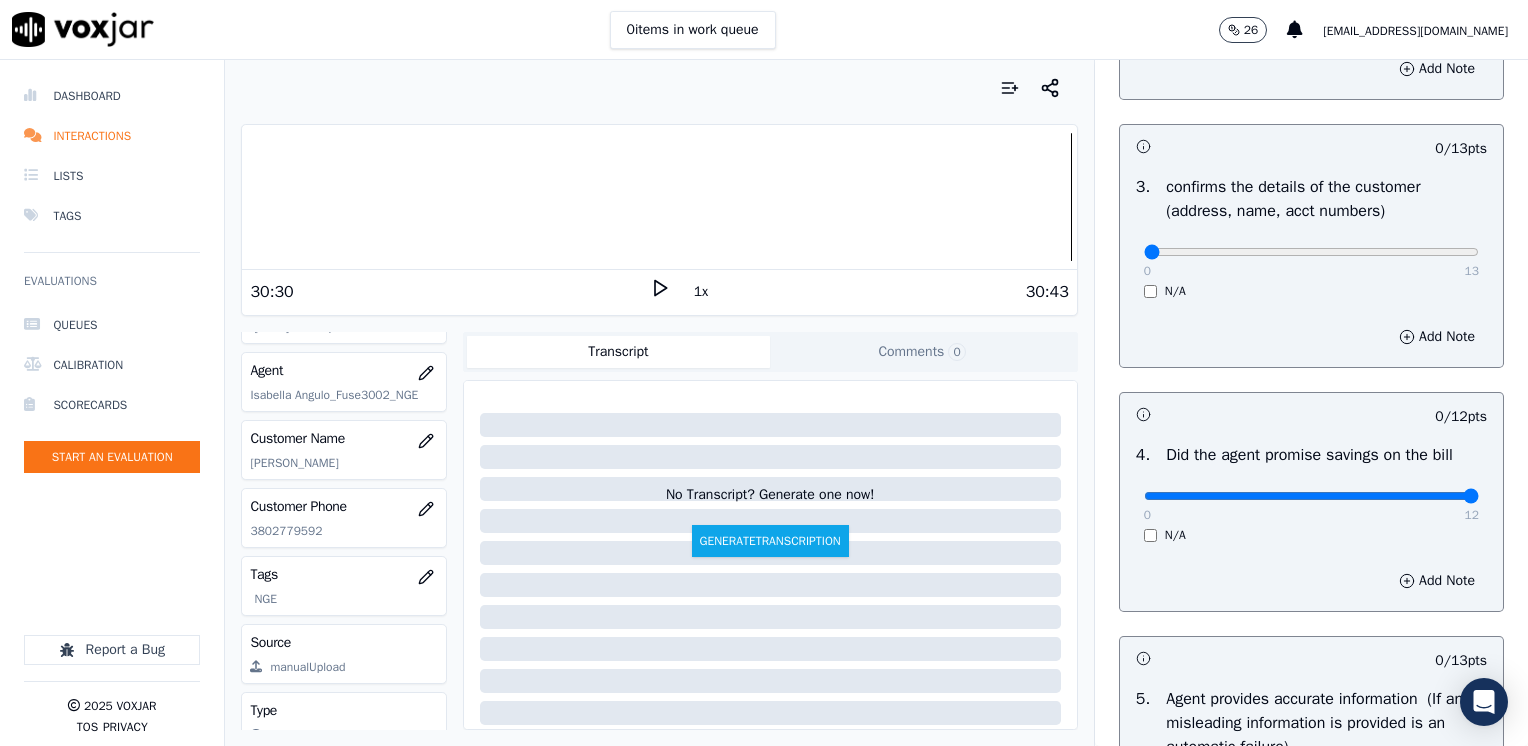 drag, startPoint x: 1133, startPoint y: 498, endPoint x: 1527, endPoint y: 497, distance: 394.00128 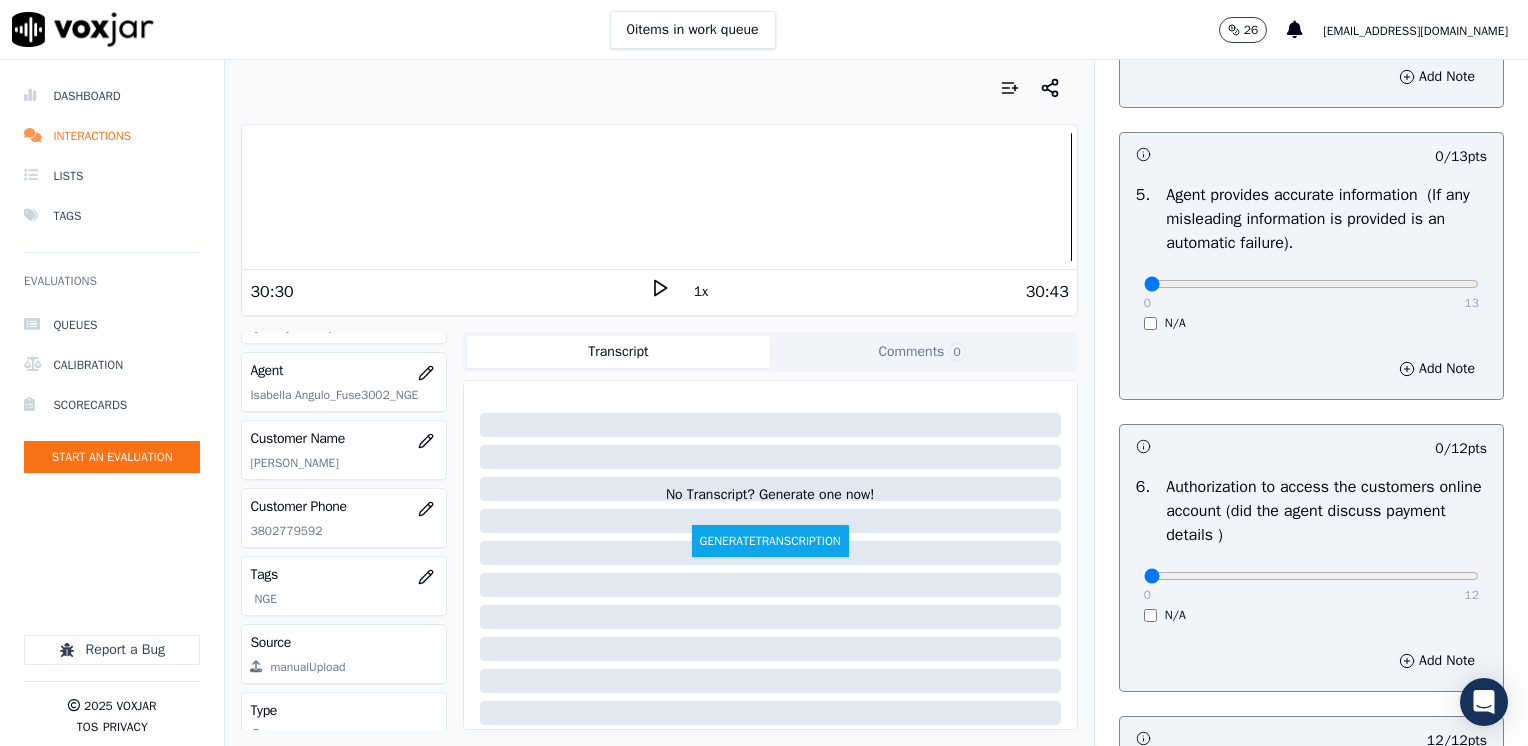 scroll, scrollTop: 1300, scrollLeft: 0, axis: vertical 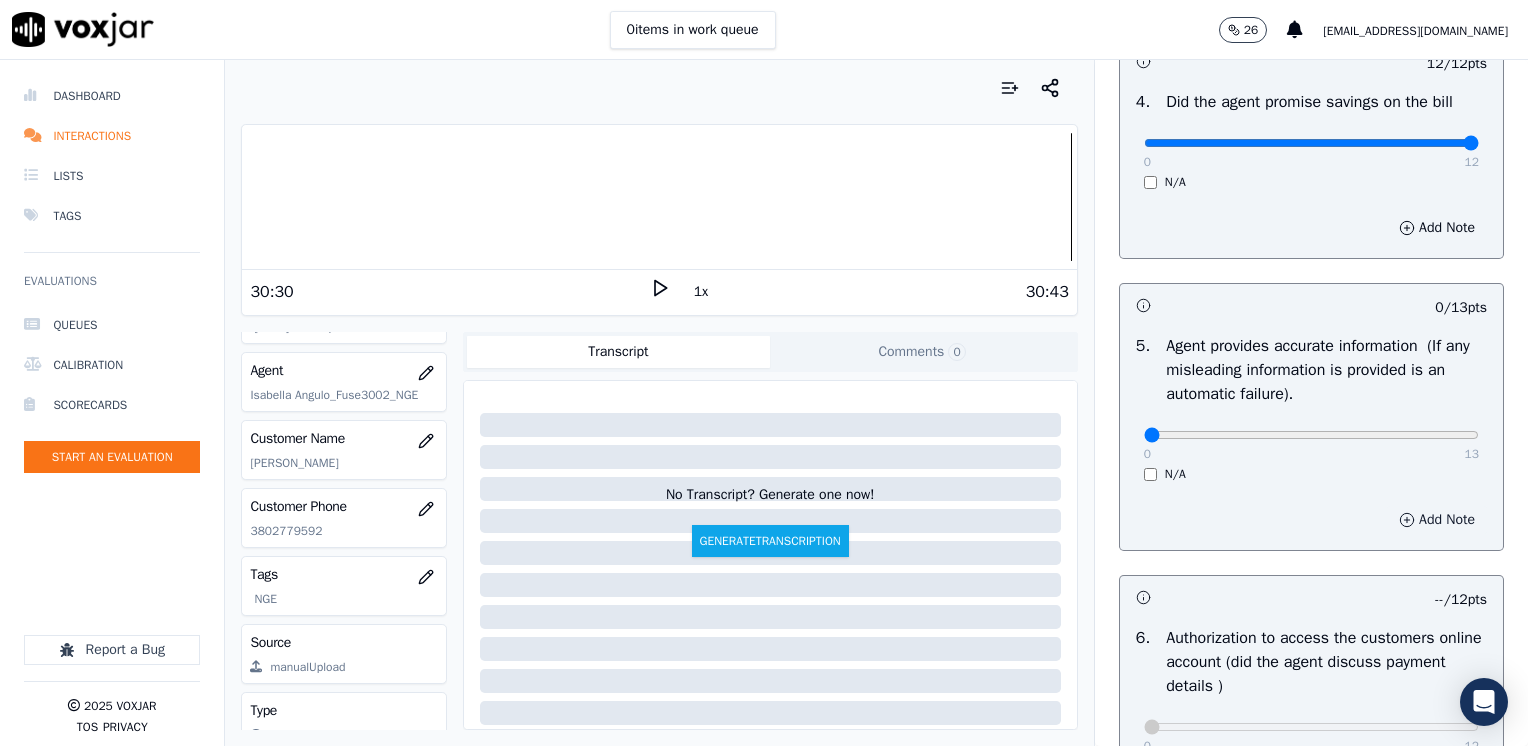 click on "Add Note" at bounding box center (1437, 520) 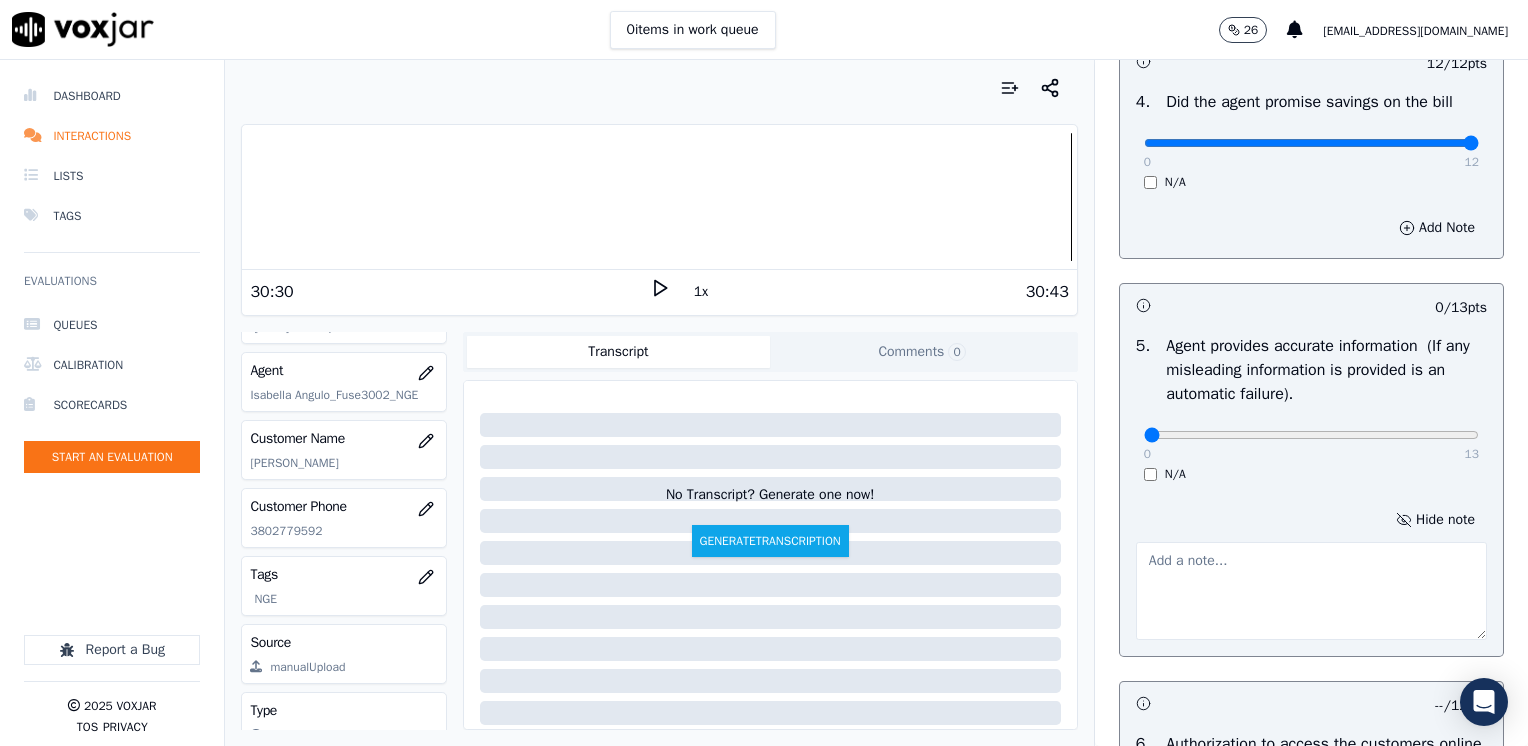 click at bounding box center (1311, 591) 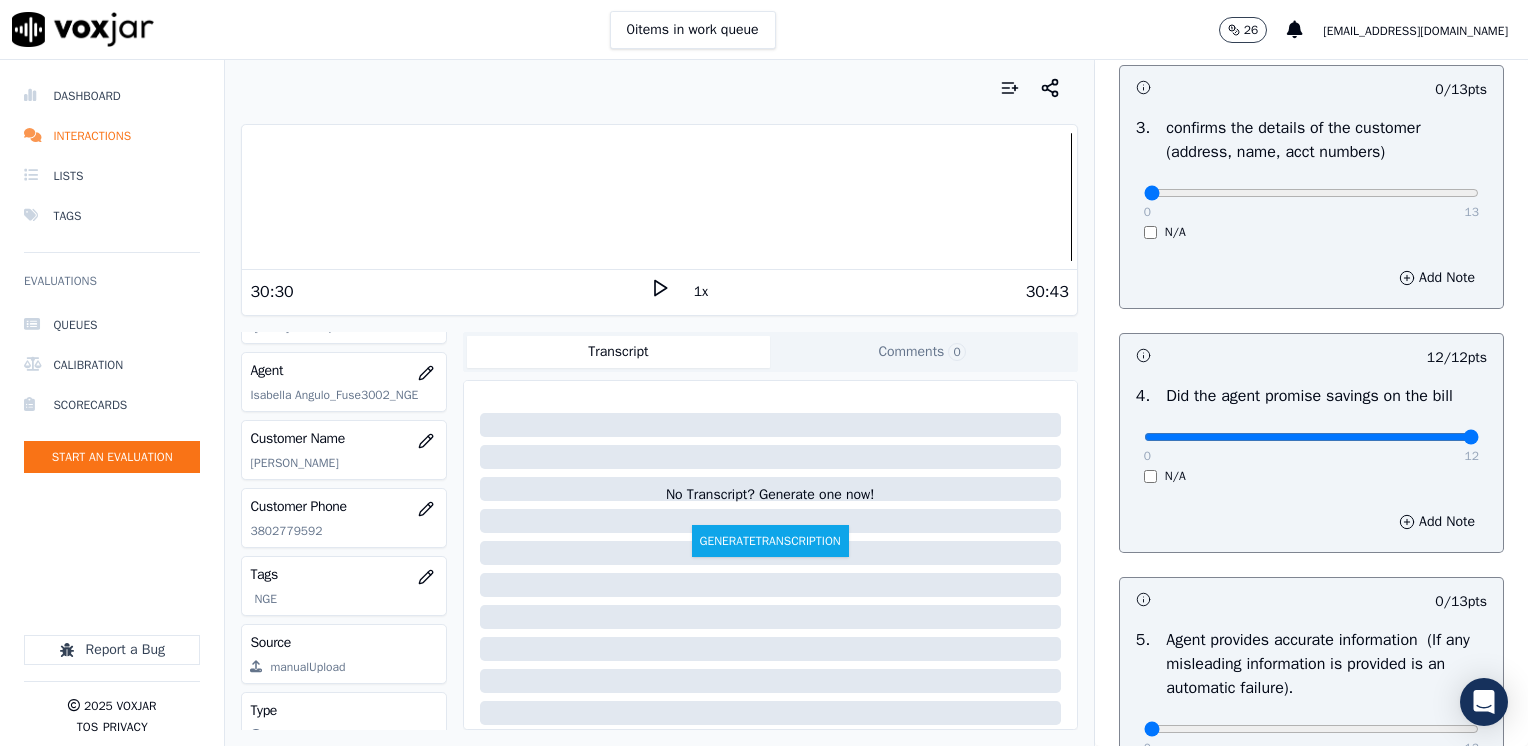 scroll, scrollTop: 459, scrollLeft: 0, axis: vertical 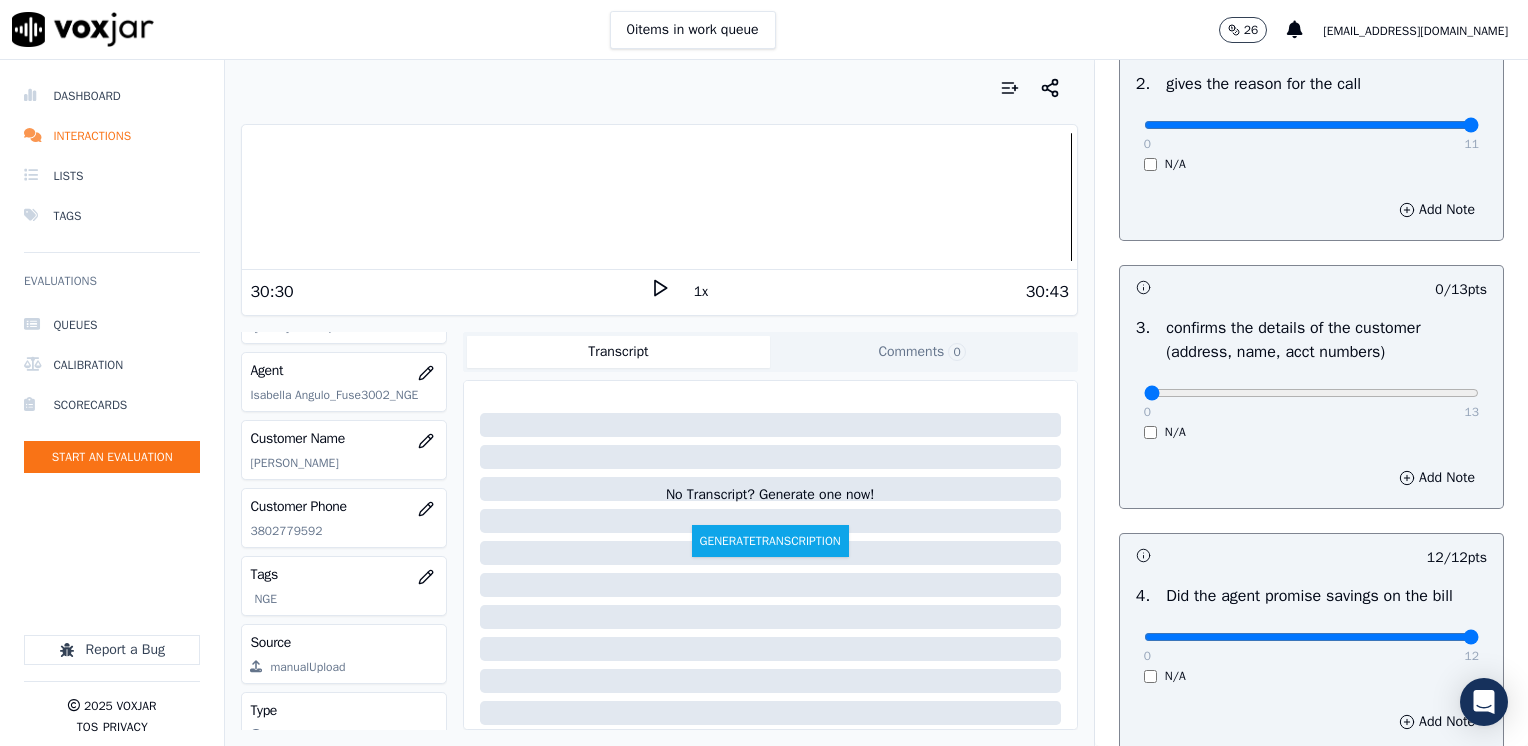 type on "Agent advised cx does not have to pay the $25.00 ETF" 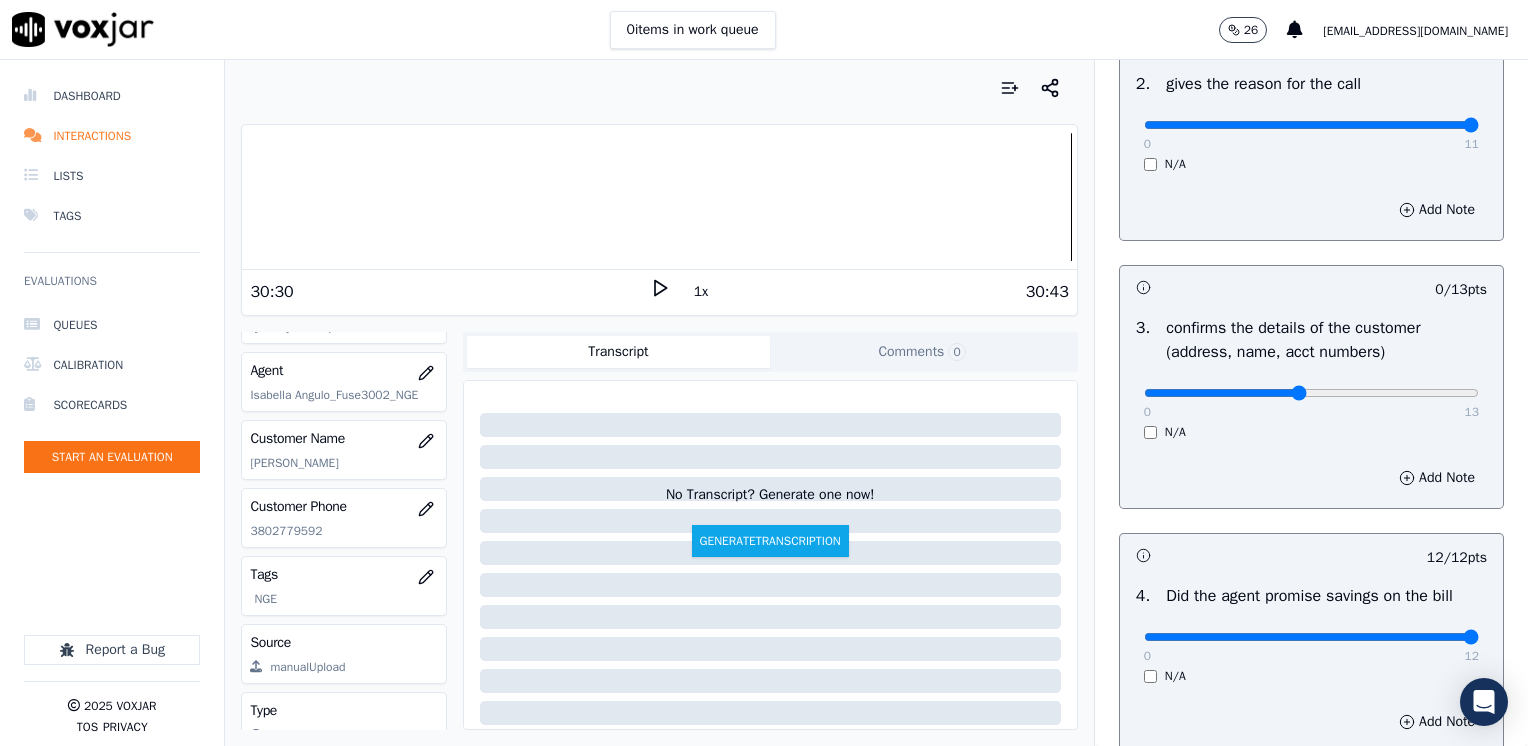 type on "6" 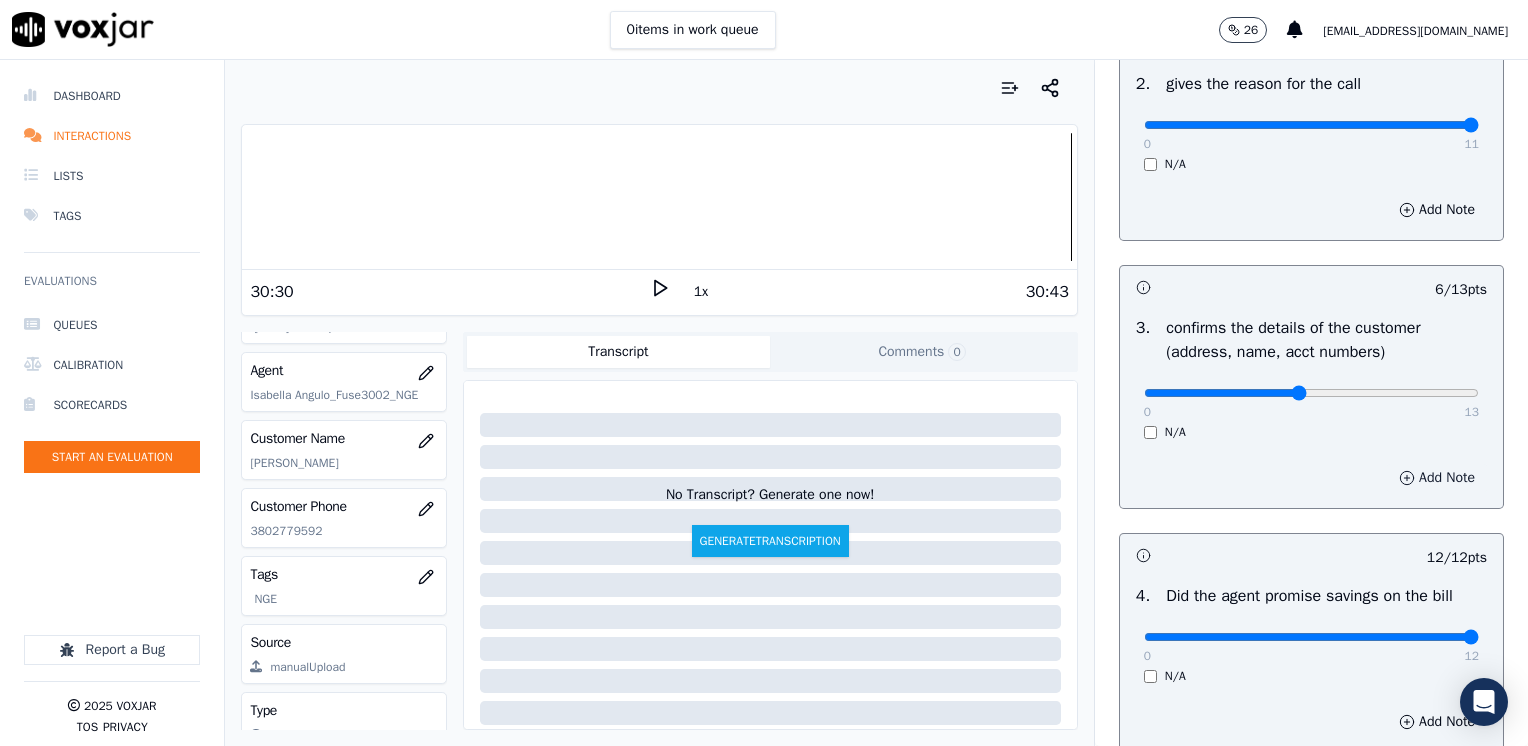 click on "Add Note" at bounding box center (1437, 478) 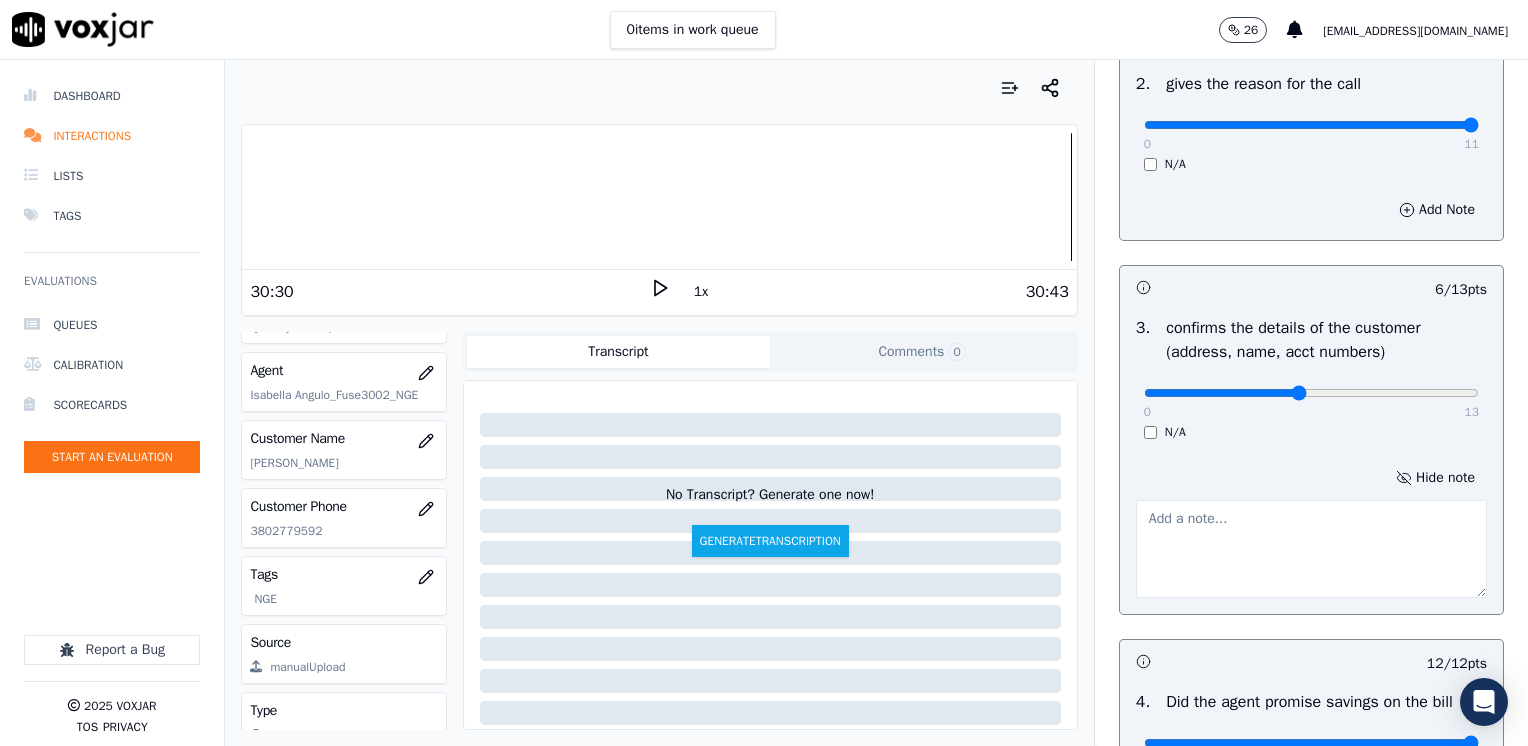 click at bounding box center (1311, 549) 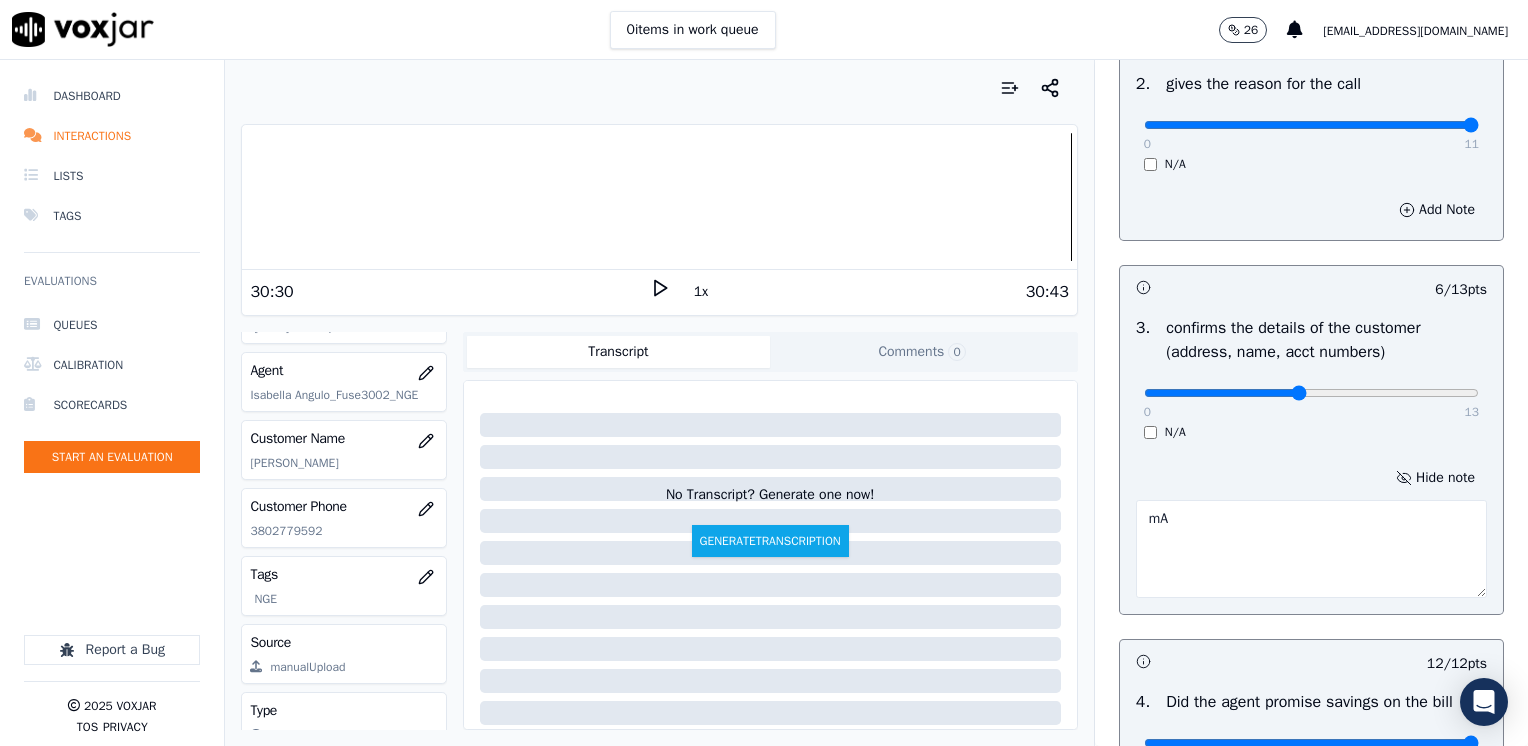 type on "m" 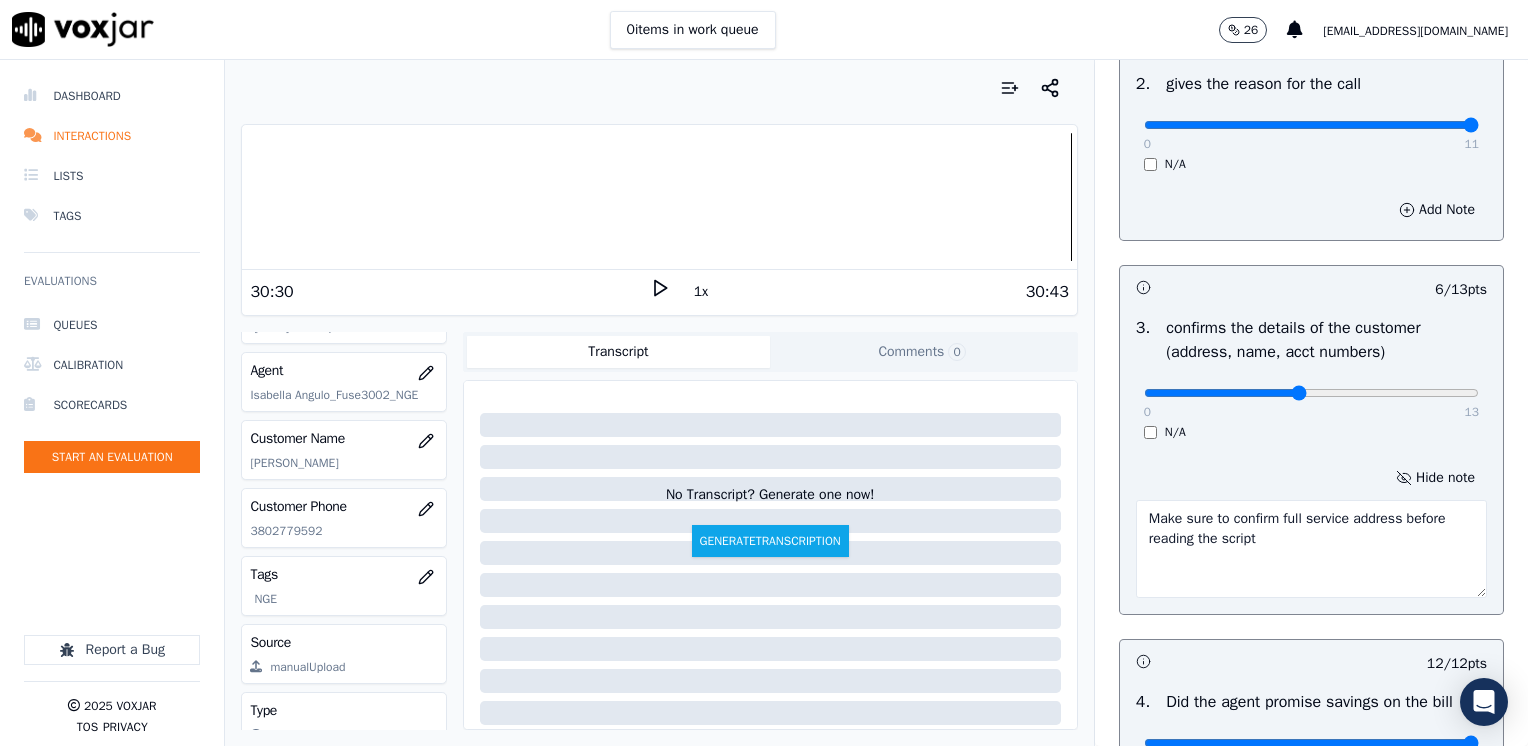 type on "Make sure to confirm full service address before reading the script" 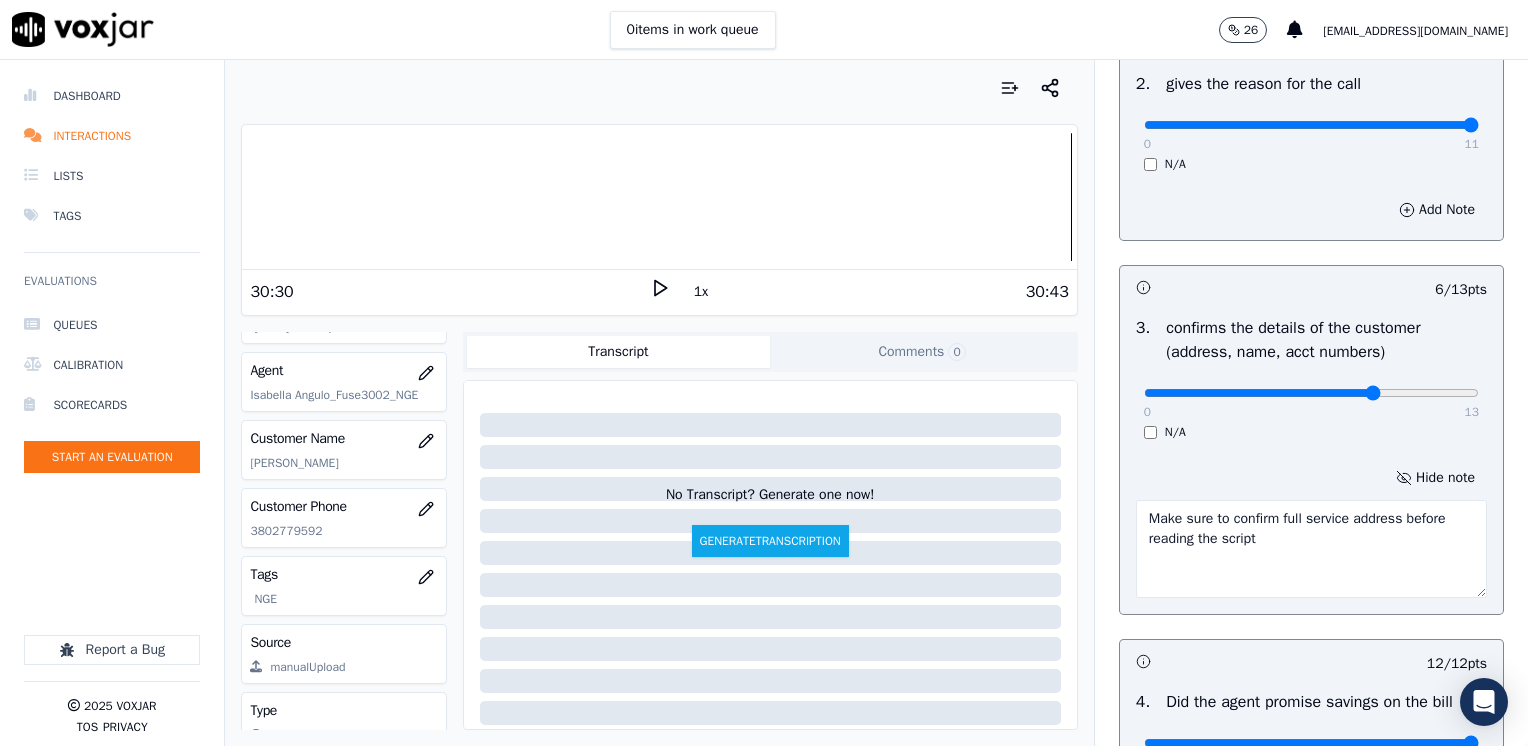 type on "9" 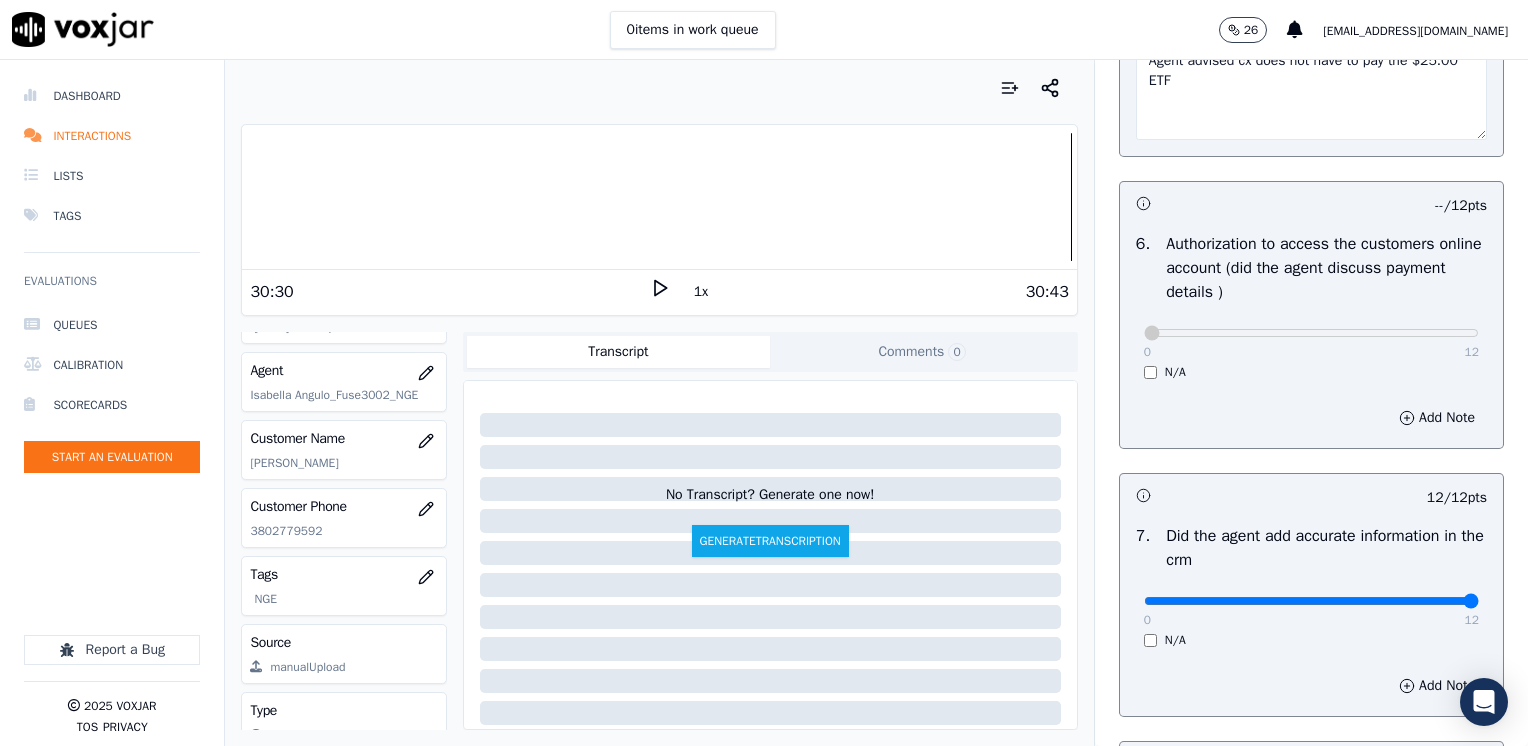 scroll, scrollTop: 2064, scrollLeft: 0, axis: vertical 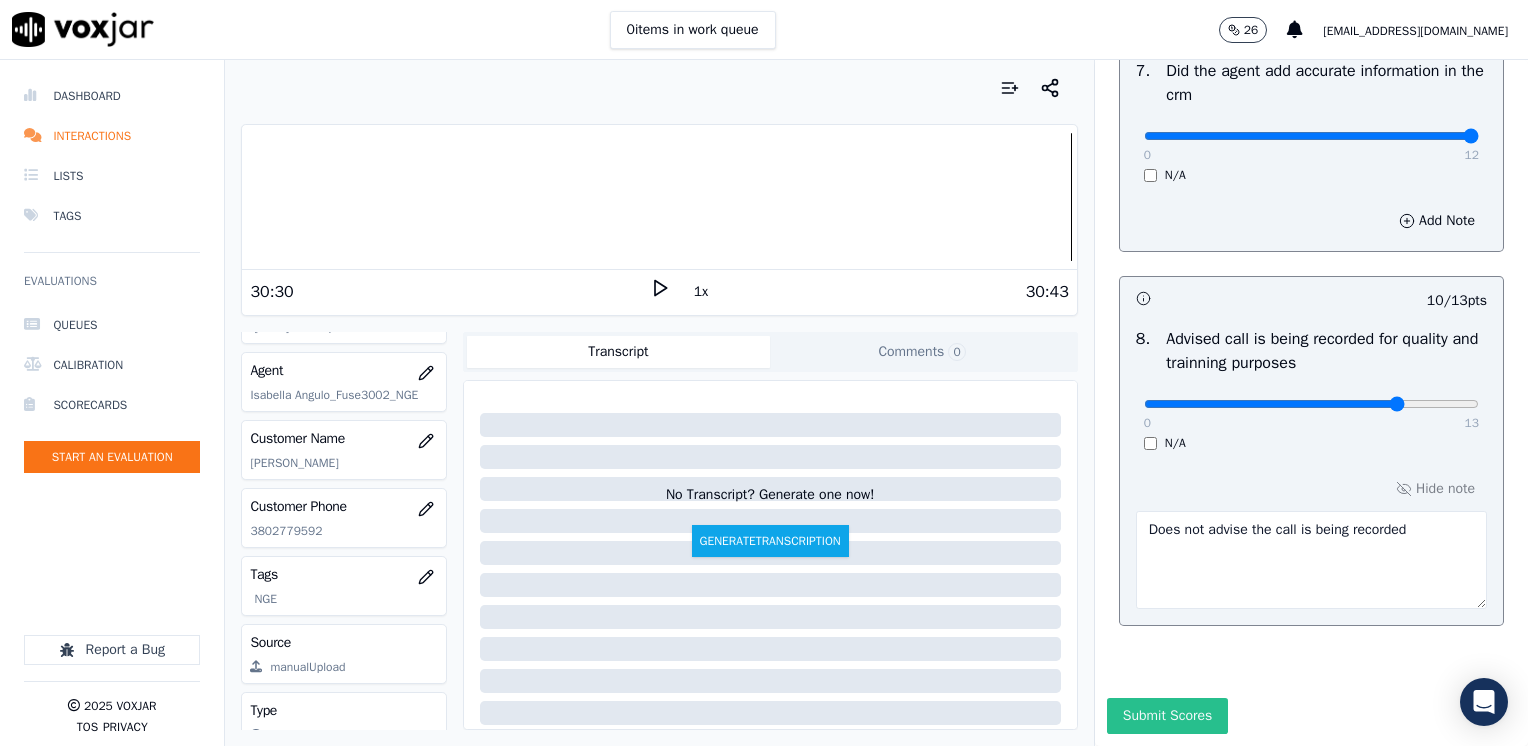 click on "Submit Scores" at bounding box center [1167, 716] 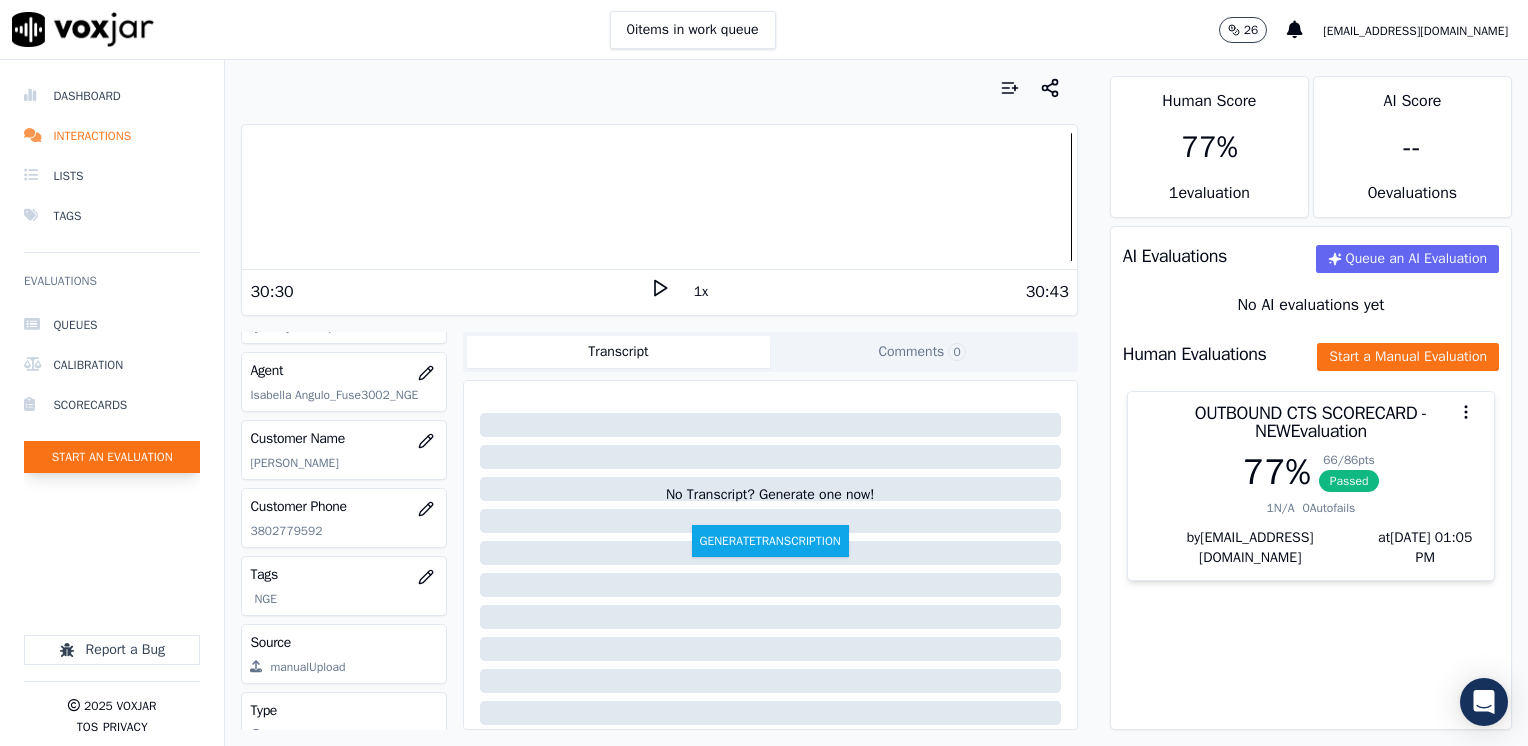 click on "Start an Evaluation" 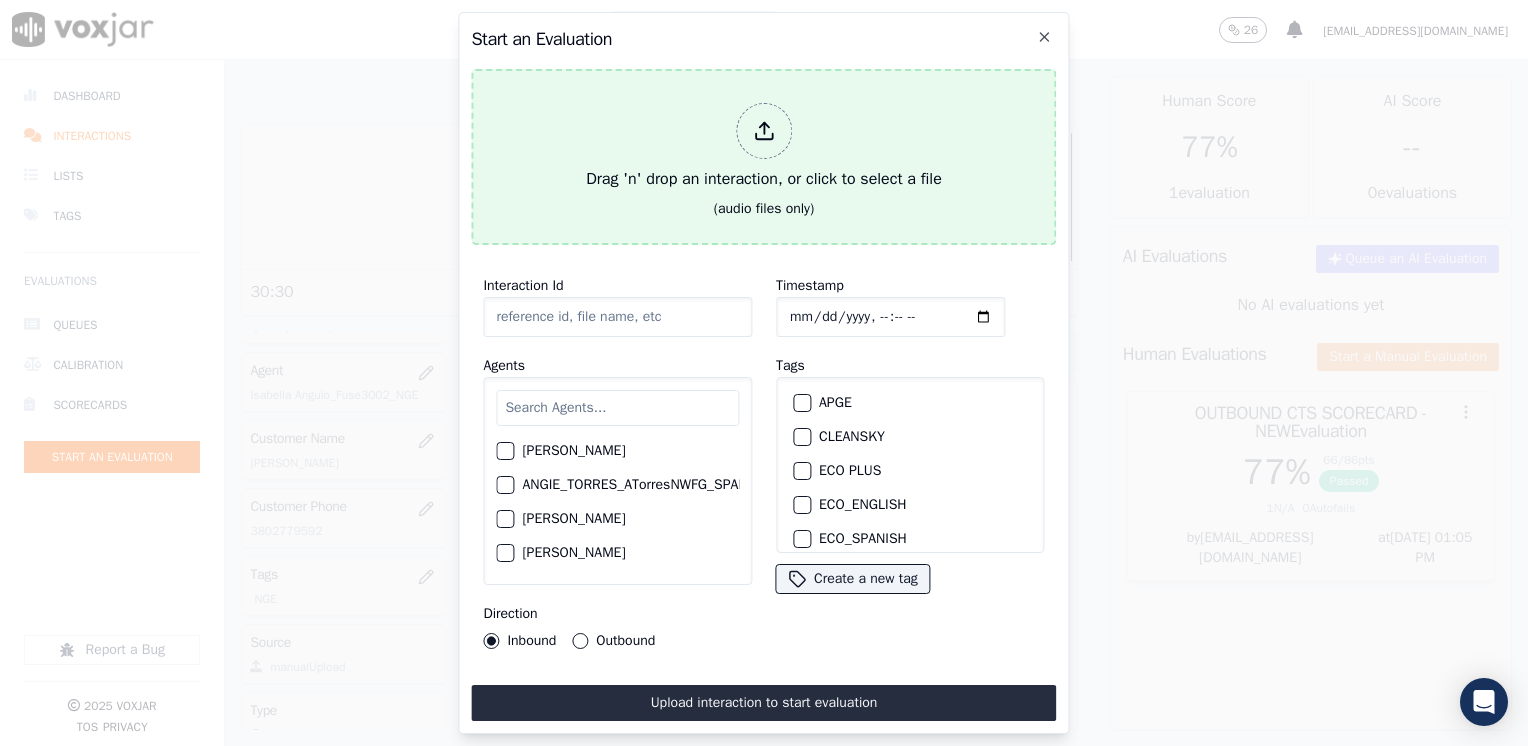 click 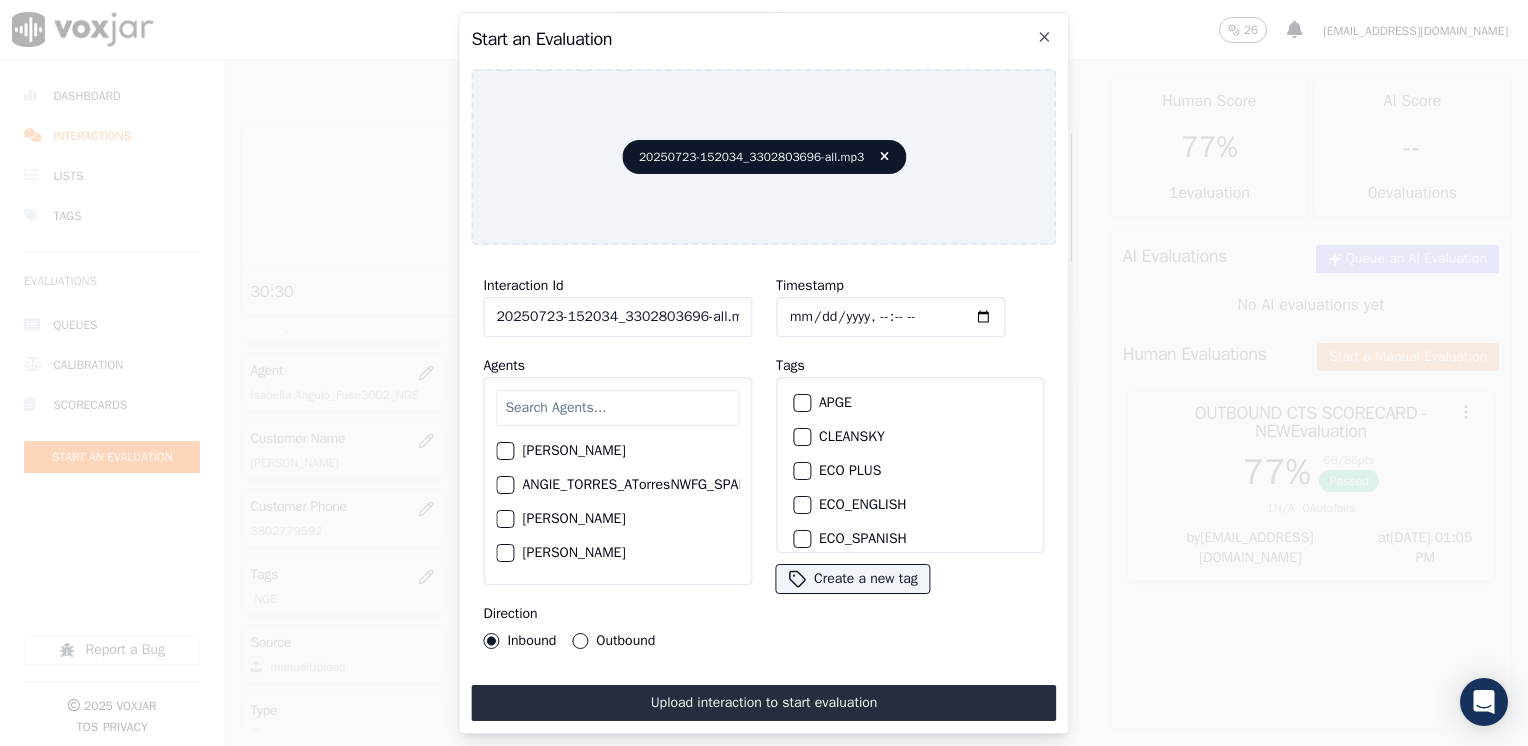 click at bounding box center [617, 408] 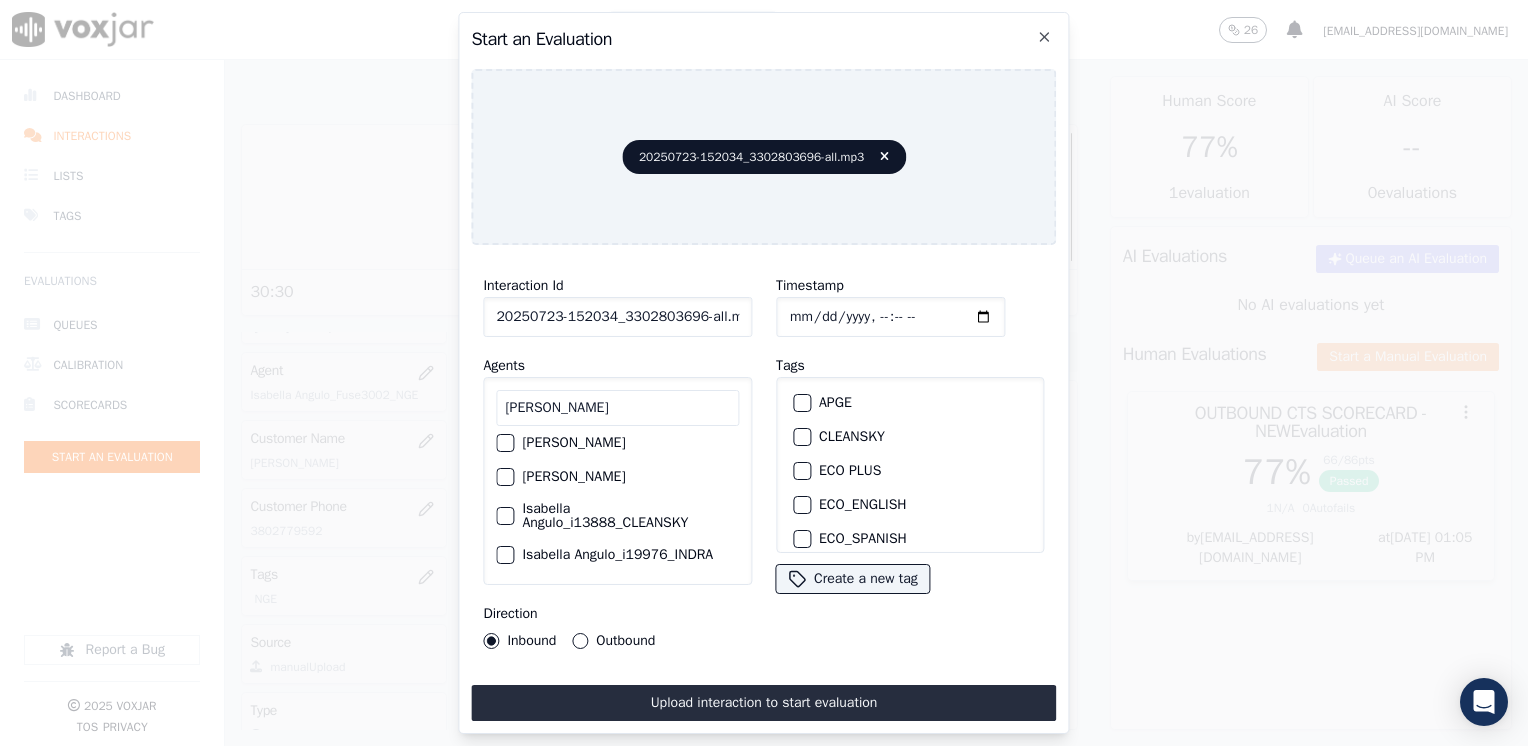 scroll, scrollTop: 0, scrollLeft: 0, axis: both 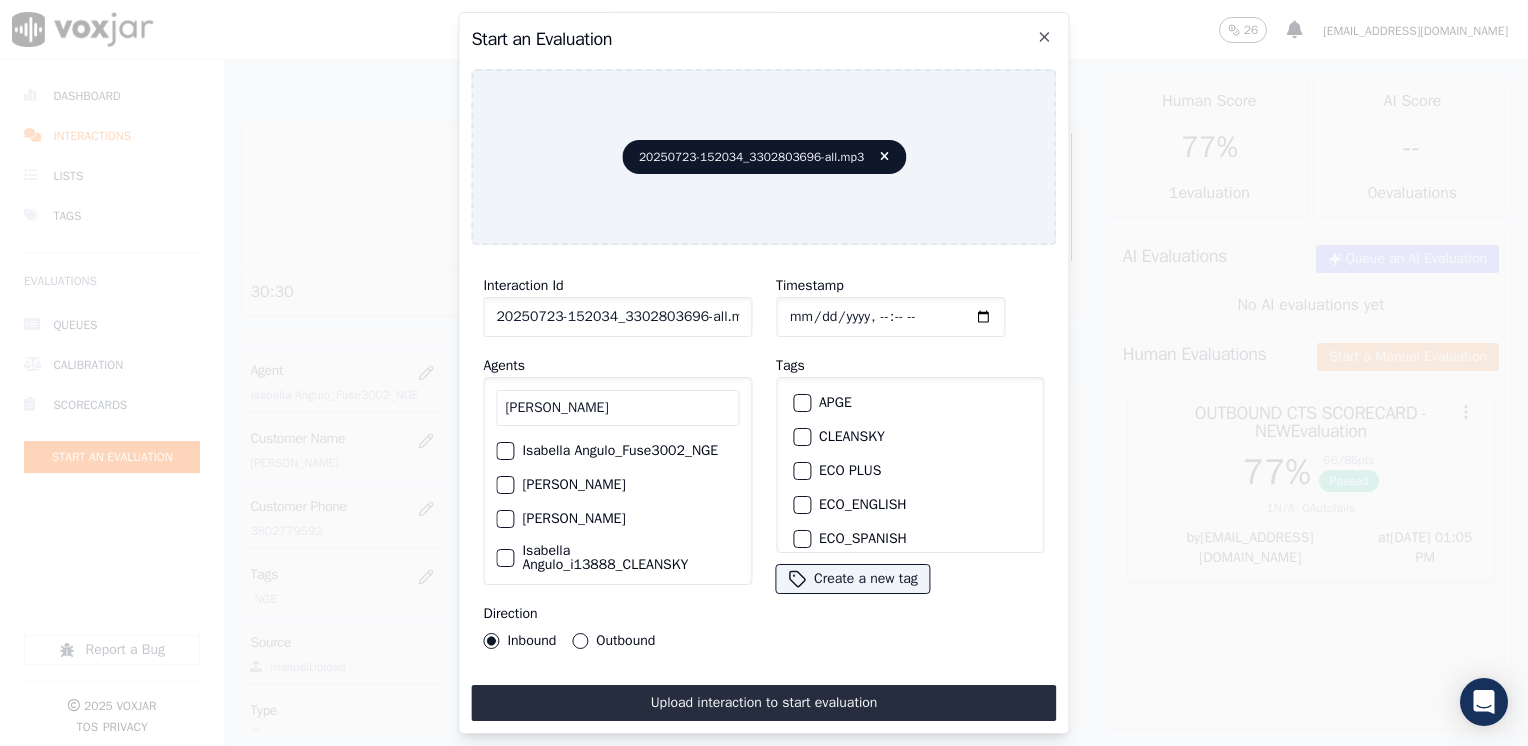 type on "[PERSON_NAME]" 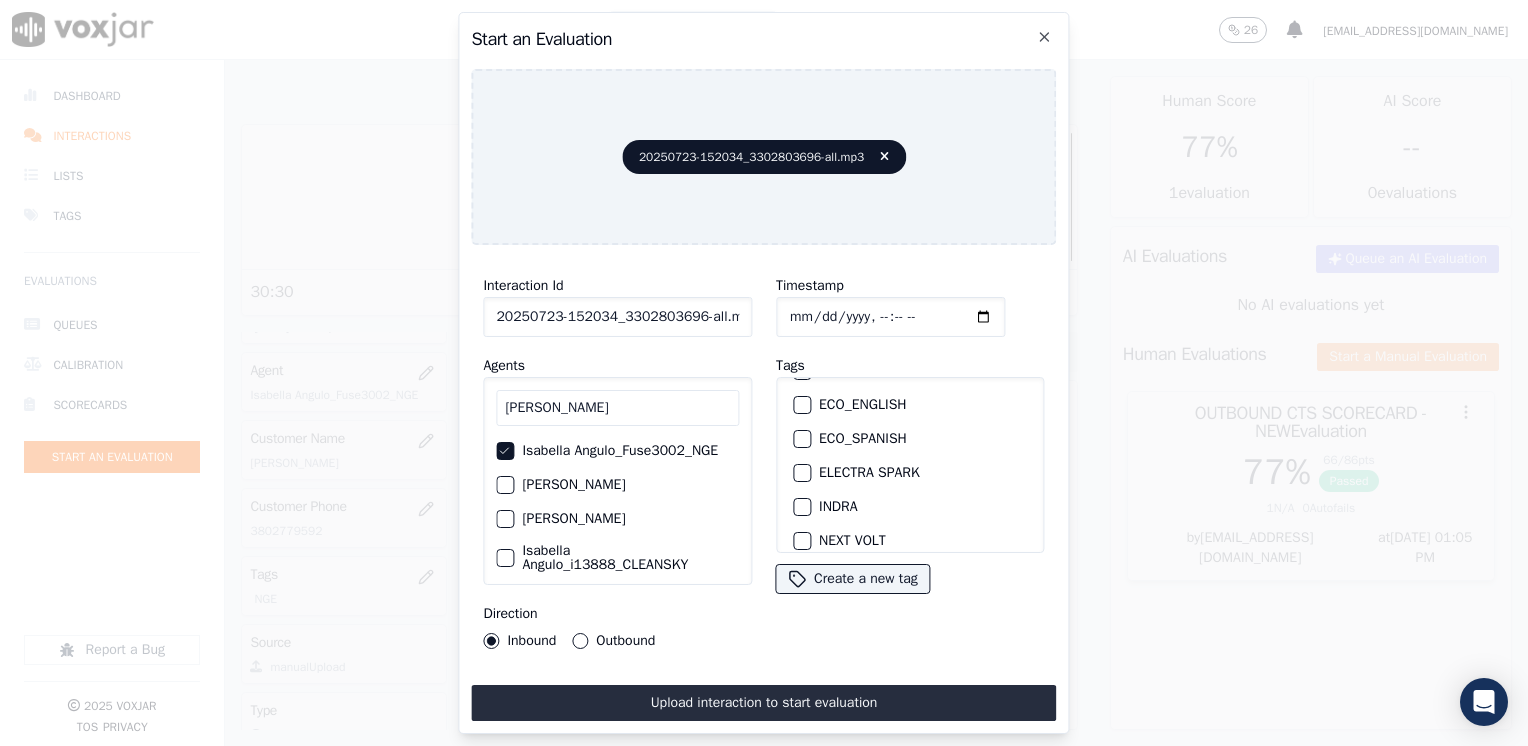 scroll, scrollTop: 200, scrollLeft: 0, axis: vertical 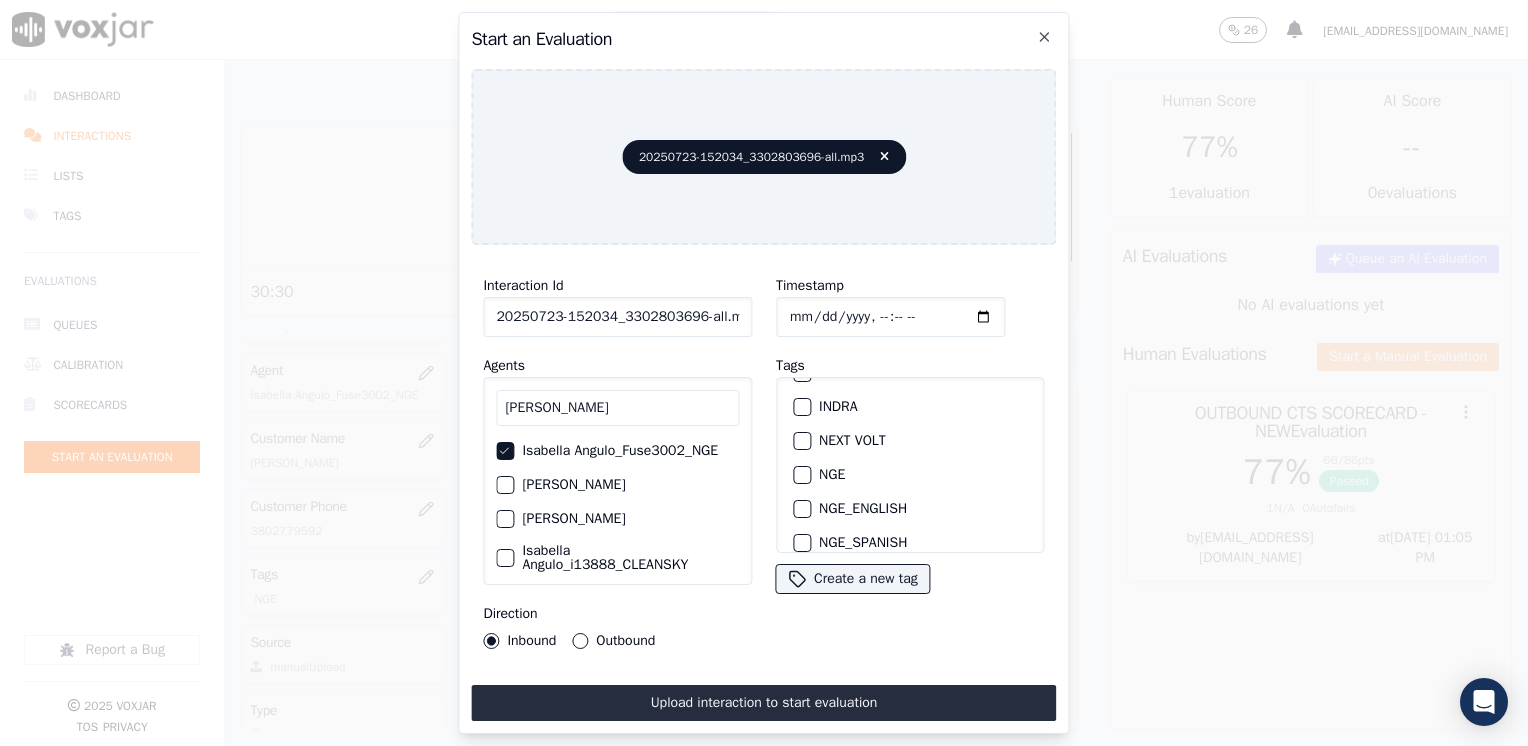 click at bounding box center (801, 475) 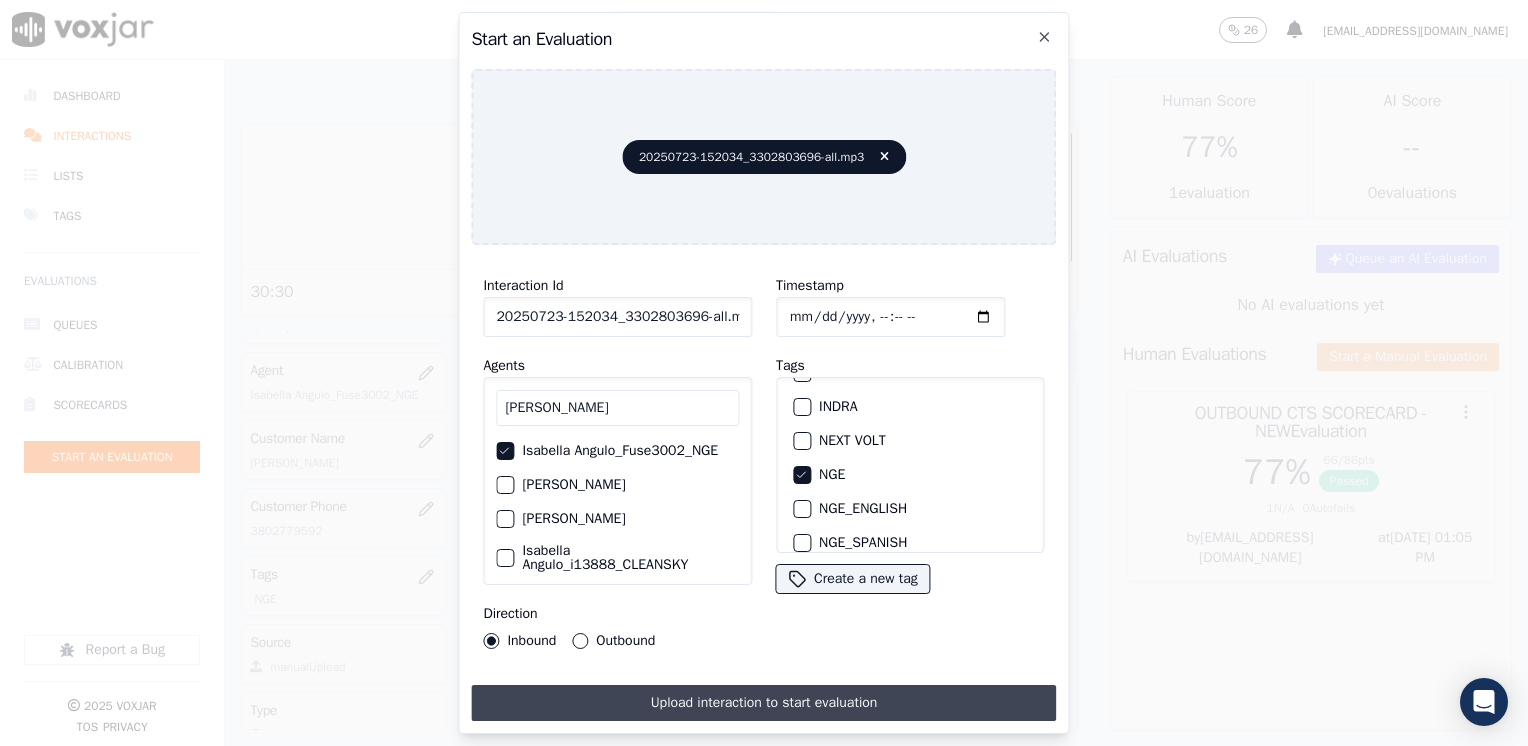 click on "Upload interaction to start evaluation" at bounding box center (763, 703) 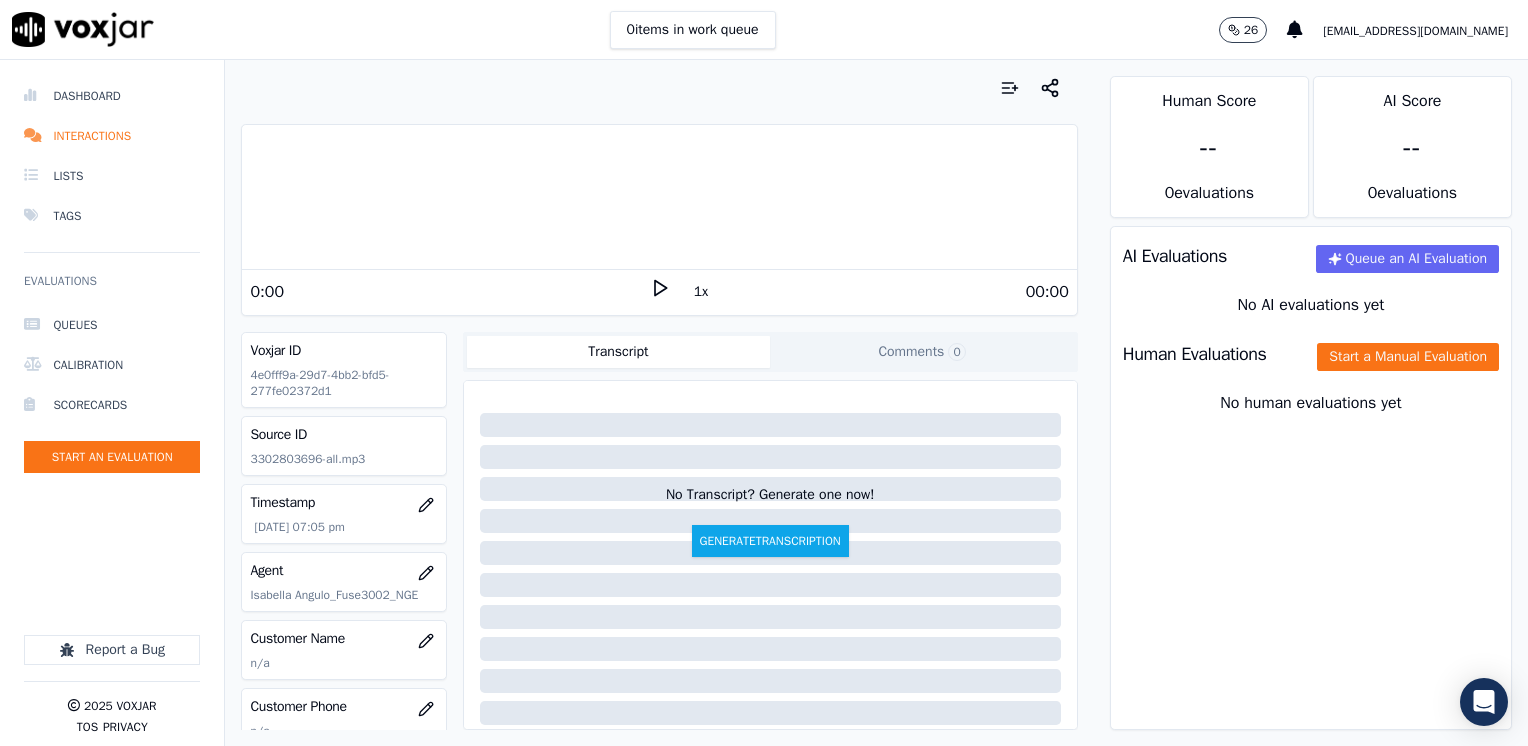 click 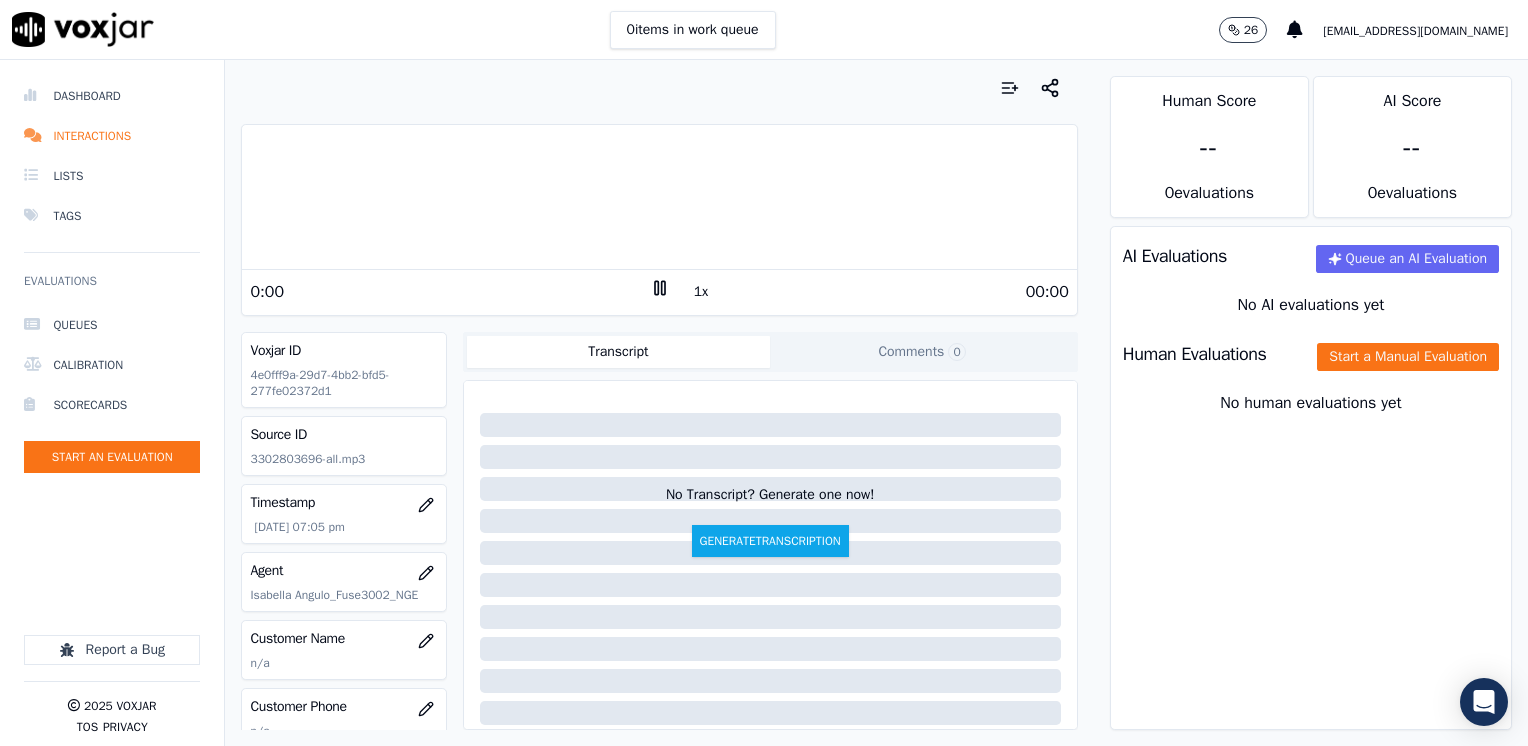 click 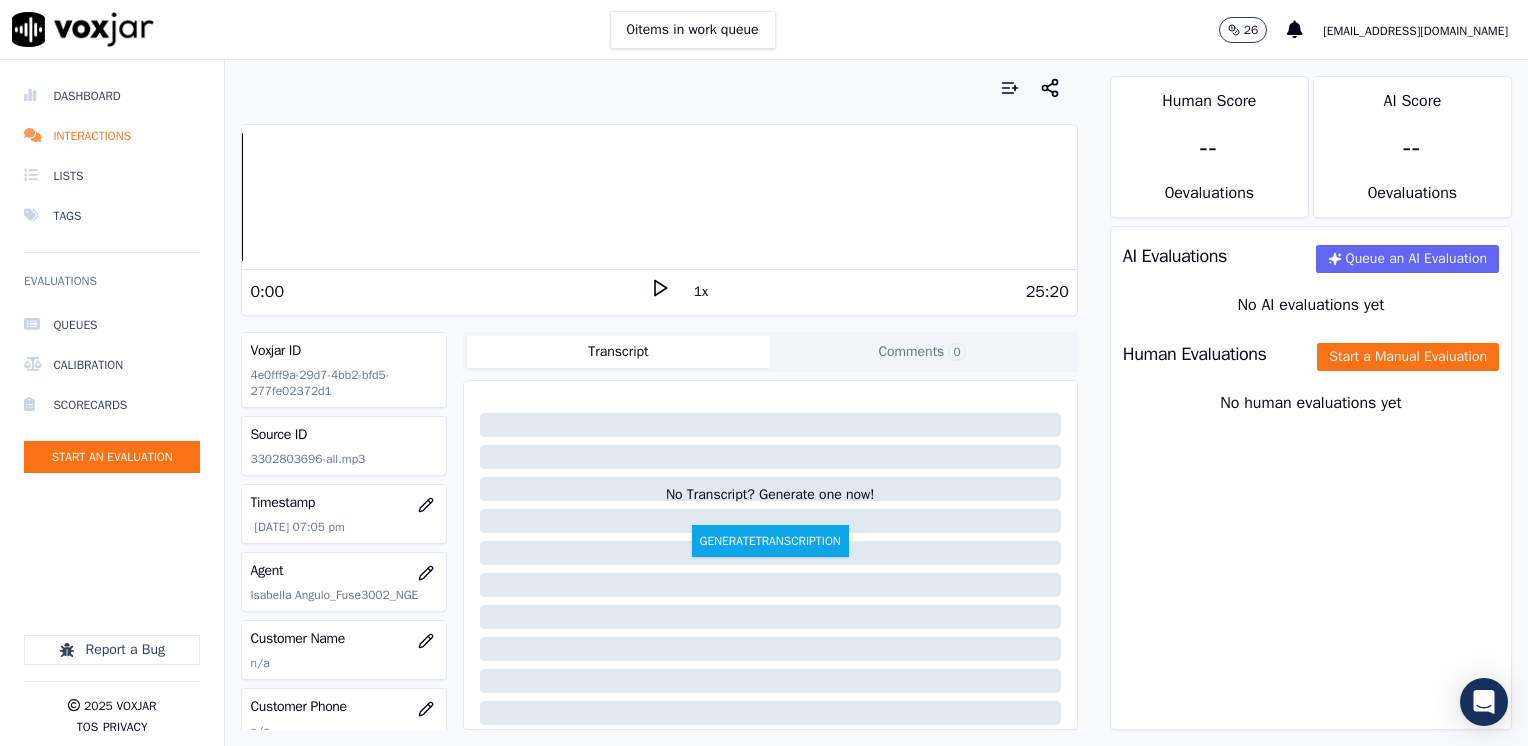 scroll, scrollTop: 200, scrollLeft: 0, axis: vertical 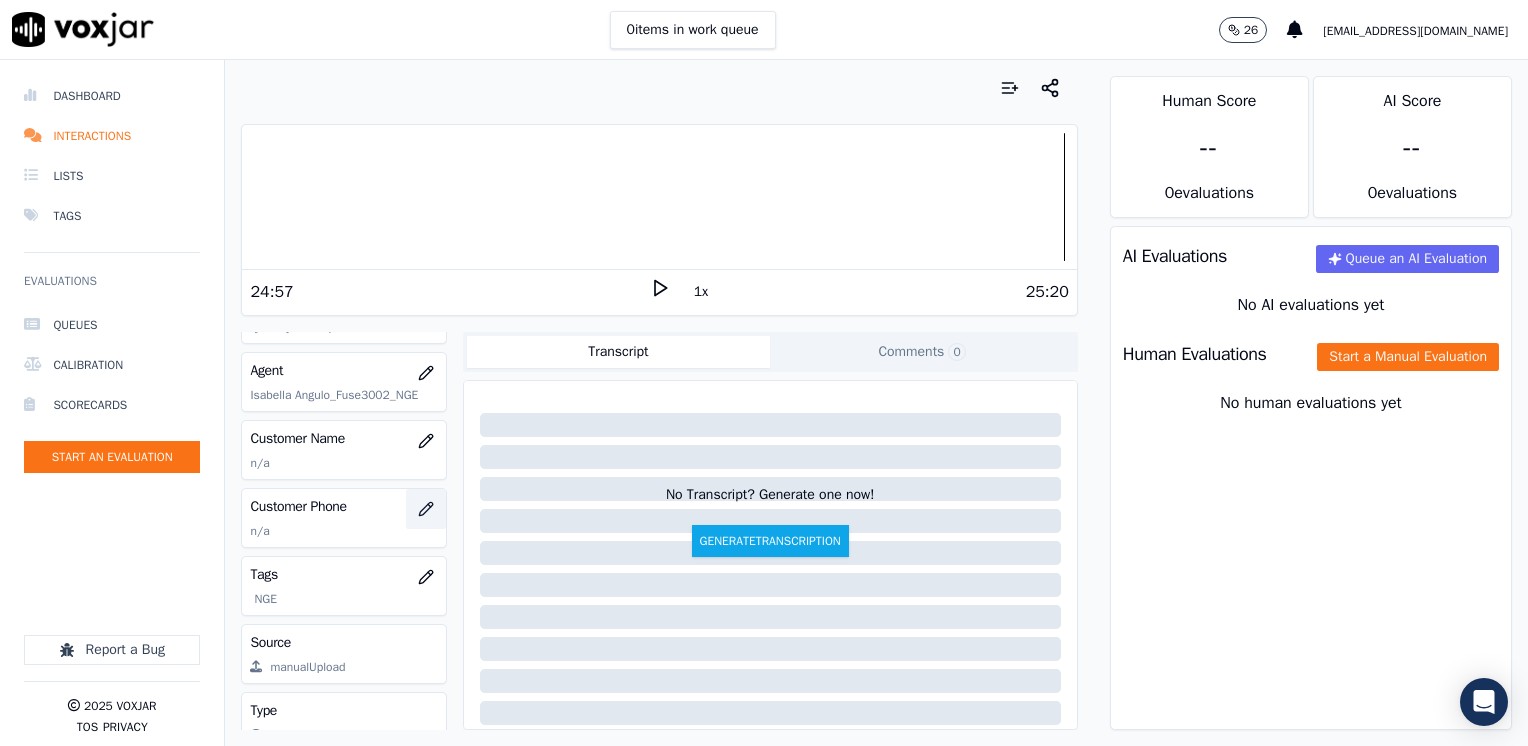 click 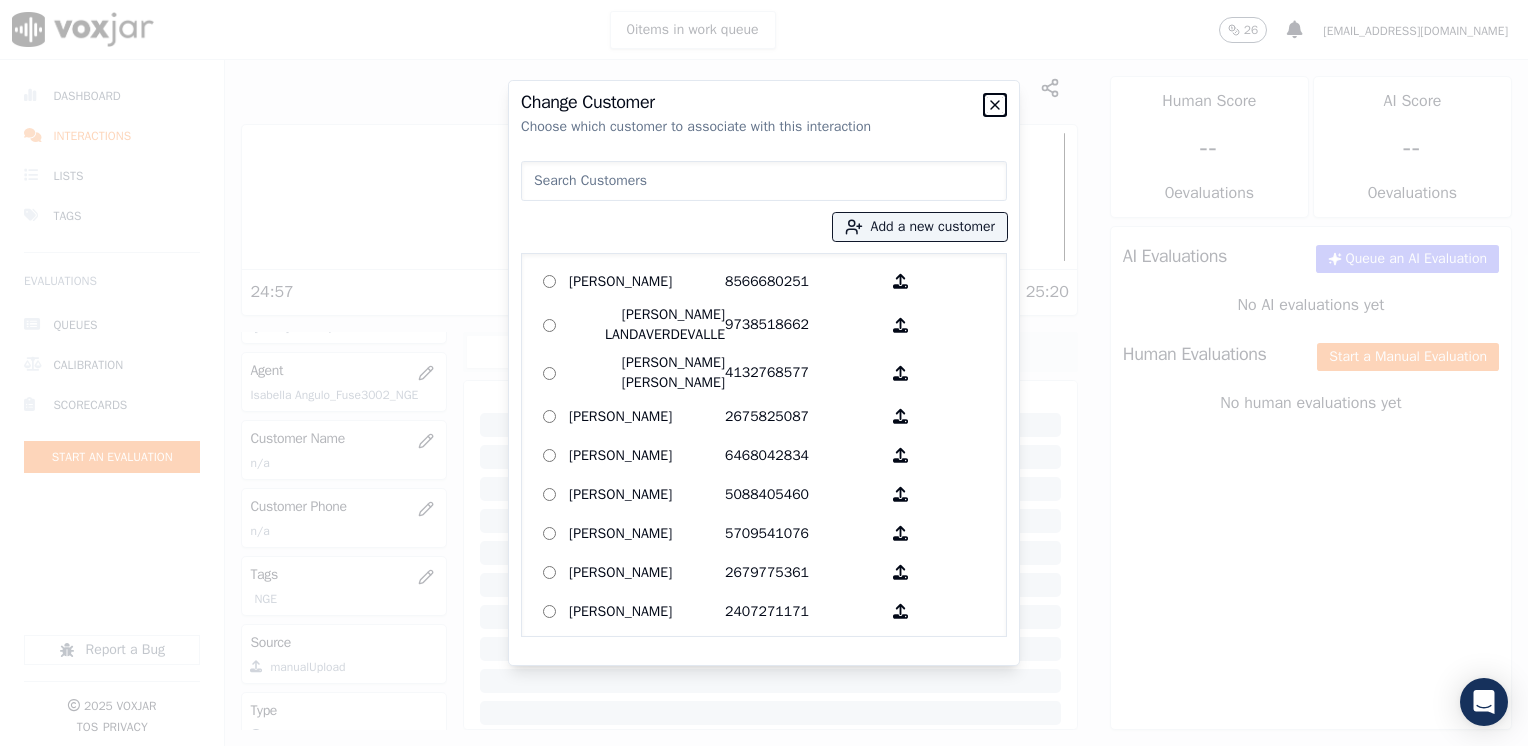 click 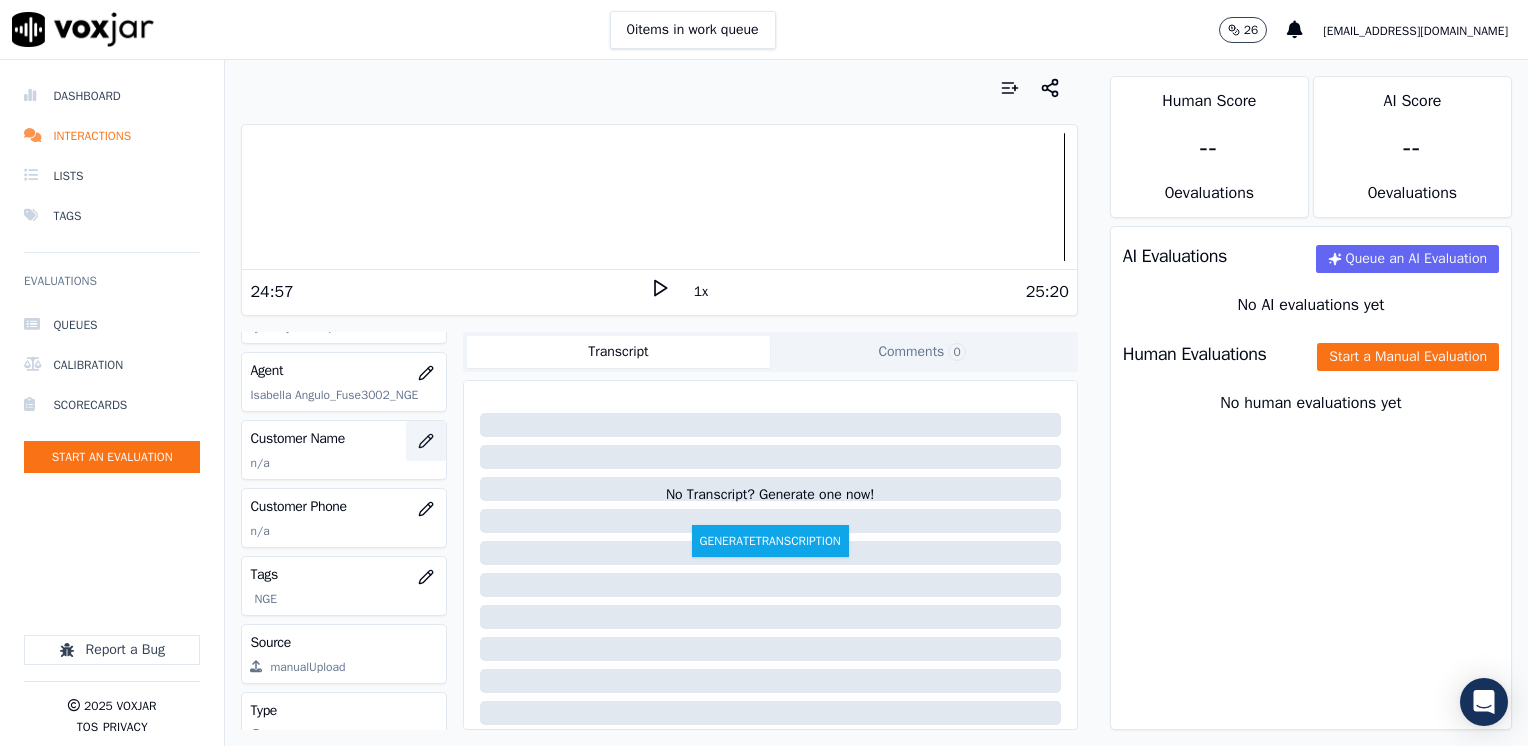 click at bounding box center [426, 441] 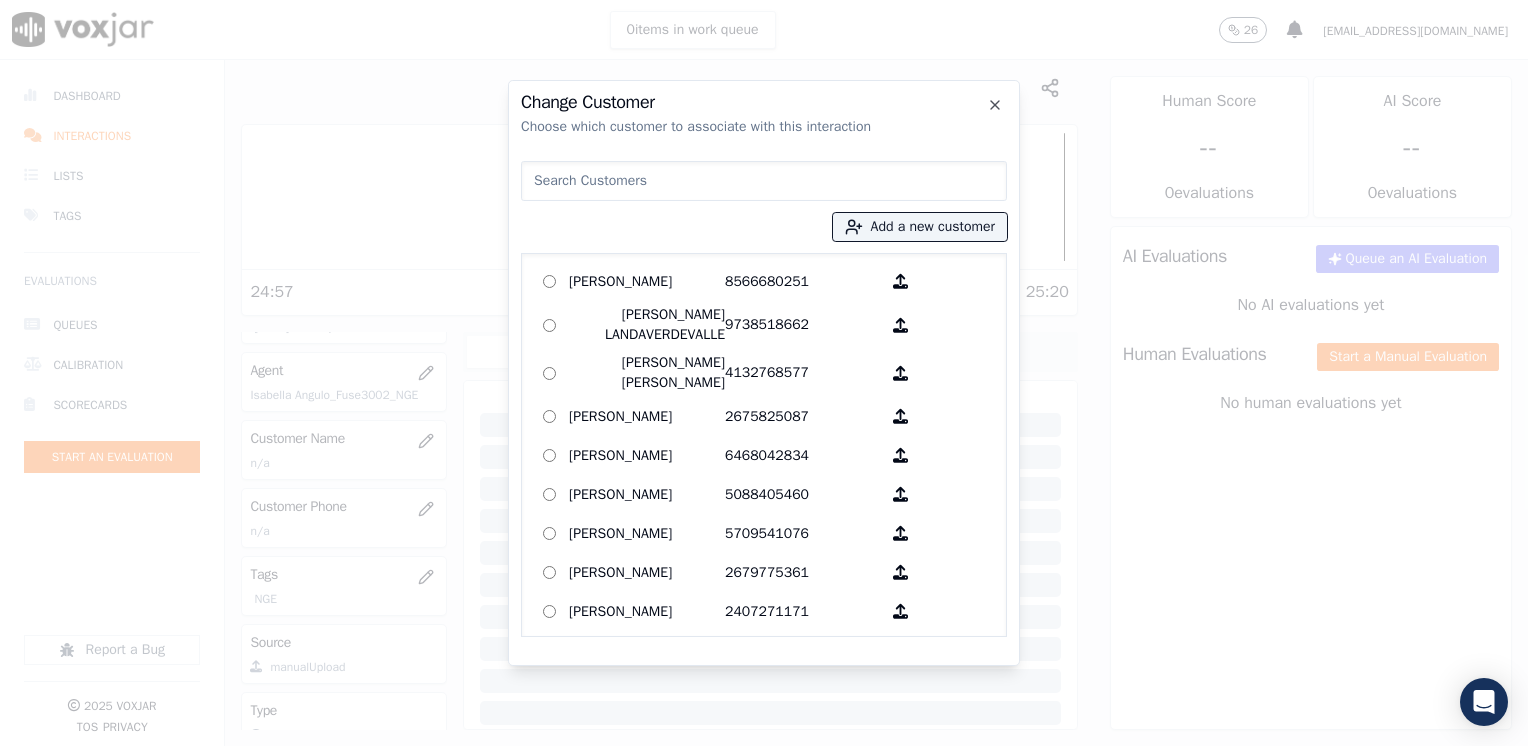 click at bounding box center (764, 181) 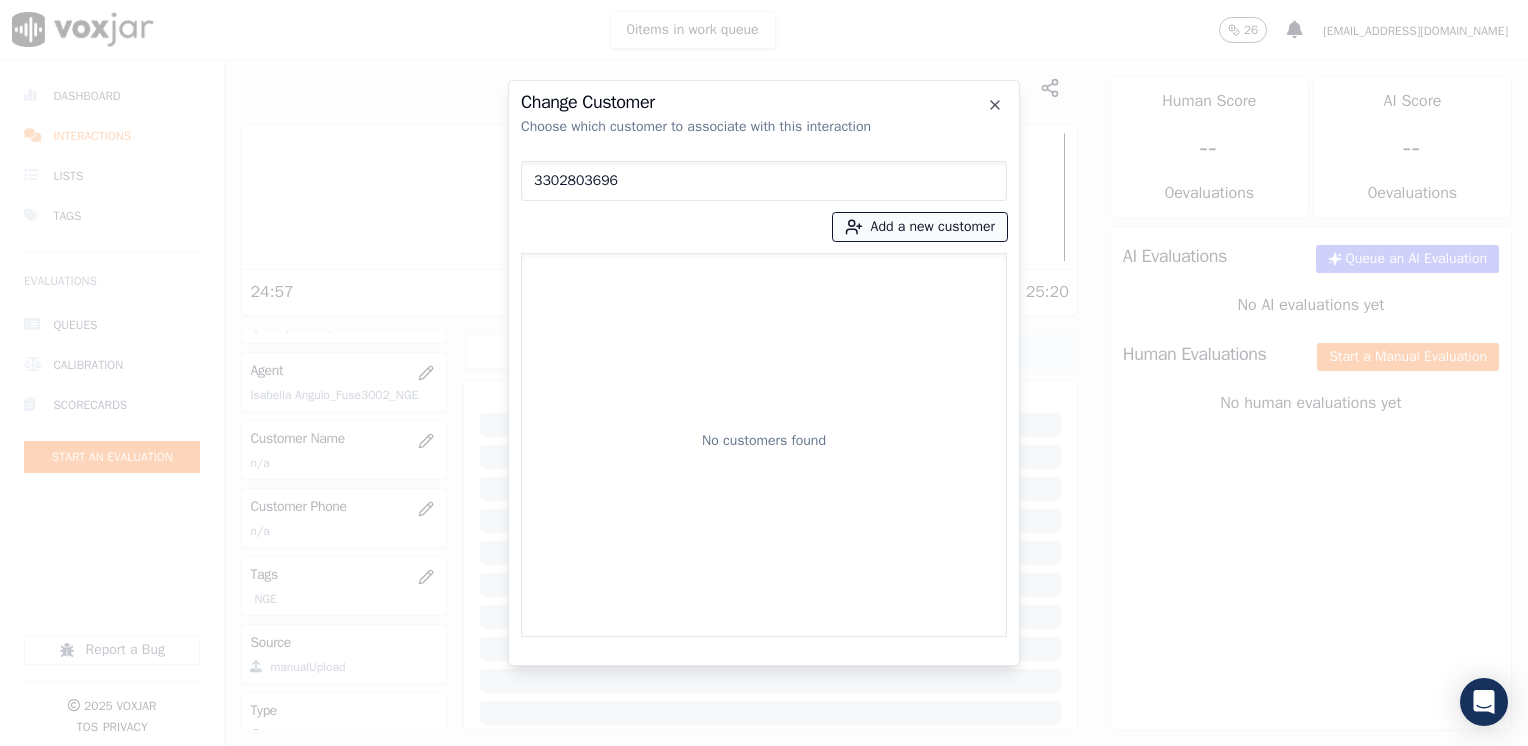 type on "3302803696" 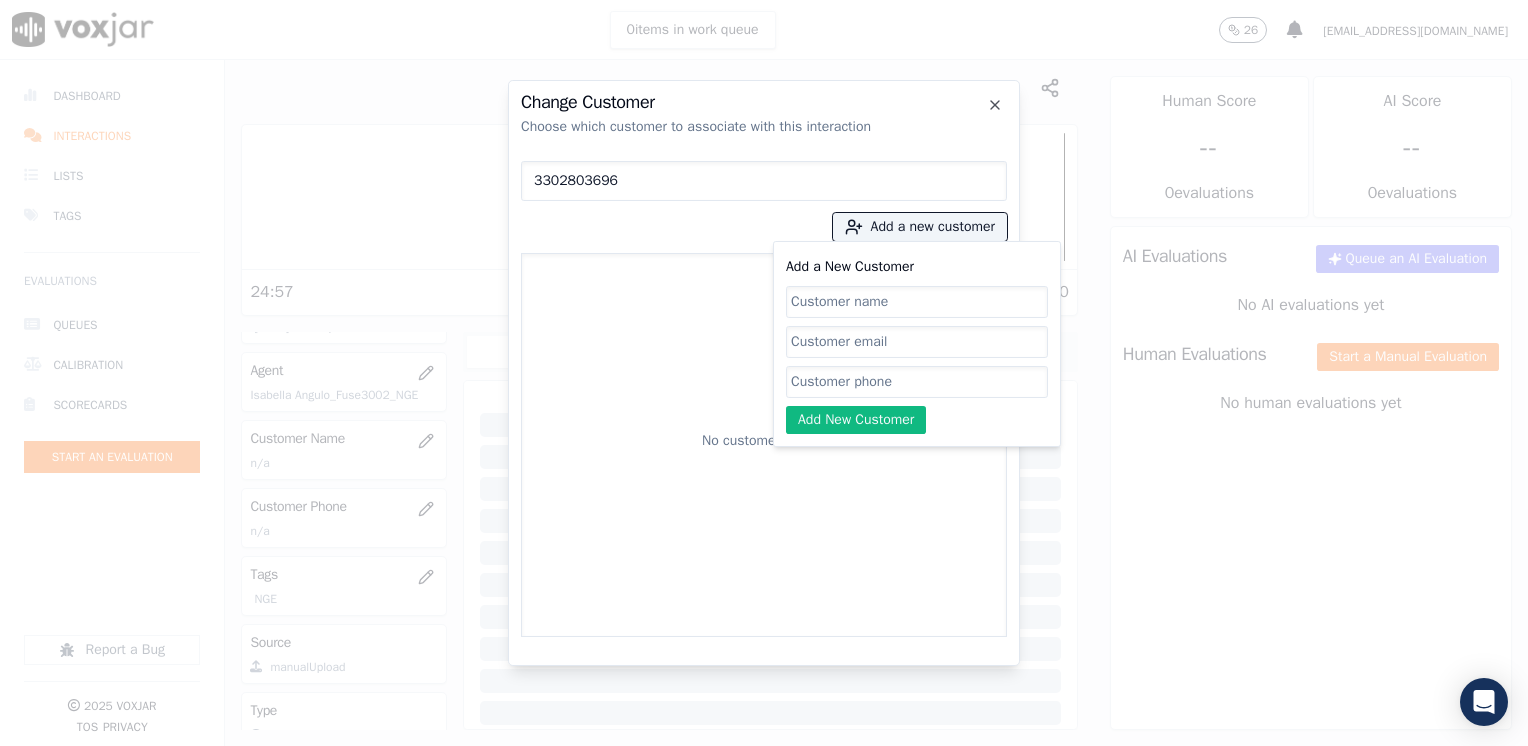 click on "Add a New Customer" 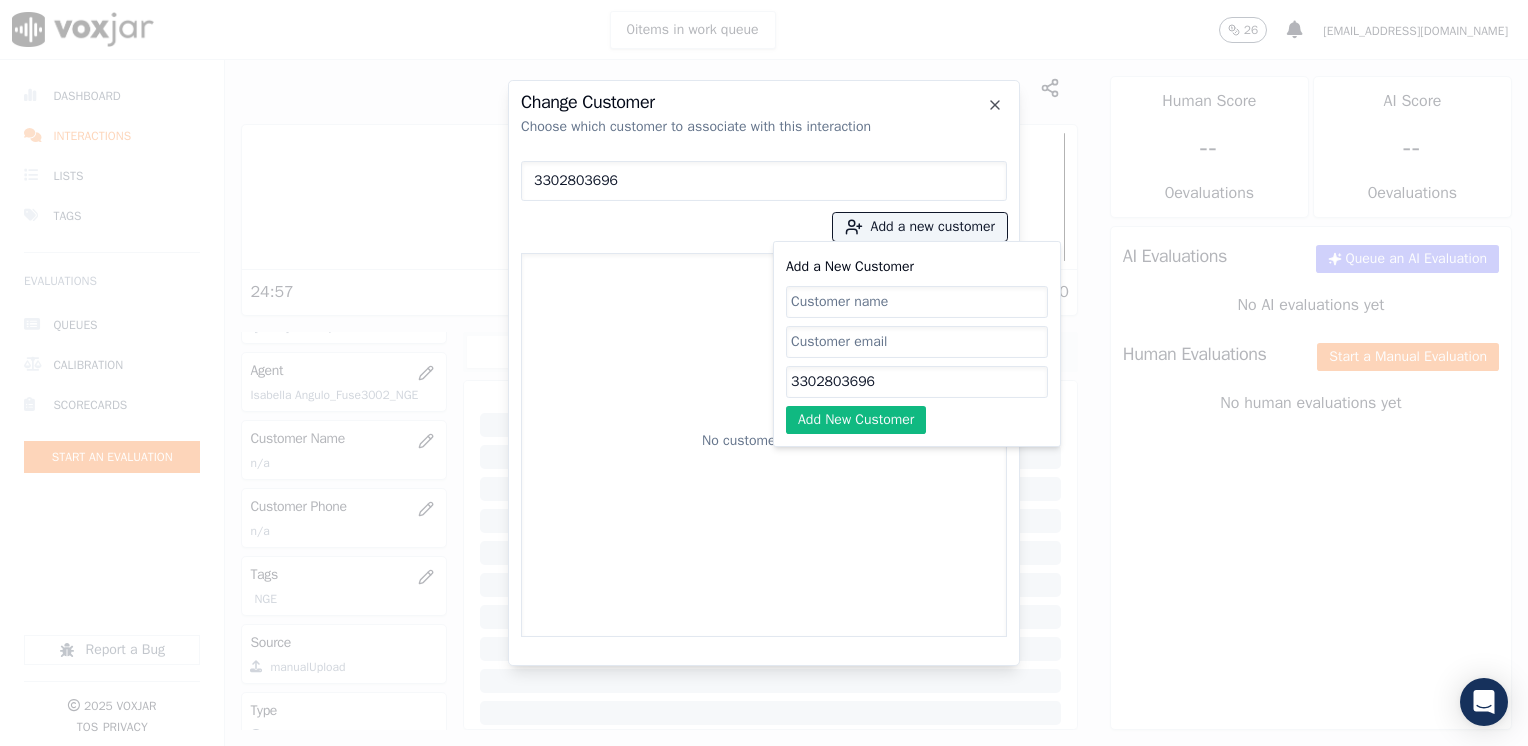 type on "3302803696" 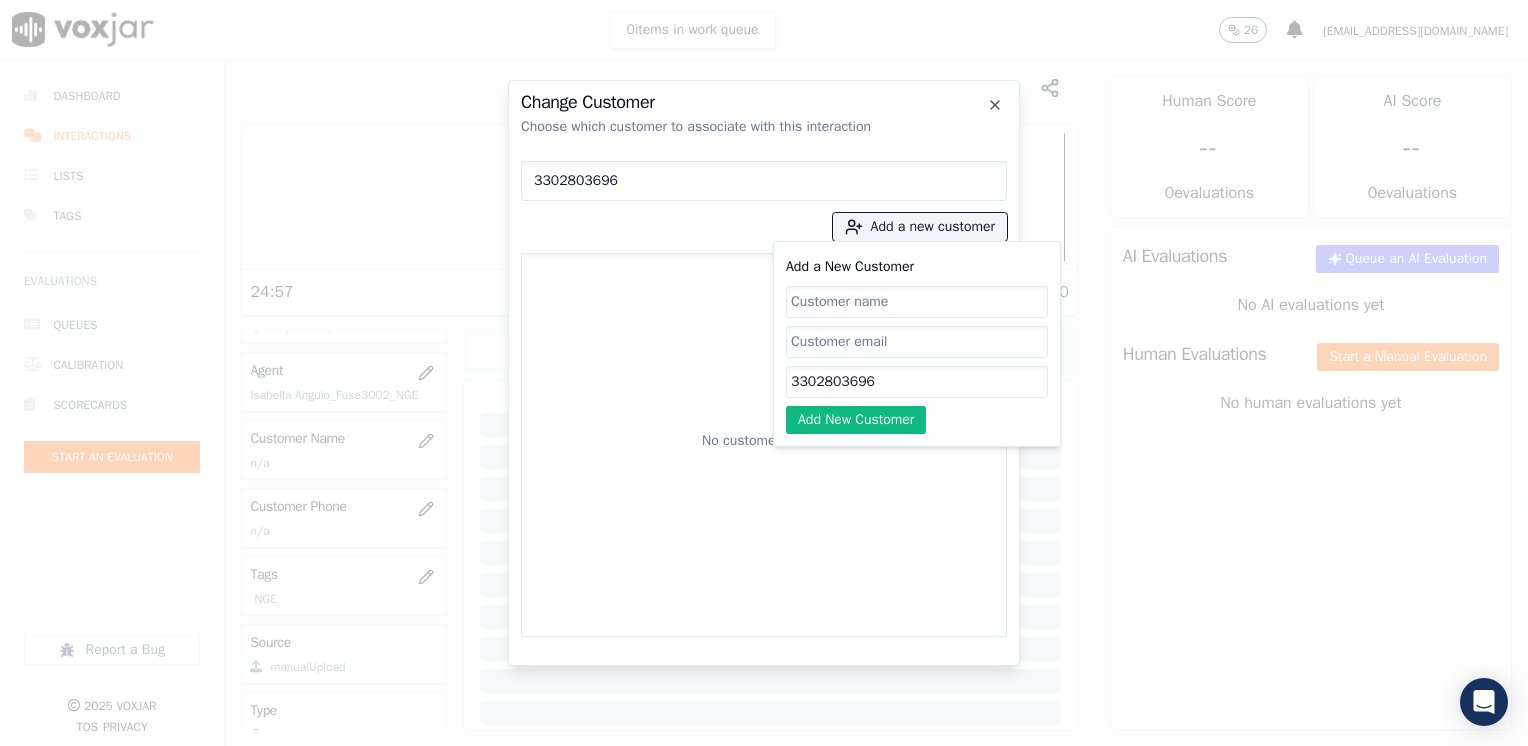 click on "Add a New Customer" 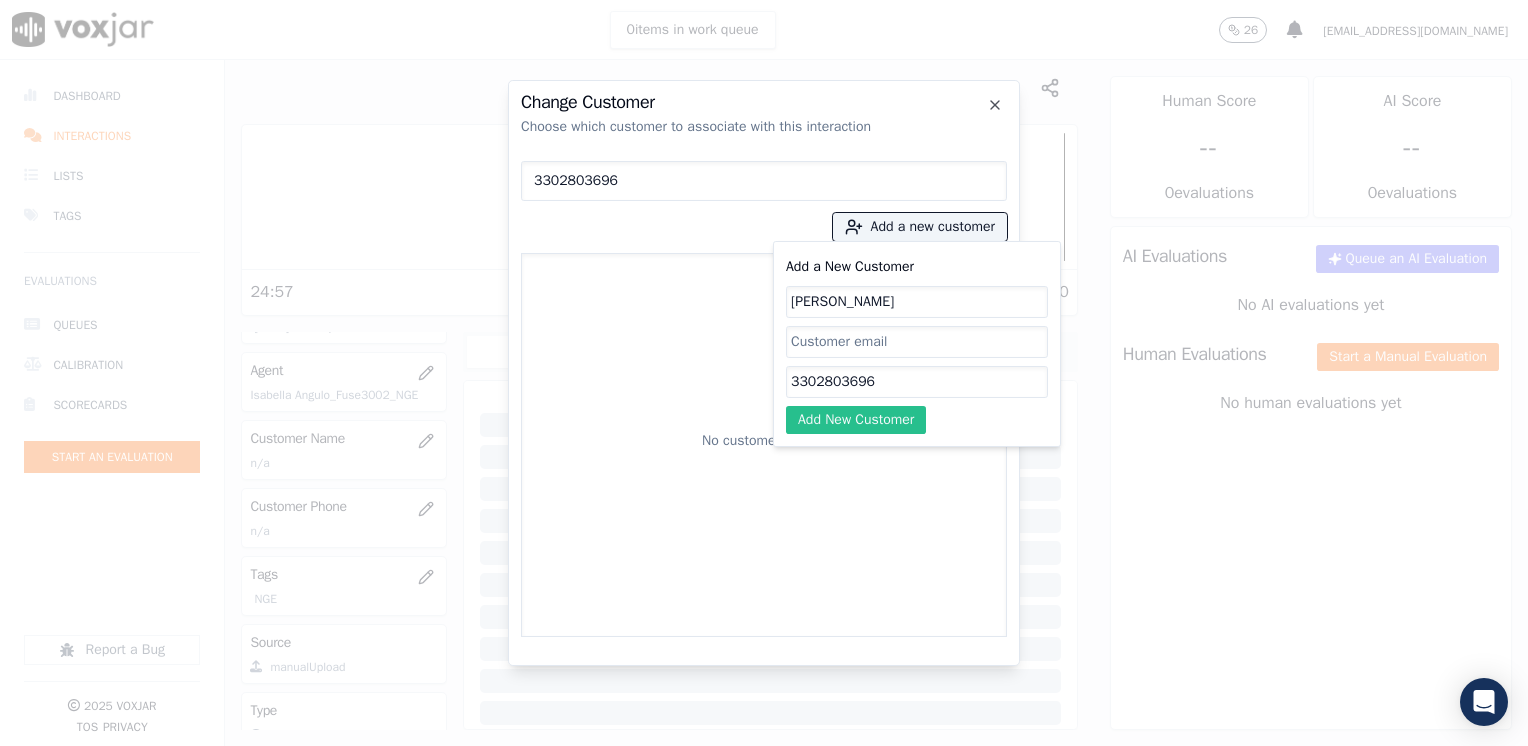 type on "[PERSON_NAME]" 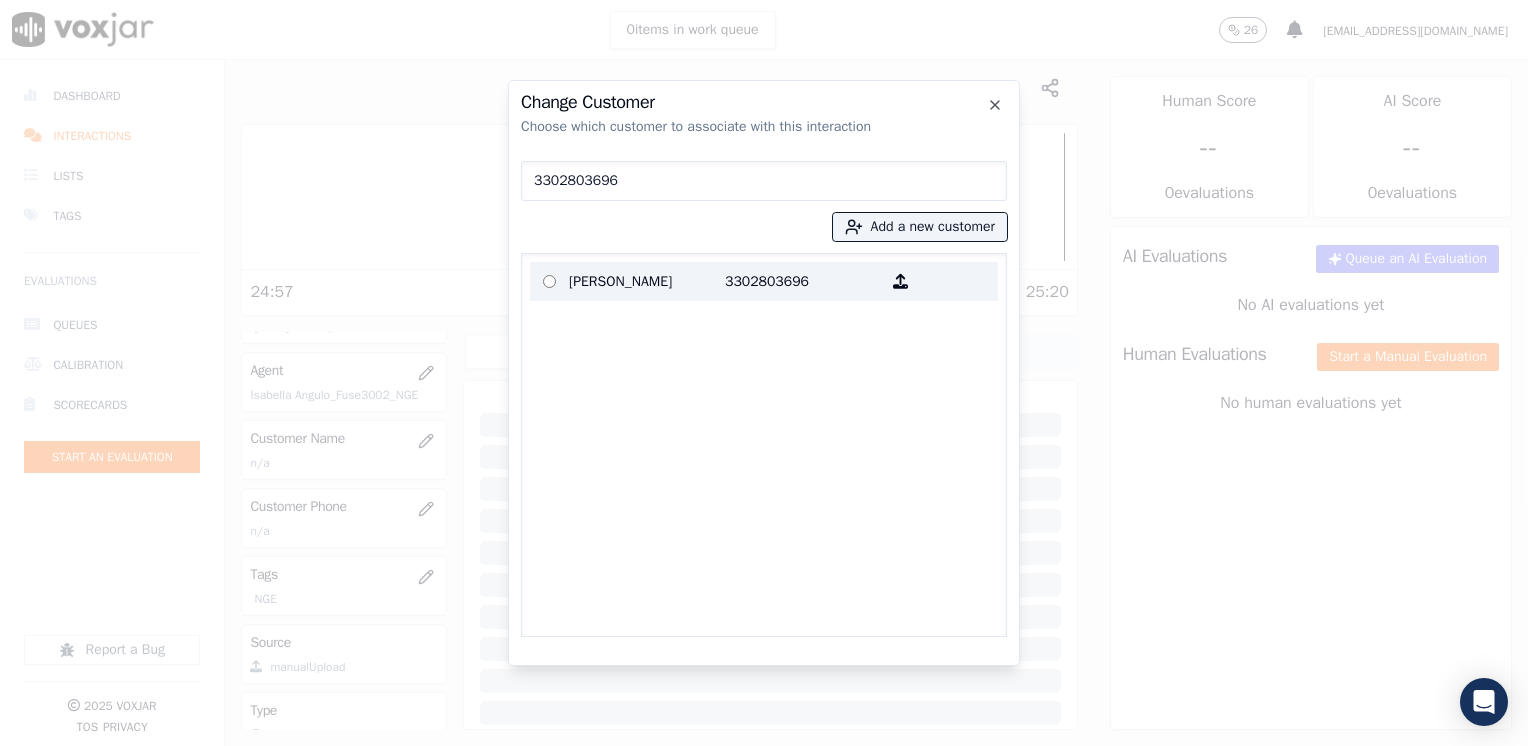 click on "3302803696" at bounding box center [803, 281] 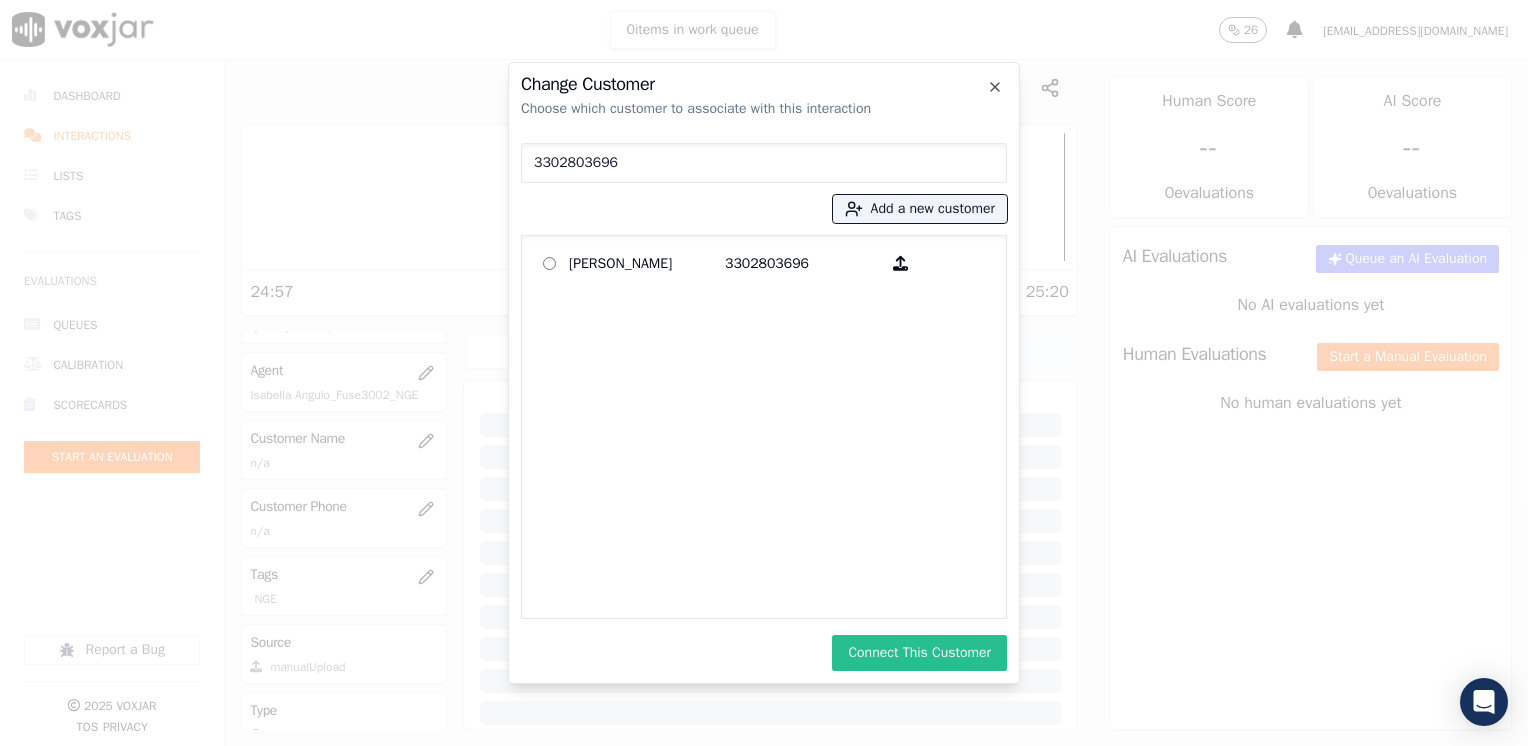 click on "Connect This Customer" at bounding box center [919, 653] 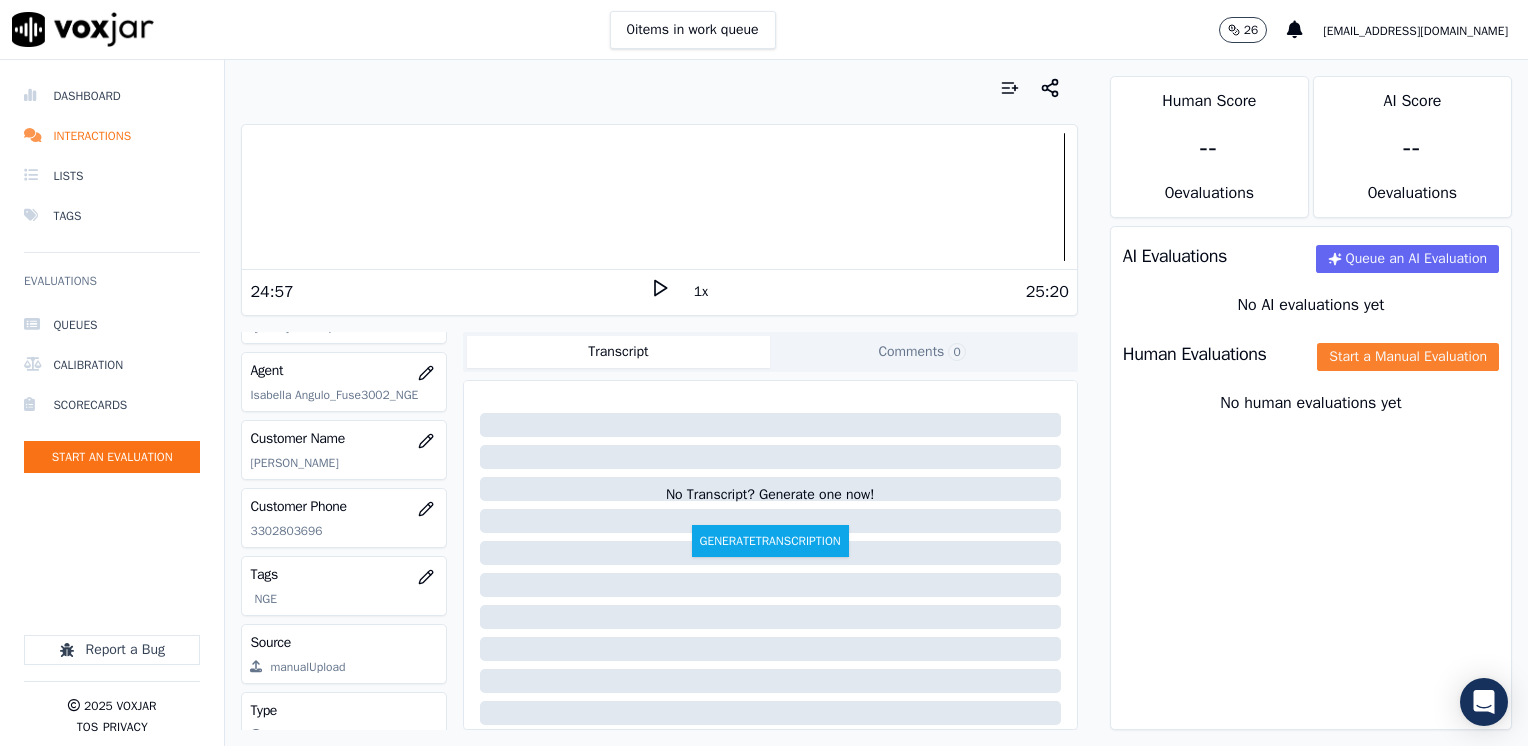 click on "Start a Manual Evaluation" 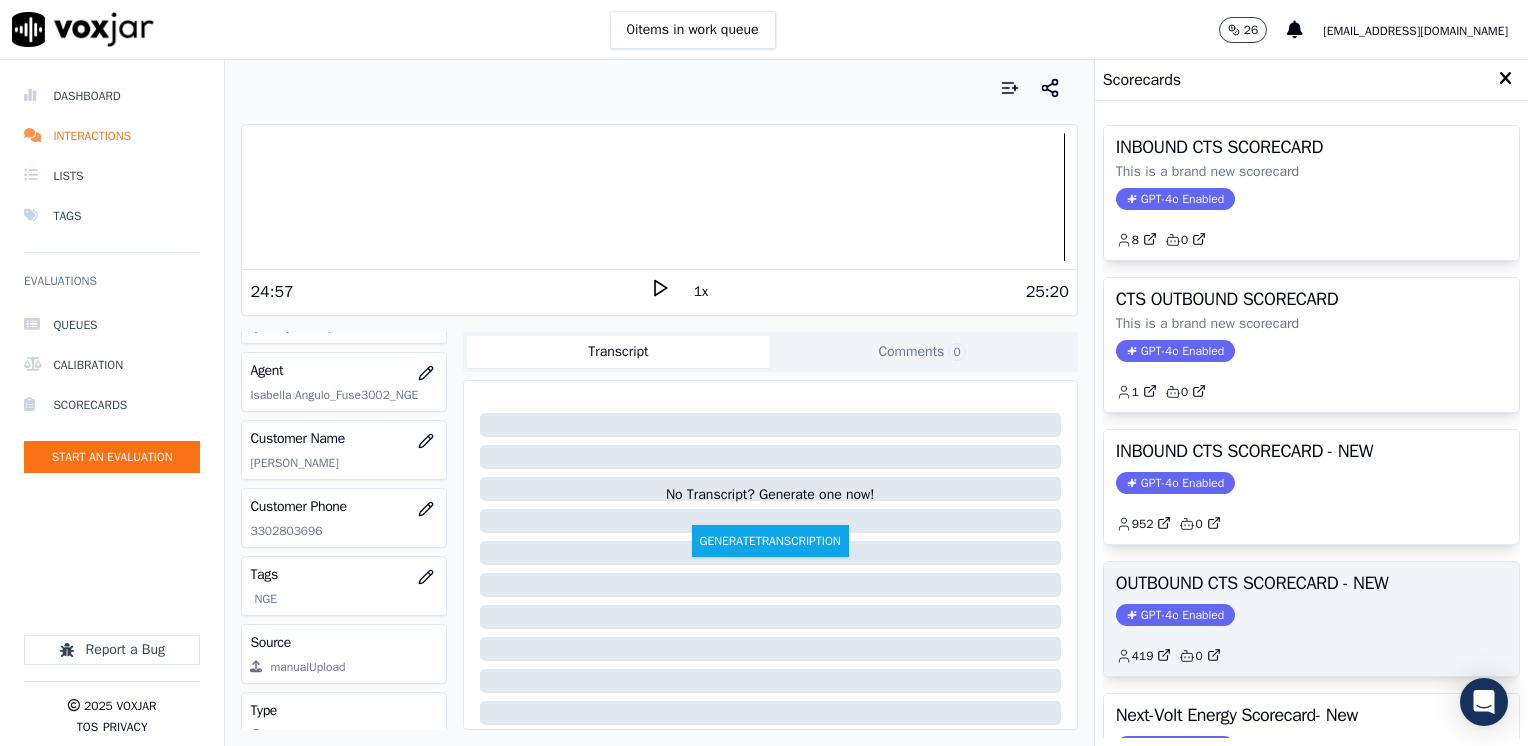 click on "GPT-4o Enabled" at bounding box center [1175, 615] 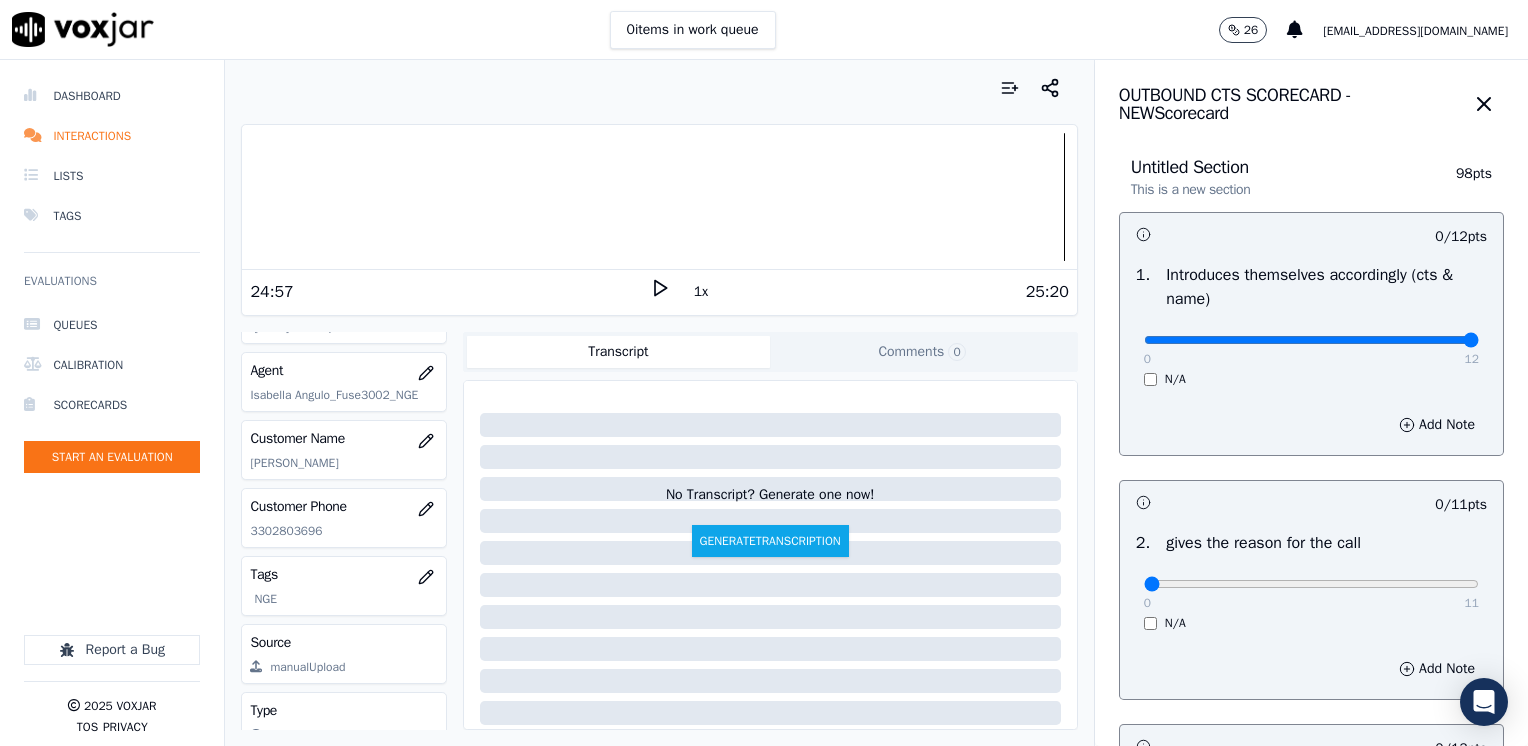 drag, startPoint x: 1135, startPoint y: 339, endPoint x: 1531, endPoint y: 326, distance: 396.21332 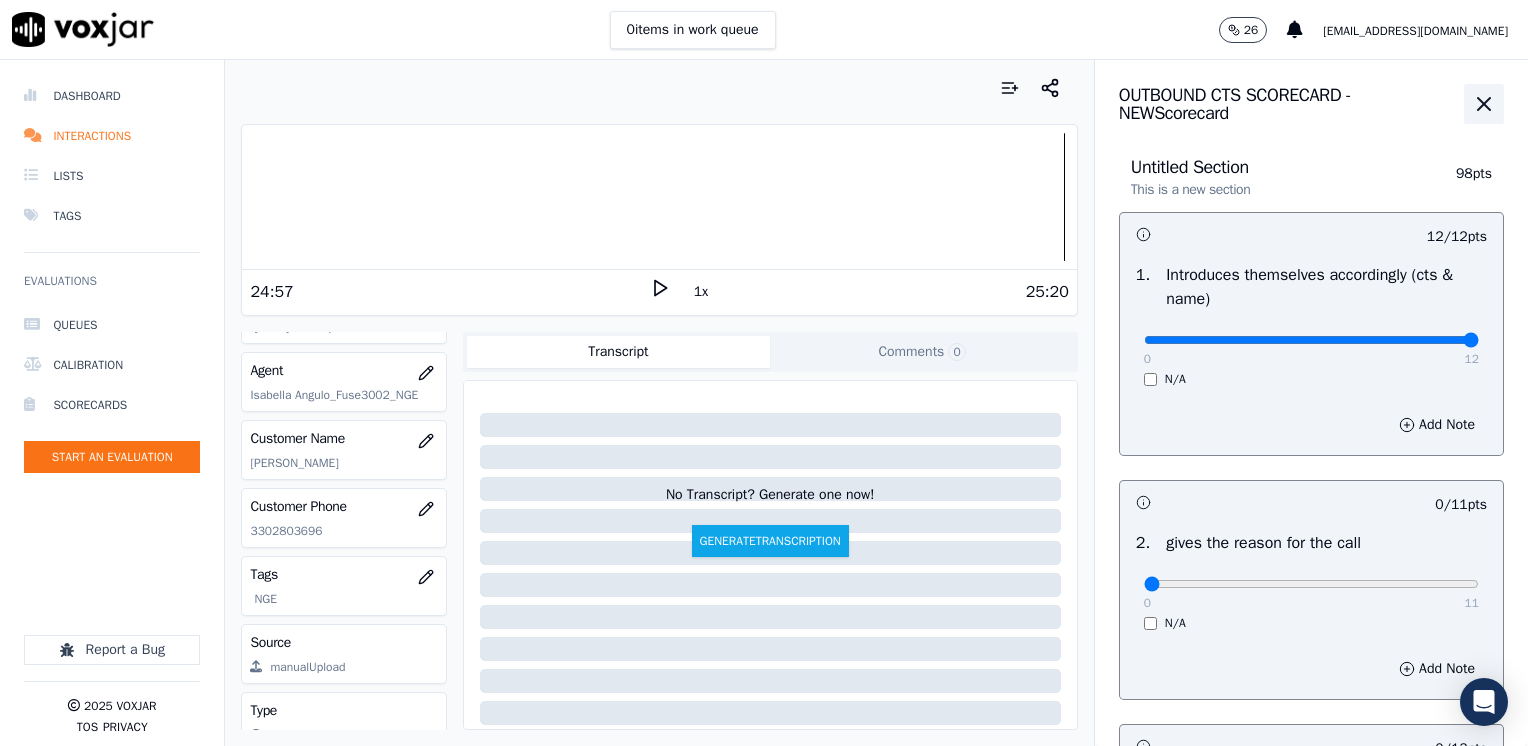 click 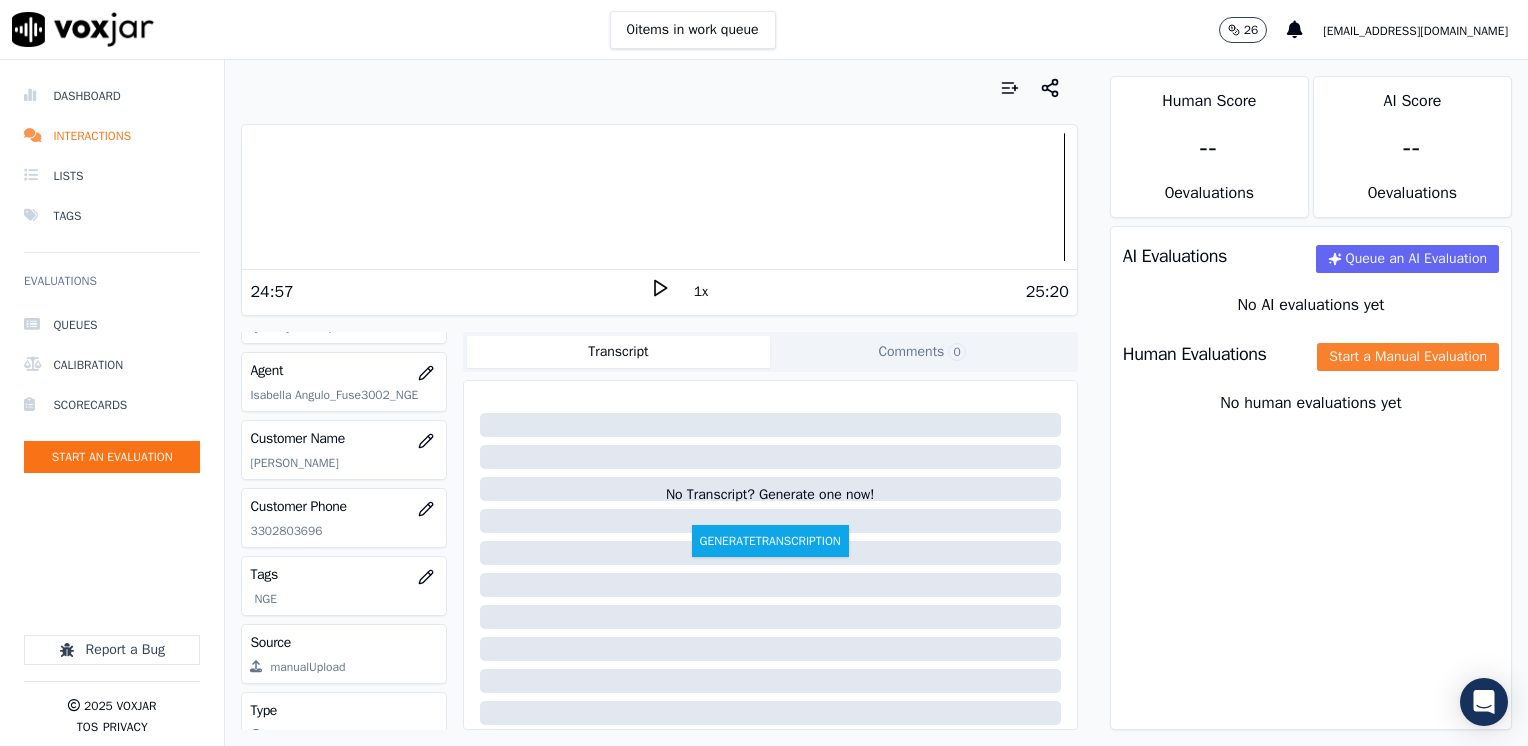 click on "Start a Manual Evaluation" 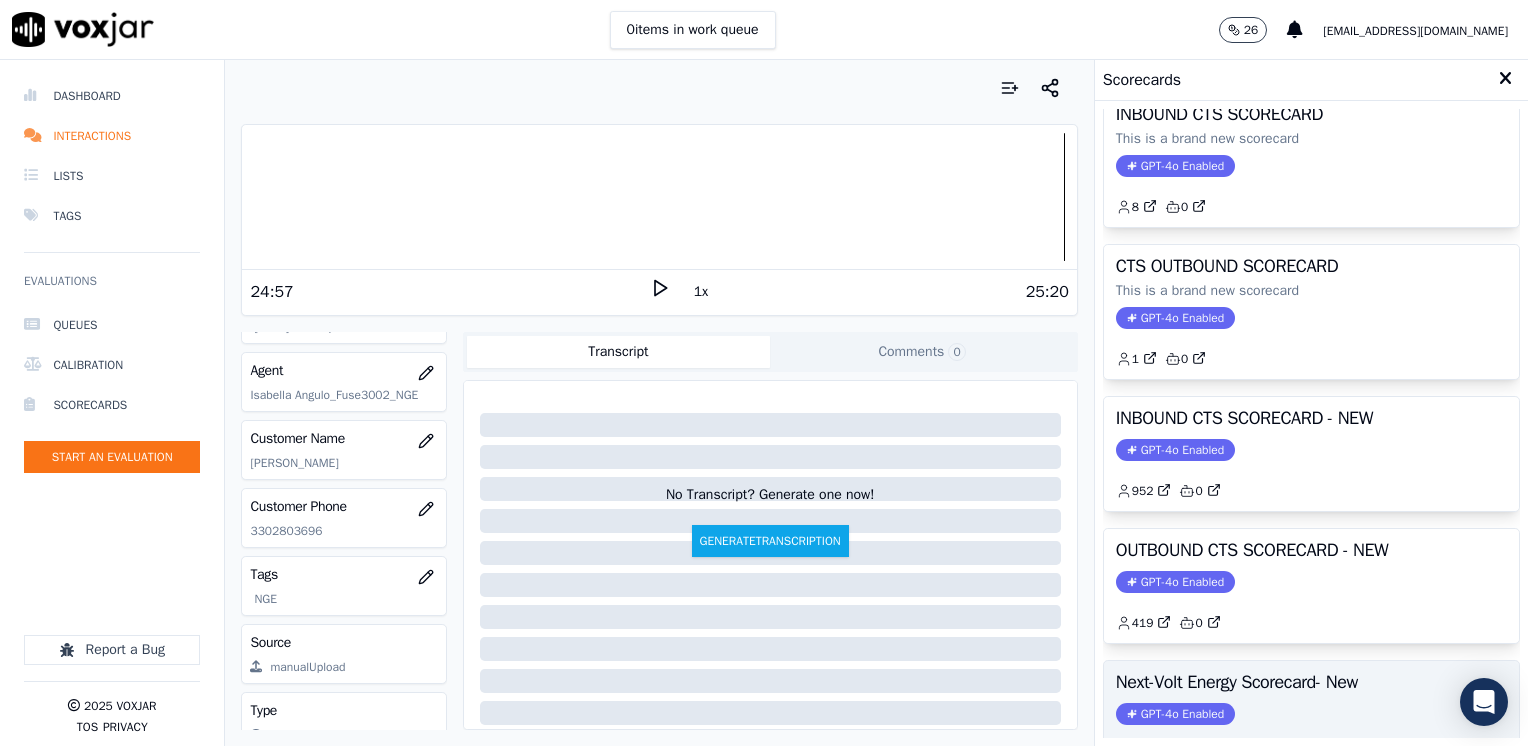 scroll, scrollTop: 27, scrollLeft: 0, axis: vertical 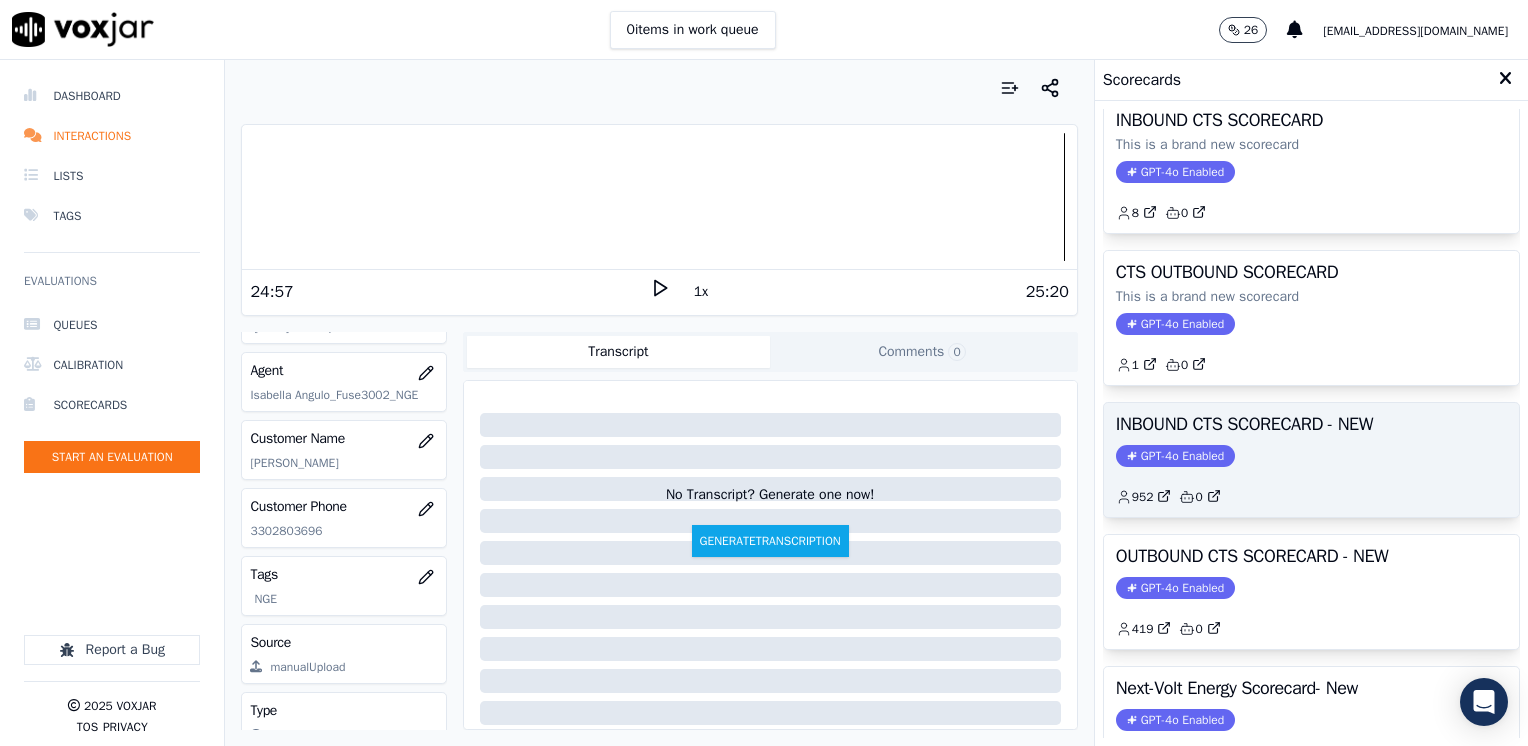 click on "GPT-4o Enabled" at bounding box center [1175, 456] 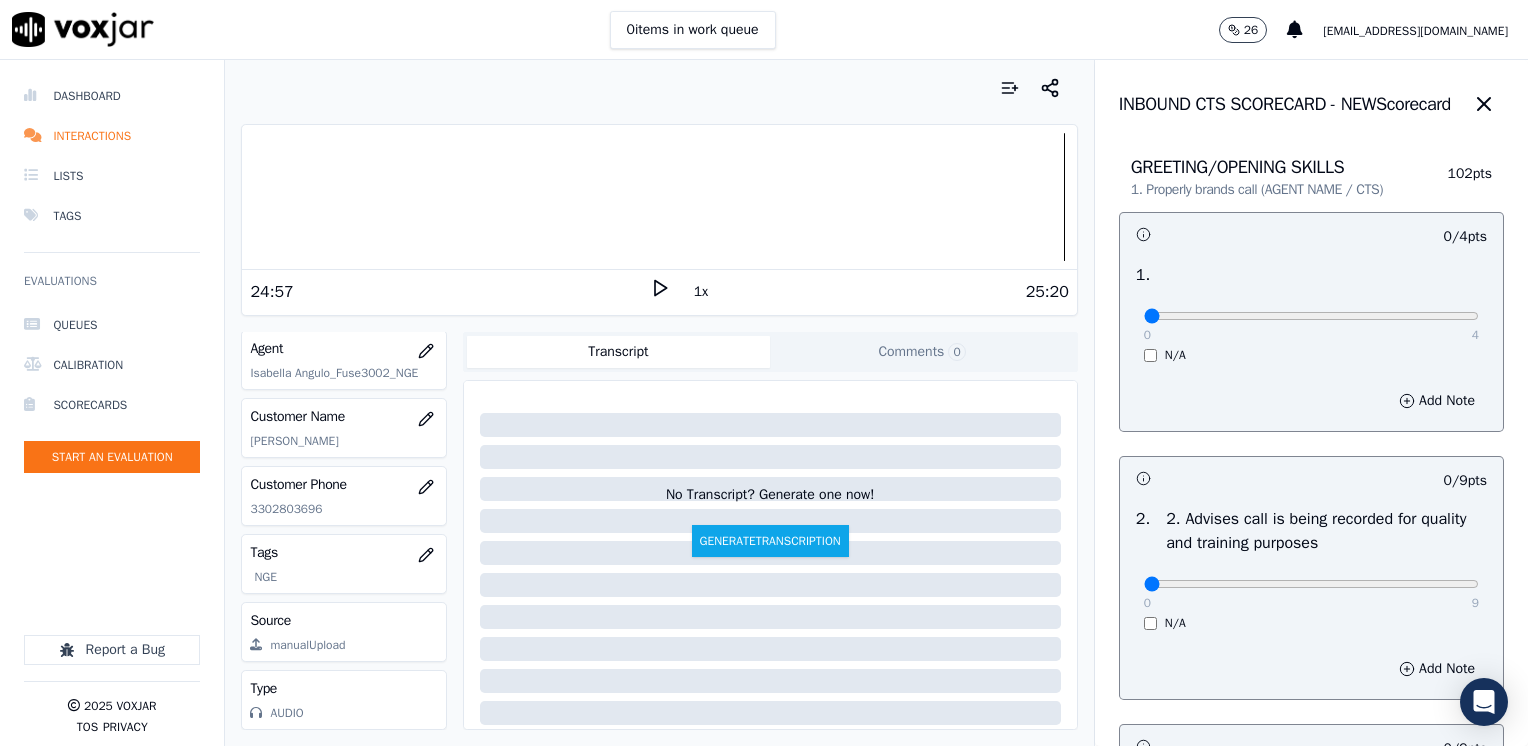 scroll, scrollTop: 163, scrollLeft: 0, axis: vertical 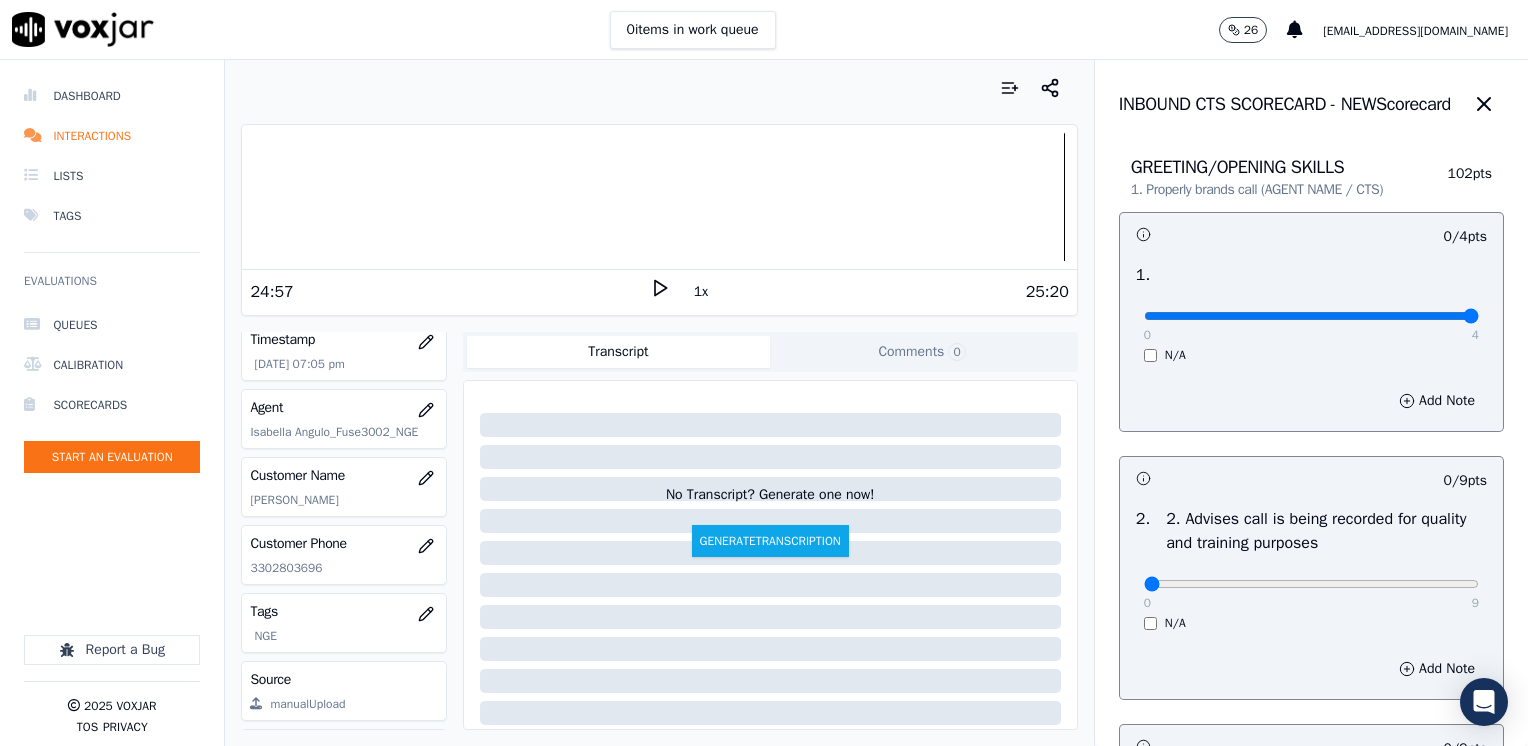drag, startPoint x: 1124, startPoint y: 316, endPoint x: 1531, endPoint y: 374, distance: 411.1119 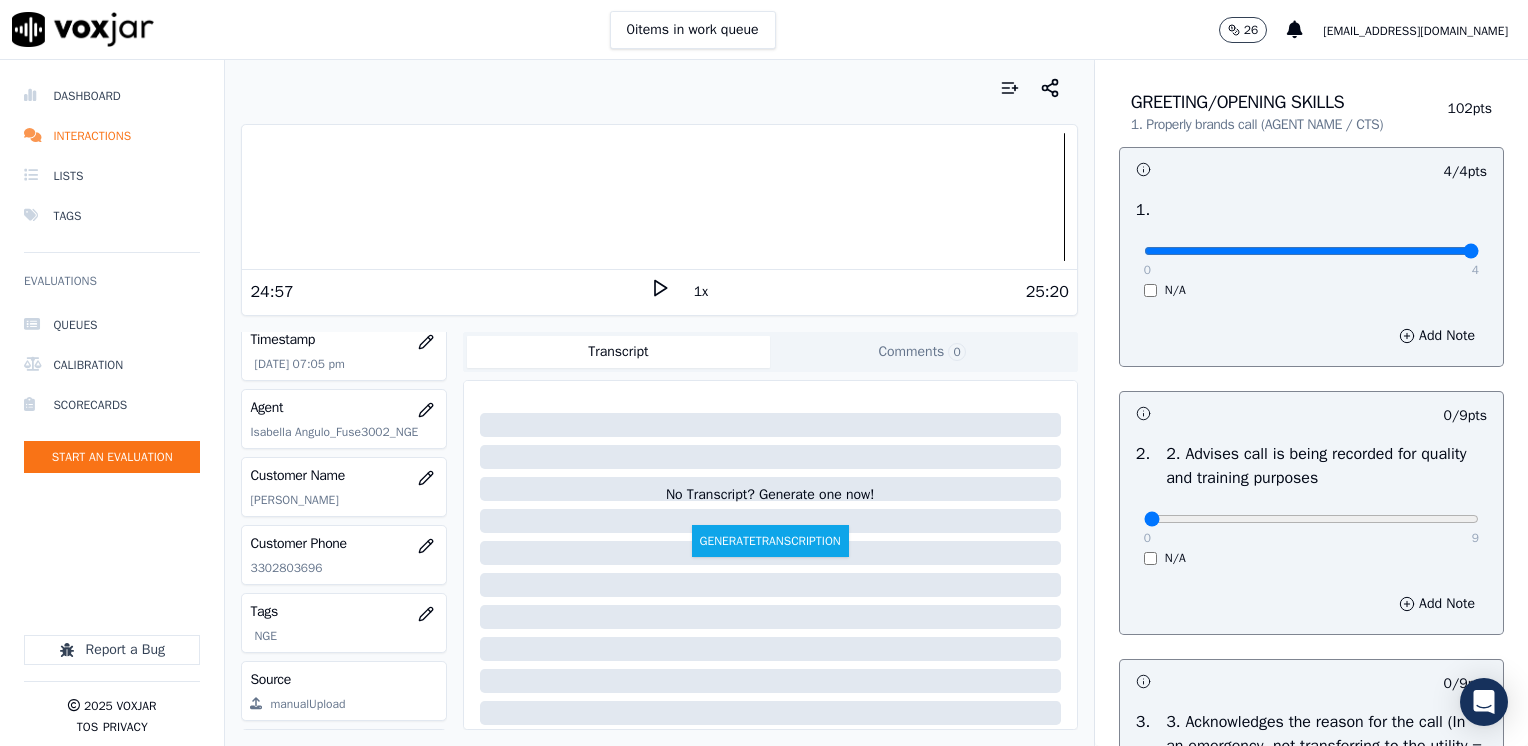 scroll, scrollTop: 100, scrollLeft: 0, axis: vertical 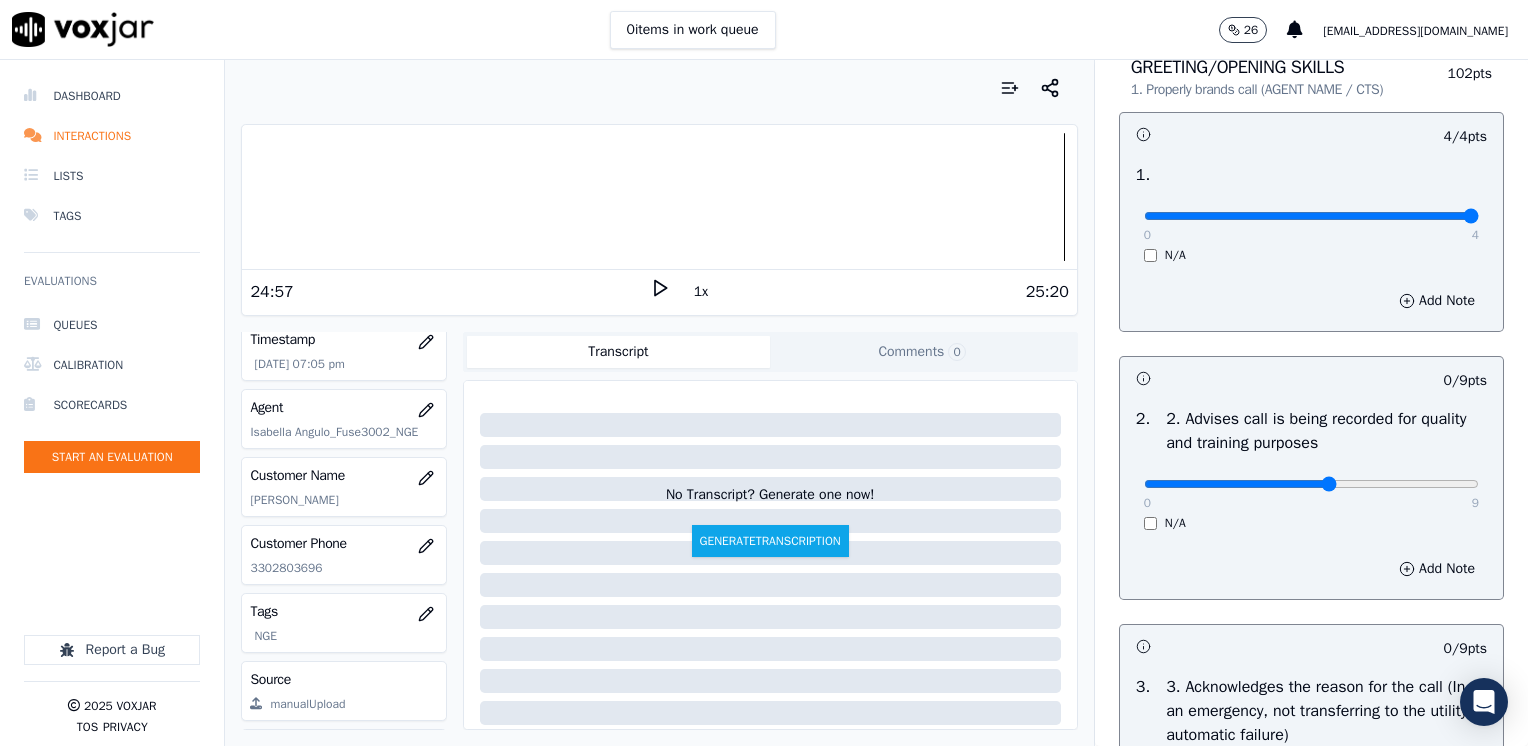 click at bounding box center (1311, 216) 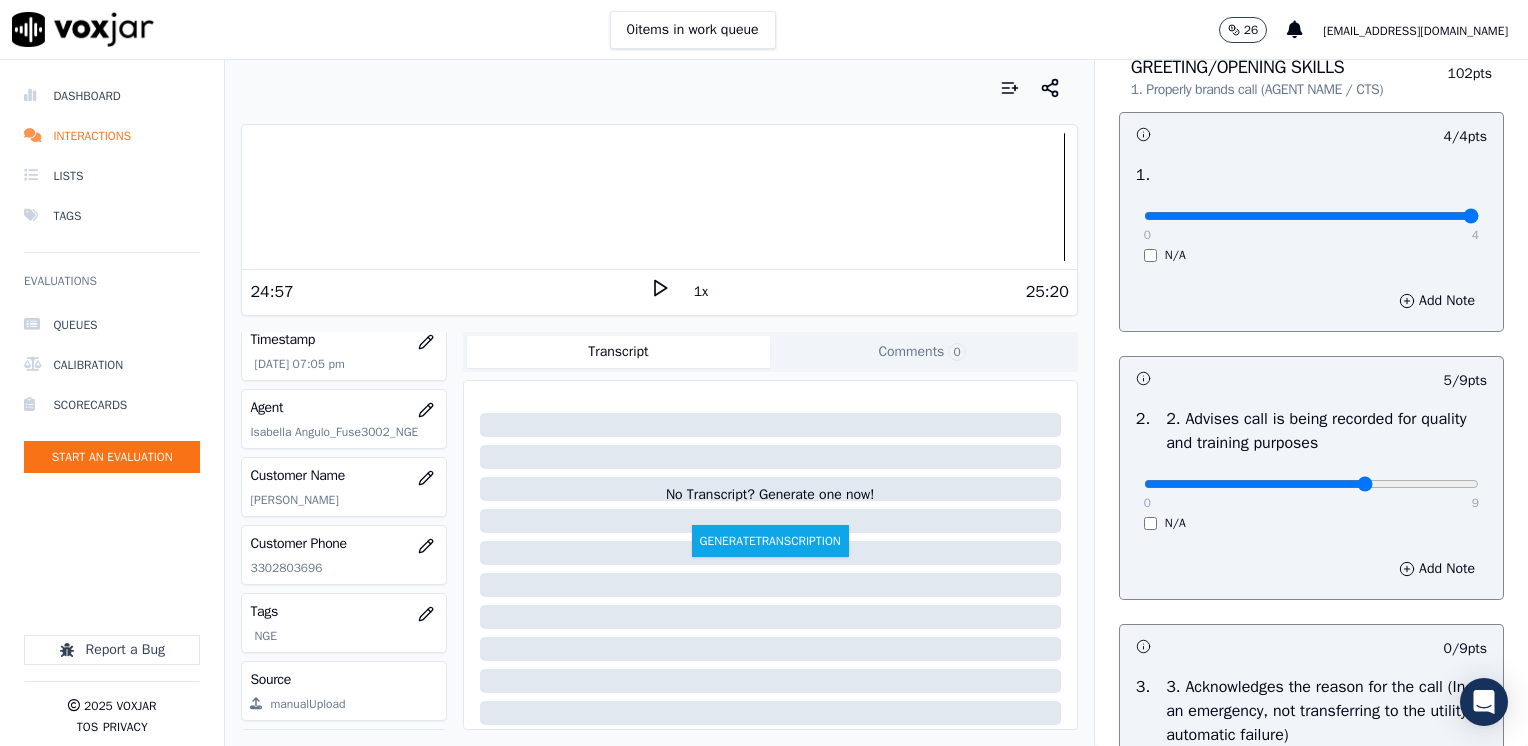 type on "6" 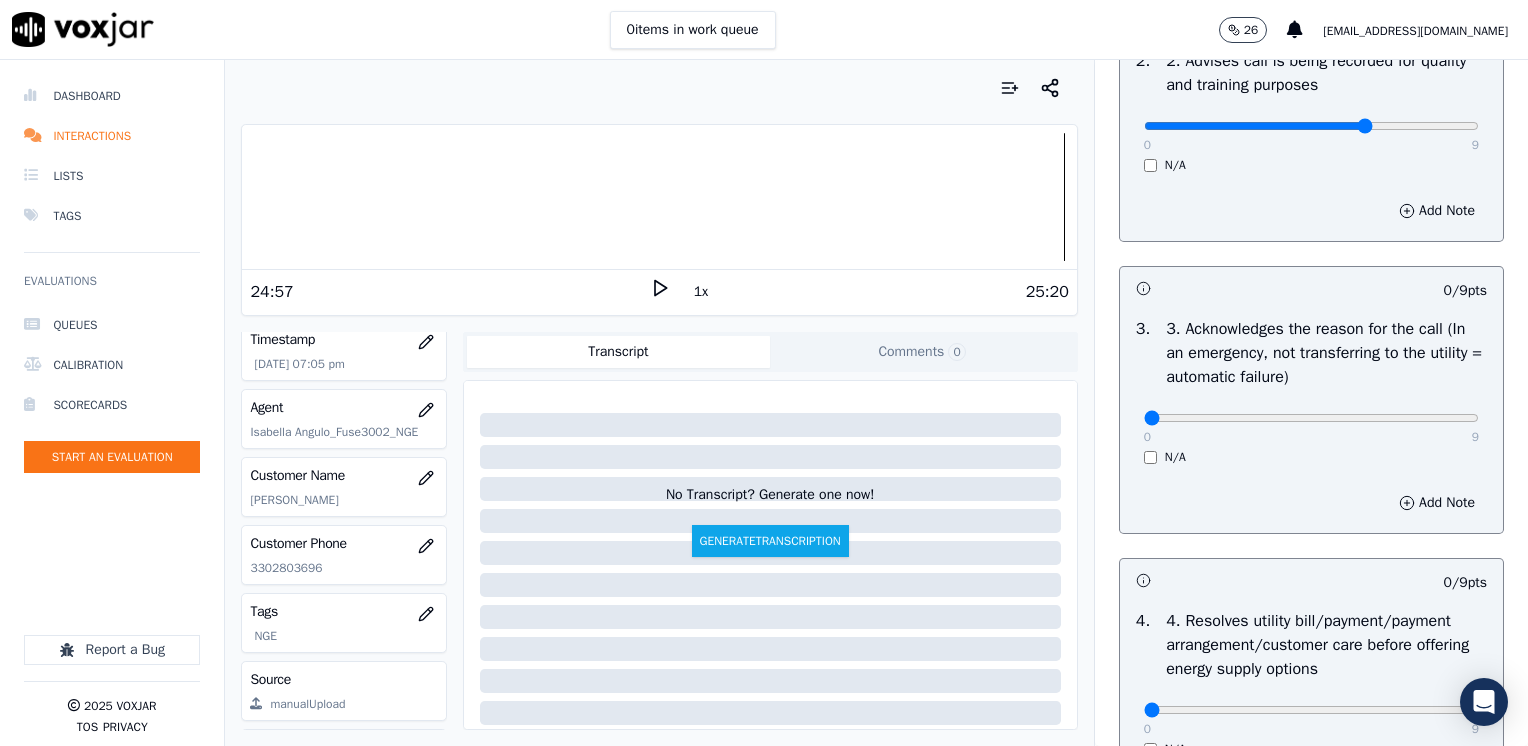 scroll, scrollTop: 500, scrollLeft: 0, axis: vertical 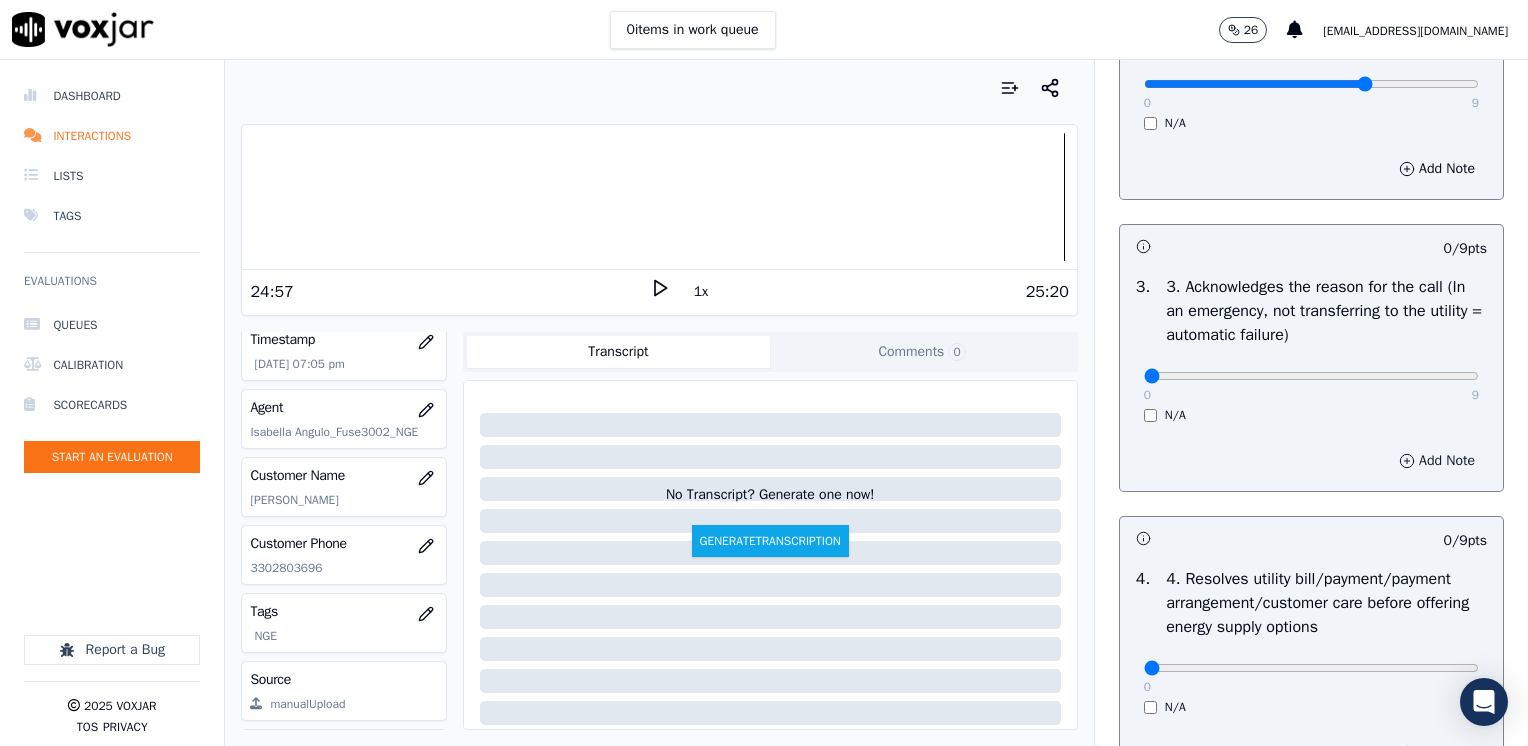 click on "Add Note" at bounding box center [1437, 461] 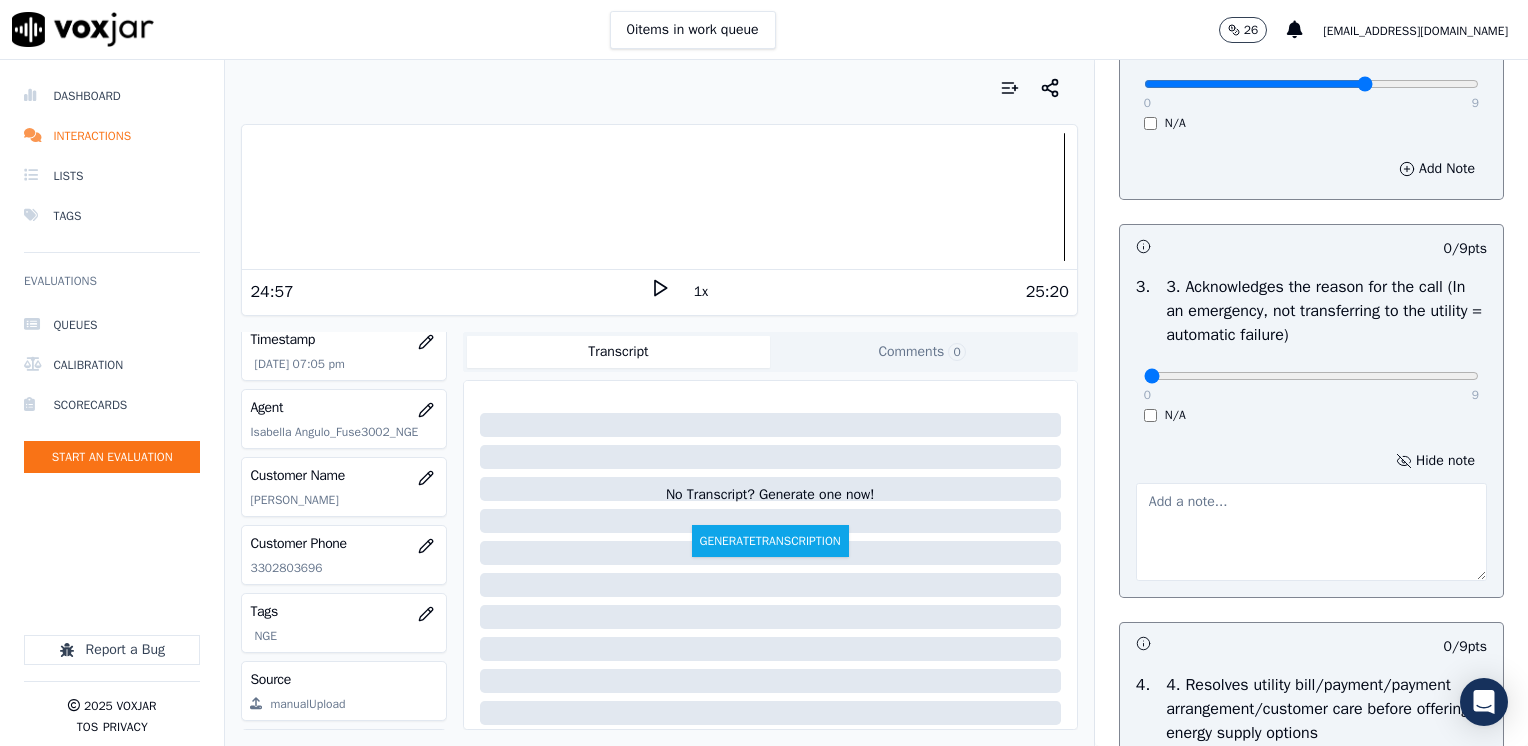 click at bounding box center [1311, 532] 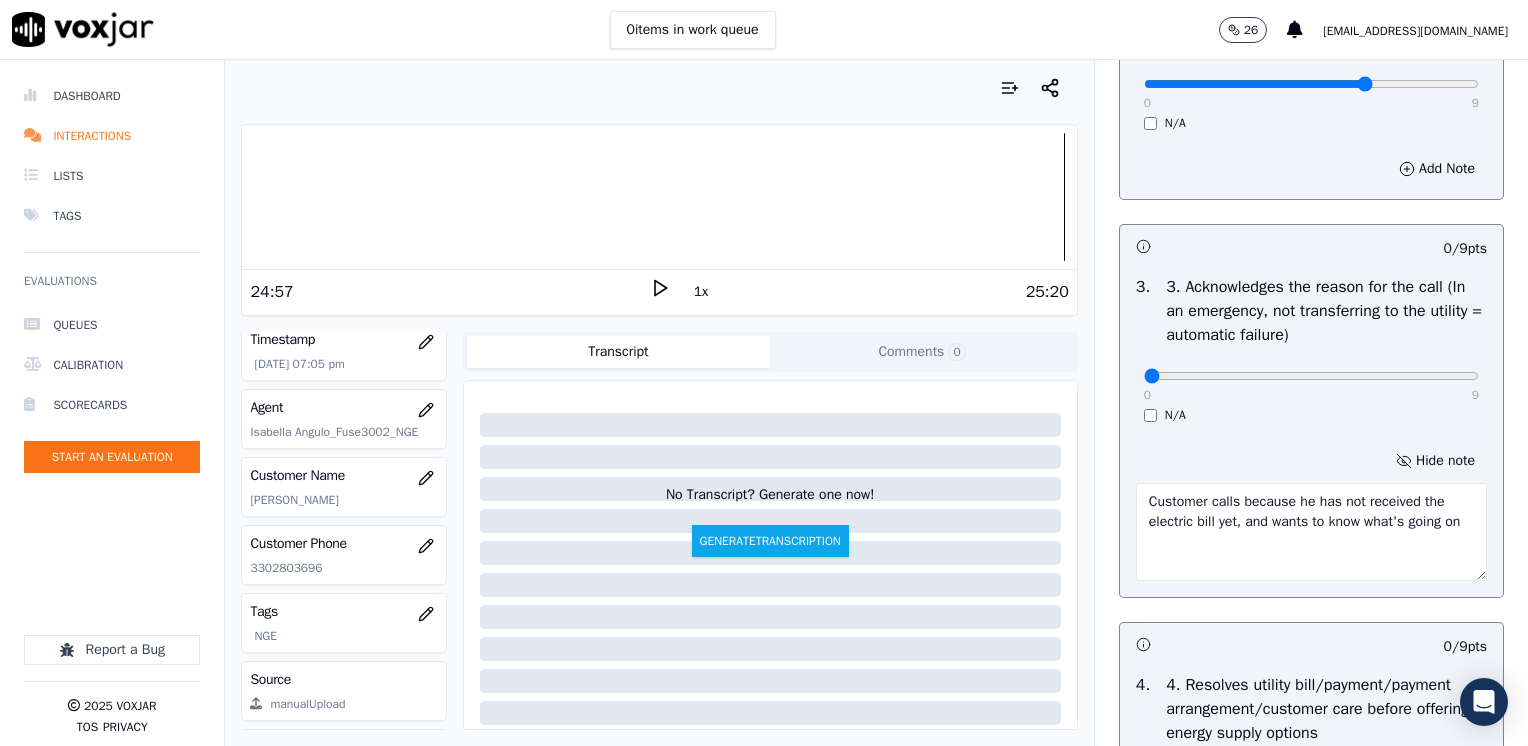 type on "Customer calls because he has not received the electric bill yet, and wants to know what's going on" 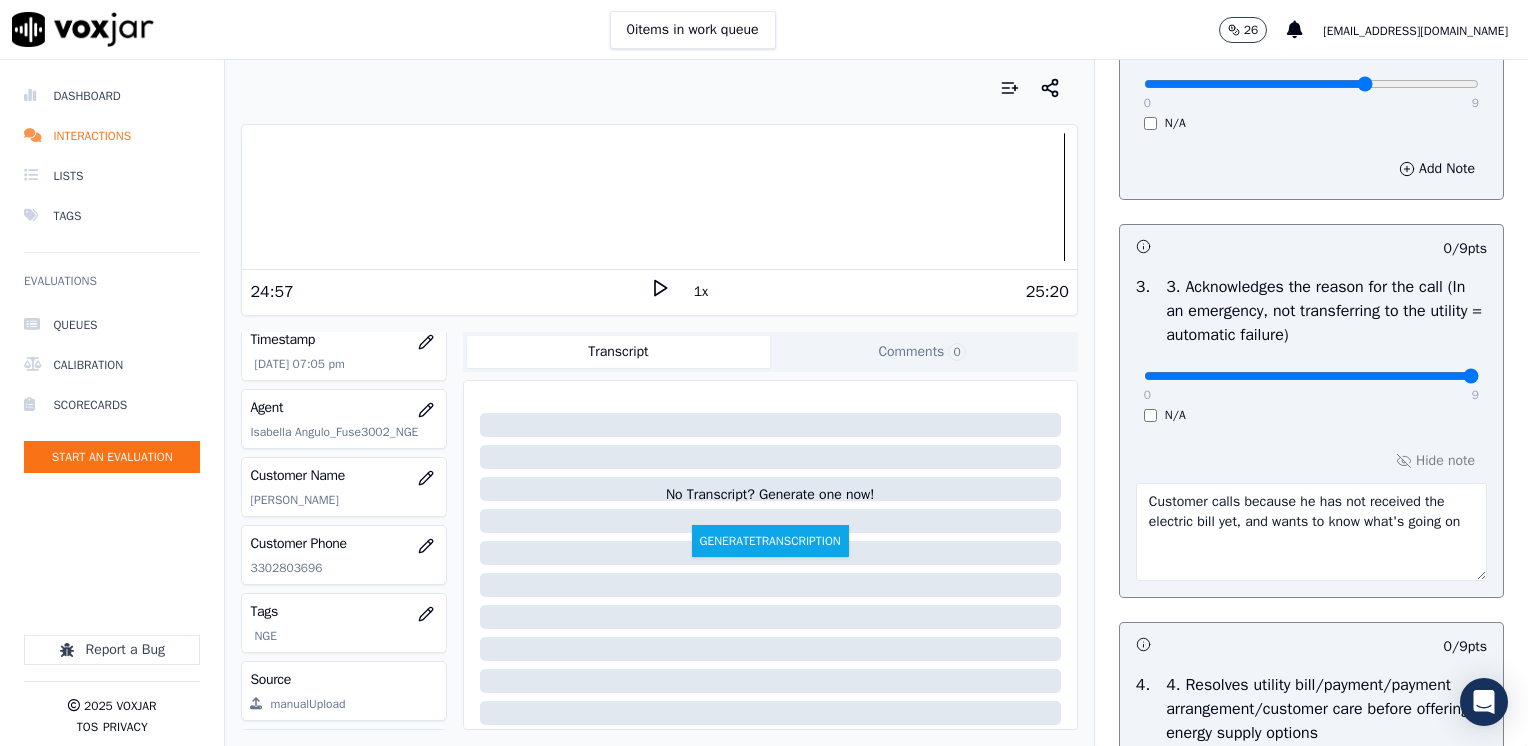drag, startPoint x: 1137, startPoint y: 370, endPoint x: 1531, endPoint y: 356, distance: 394.24866 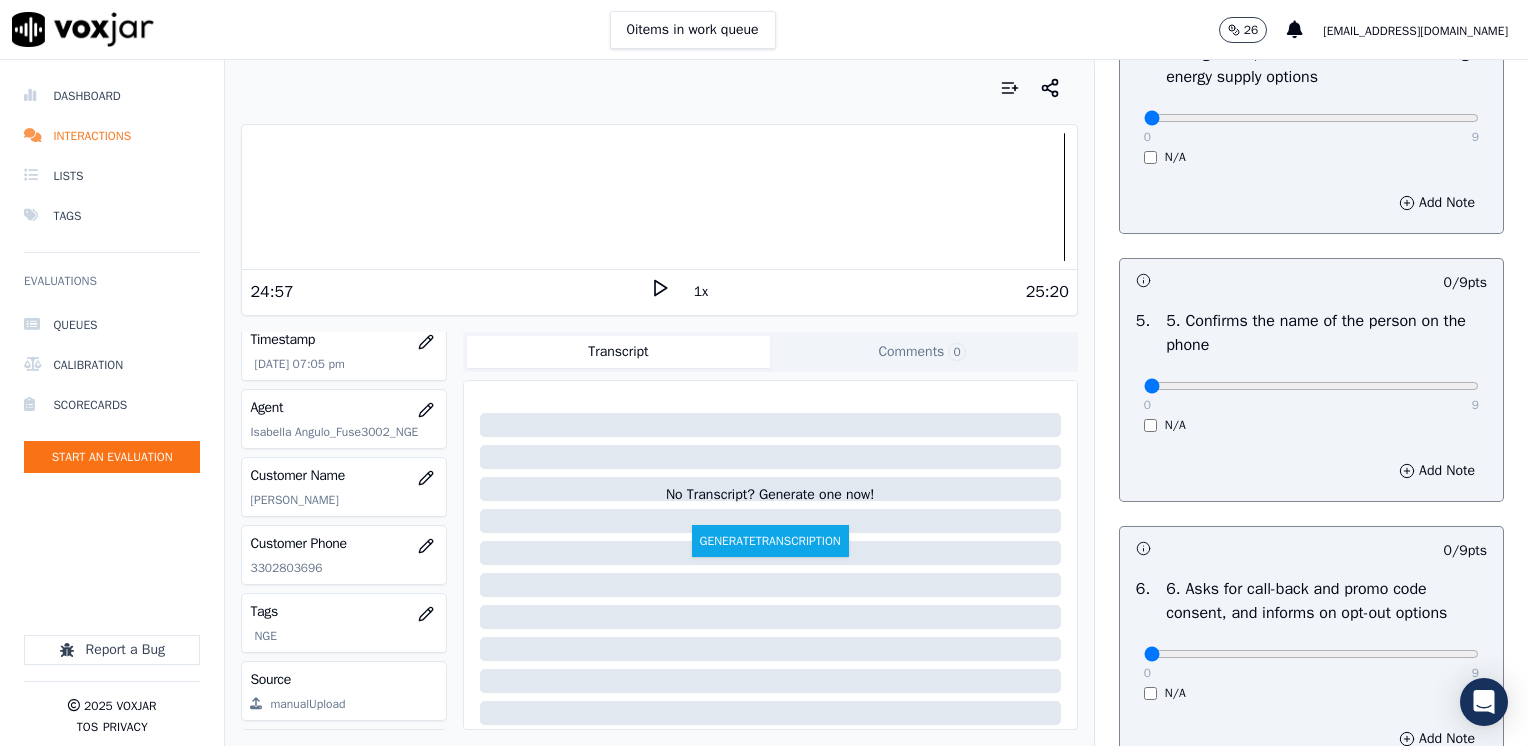 scroll, scrollTop: 1200, scrollLeft: 0, axis: vertical 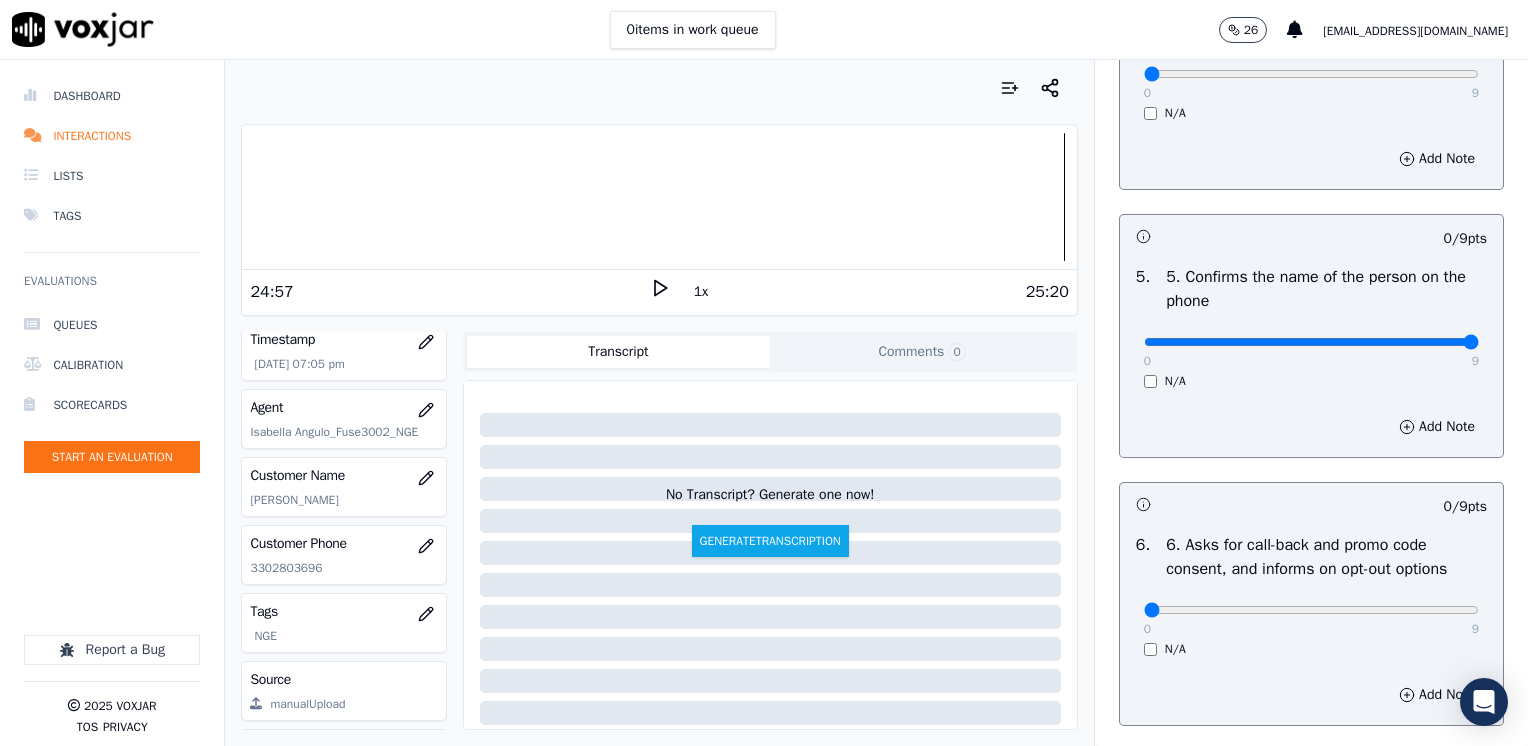 drag, startPoint x: 1131, startPoint y: 338, endPoint x: 1531, endPoint y: 386, distance: 402.86972 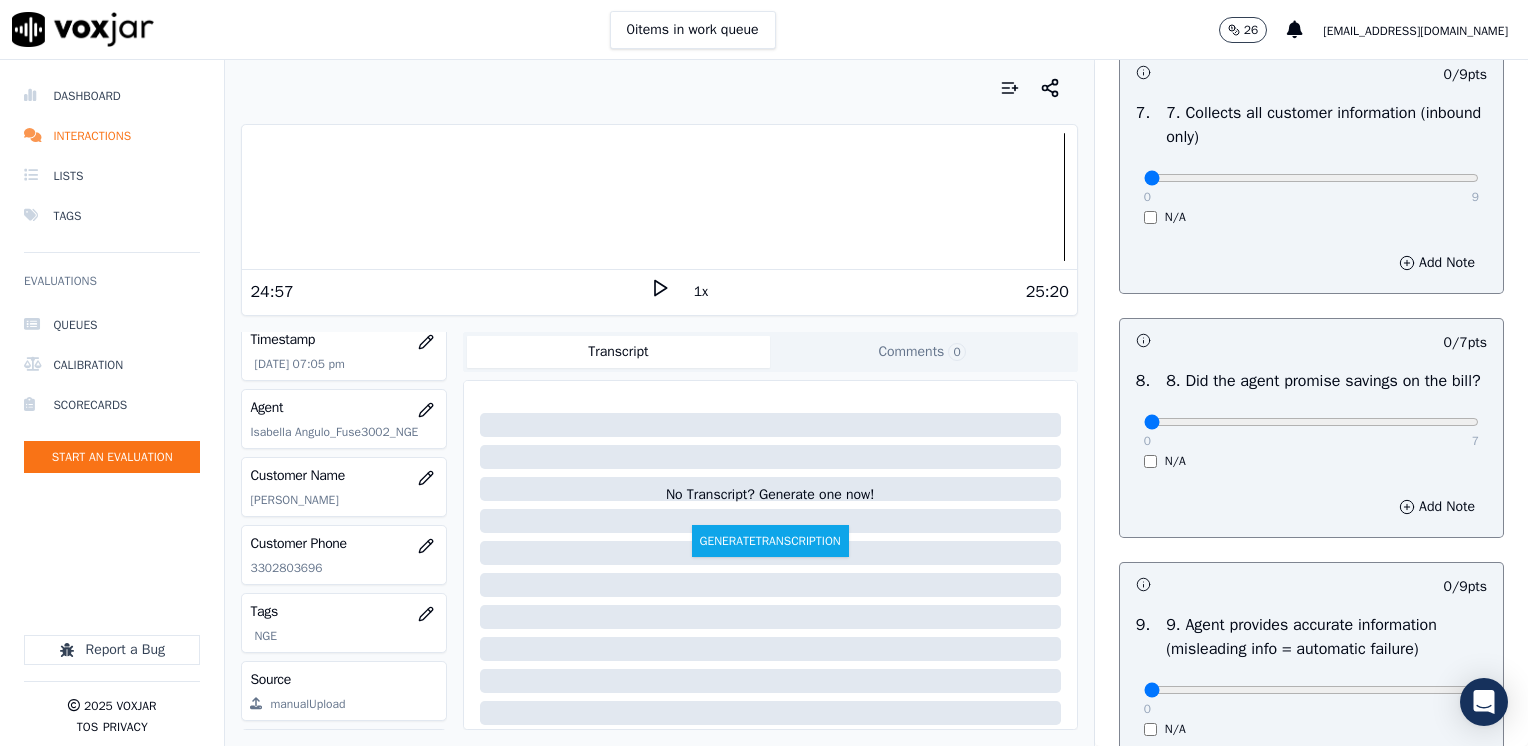 scroll, scrollTop: 2000, scrollLeft: 0, axis: vertical 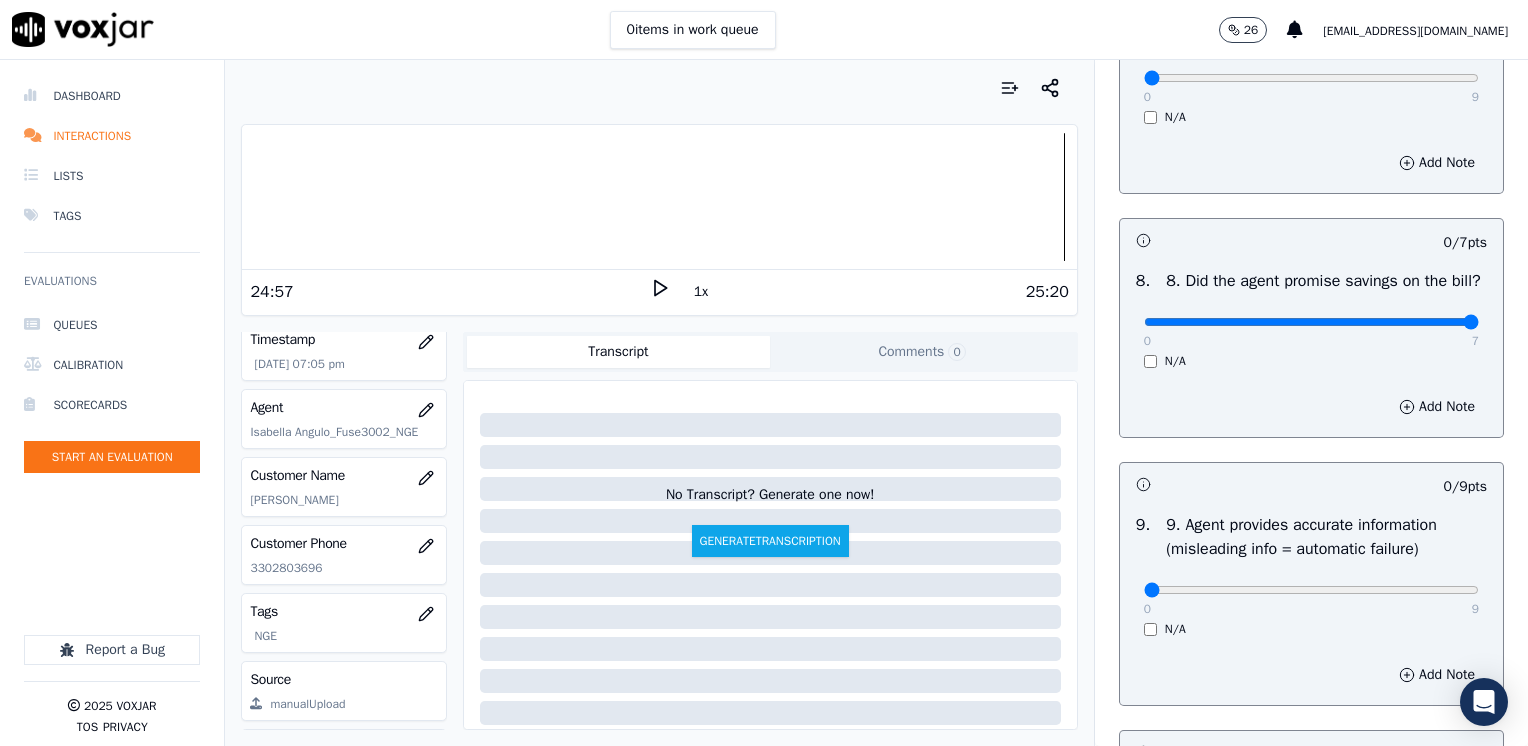 drag, startPoint x: 1130, startPoint y: 338, endPoint x: 1531, endPoint y: 462, distance: 419.73444 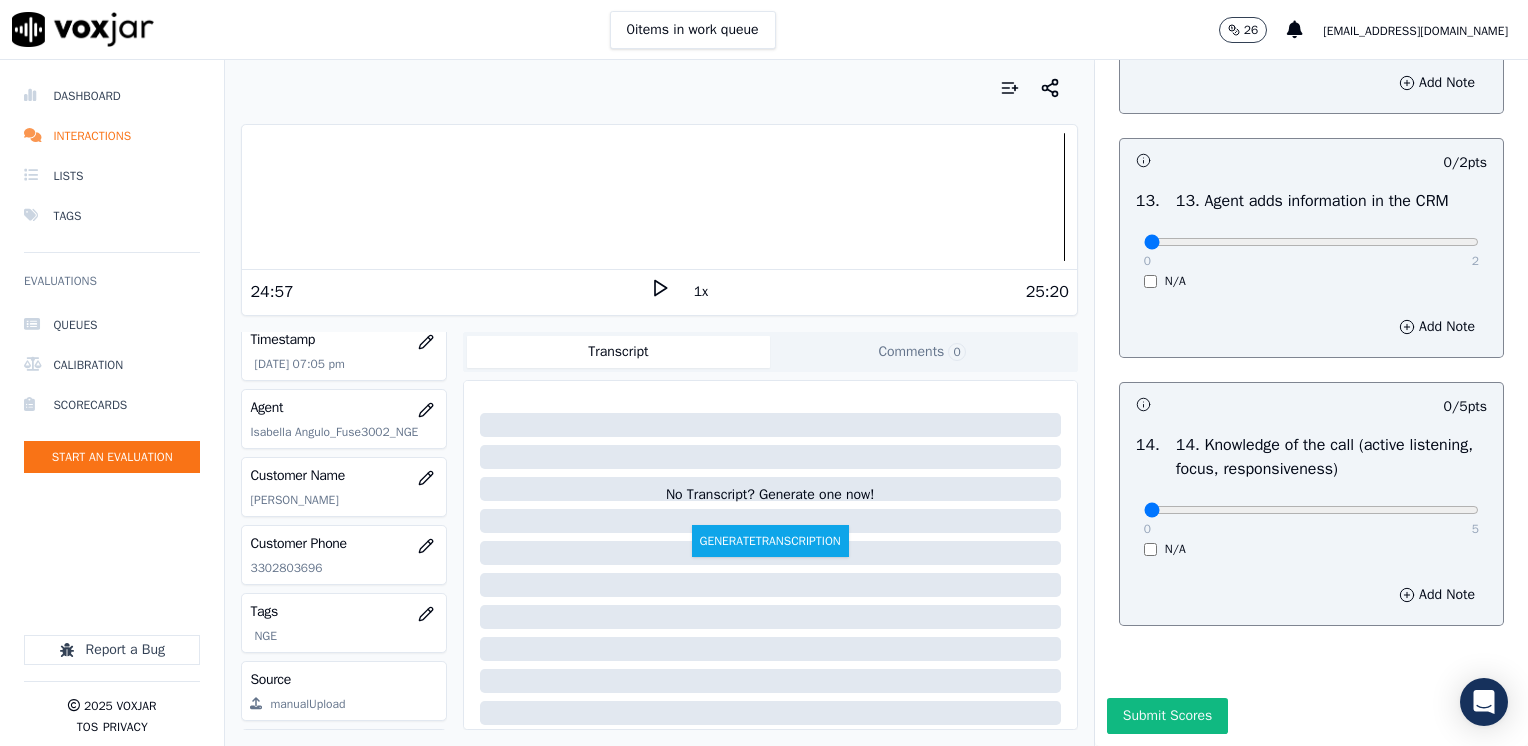 scroll, scrollTop: 3459, scrollLeft: 0, axis: vertical 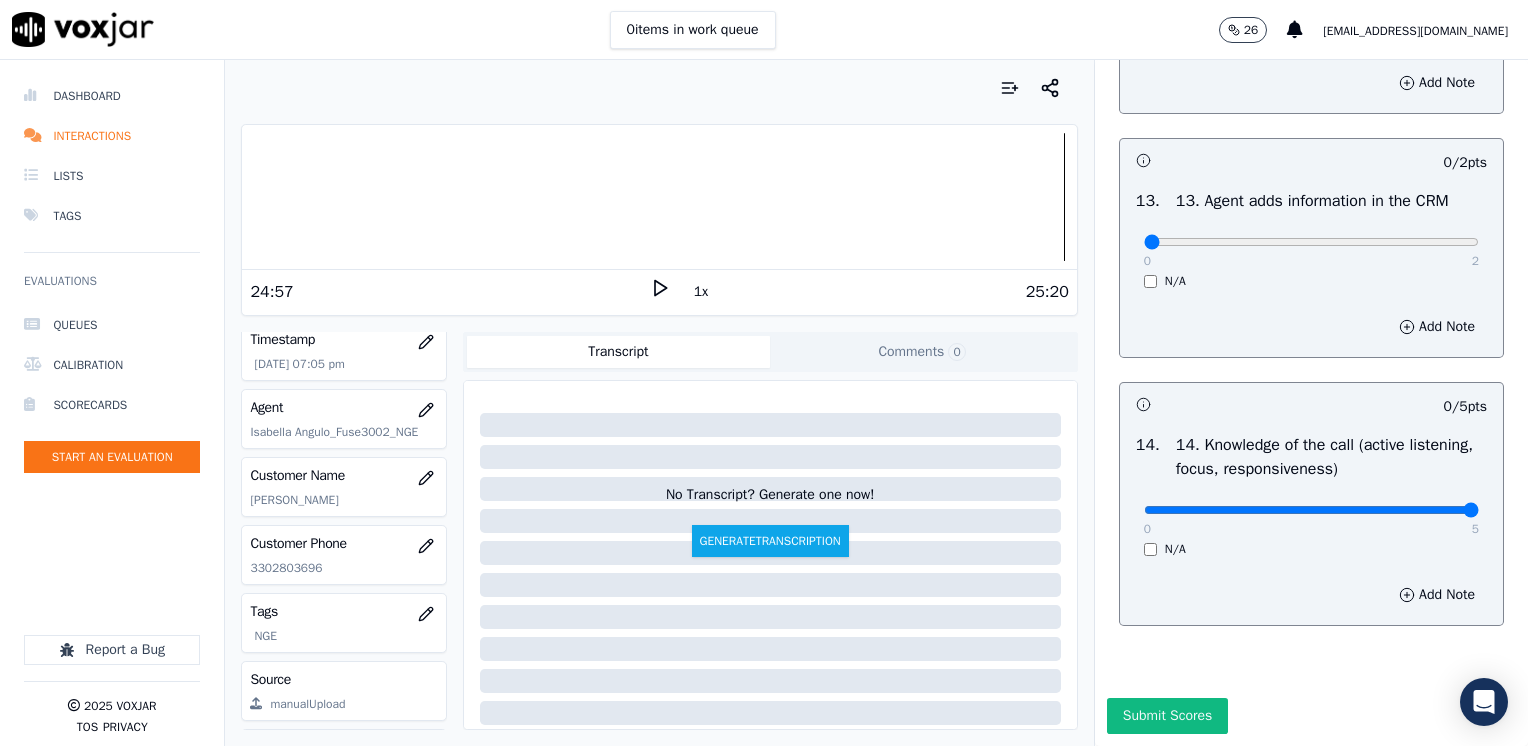 drag, startPoint x: 1134, startPoint y: 466, endPoint x: 1531, endPoint y: 466, distance: 397 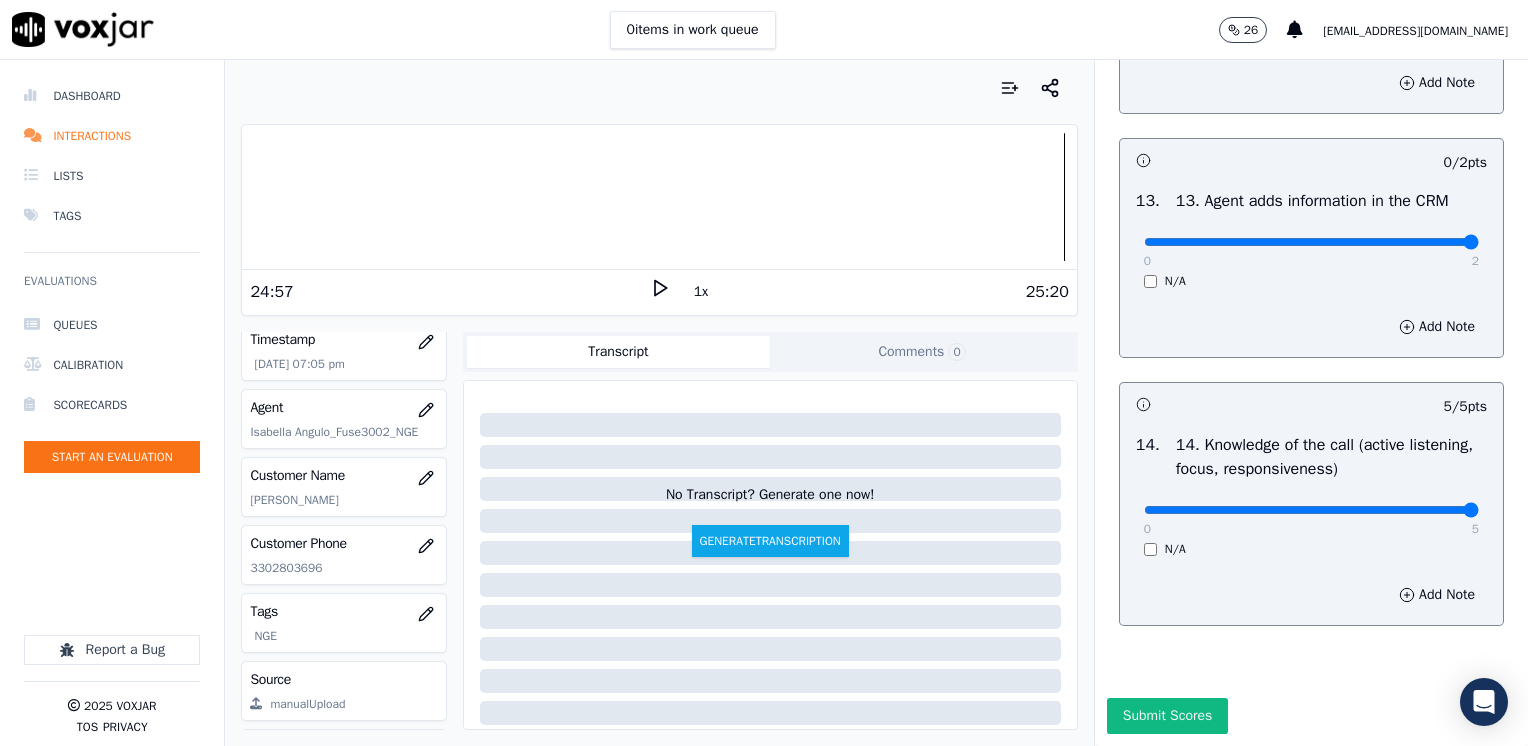 drag, startPoint x: 1127, startPoint y: 200, endPoint x: 1531, endPoint y: 246, distance: 406.61038 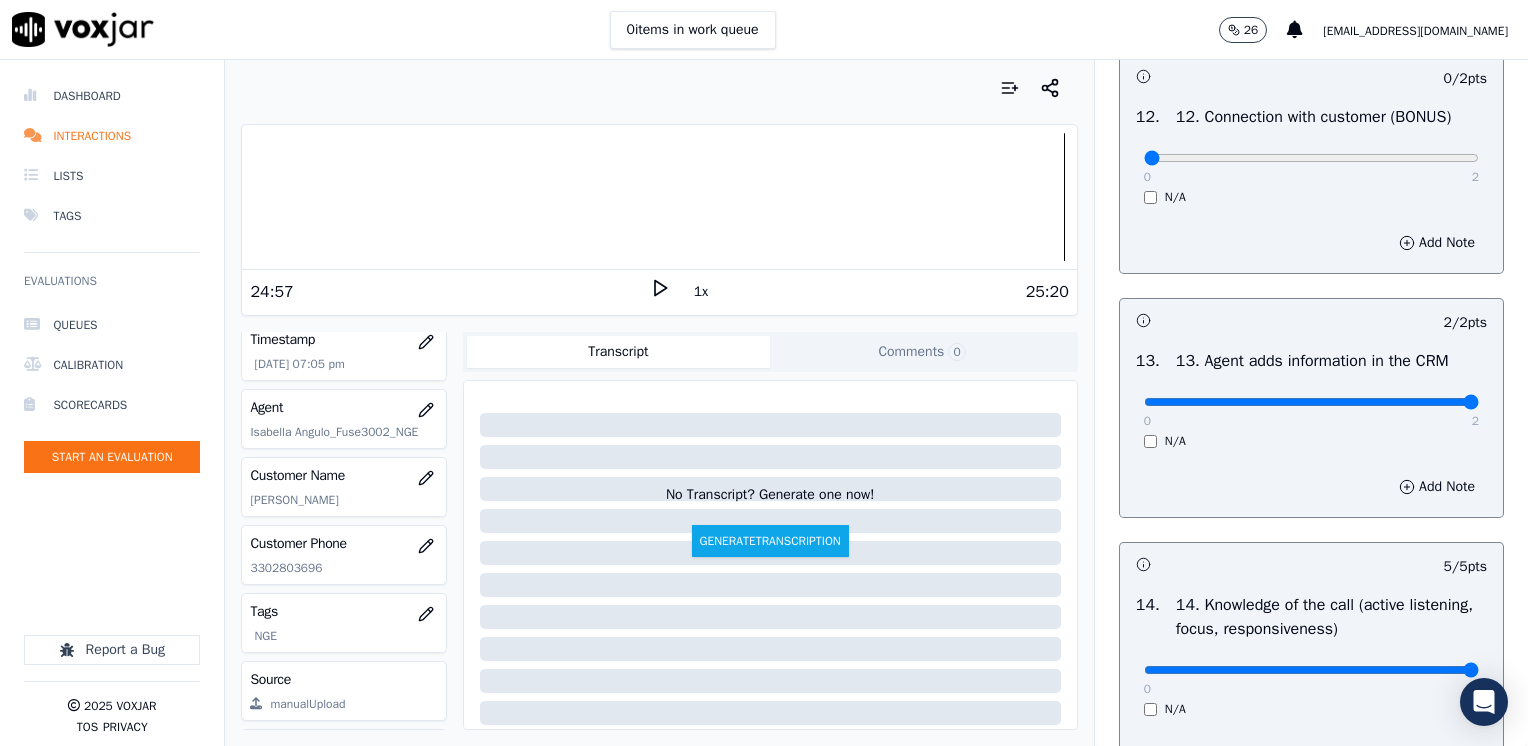scroll, scrollTop: 3159, scrollLeft: 0, axis: vertical 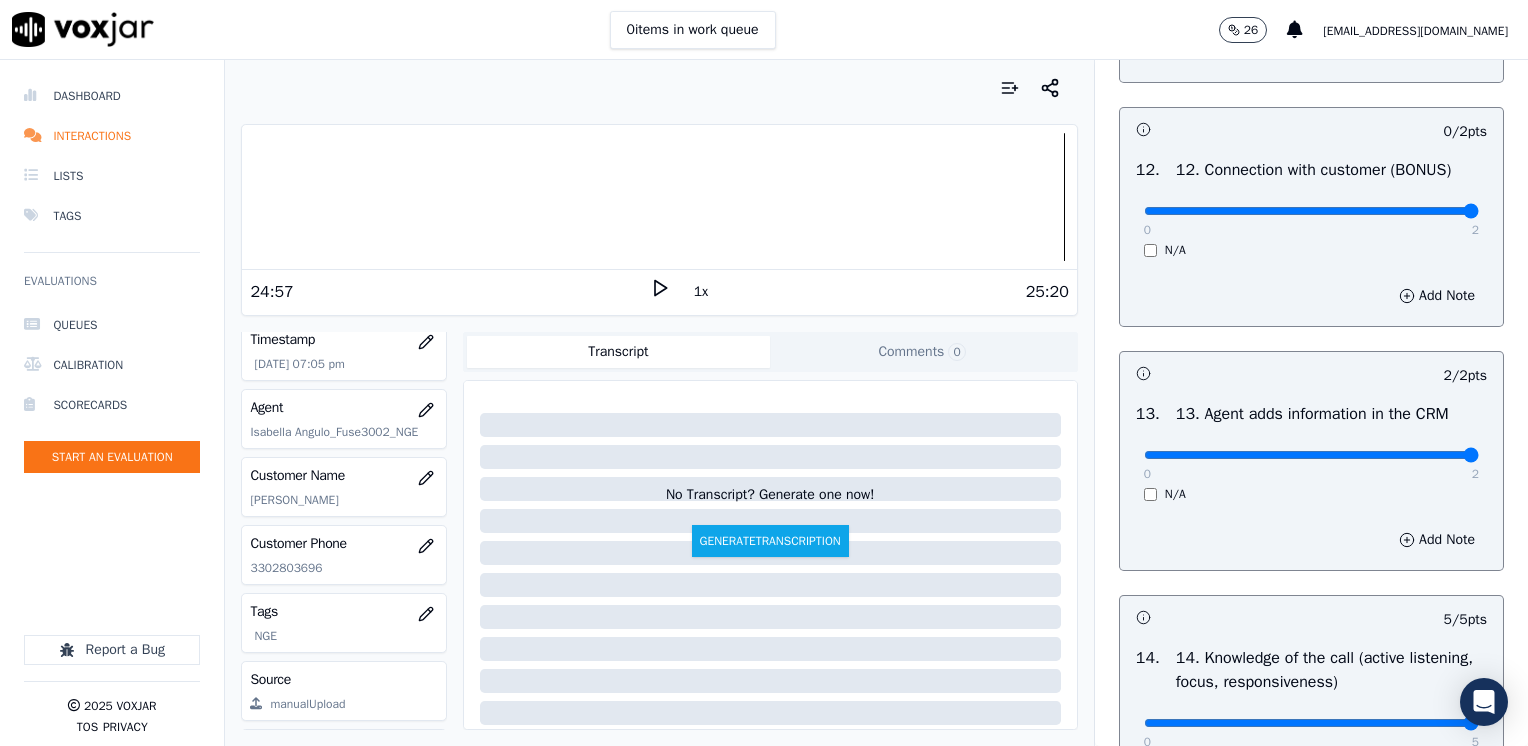 drag, startPoint x: 1132, startPoint y: 248, endPoint x: 1531, endPoint y: 284, distance: 400.62076 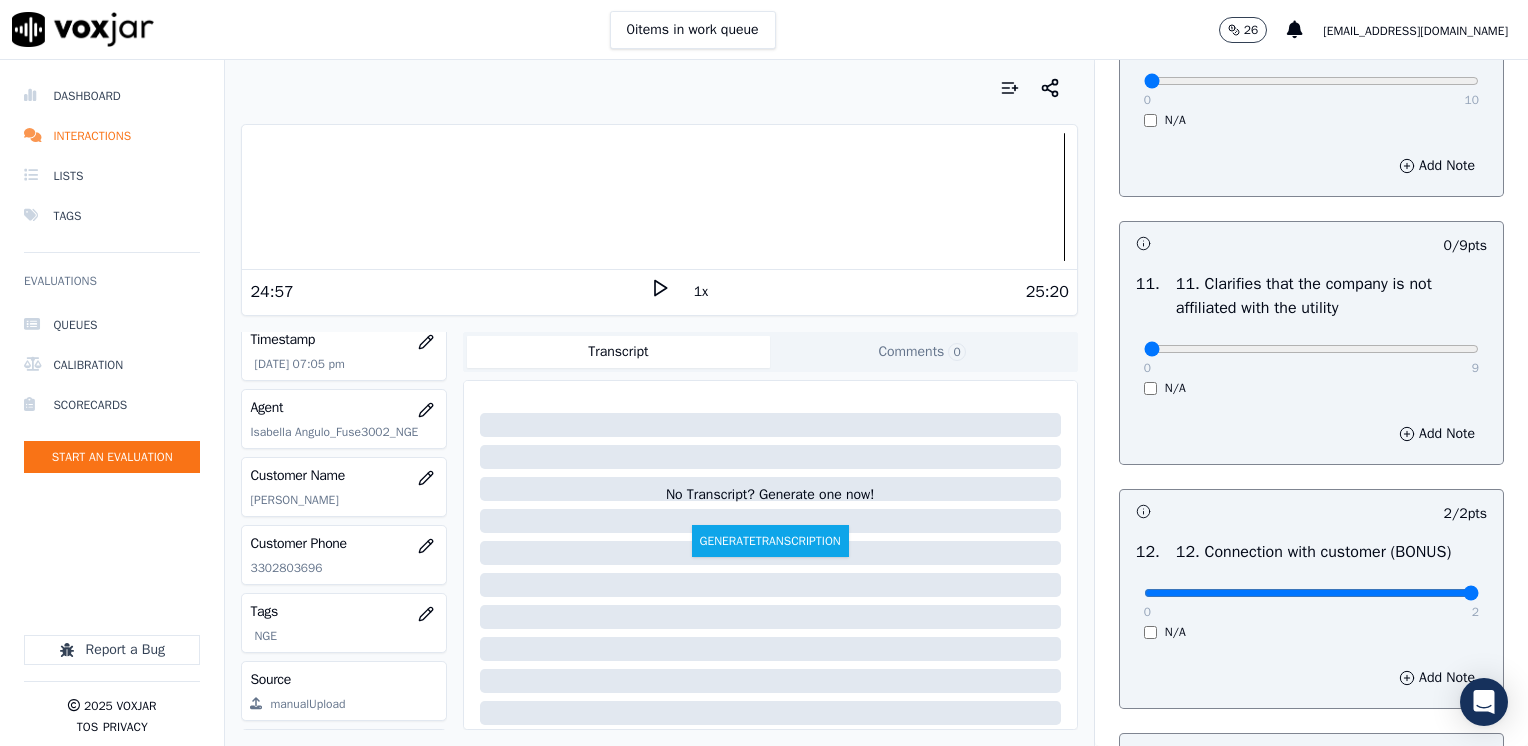 scroll, scrollTop: 2759, scrollLeft: 0, axis: vertical 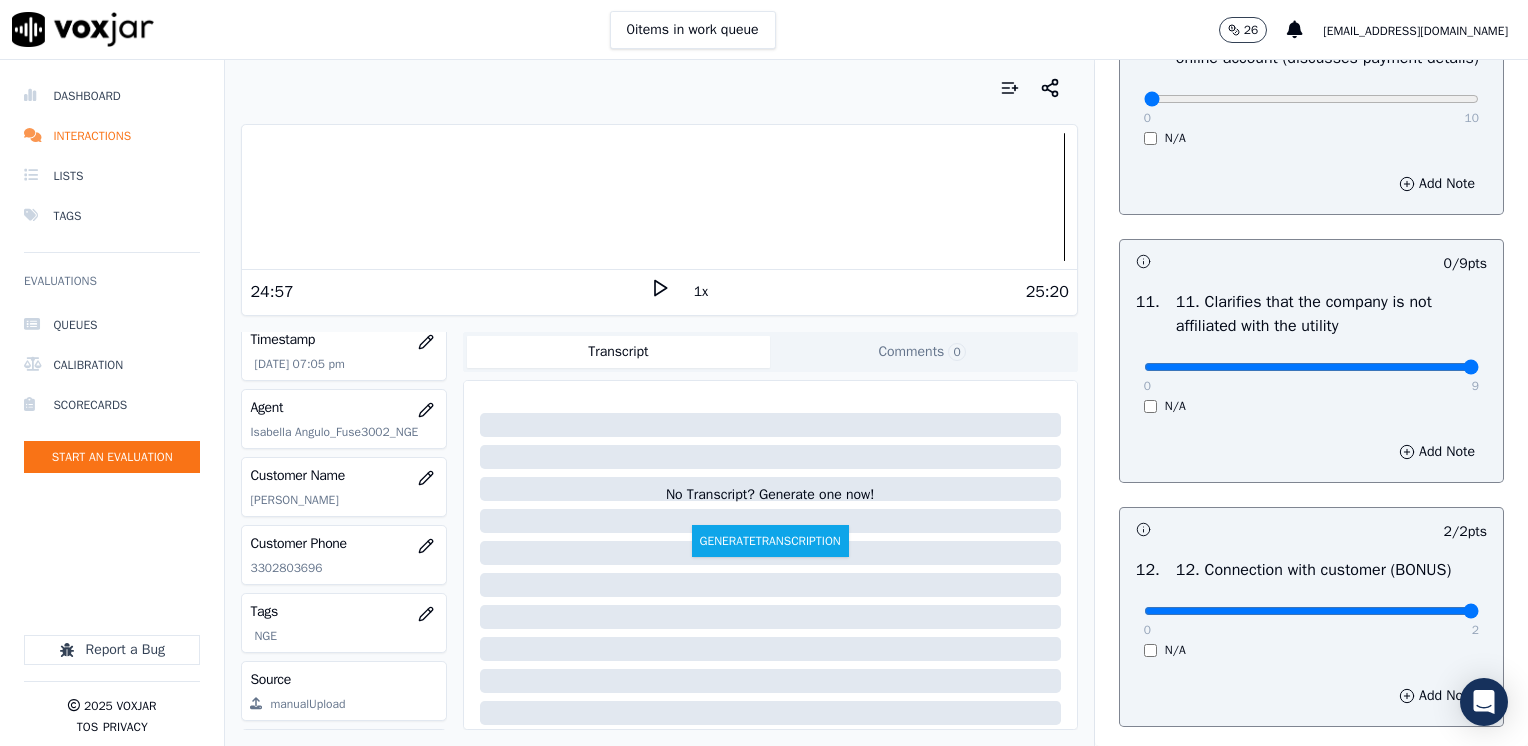 drag, startPoint x: 1130, startPoint y: 408, endPoint x: 1531, endPoint y: 443, distance: 402.52454 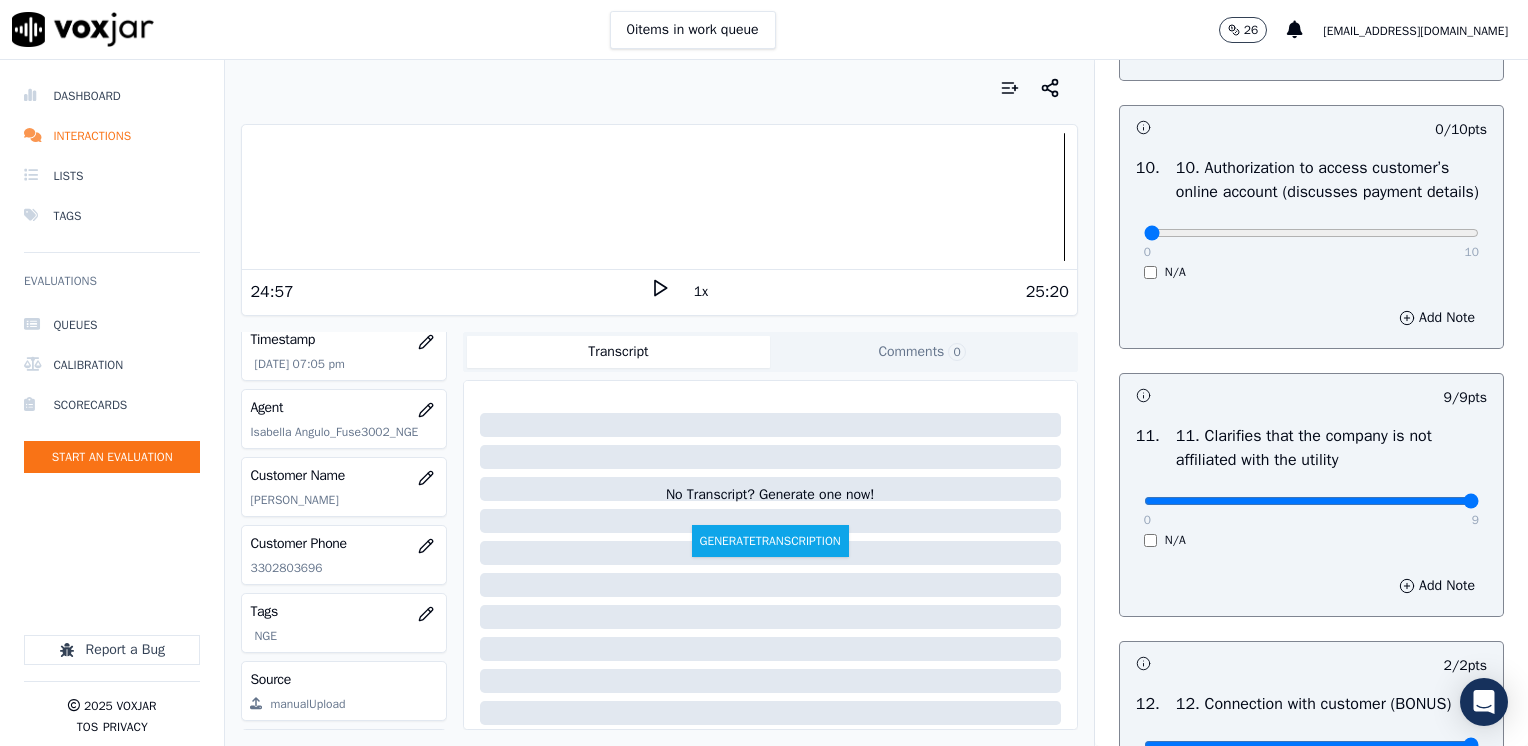 scroll, scrollTop: 2459, scrollLeft: 0, axis: vertical 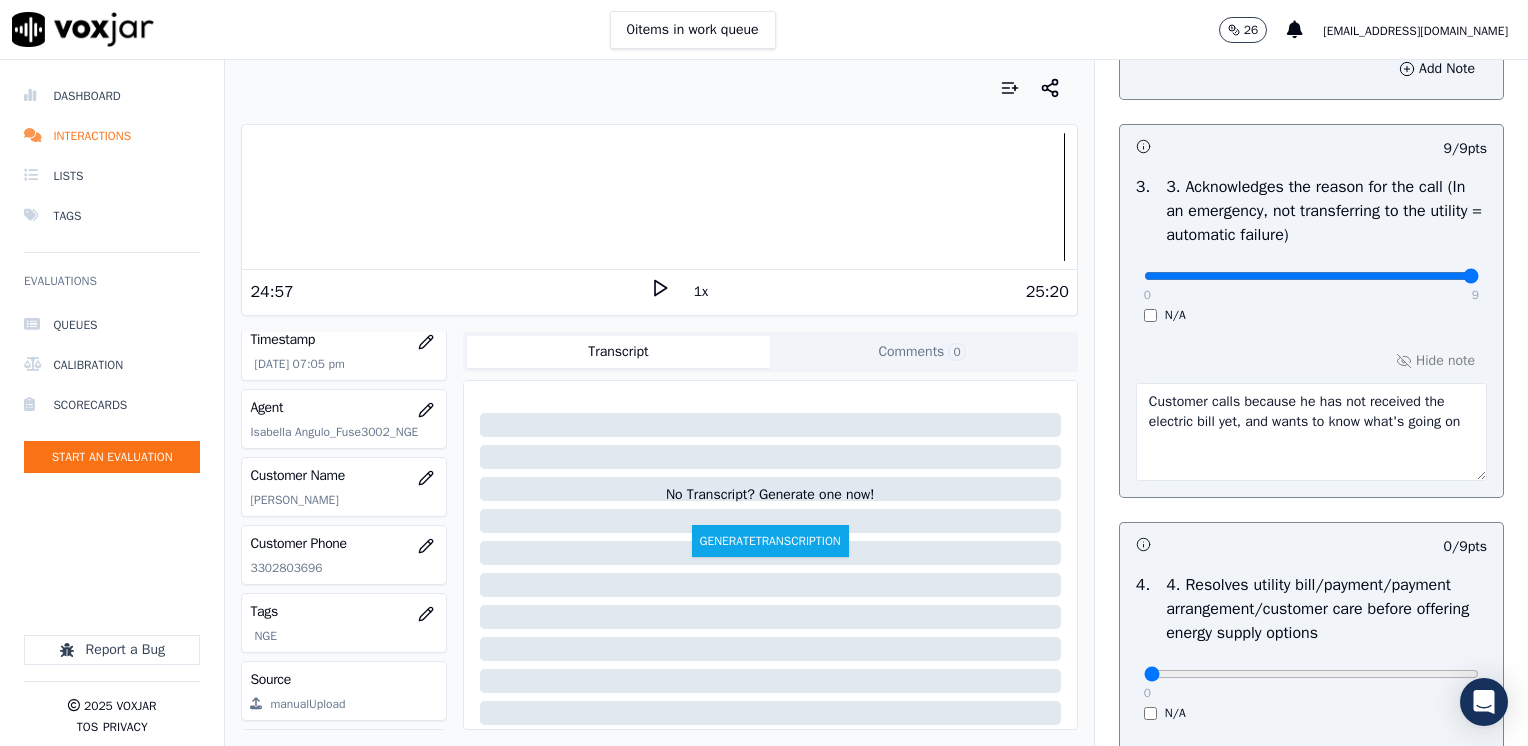 click on "Customer calls because he has not received the electric bill yet, and wants to know what's going on" at bounding box center (1311, 432) 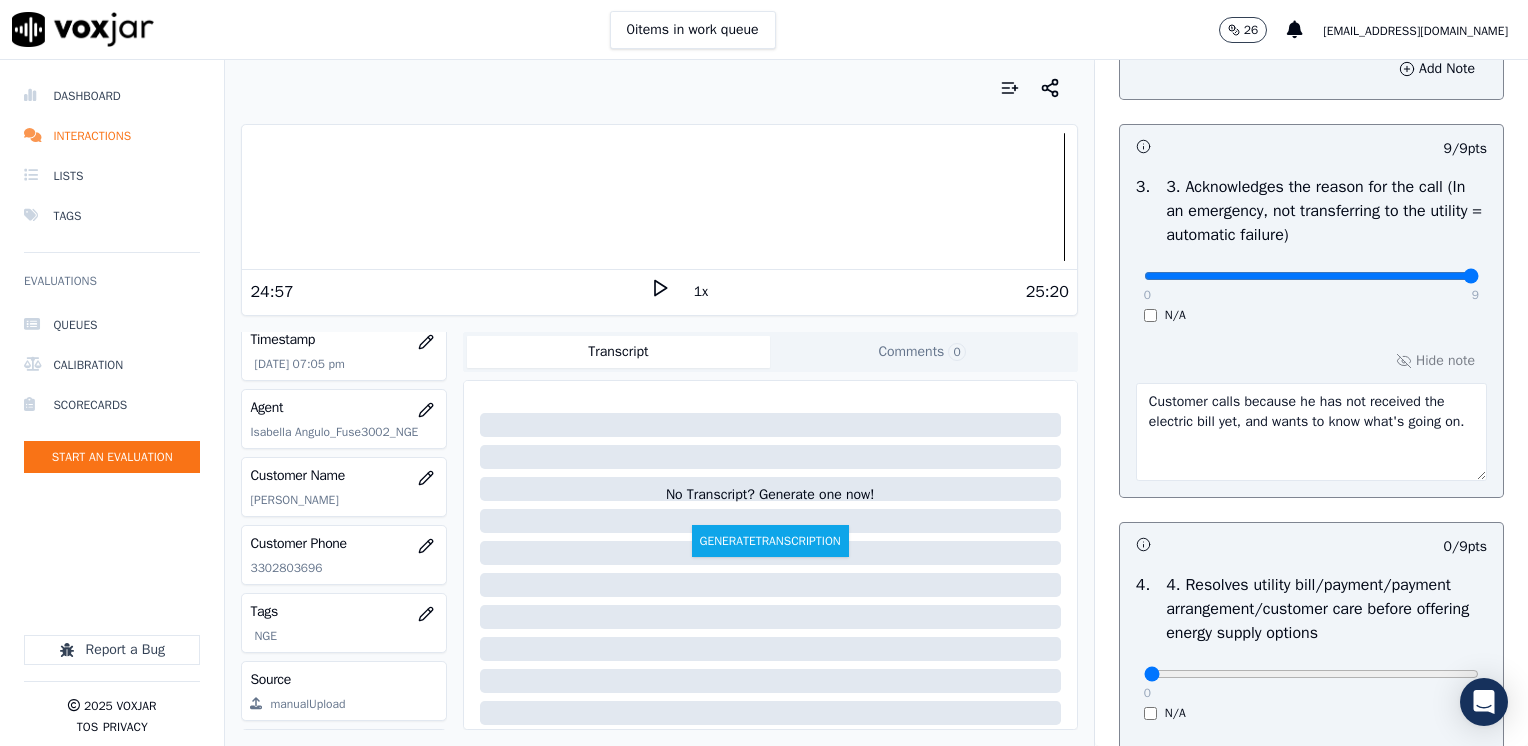 scroll, scrollTop: 12, scrollLeft: 0, axis: vertical 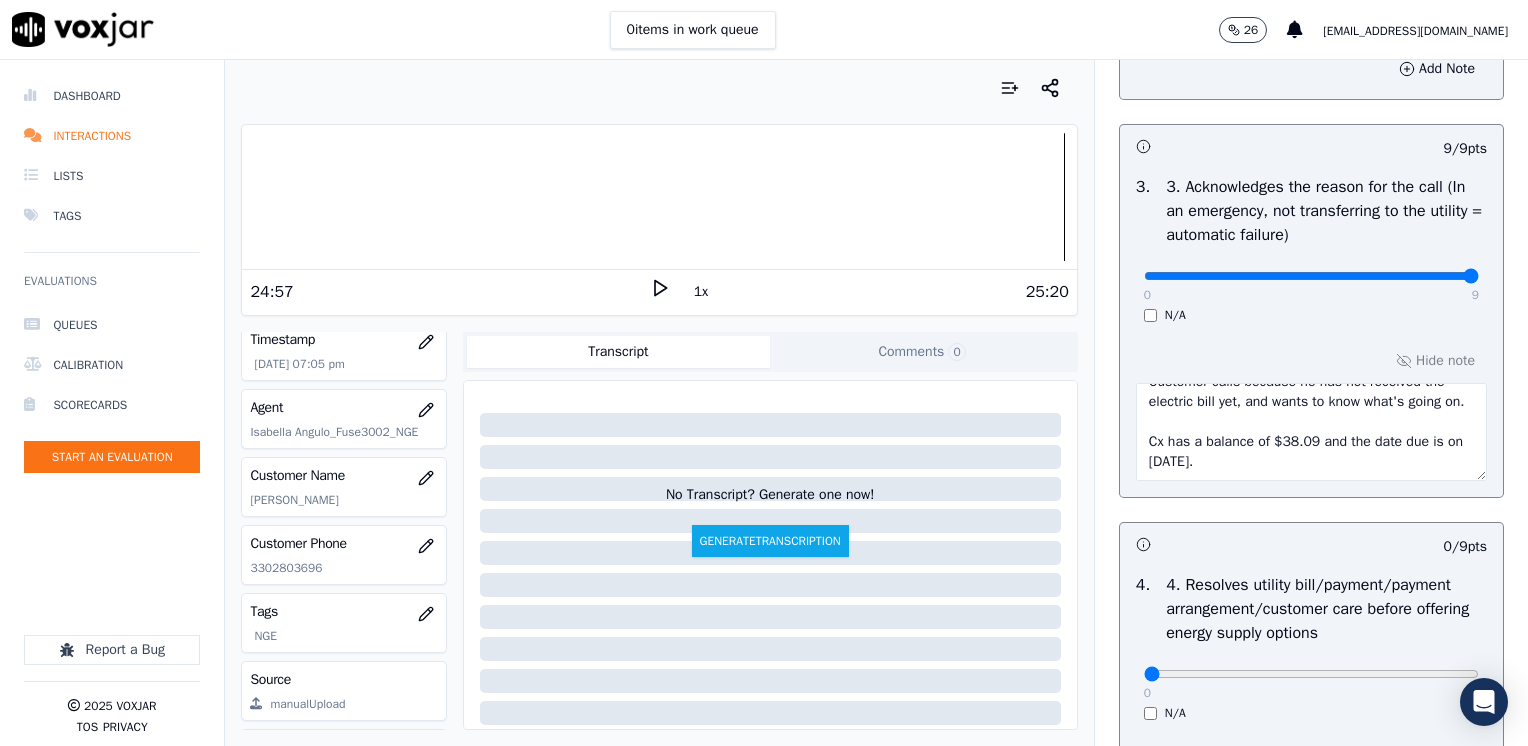 type on "Customer calls because he has not received the electric bill yet, and wants to know what's going on.
Cx has a balance of $38.09 and the date due is on [DATE]." 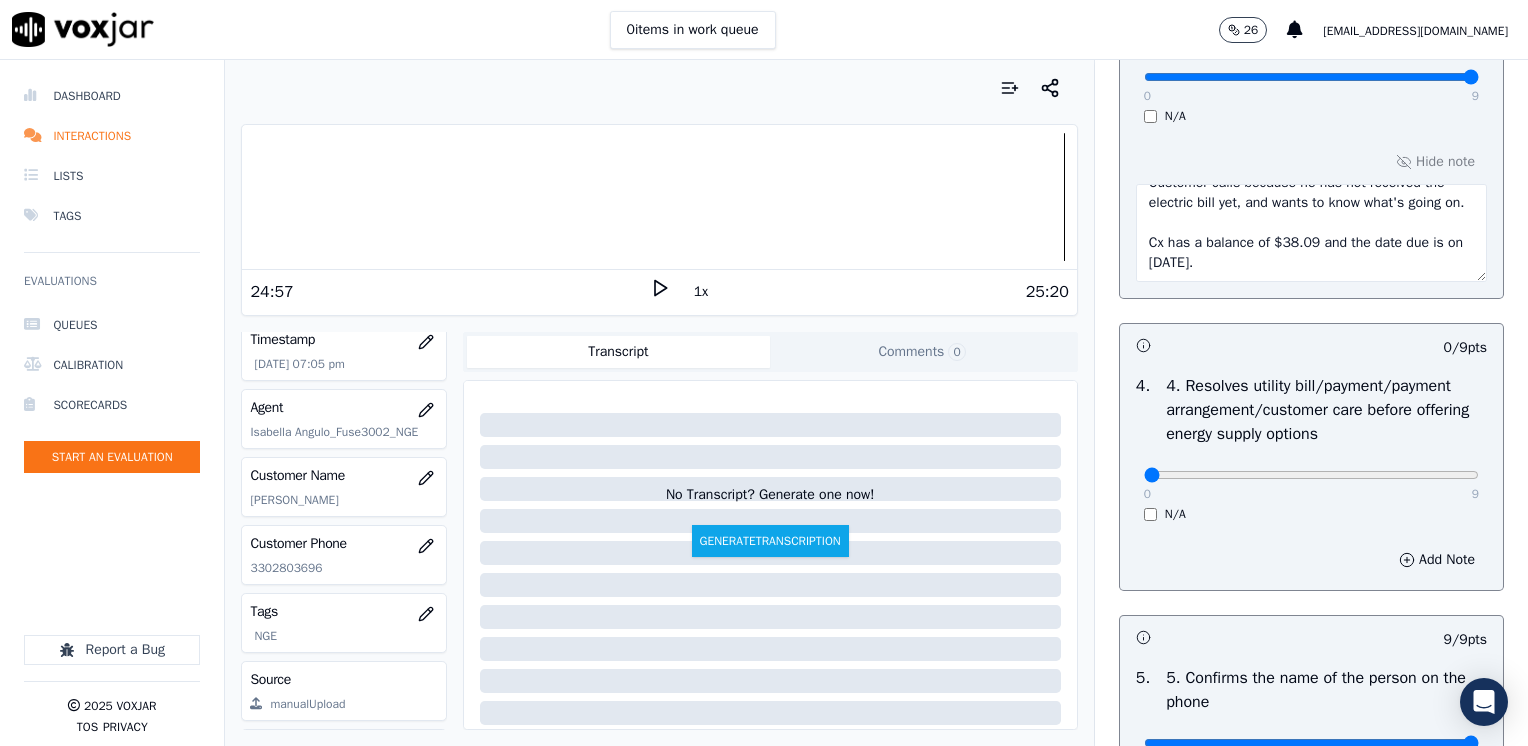 scroll, scrollTop: 800, scrollLeft: 0, axis: vertical 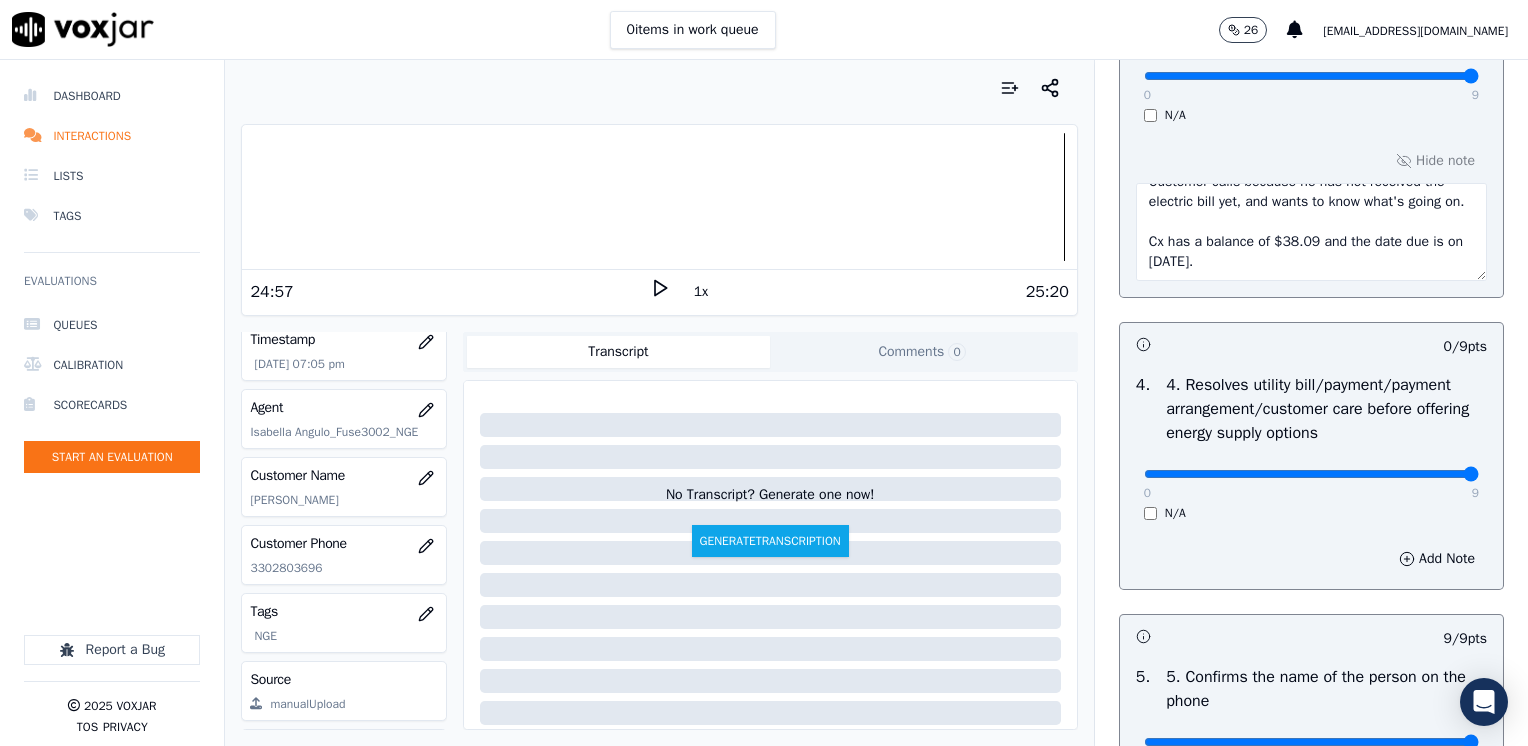 drag, startPoint x: 1134, startPoint y: 470, endPoint x: 1531, endPoint y: 448, distance: 397.6091 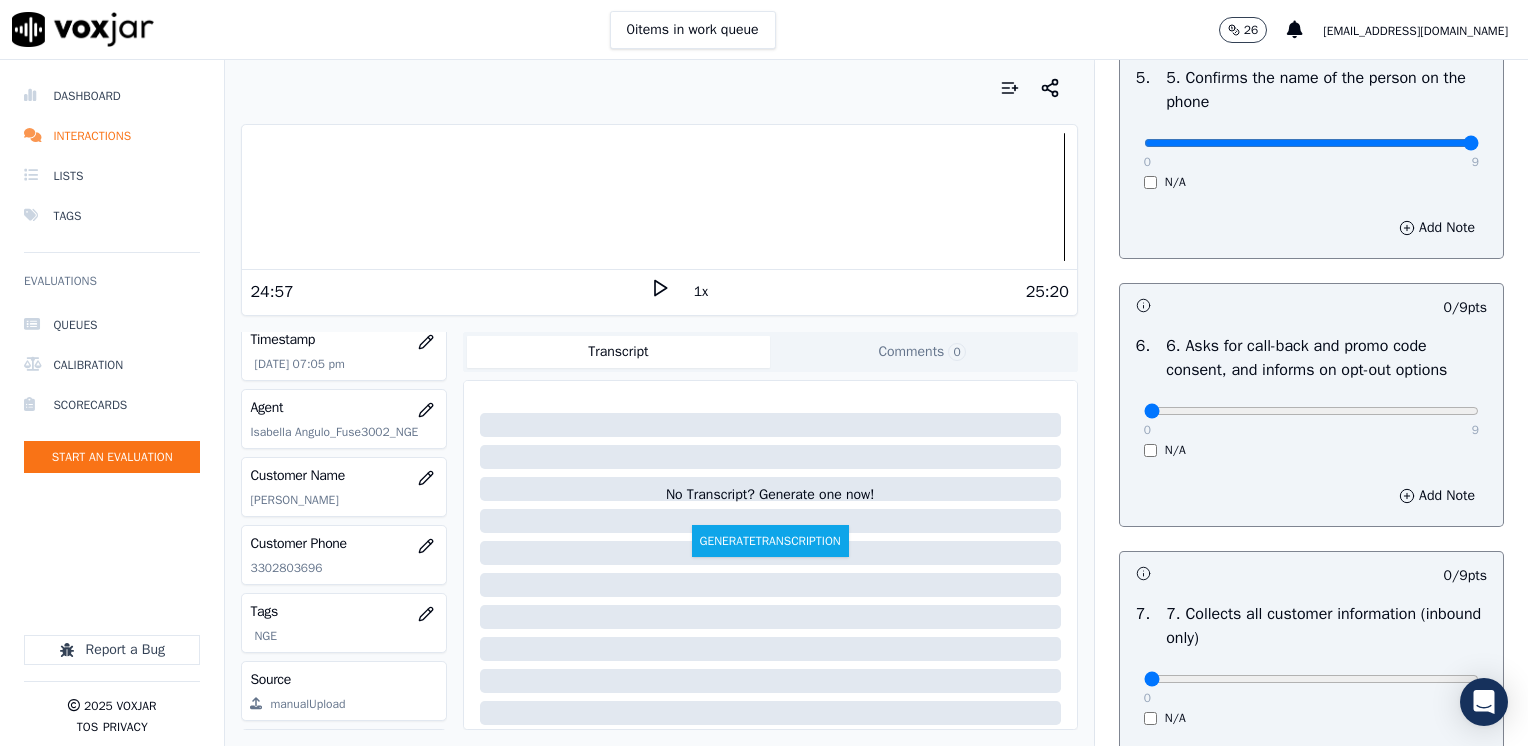 scroll, scrollTop: 1400, scrollLeft: 0, axis: vertical 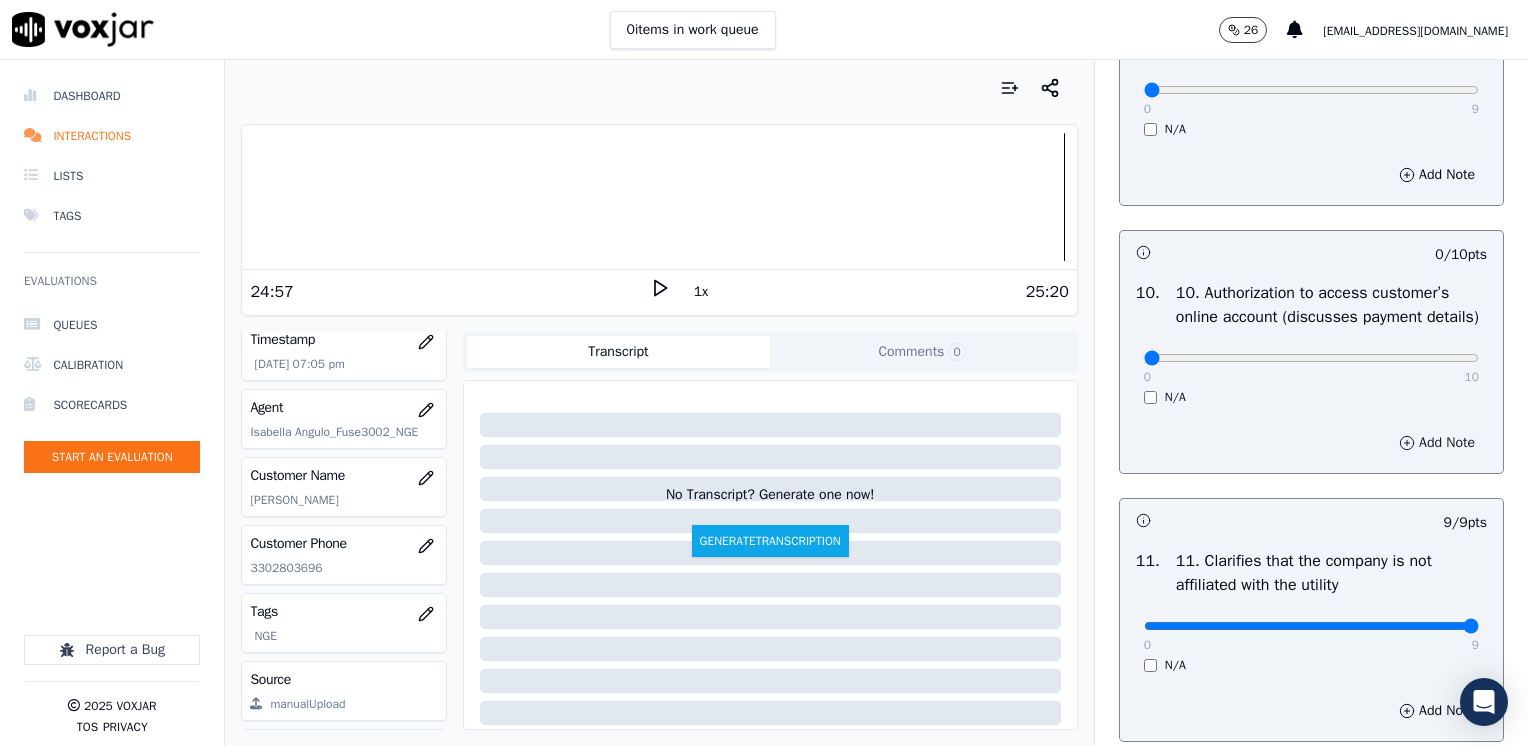 click on "Add Note" at bounding box center [1437, 443] 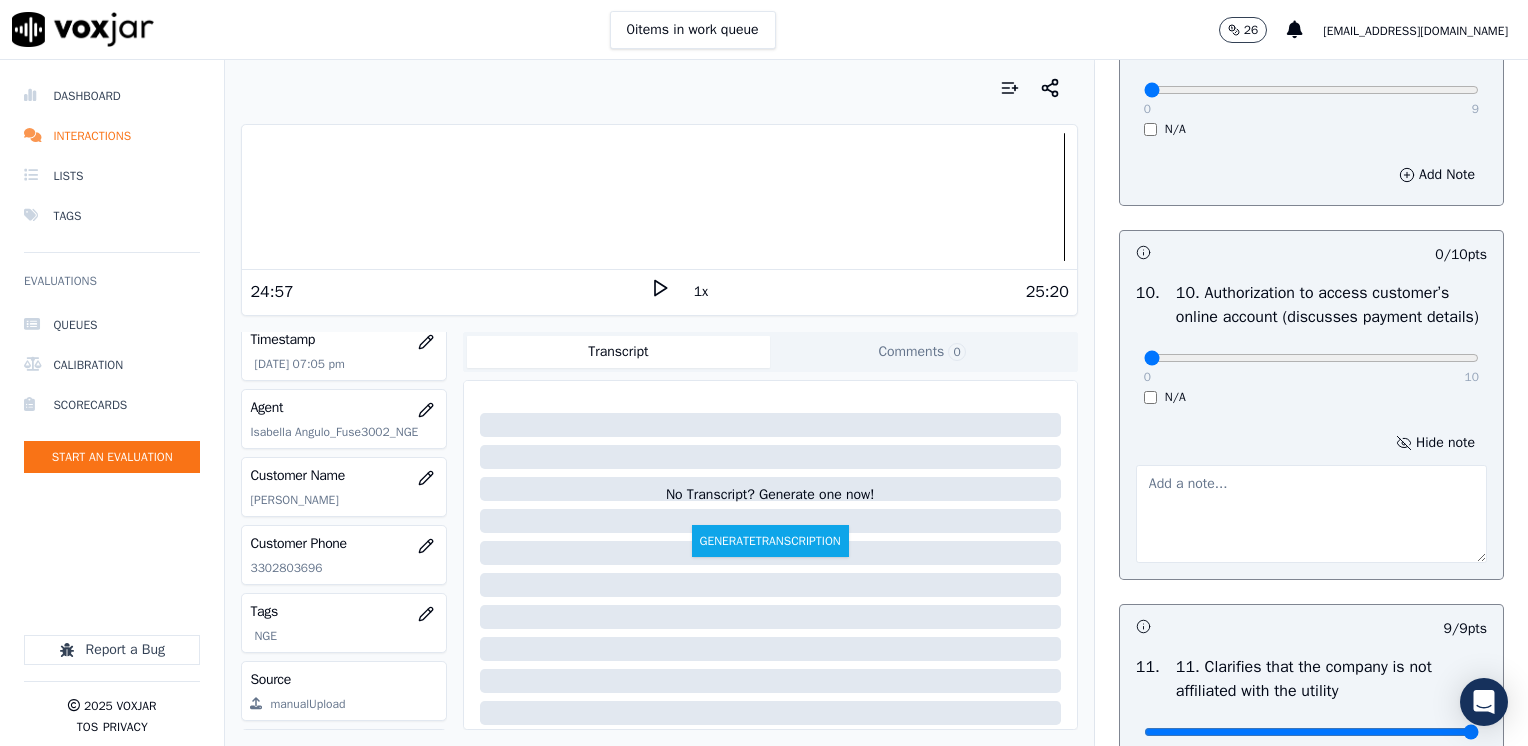 click at bounding box center [1311, 514] 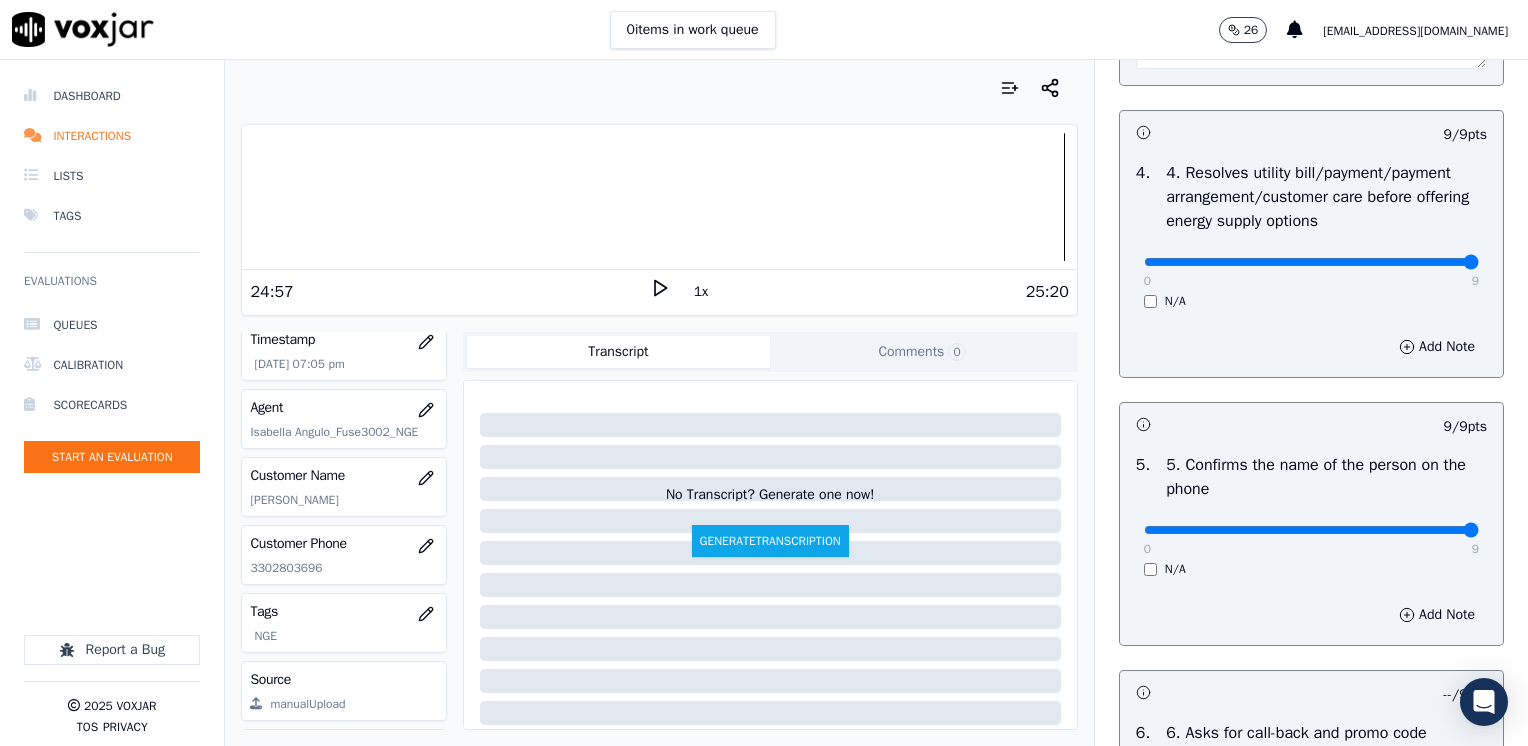 scroll, scrollTop: 1000, scrollLeft: 0, axis: vertical 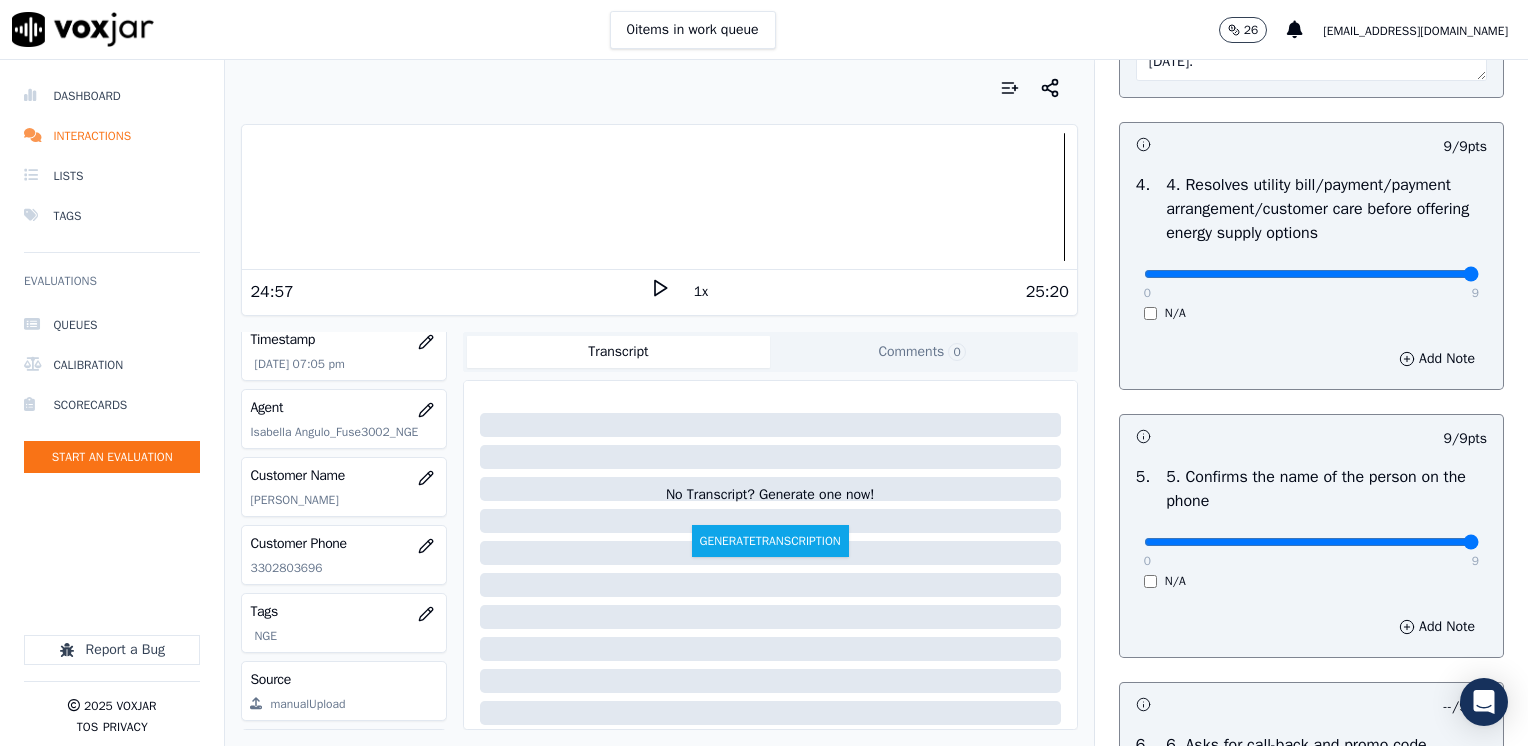 type on "Does not request authorization to access online account" 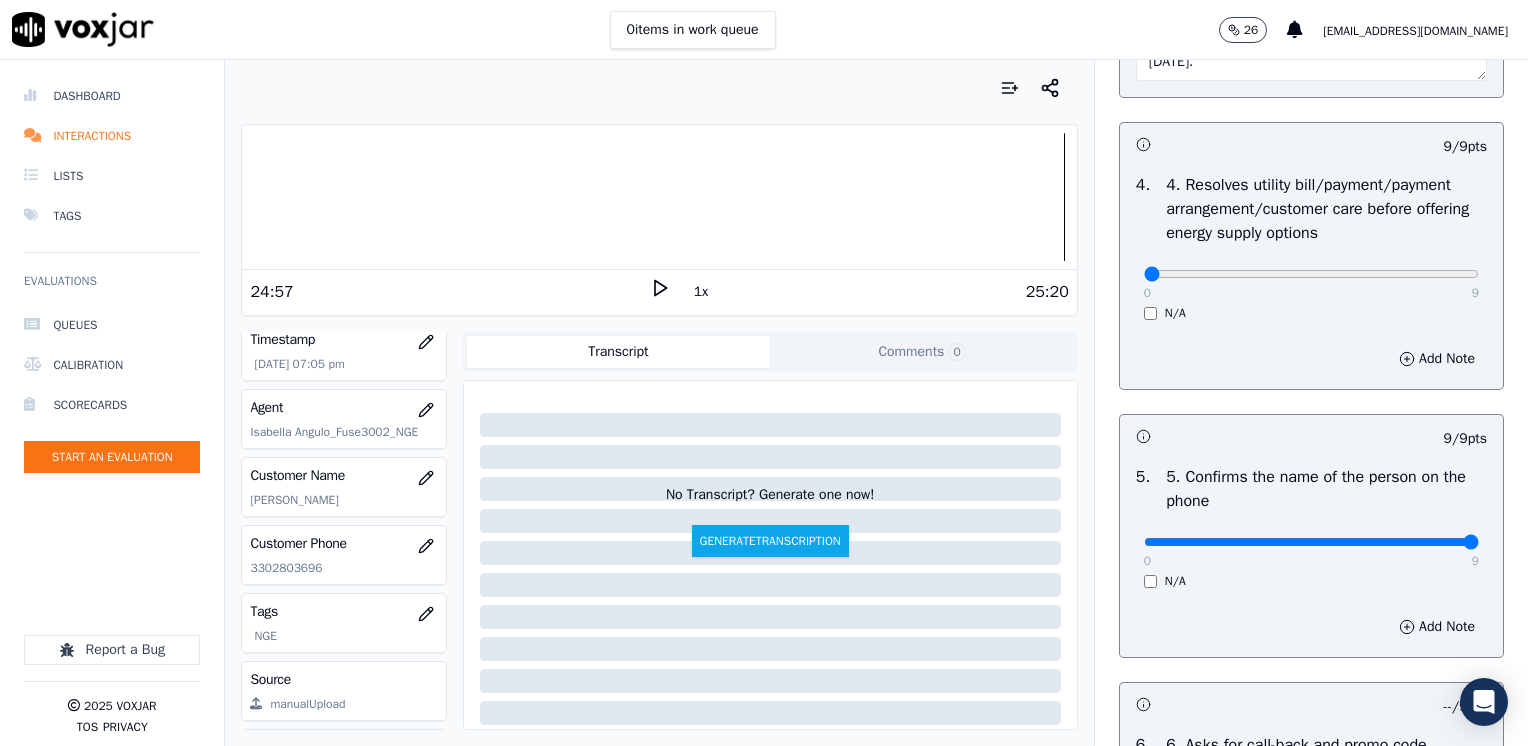 drag, startPoint x: 1428, startPoint y: 272, endPoint x: 829, endPoint y: 294, distance: 599.4039 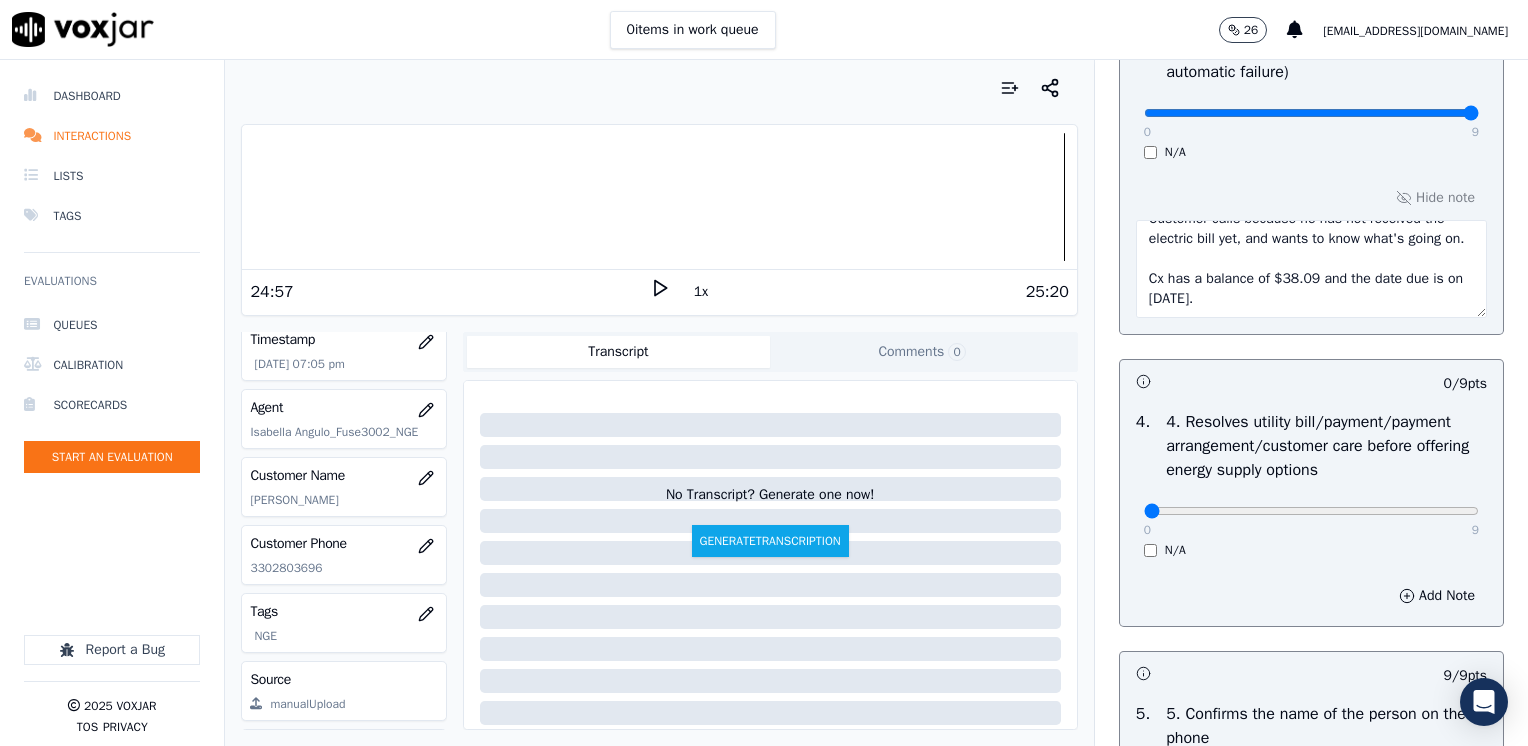 scroll, scrollTop: 764, scrollLeft: 0, axis: vertical 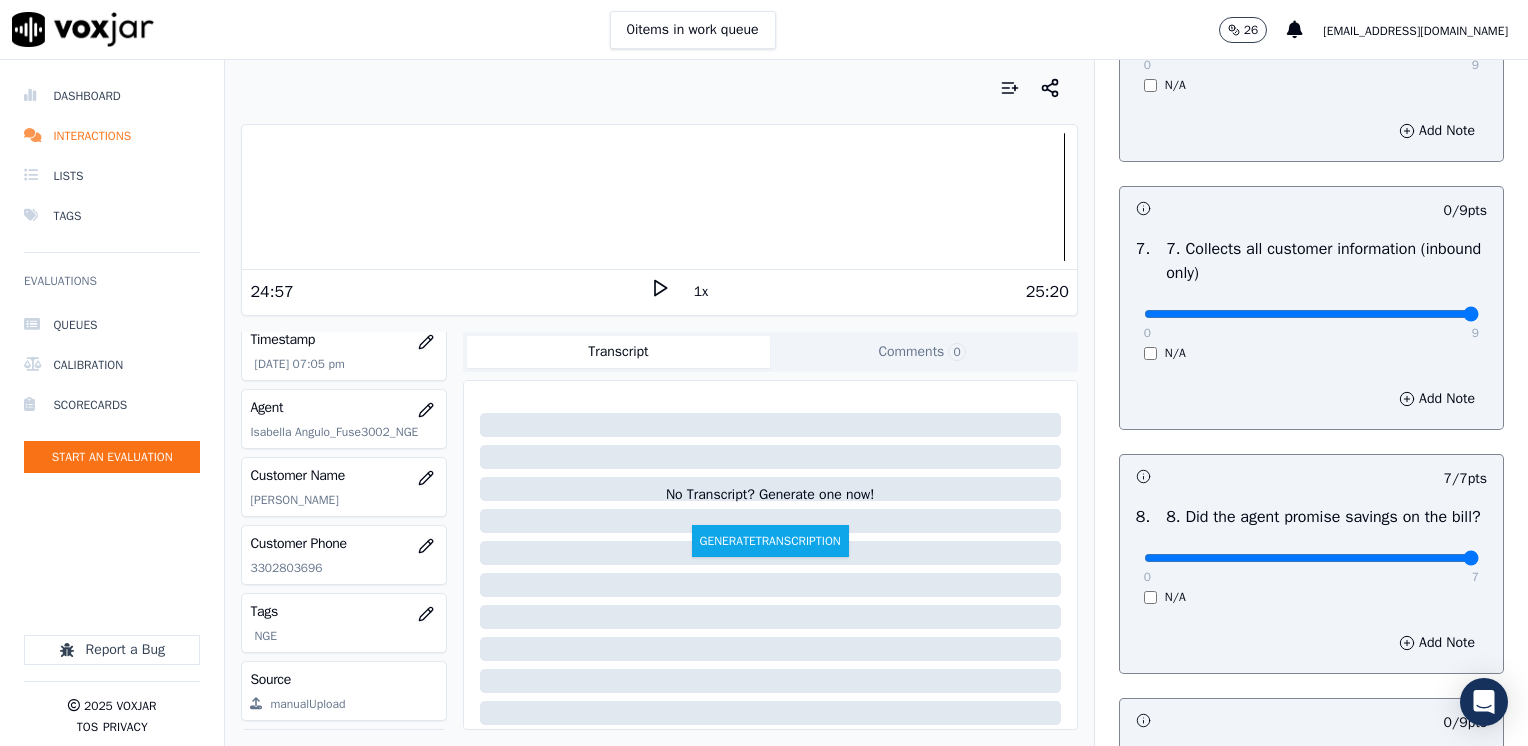 drag, startPoint x: 1129, startPoint y: 307, endPoint x: 1524, endPoint y: 333, distance: 395.85477 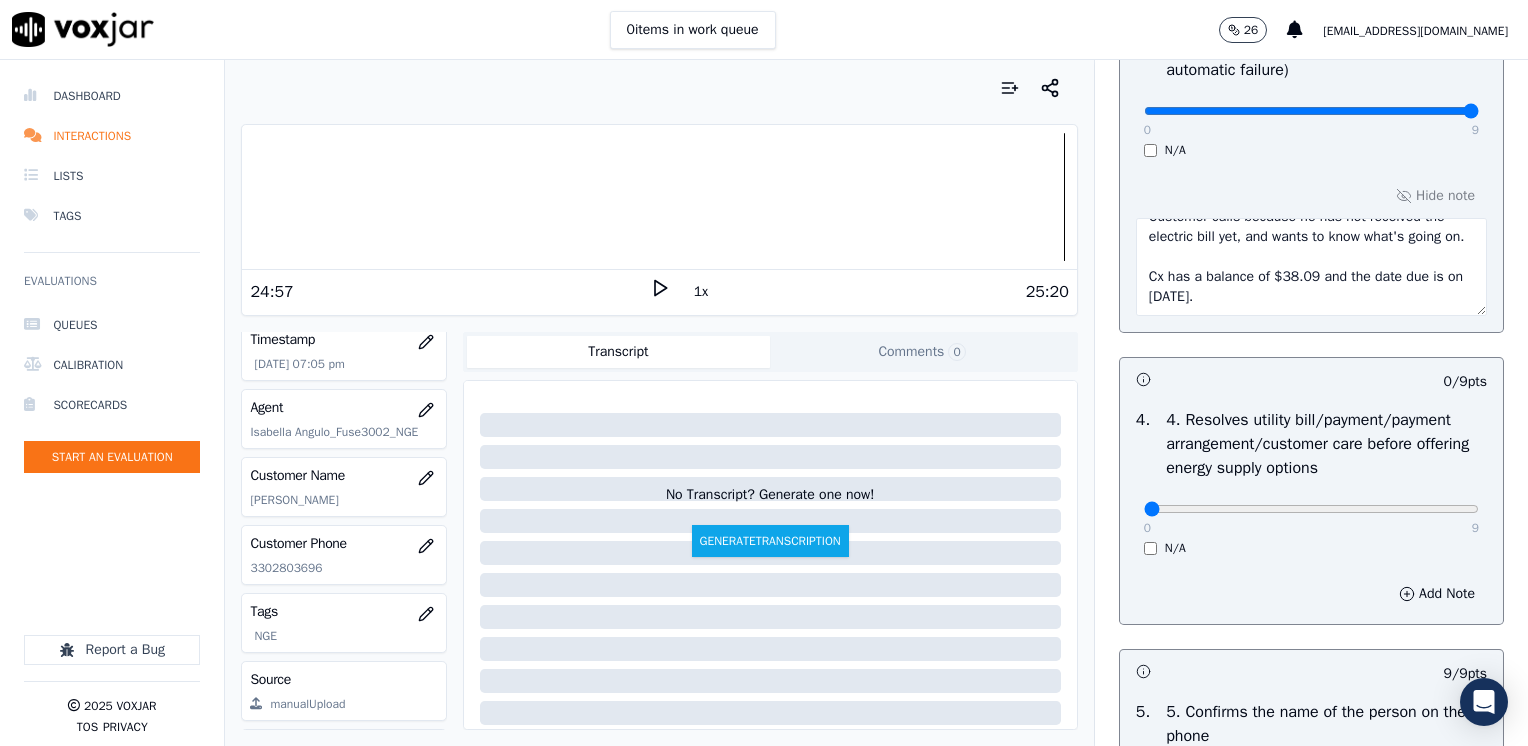scroll, scrollTop: 764, scrollLeft: 0, axis: vertical 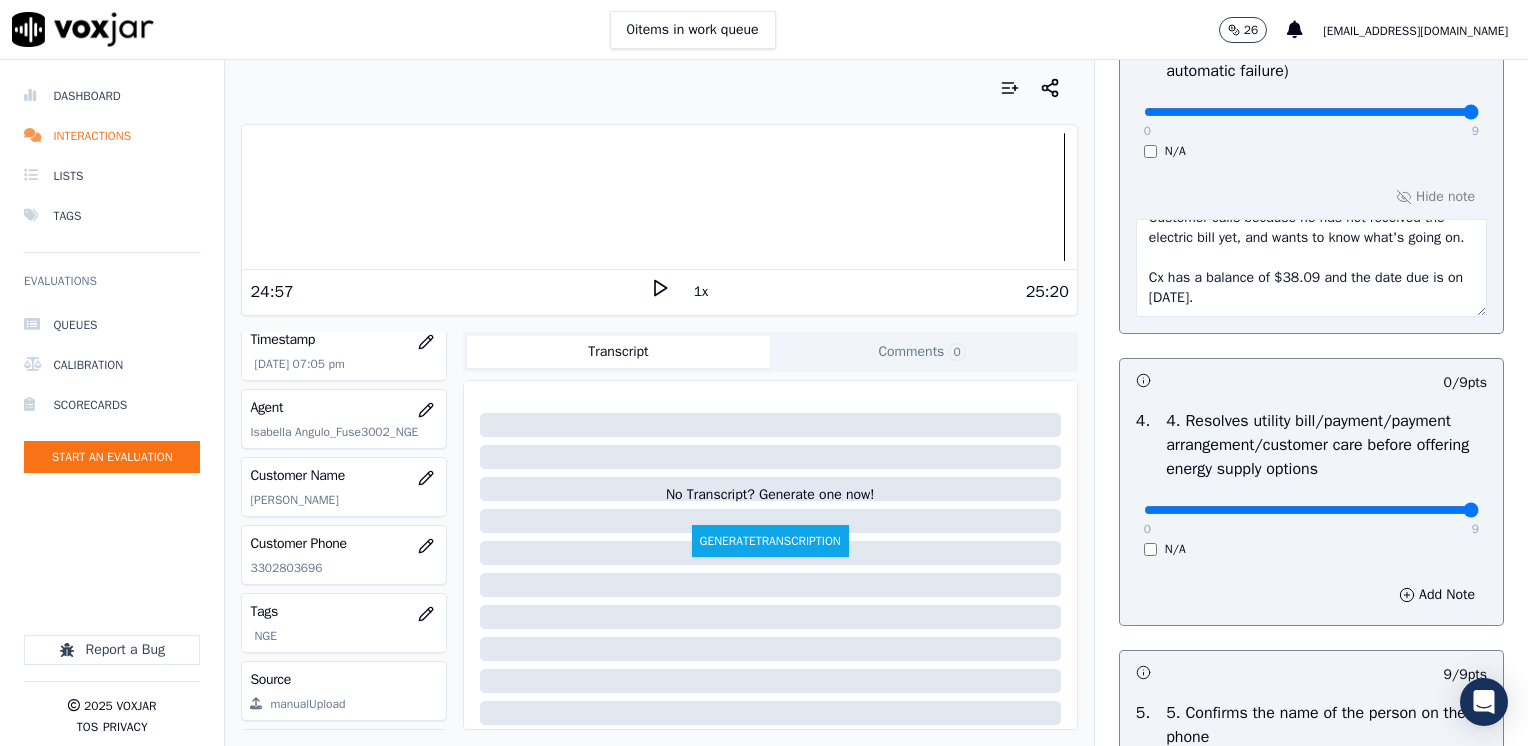 drag, startPoint x: 1127, startPoint y: 502, endPoint x: 1531, endPoint y: 502, distance: 404 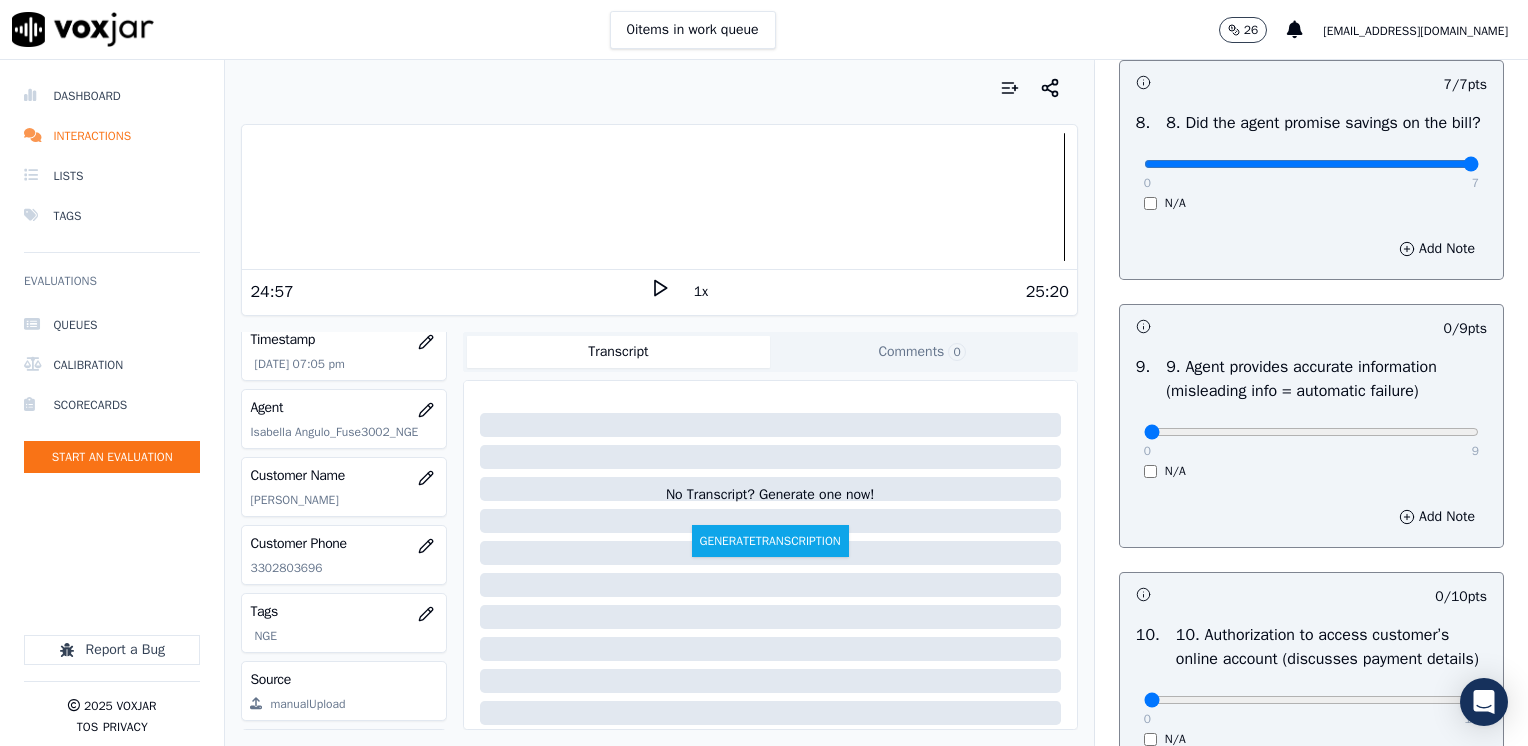 scroll, scrollTop: 2064, scrollLeft: 0, axis: vertical 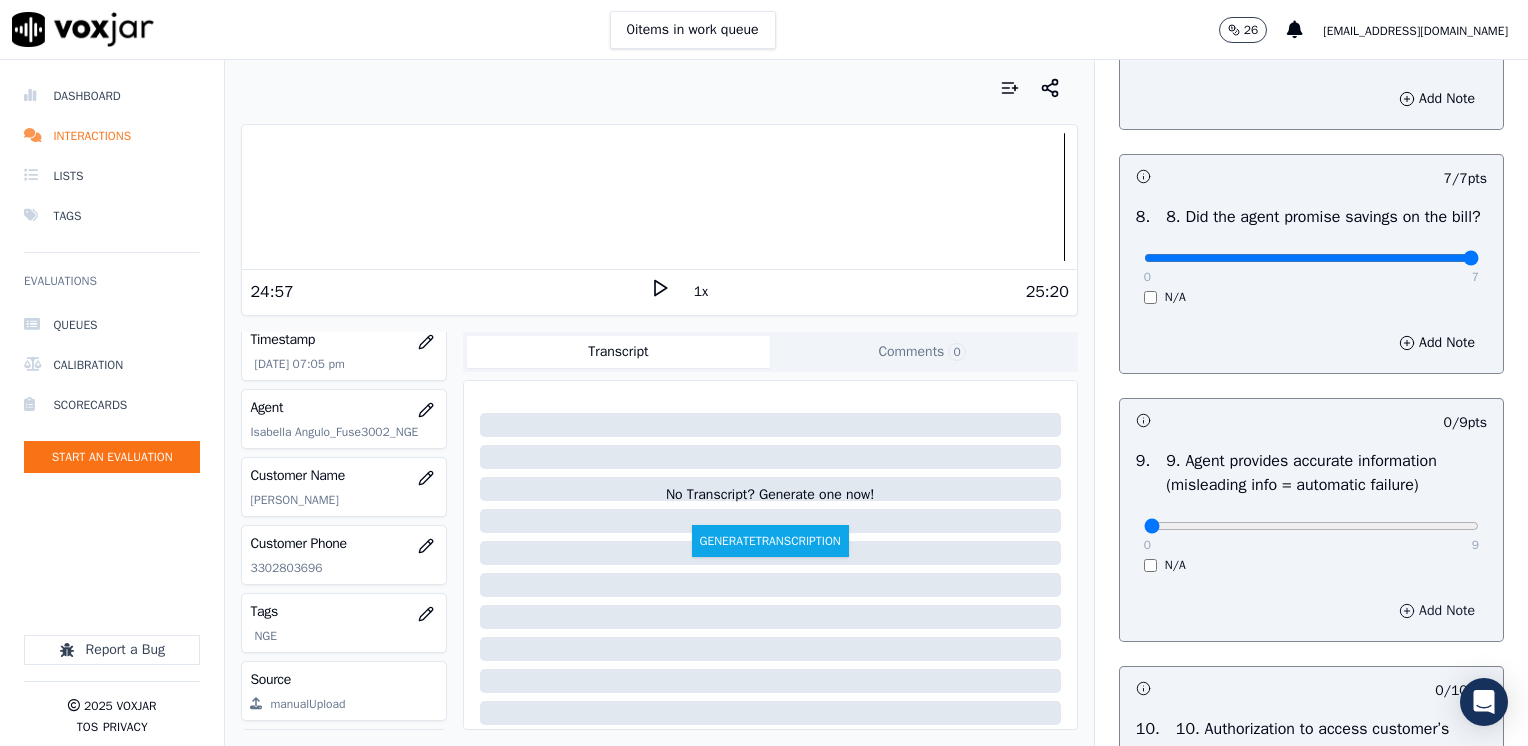 click on "Add Note" at bounding box center [1437, 611] 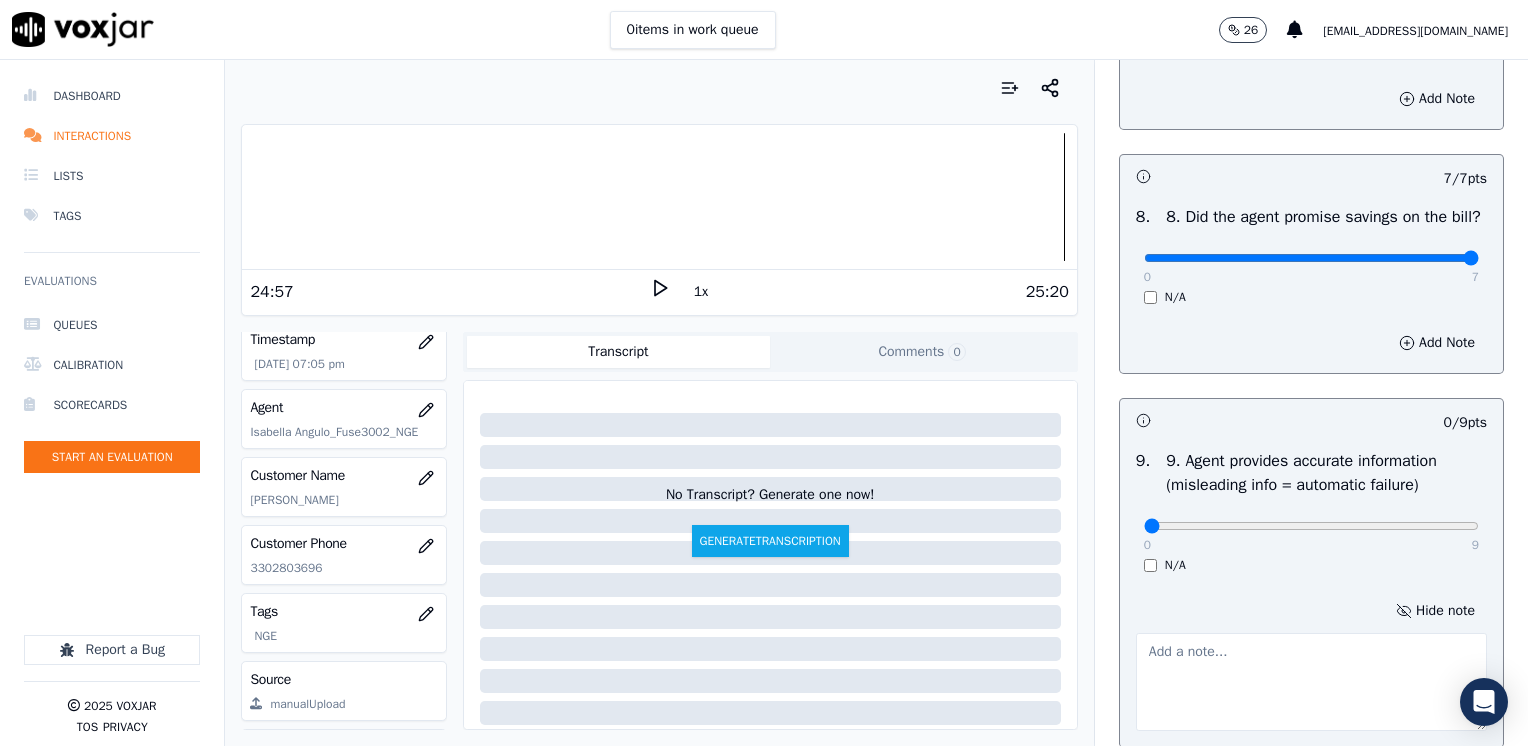 click at bounding box center [1311, 682] 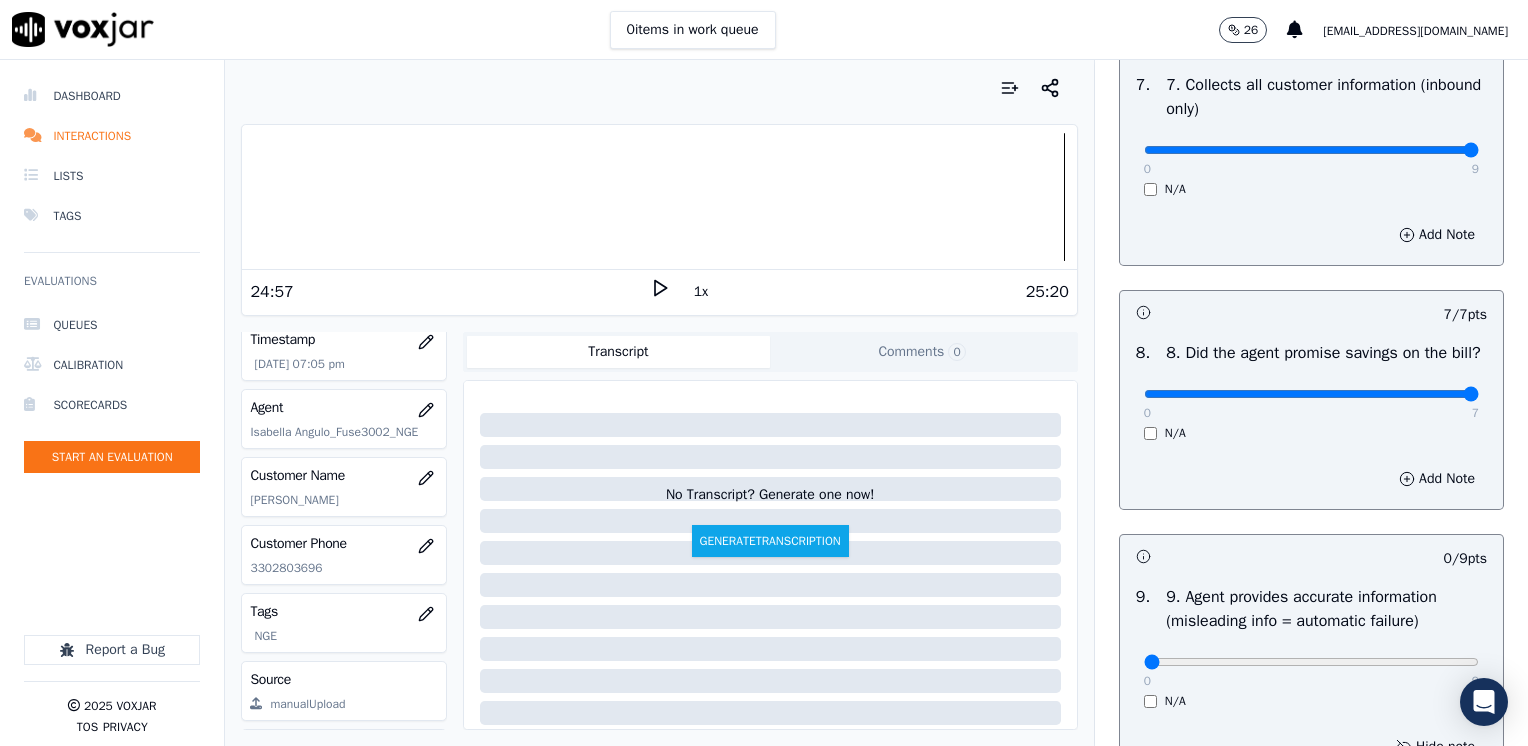 scroll, scrollTop: 1664, scrollLeft: 0, axis: vertical 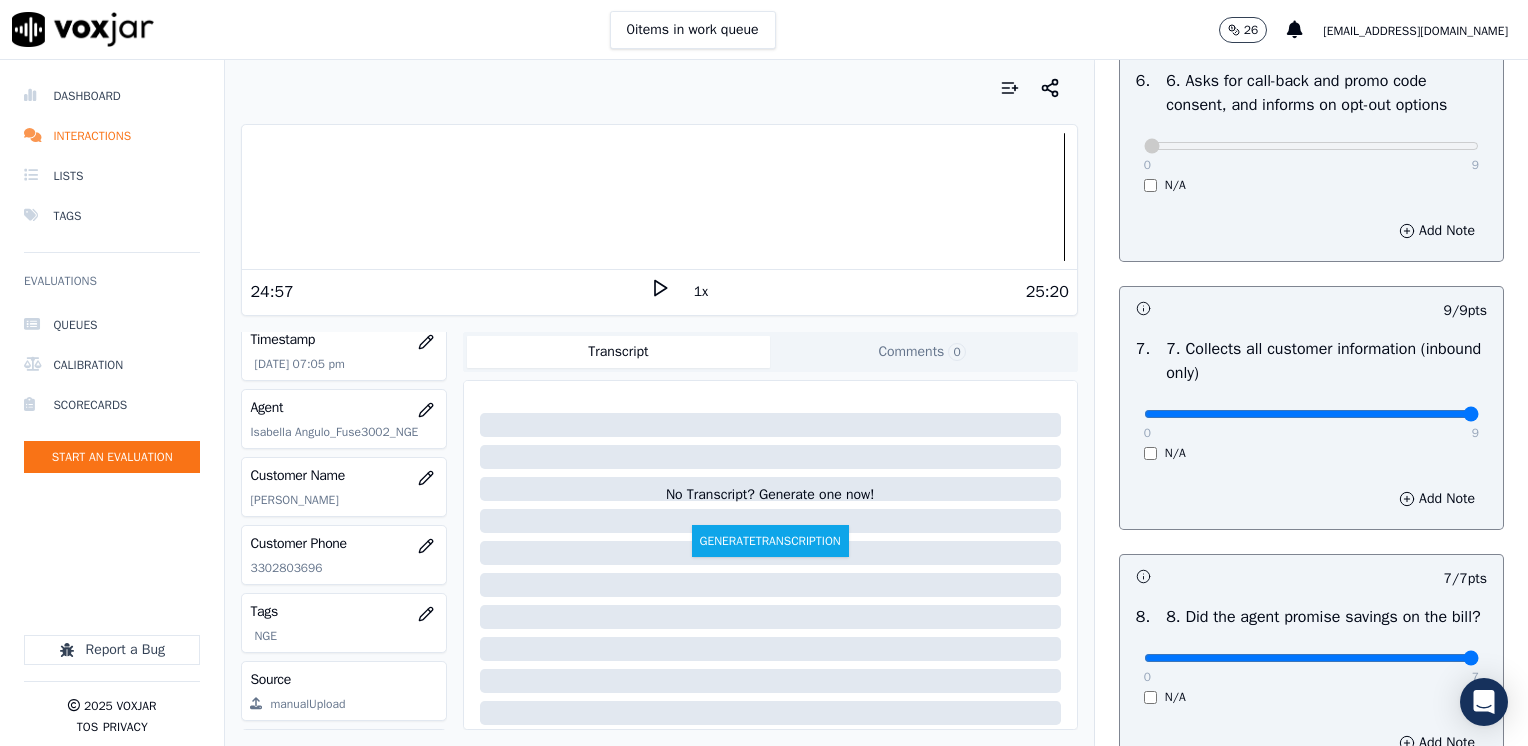 type on "Agent advised customer does not have to pay the $25.00 ETF" 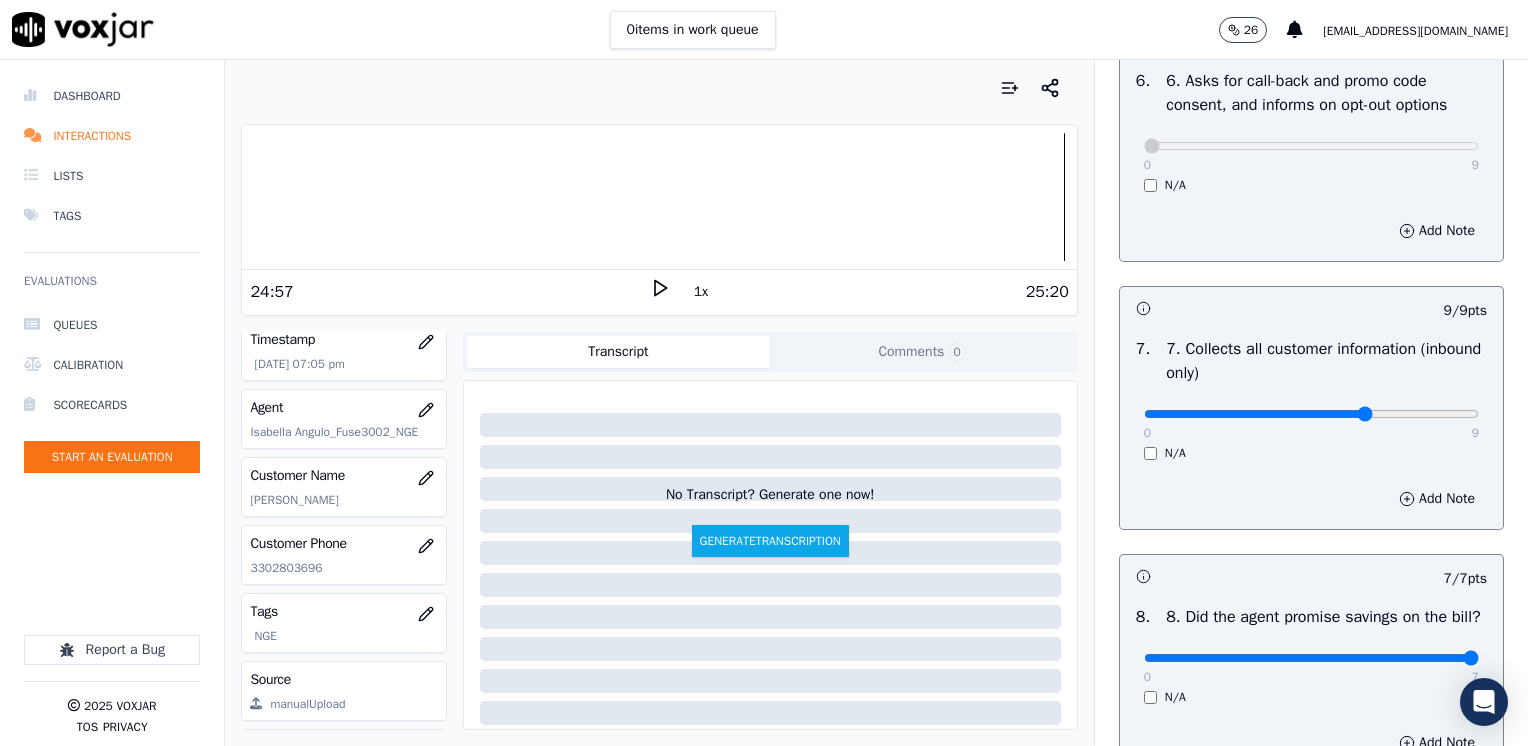 type on "6" 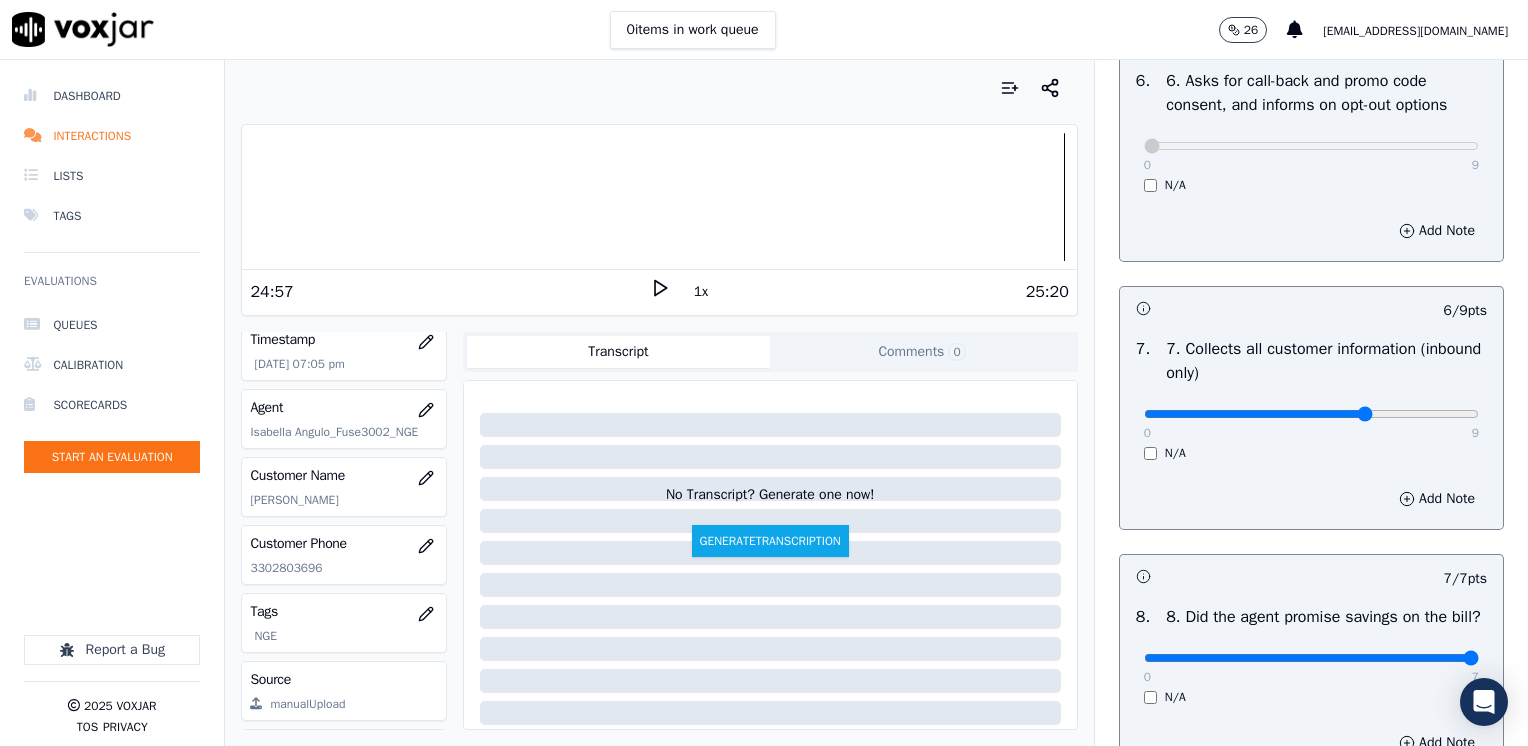 click on "Add Note" at bounding box center [1311, 499] 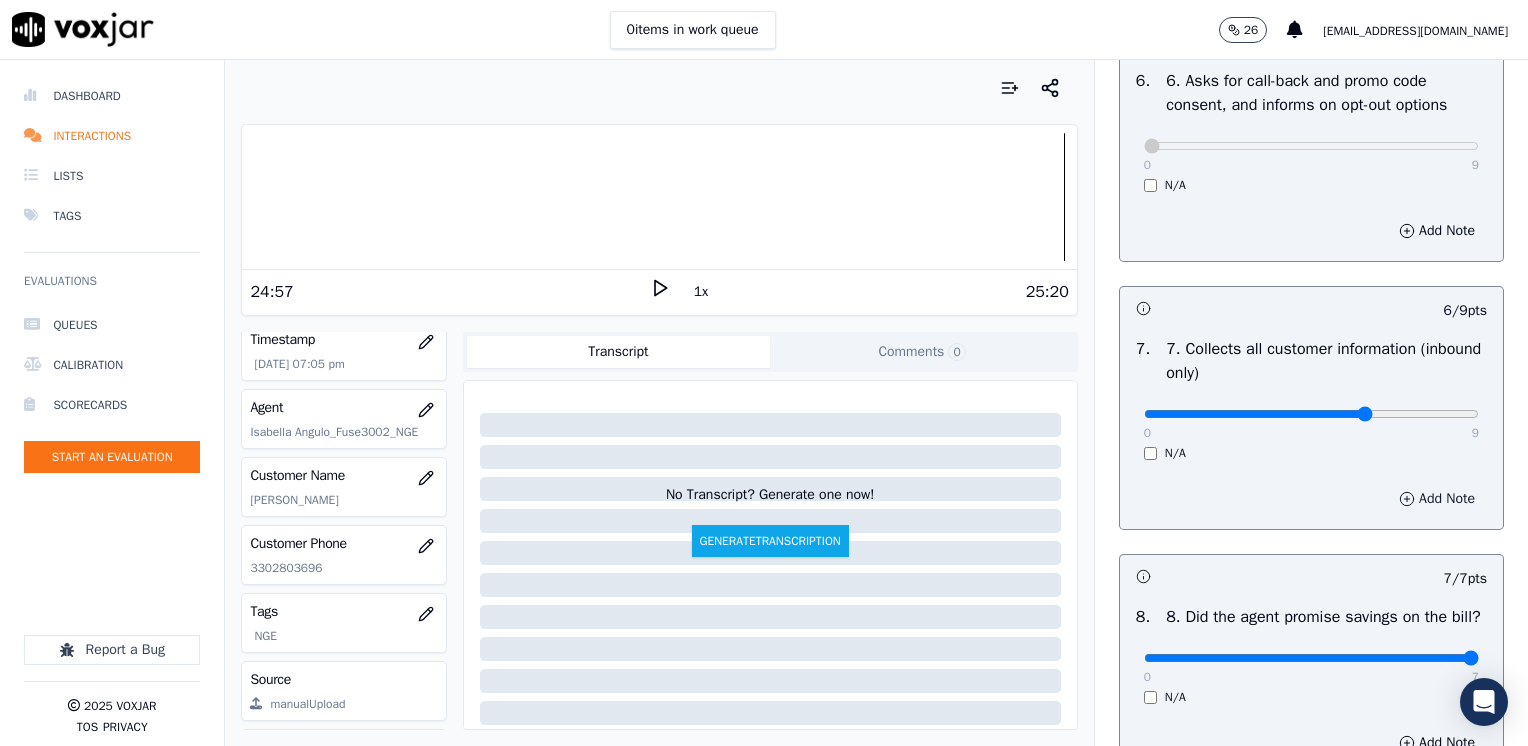click on "Add Note" at bounding box center [1437, 499] 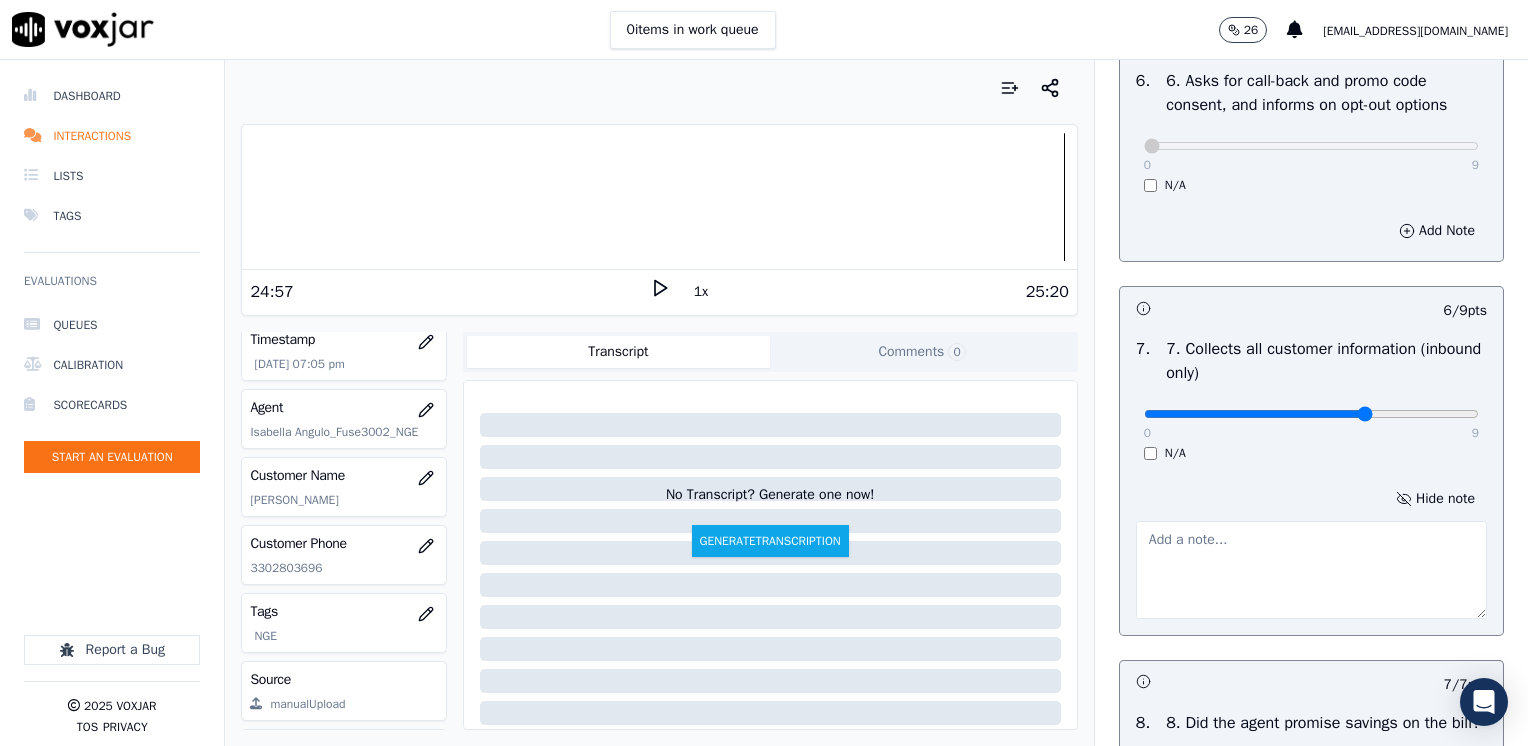 click at bounding box center [1311, 570] 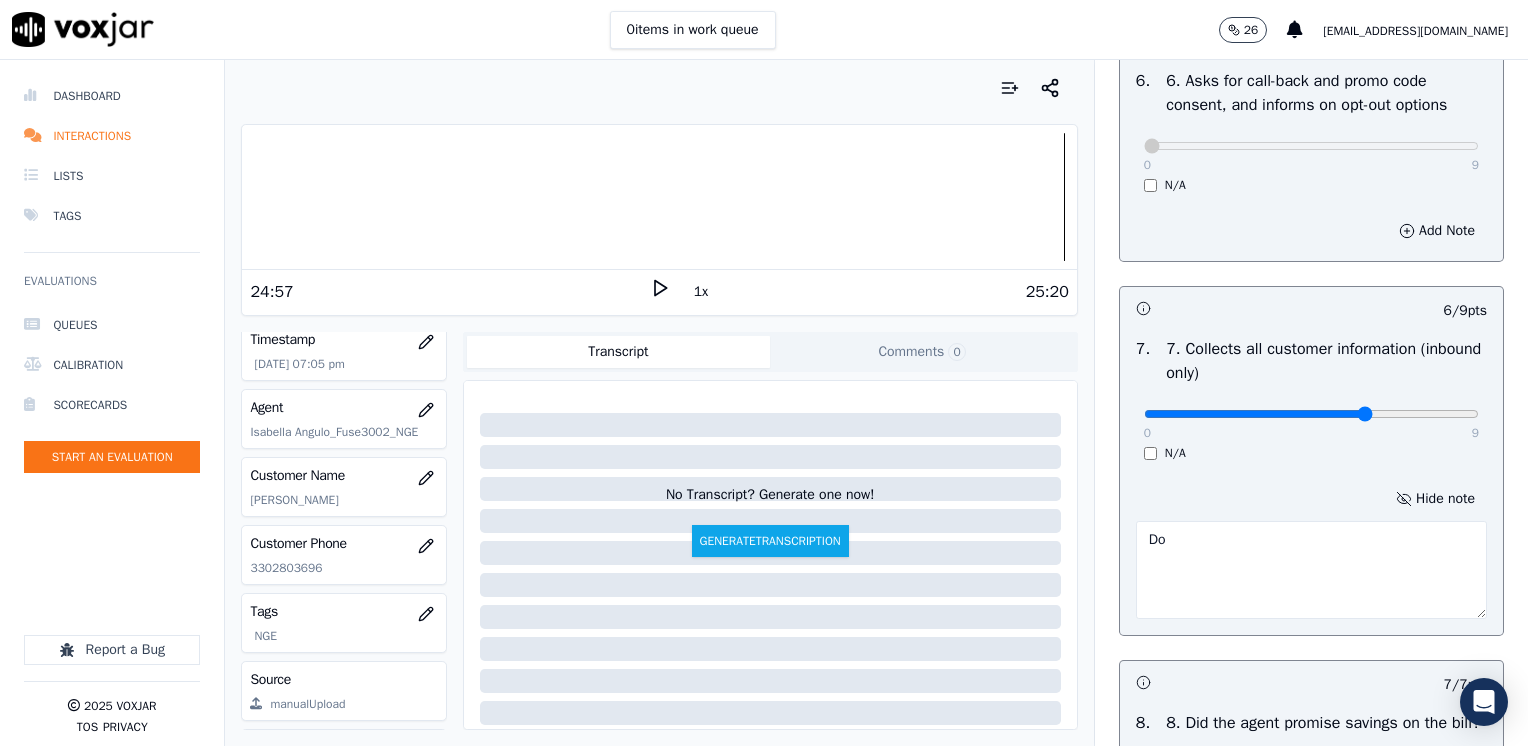 type on "D" 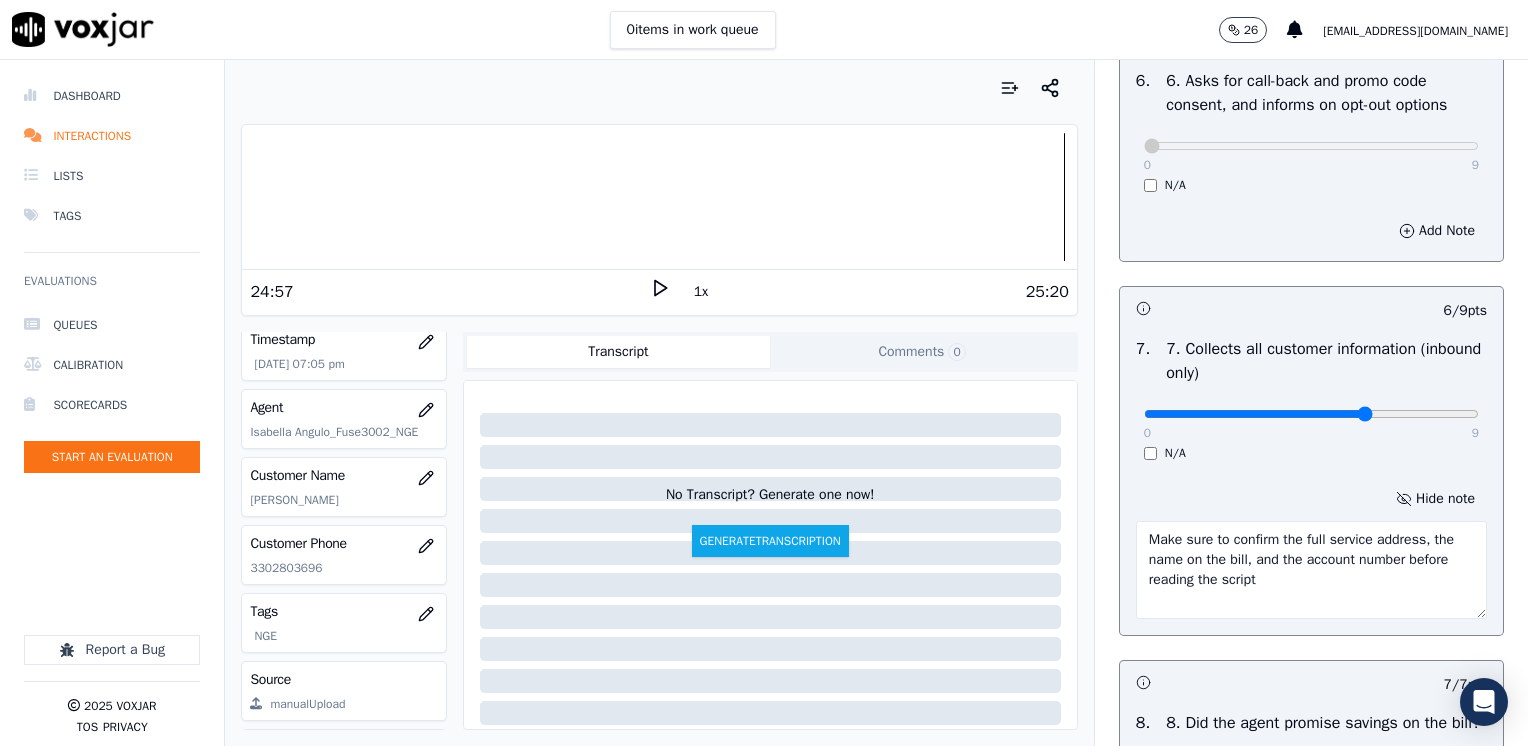 type on "Make sure to confirm the full service address, the name on the bill, and the account number before reading the script" 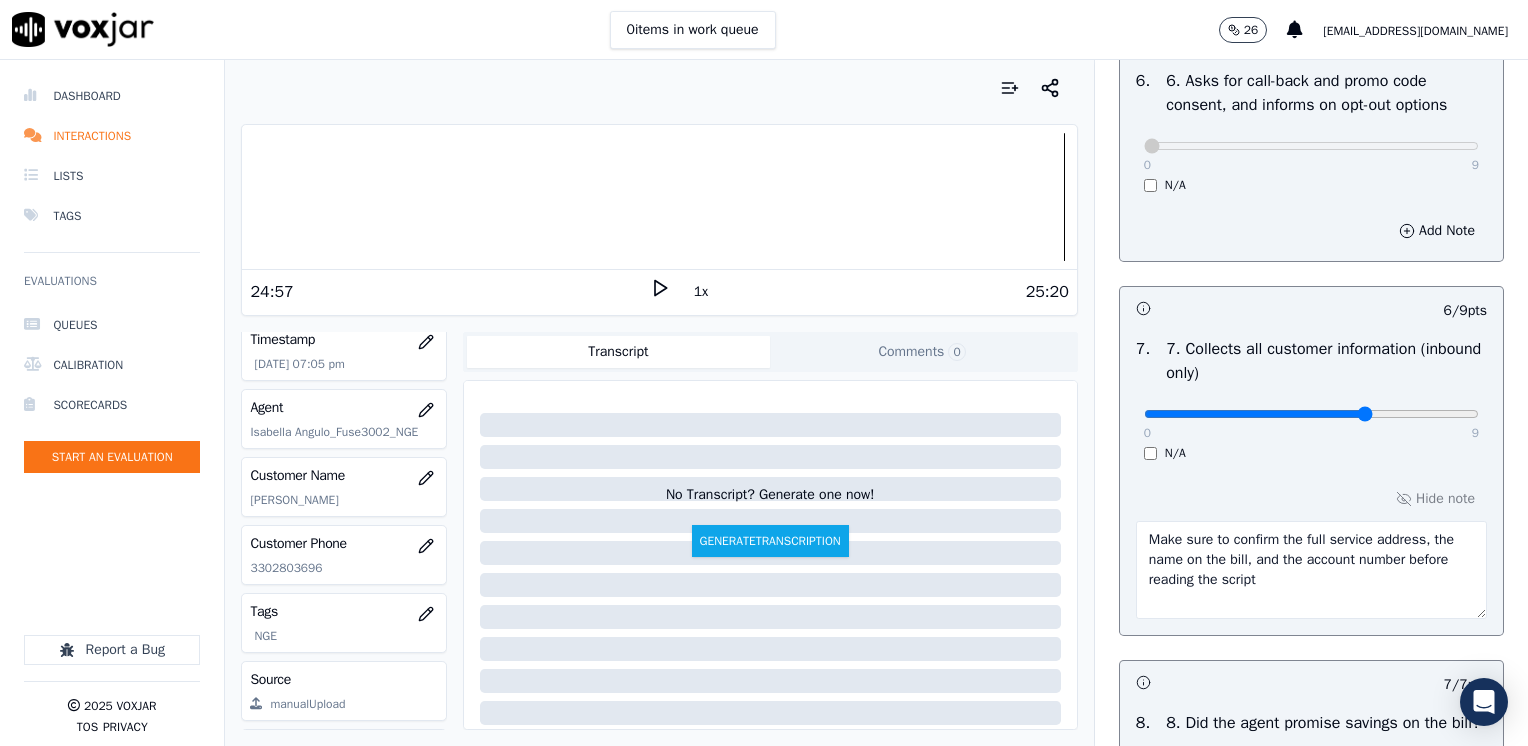click on "0   9" at bounding box center [1311, 413] 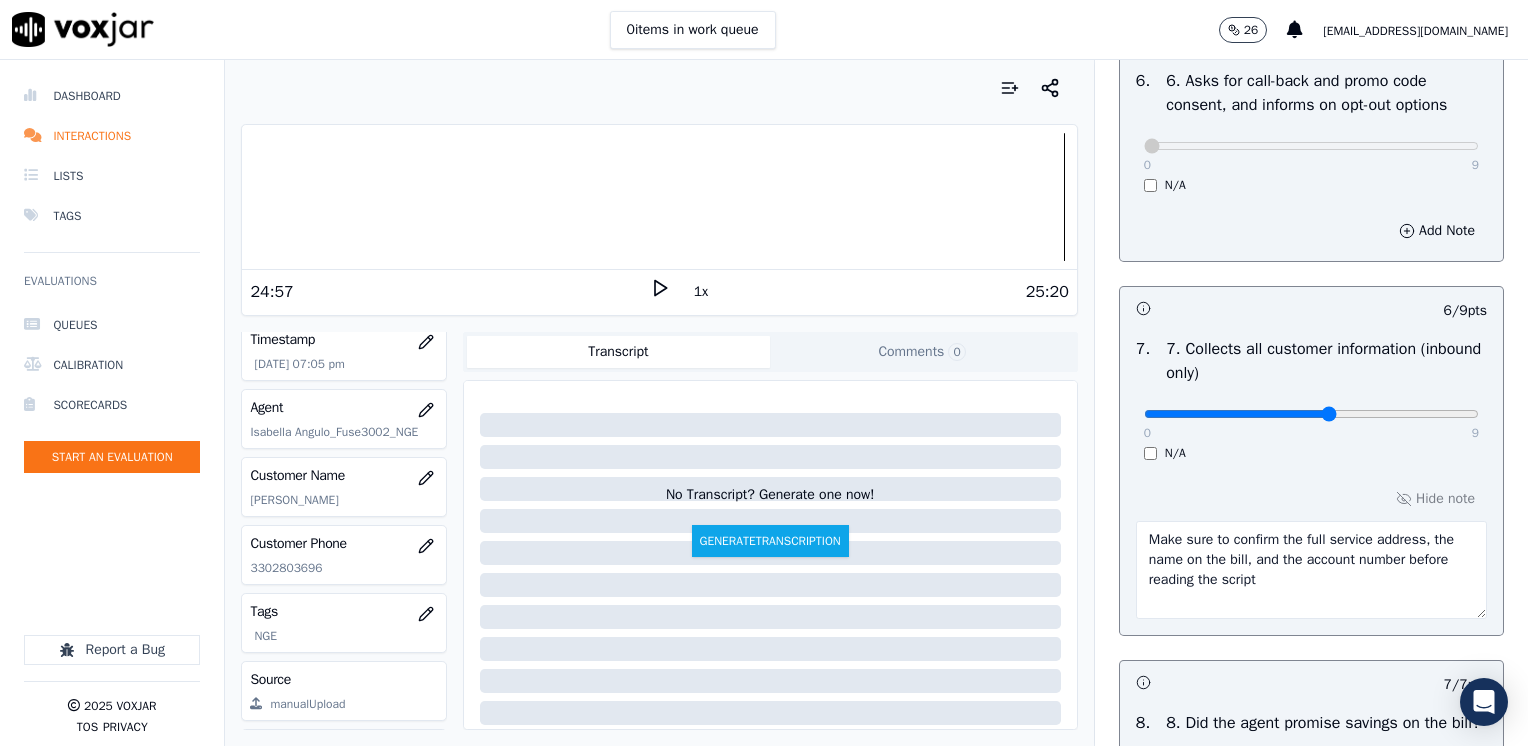 click at bounding box center [1311, -1348] 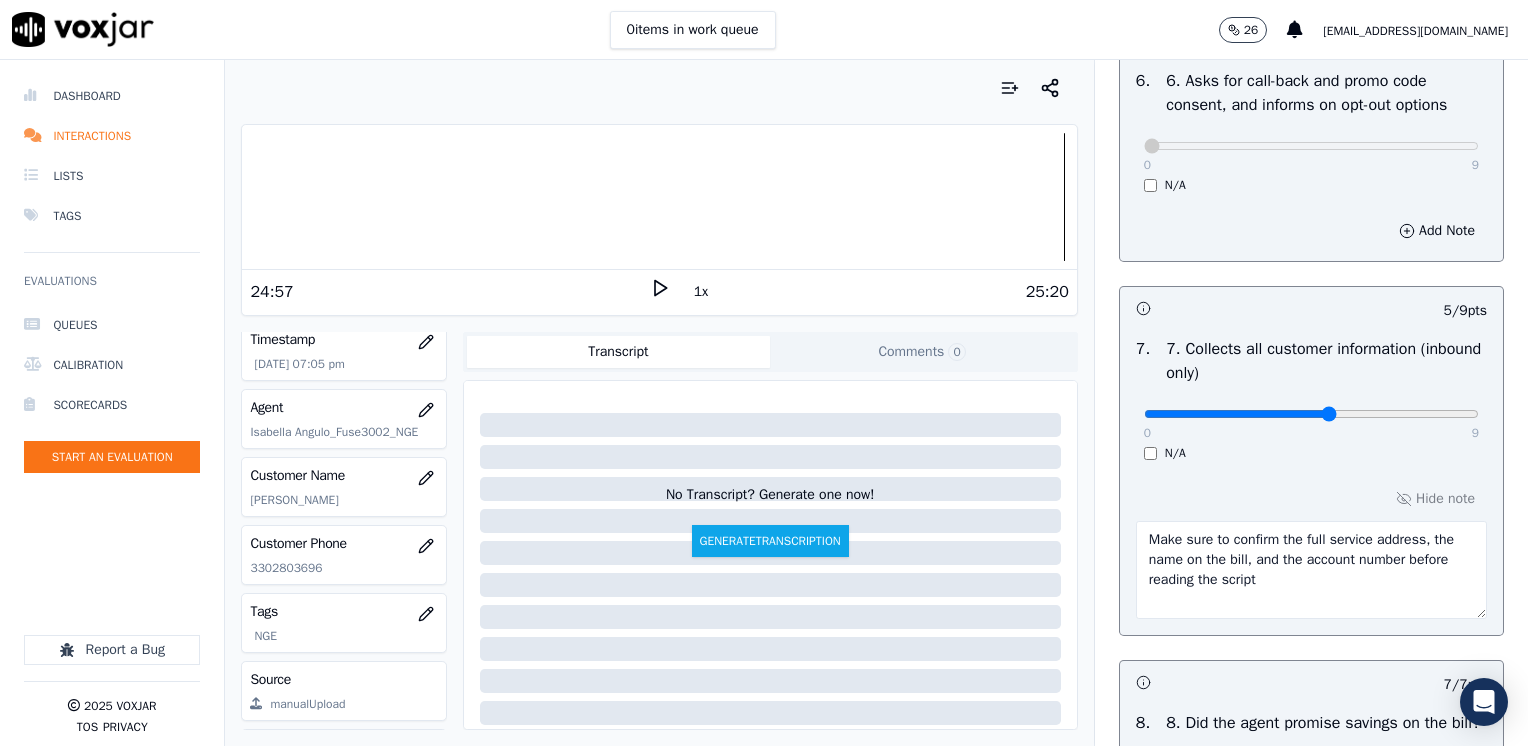 click at bounding box center [1311, -1348] 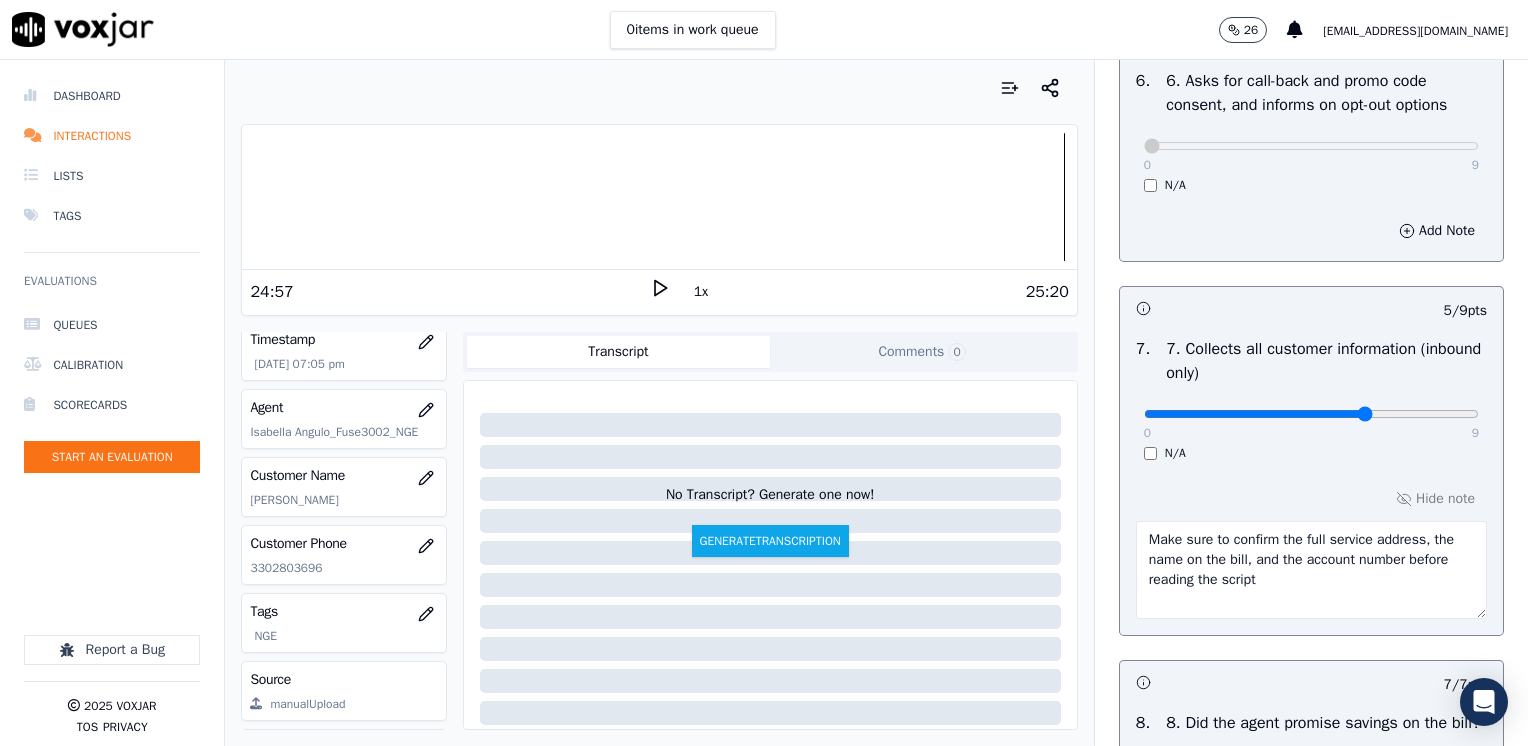 type on "6" 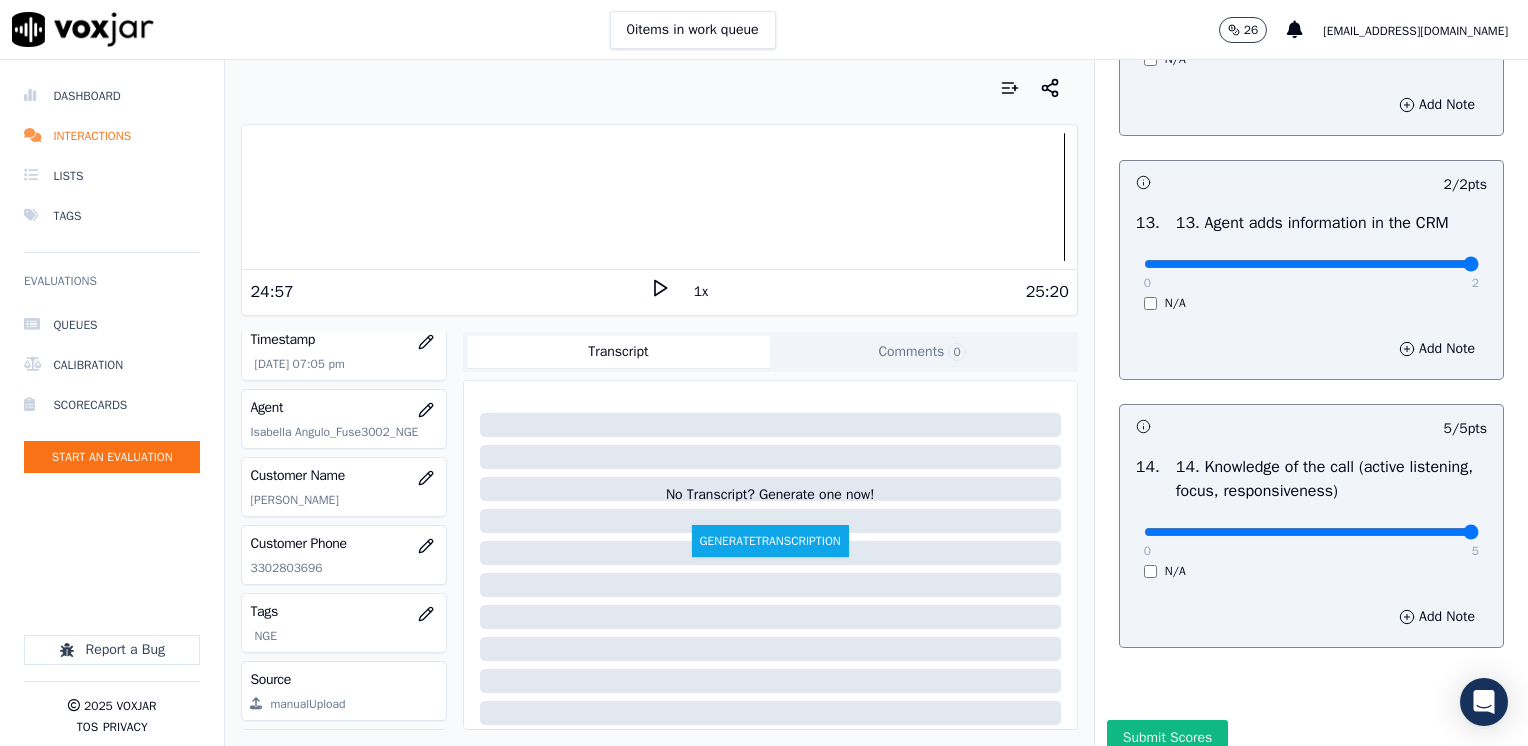 scroll, scrollTop: 3776, scrollLeft: 0, axis: vertical 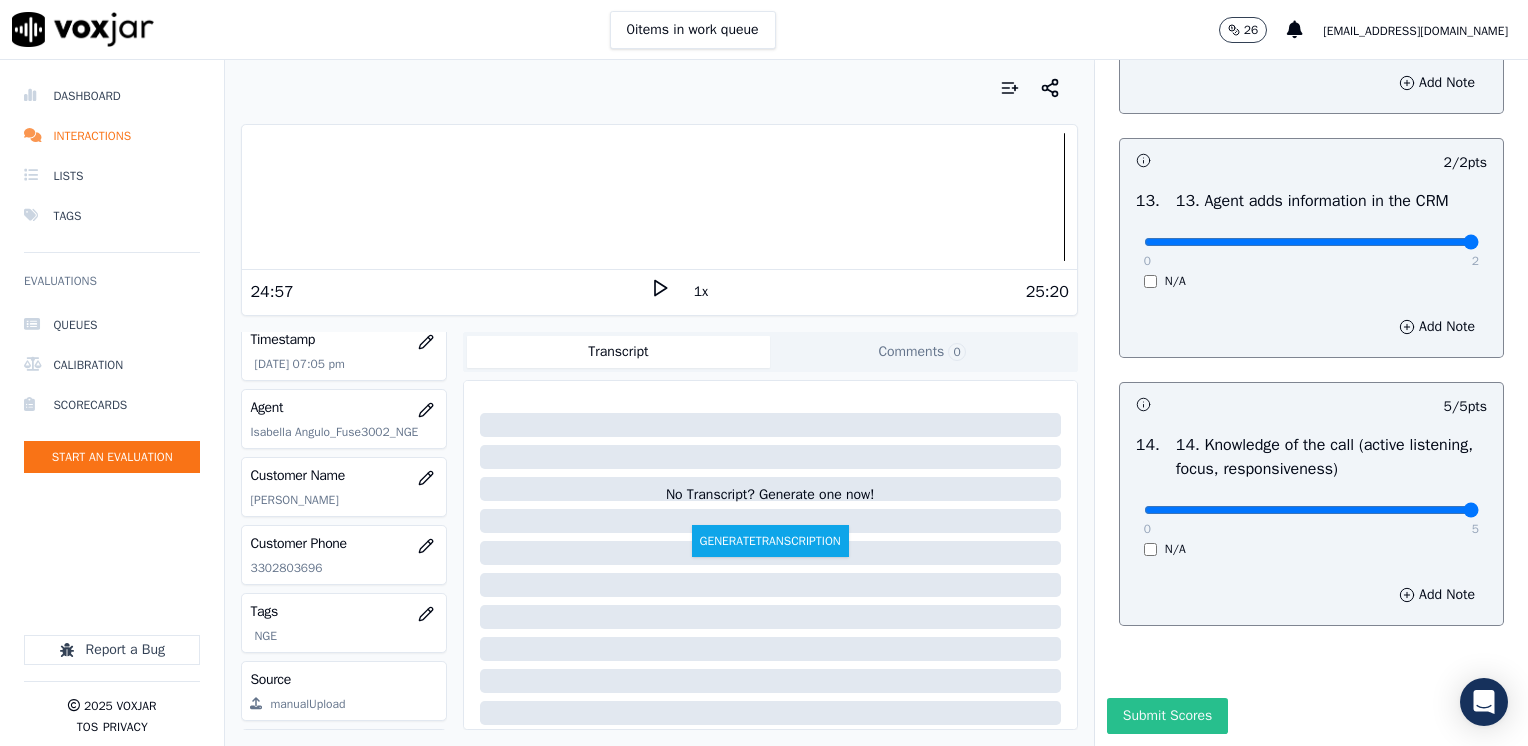 click on "Submit Scores" at bounding box center (1167, 716) 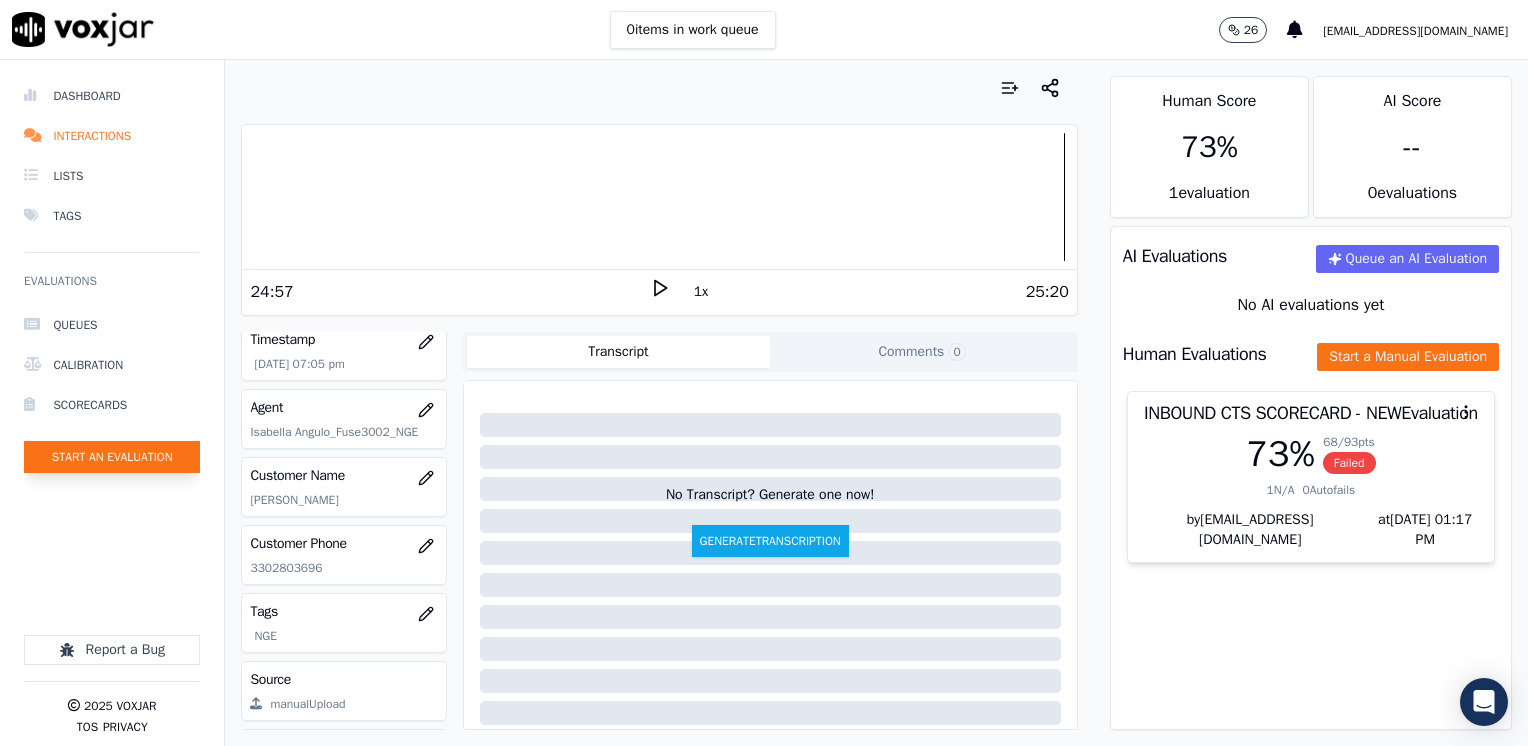 click on "Start an Evaluation" 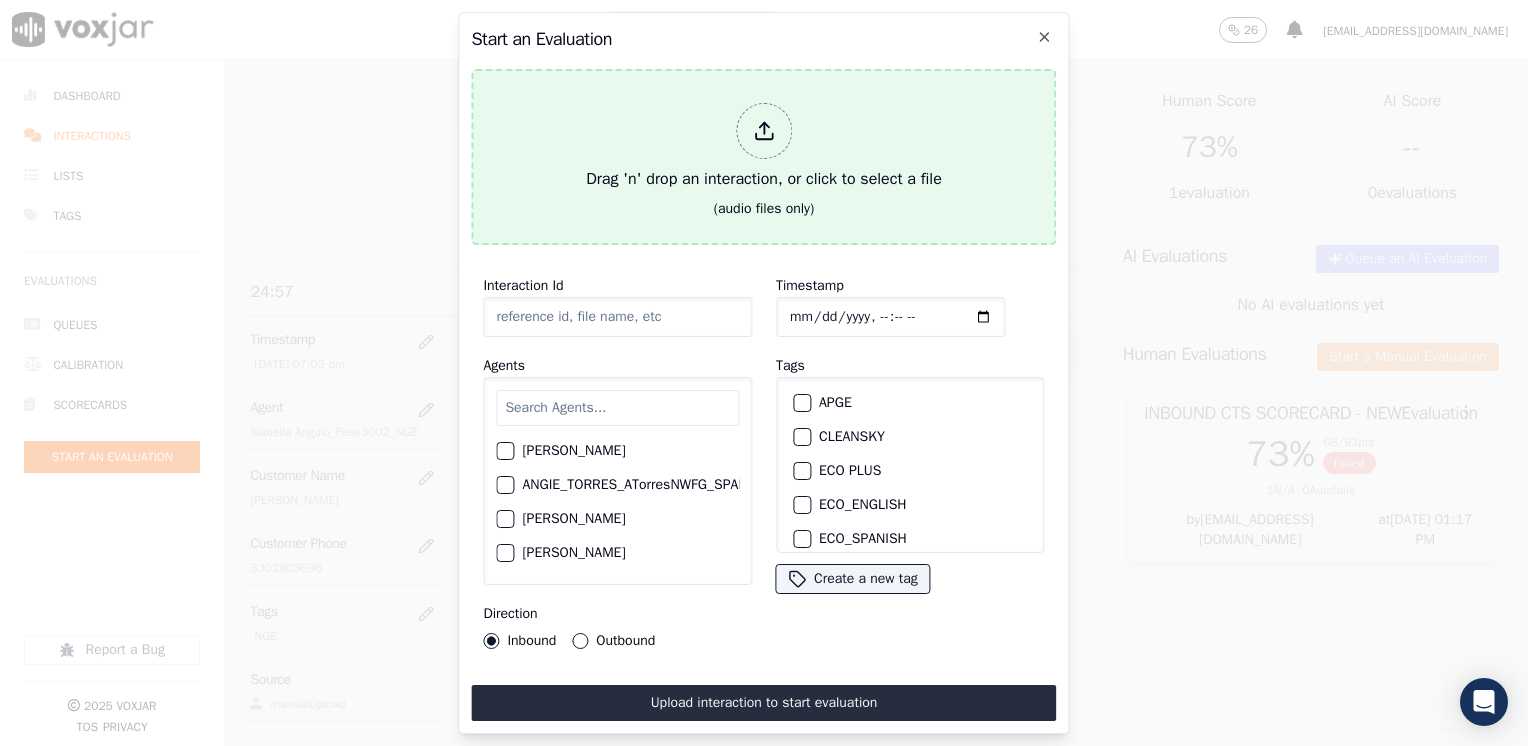 click 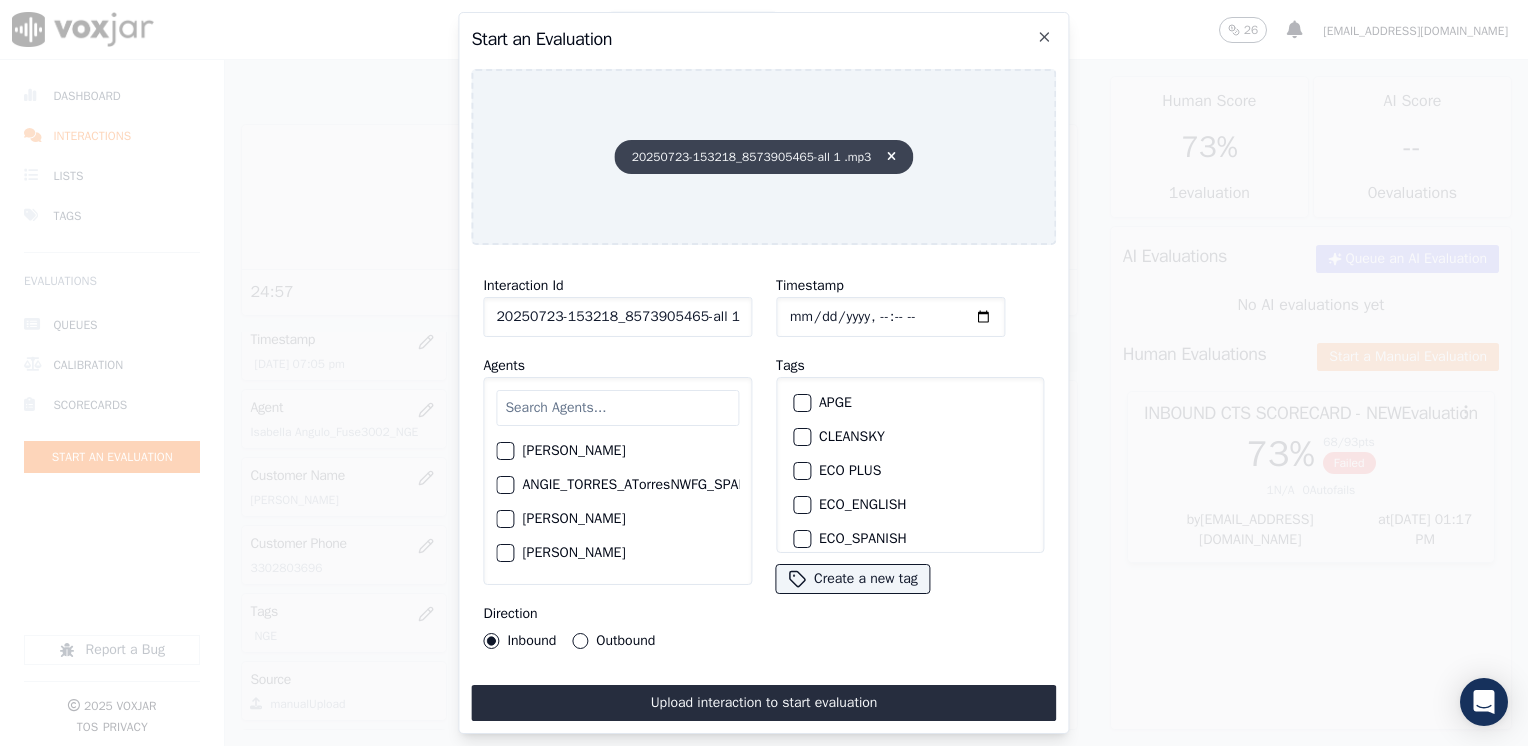 click at bounding box center (891, 157) 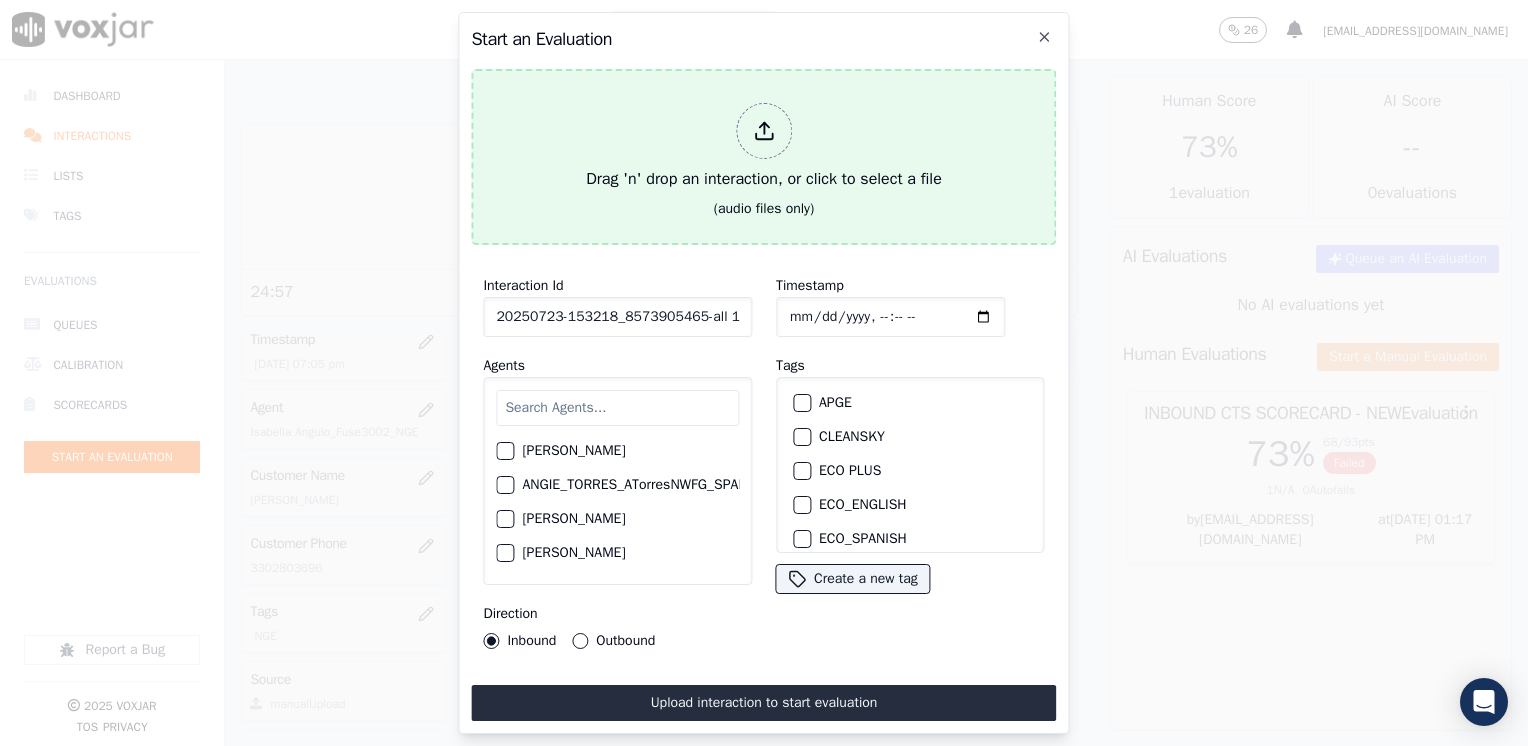 click at bounding box center [764, 131] 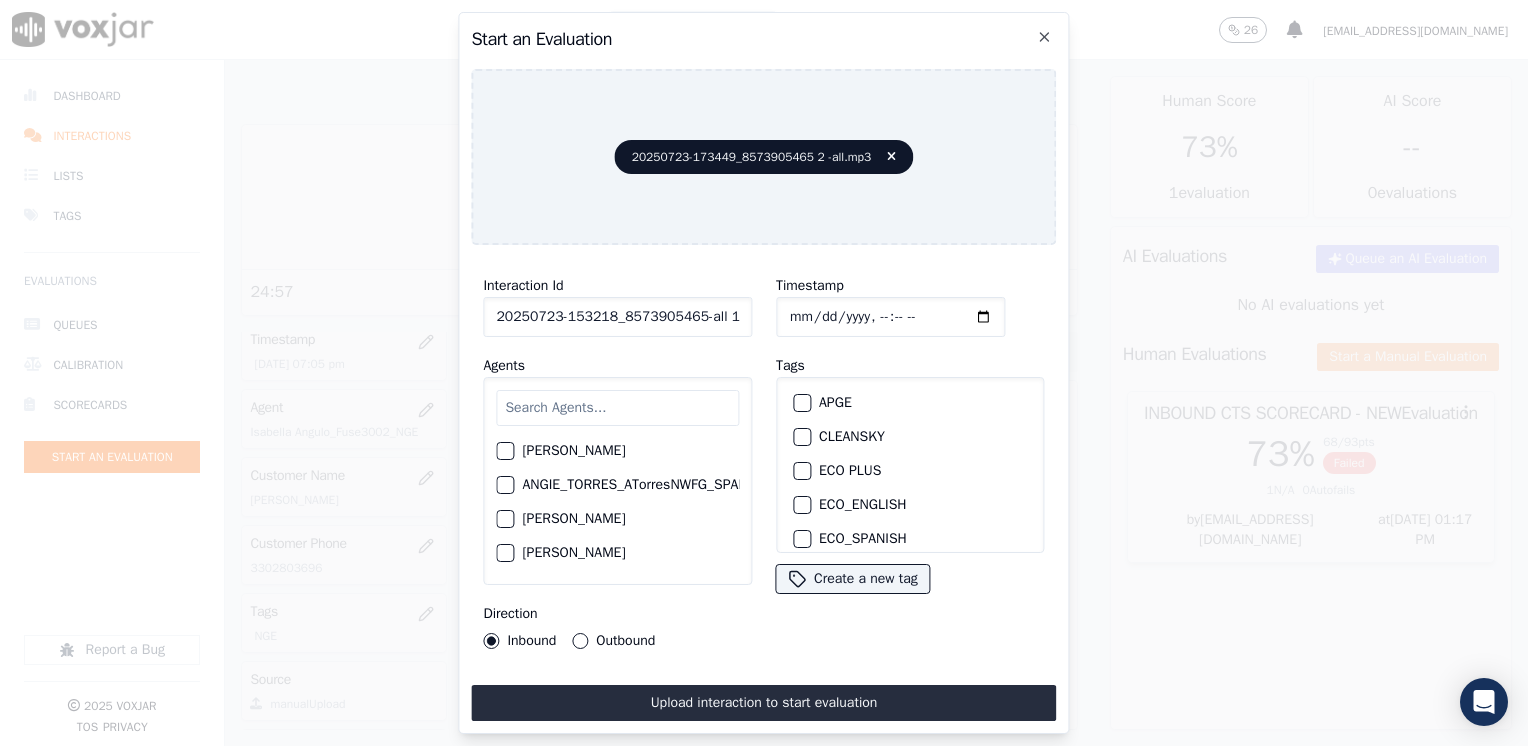click at bounding box center (617, 408) 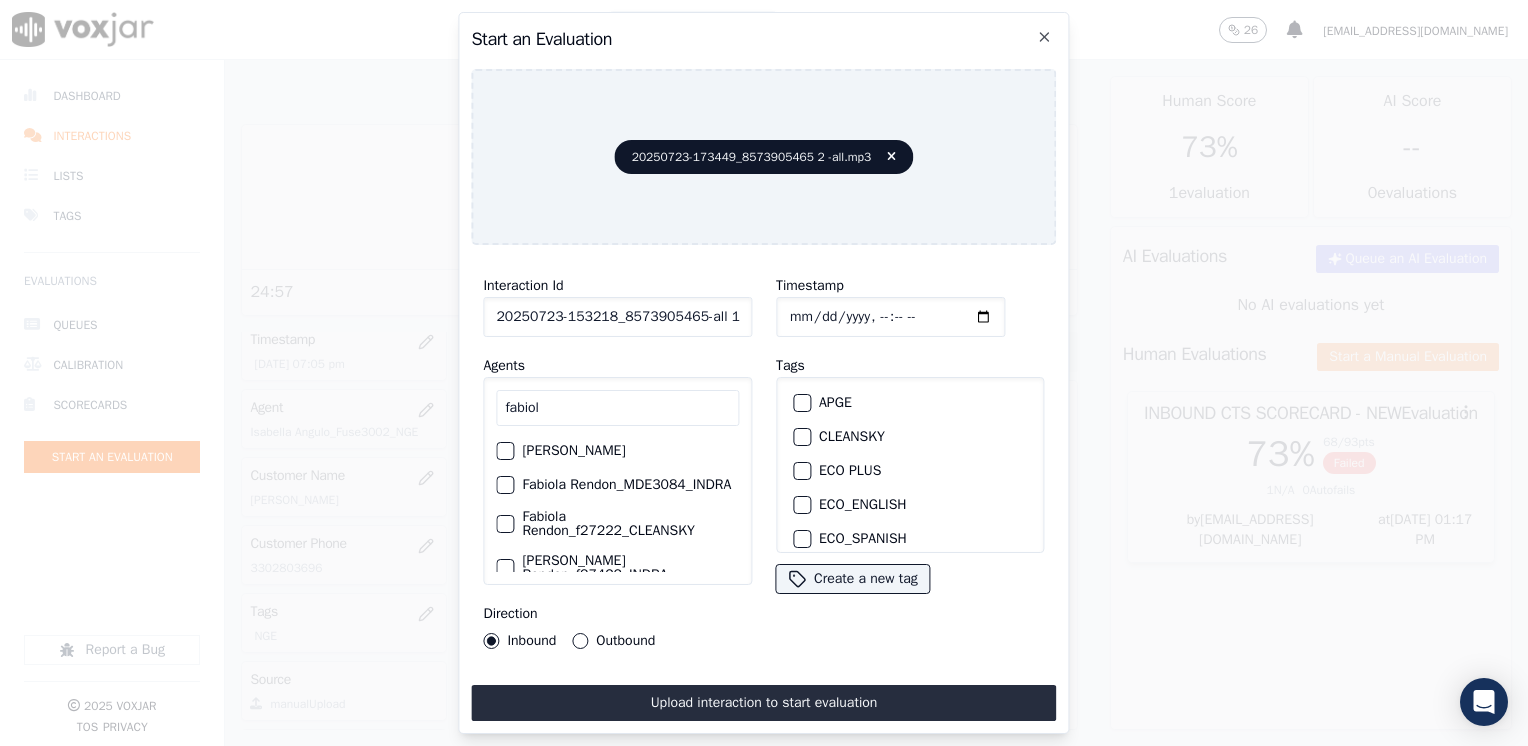 type on "[PERSON_NAME]" 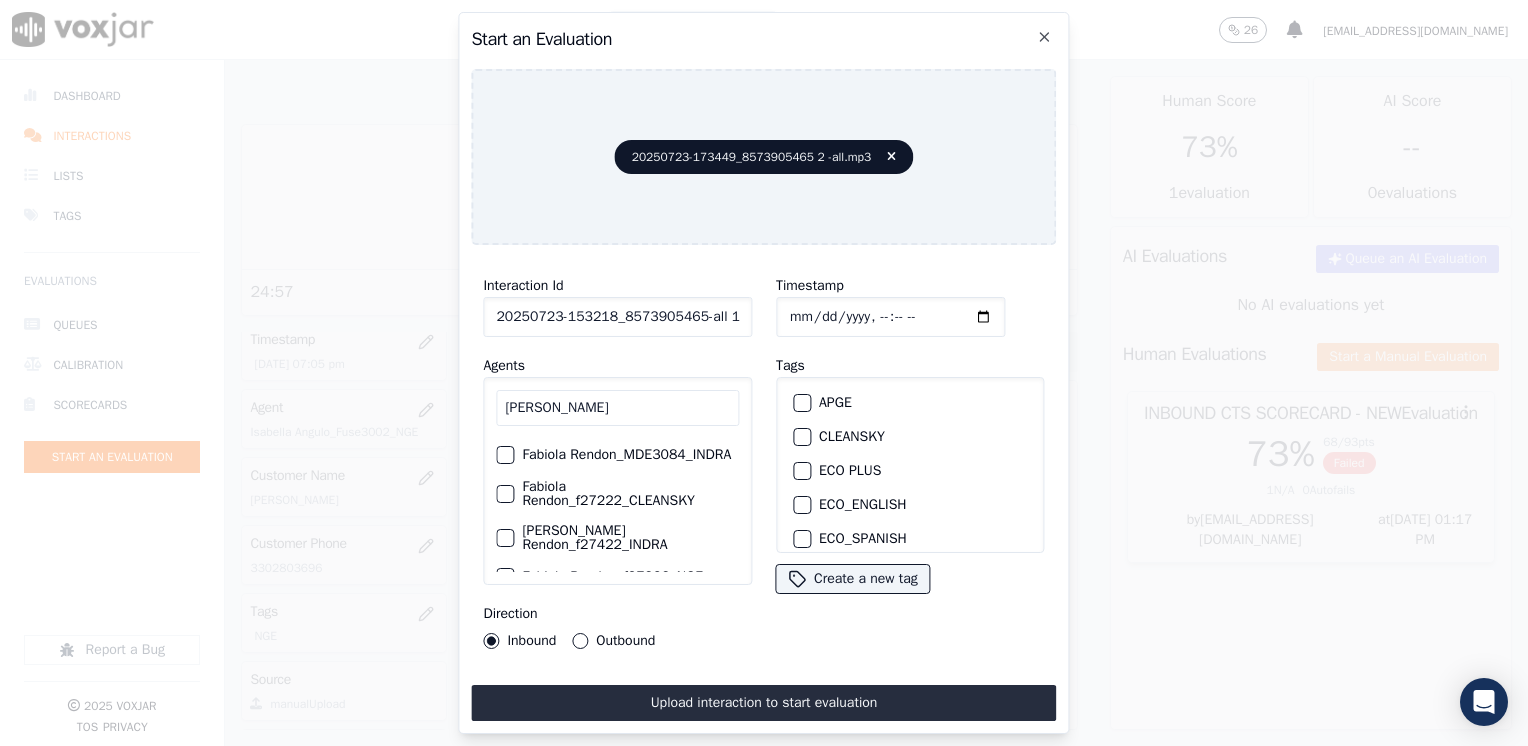 scroll, scrollTop: 0, scrollLeft: 0, axis: both 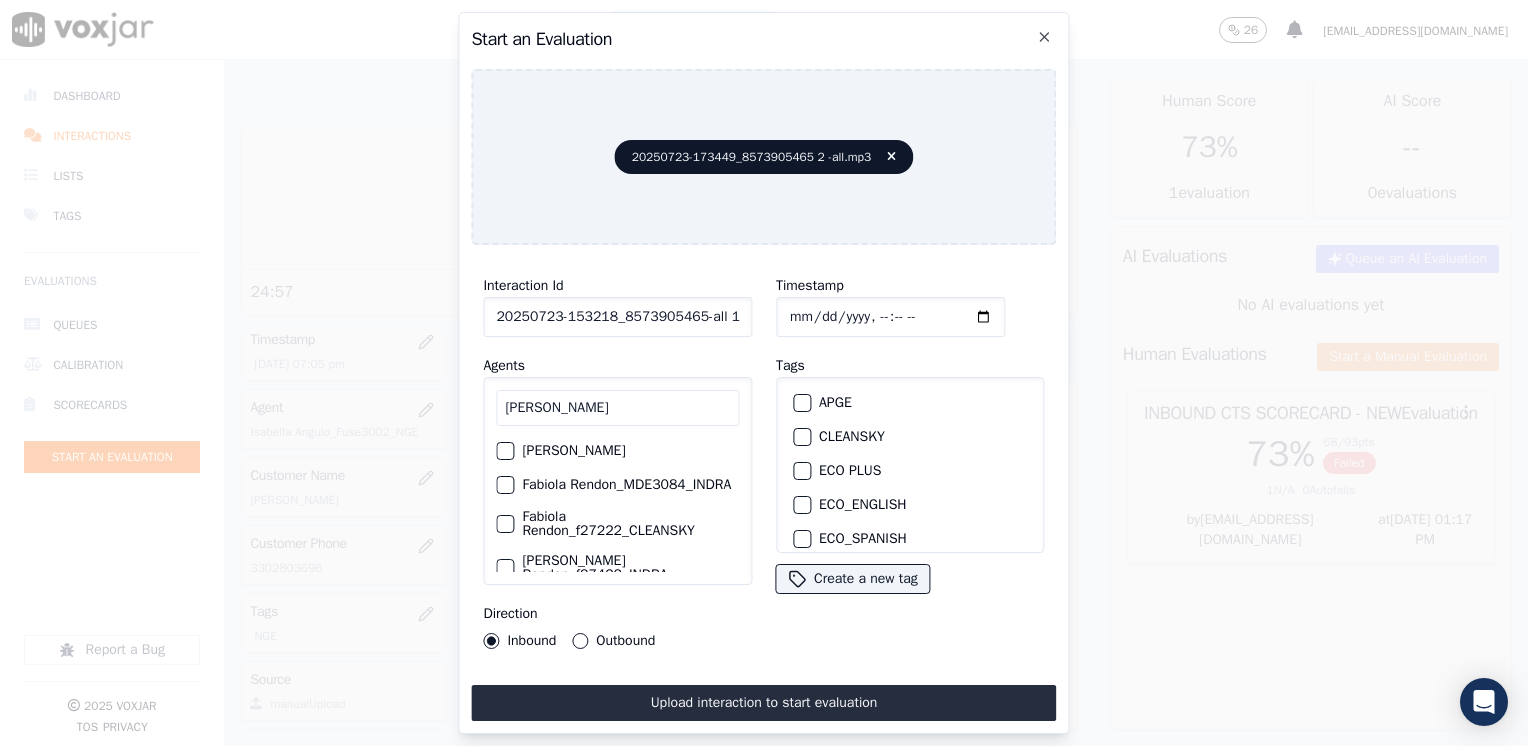 drag, startPoint x: 569, startPoint y: 400, endPoint x: 204, endPoint y: 362, distance: 366.97275 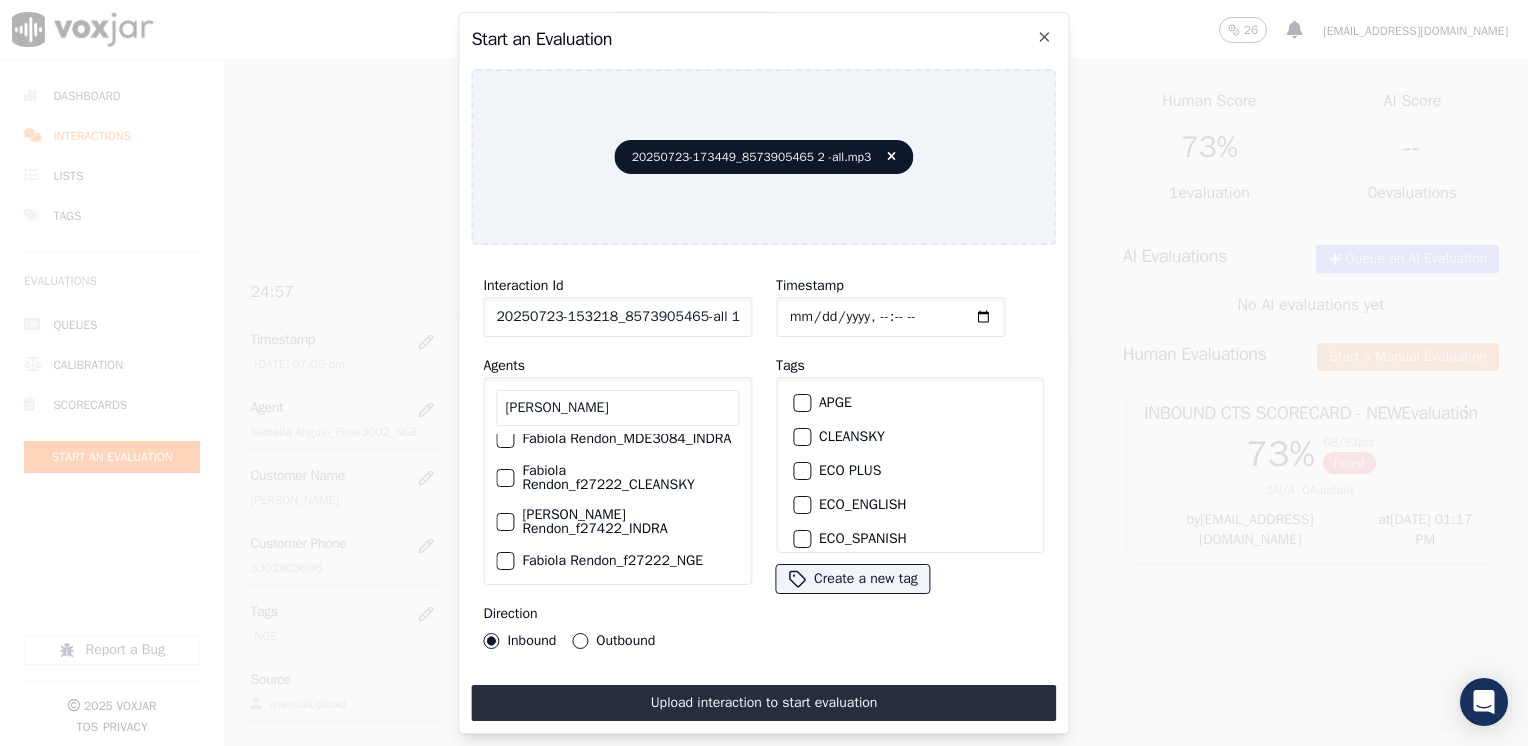 scroll, scrollTop: 86, scrollLeft: 0, axis: vertical 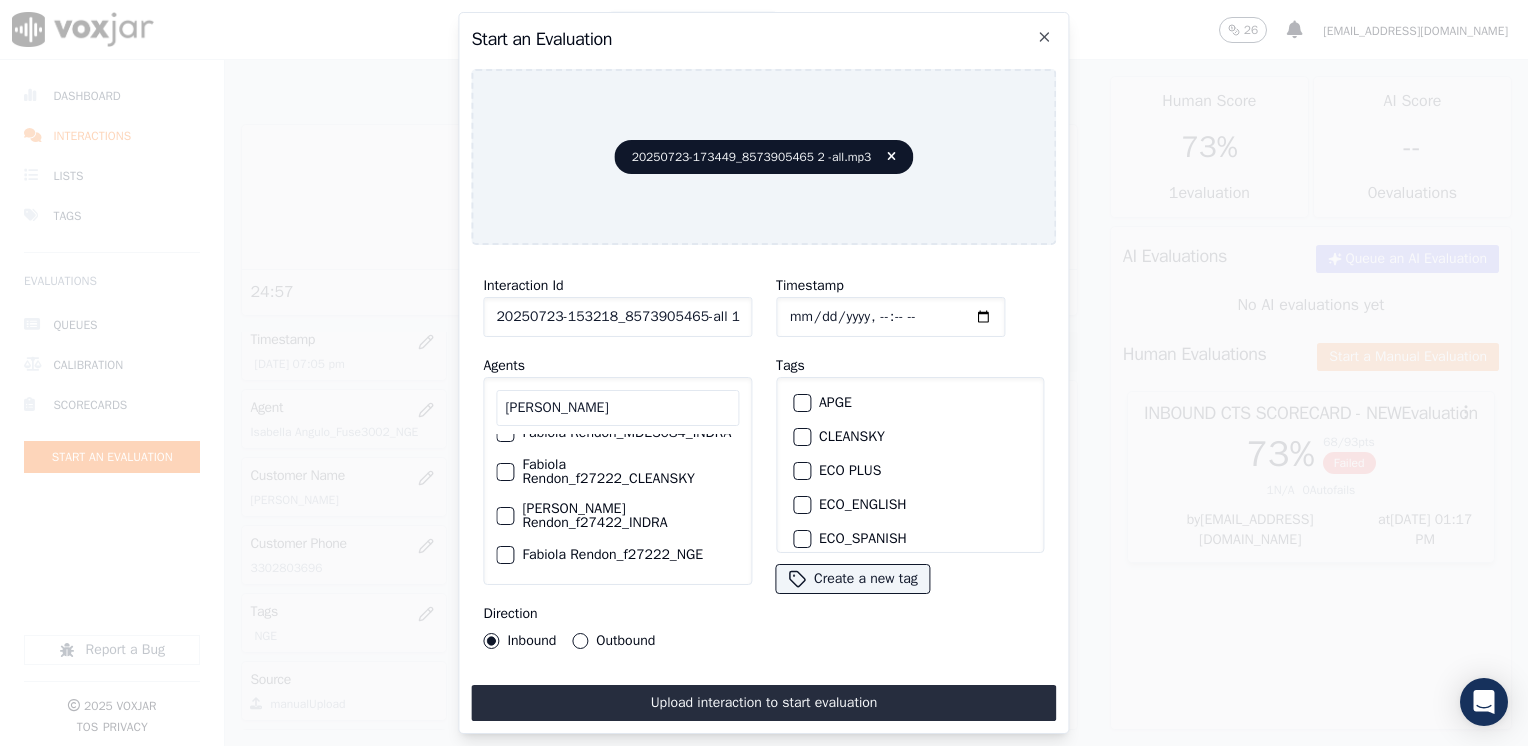 click at bounding box center (504, 555) 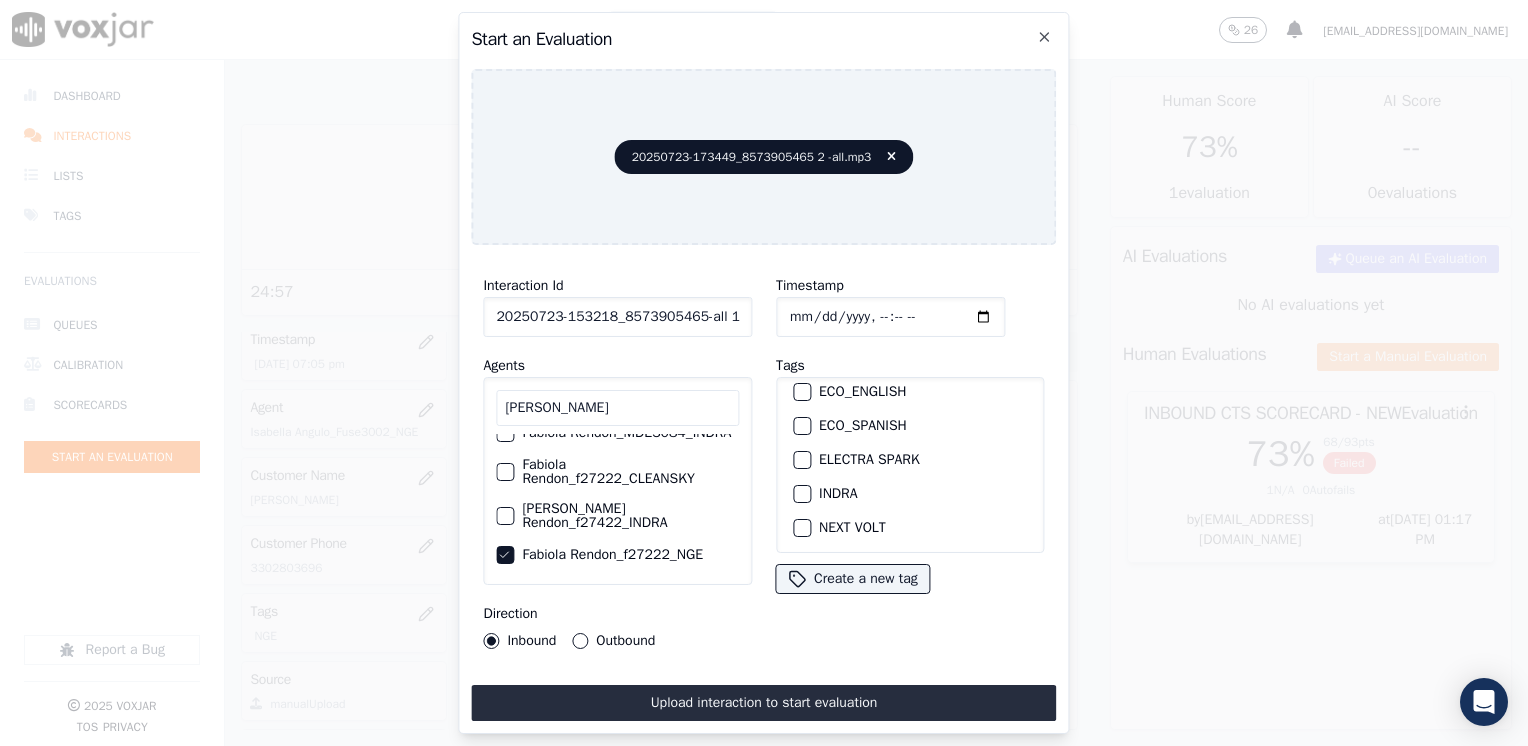 scroll, scrollTop: 200, scrollLeft: 0, axis: vertical 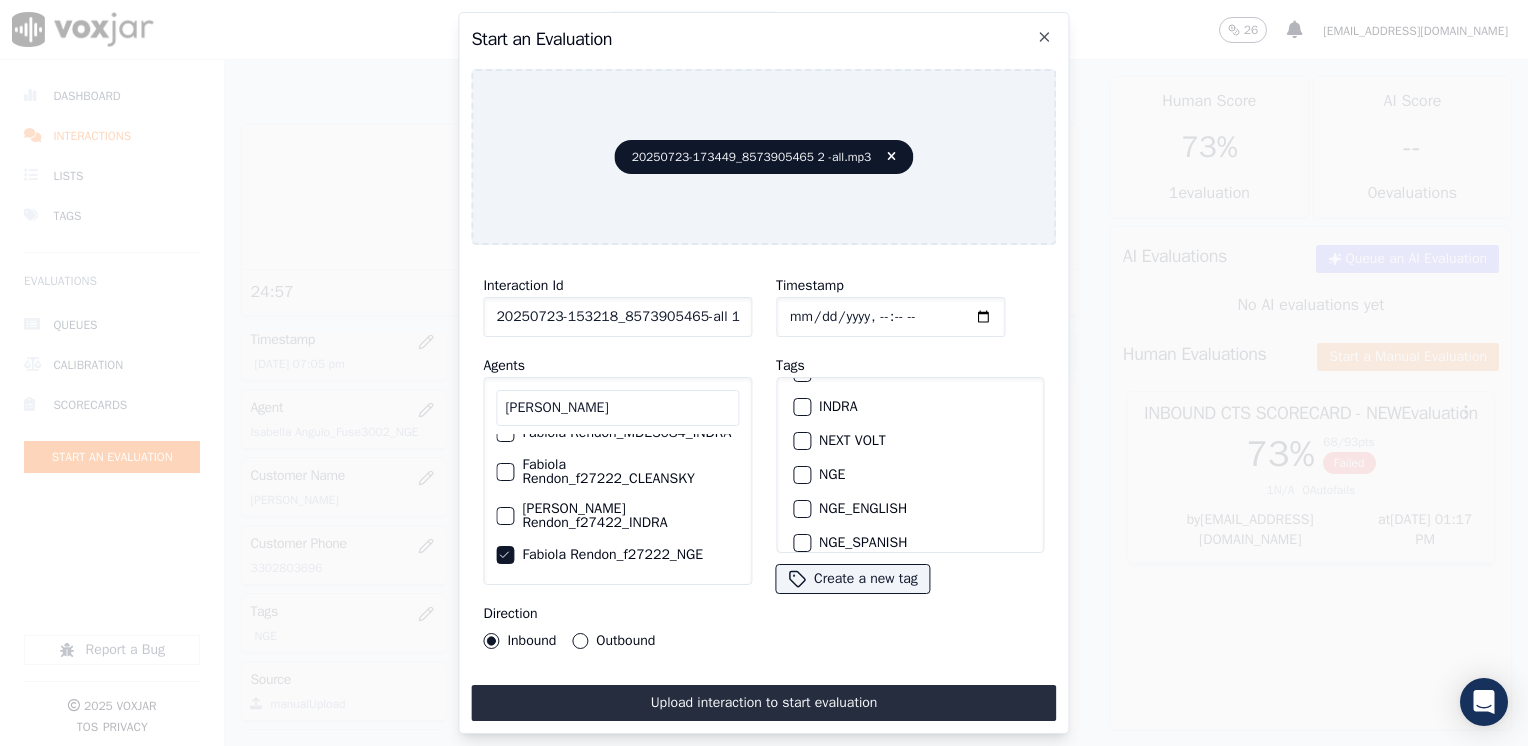 click at bounding box center [801, 475] 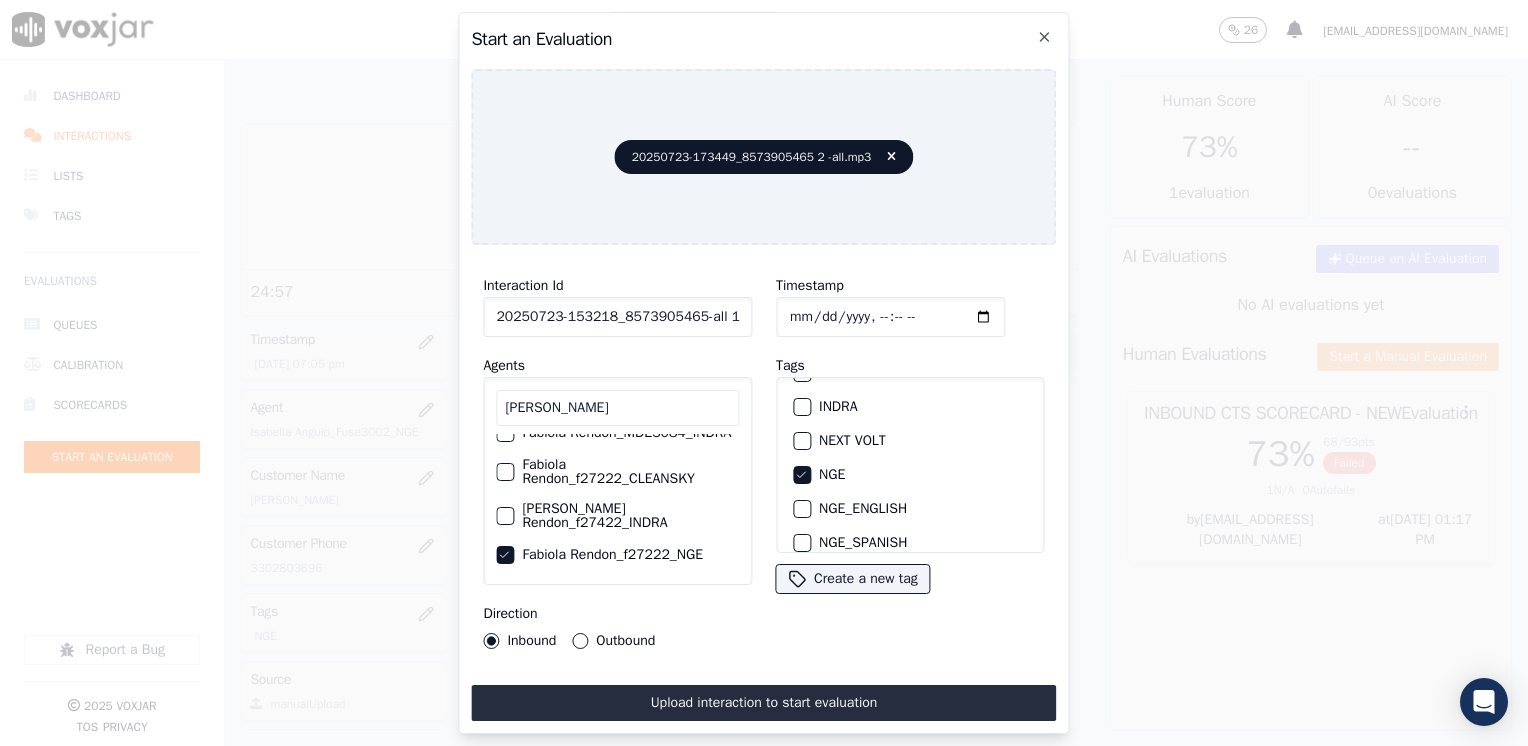 click on "Outbound" at bounding box center [580, 641] 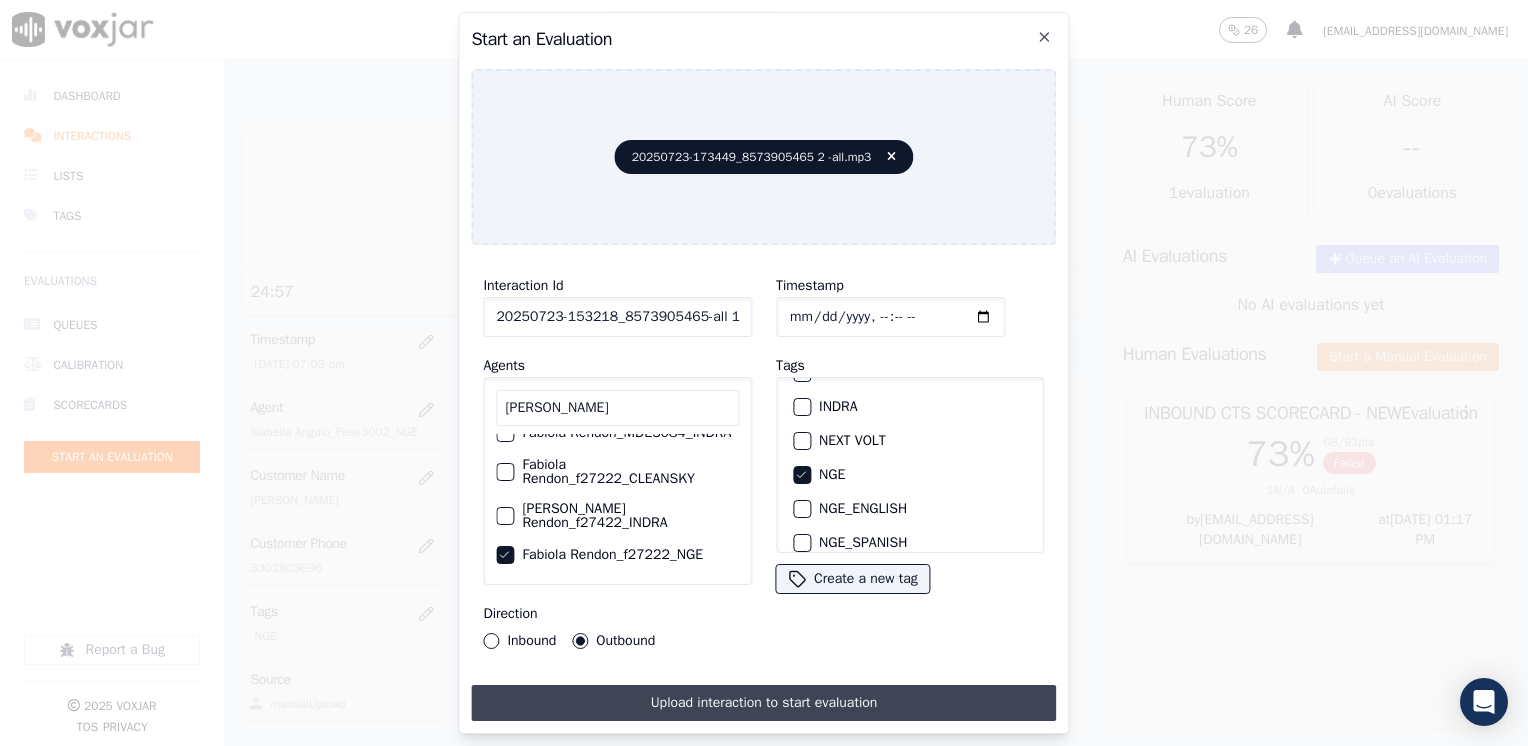 click on "Upload interaction to start evaluation" at bounding box center (763, 703) 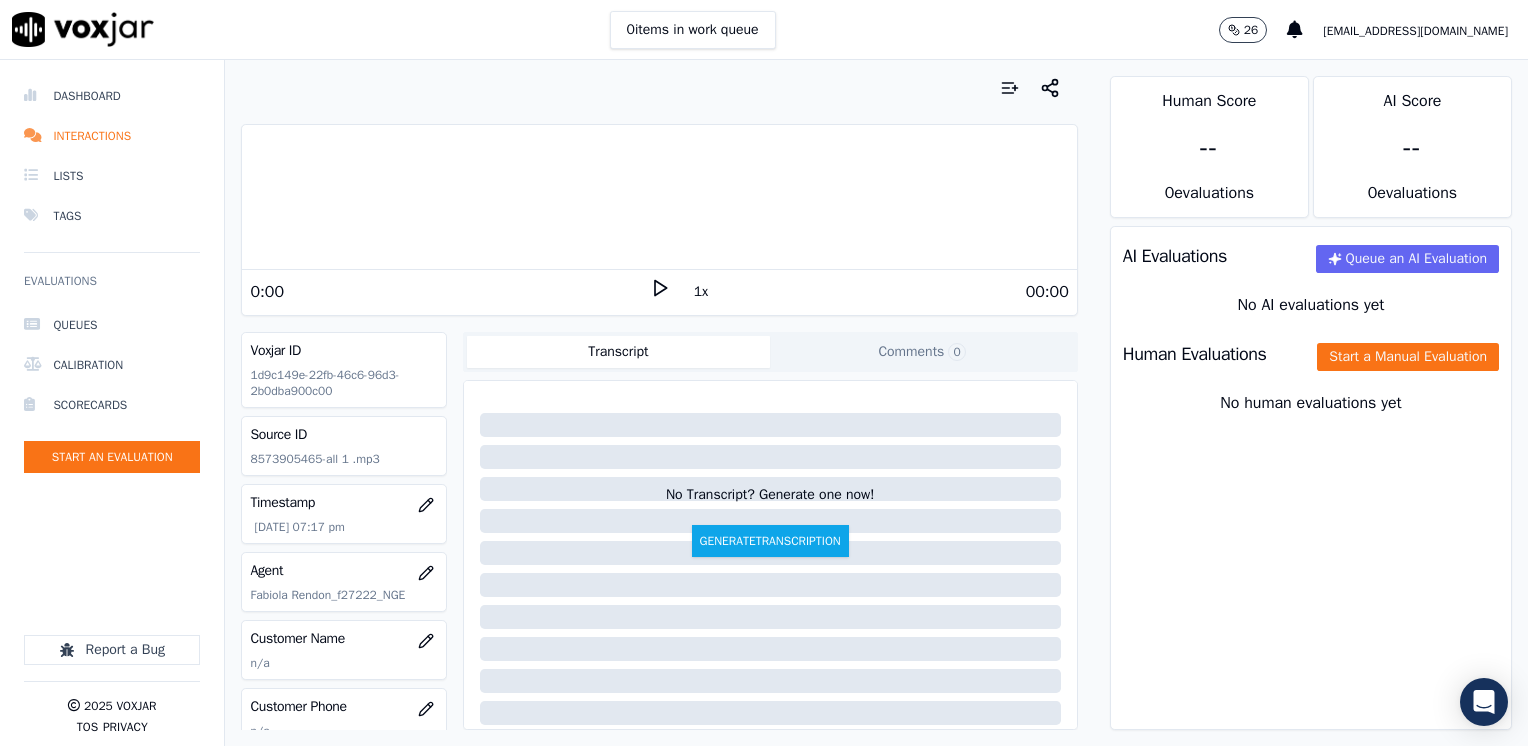 click 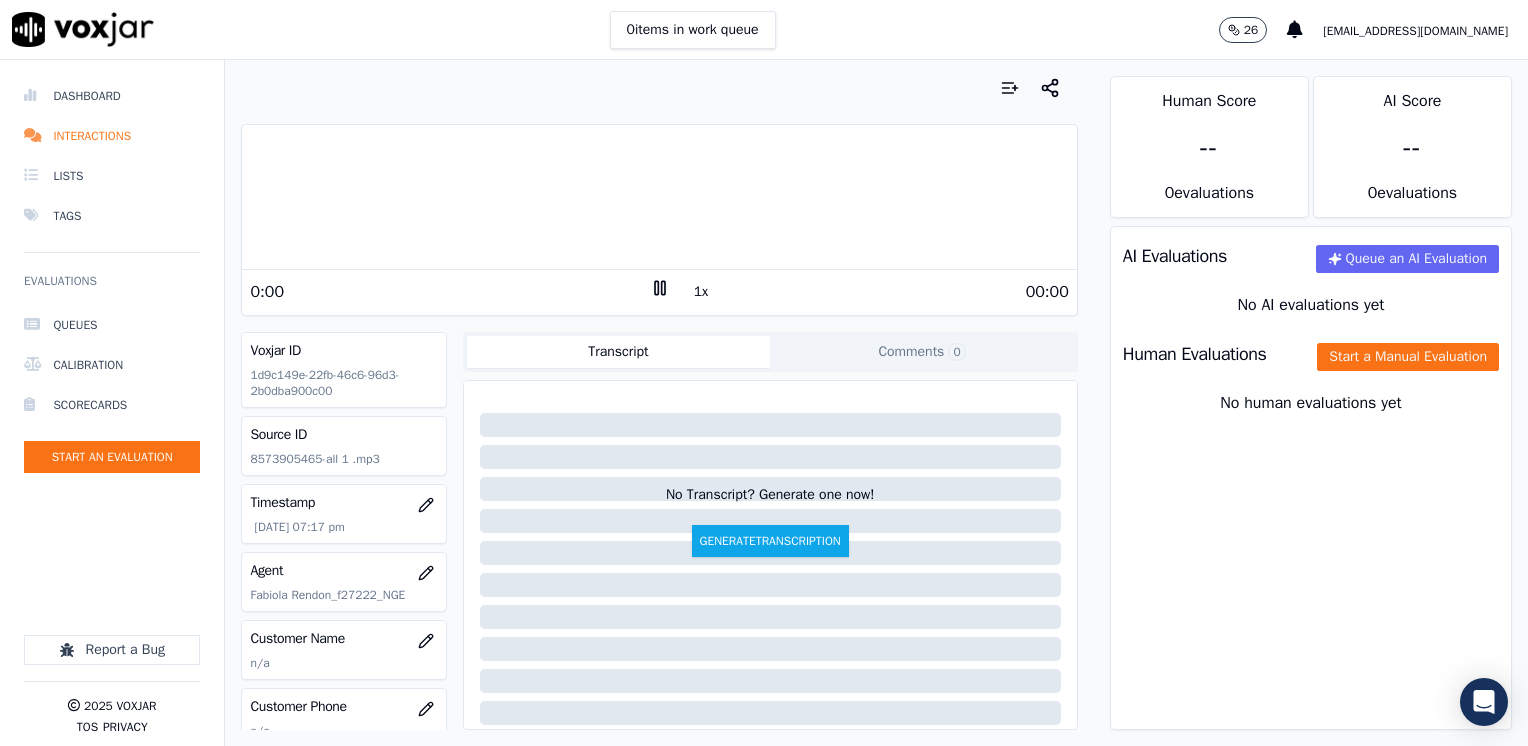 click 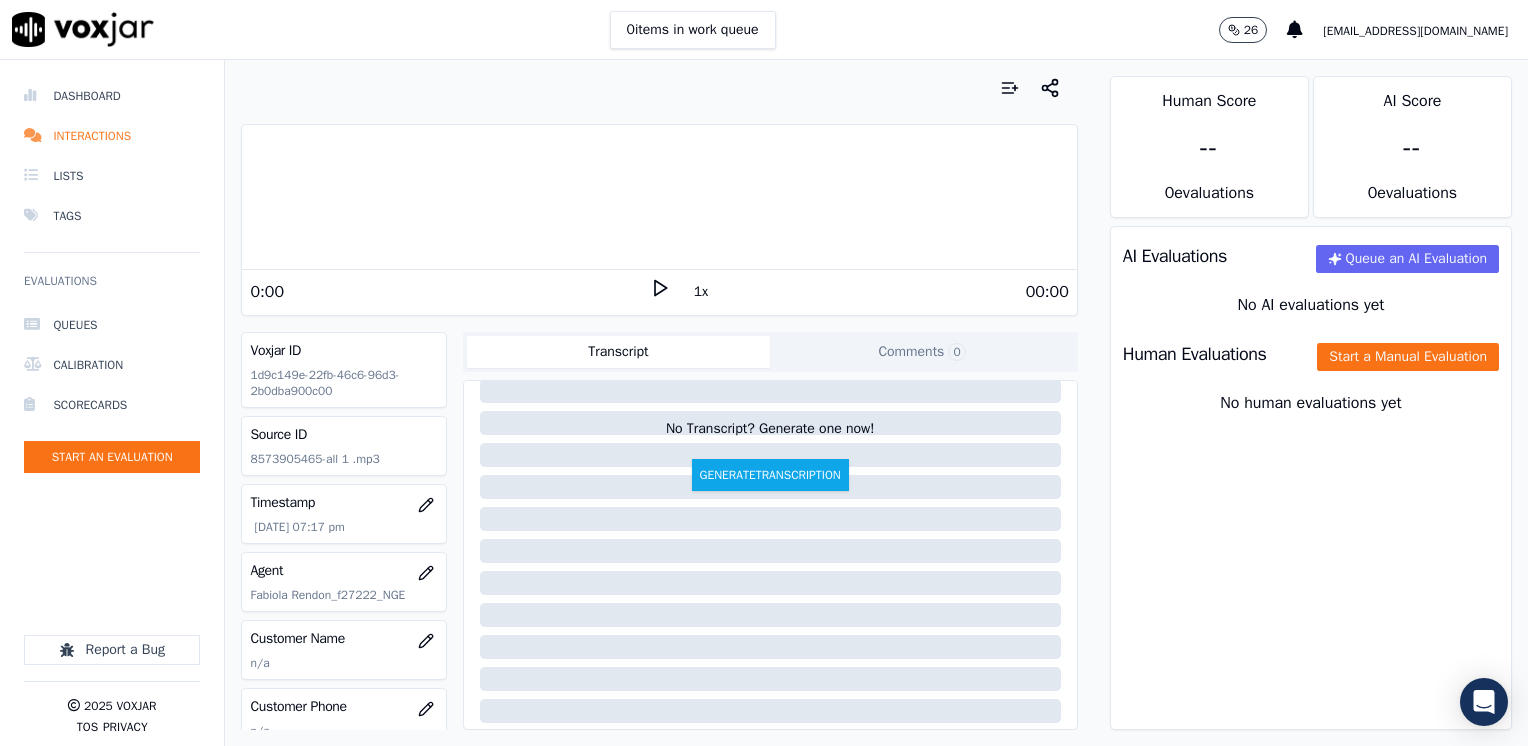scroll, scrollTop: 100, scrollLeft: 0, axis: vertical 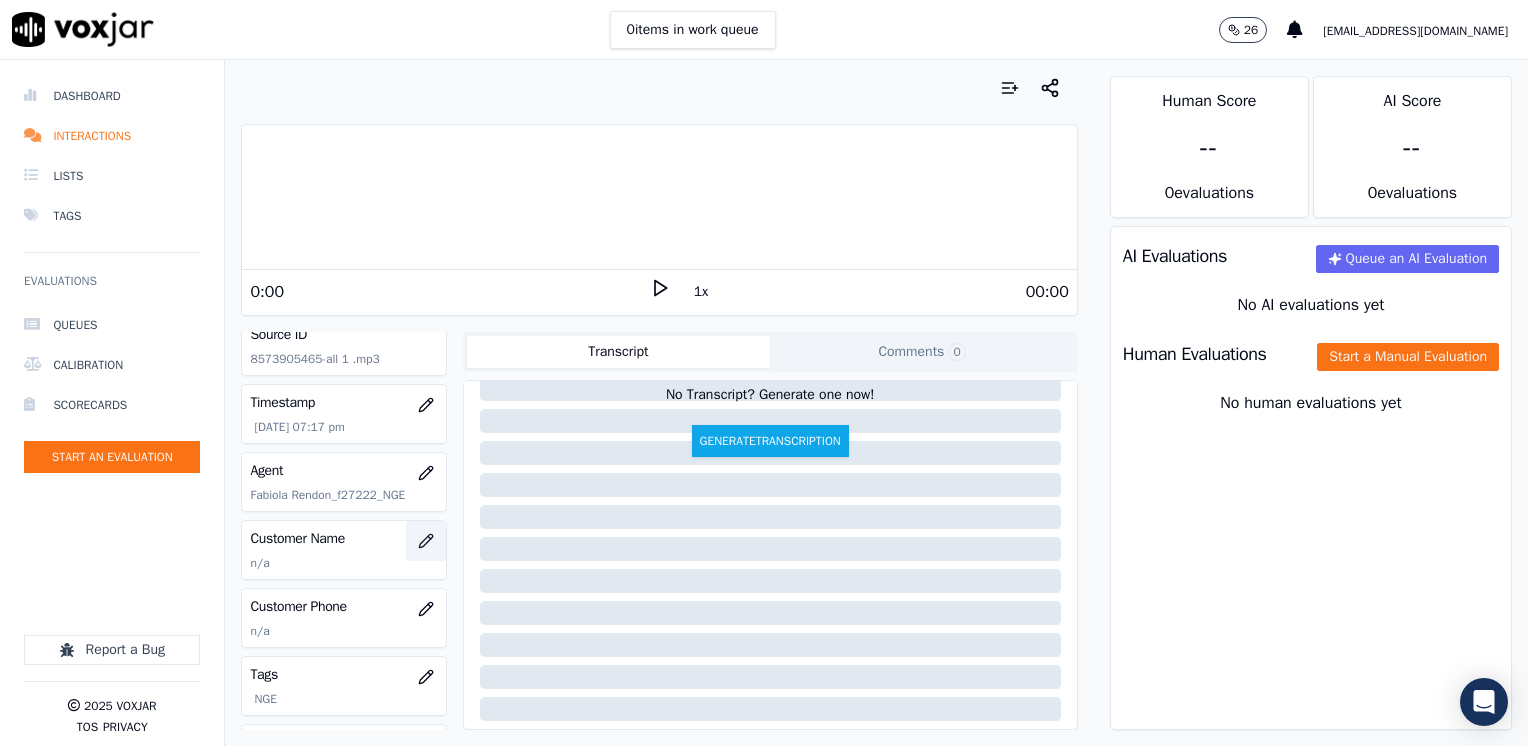 click at bounding box center [426, 541] 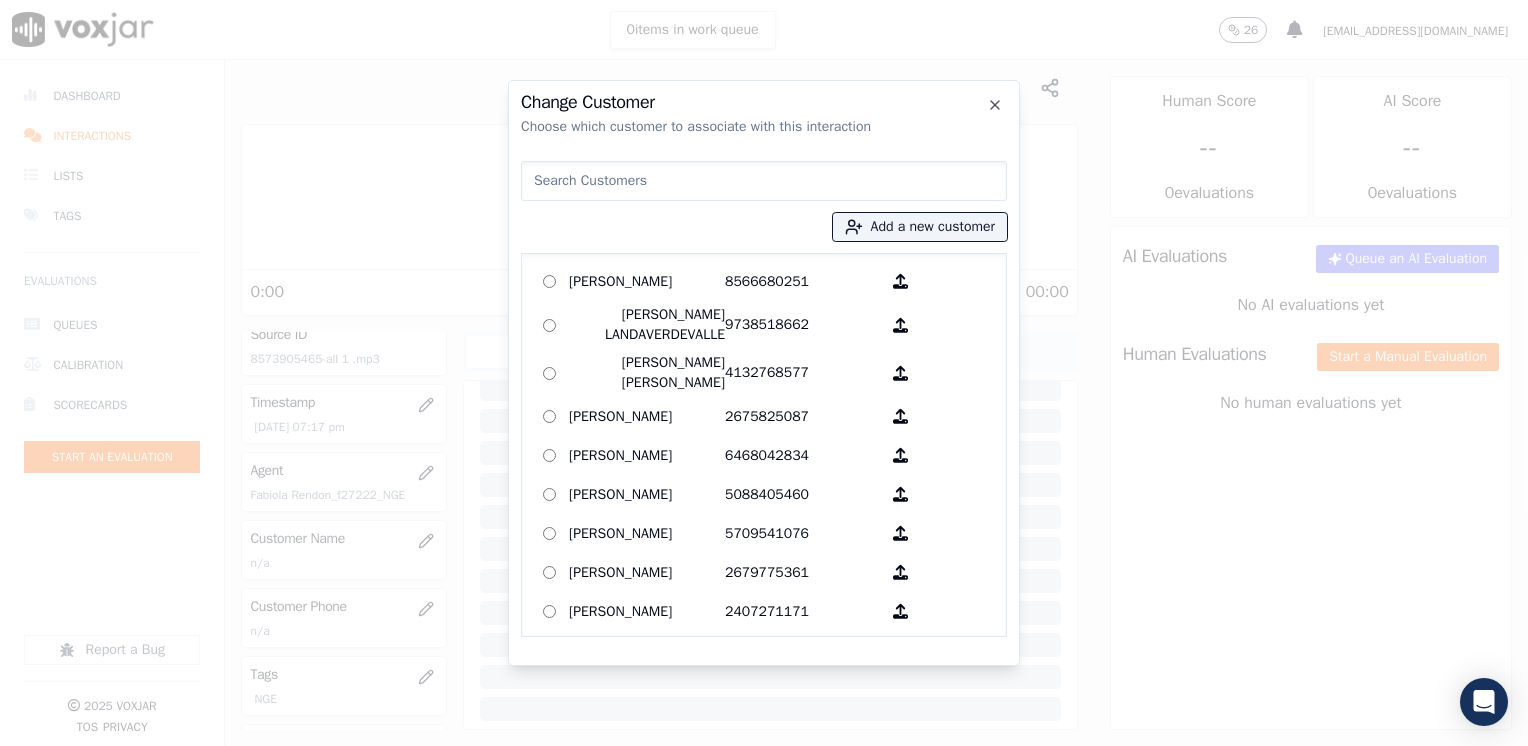 click at bounding box center (764, 181) 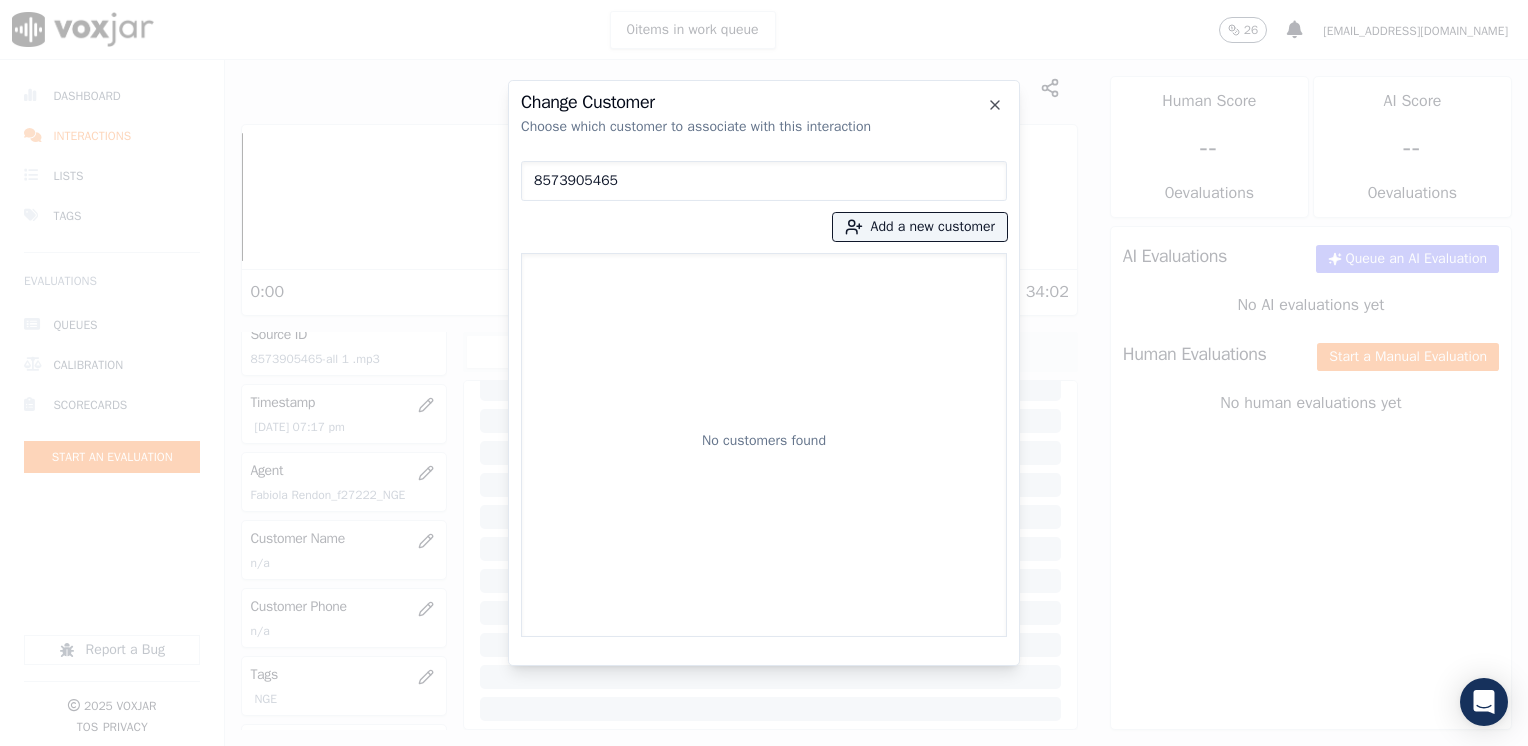 type on "8573905465" 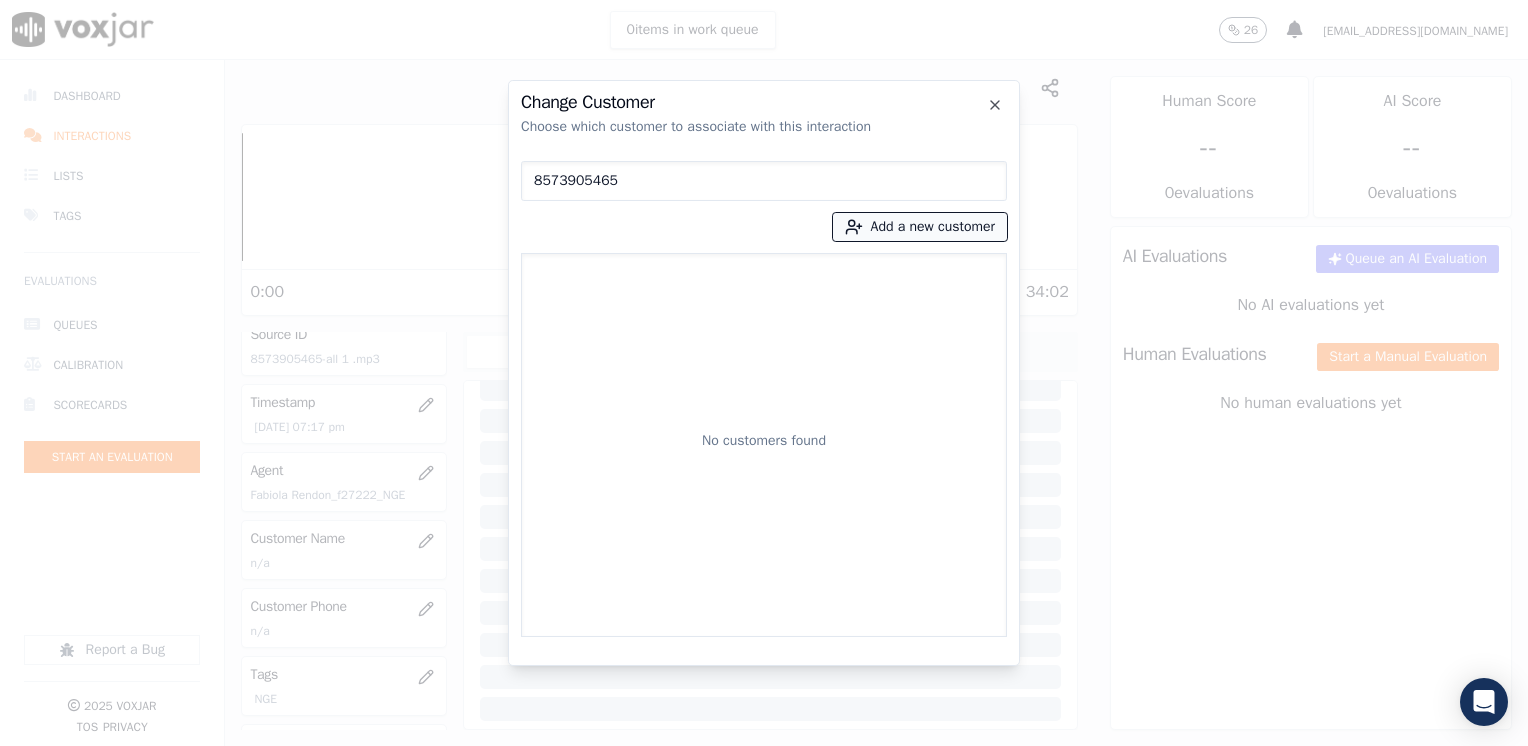 click on "Add a new customer" at bounding box center [920, 227] 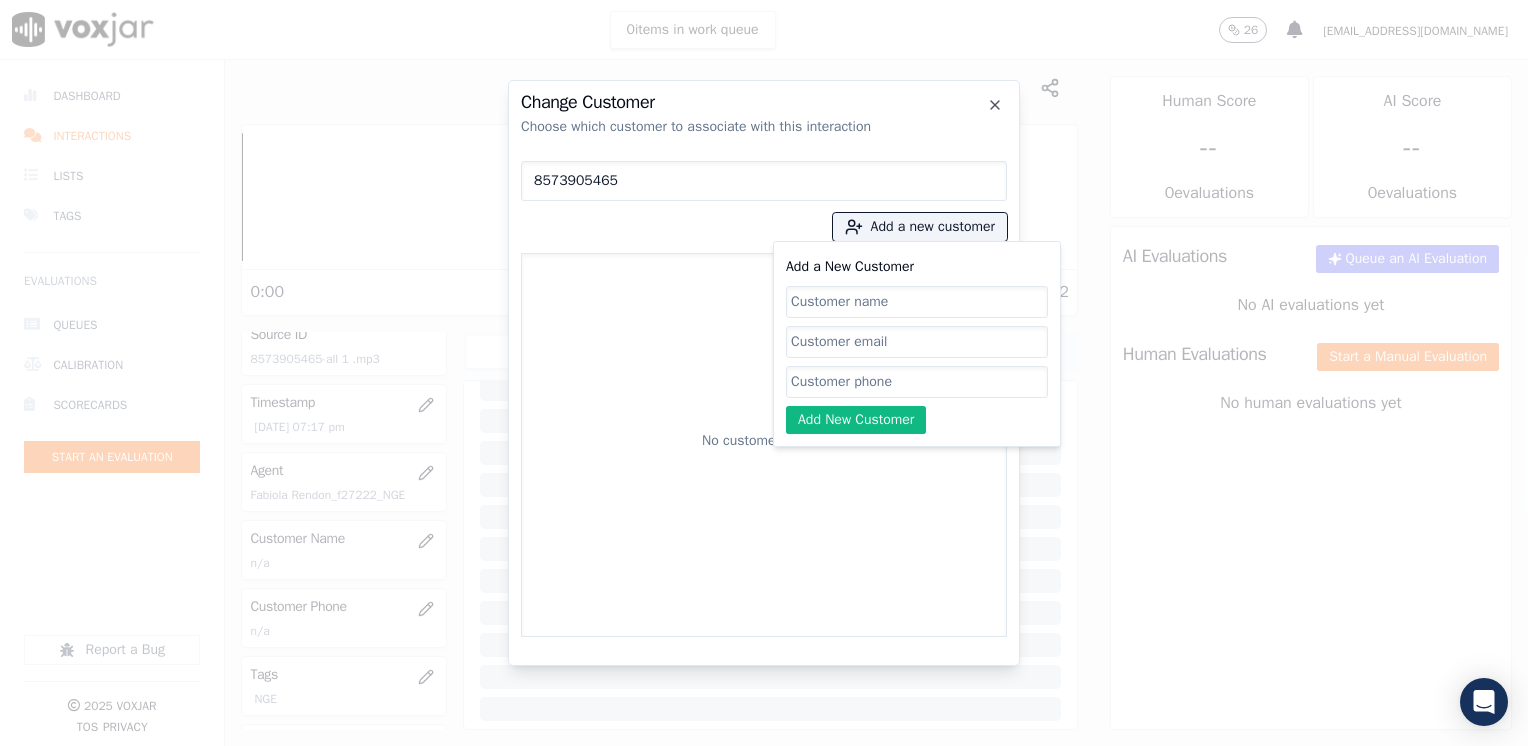 click on "Add a New Customer" 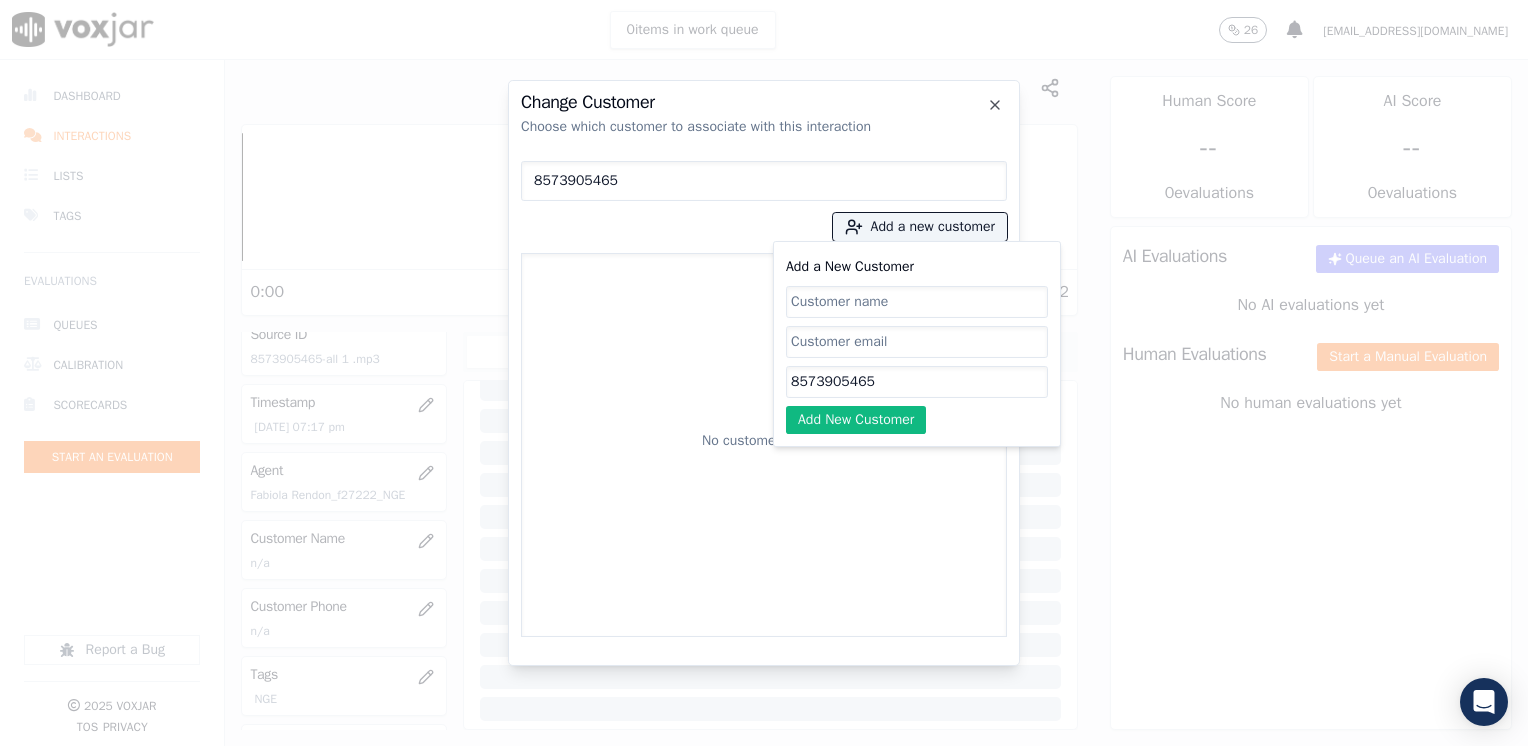 type on "8573905465" 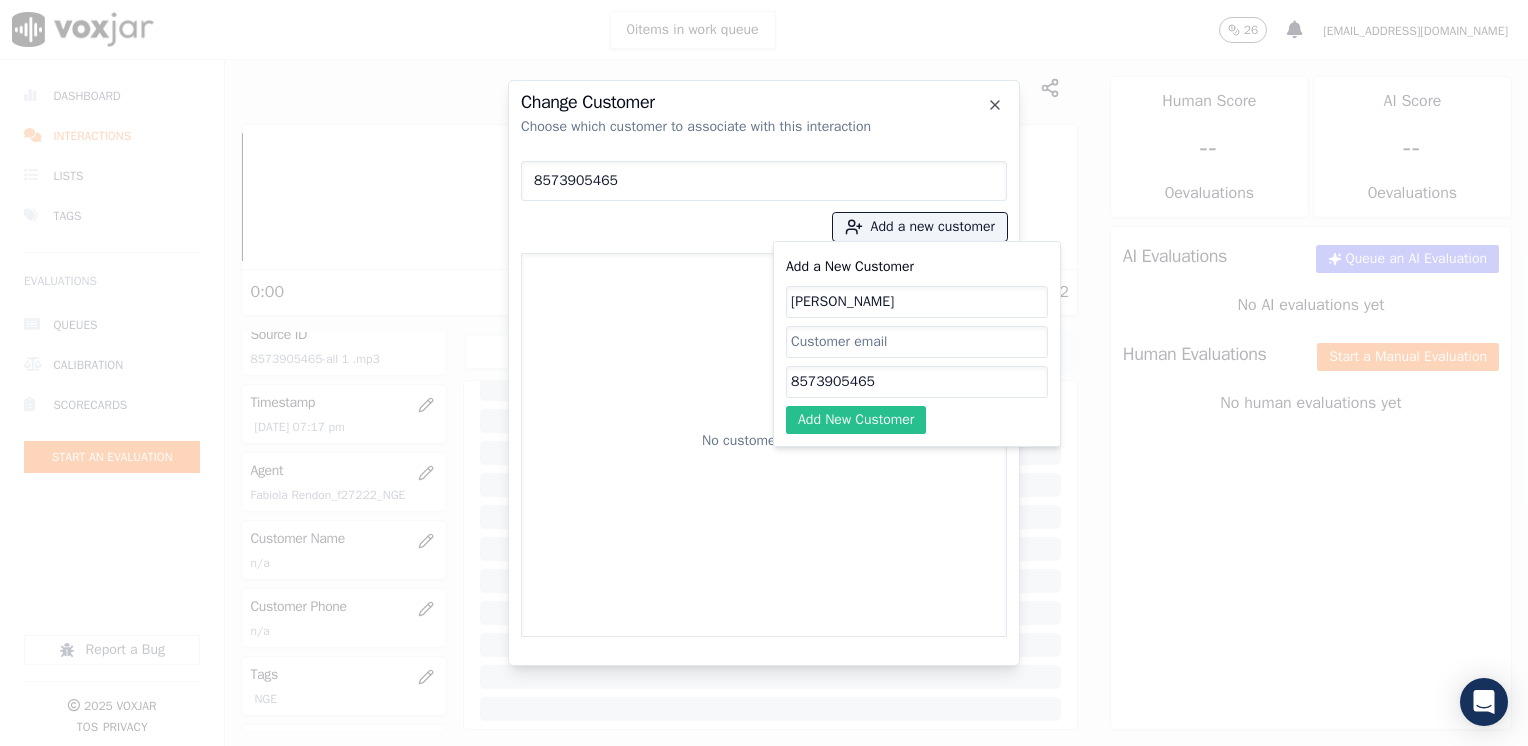 type on "[PERSON_NAME]" 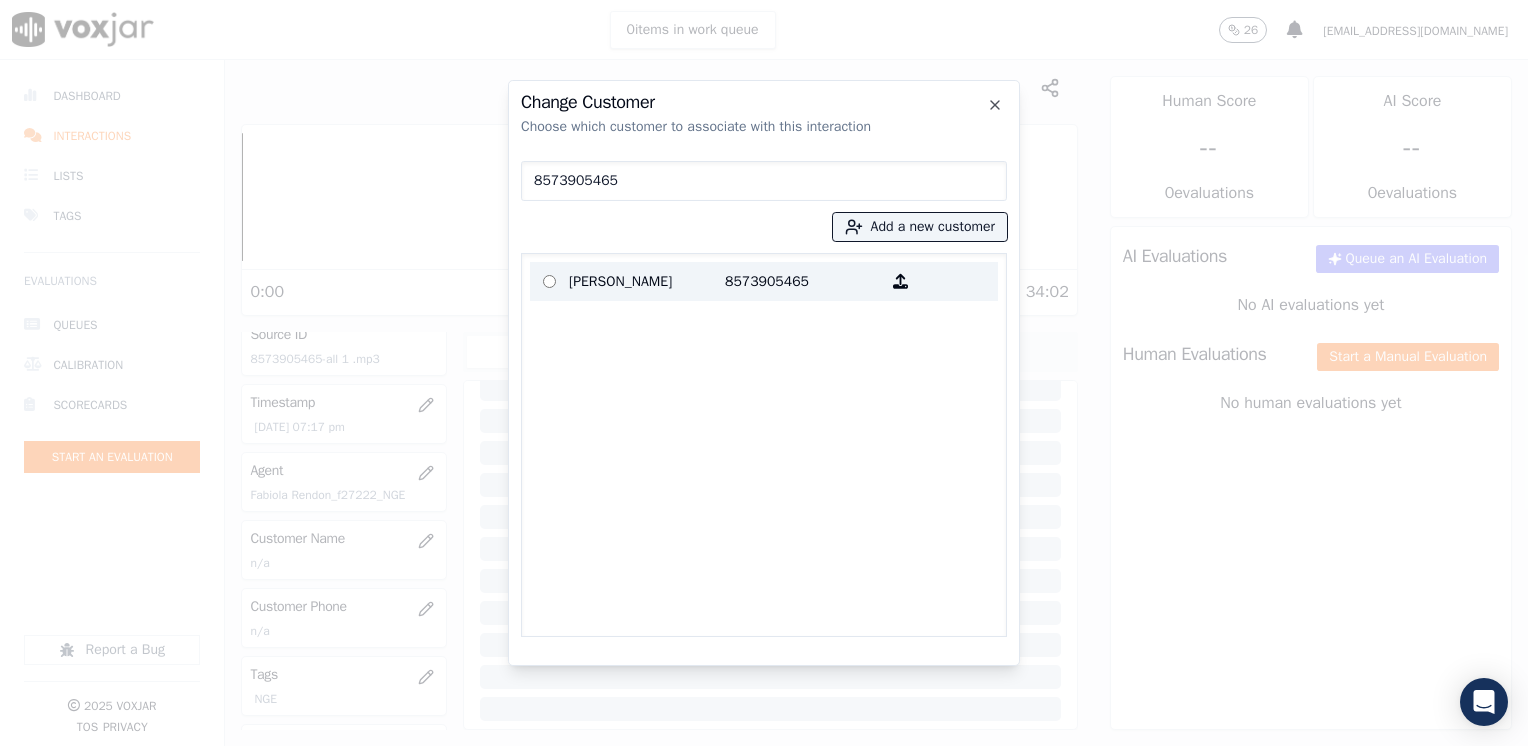 click on "8573905465" at bounding box center (803, 281) 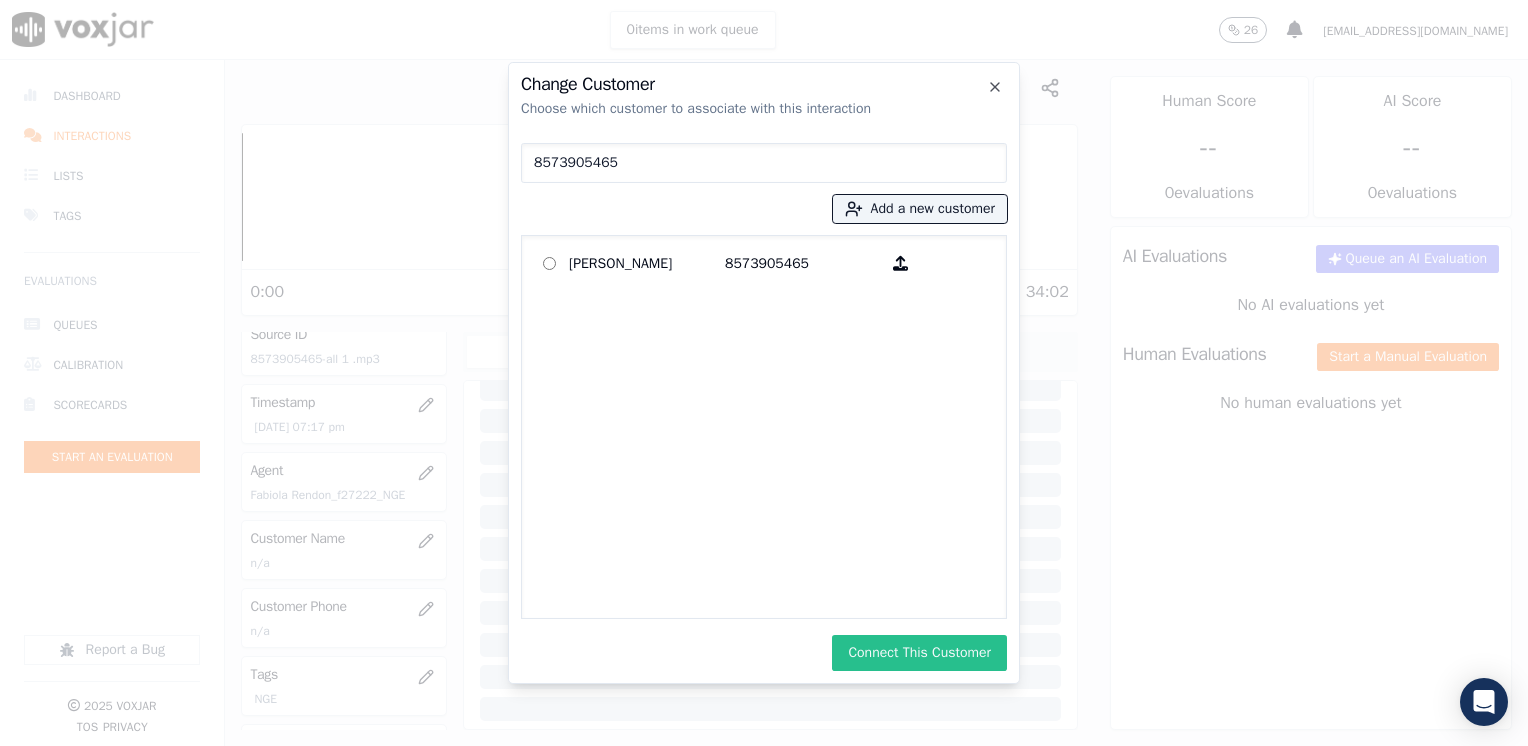 click on "Connect This Customer" at bounding box center (919, 653) 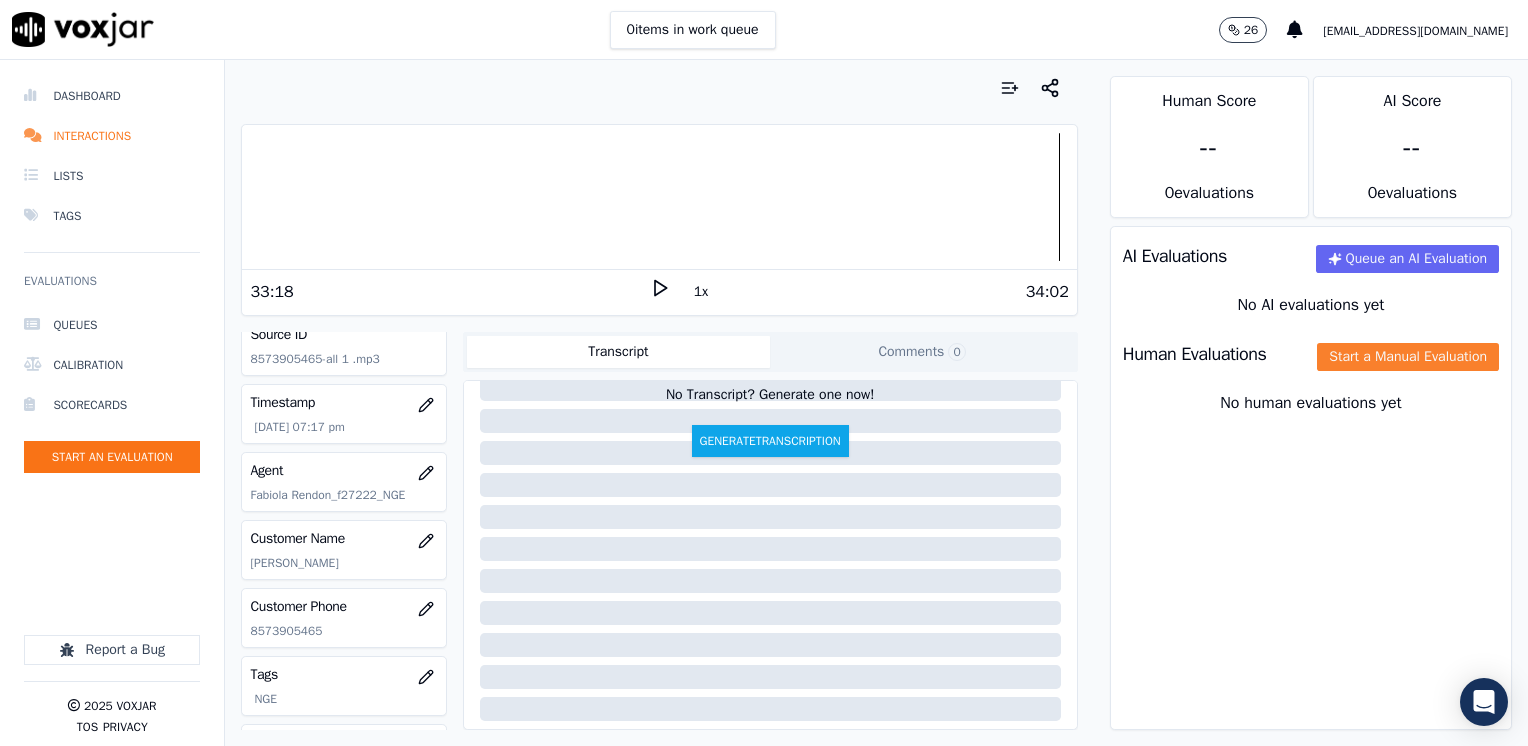 click on "Start a Manual Evaluation" 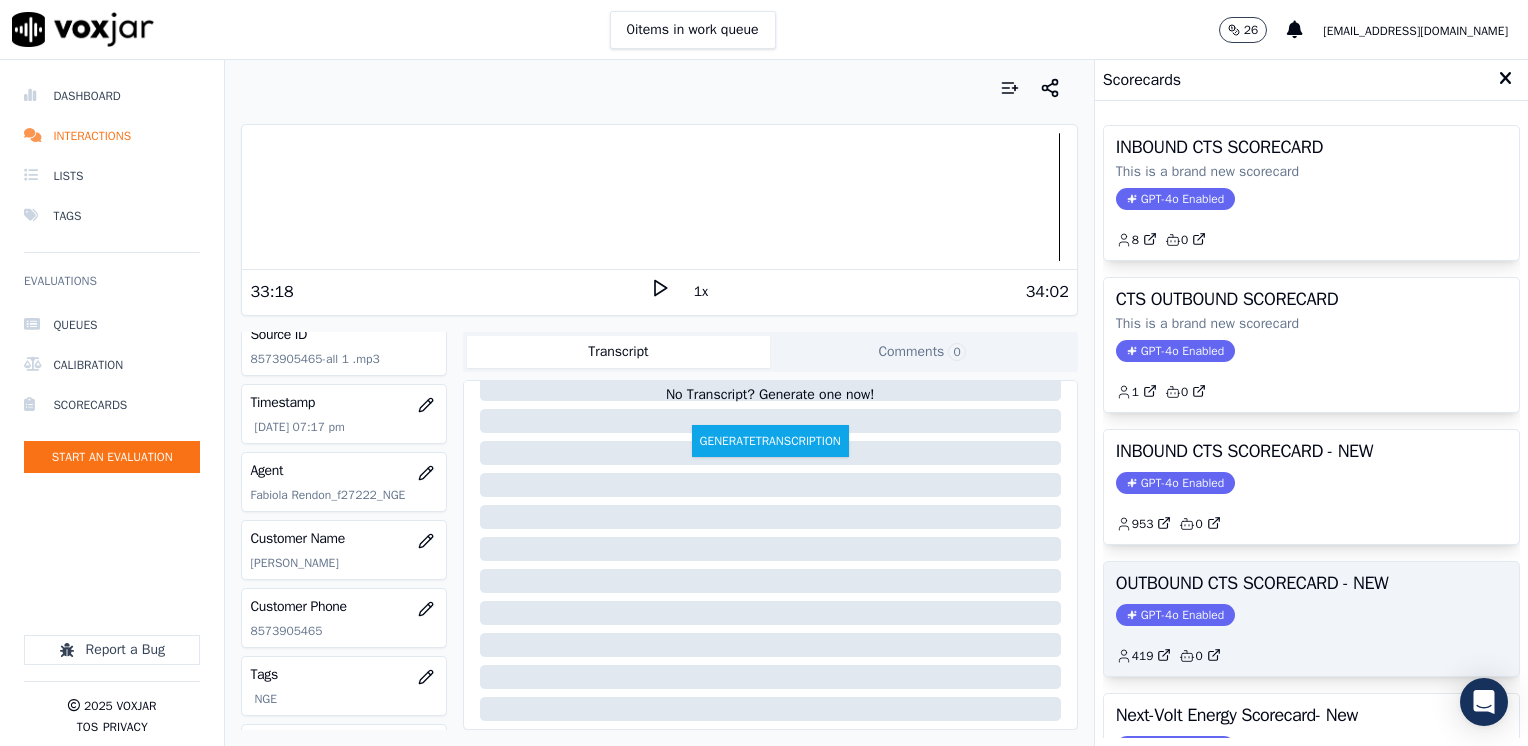 click on "GPT-4o Enabled" at bounding box center [1175, 615] 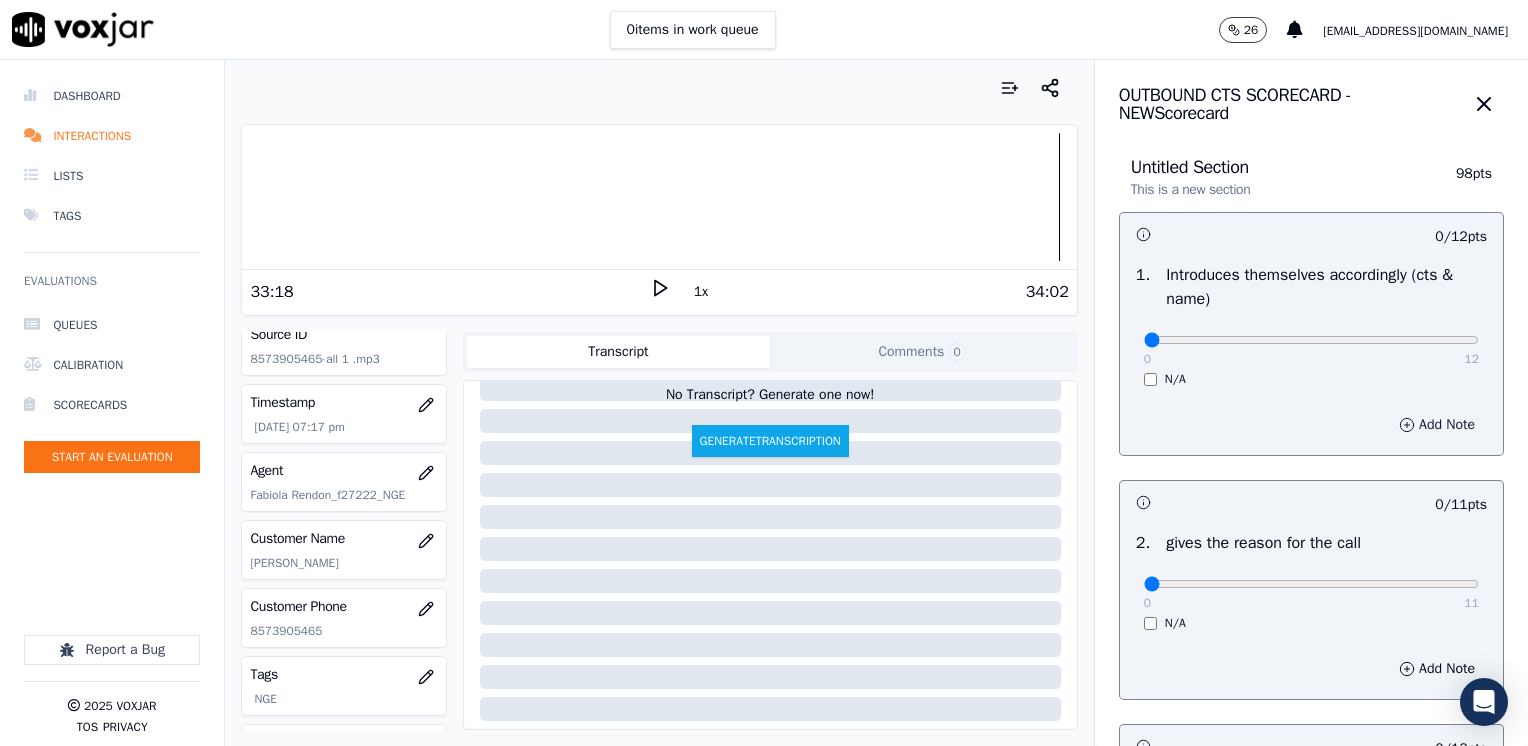 click on "Add Note" at bounding box center (1437, 425) 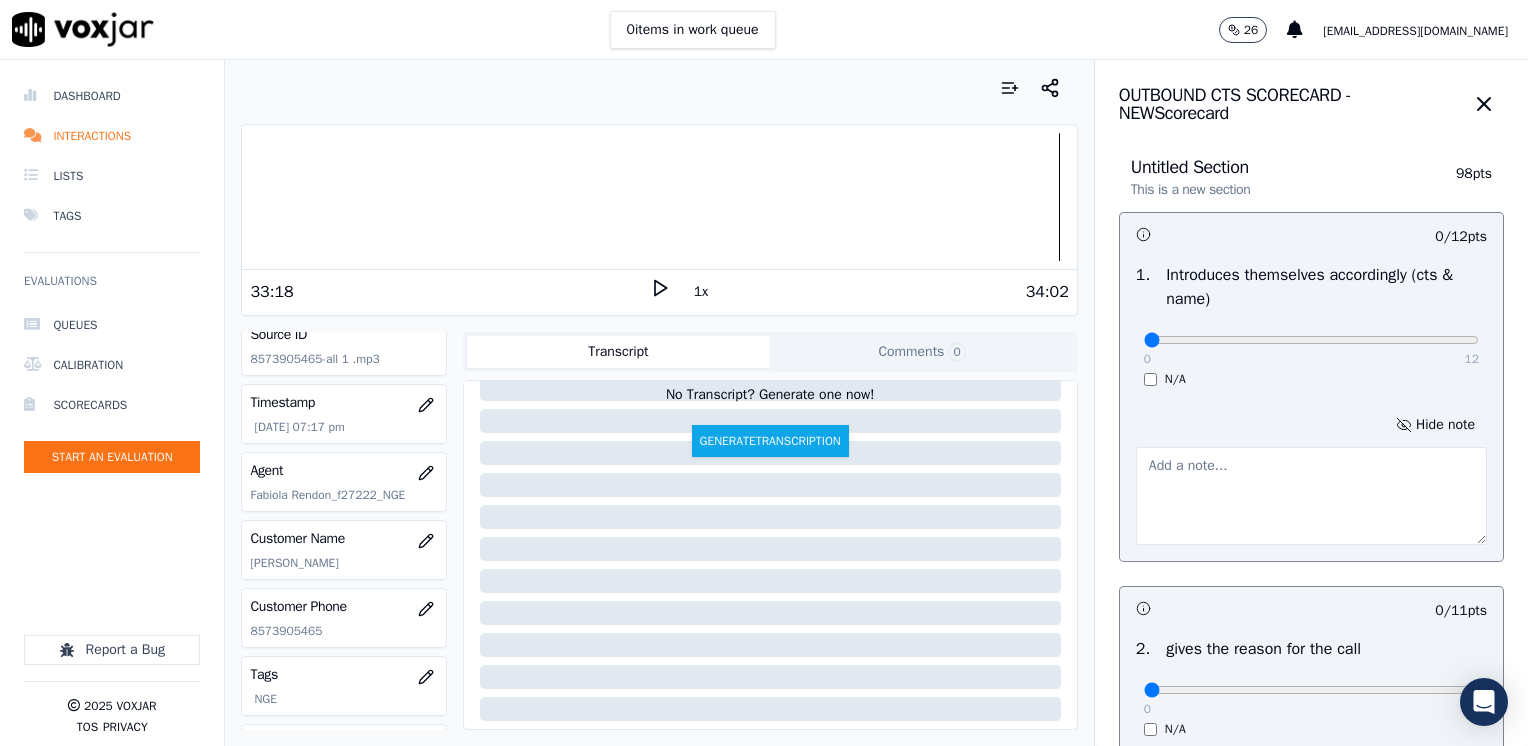 click at bounding box center (1311, 496) 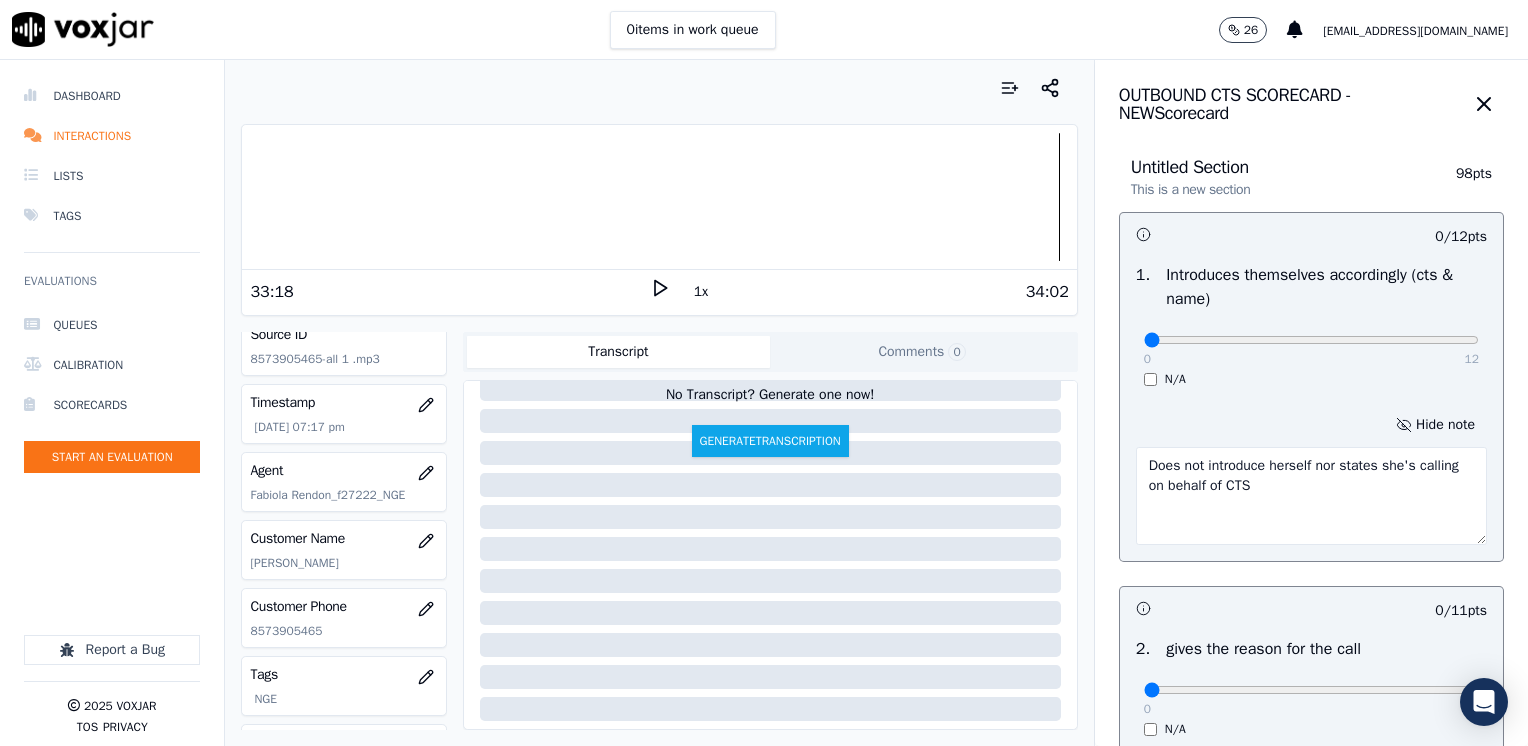 type on "Does not introduce herself nor states she's calling on behalf of CTS" 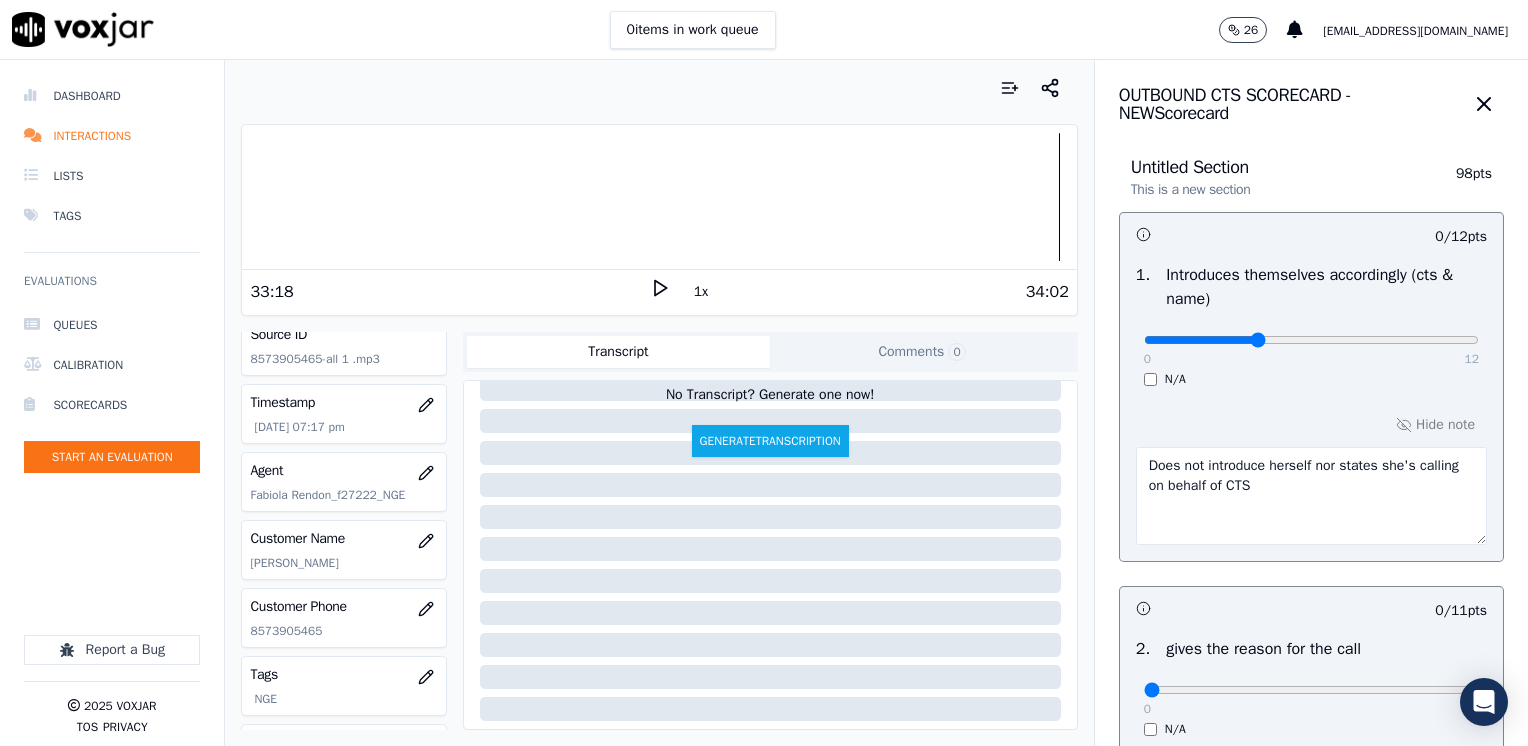 type on "0" 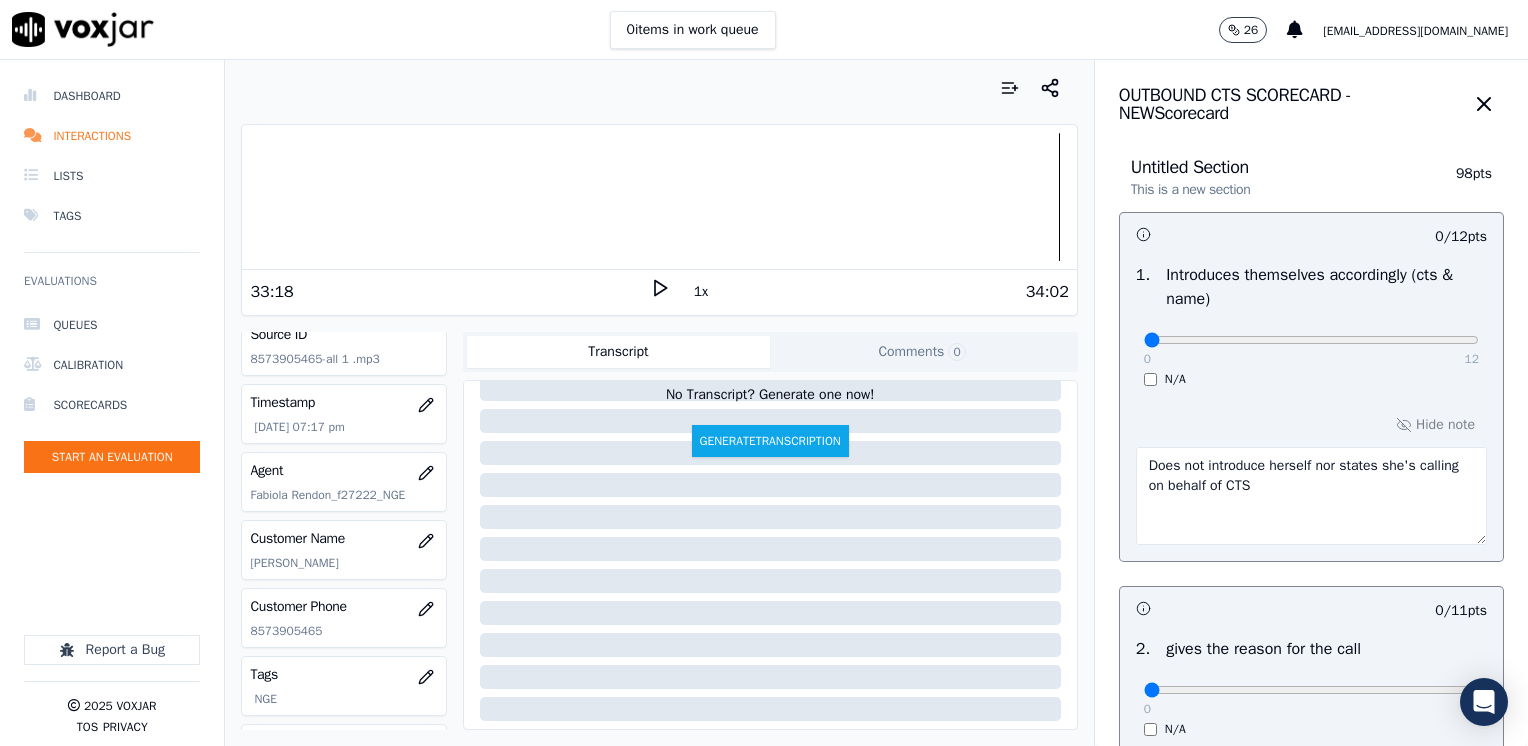drag, startPoint x: 1128, startPoint y: 342, endPoint x: 808, endPoint y: 376, distance: 321.80118 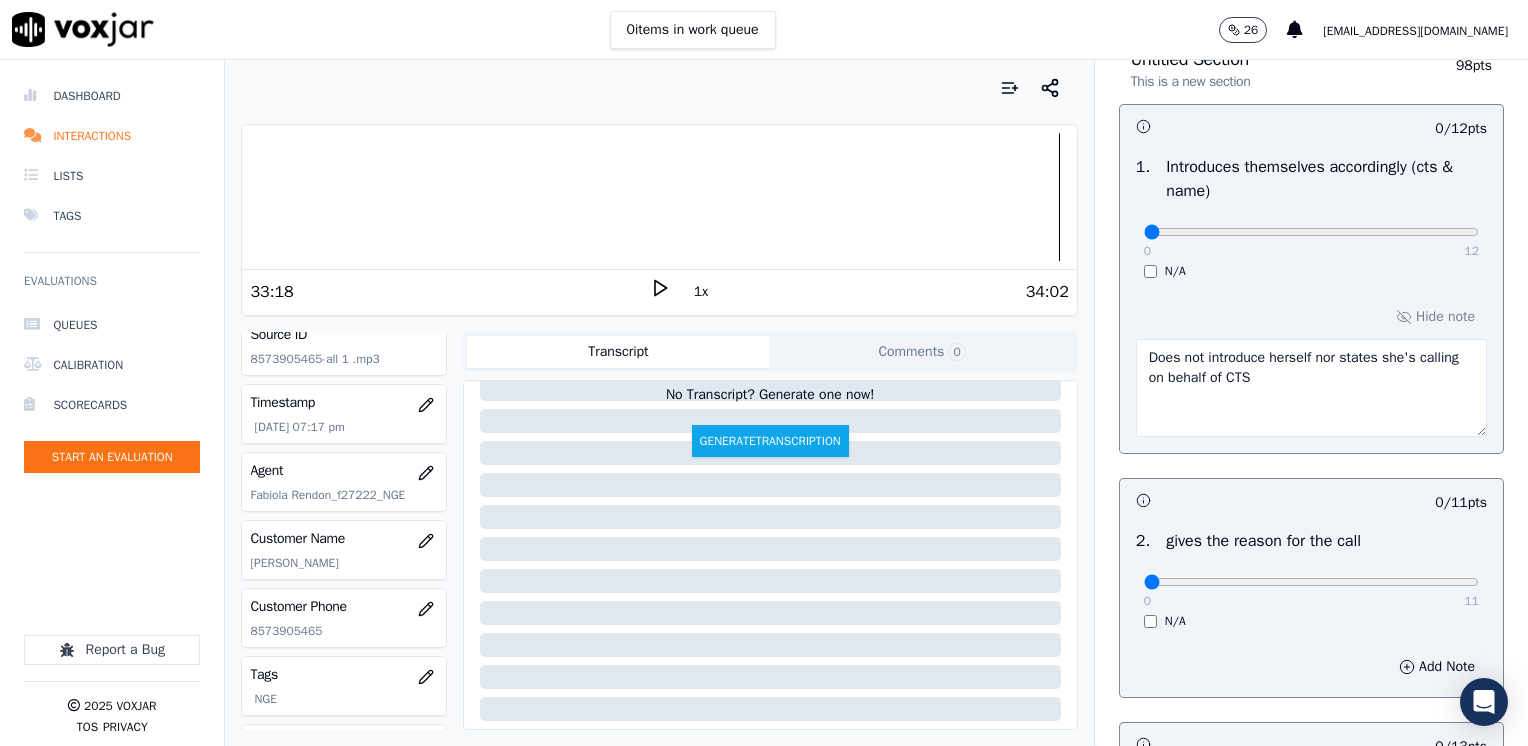 scroll, scrollTop: 300, scrollLeft: 0, axis: vertical 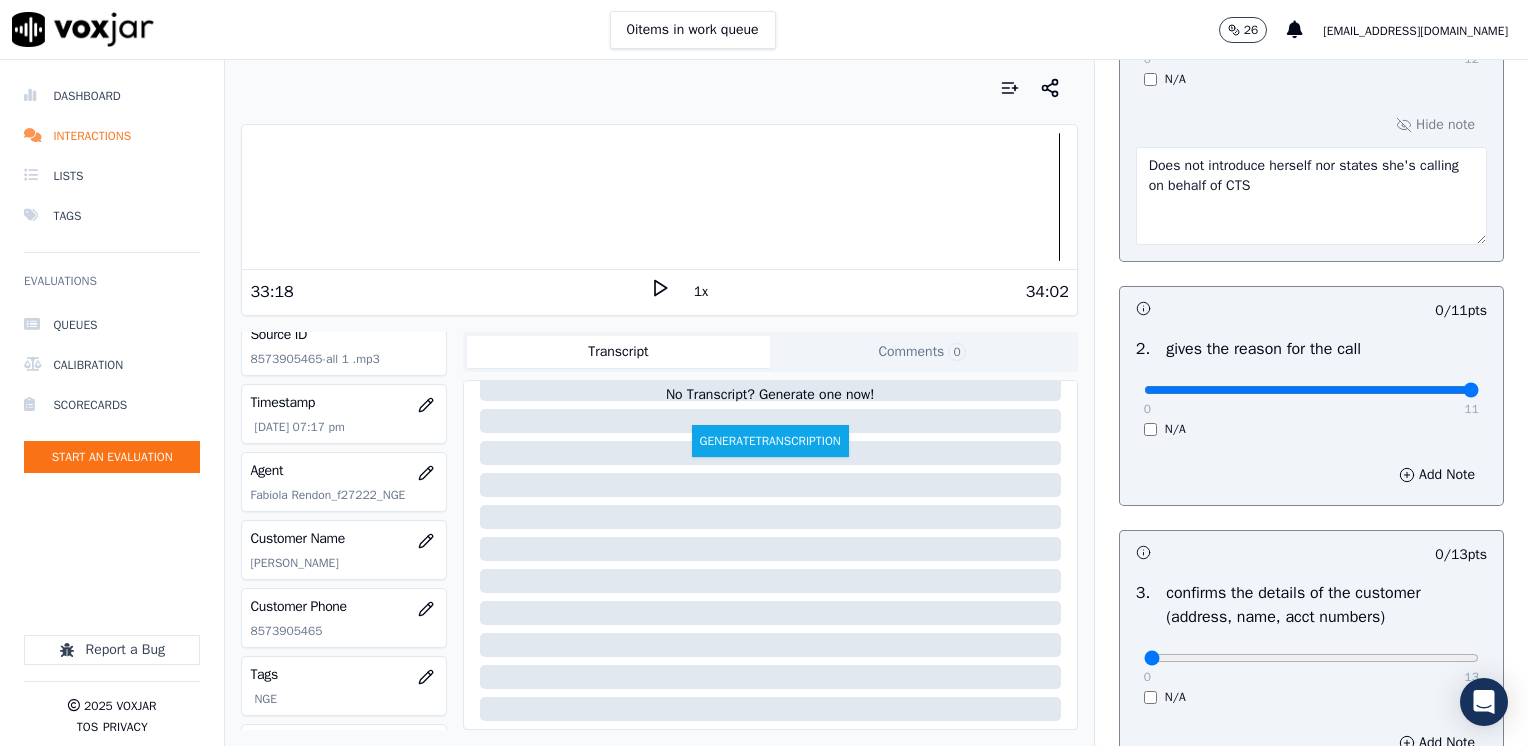 drag, startPoint x: 1130, startPoint y: 390, endPoint x: 1531, endPoint y: 441, distance: 404.23013 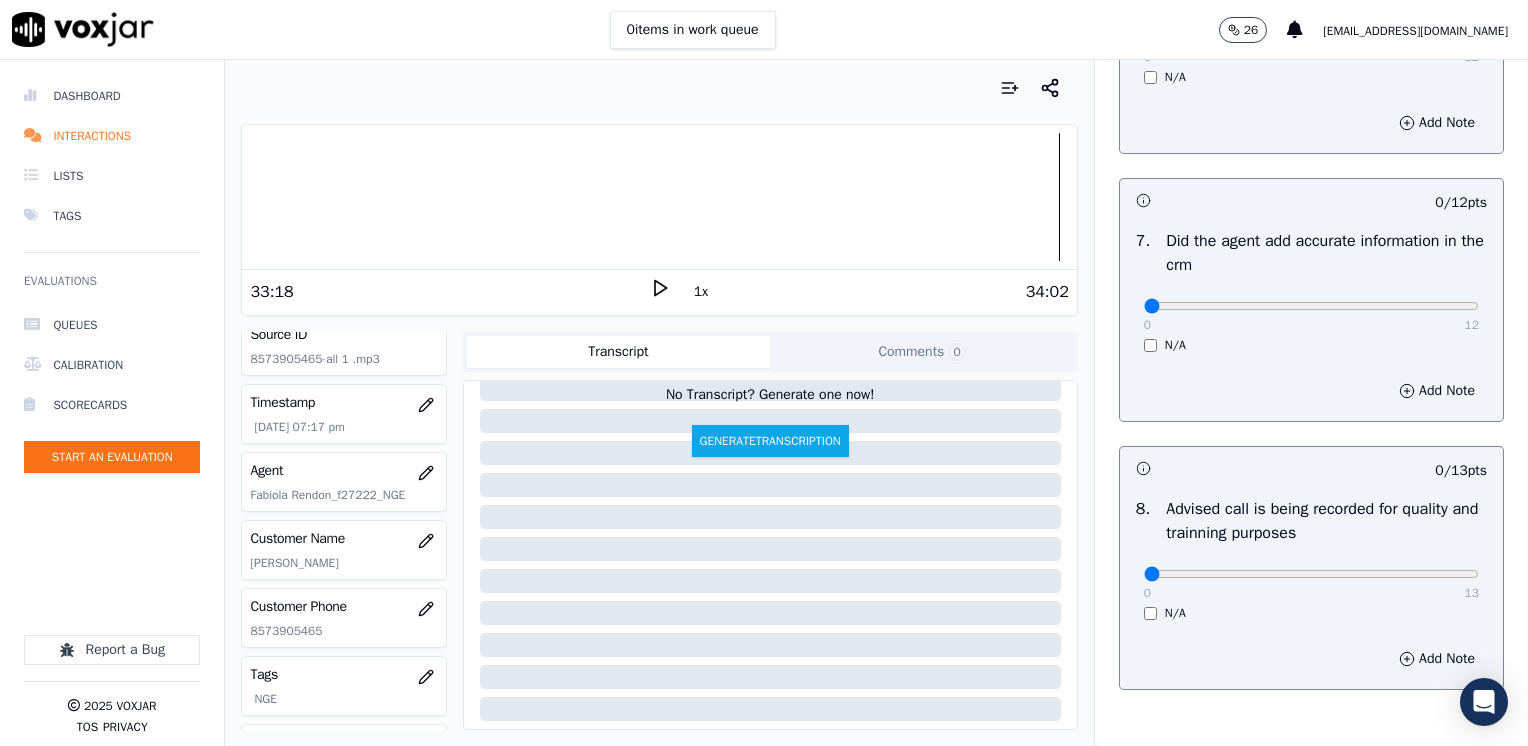 scroll, scrollTop: 1853, scrollLeft: 0, axis: vertical 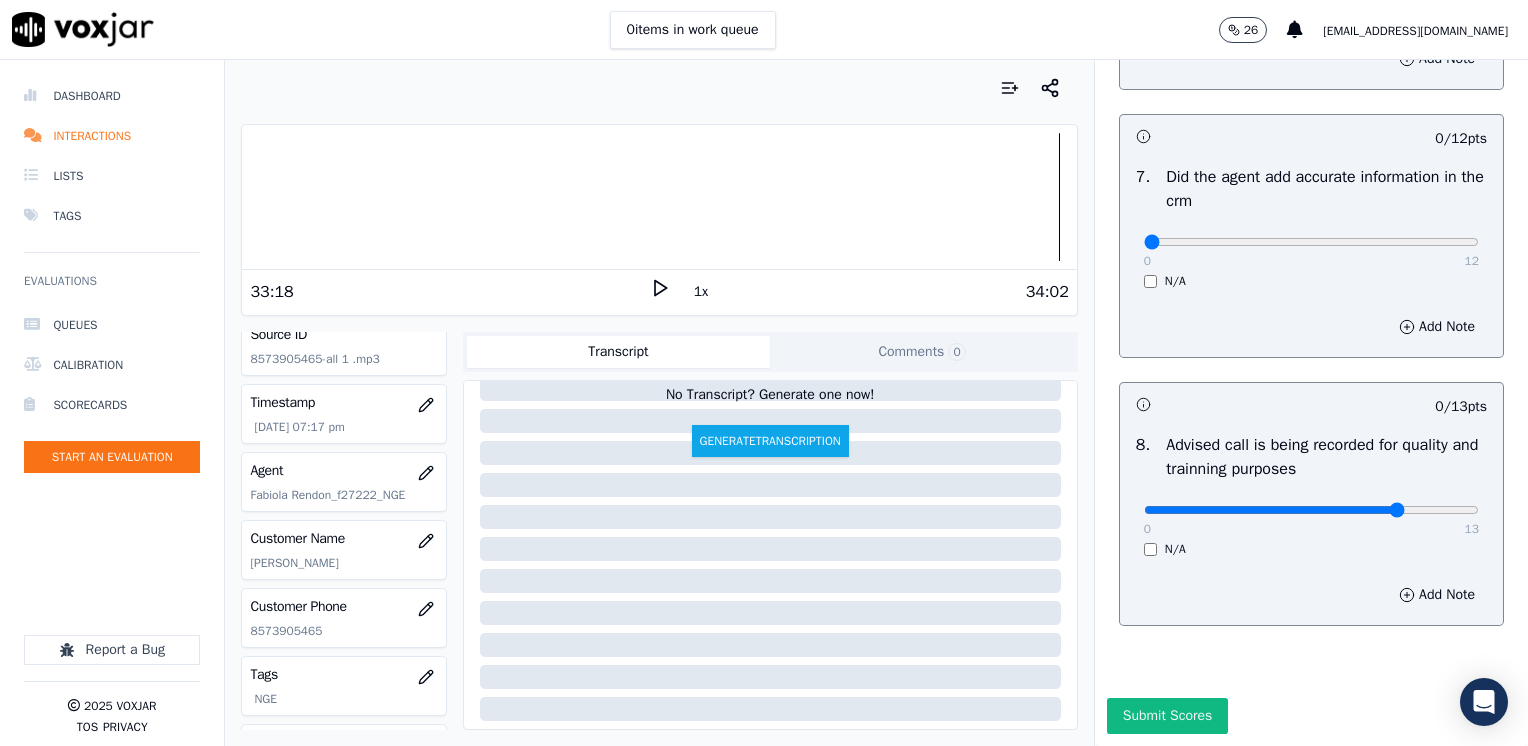 type on "10" 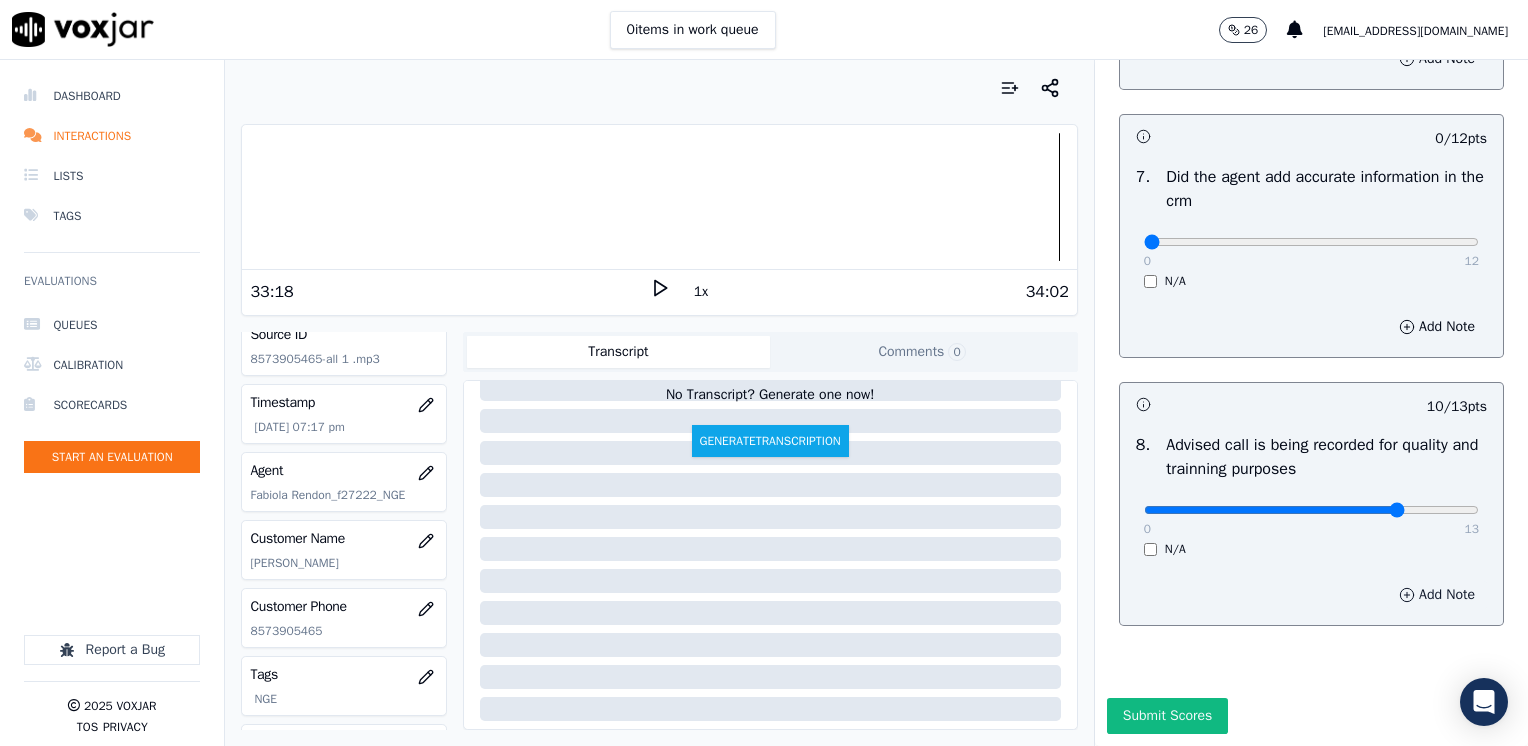 click on "Add Note" at bounding box center [1437, 595] 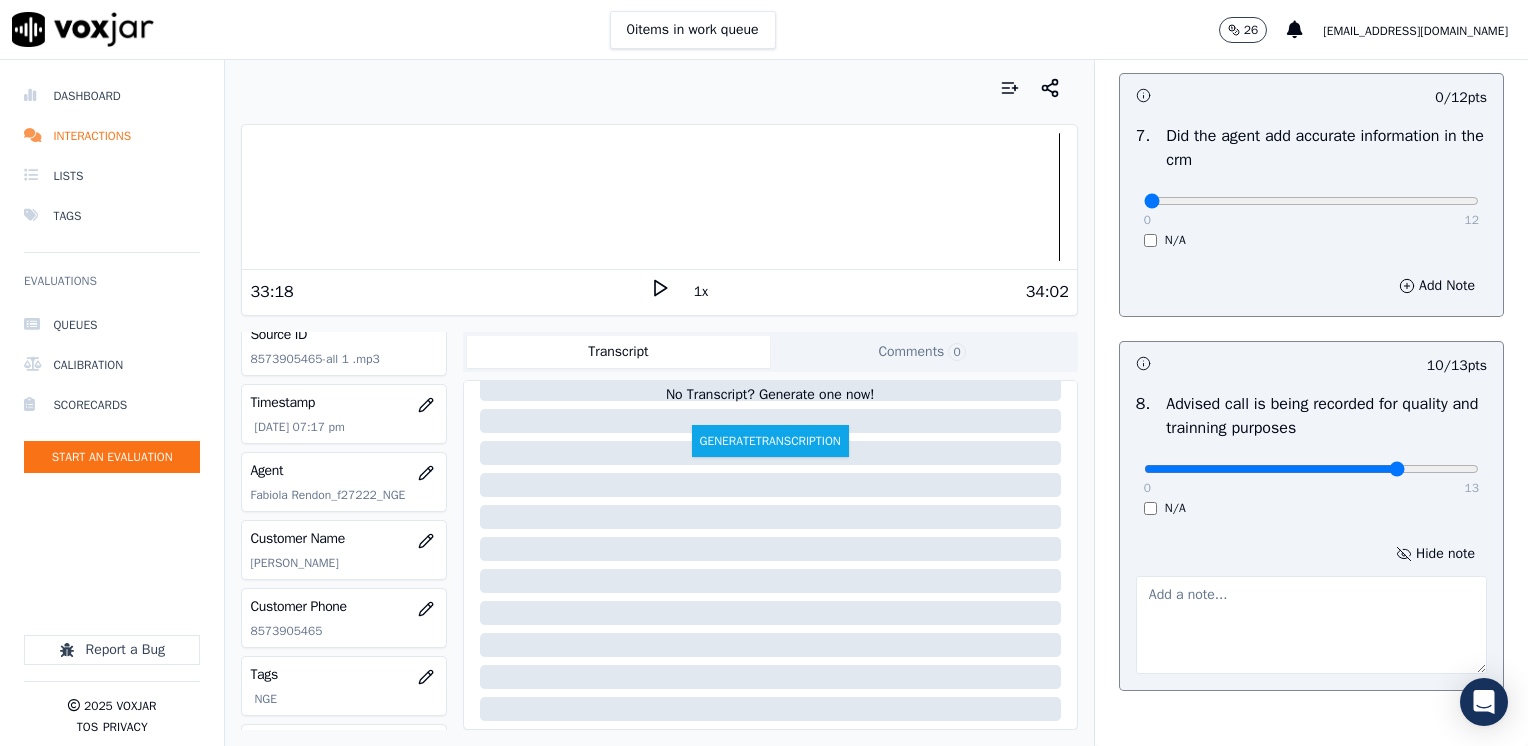 click at bounding box center (1311, 625) 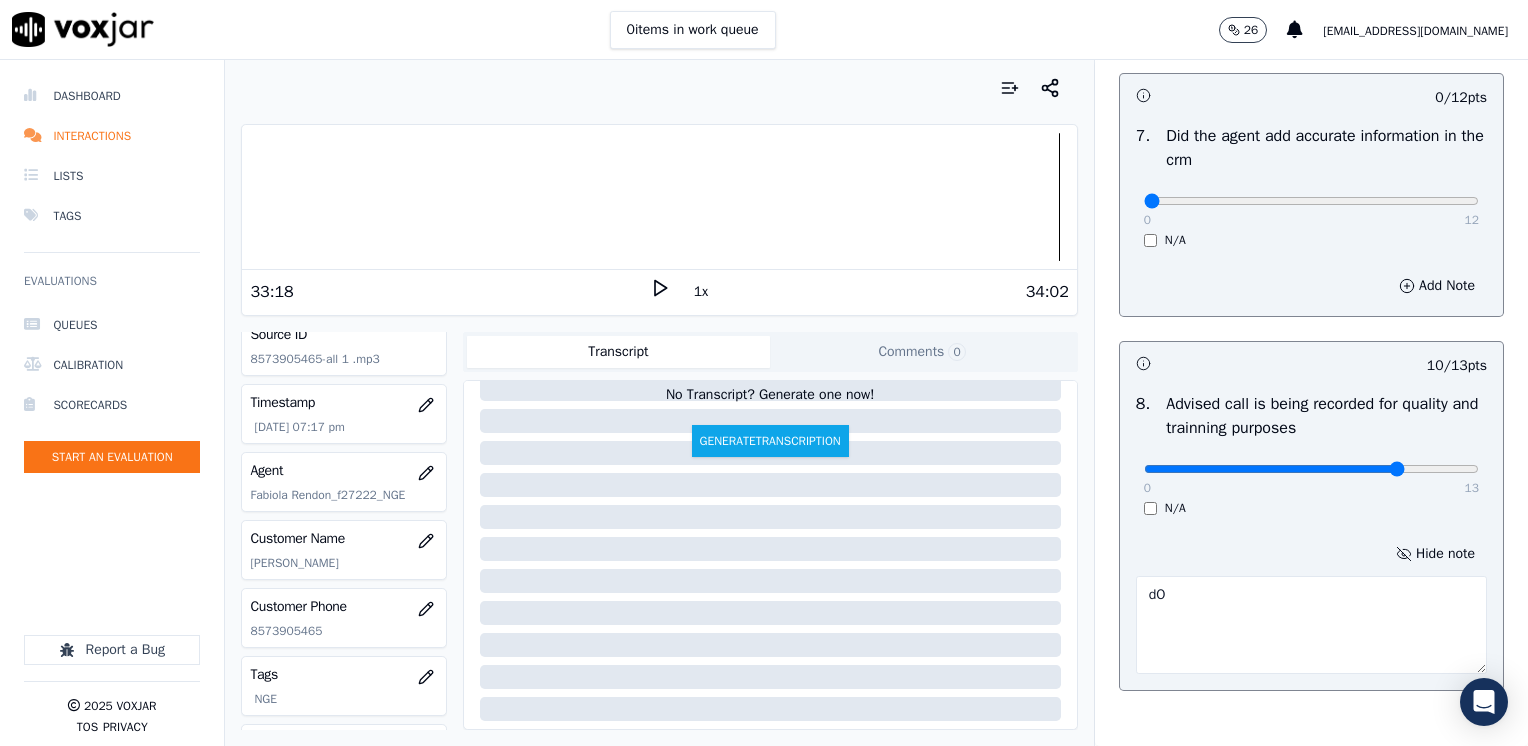 type on "d" 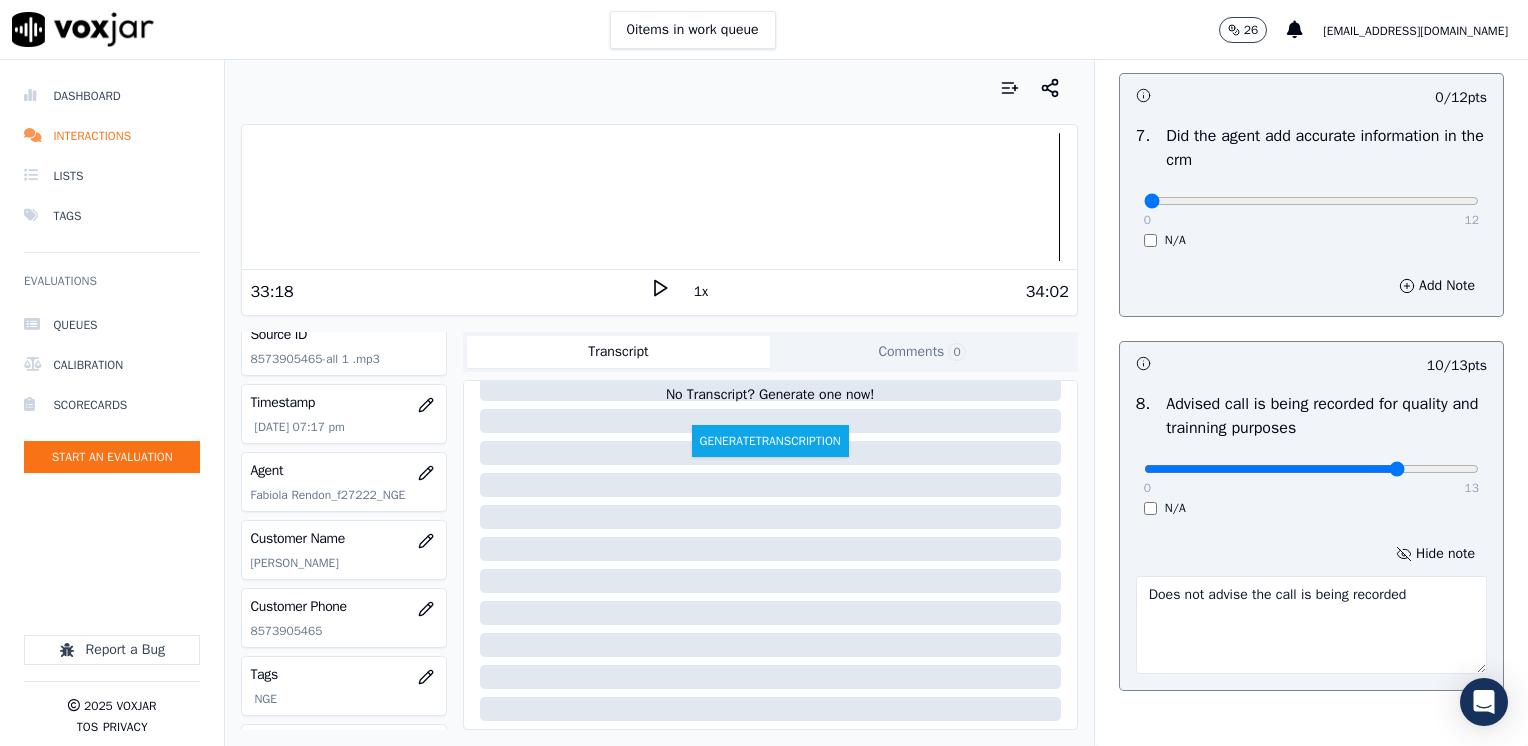 type on "Does not advise the call is being recorded" 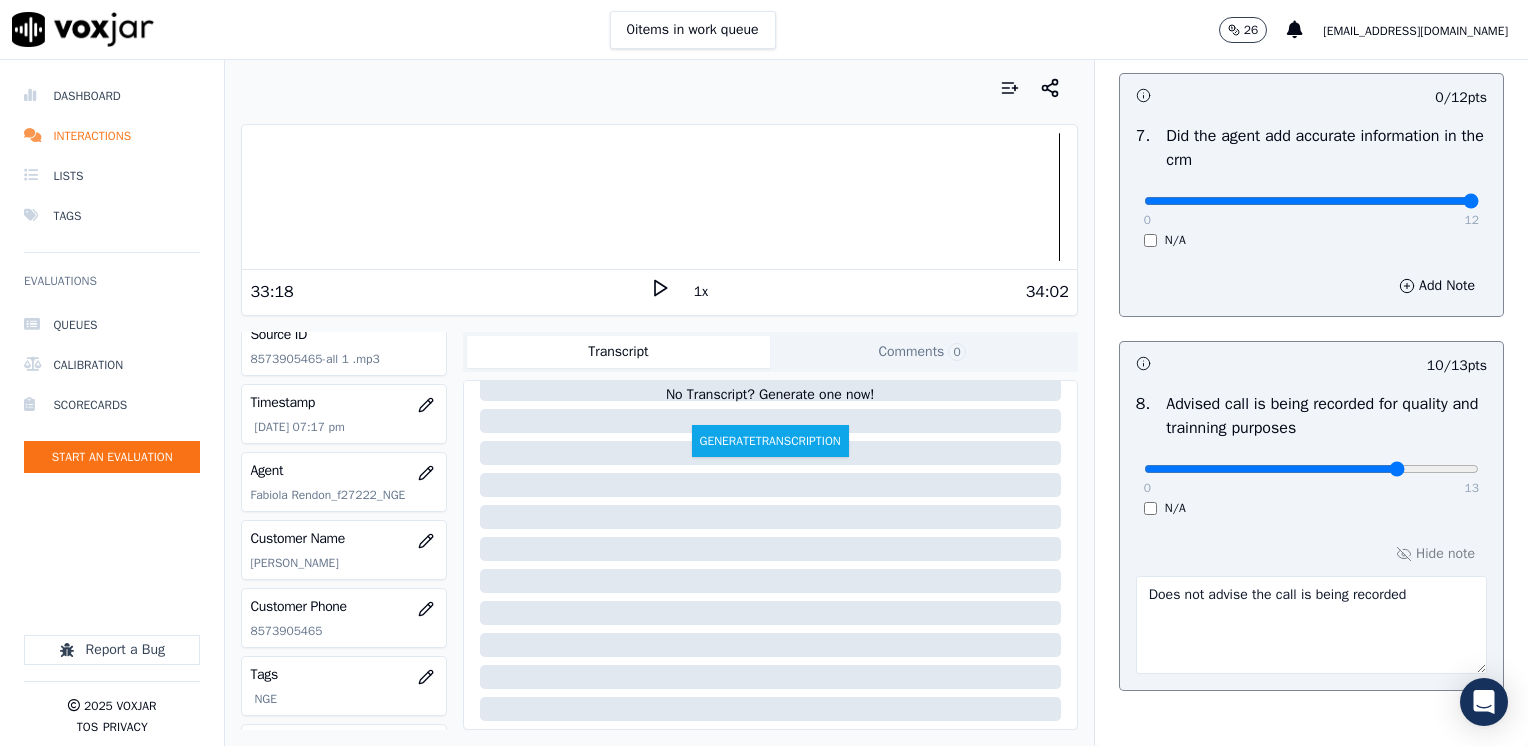 drag, startPoint x: 1136, startPoint y: 202, endPoint x: 1531, endPoint y: 223, distance: 395.55783 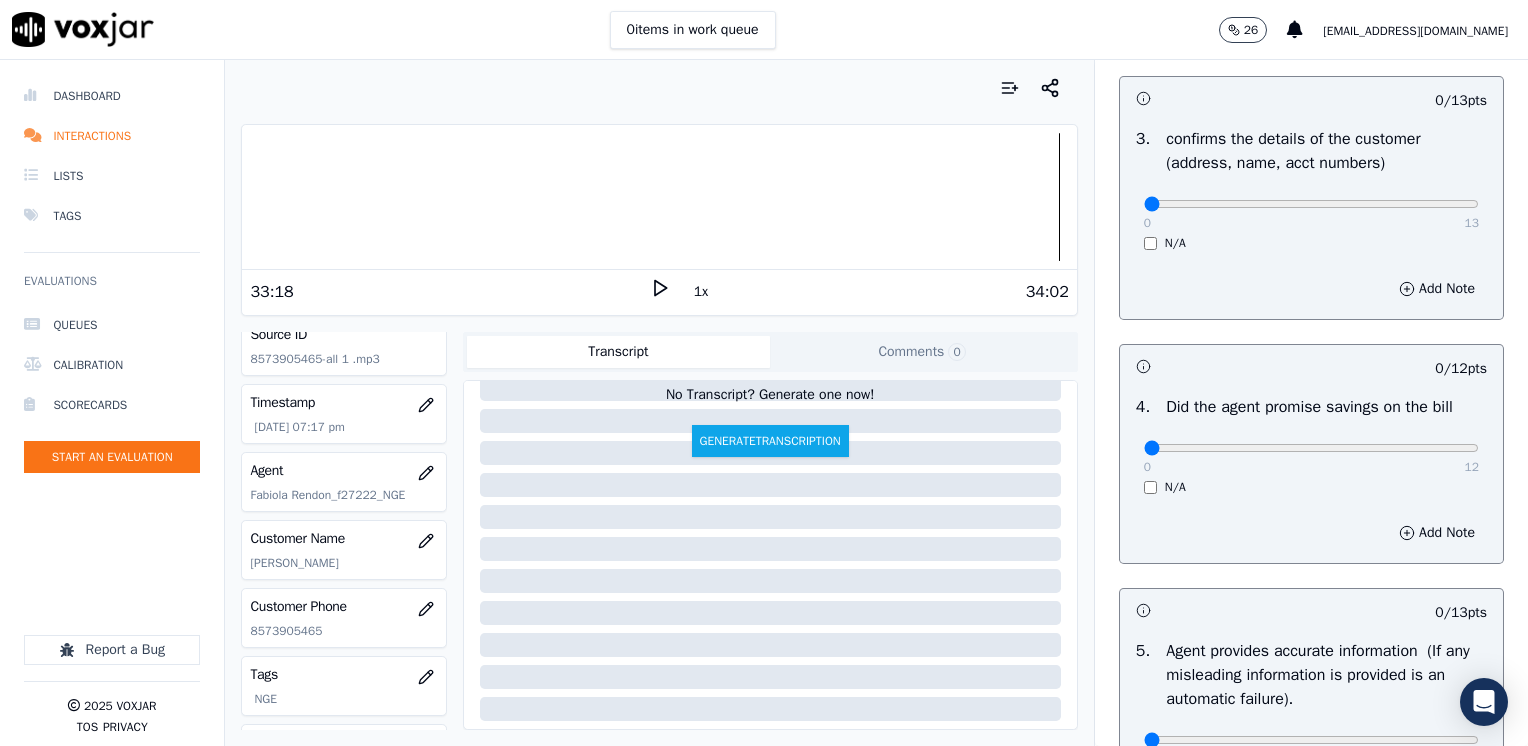 scroll, scrollTop: 753, scrollLeft: 0, axis: vertical 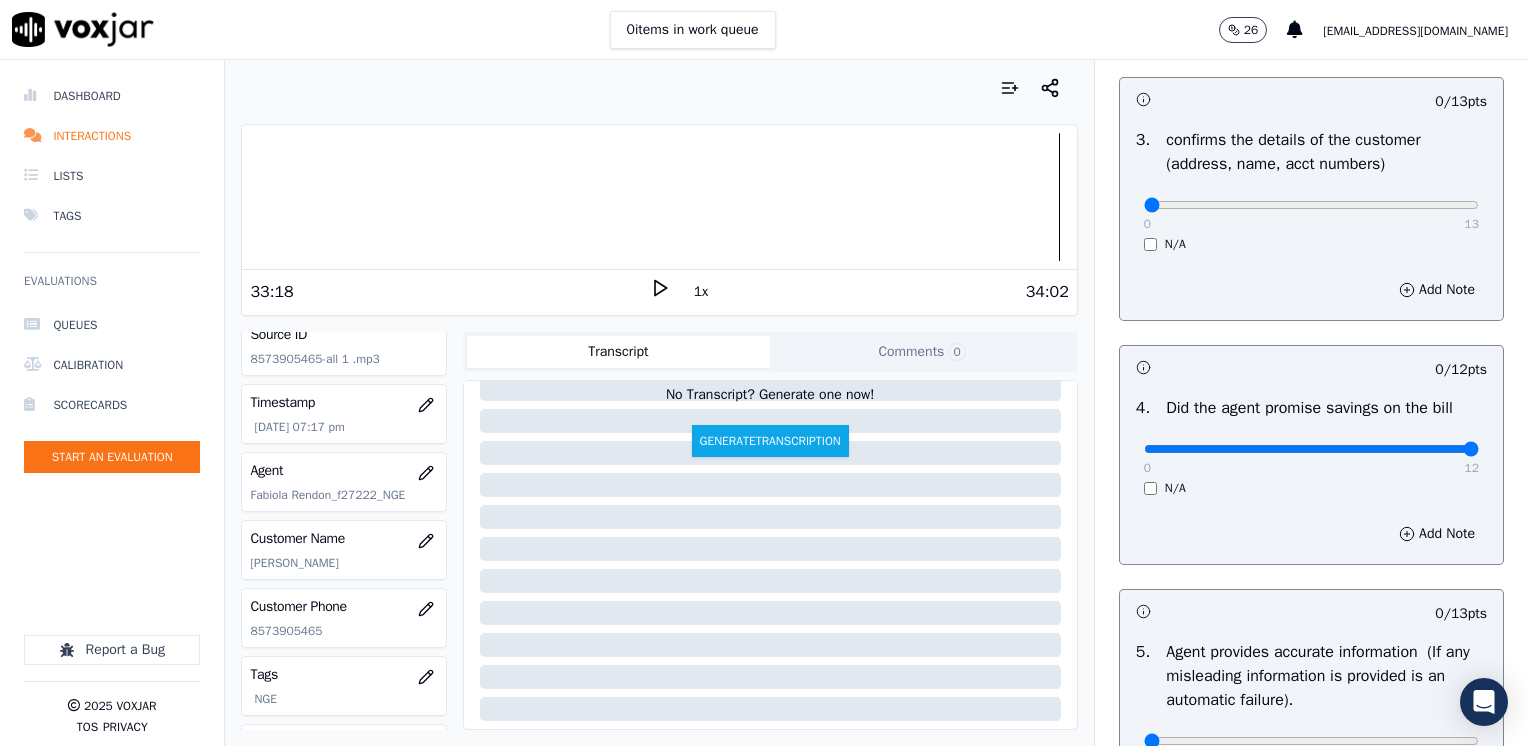 drag, startPoint x: 1125, startPoint y: 444, endPoint x: 1531, endPoint y: 489, distance: 408.48624 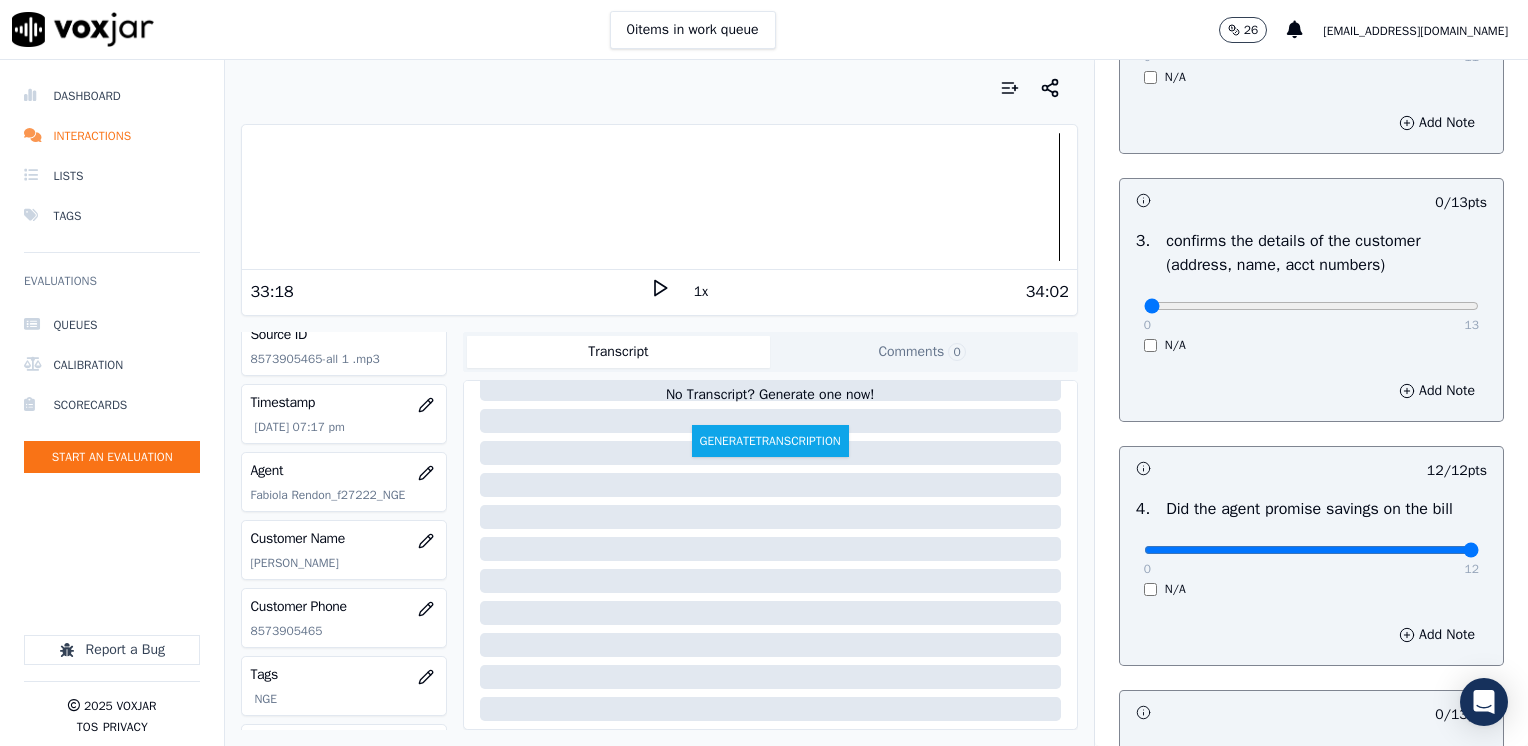 scroll, scrollTop: 653, scrollLeft: 0, axis: vertical 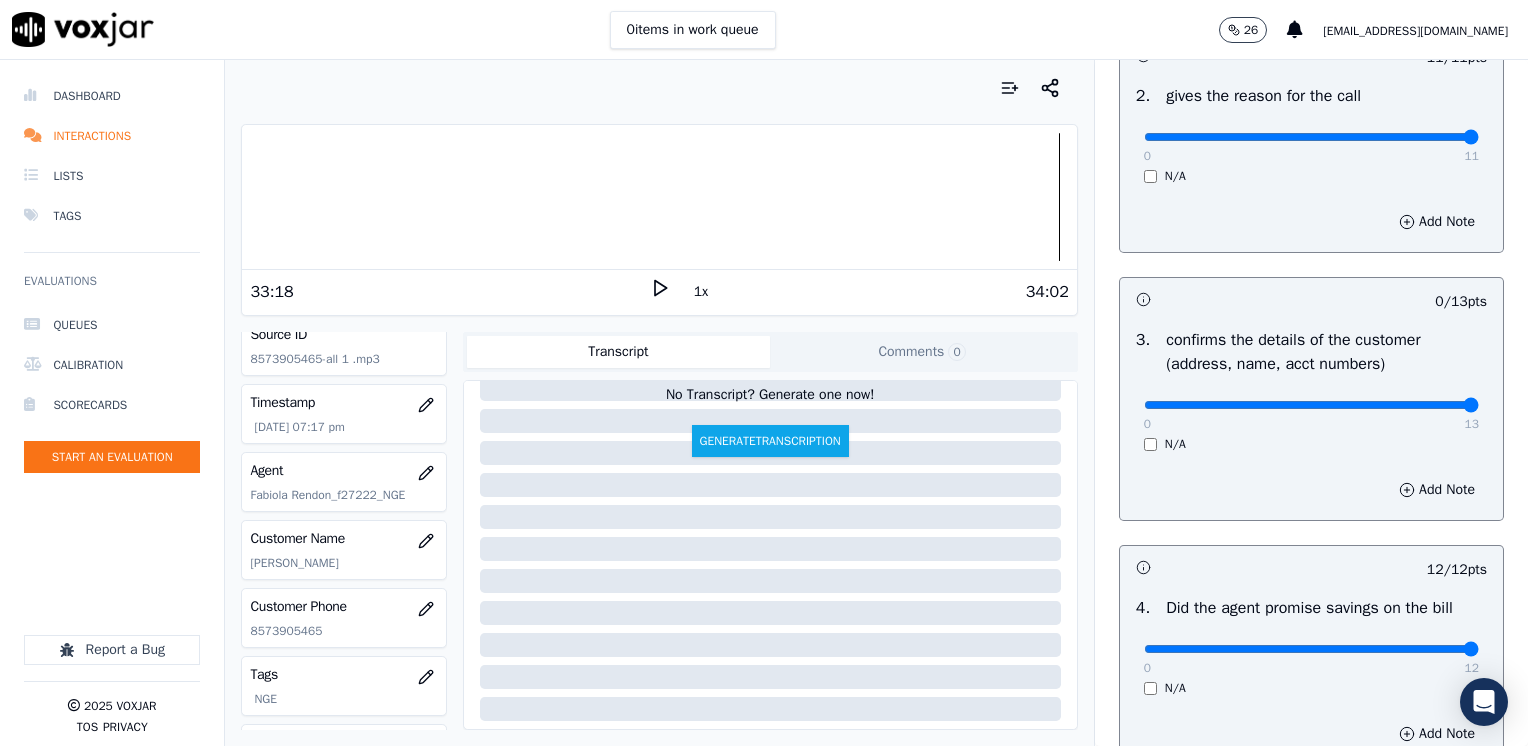 drag, startPoint x: 1132, startPoint y: 406, endPoint x: 1531, endPoint y: 409, distance: 399.0113 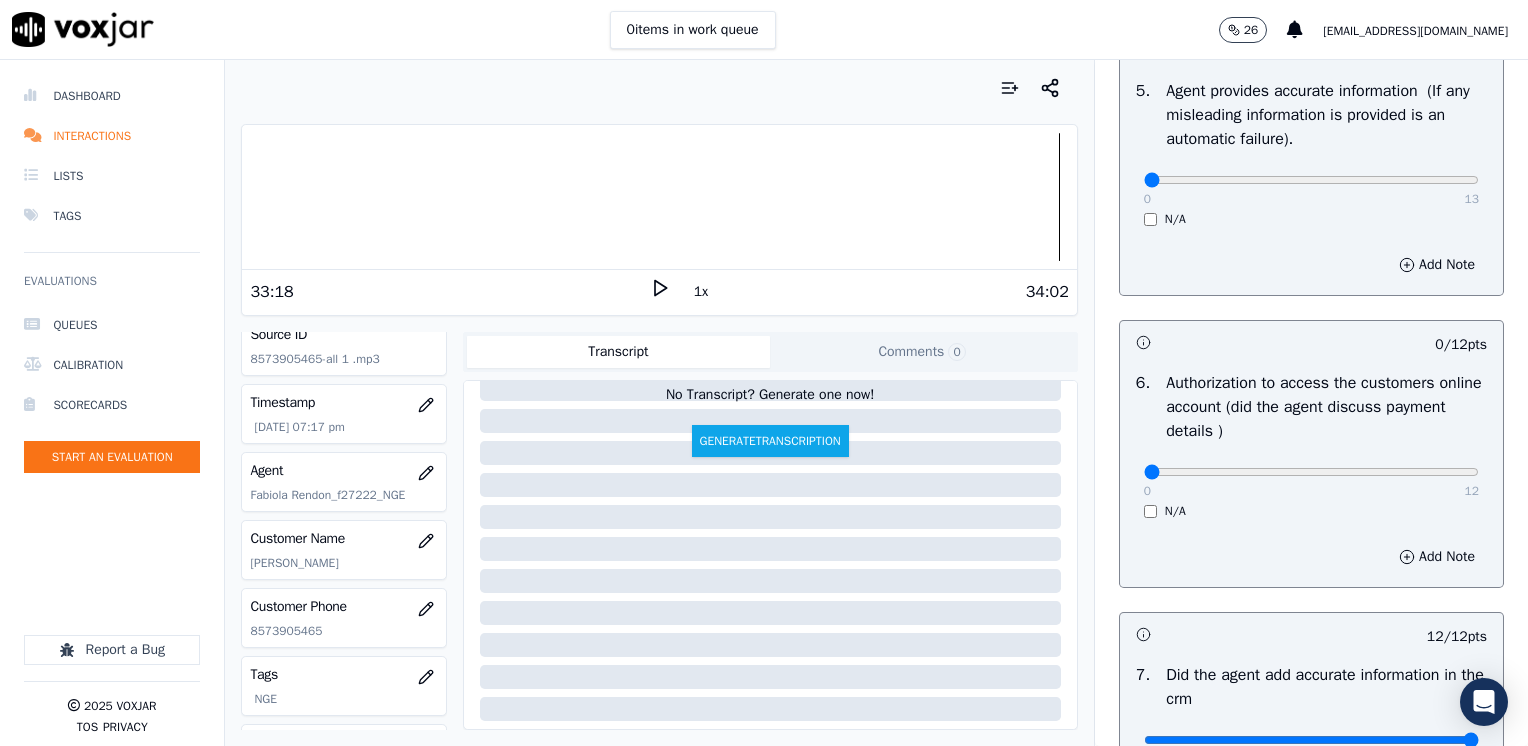 scroll, scrollTop: 1453, scrollLeft: 0, axis: vertical 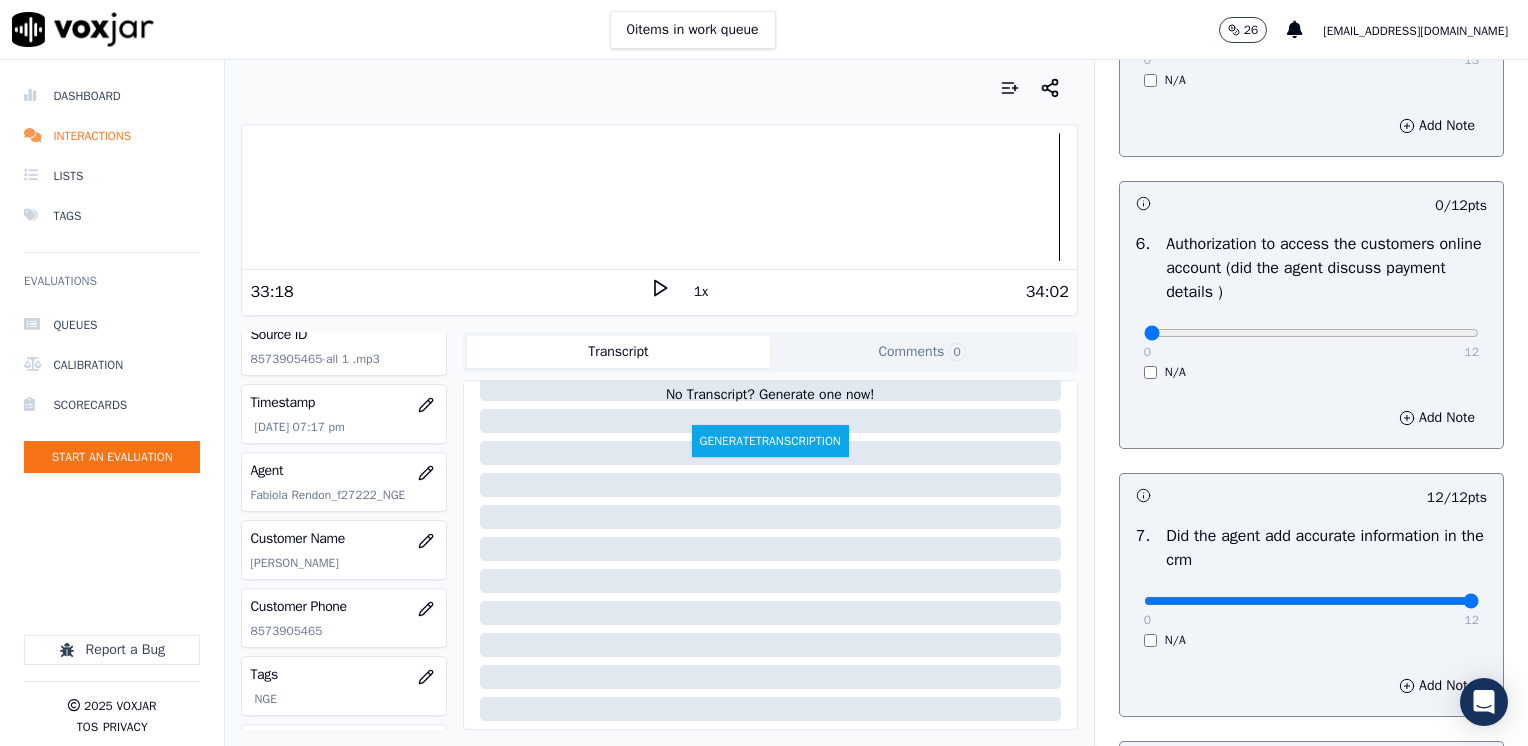 click on "N/A" at bounding box center (1311, 372) 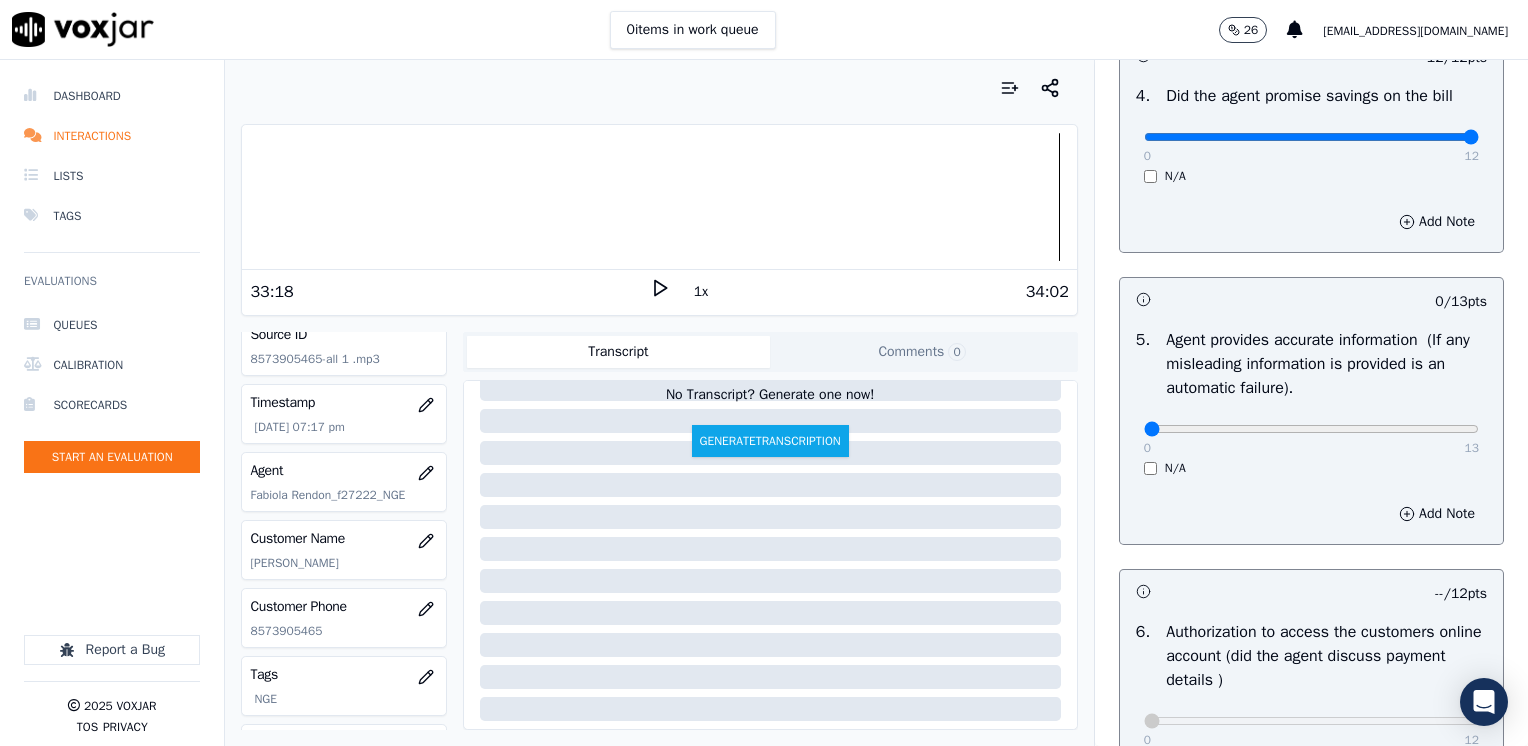 scroll, scrollTop: 1059, scrollLeft: 0, axis: vertical 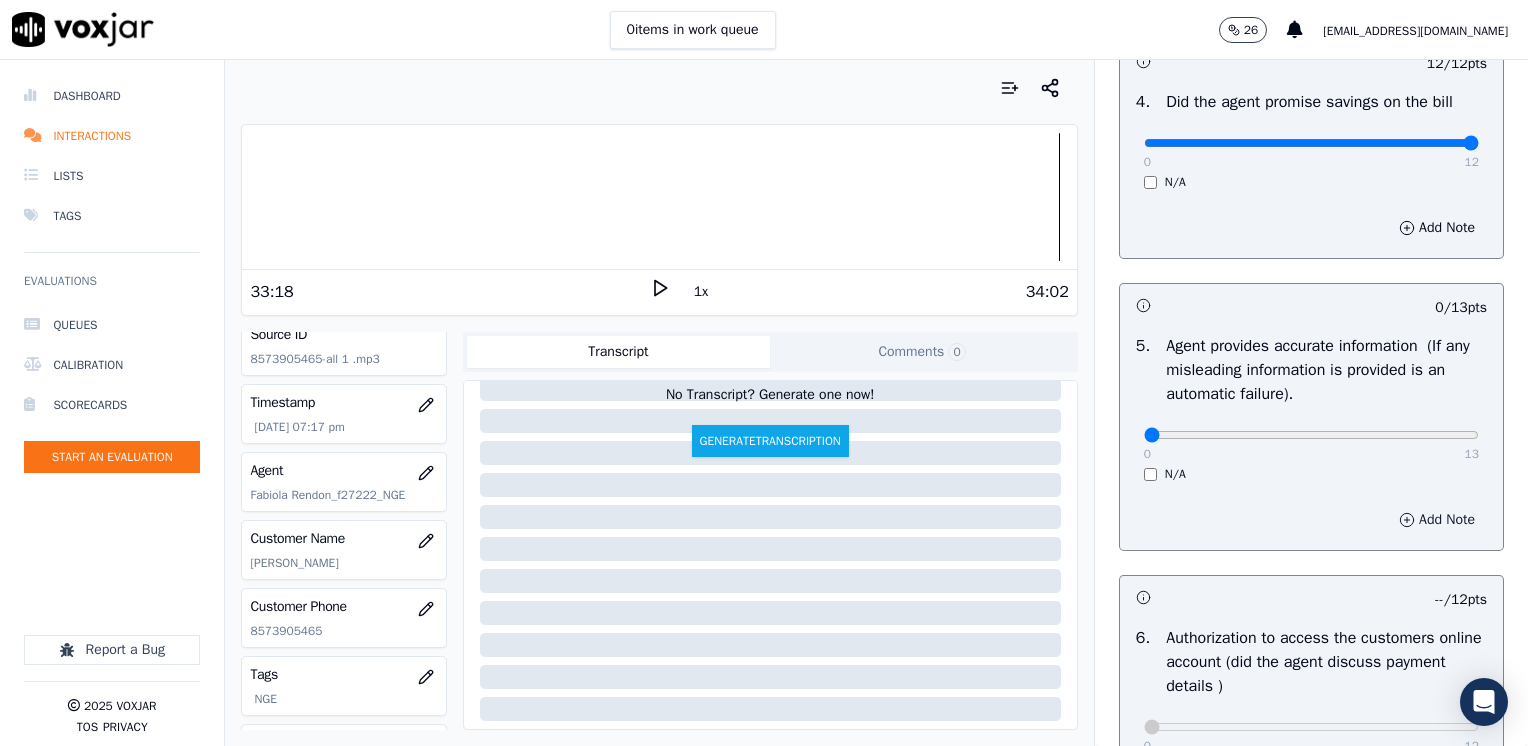 click on "Add Note" at bounding box center (1437, 520) 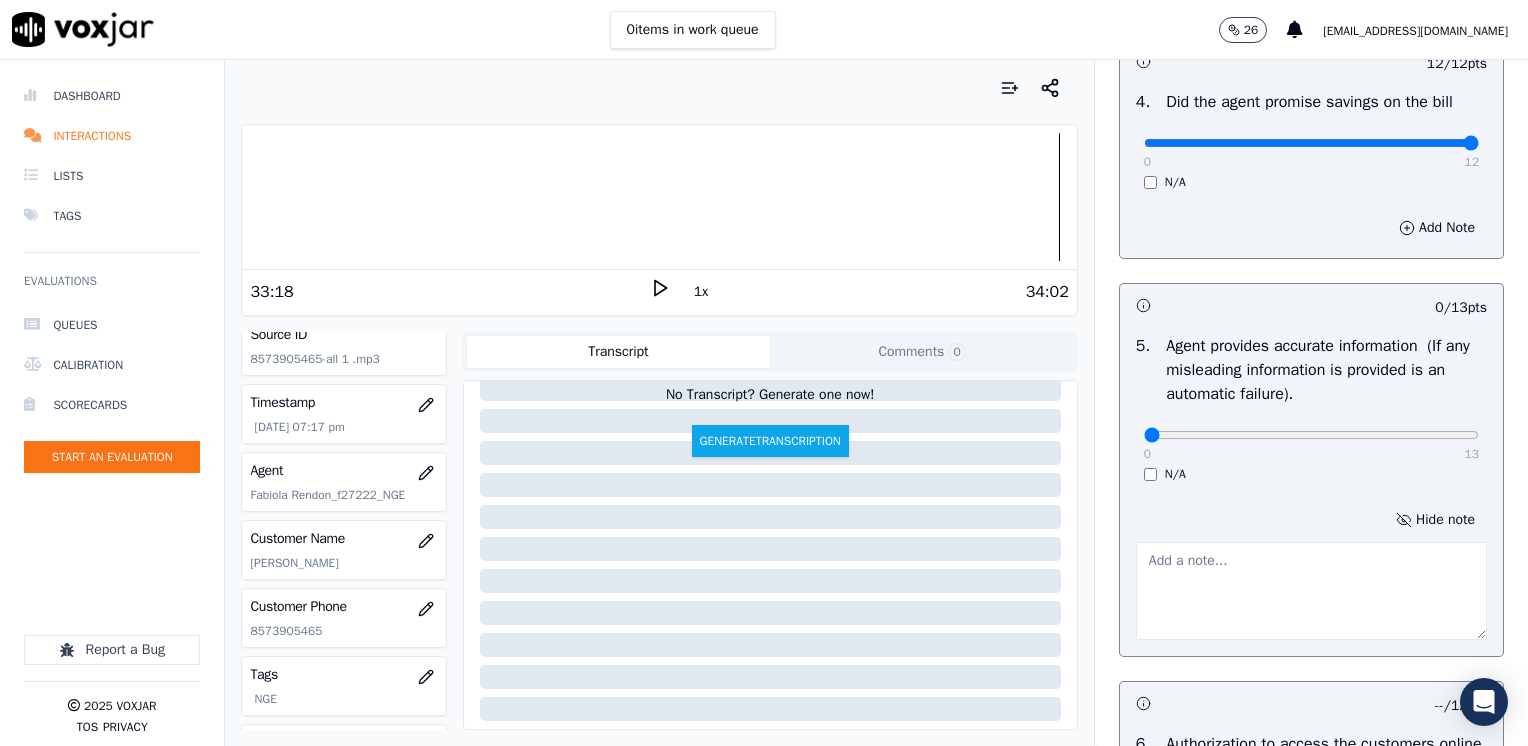 click at bounding box center [1311, 591] 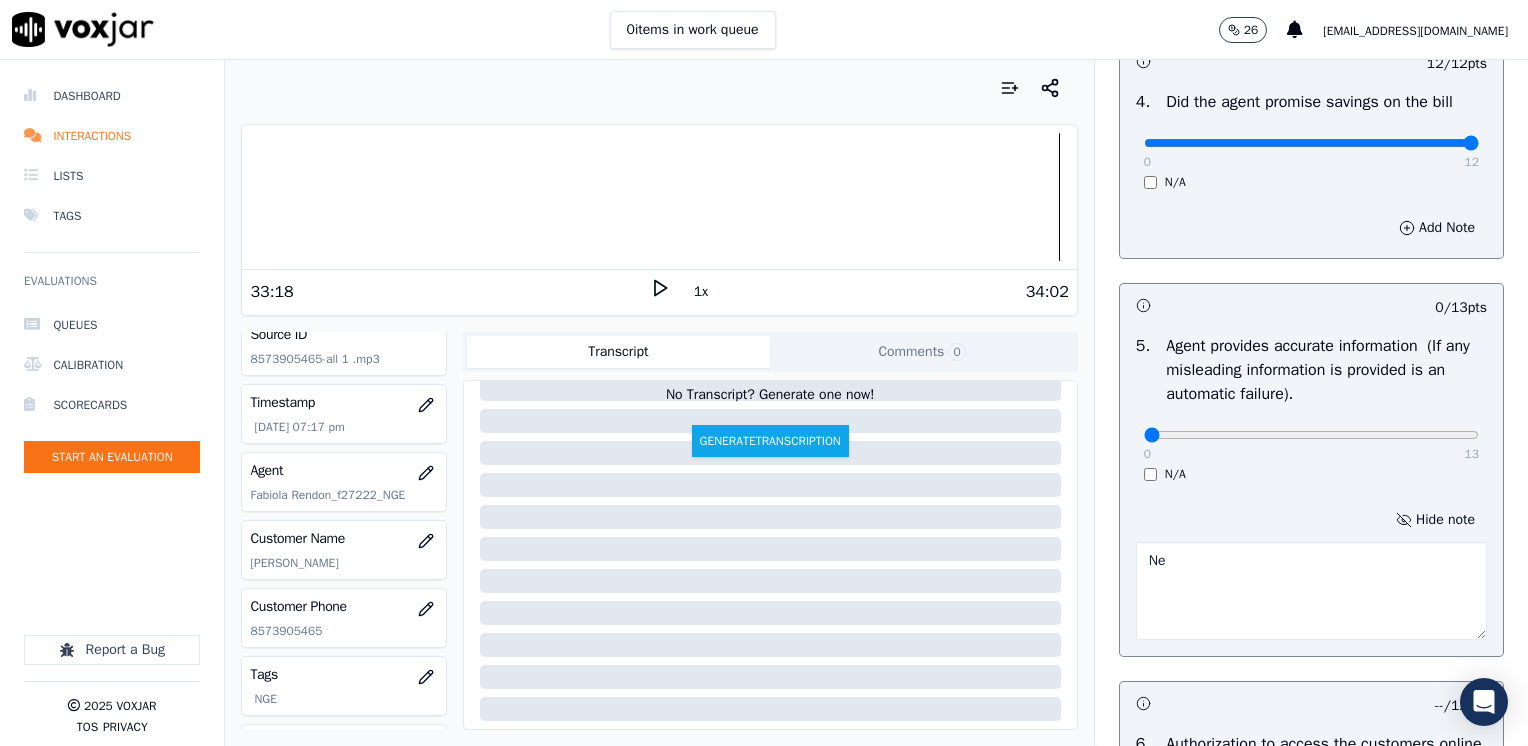 type on "N" 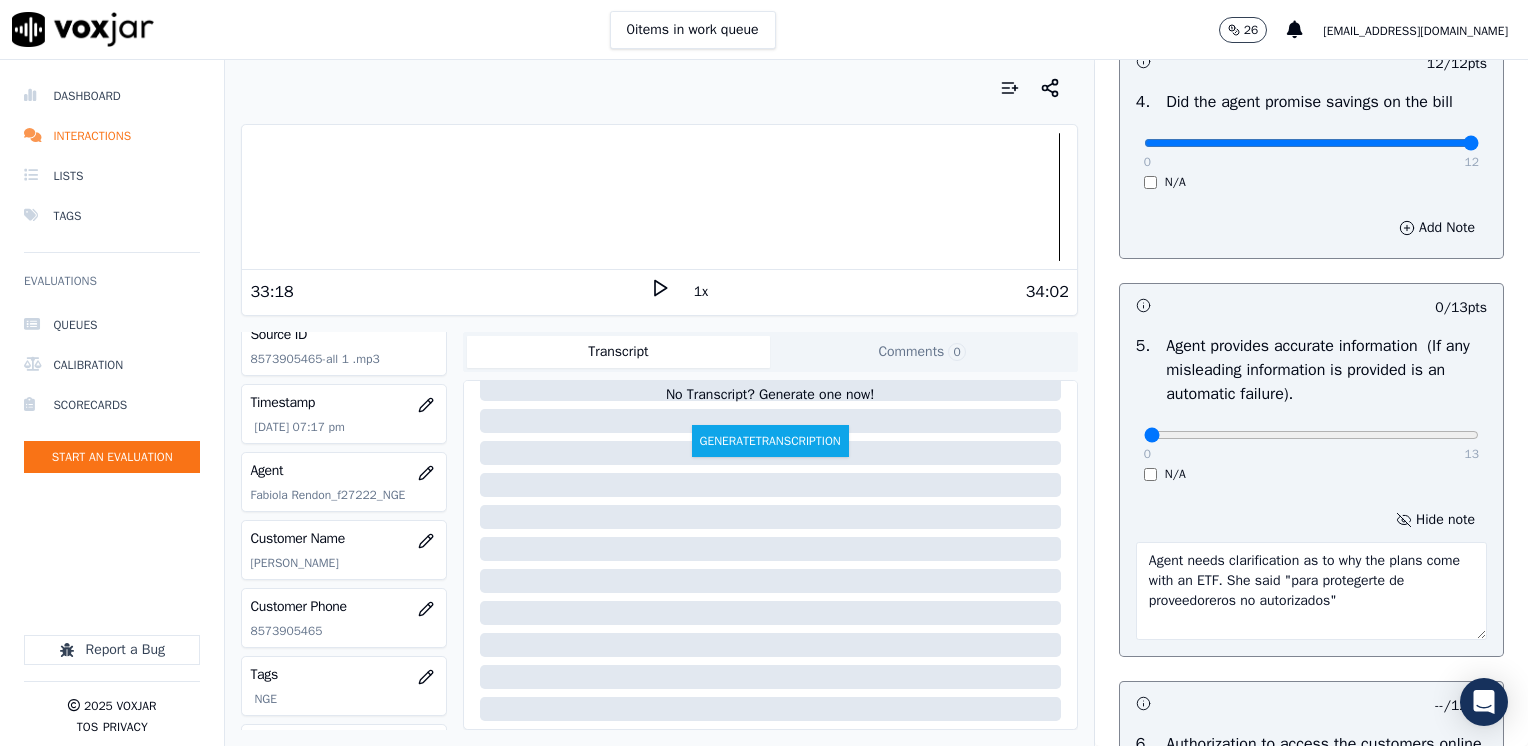type on "Agent needs clarification as to why the plans come with an ETF. She said "para protegerte de proveedoreros no autorizados"" 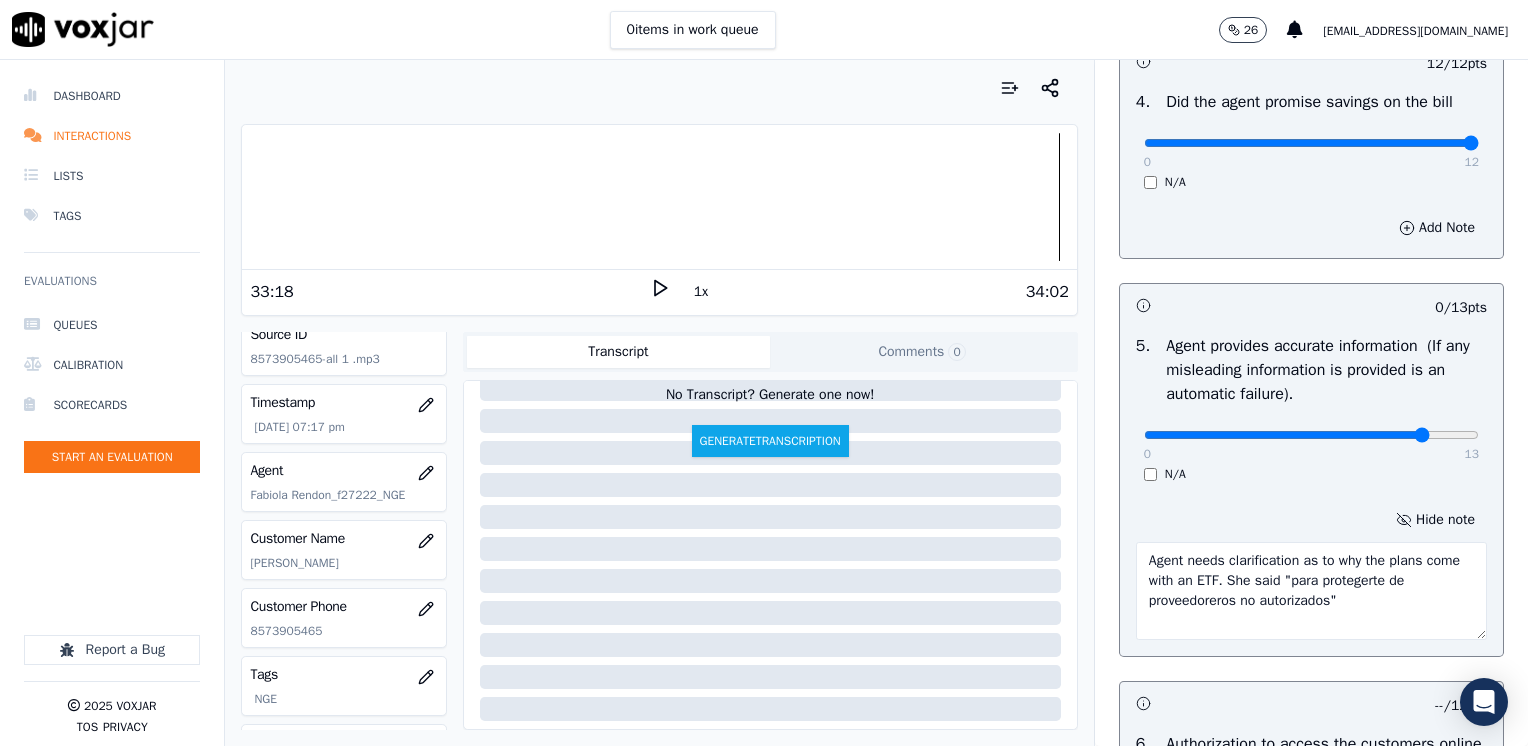 type on "11" 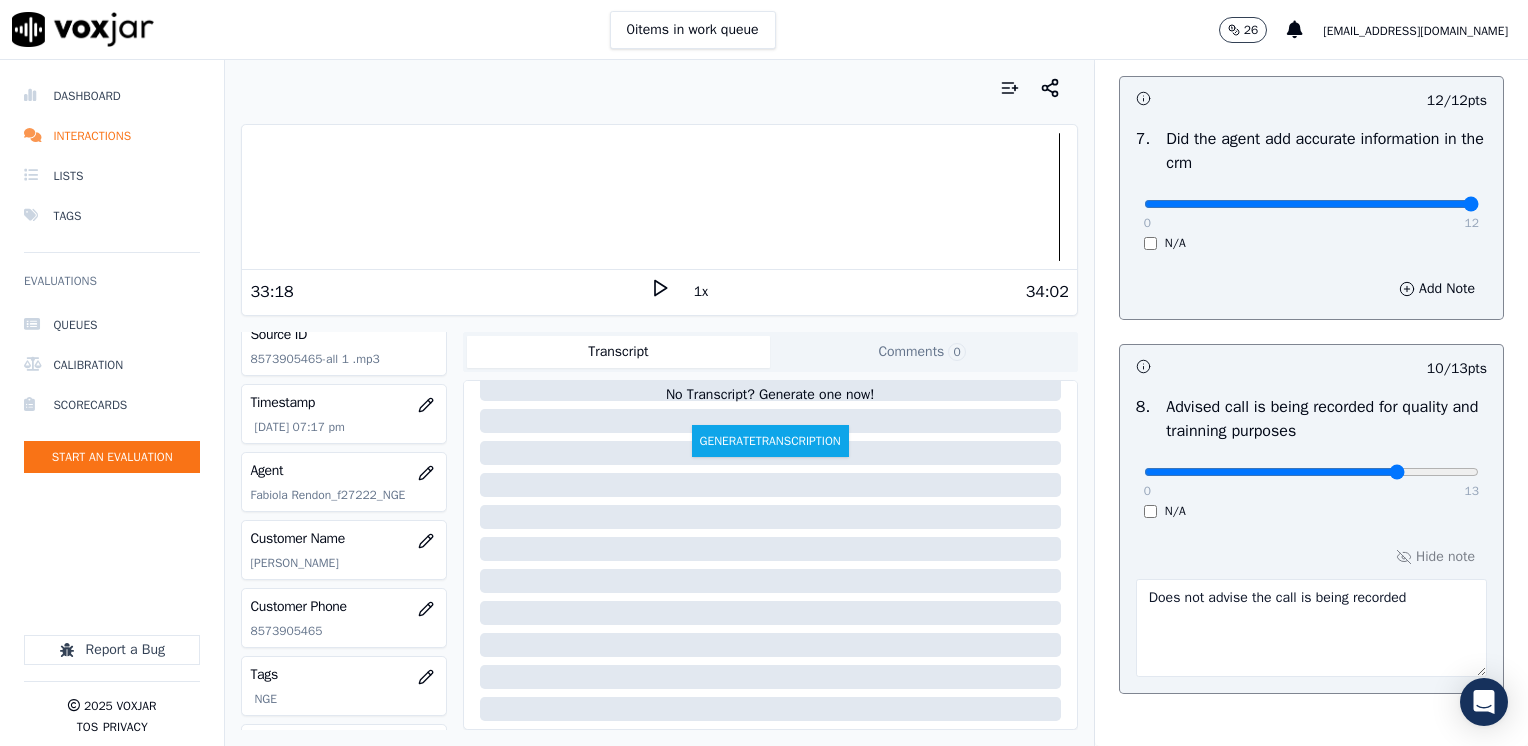 scroll, scrollTop: 2064, scrollLeft: 0, axis: vertical 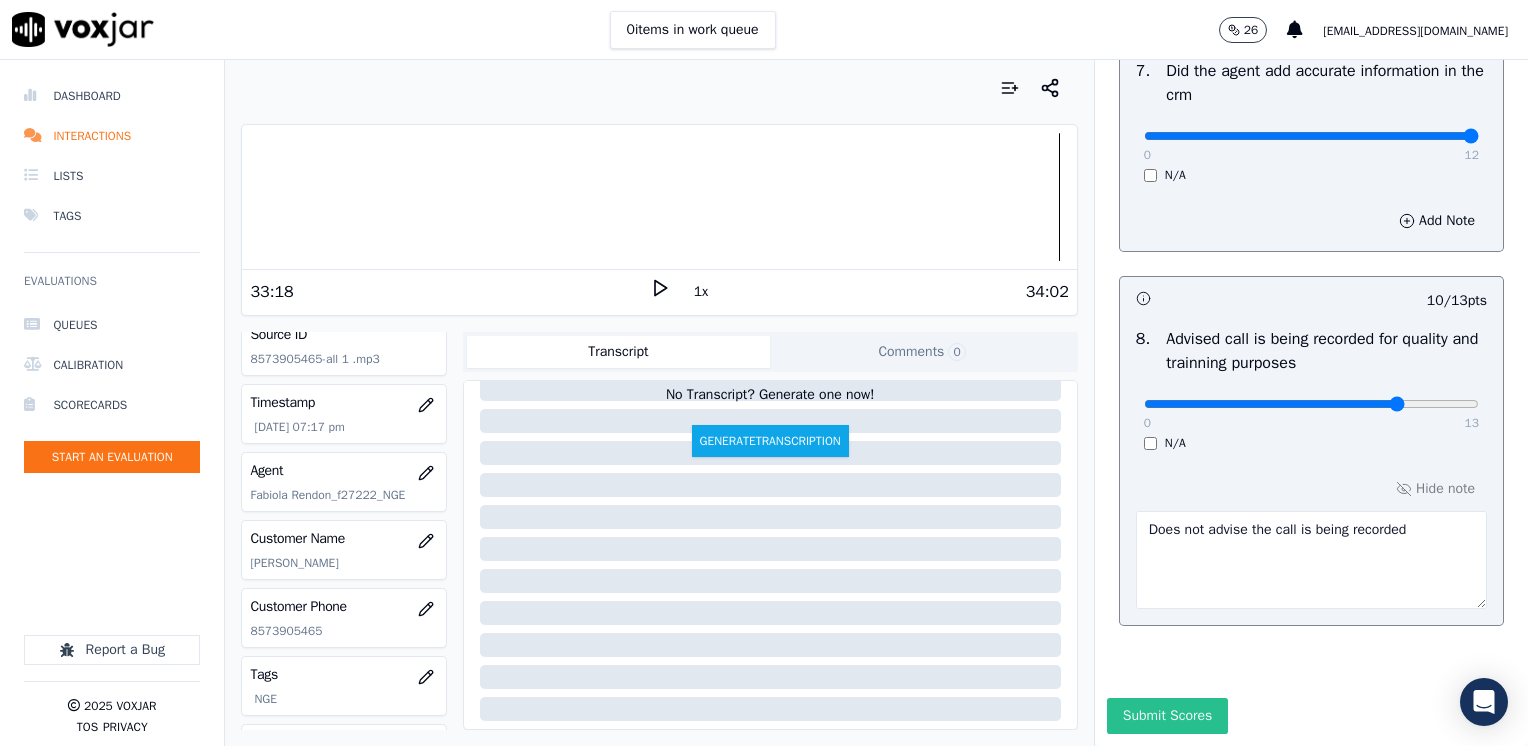click on "Submit Scores" at bounding box center [1167, 716] 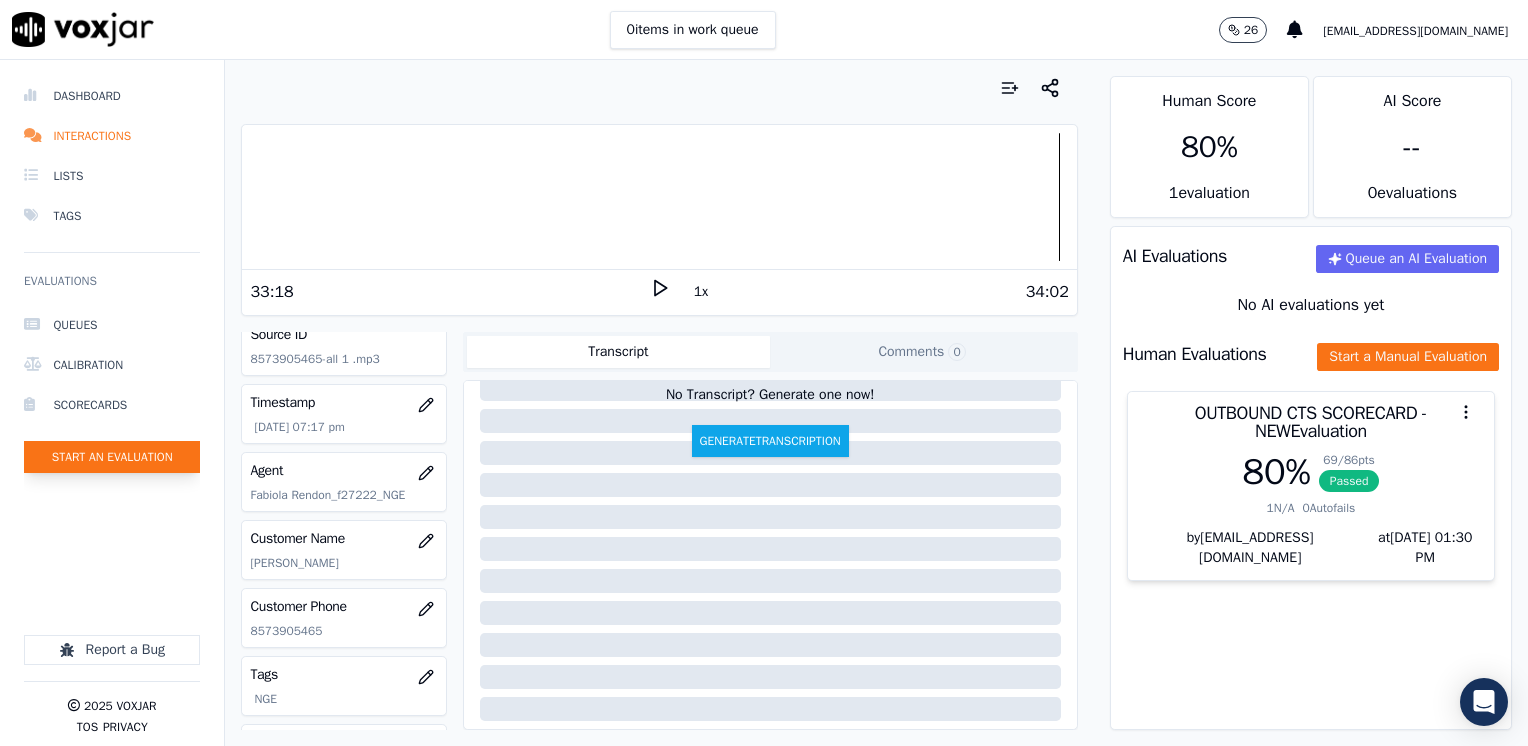 click on "Start an Evaluation" 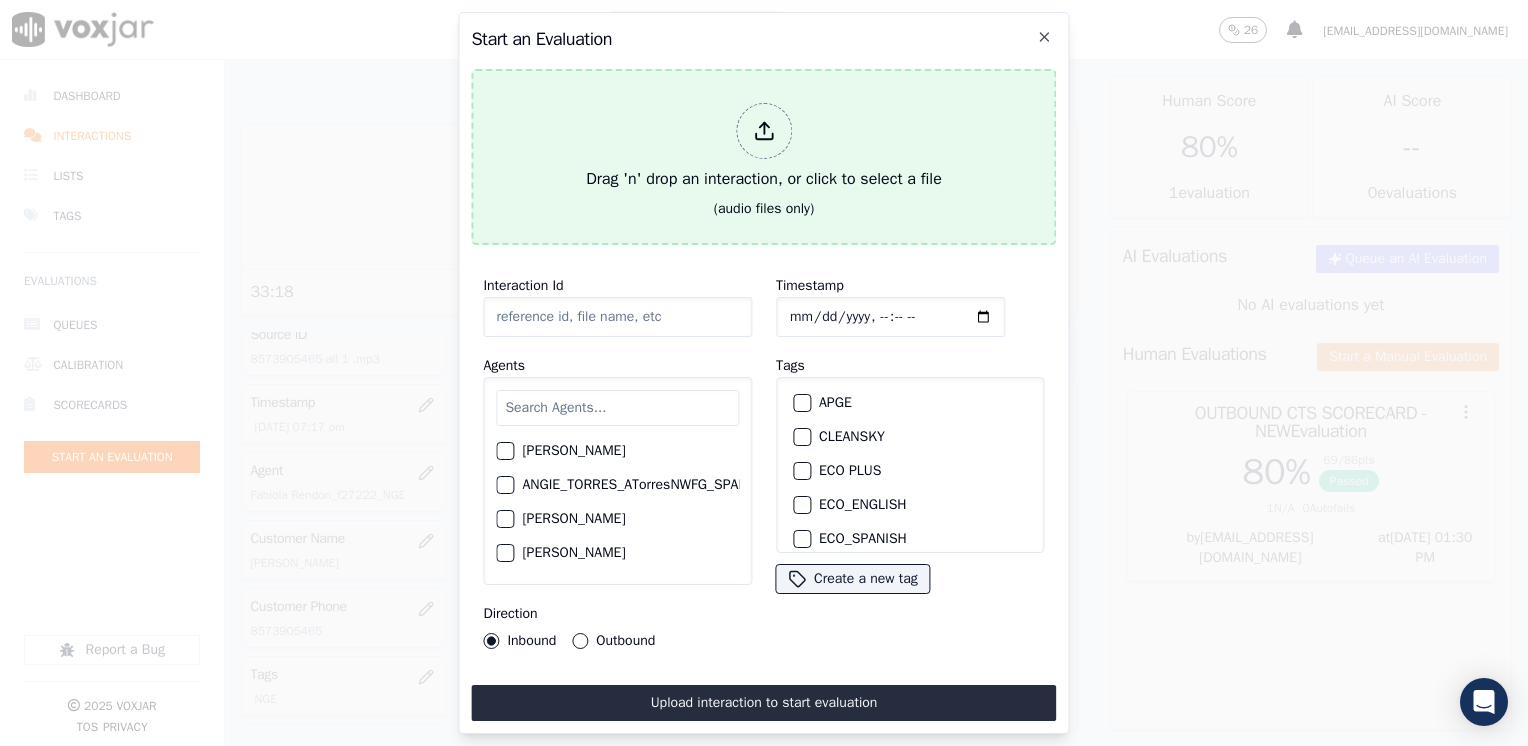 click at bounding box center [764, 131] 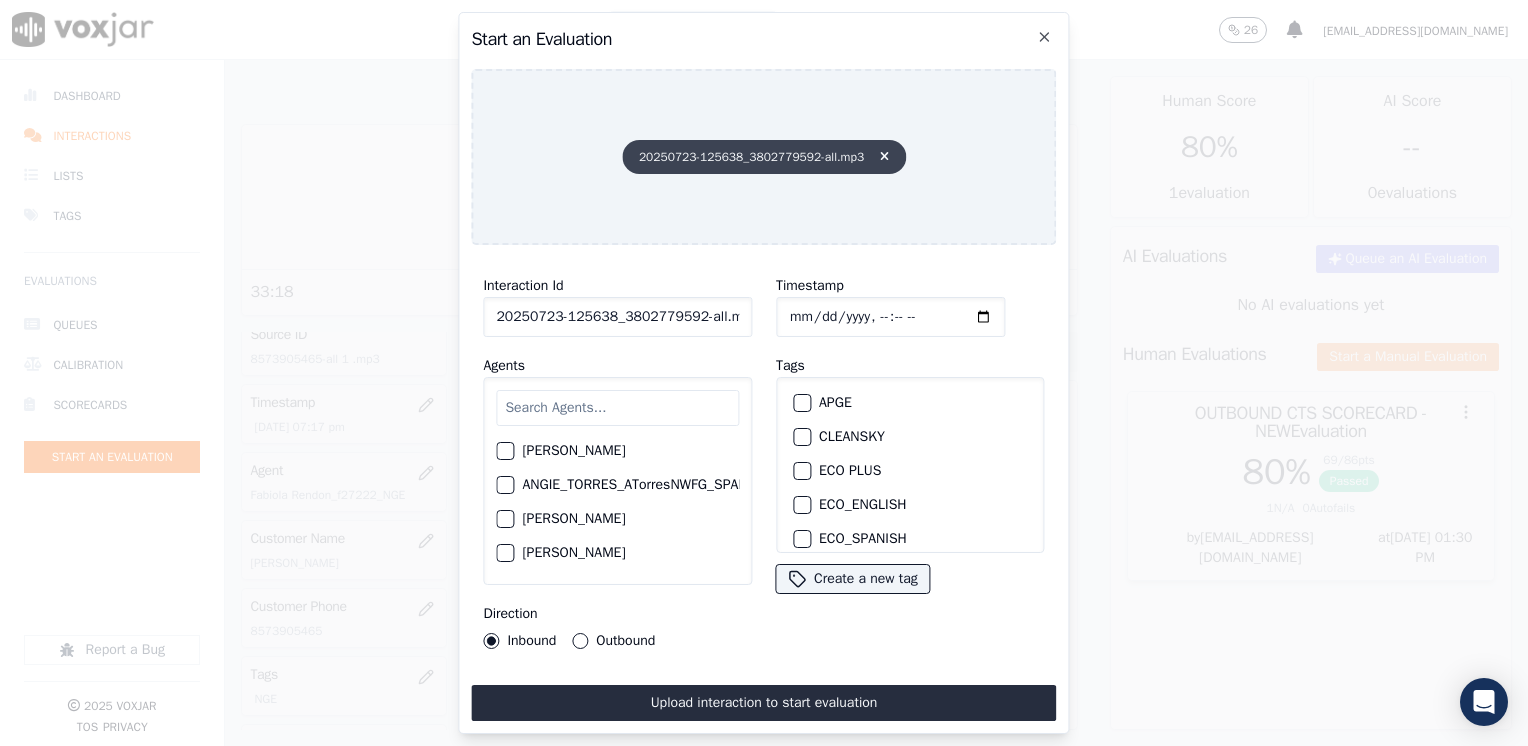 click on "20250723-125638_3802779592-all.mp3" at bounding box center [764, 157] 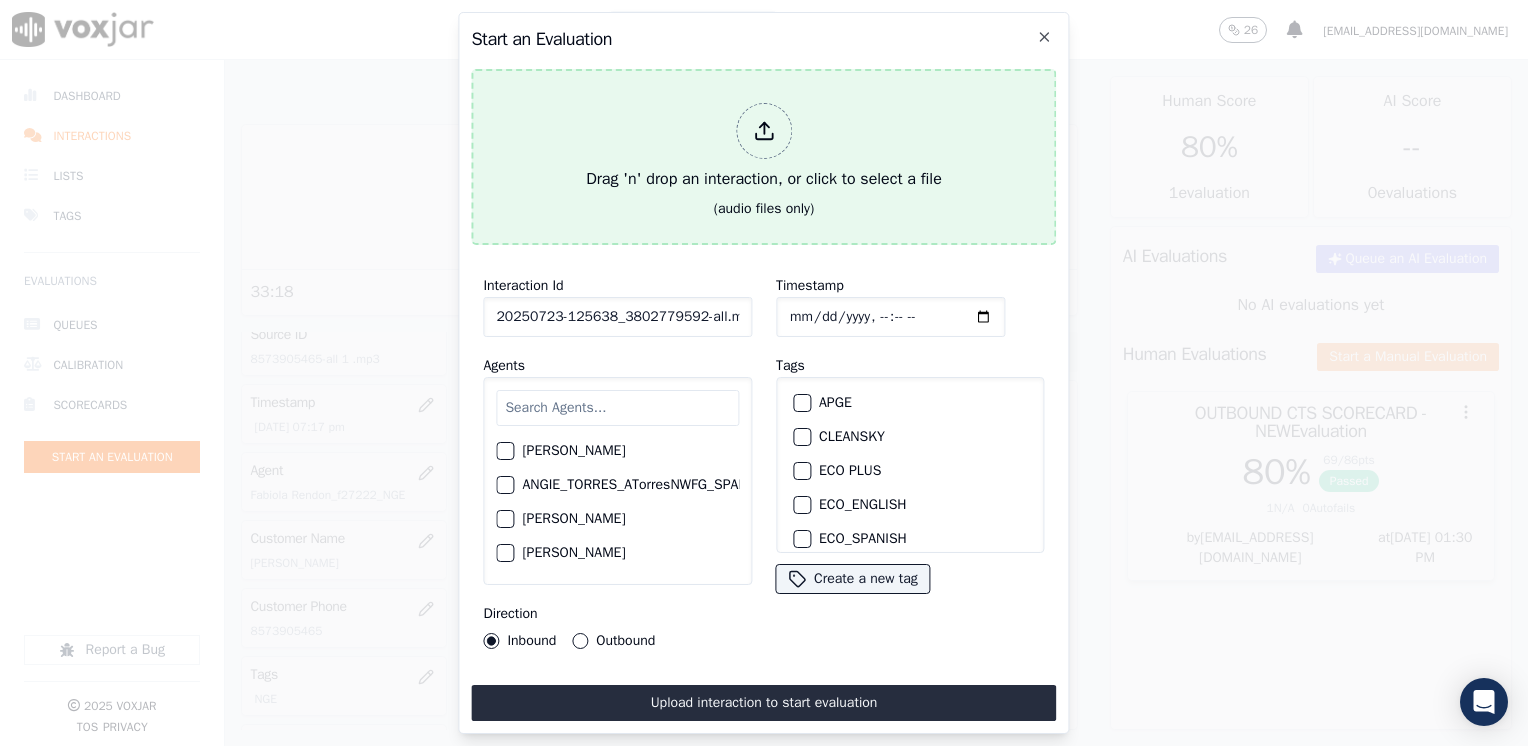click 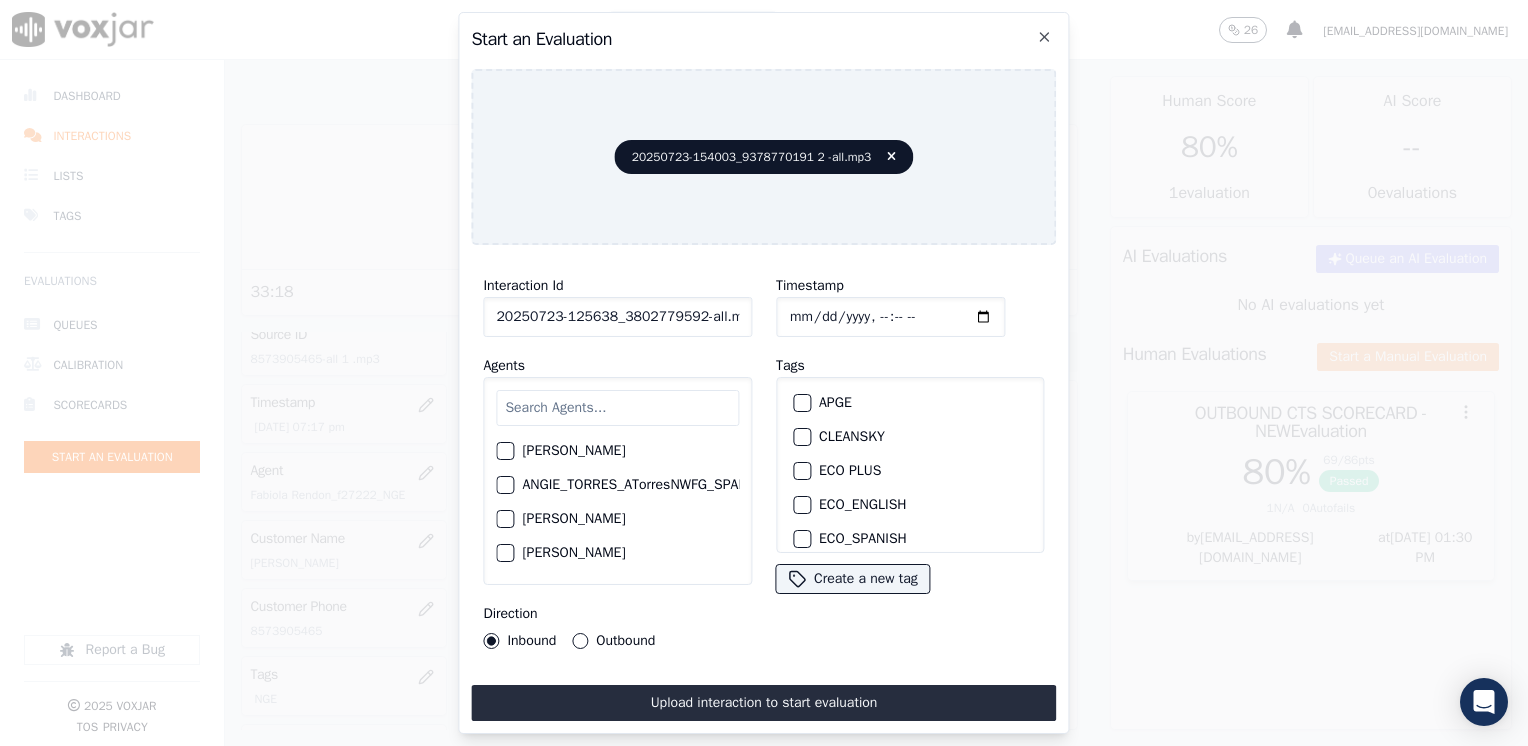 click at bounding box center (617, 408) 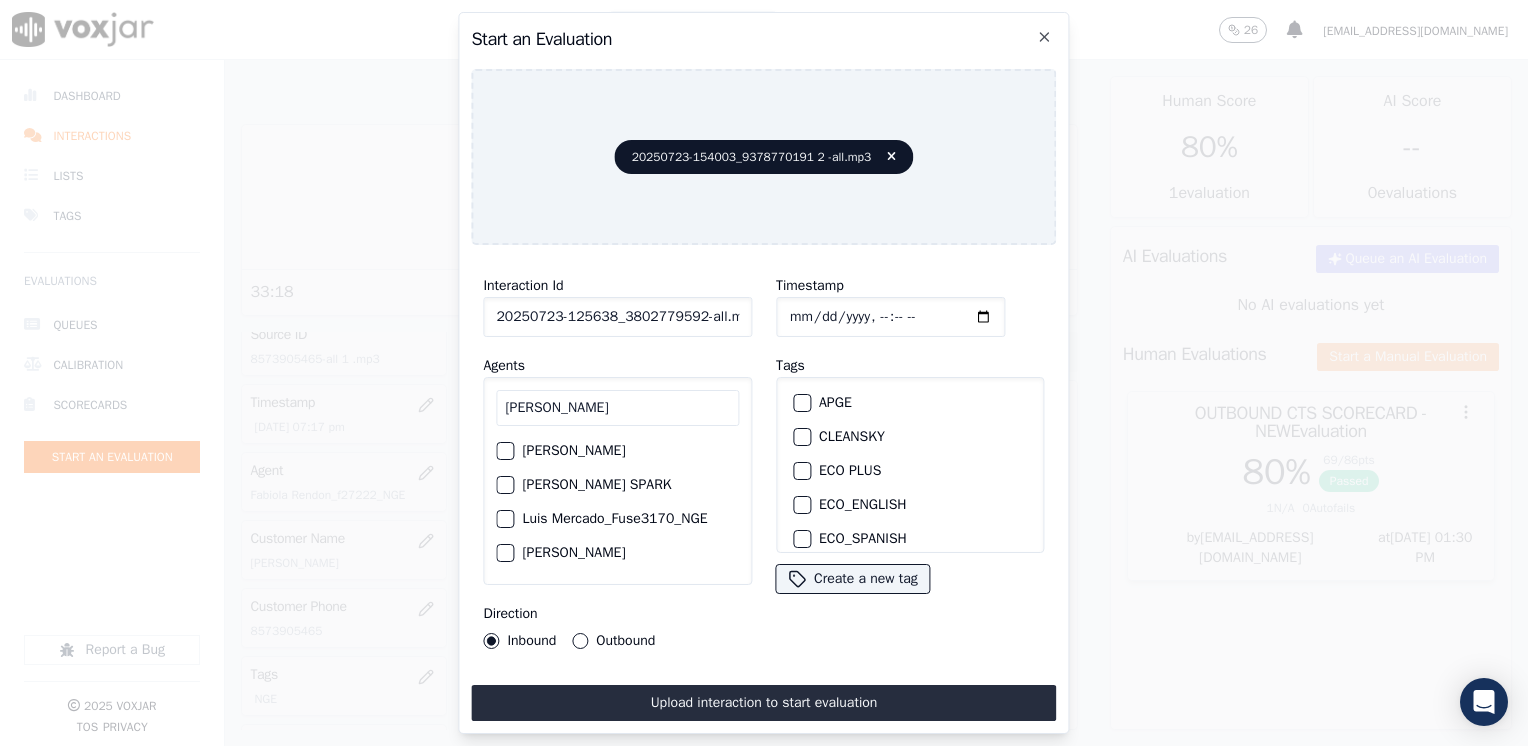 type on "[PERSON_NAME]" 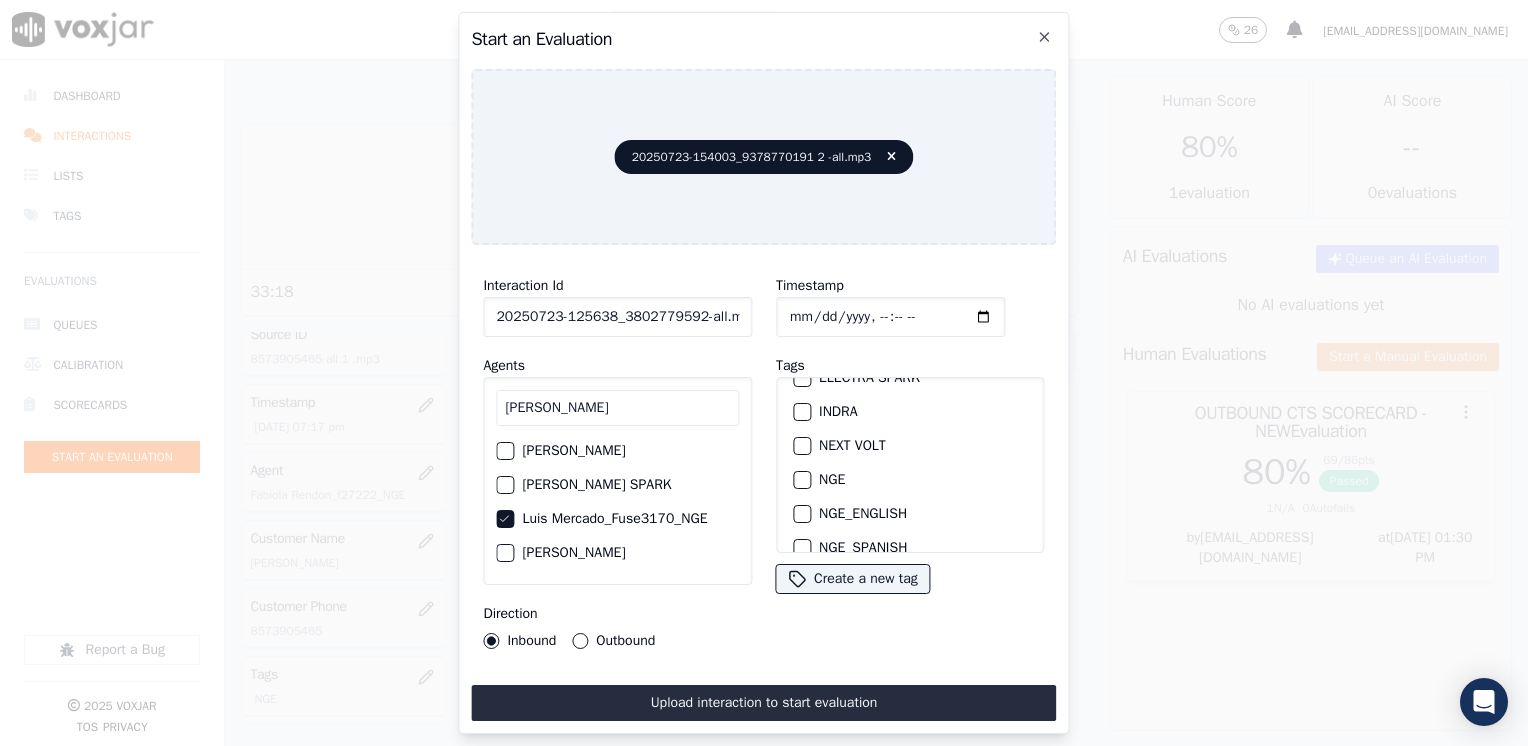 scroll, scrollTop: 200, scrollLeft: 0, axis: vertical 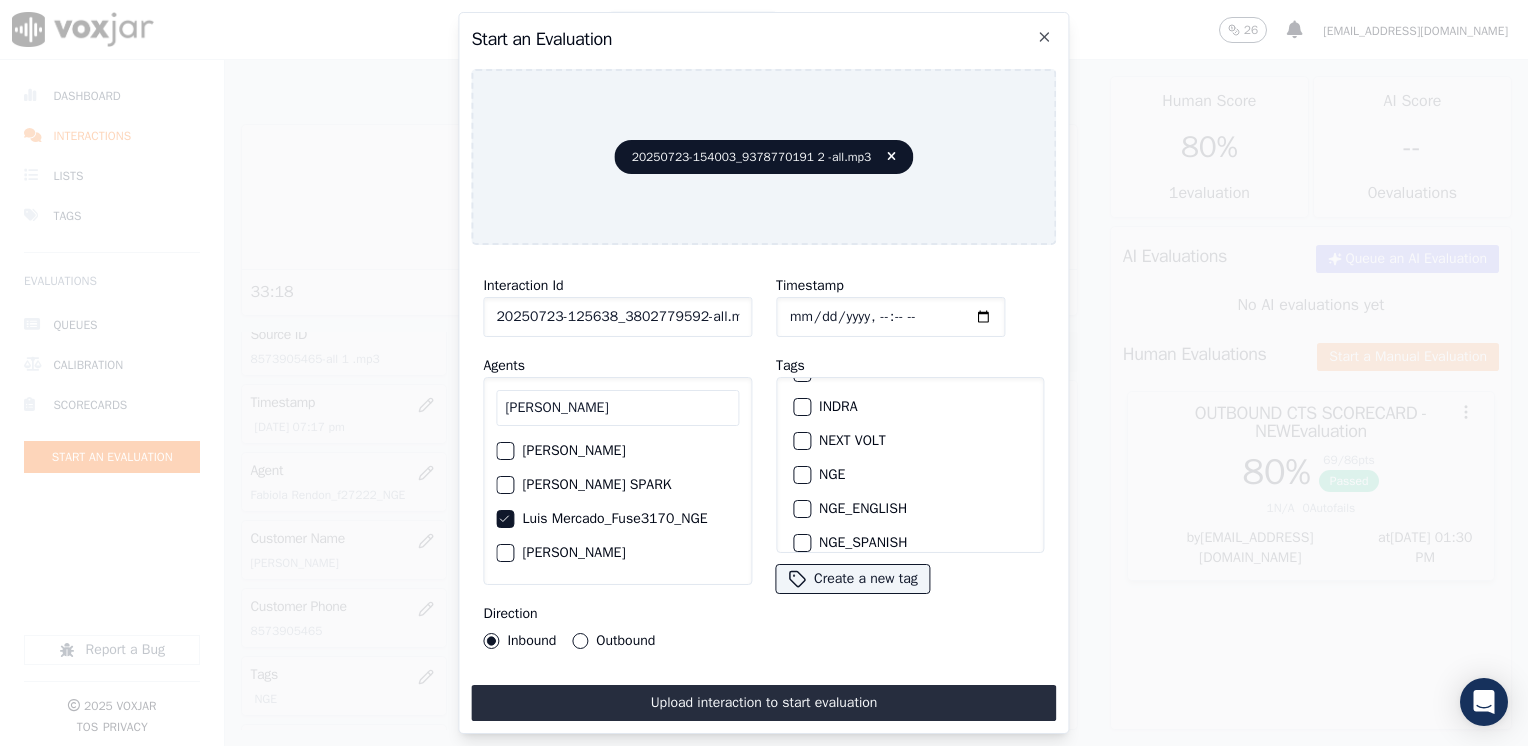 click at bounding box center (801, 475) 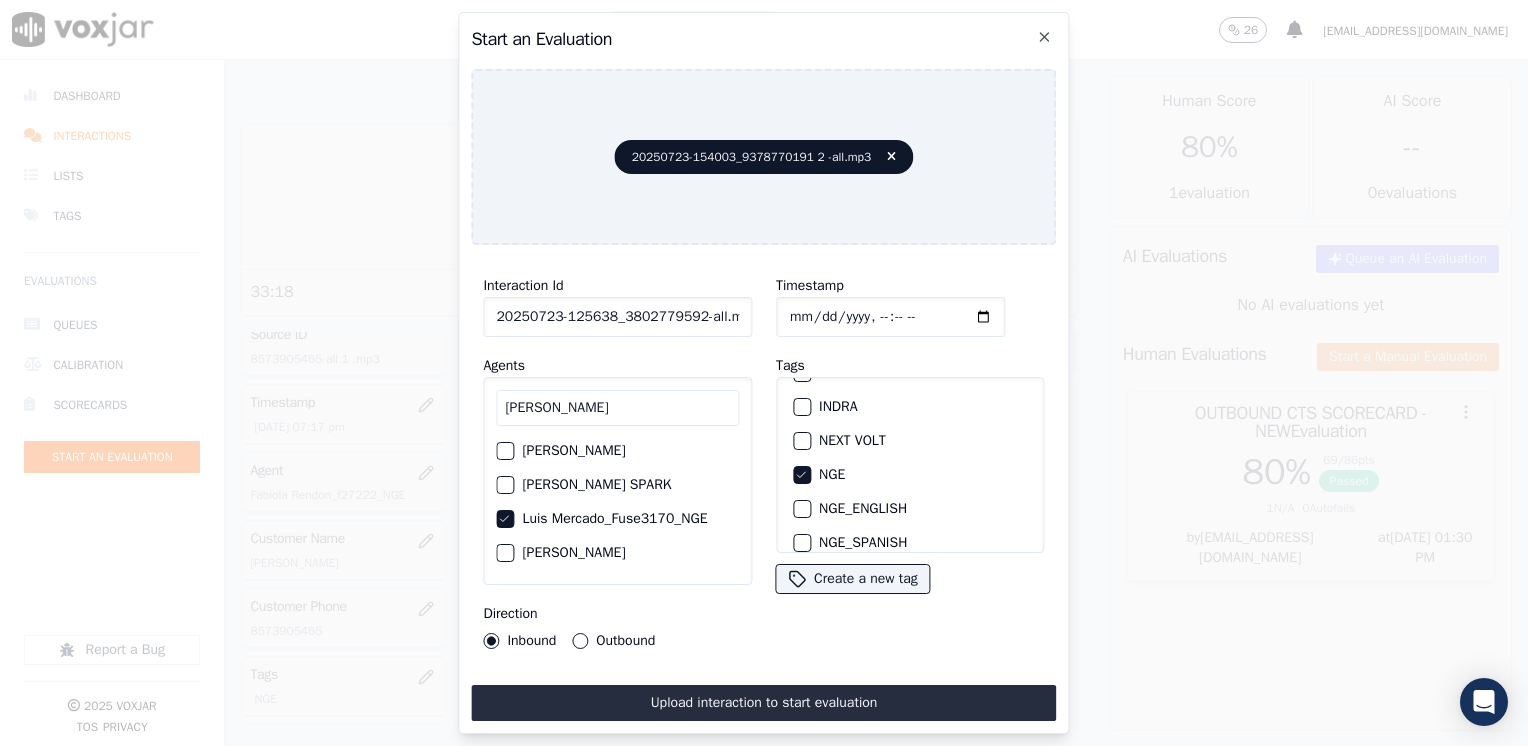 click on "Outbound" at bounding box center (580, 641) 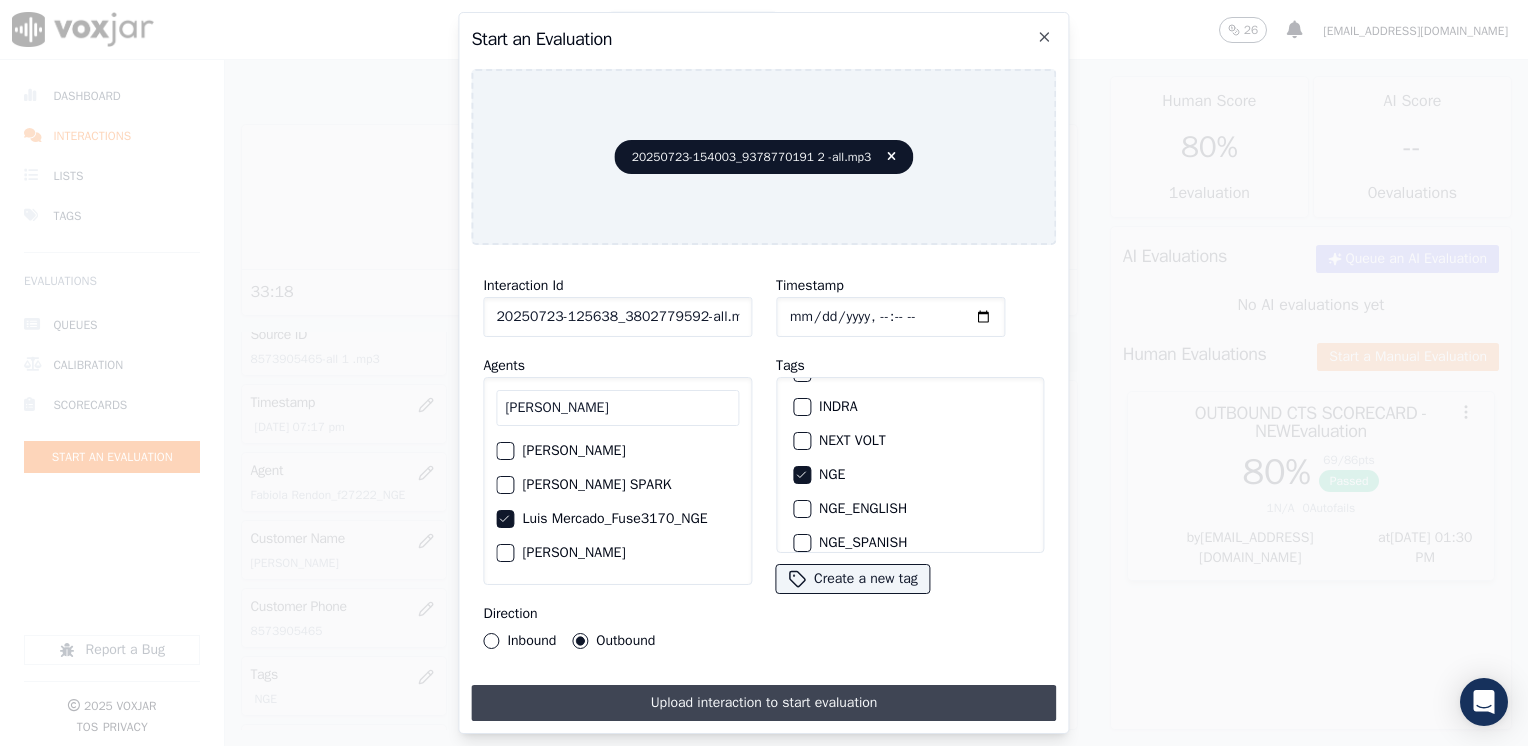 click on "Upload interaction to start evaluation" at bounding box center (763, 703) 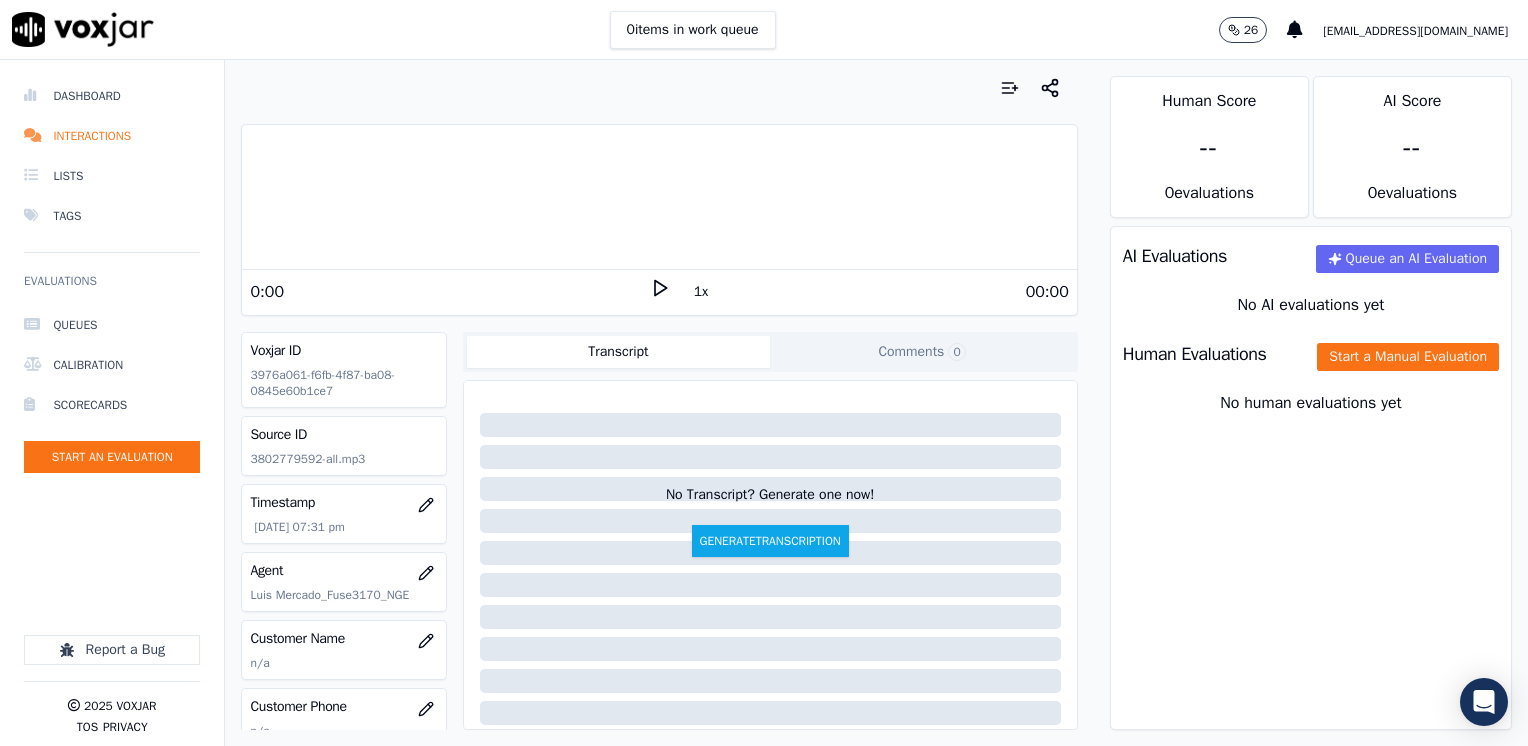 click 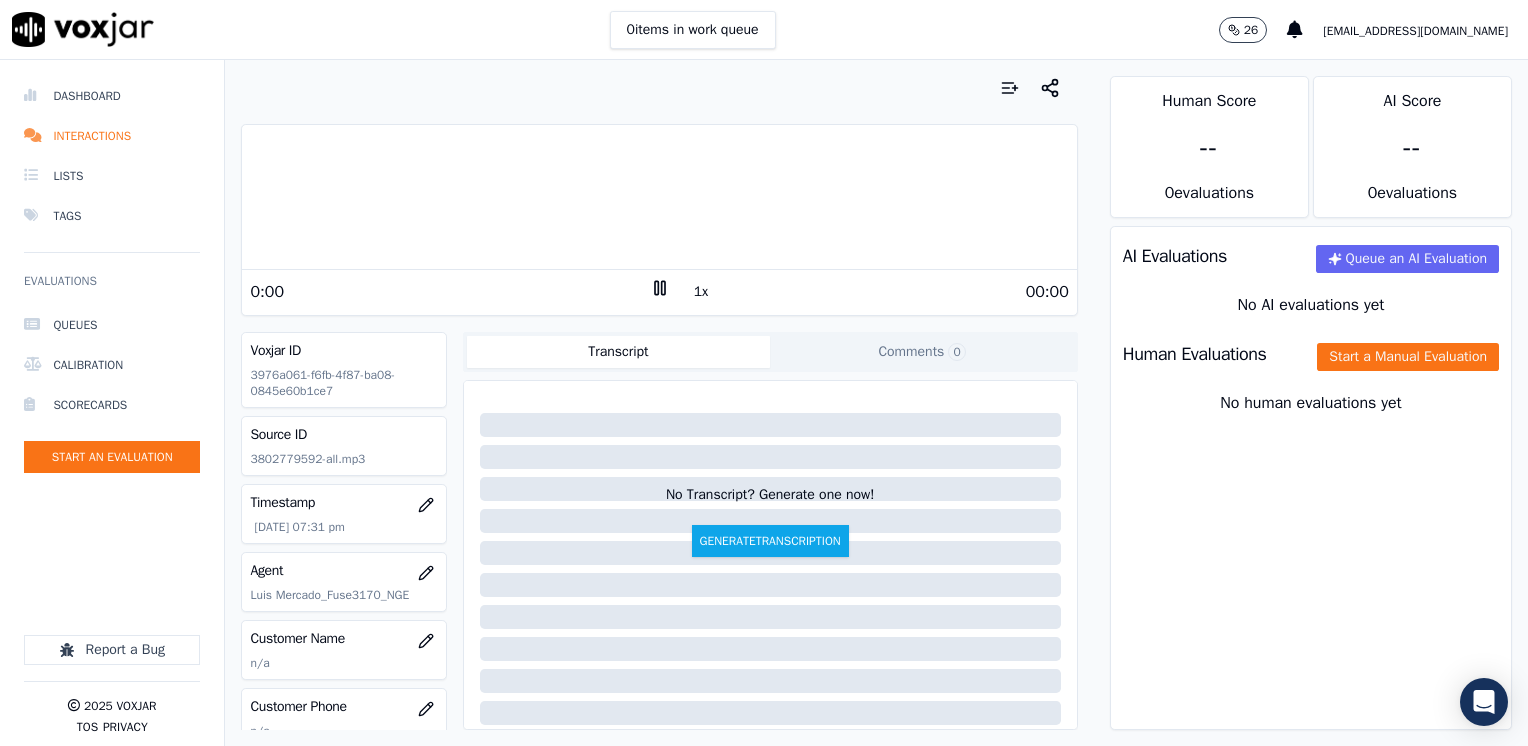 click 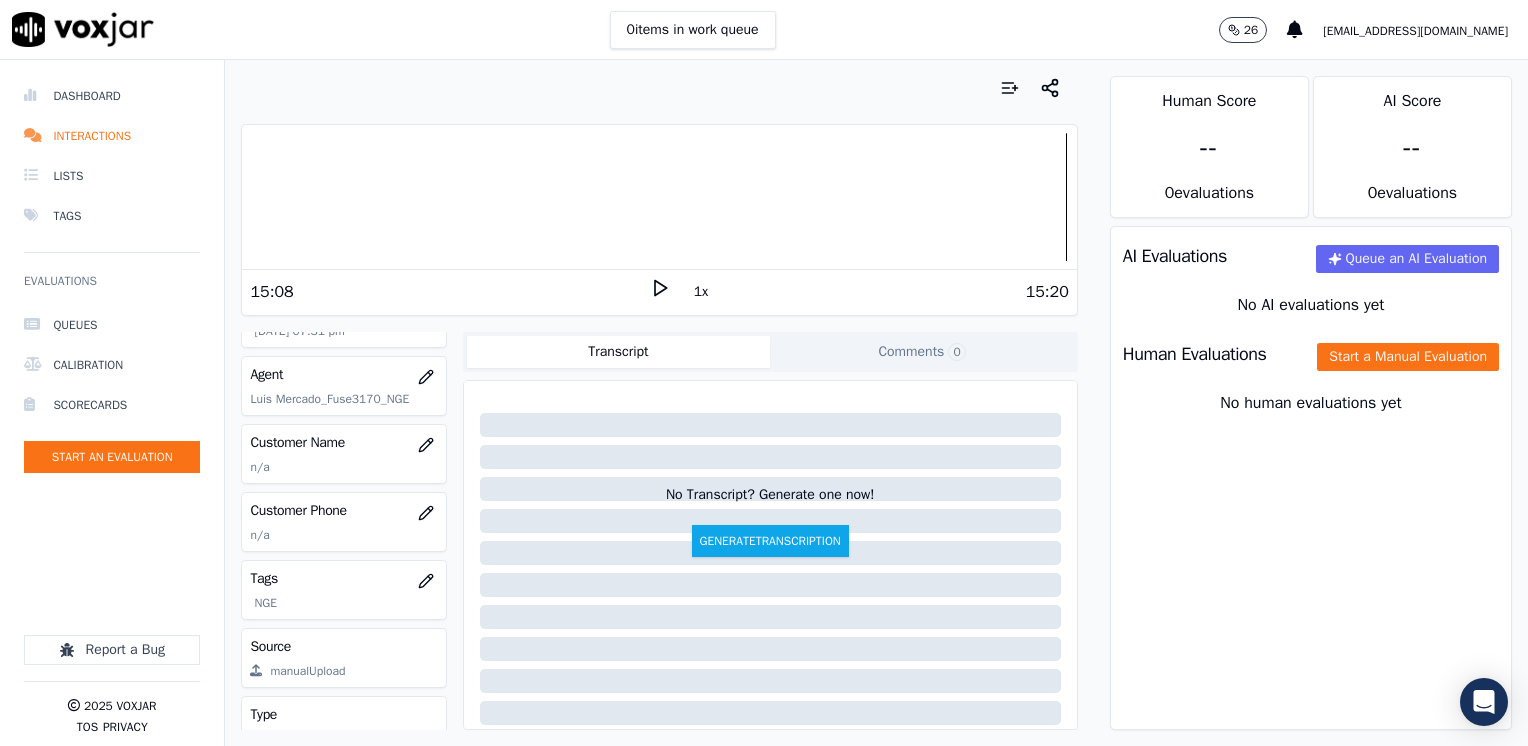 scroll, scrollTop: 200, scrollLeft: 0, axis: vertical 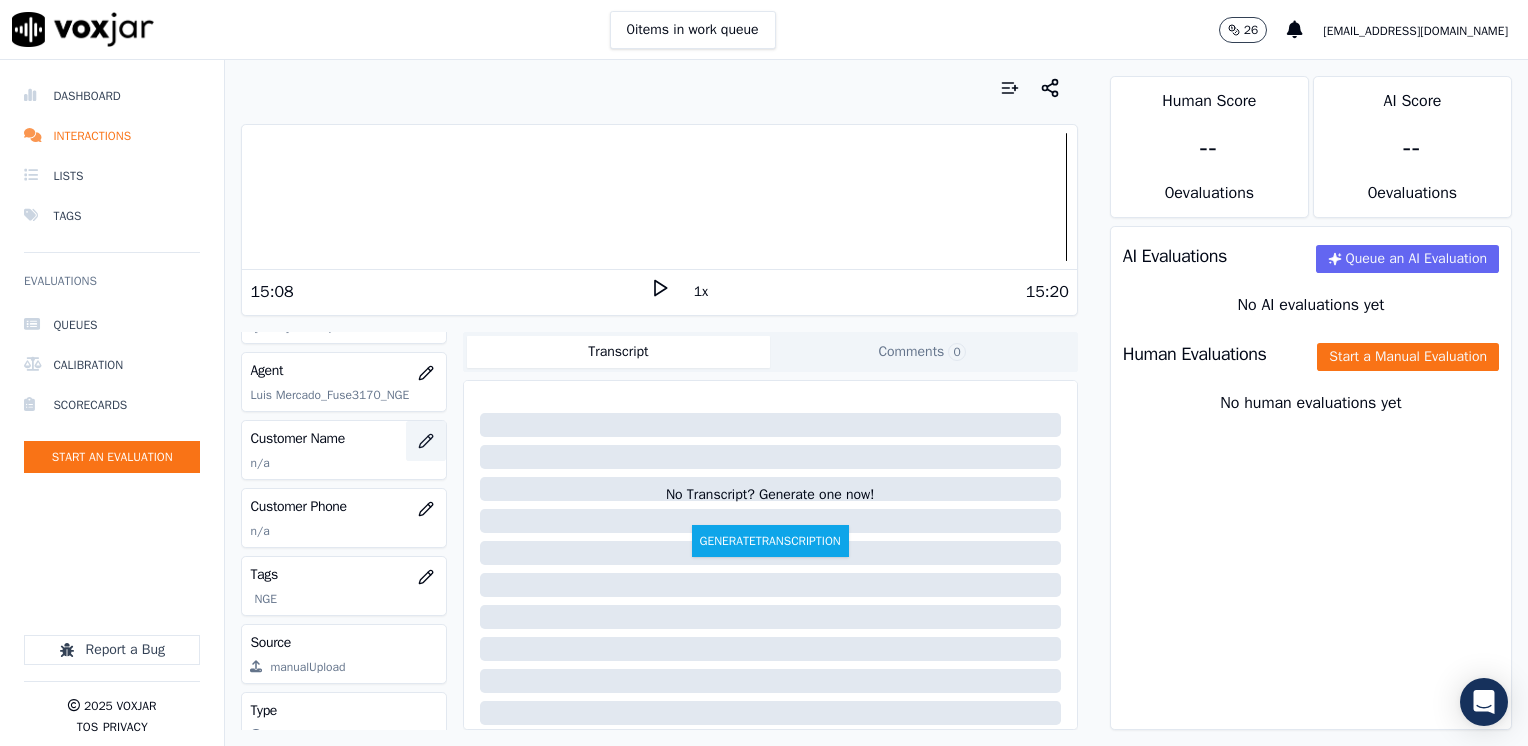 click 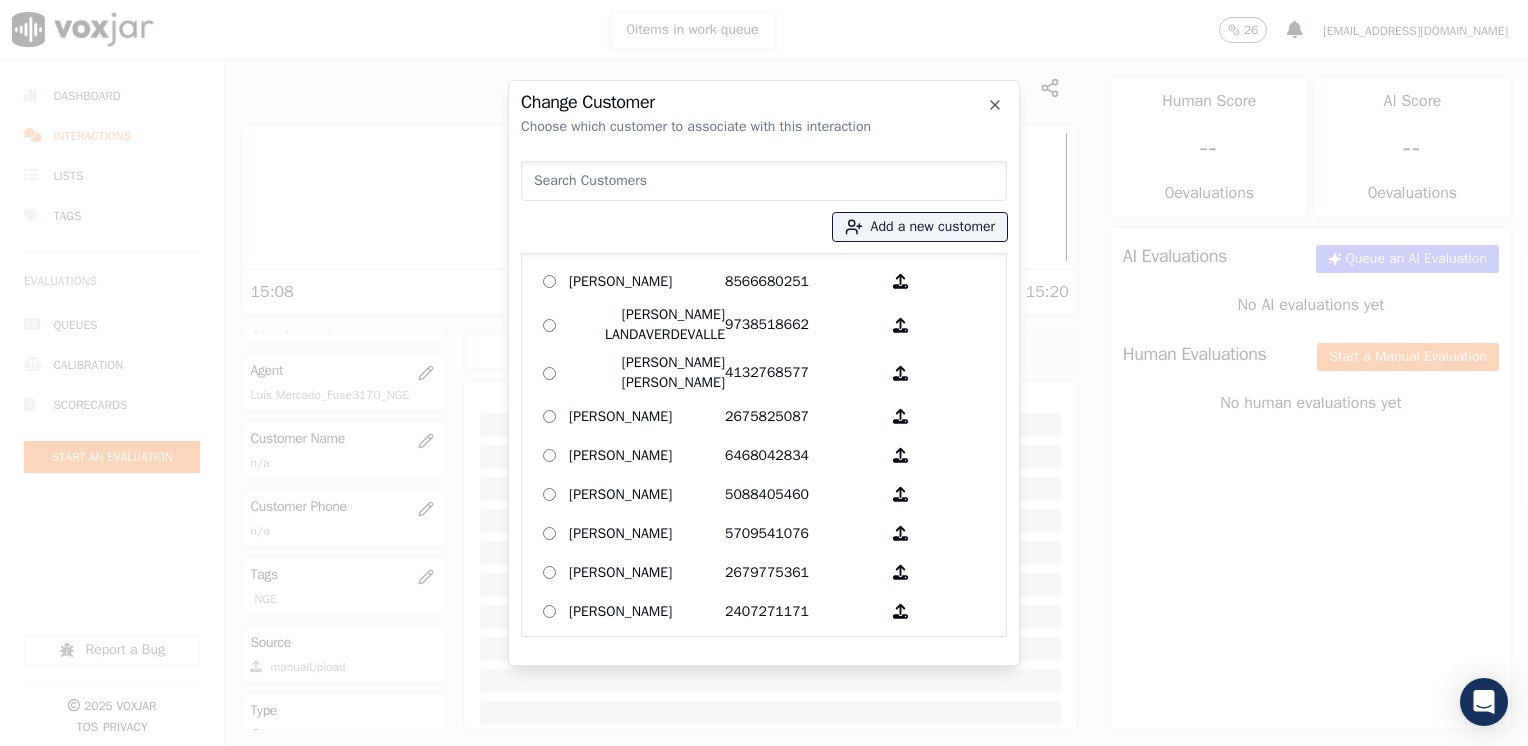 click at bounding box center [764, 181] 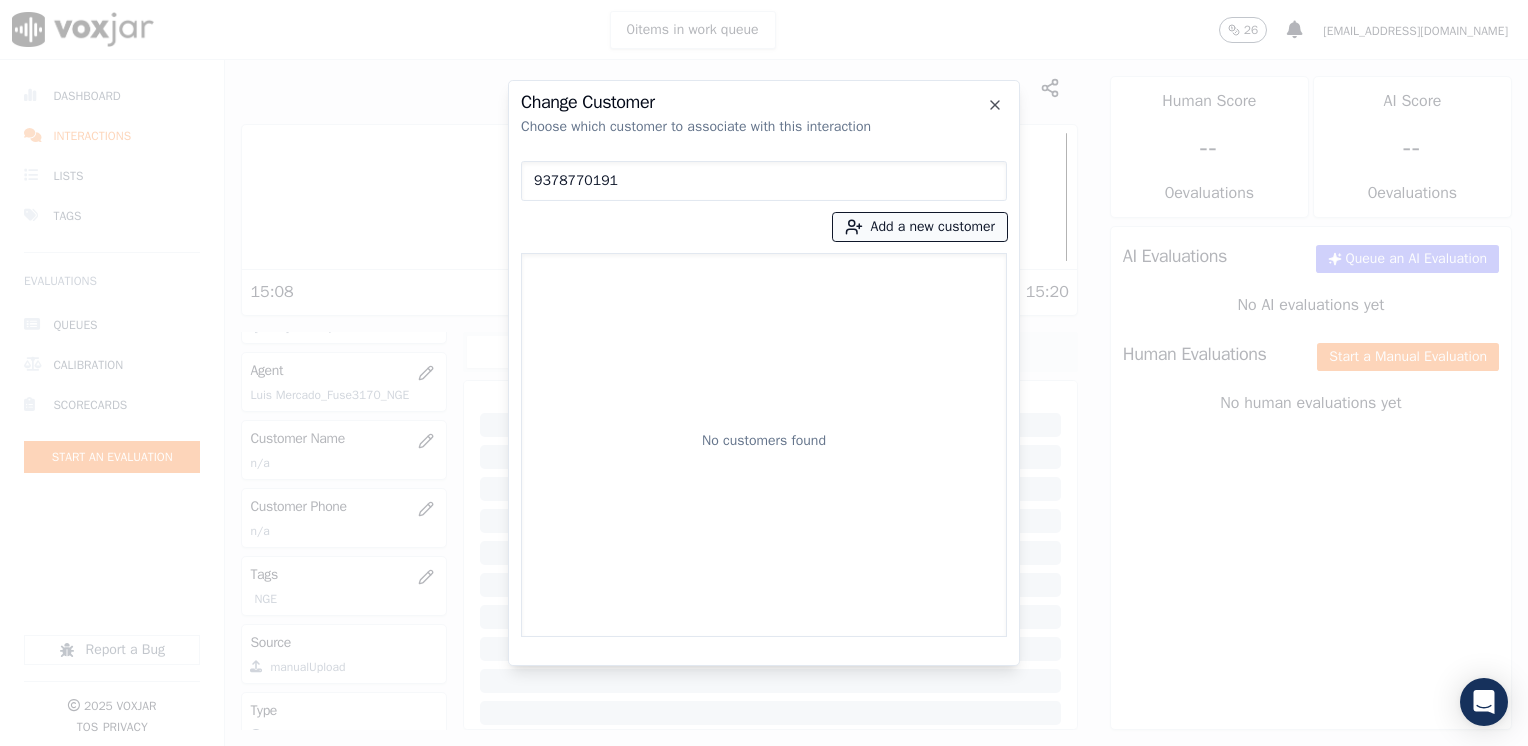 type on "9378770191" 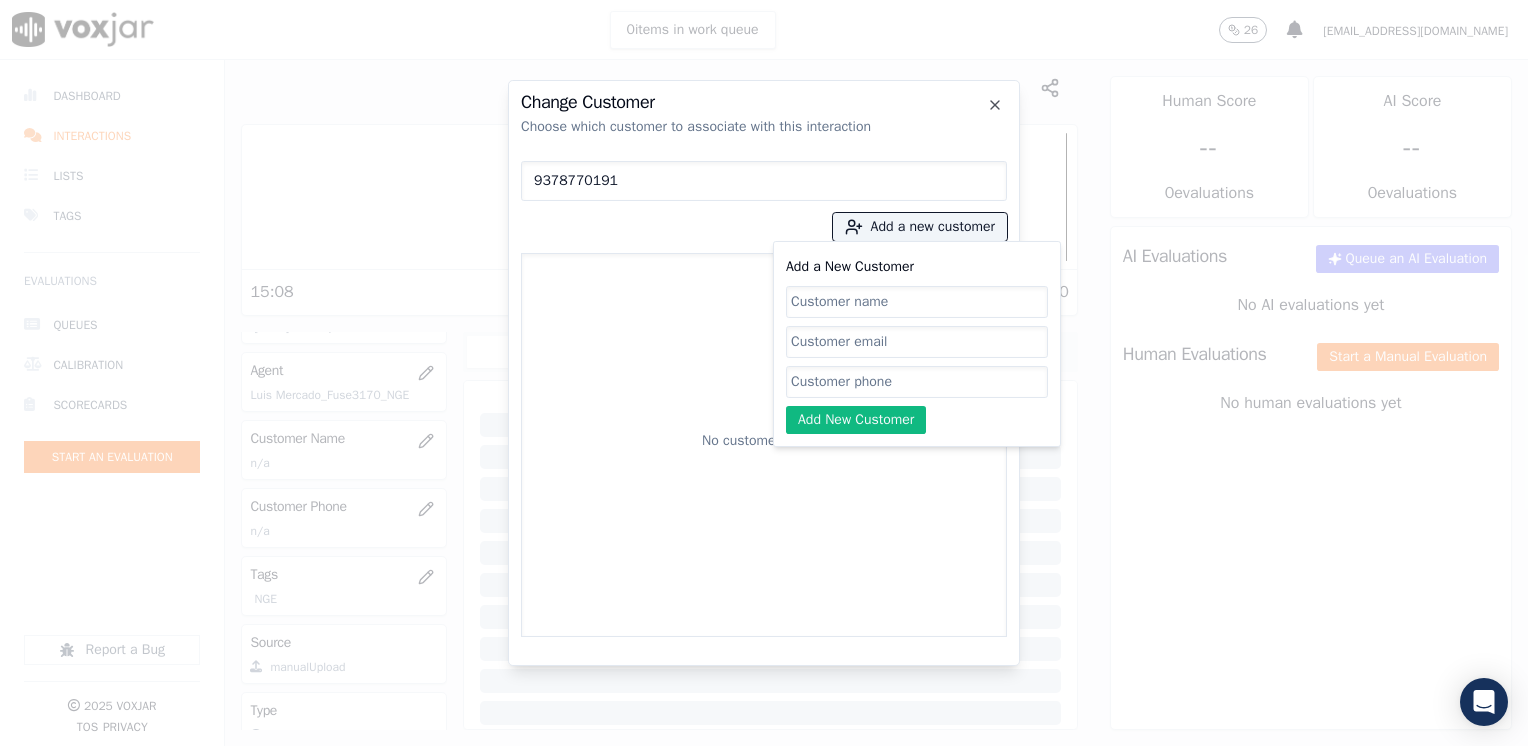 click on "Add a New Customer" 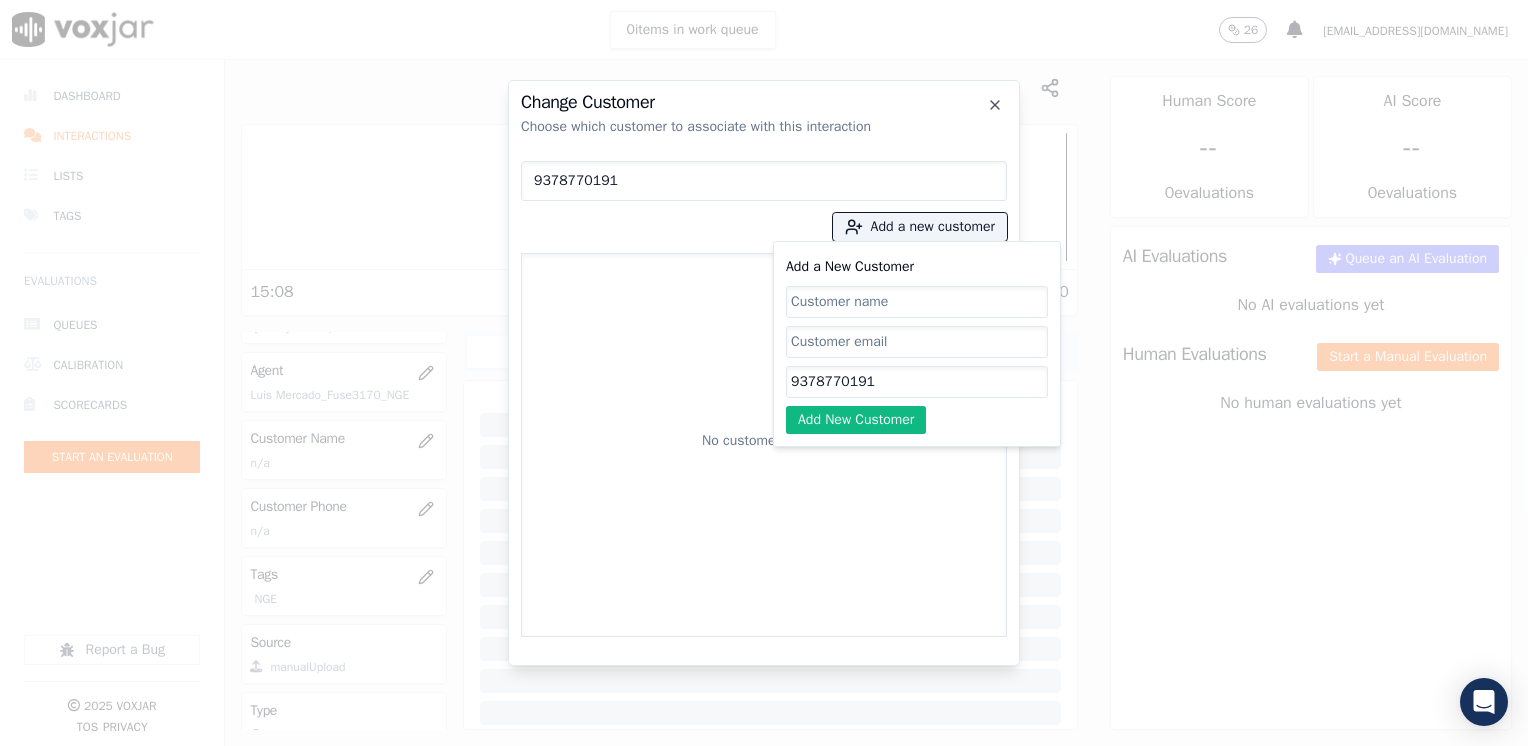 type on "9378770191" 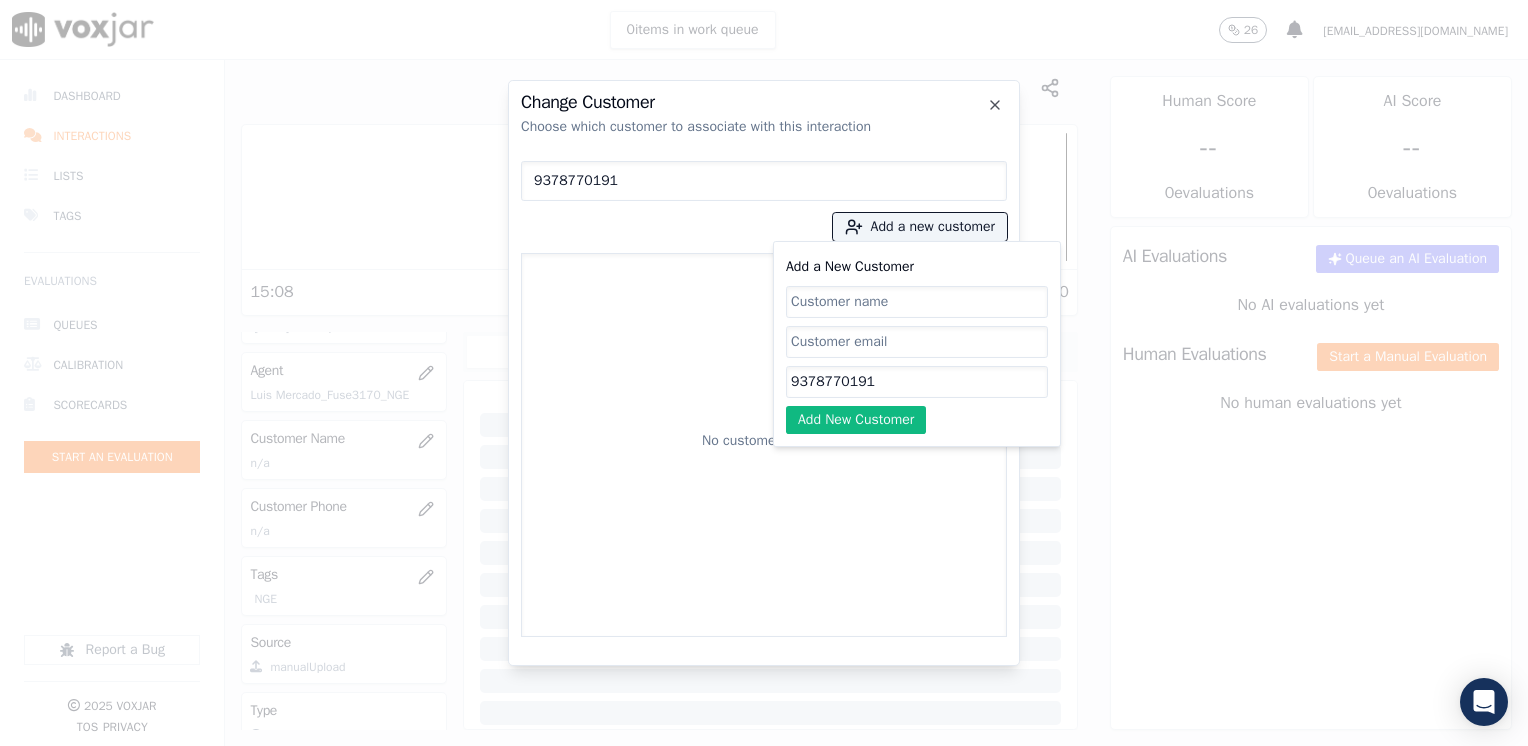 click on "Add a New Customer" 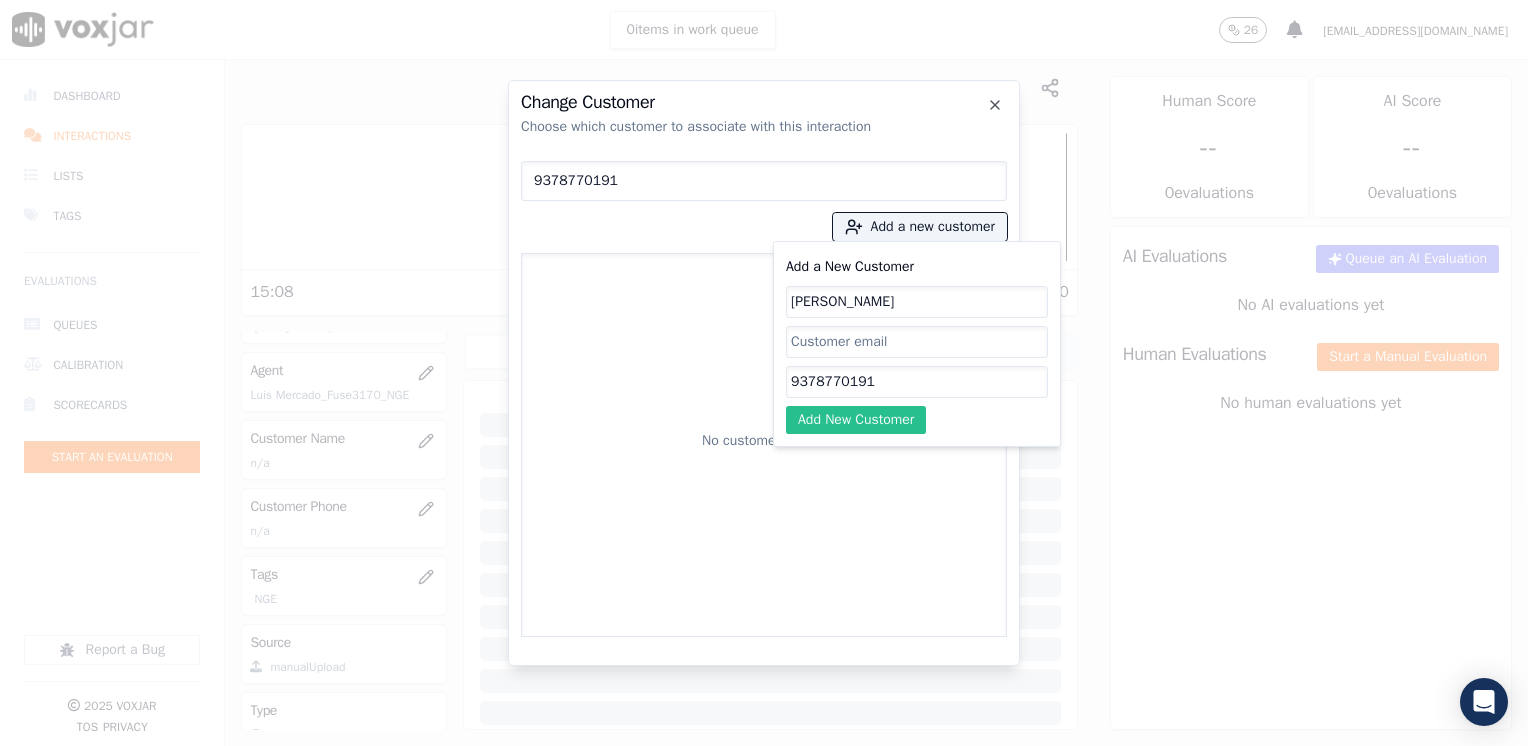 type on "[PERSON_NAME]" 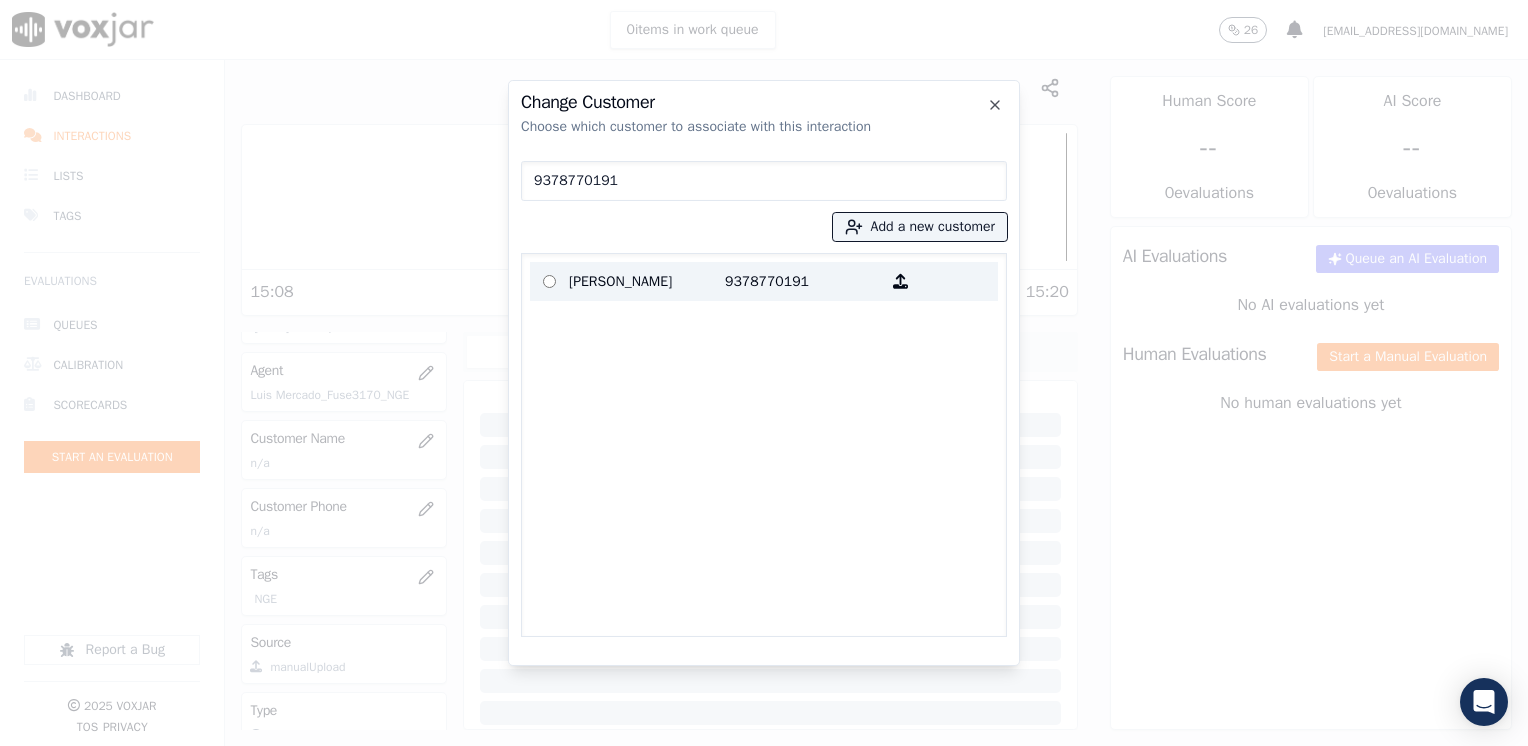 click on "9378770191" at bounding box center (803, 281) 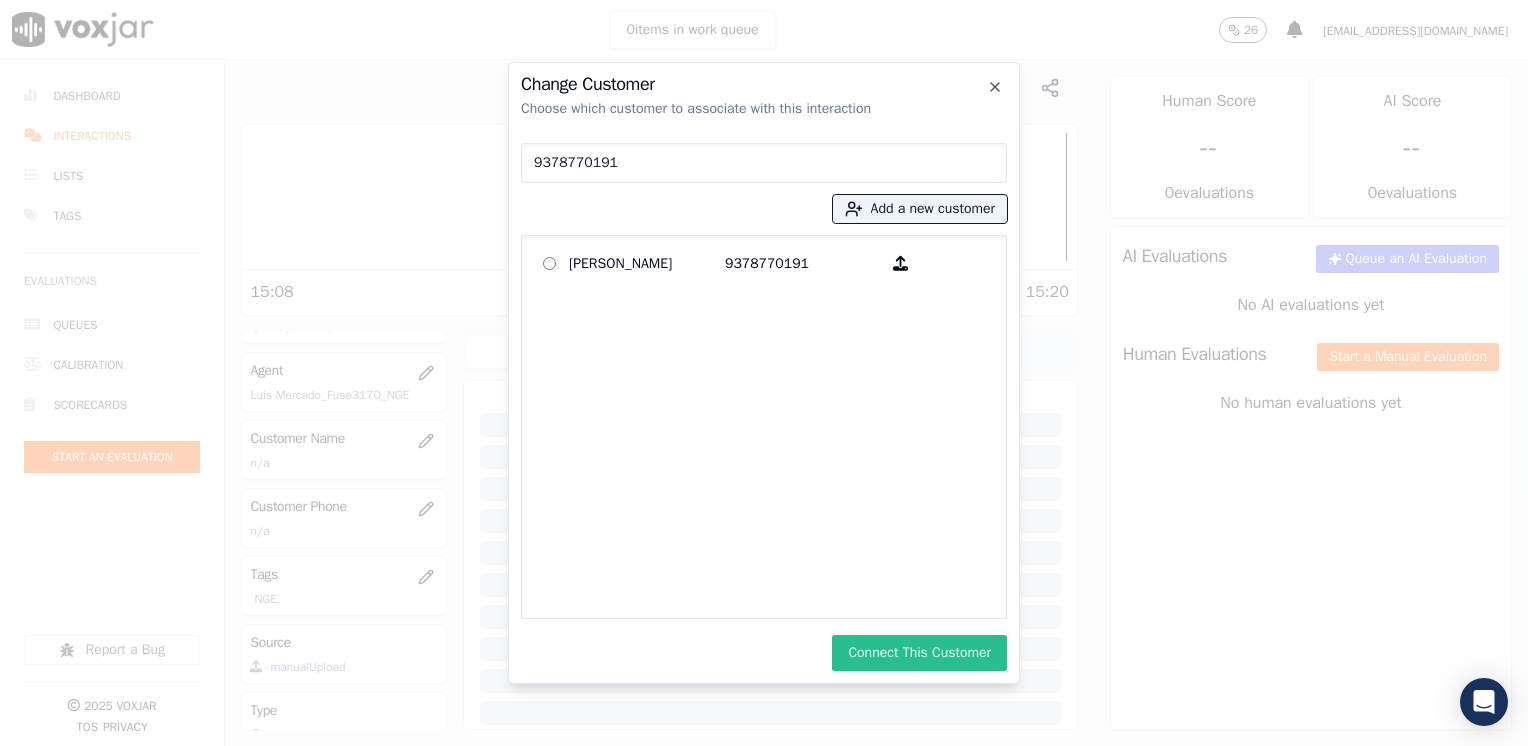 click on "Connect This Customer" at bounding box center (919, 653) 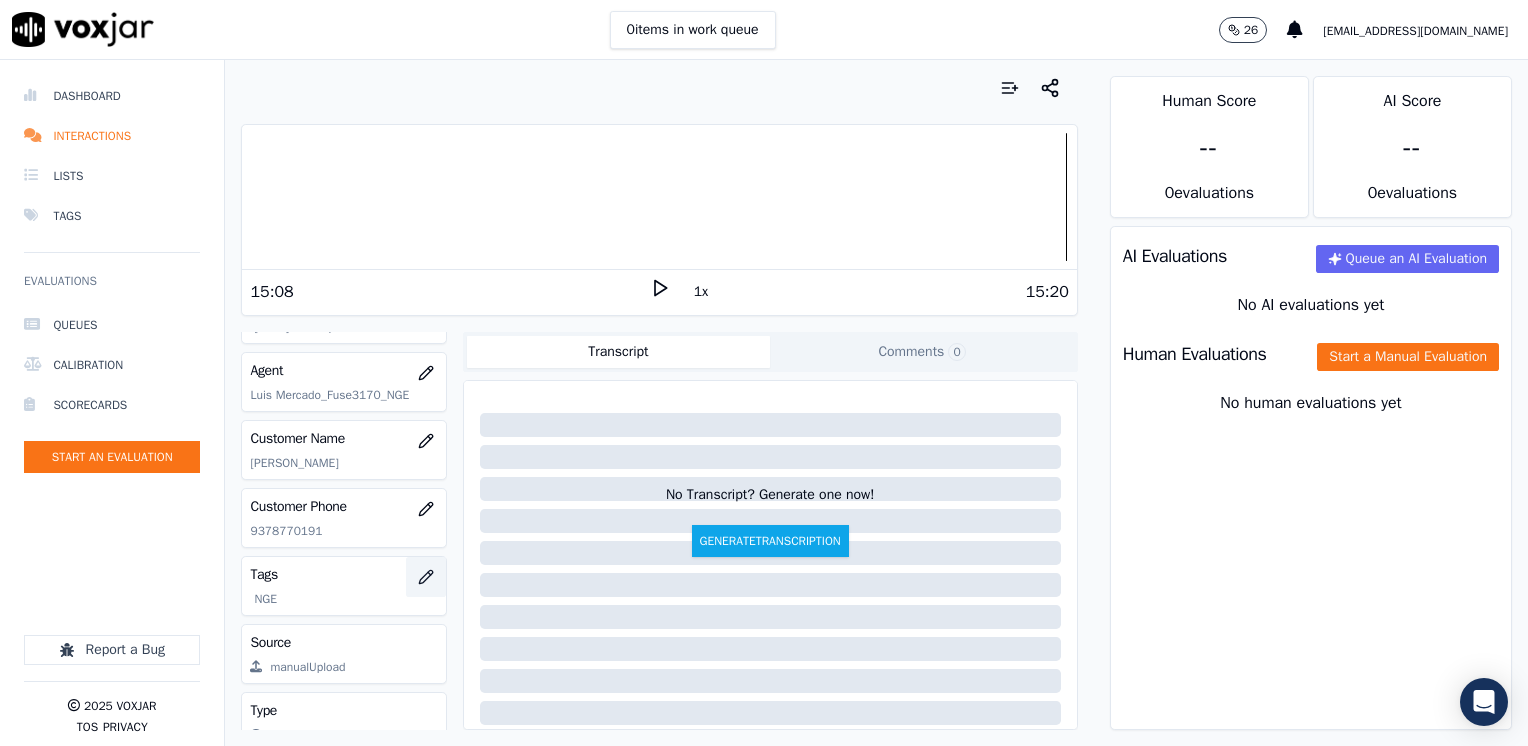 click 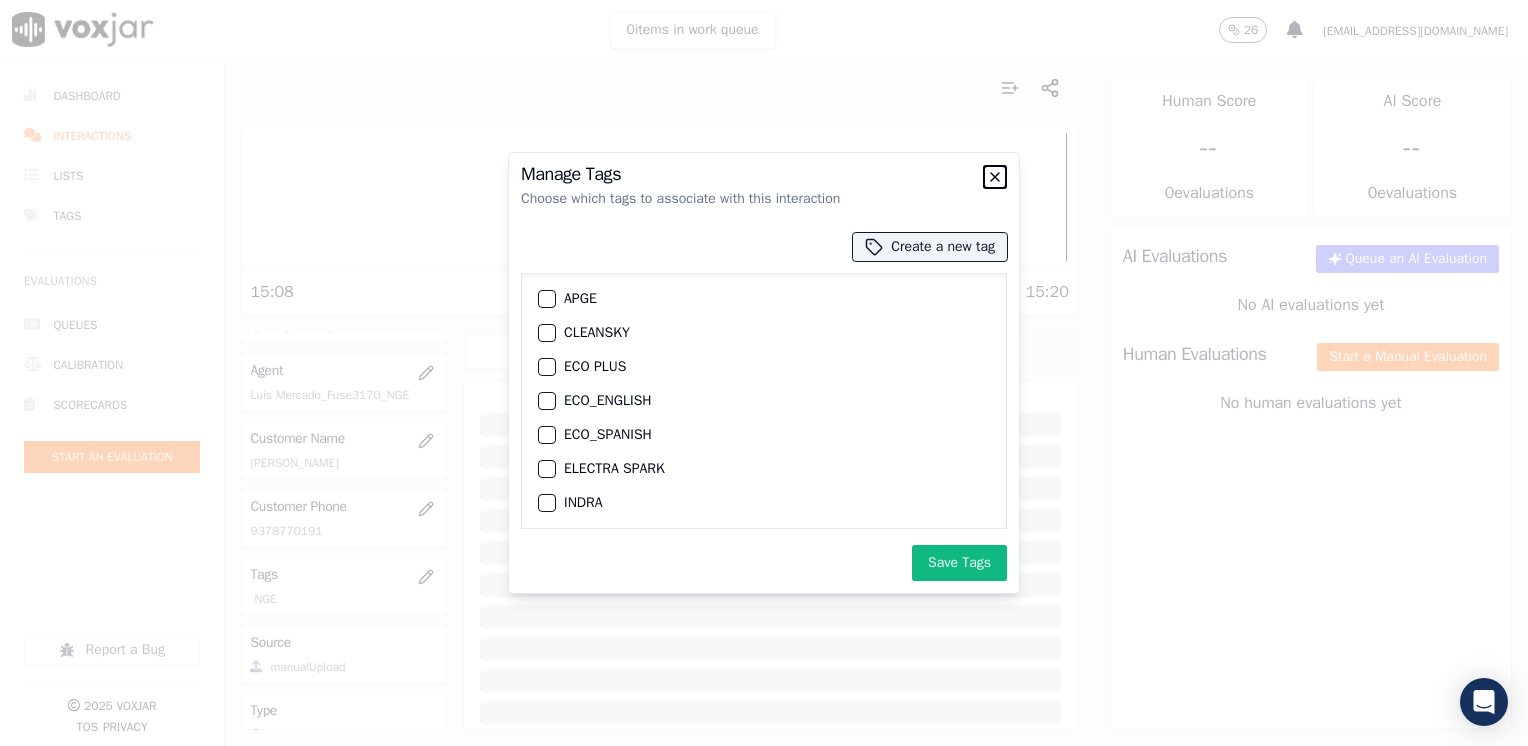 click 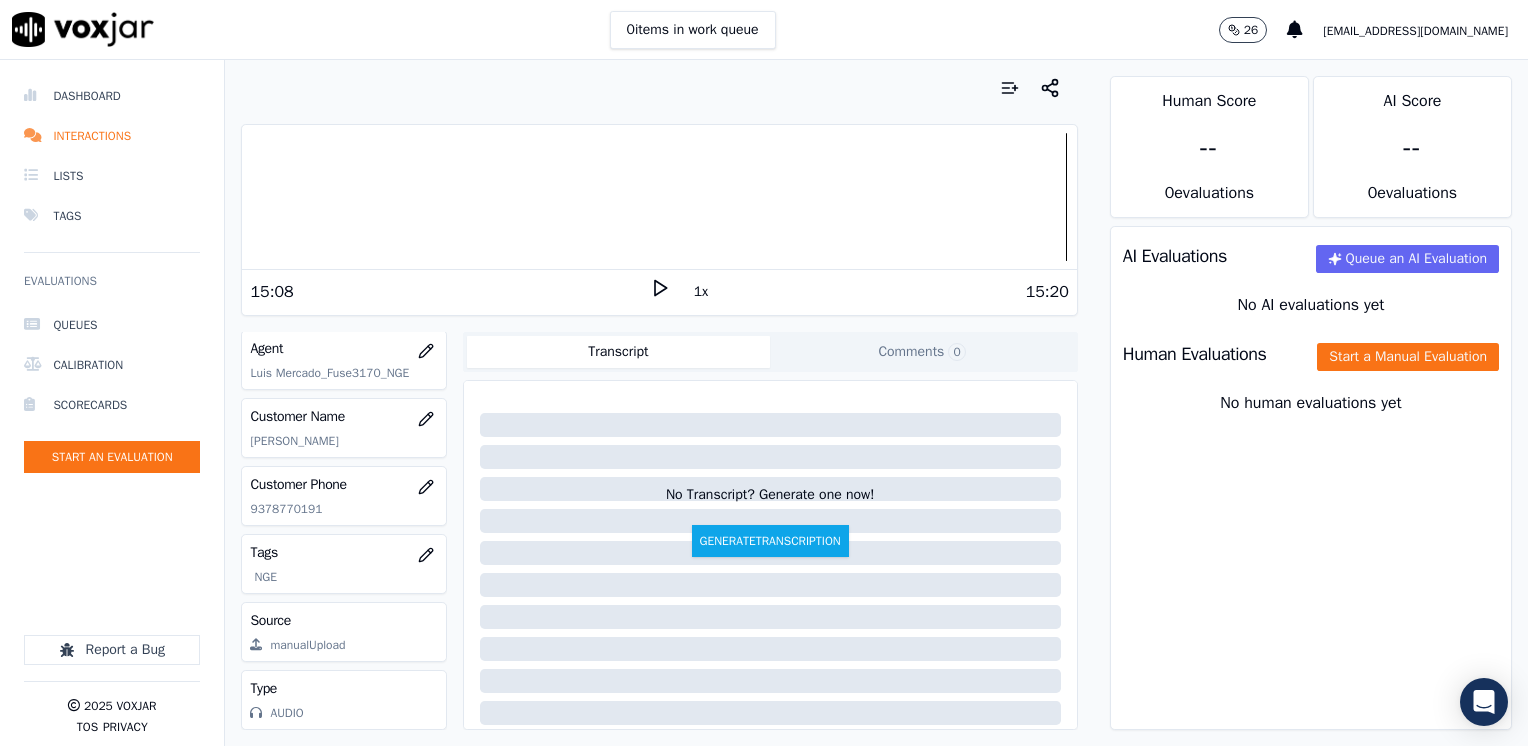 scroll, scrollTop: 163, scrollLeft: 0, axis: vertical 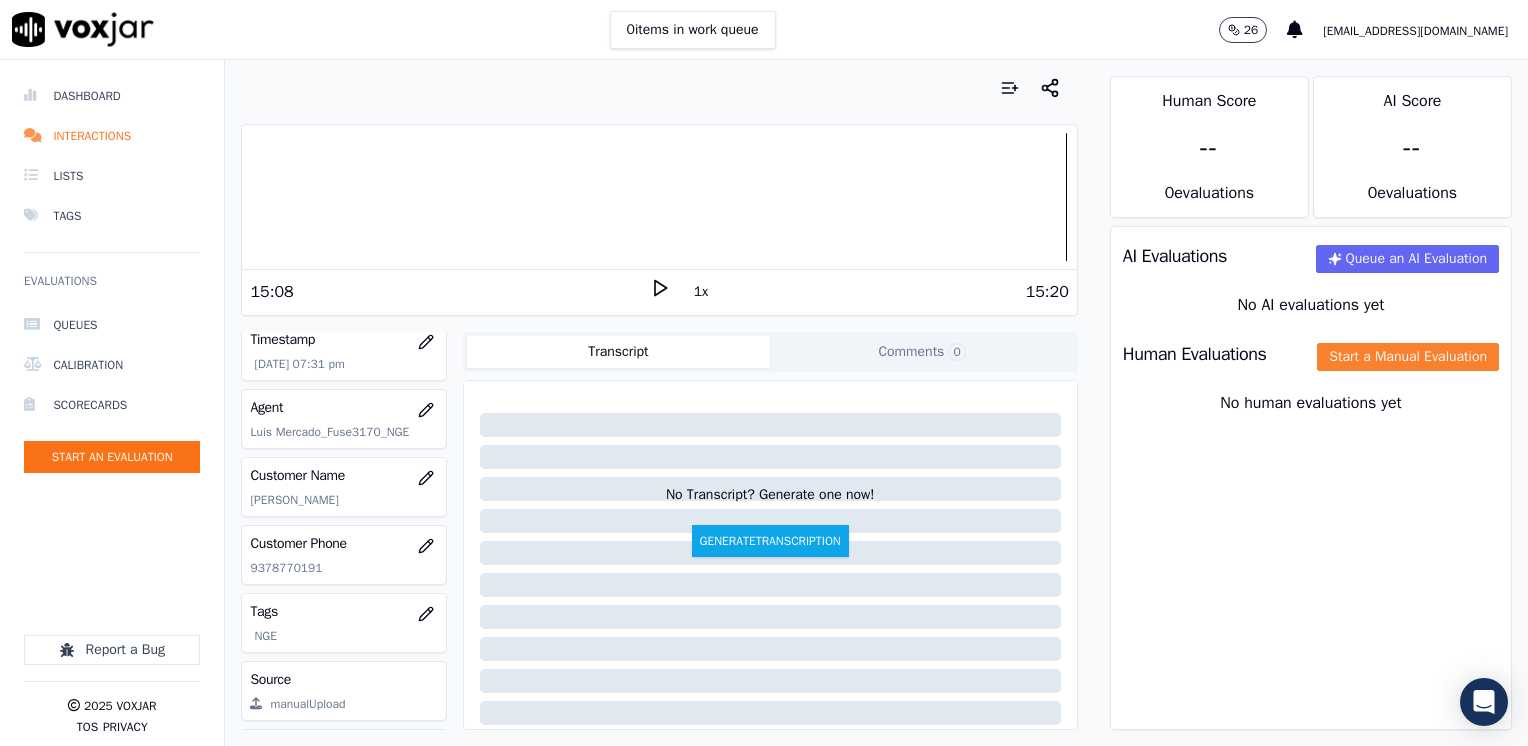 click on "Start a Manual Evaluation" 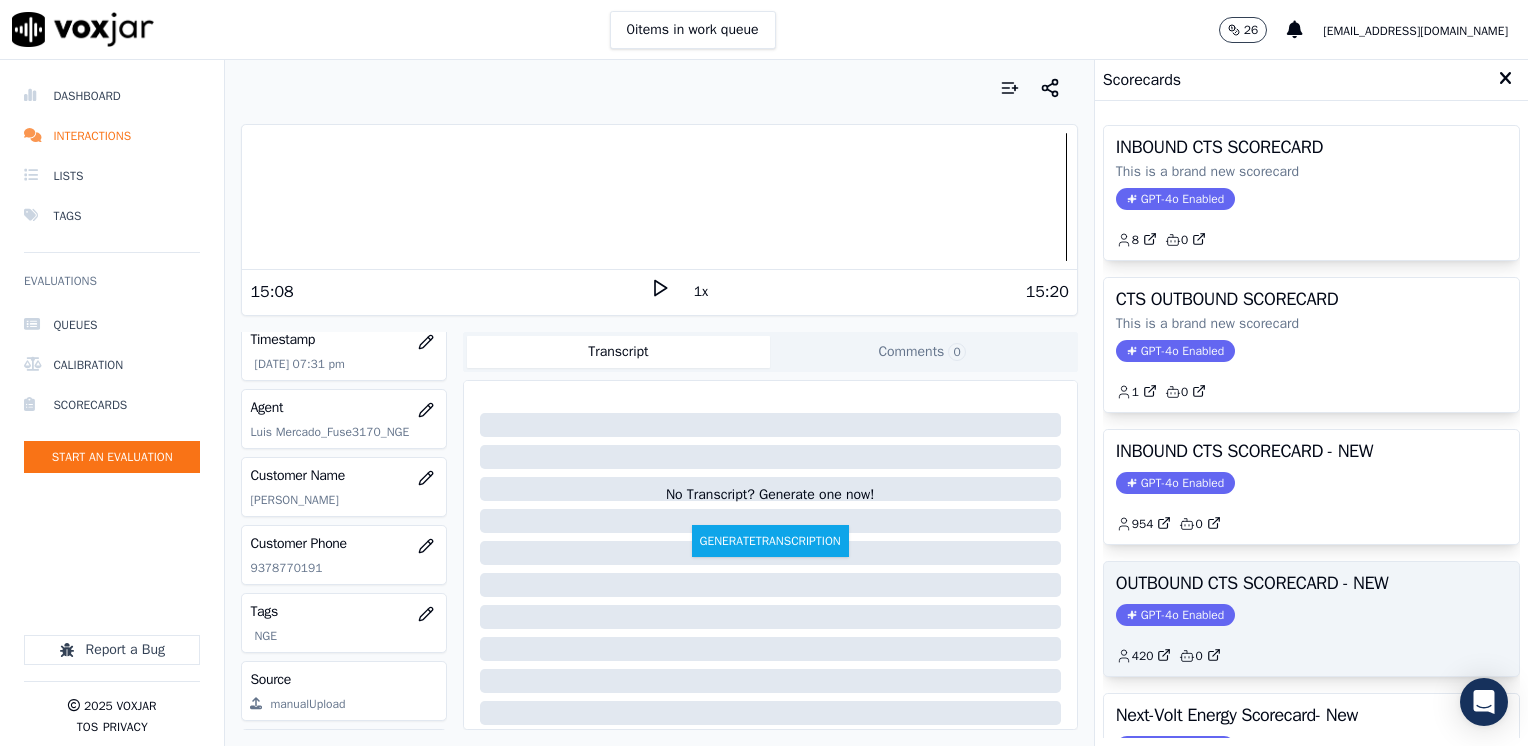 click on "GPT-4o Enabled" at bounding box center (1175, 615) 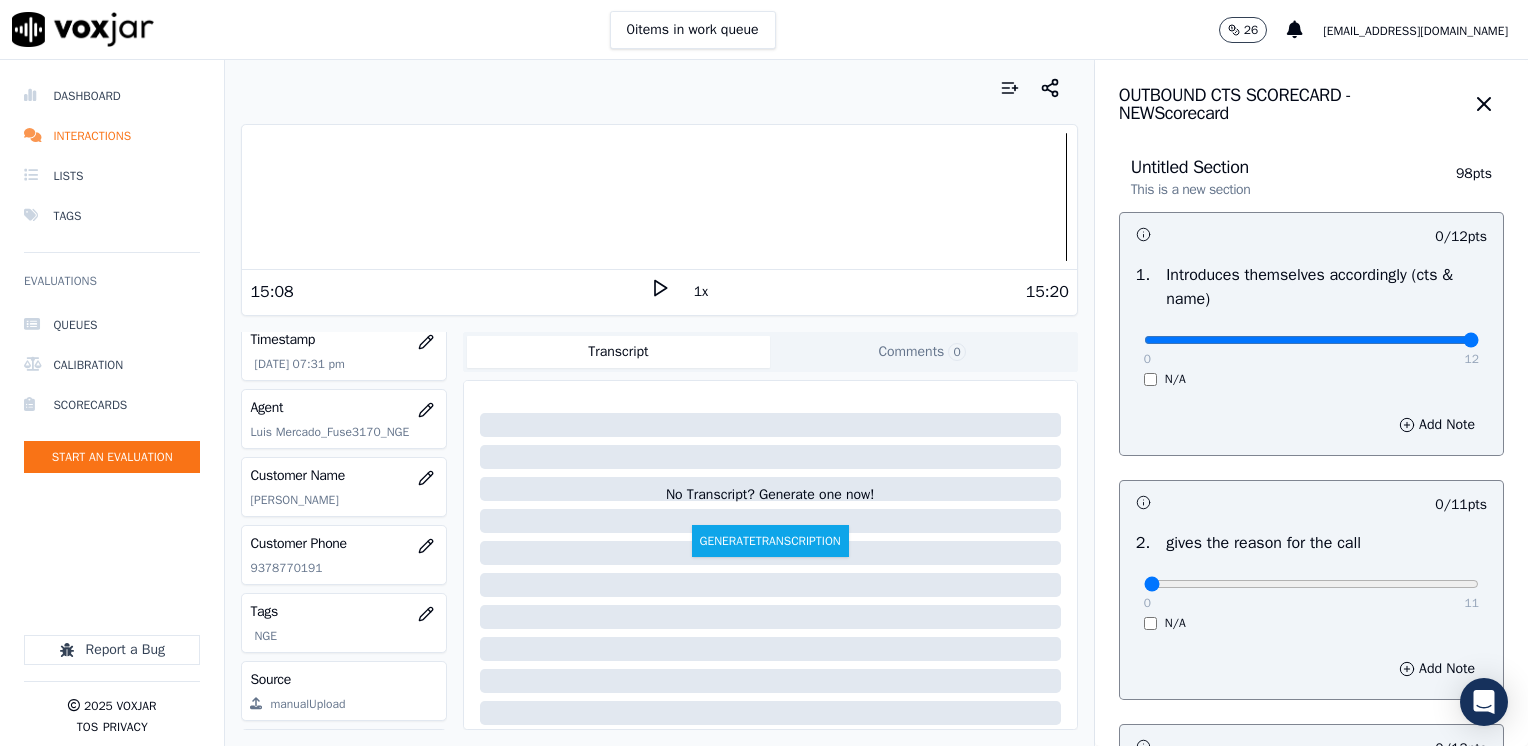 drag, startPoint x: 1132, startPoint y: 339, endPoint x: 1531, endPoint y: 326, distance: 399.21173 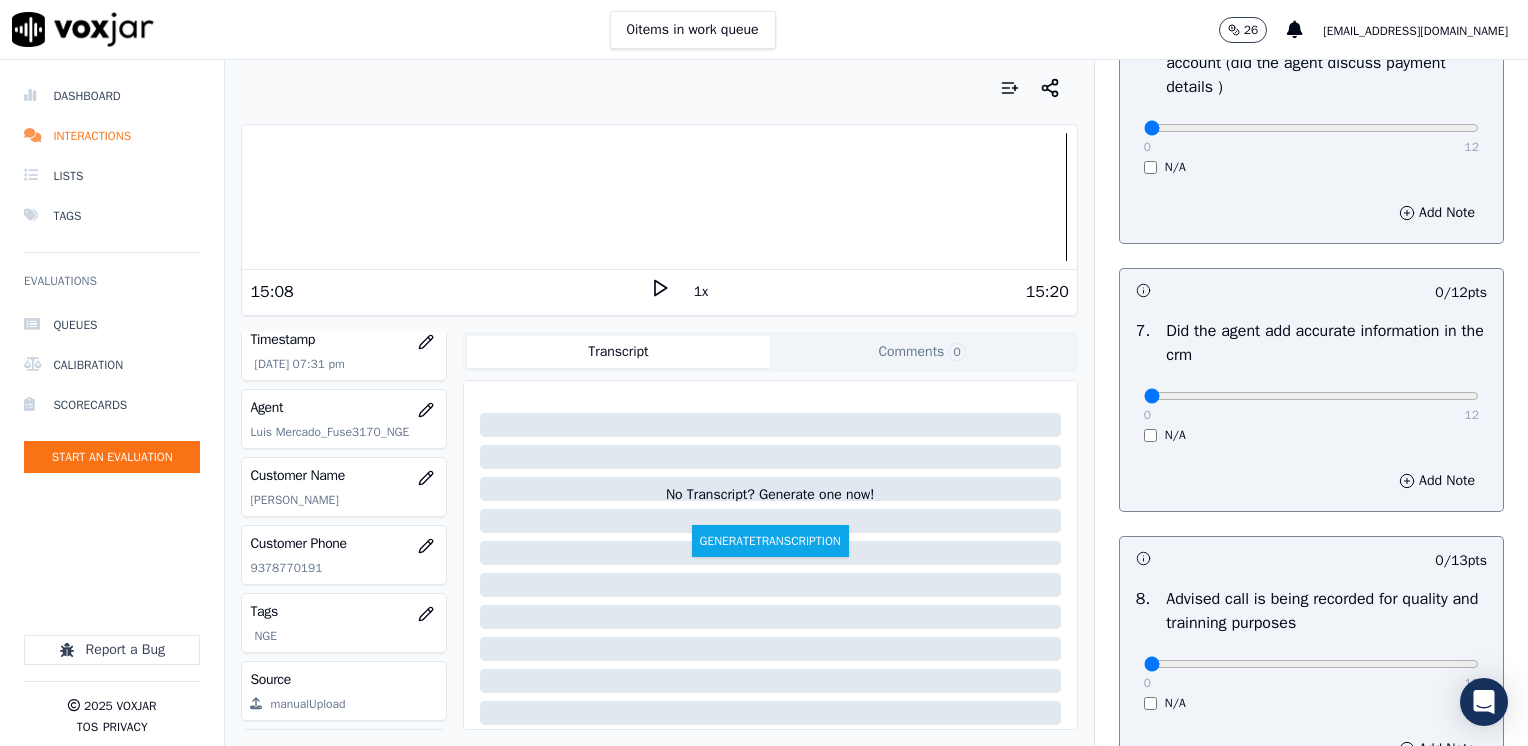 scroll, scrollTop: 1700, scrollLeft: 0, axis: vertical 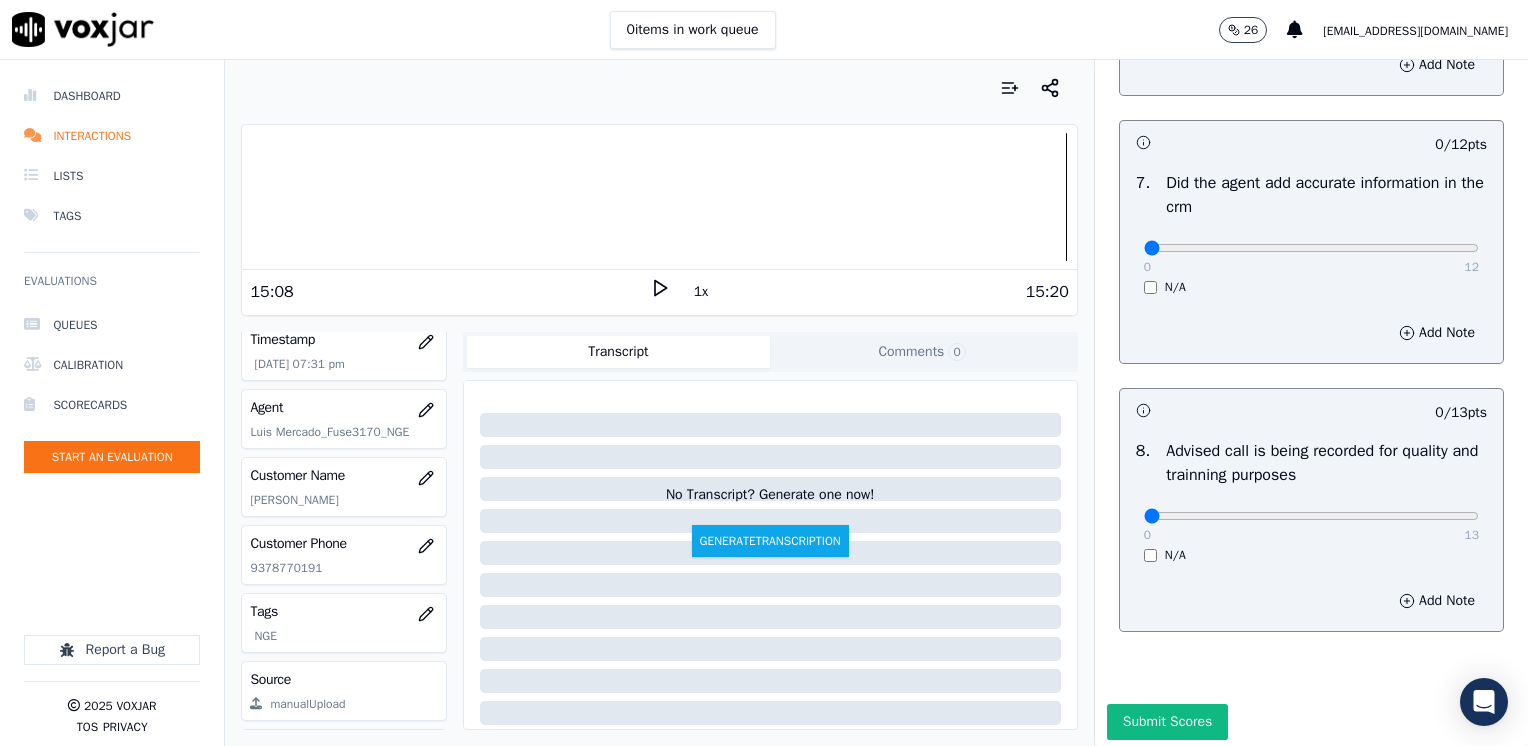 click on "0   13" at bounding box center [1311, 515] 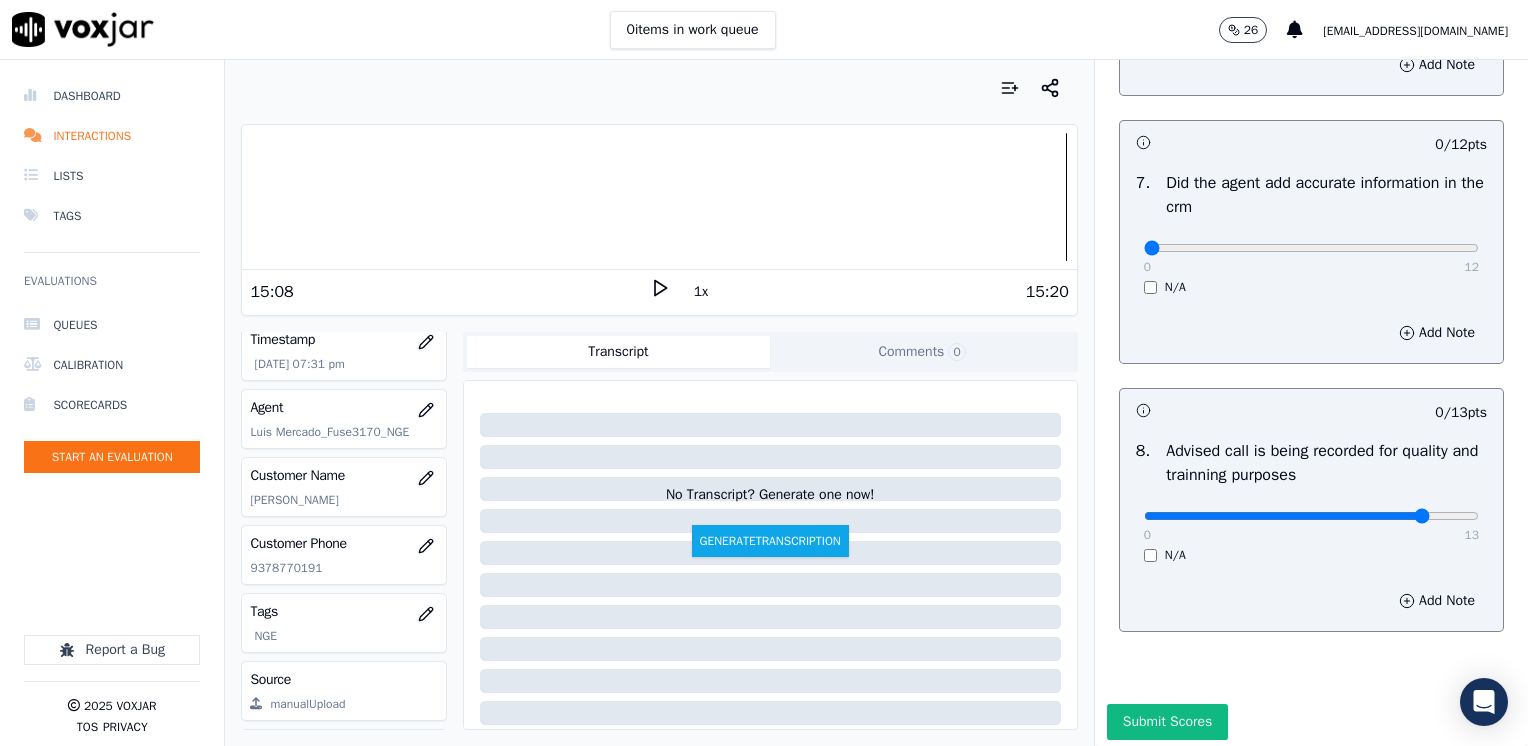 click at bounding box center (1311, -1360) 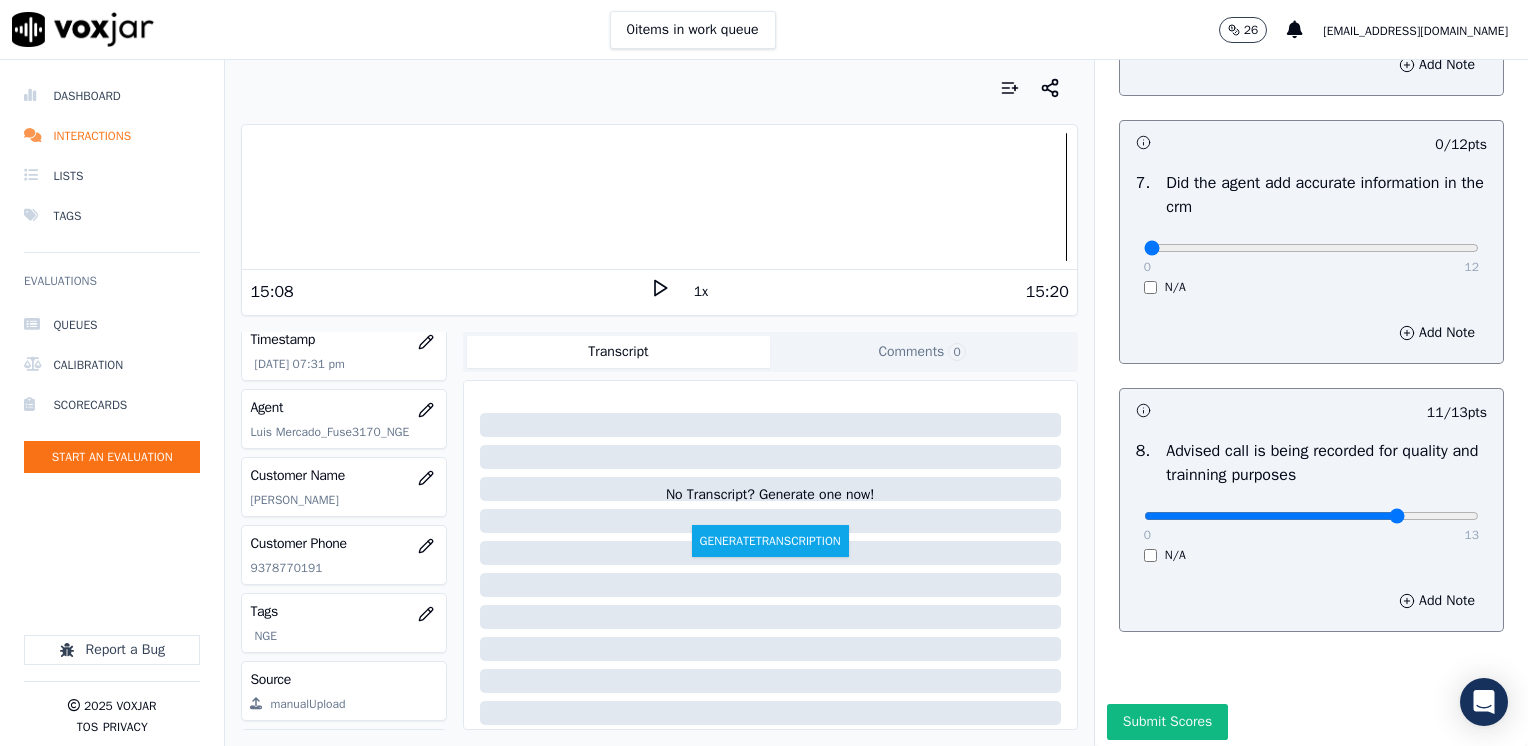 type on "10" 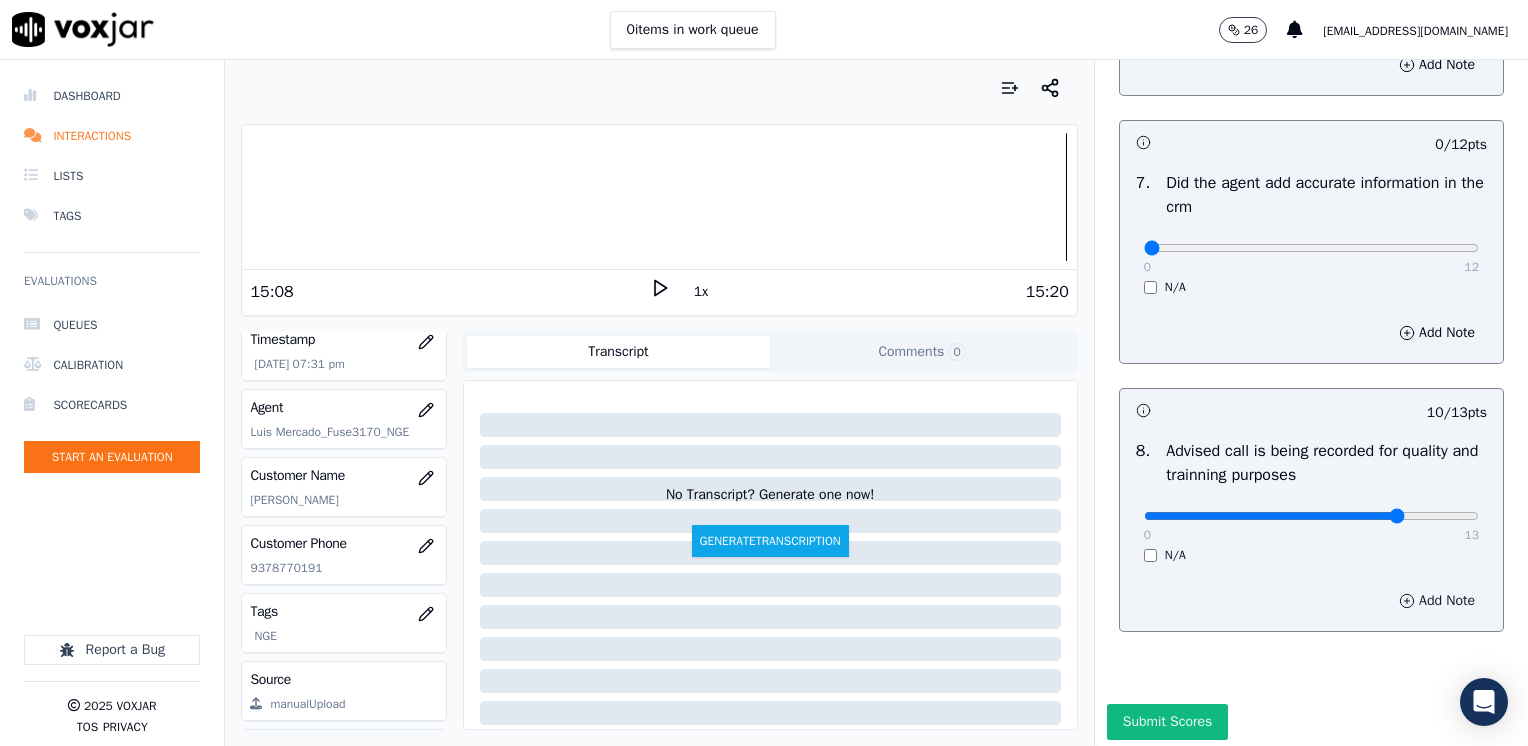 click on "Add Note" at bounding box center (1437, 601) 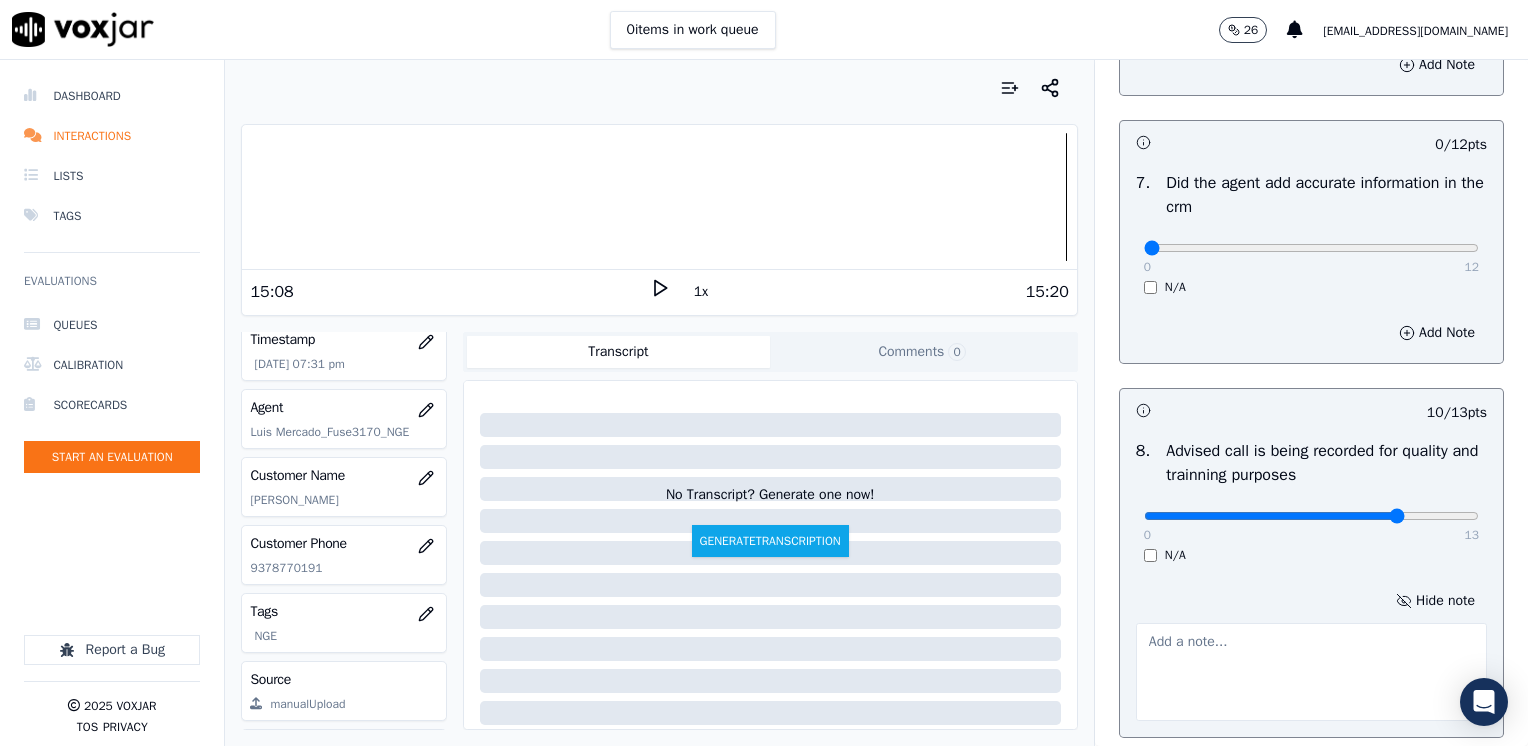 click at bounding box center [1311, 672] 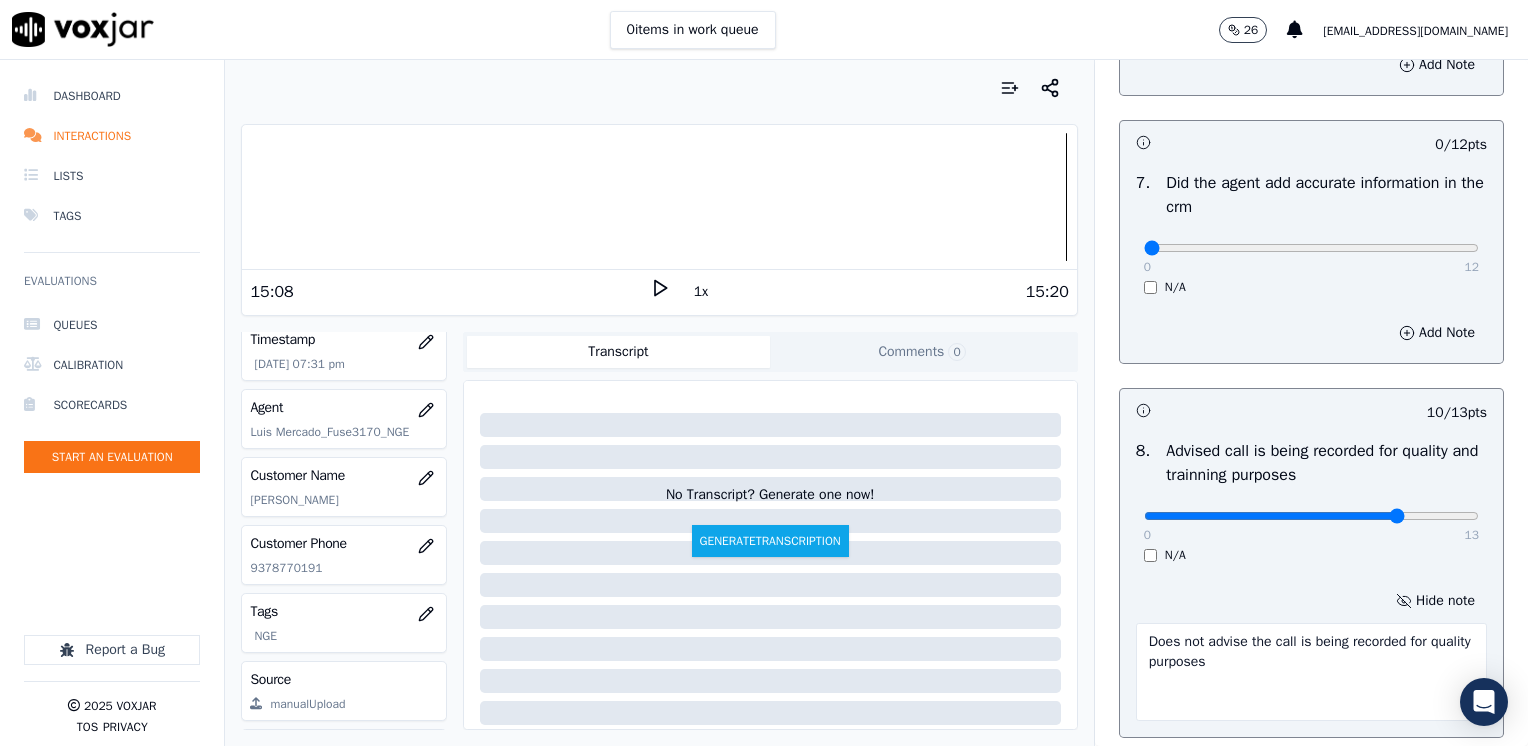 type on "Does not advise the call is being recorded for quality purposes" 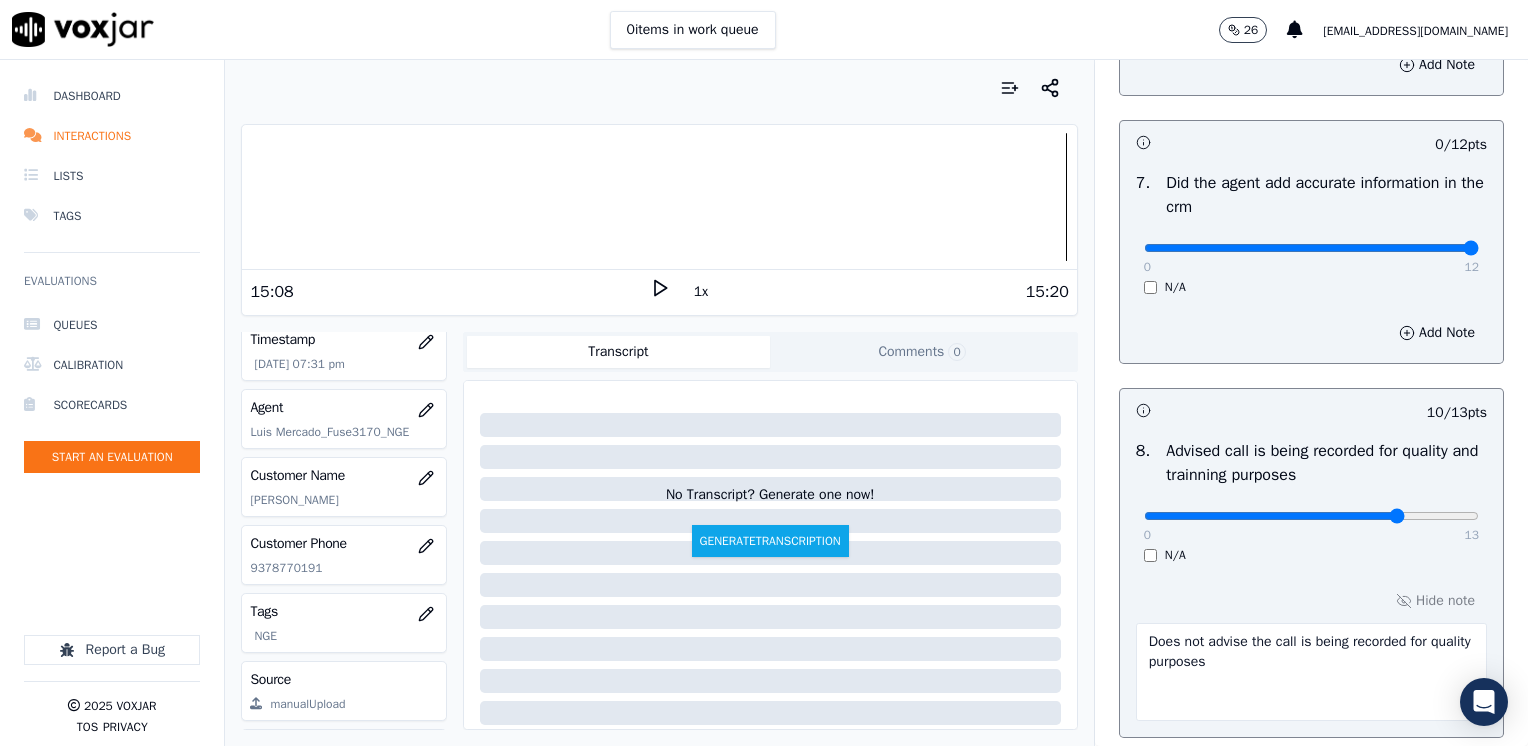 drag, startPoint x: 1134, startPoint y: 245, endPoint x: 1531, endPoint y: 279, distance: 398.45325 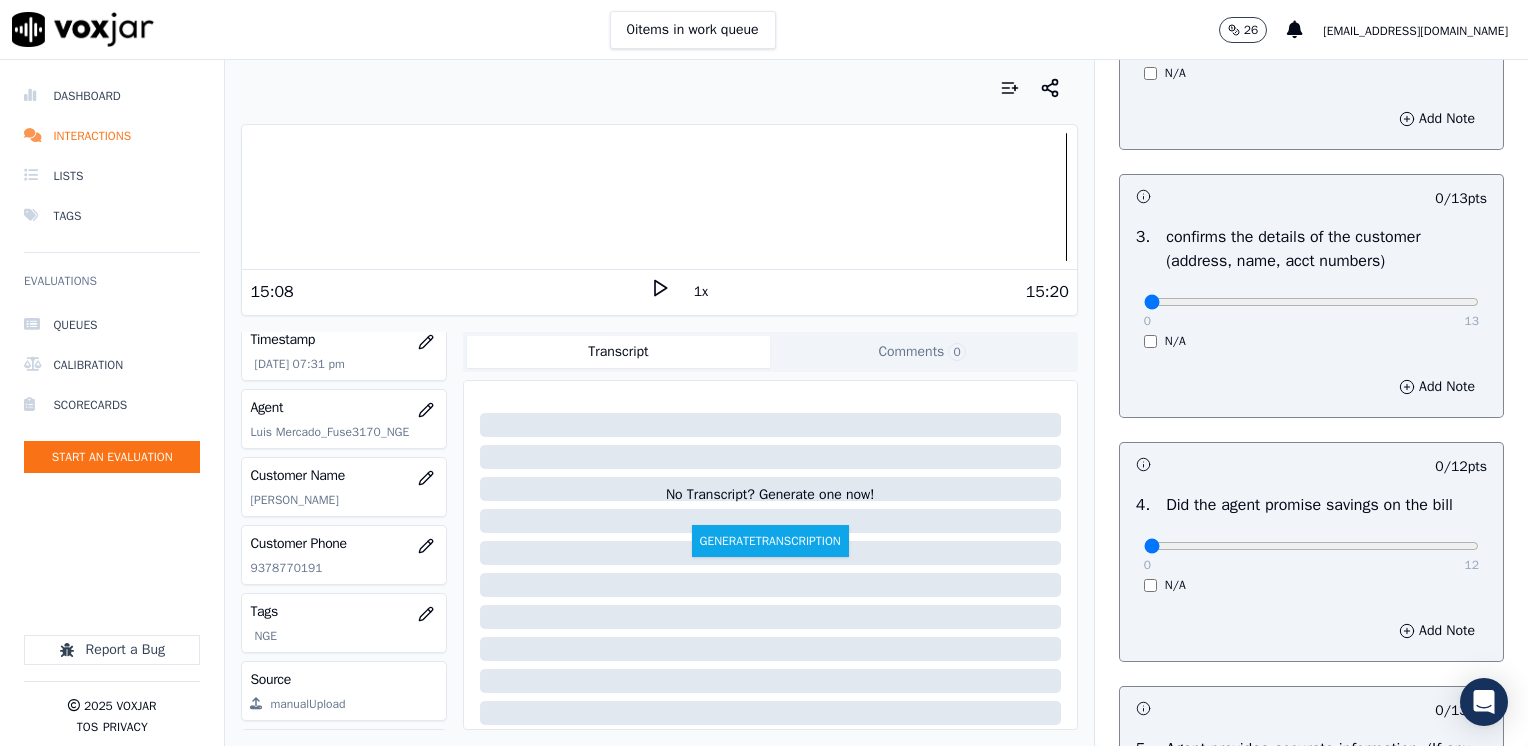 scroll, scrollTop: 500, scrollLeft: 0, axis: vertical 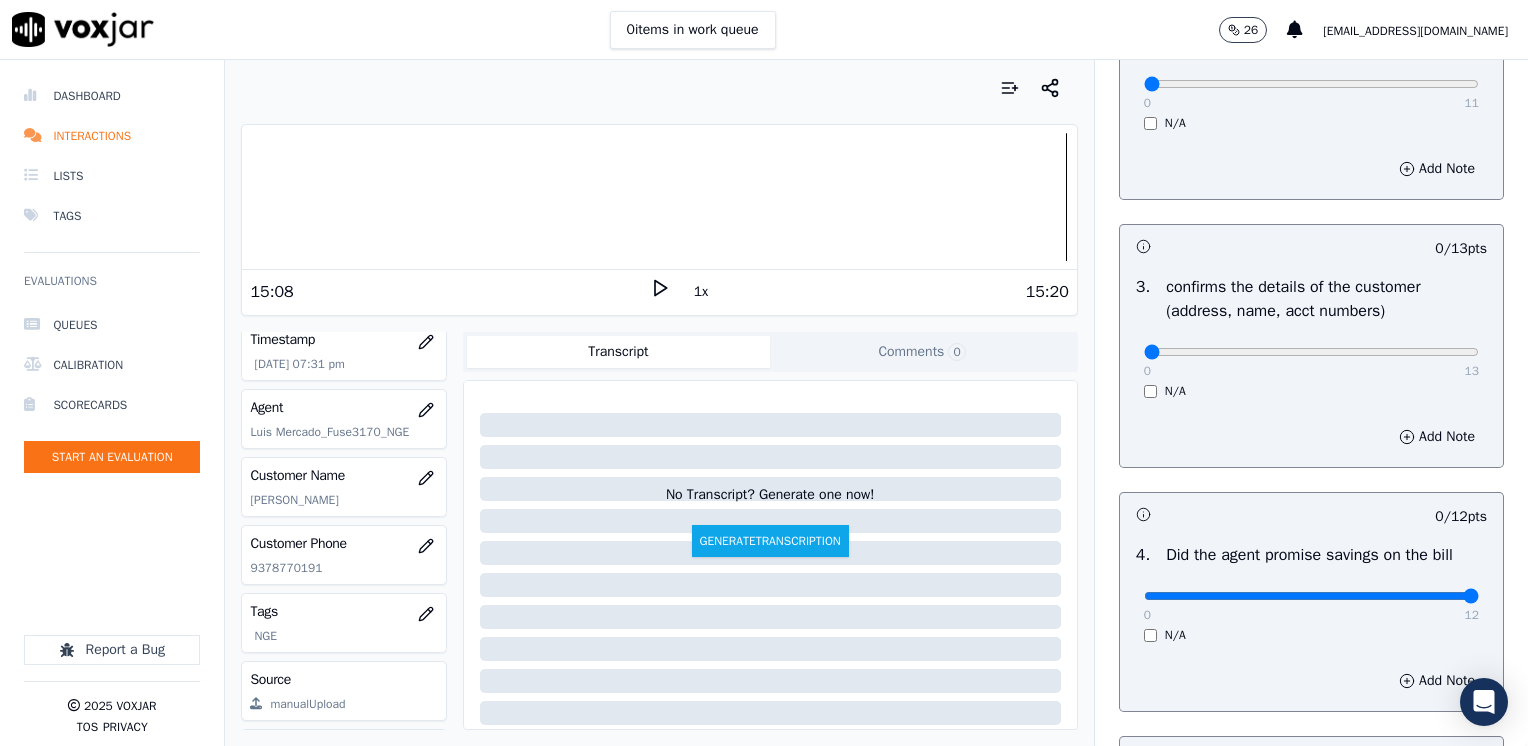 drag, startPoint x: 1129, startPoint y: 594, endPoint x: 1510, endPoint y: 633, distance: 382.99088 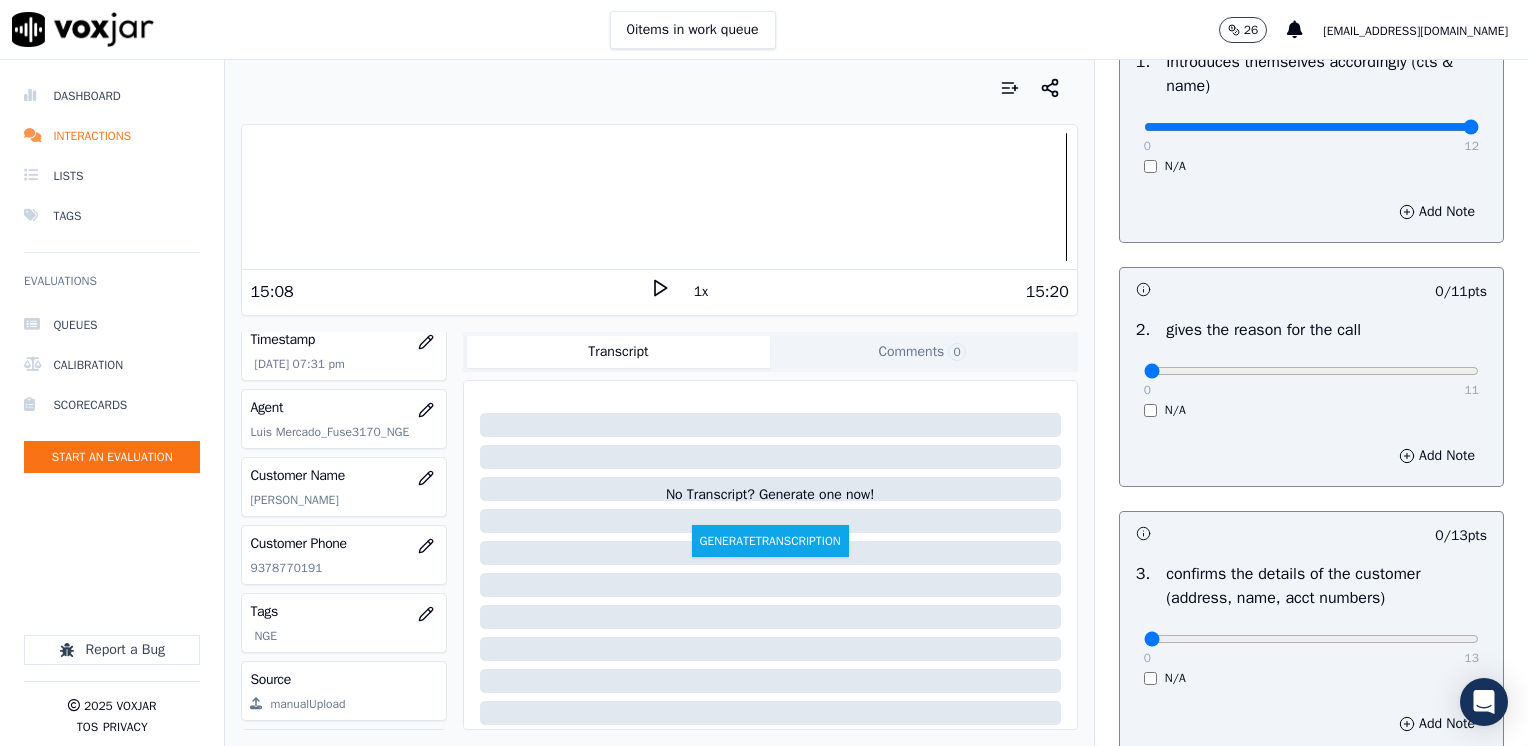scroll, scrollTop: 200, scrollLeft: 0, axis: vertical 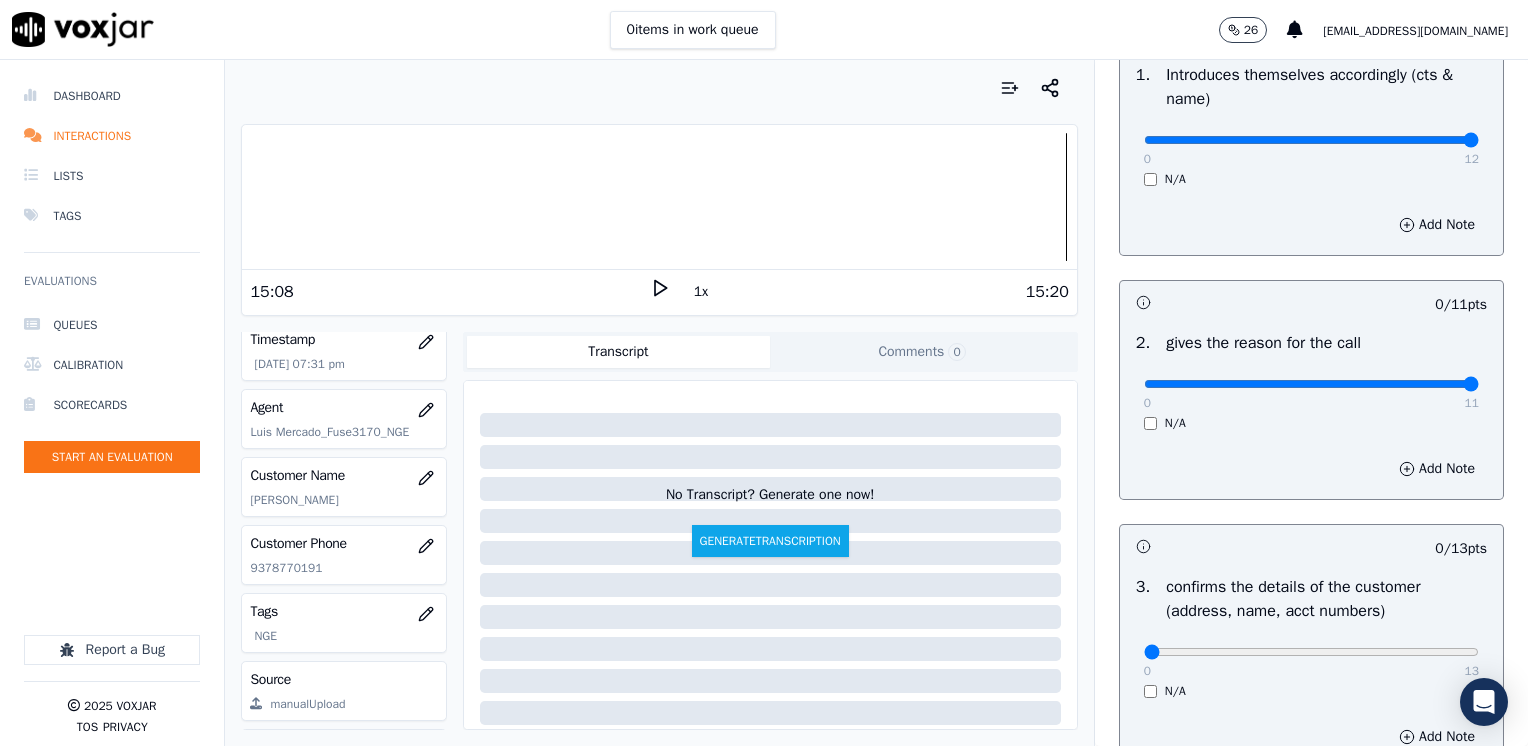 drag, startPoint x: 1130, startPoint y: 382, endPoint x: 1531, endPoint y: 439, distance: 405.03085 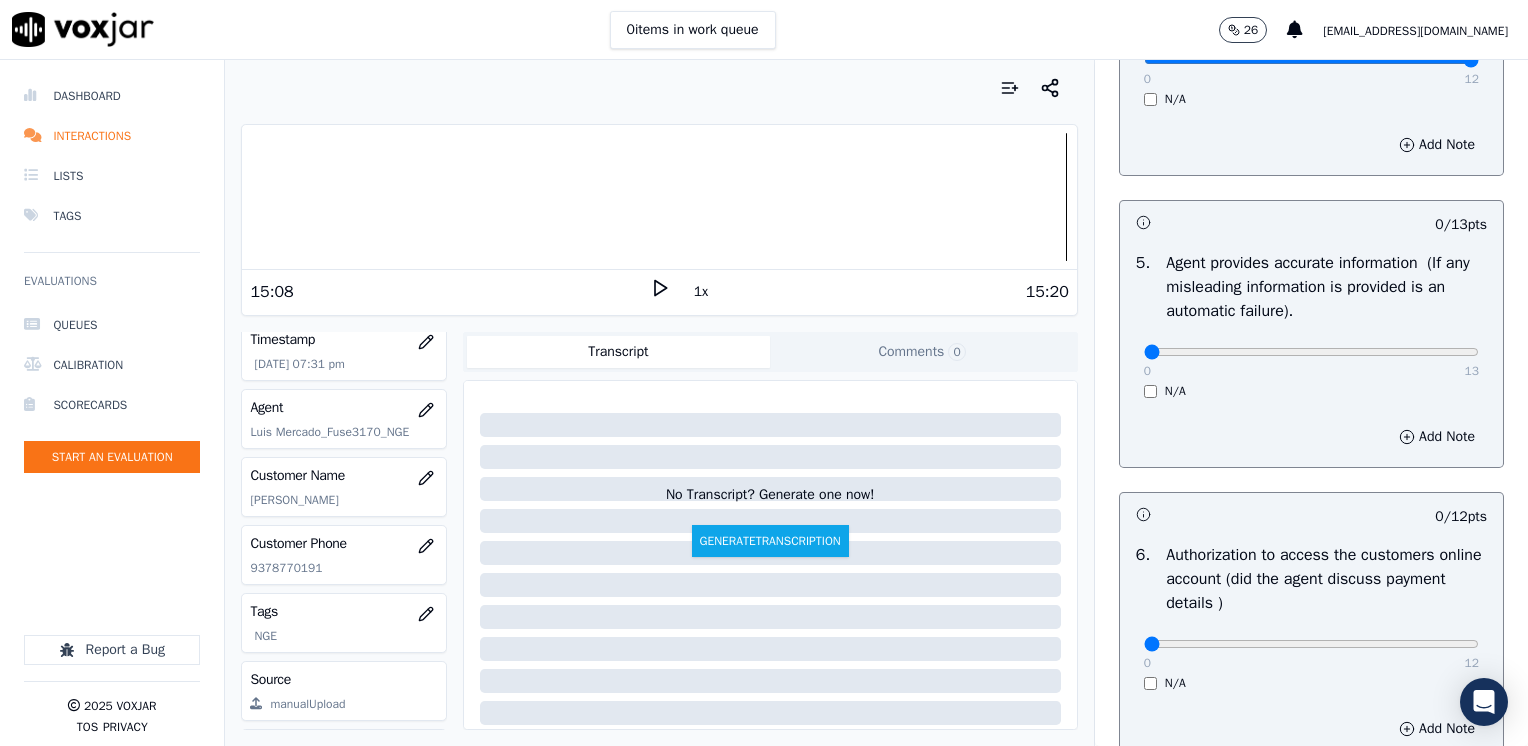scroll, scrollTop: 1000, scrollLeft: 0, axis: vertical 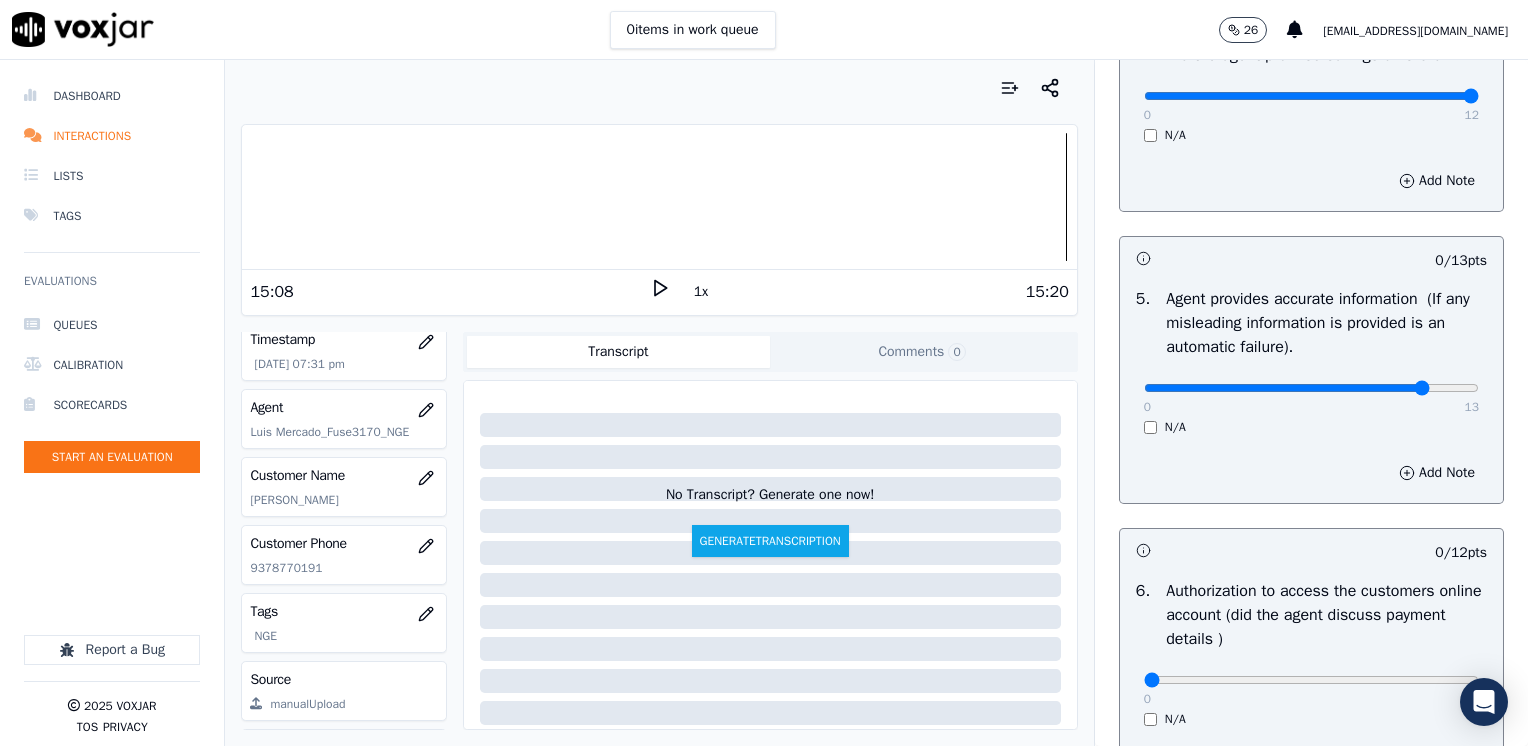 click at bounding box center (1311, -660) 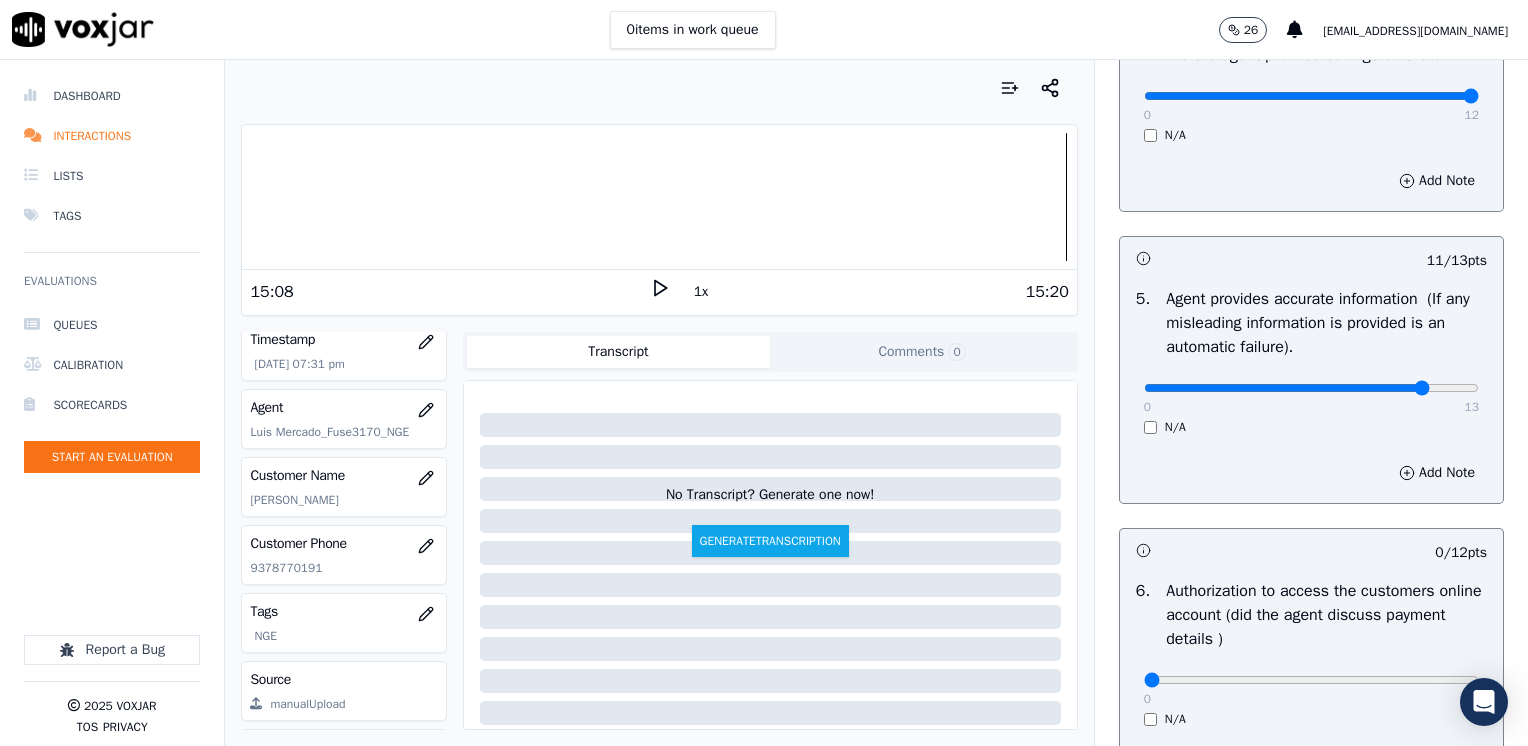 click on "0   13" at bounding box center [1311, 387] 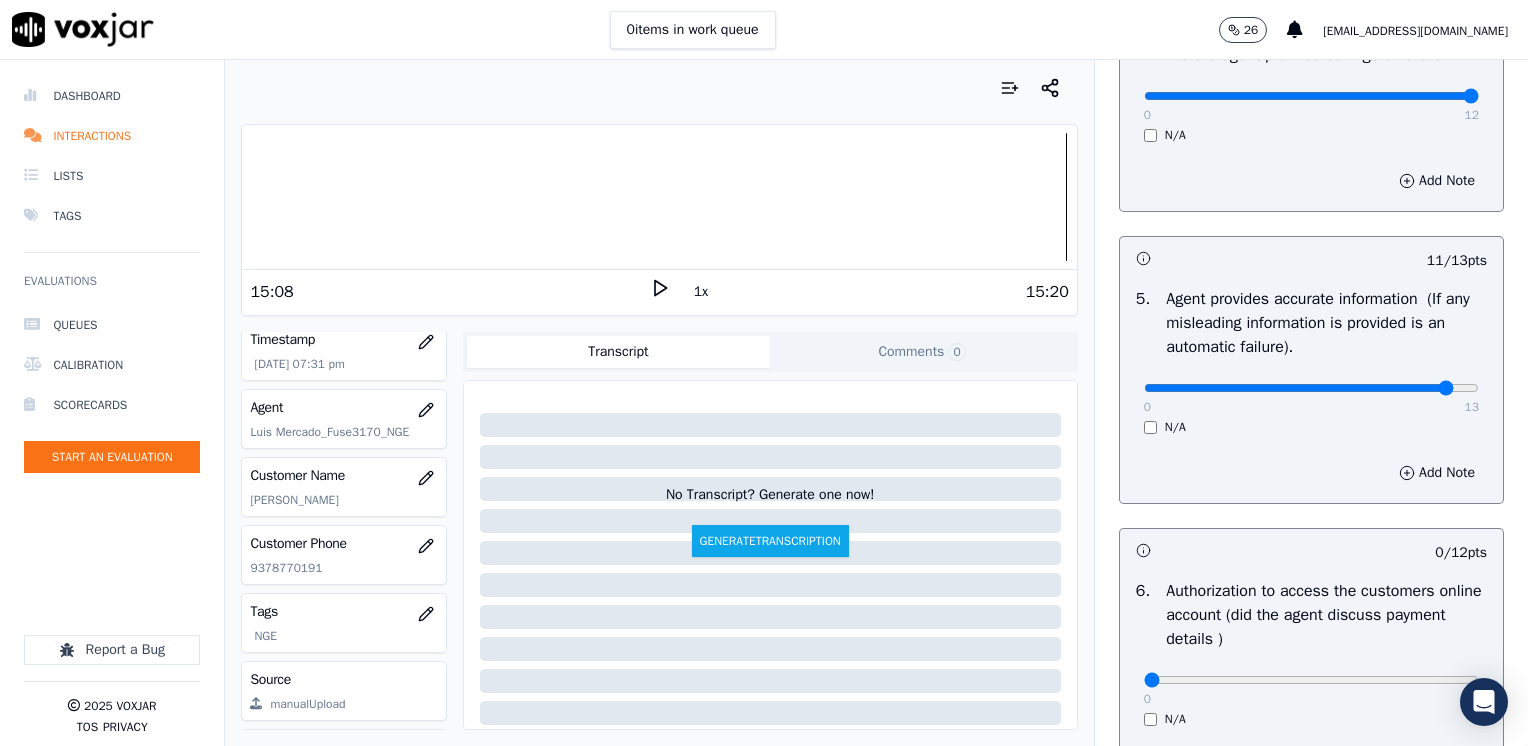 type on "12" 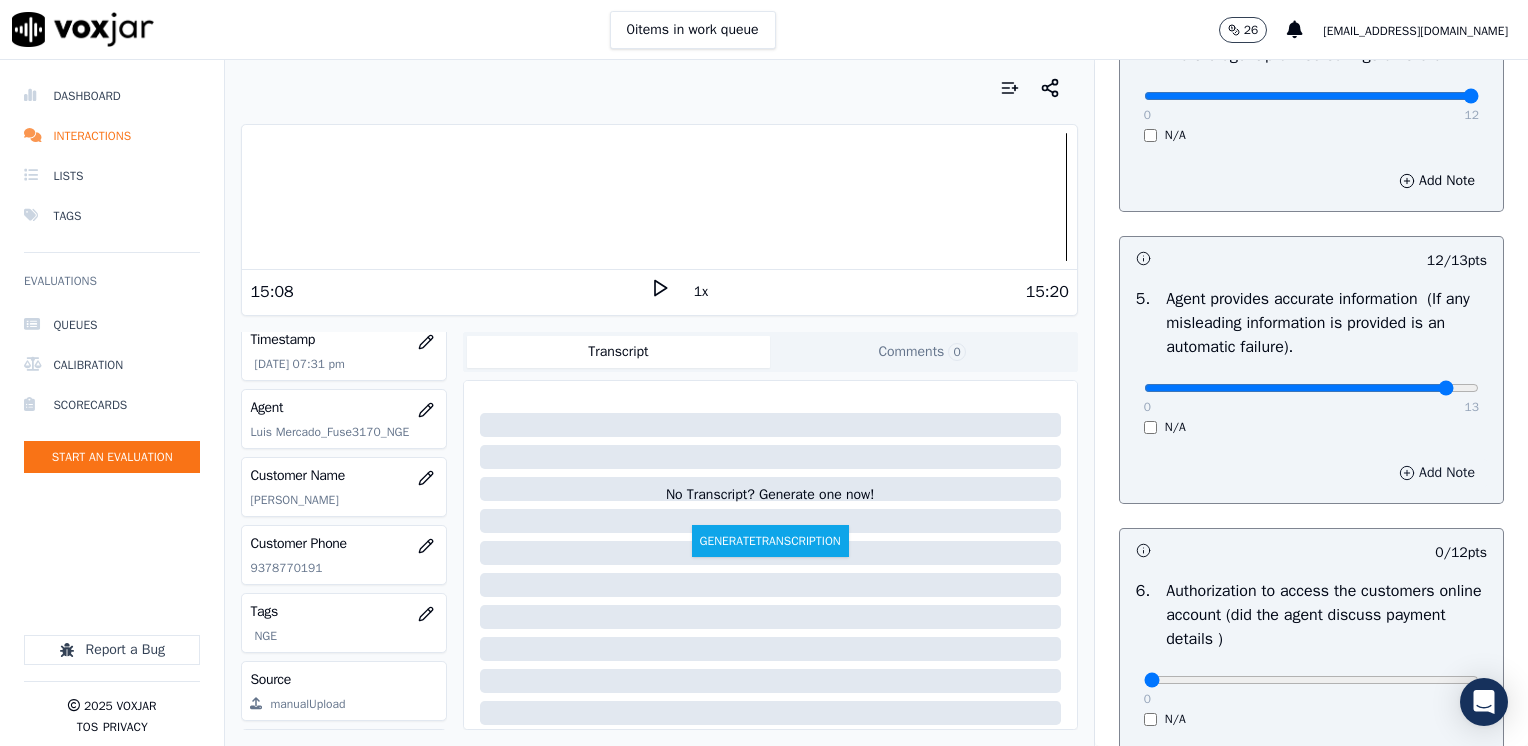 click on "Add Note" at bounding box center (1437, 473) 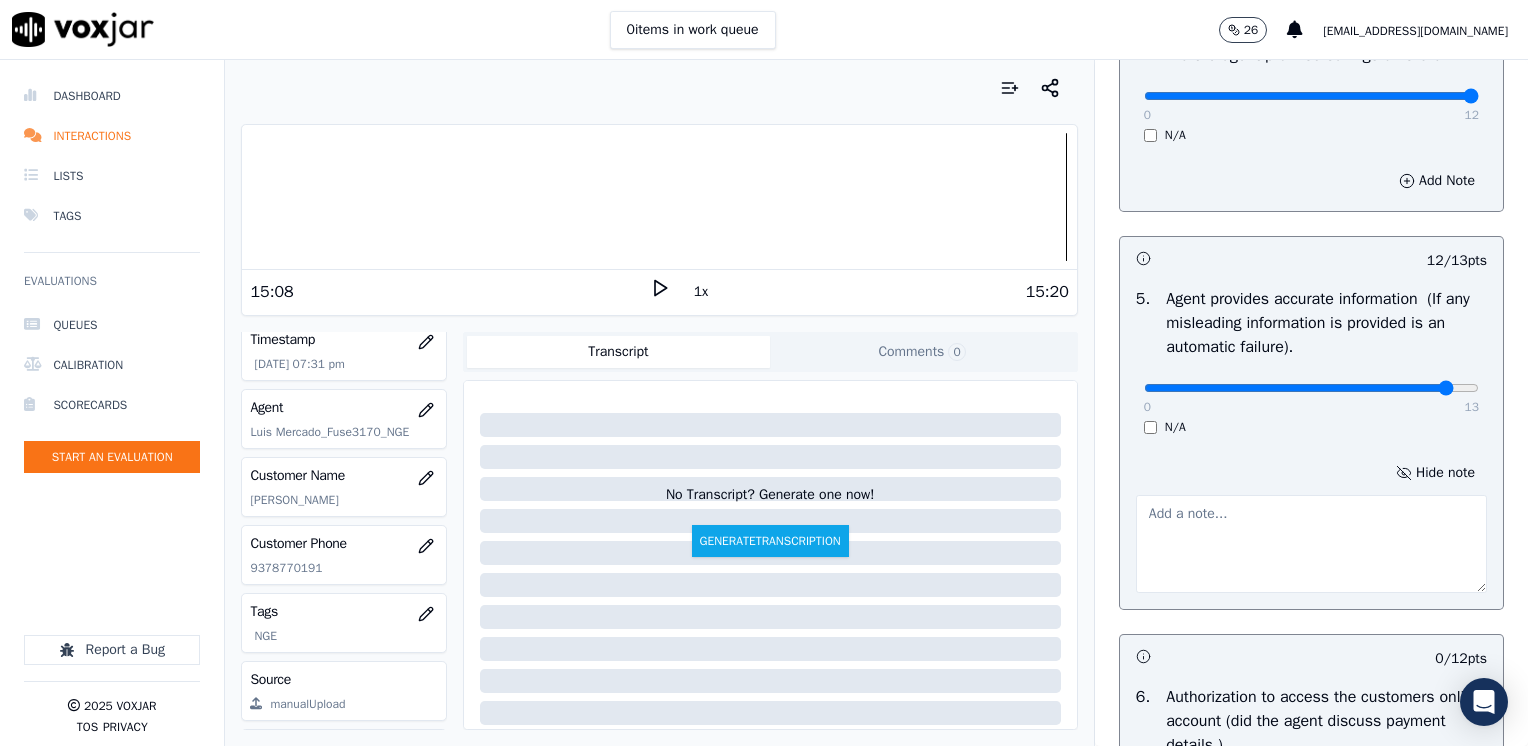 click at bounding box center [1311, 544] 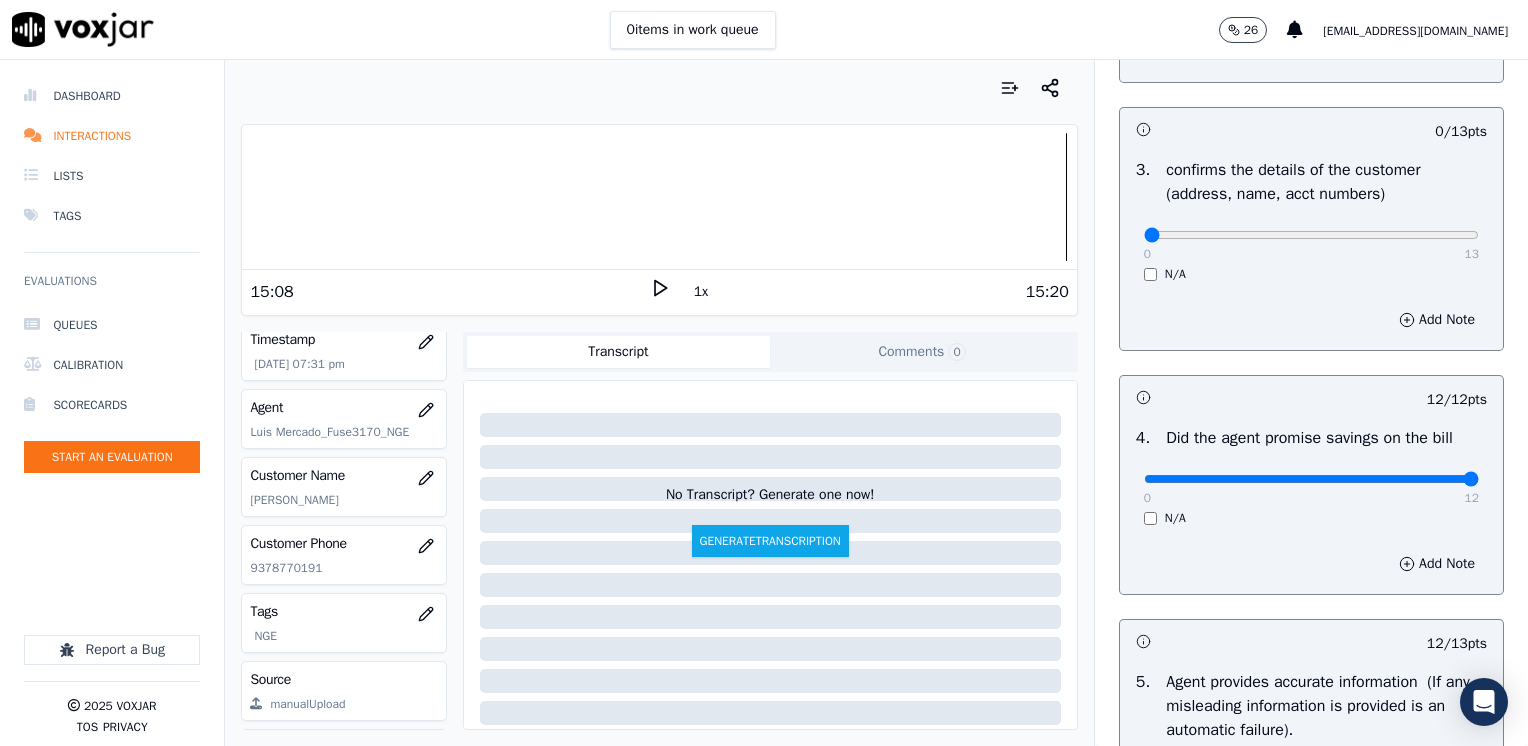 scroll, scrollTop: 600, scrollLeft: 0, axis: vertical 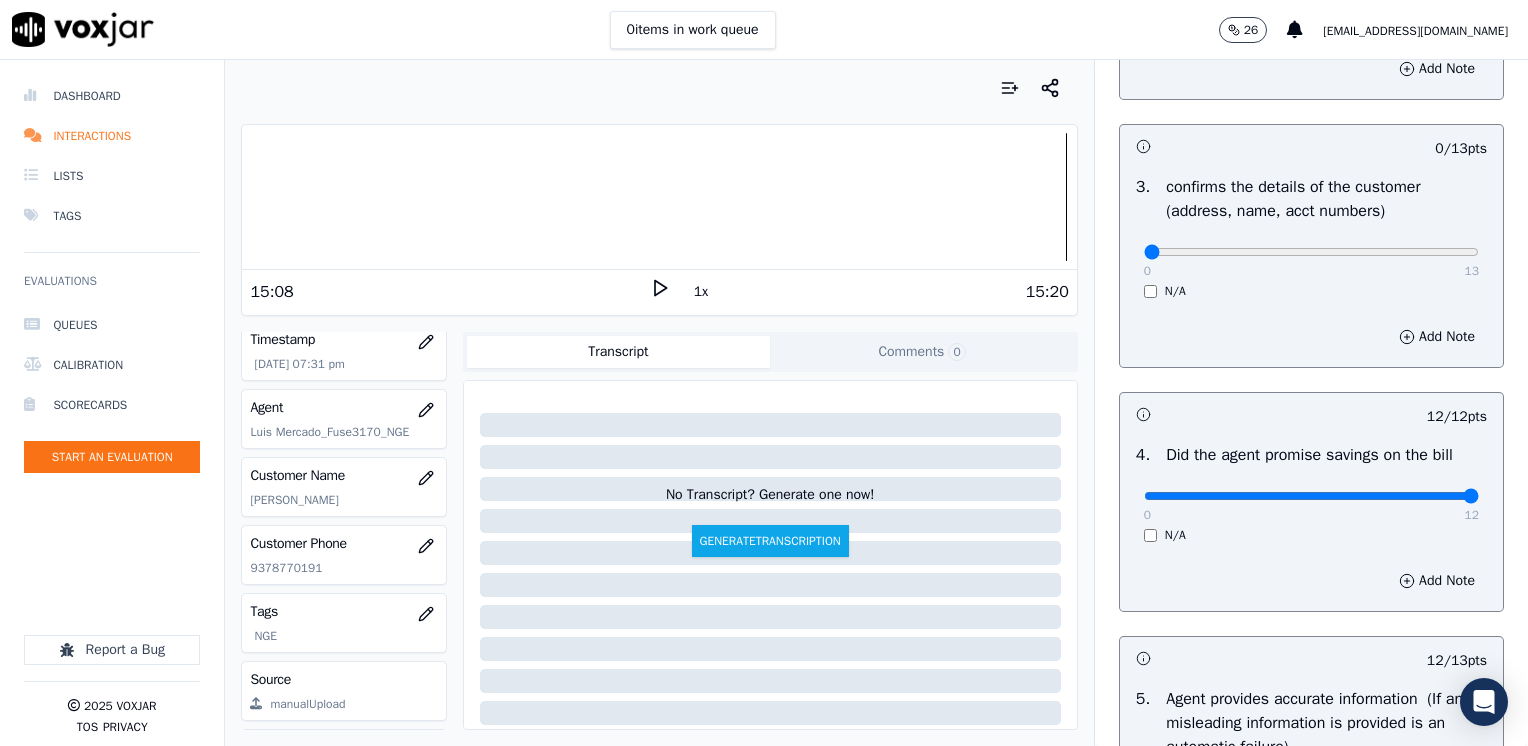 type on "Avoid using phrases such as "tarifa mas baja" instead we can say "una tarifa fija"" 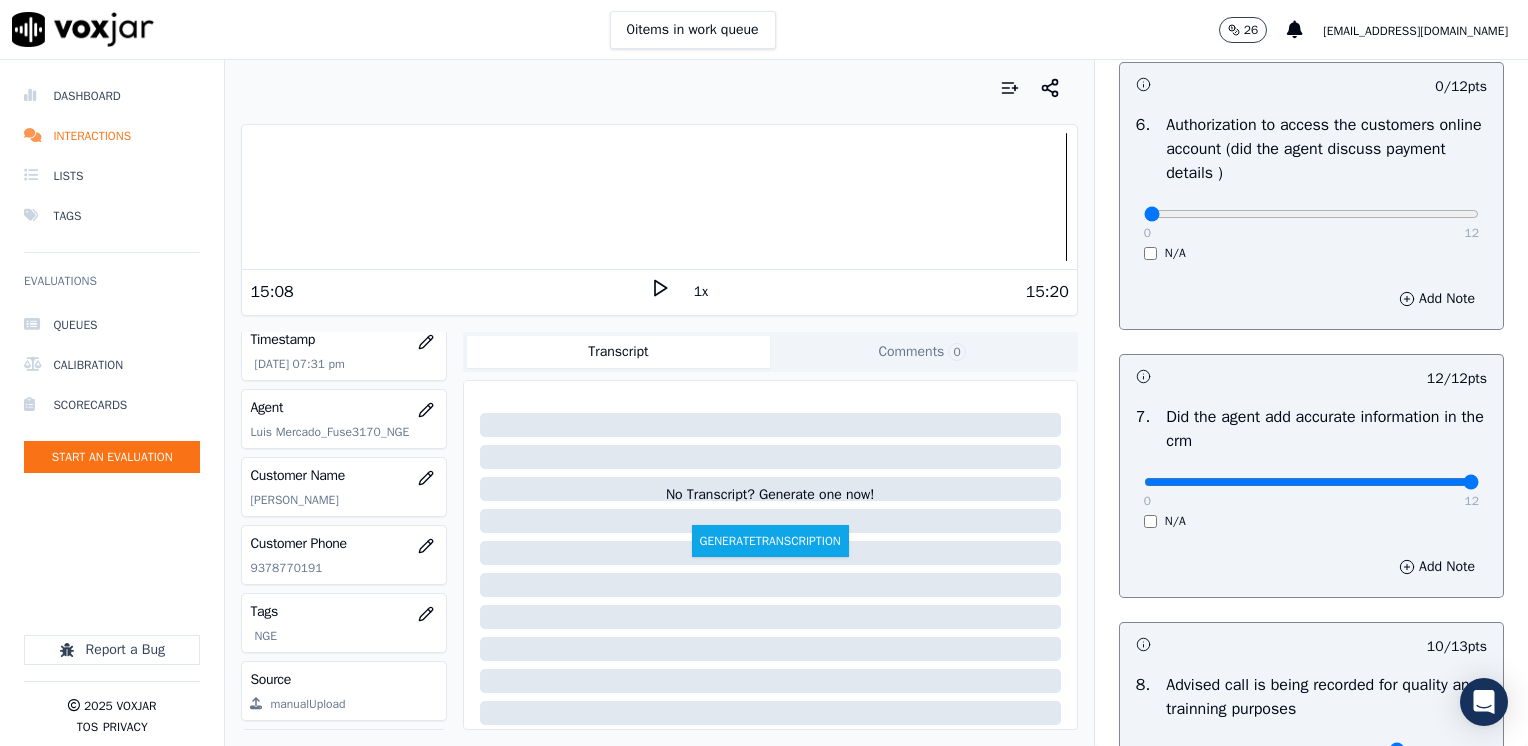 scroll, scrollTop: 1600, scrollLeft: 0, axis: vertical 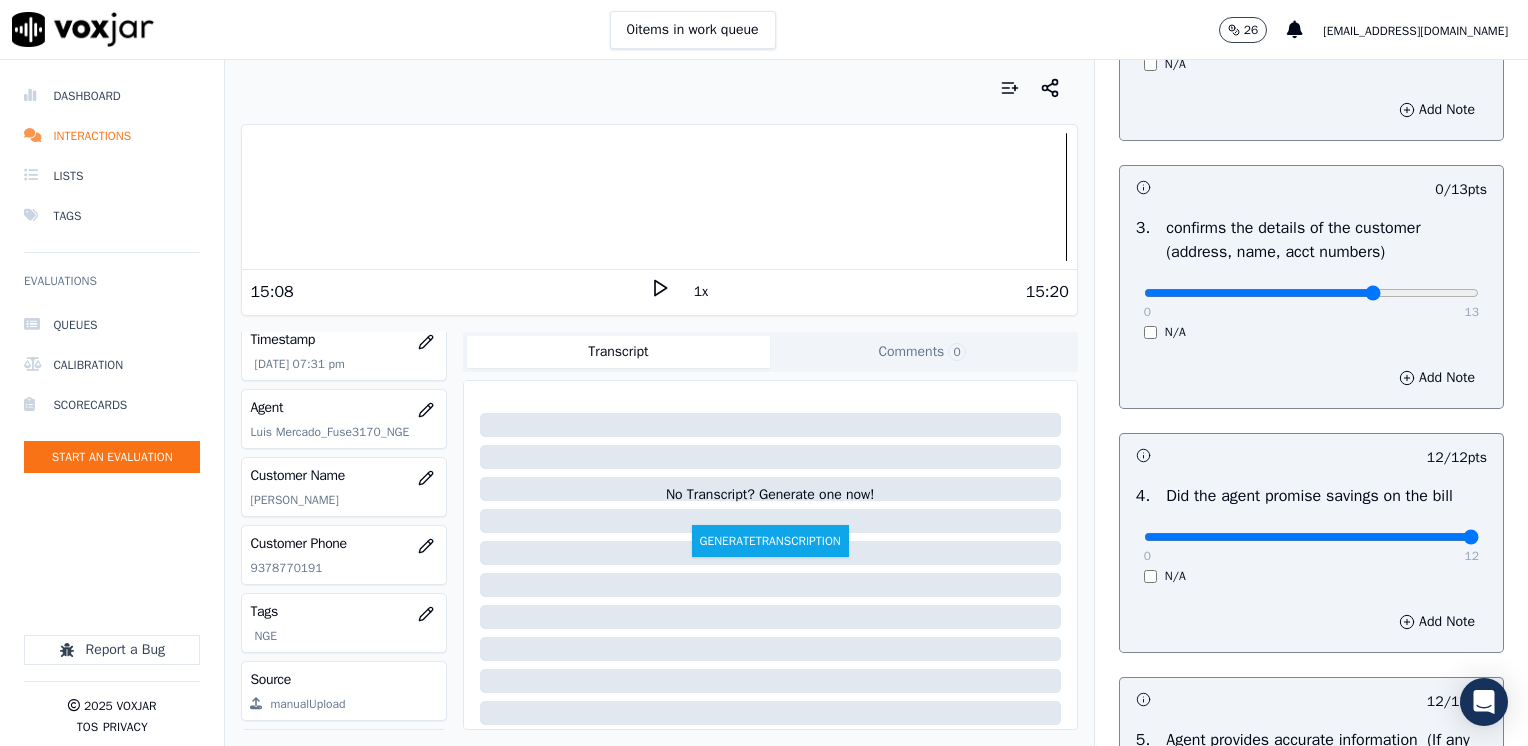 type on "9" 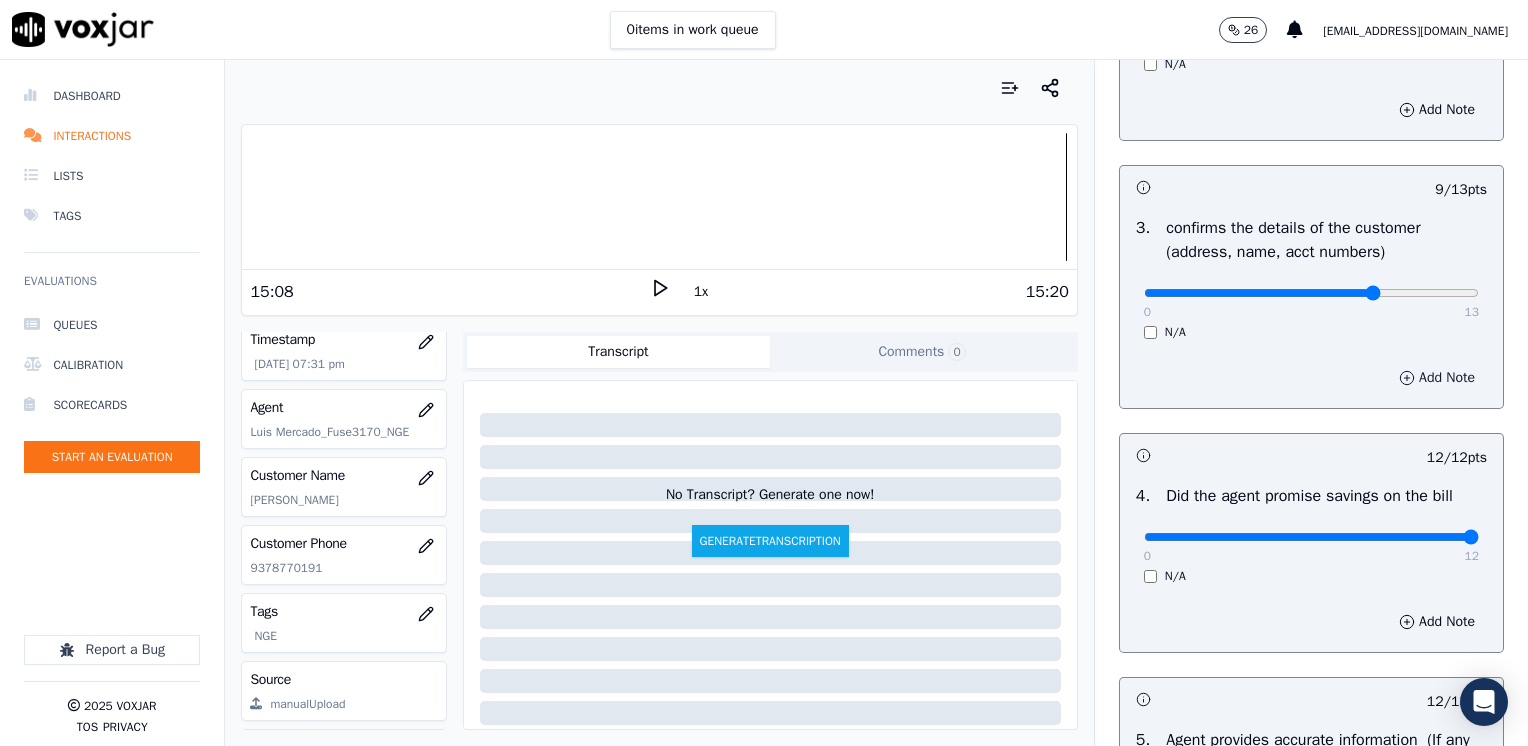 click on "Add Note" at bounding box center [1437, 378] 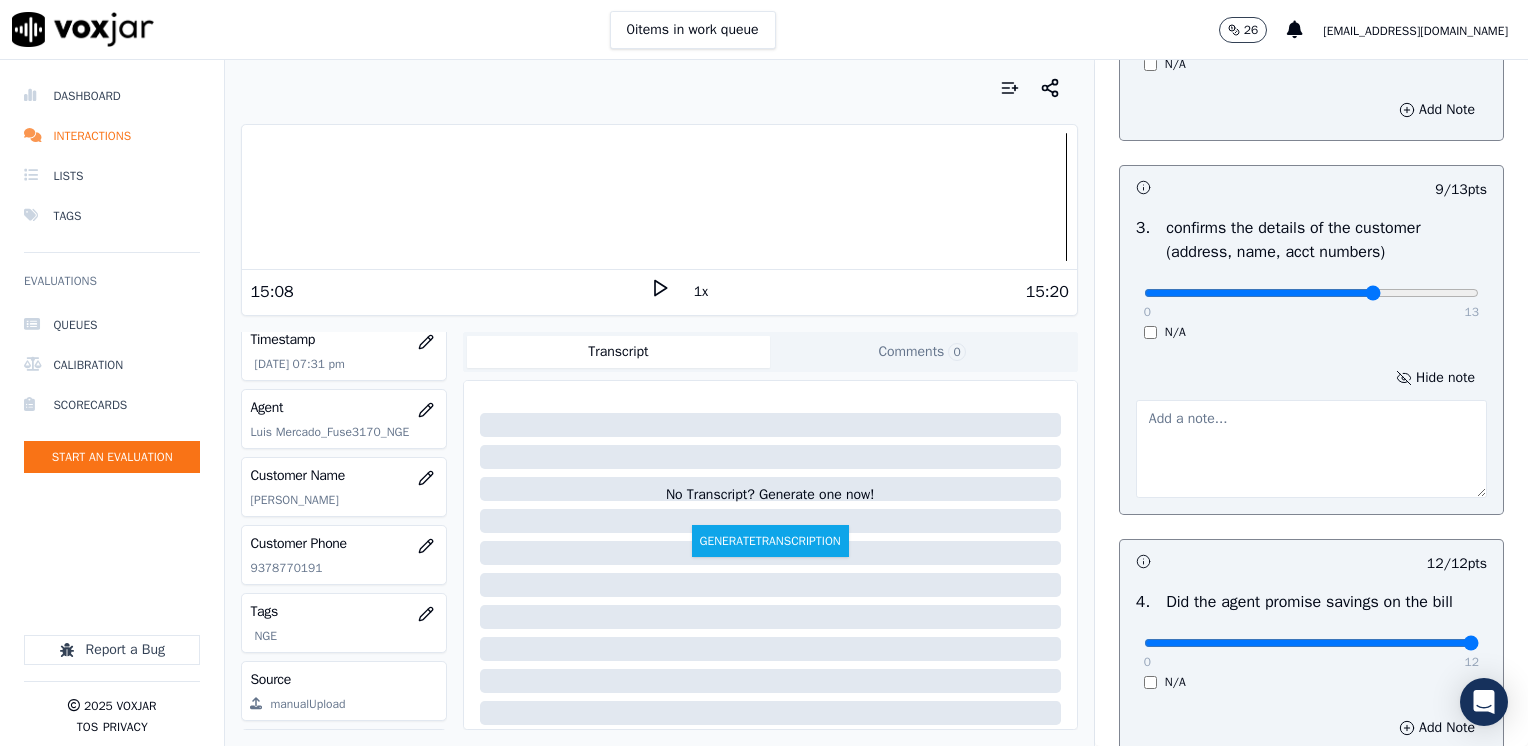 click at bounding box center (1311, 449) 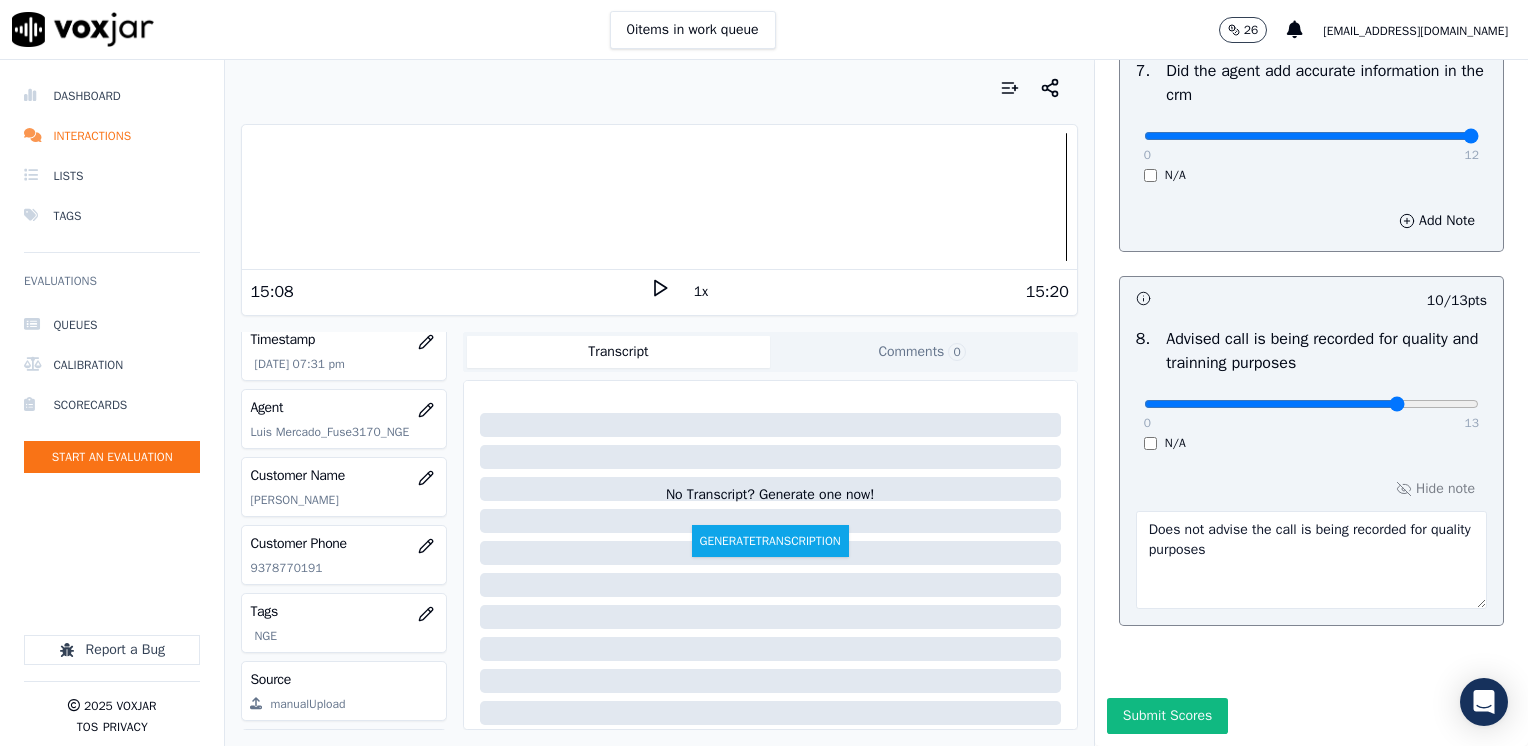 scroll, scrollTop: 2064, scrollLeft: 0, axis: vertical 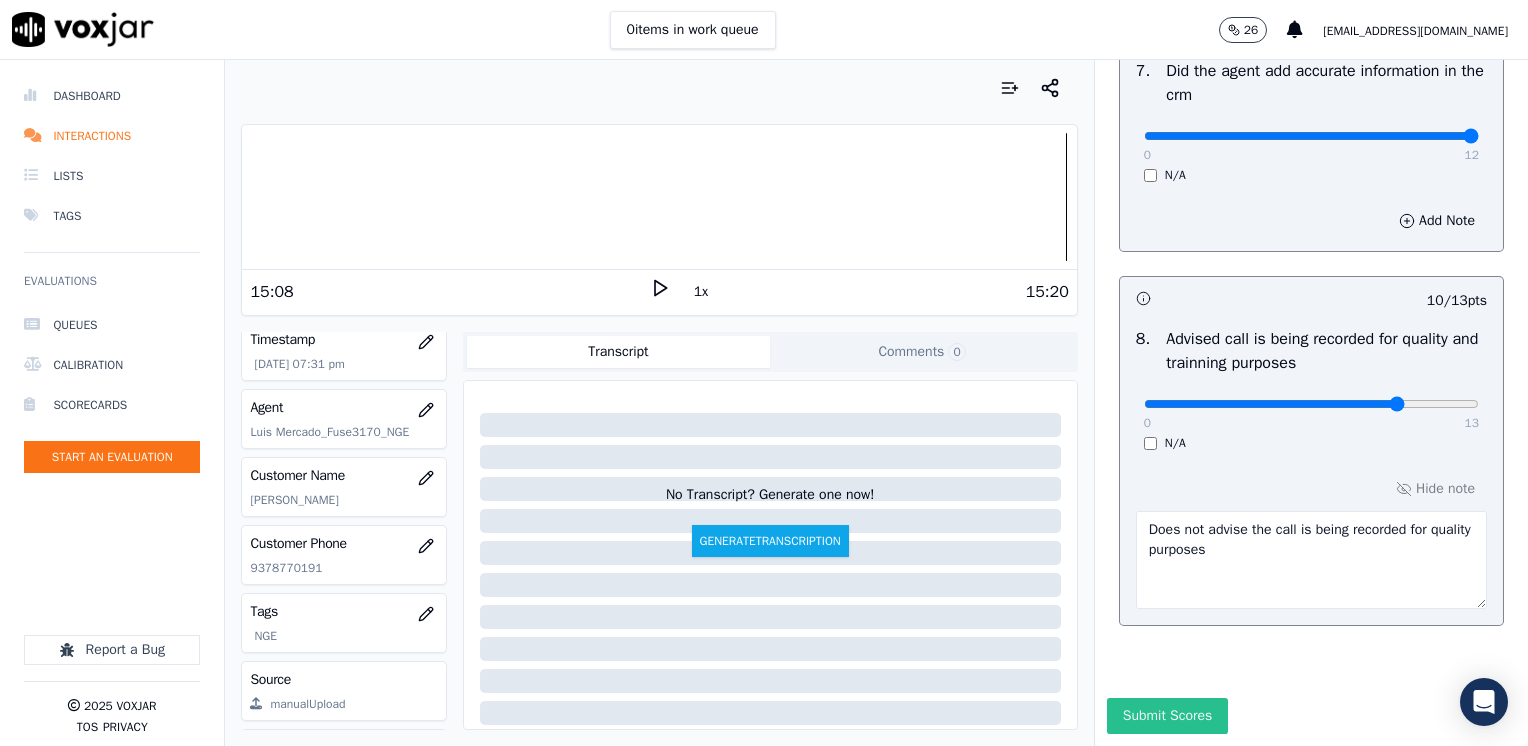 type on "Make sure to confirm full service address, name as it appears on the bill before reading the script" 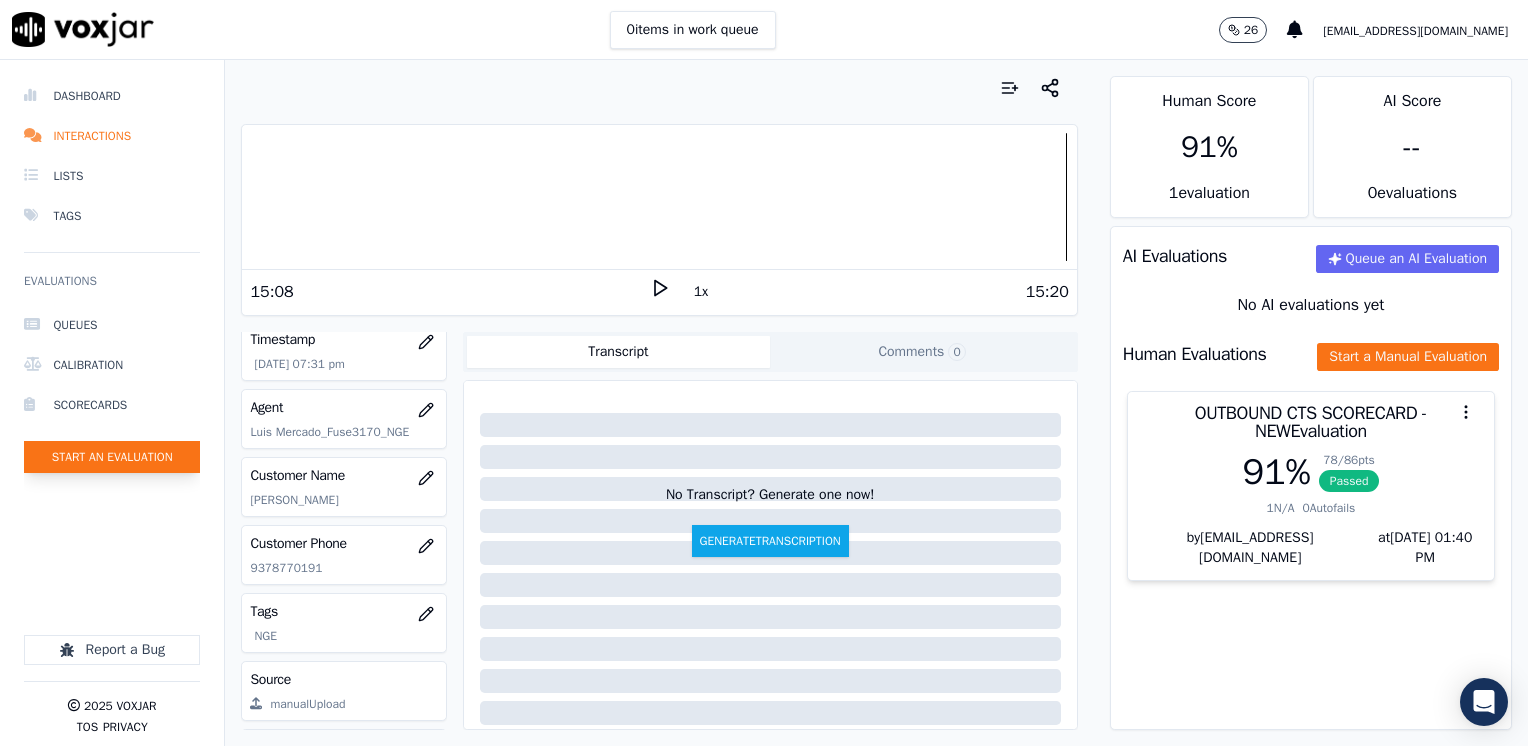 click on "Start an Evaluation" 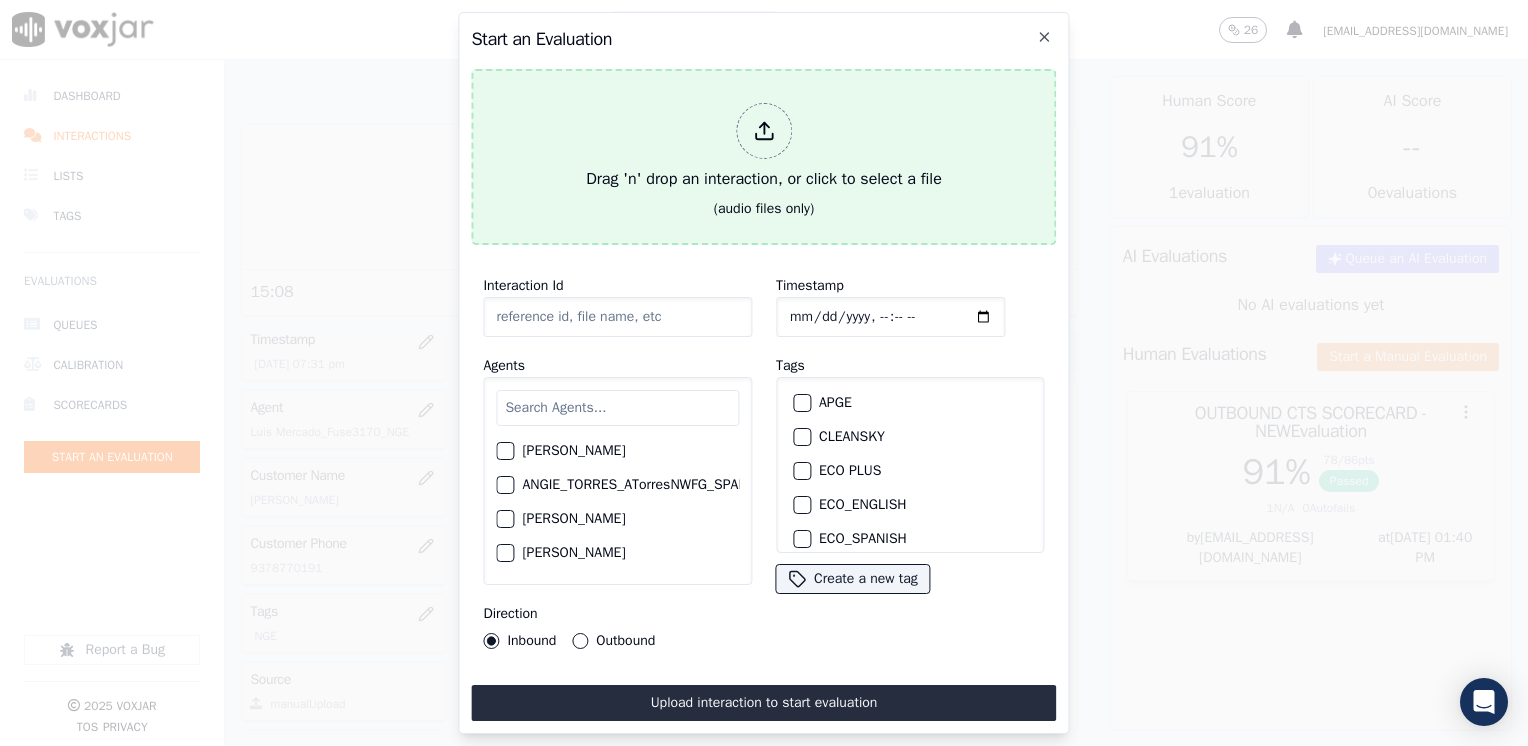 click 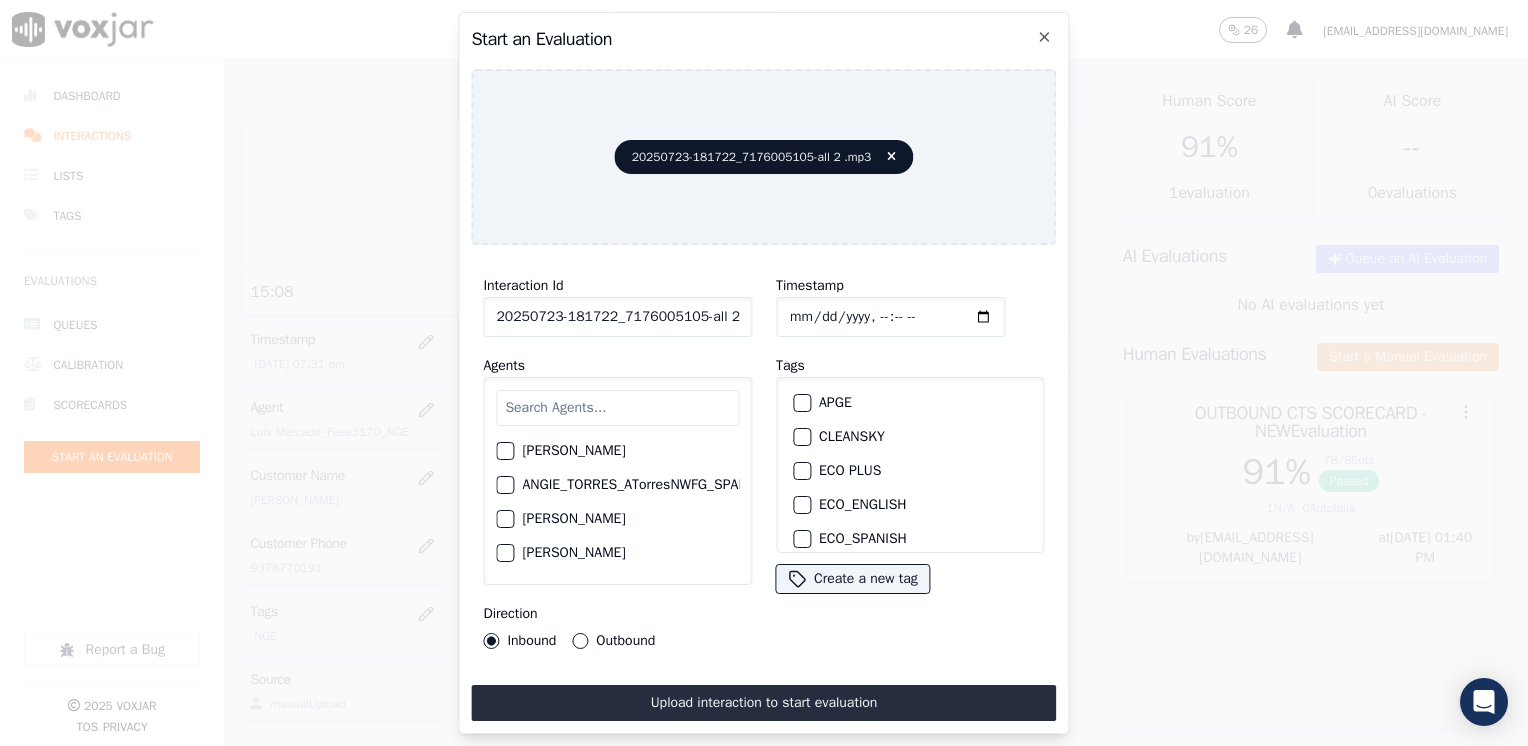 click at bounding box center [617, 408] 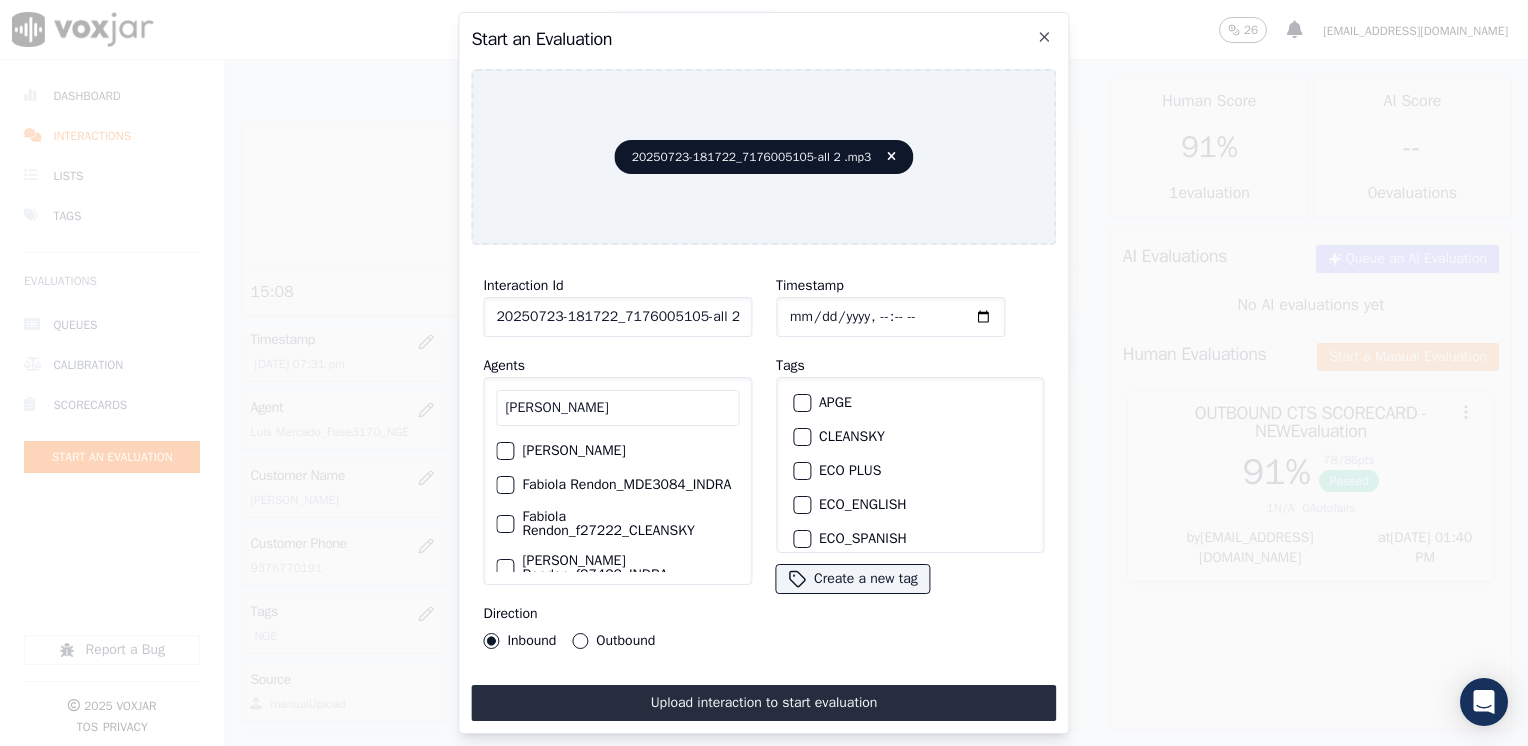 scroll, scrollTop: 86, scrollLeft: 0, axis: vertical 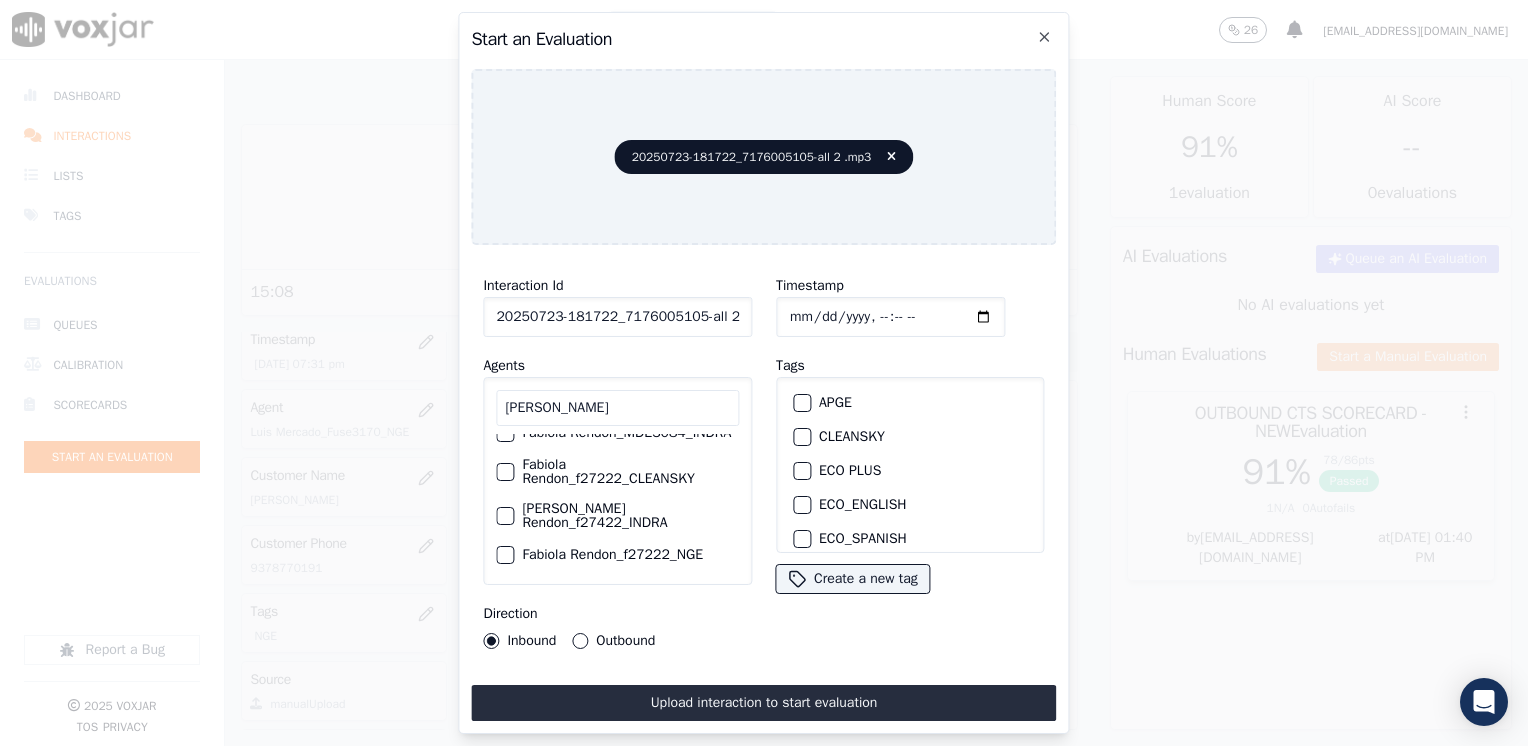 type on "[PERSON_NAME]" 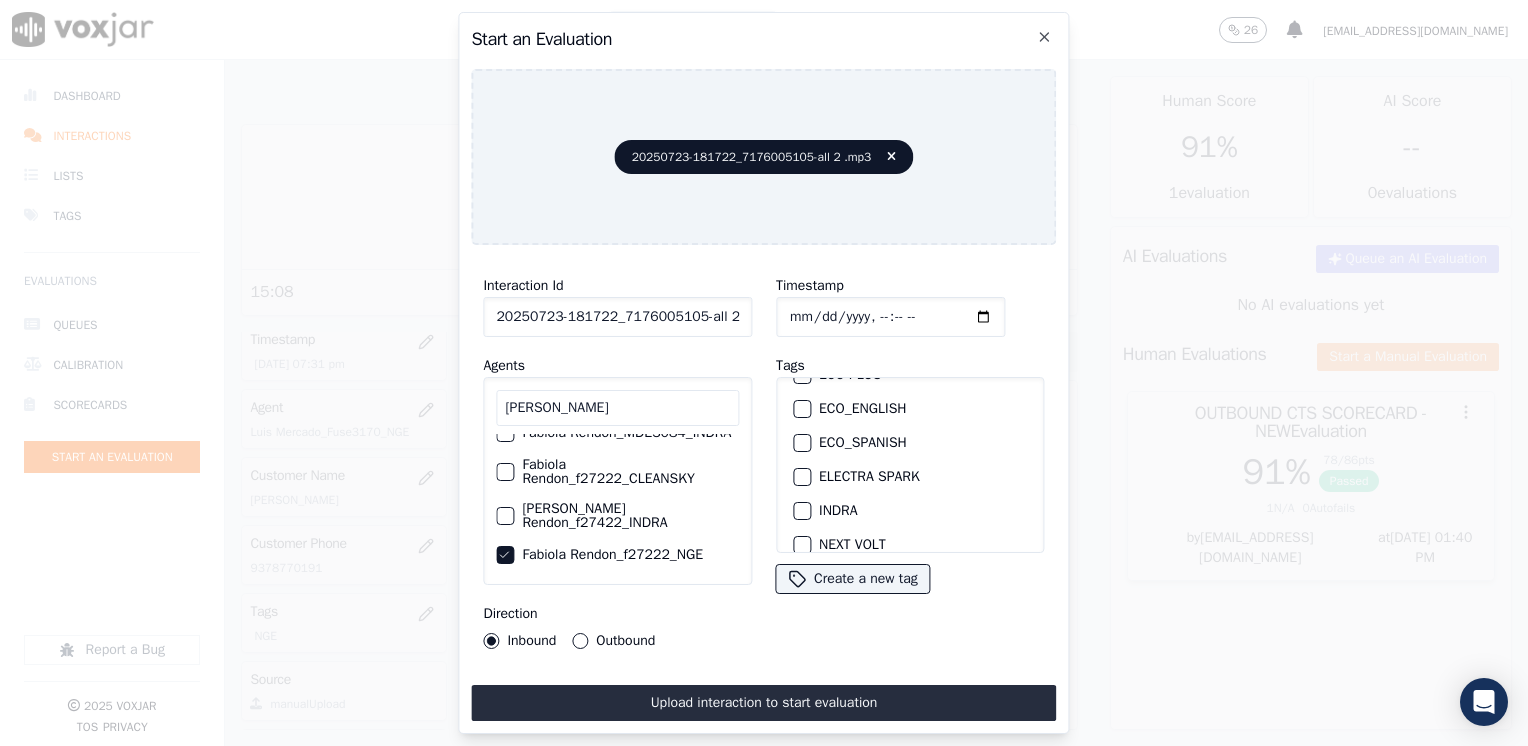 scroll, scrollTop: 200, scrollLeft: 0, axis: vertical 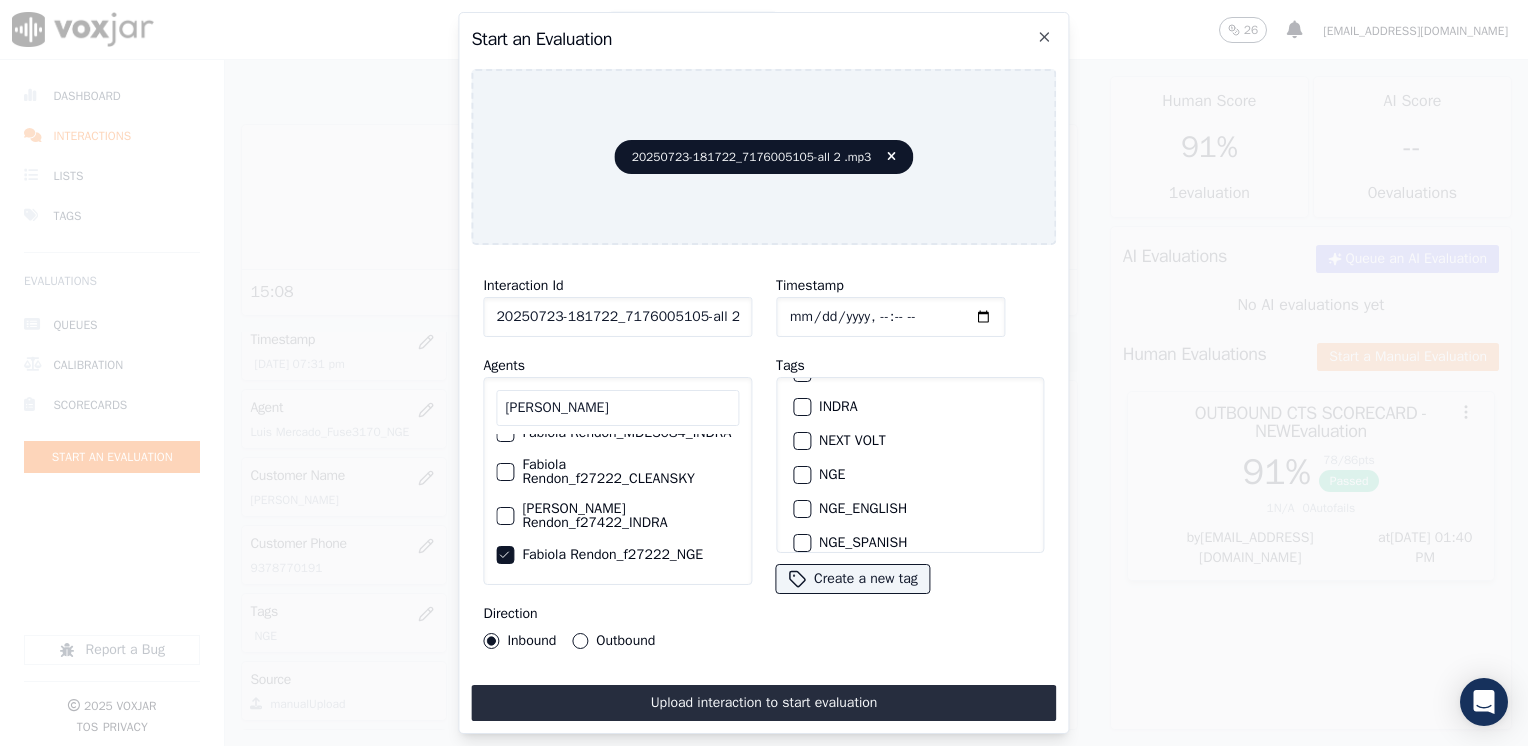 click at bounding box center [801, 475] 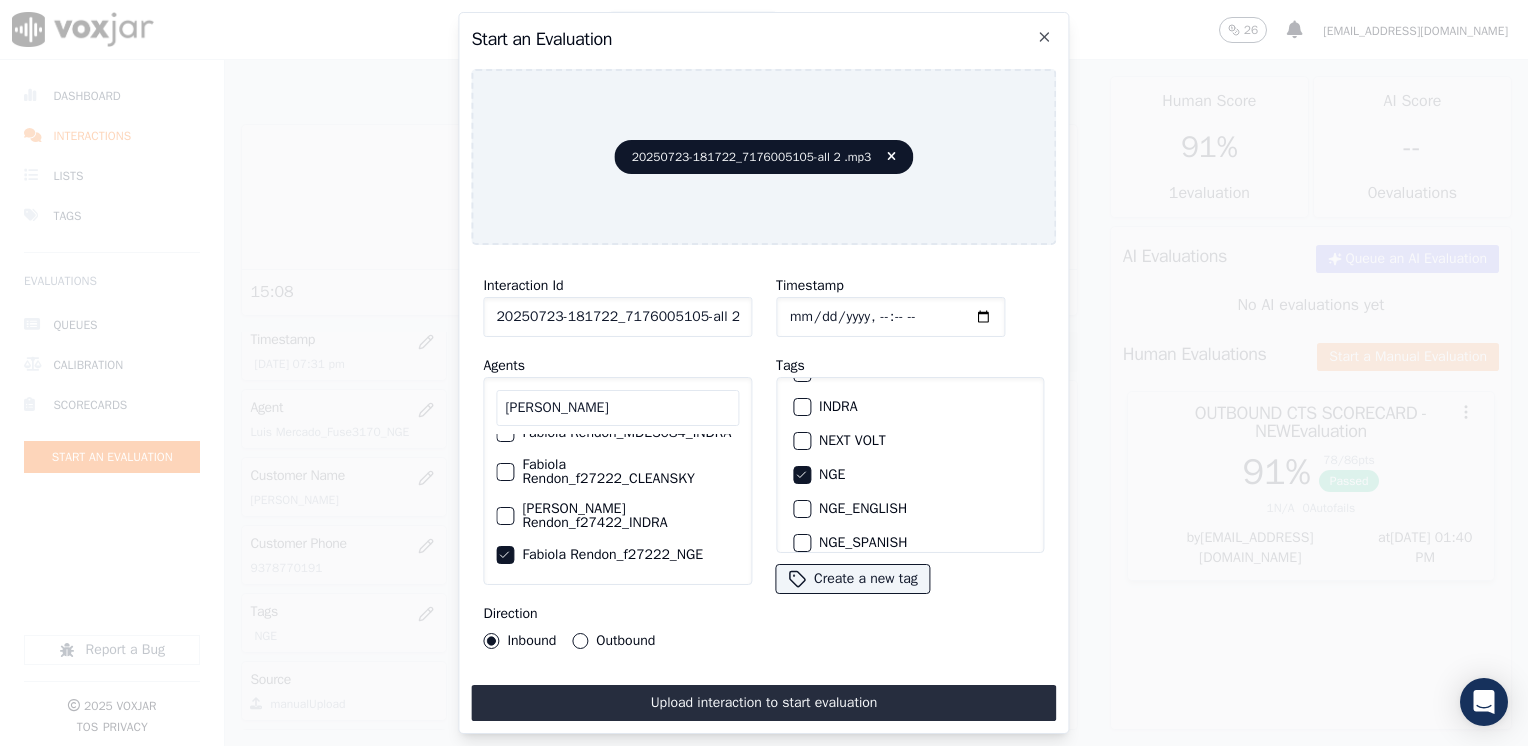 click on "Outbound" at bounding box center [580, 641] 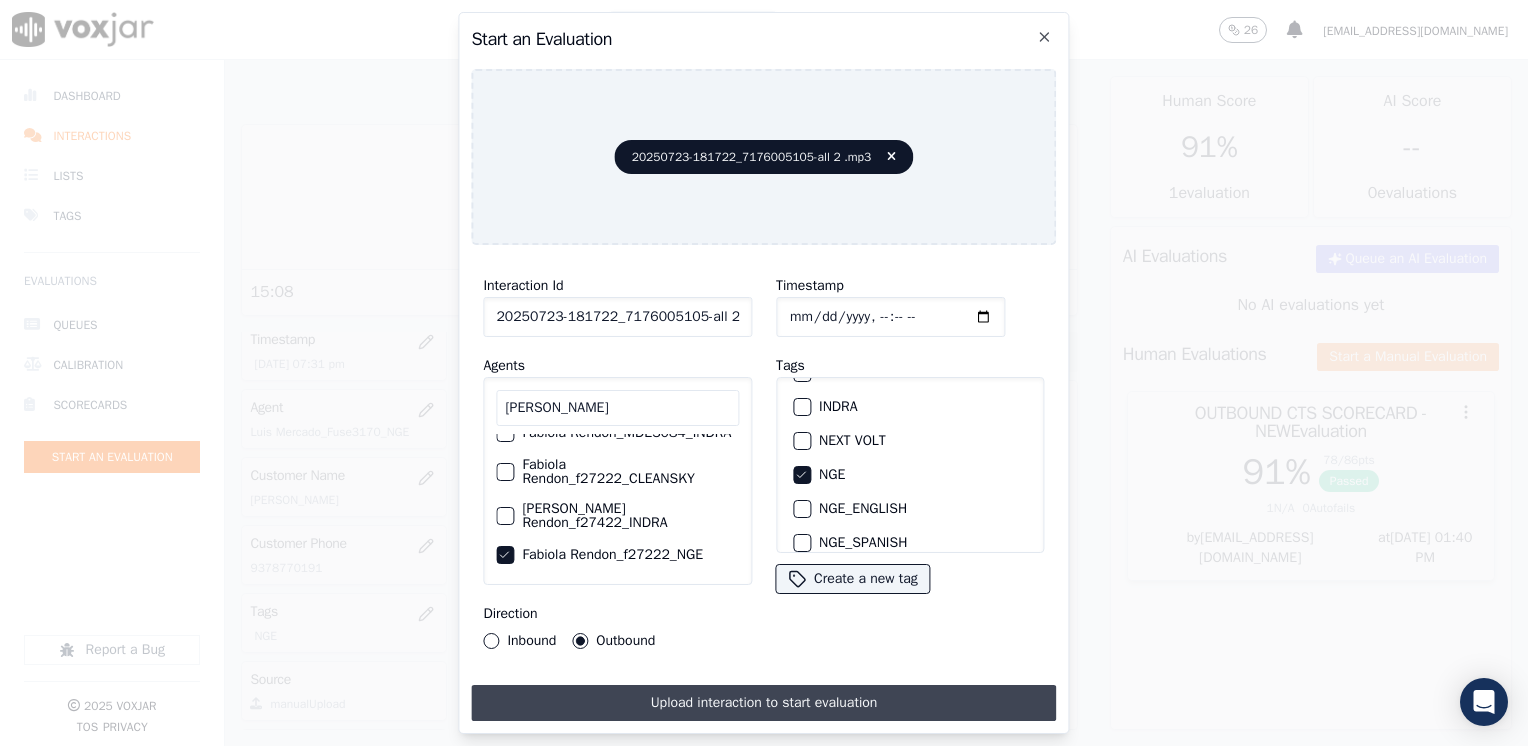 click on "Upload interaction to start evaluation" at bounding box center (763, 703) 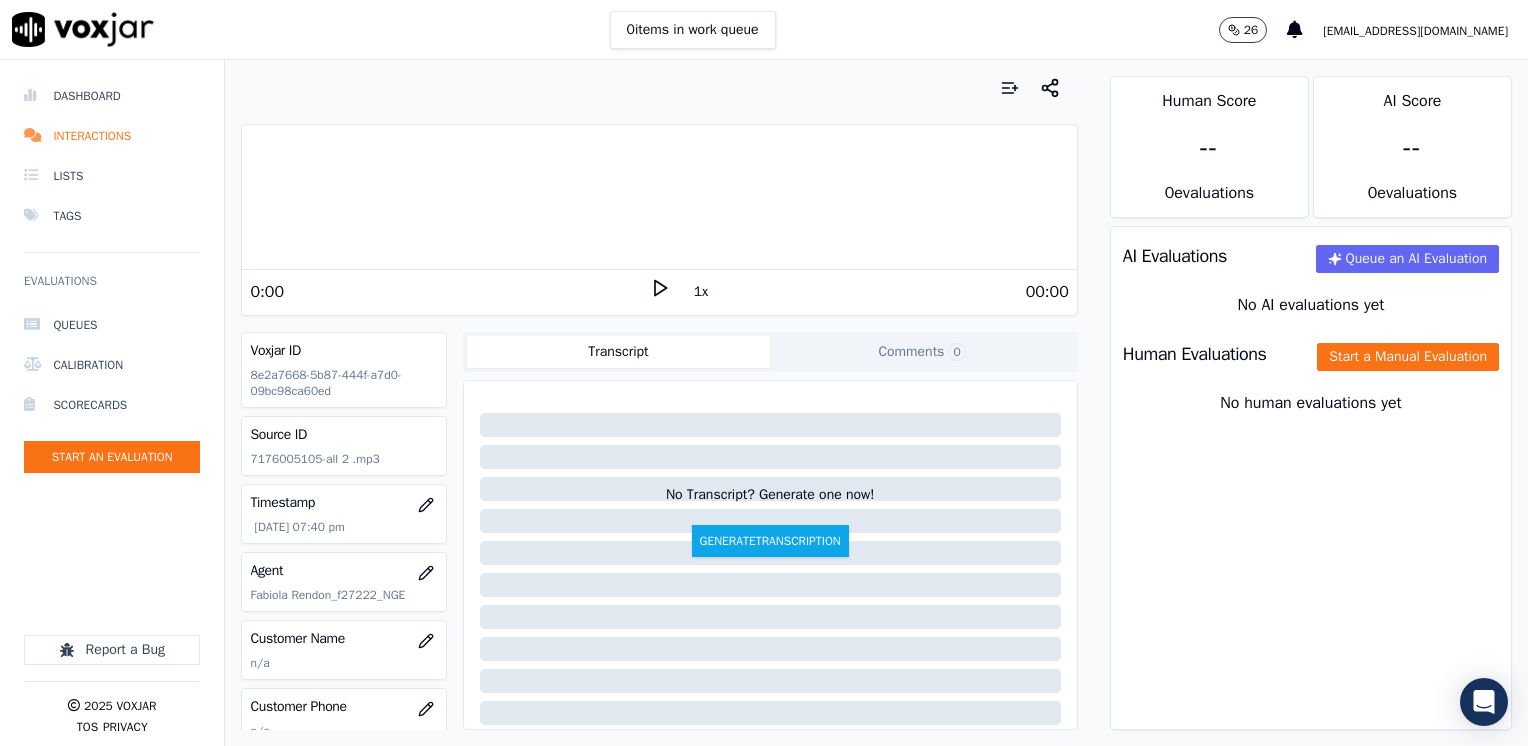 click 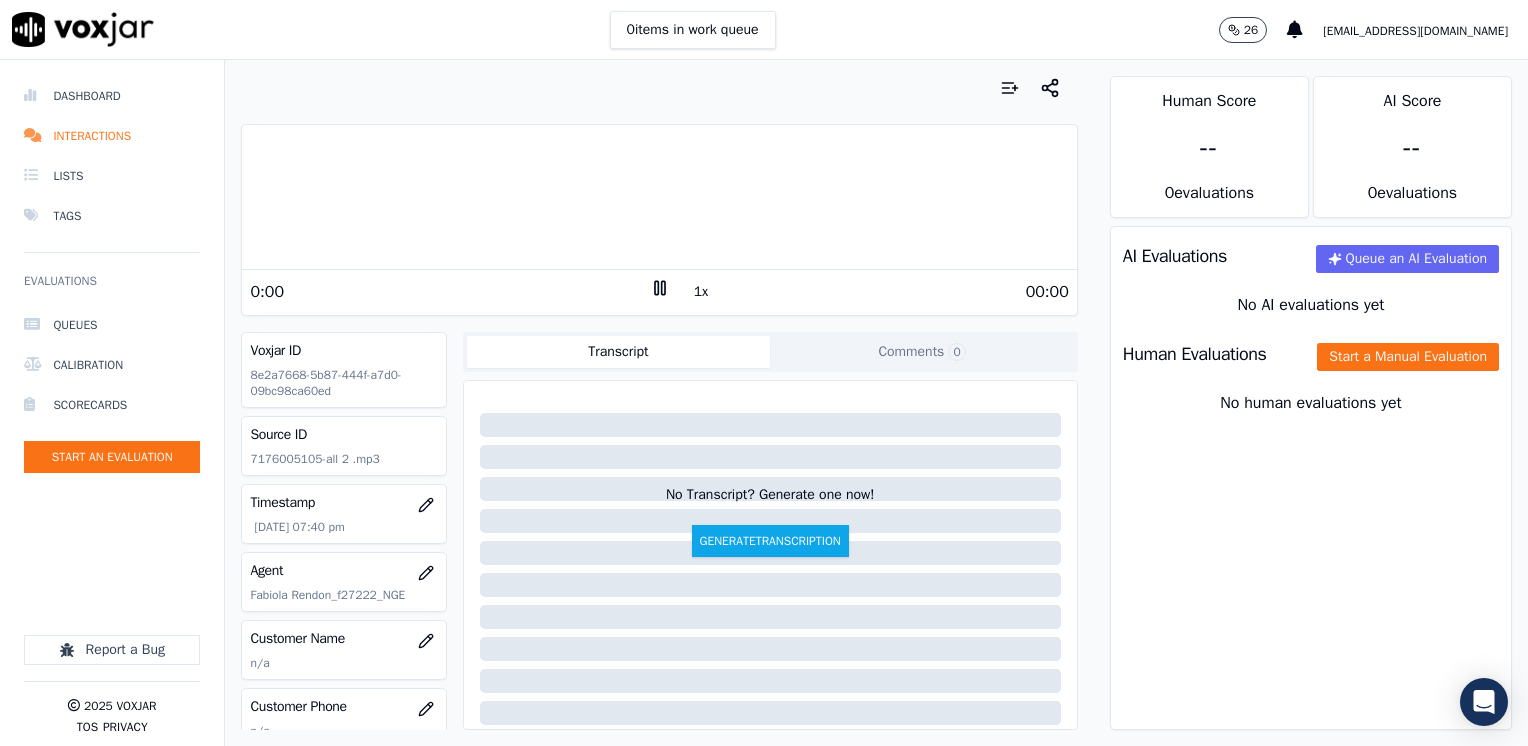 click 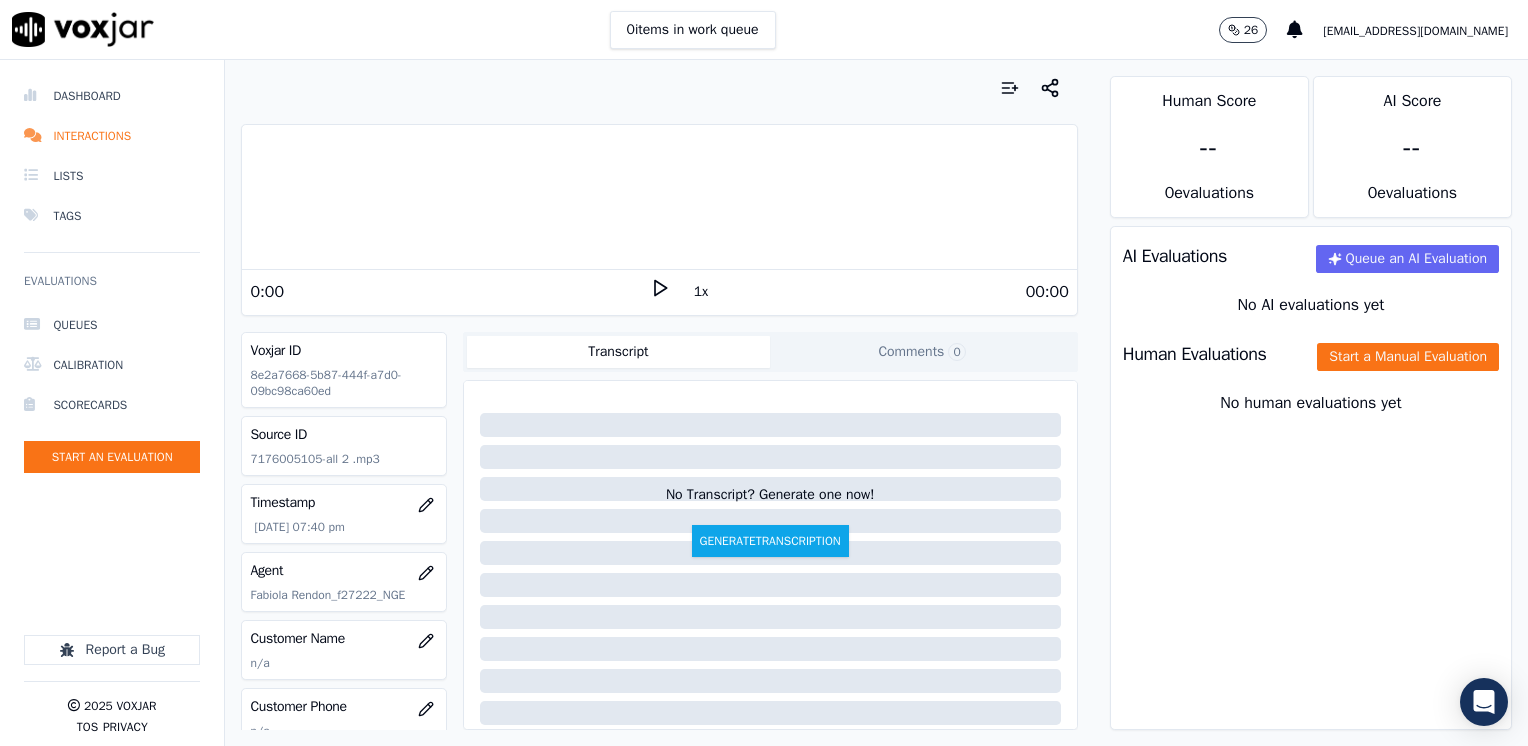 click 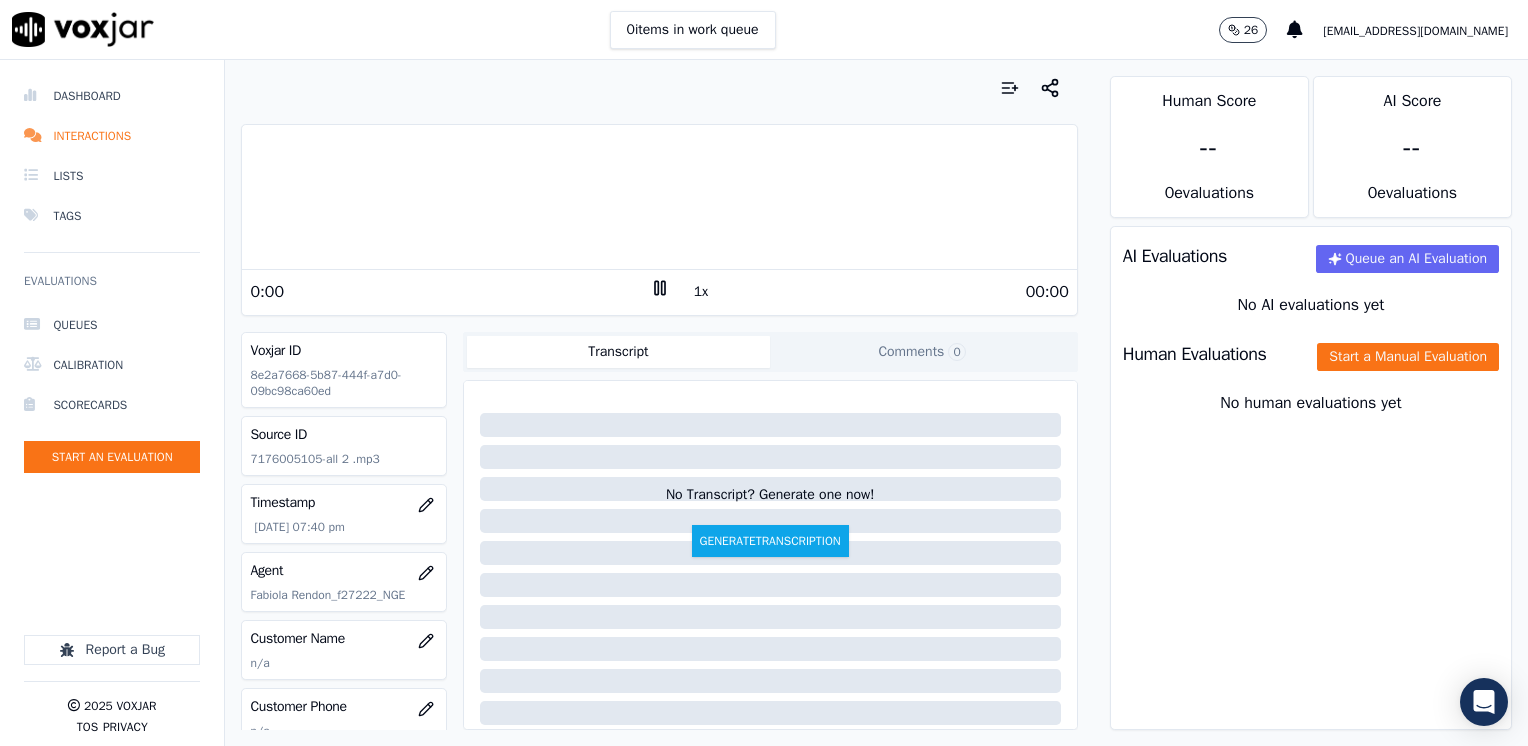 click 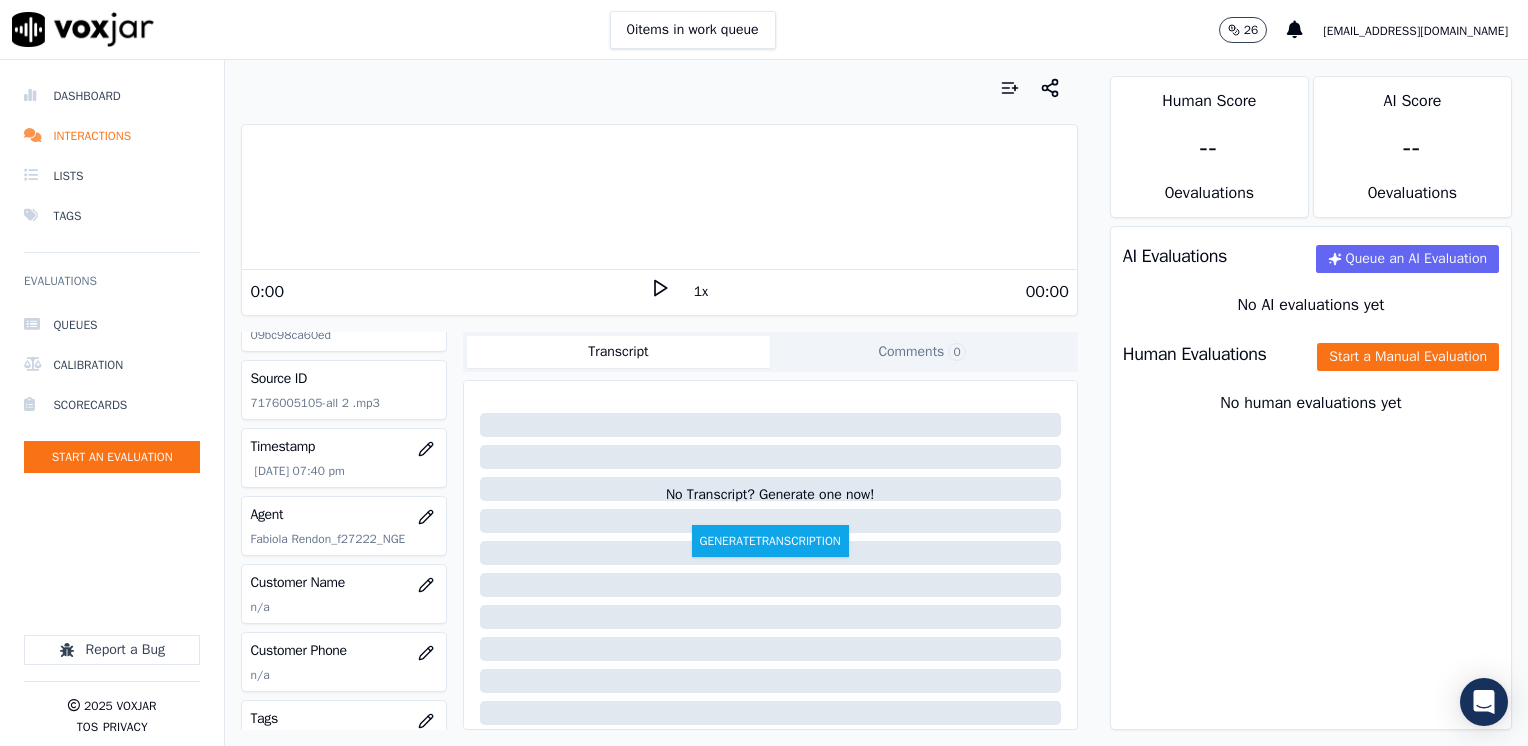 scroll, scrollTop: 100, scrollLeft: 0, axis: vertical 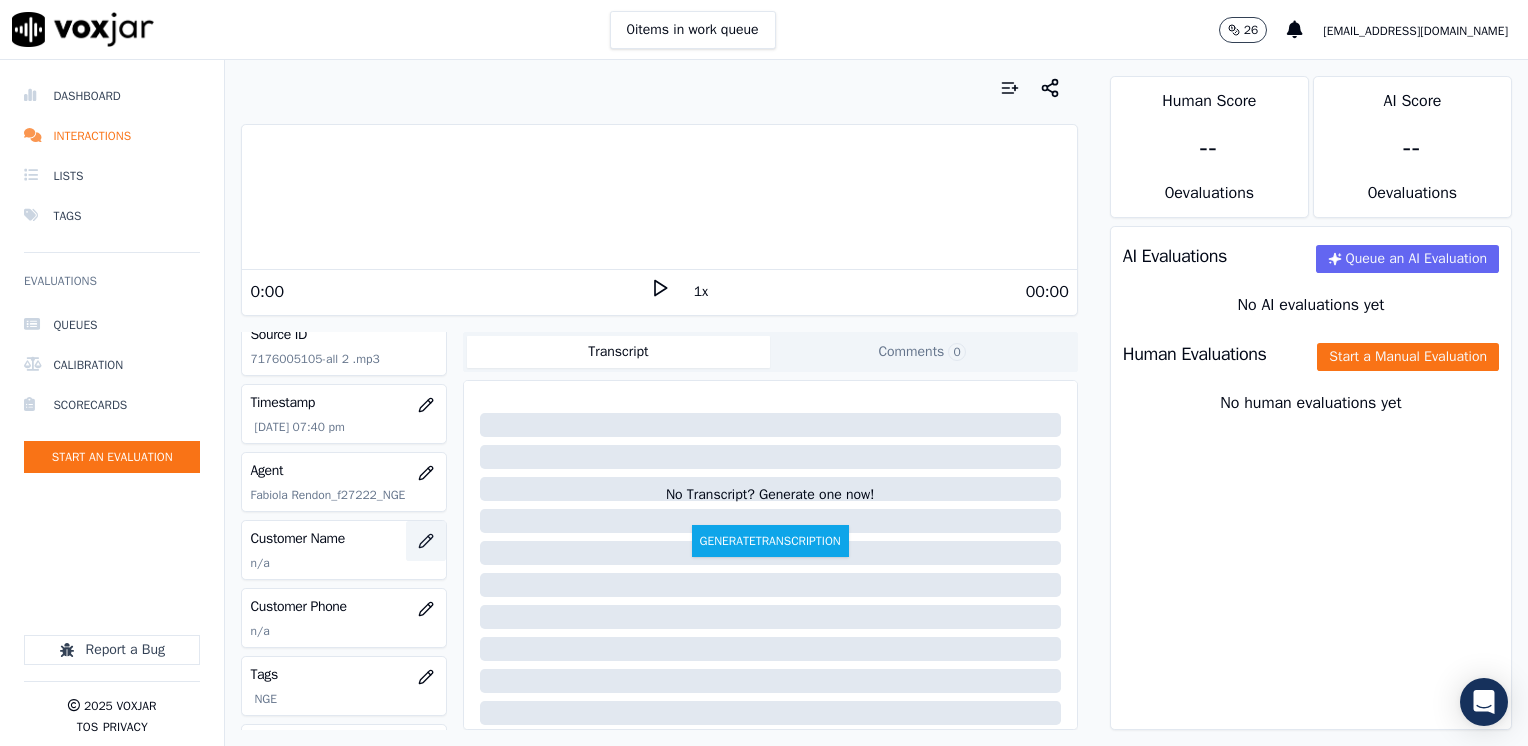click 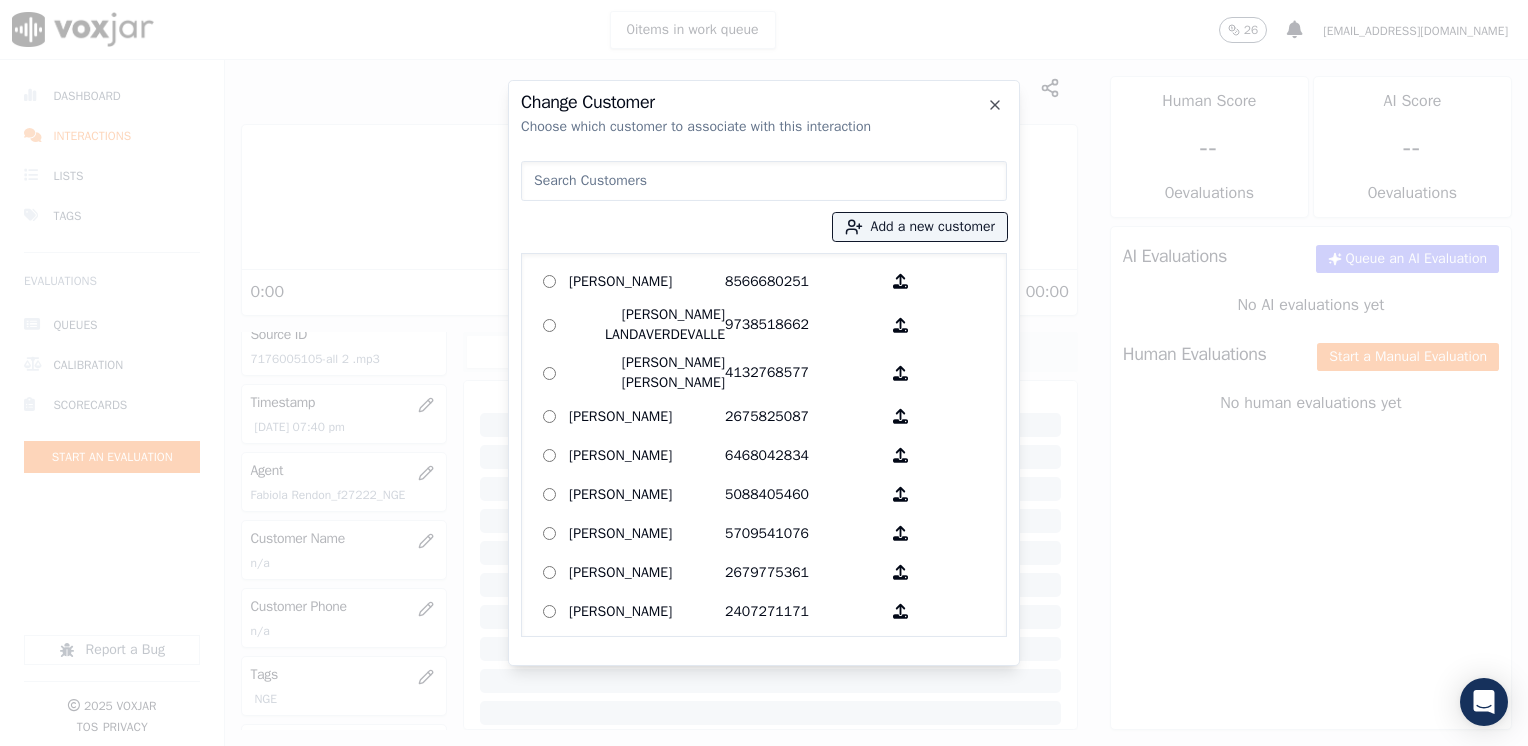 click at bounding box center (764, 181) 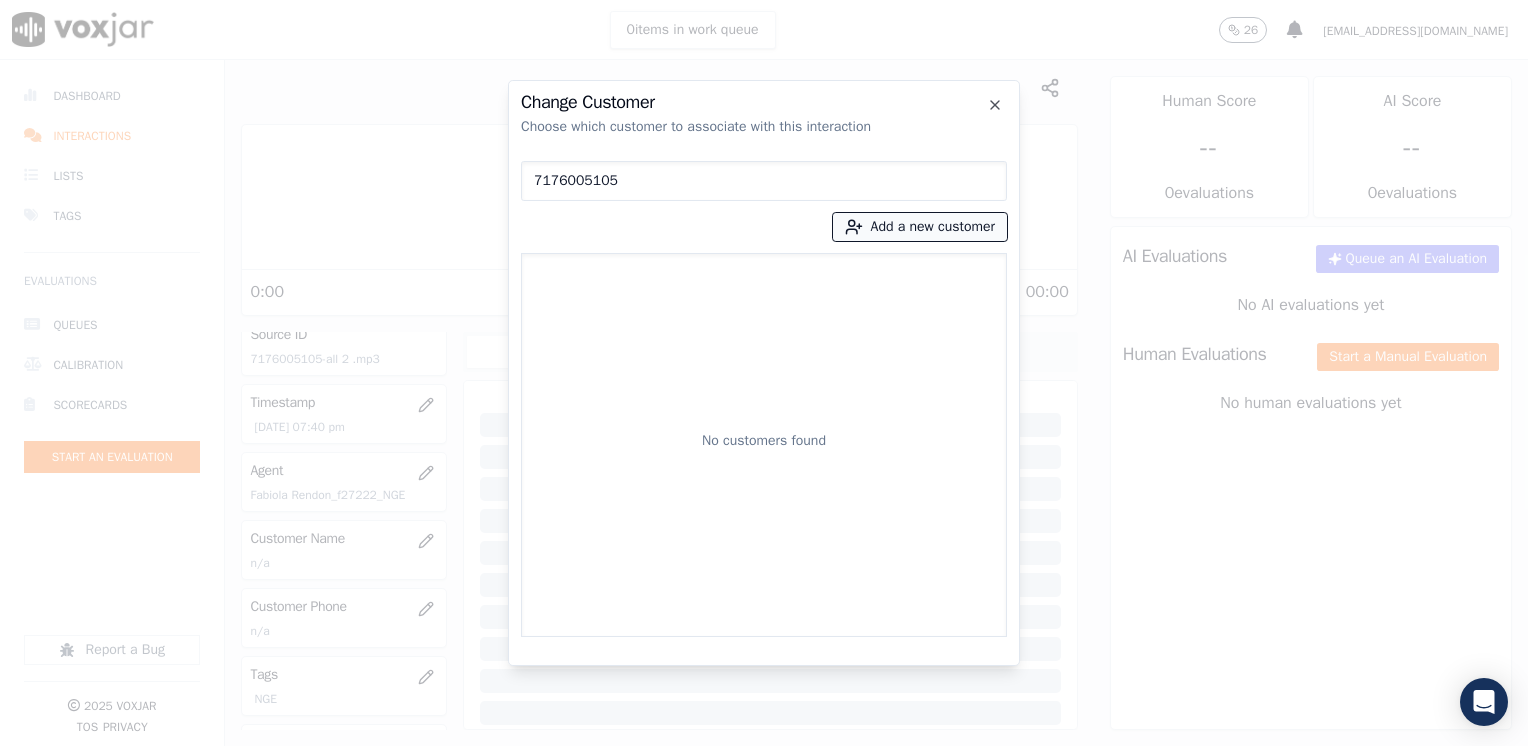 type on "7176005105" 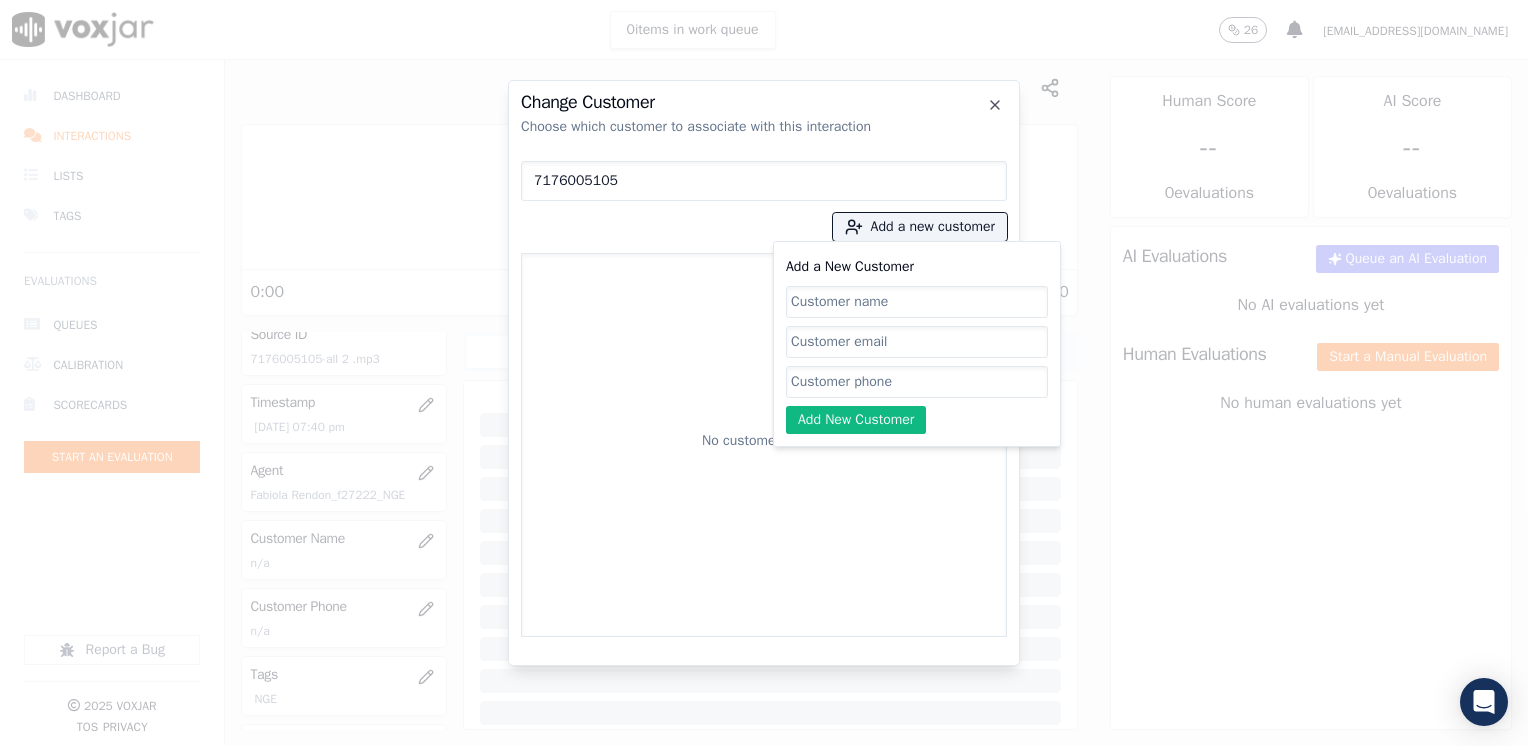 drag, startPoint x: 868, startPoint y: 376, endPoint x: 867, endPoint y: 387, distance: 11.045361 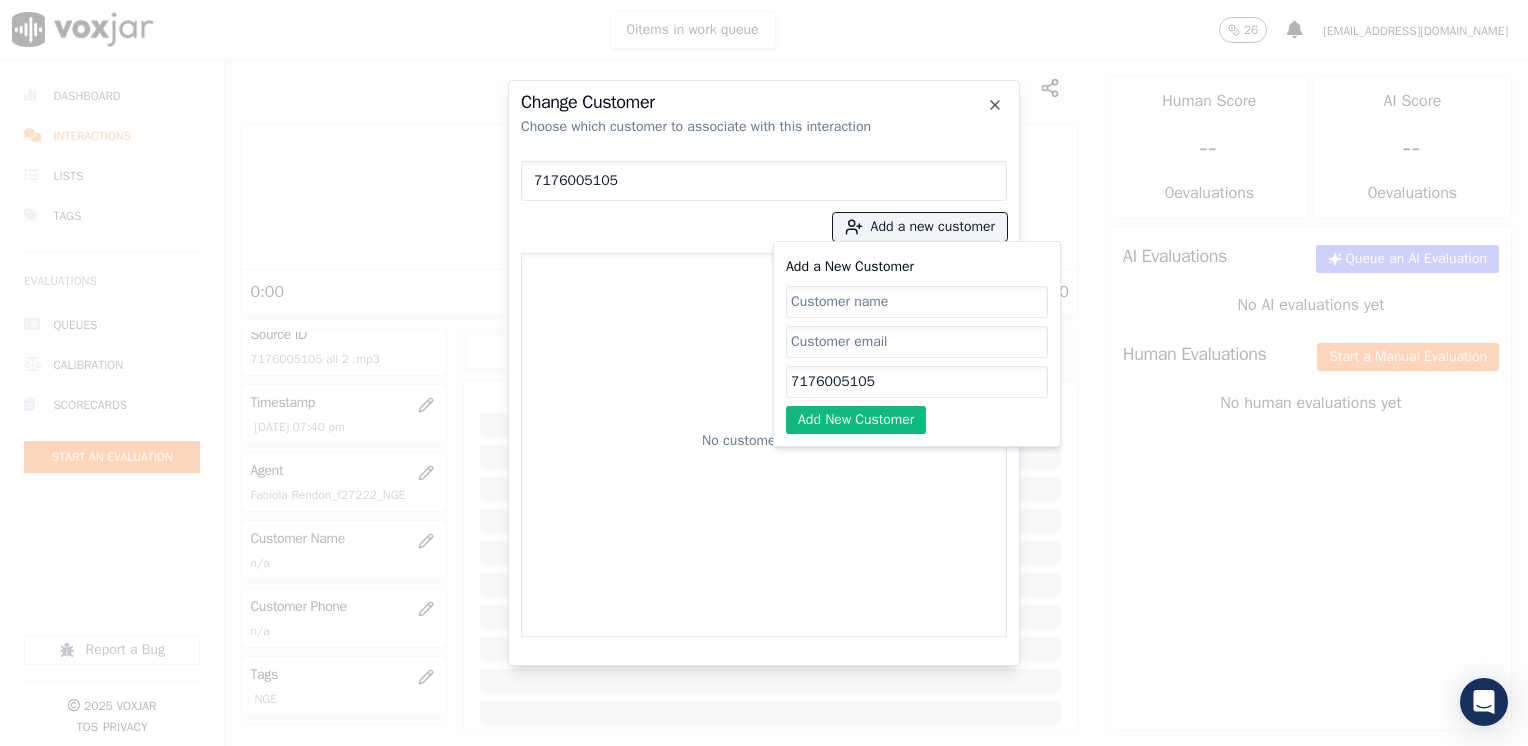 type on "7176005105" 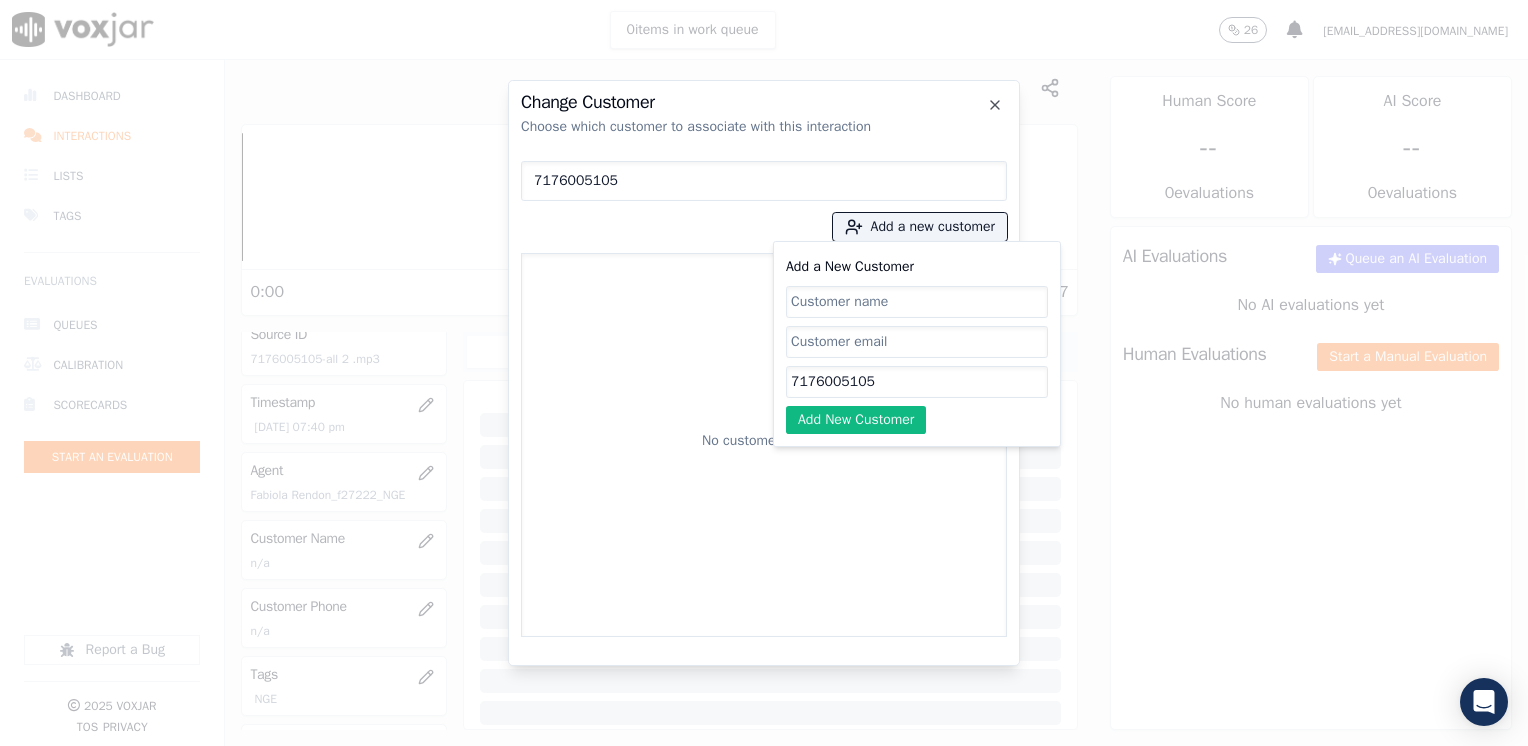 click on "No customers found" at bounding box center [764, 445] 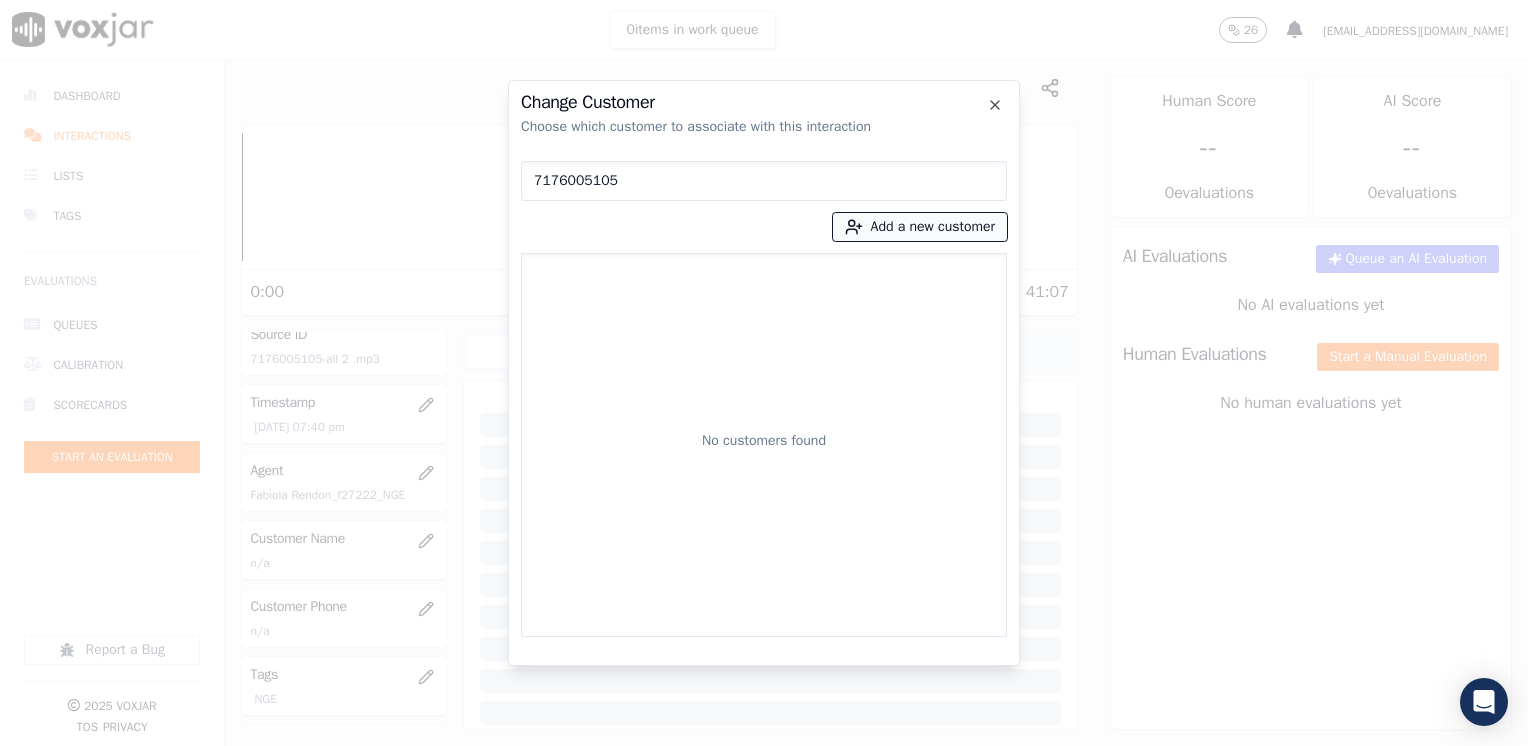 click on "Add a new customer" at bounding box center [920, 227] 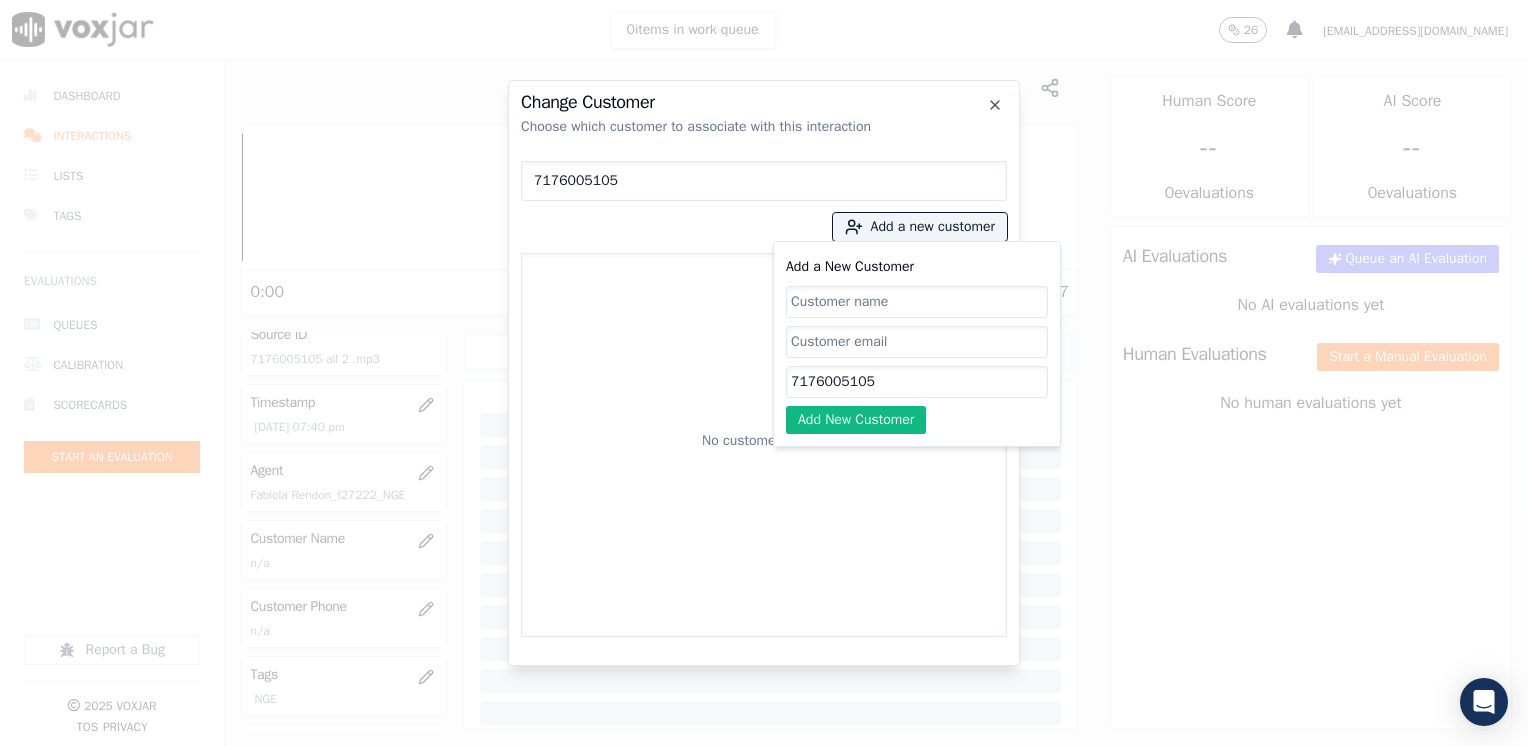 click on "Add a New Customer" 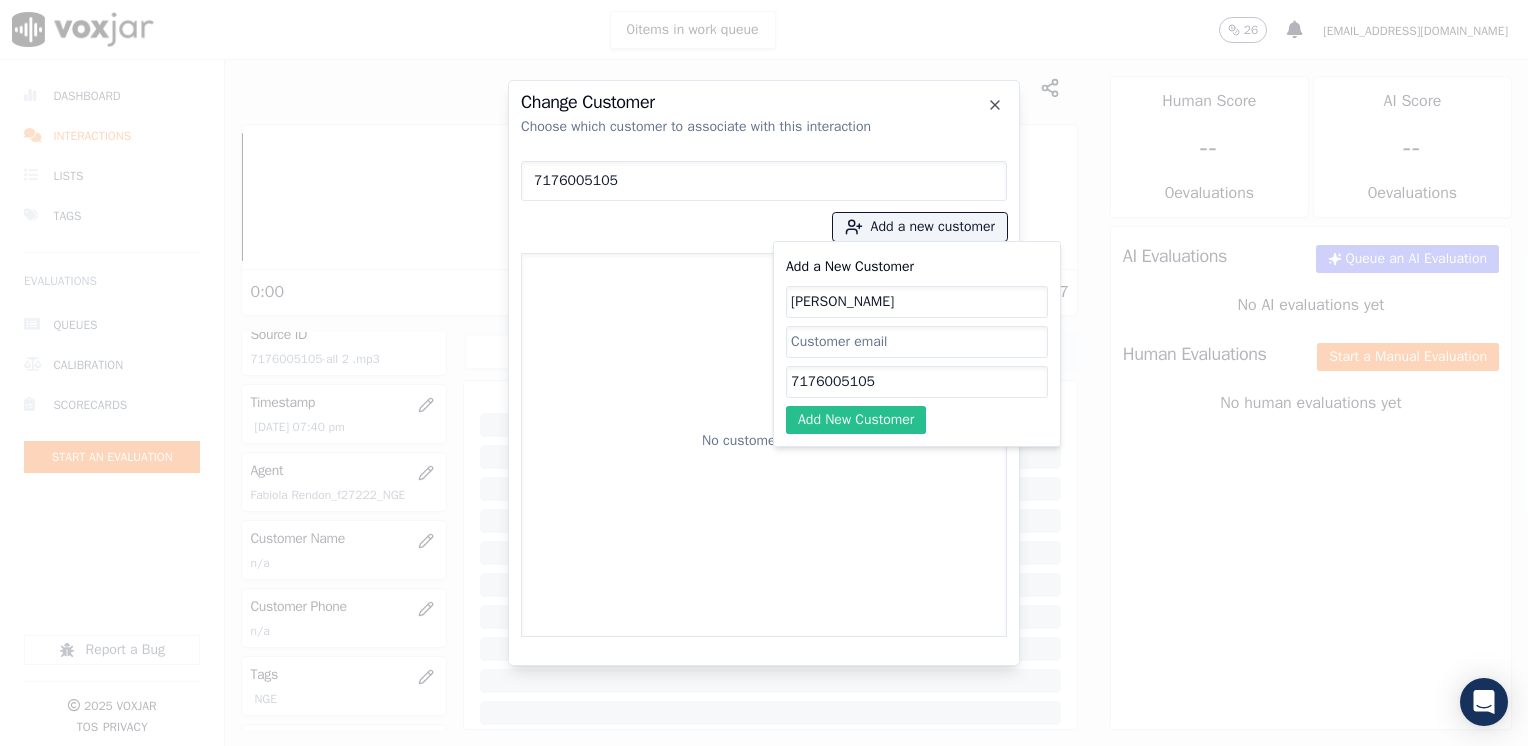 type on "[PERSON_NAME]" 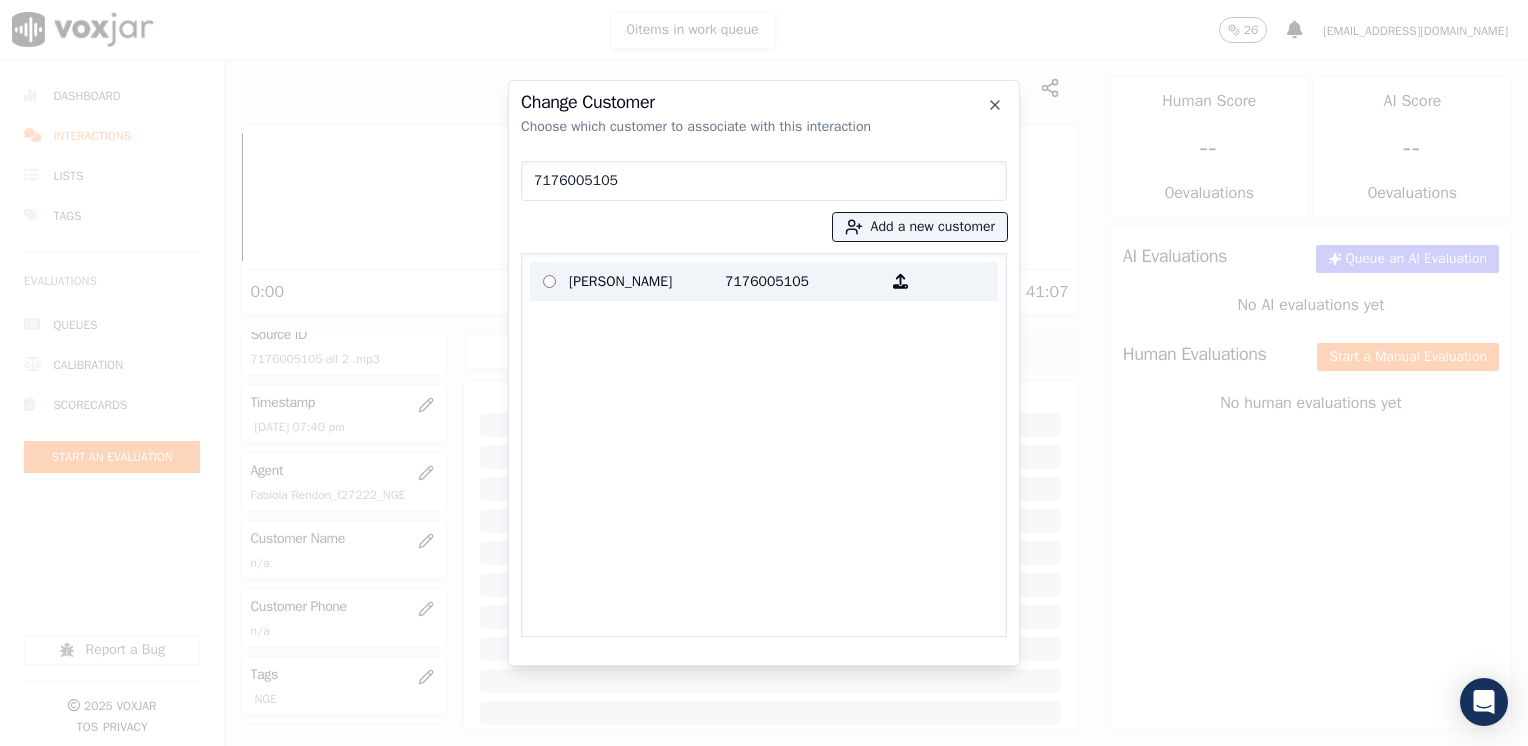 click on "7176005105" at bounding box center (803, 281) 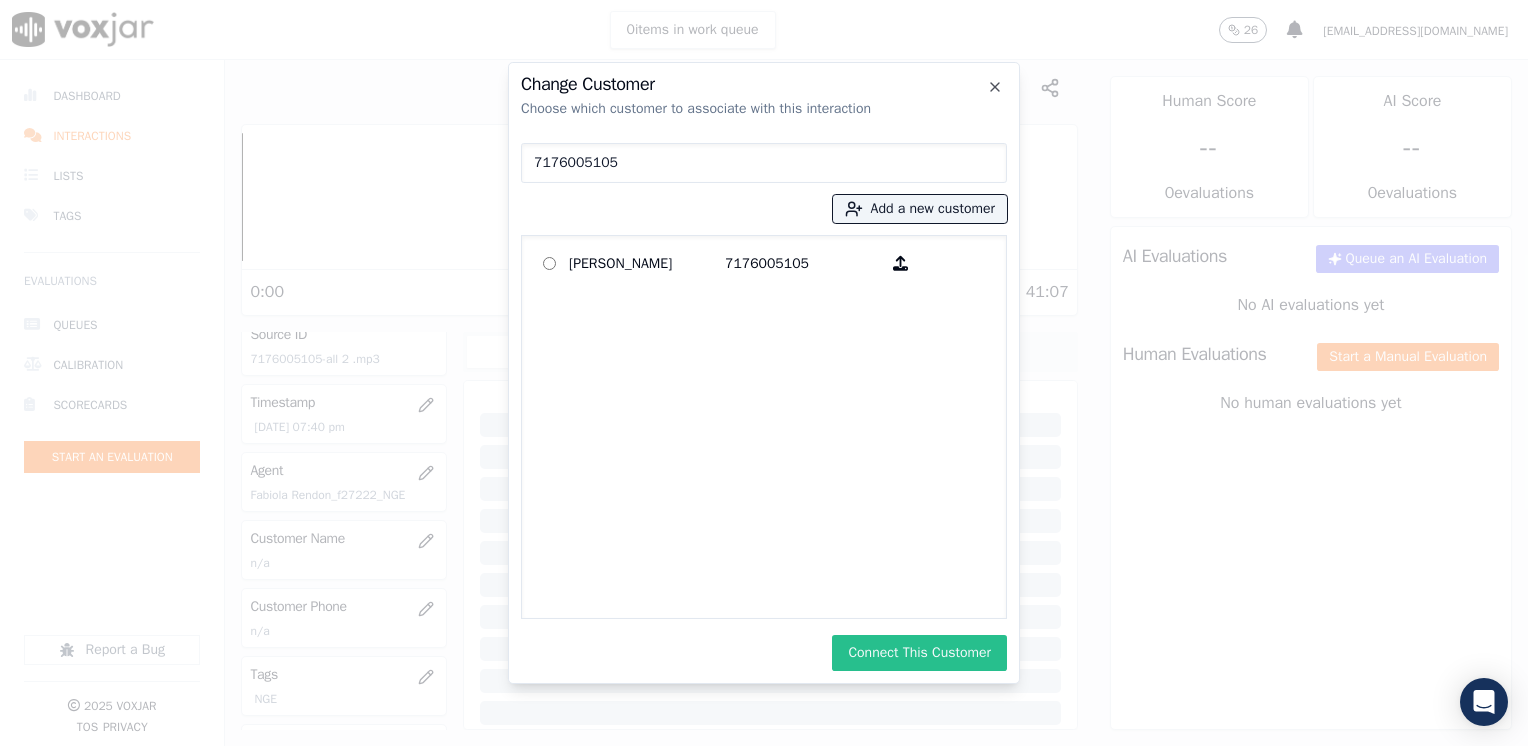 click on "Connect This Customer" at bounding box center [919, 653] 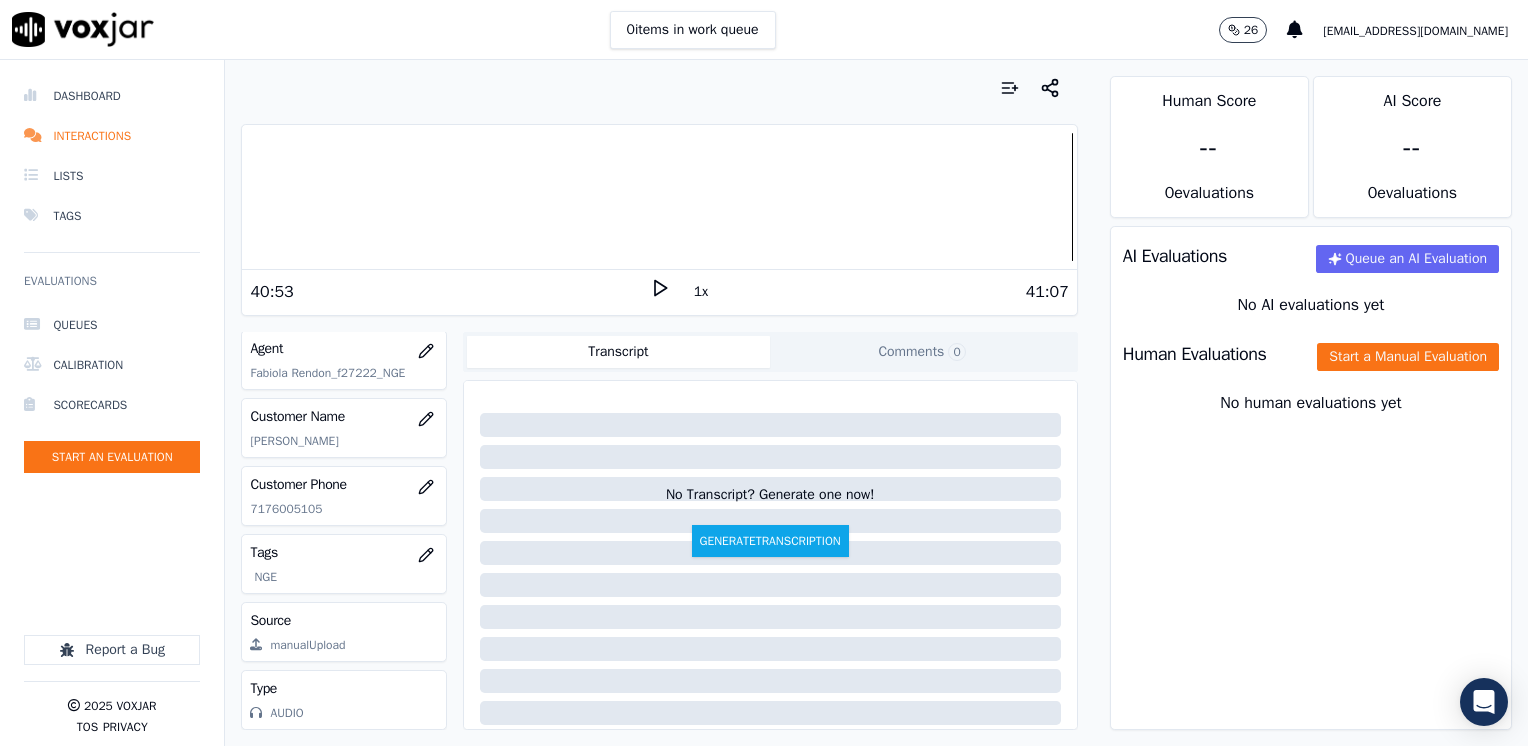 scroll, scrollTop: 163, scrollLeft: 0, axis: vertical 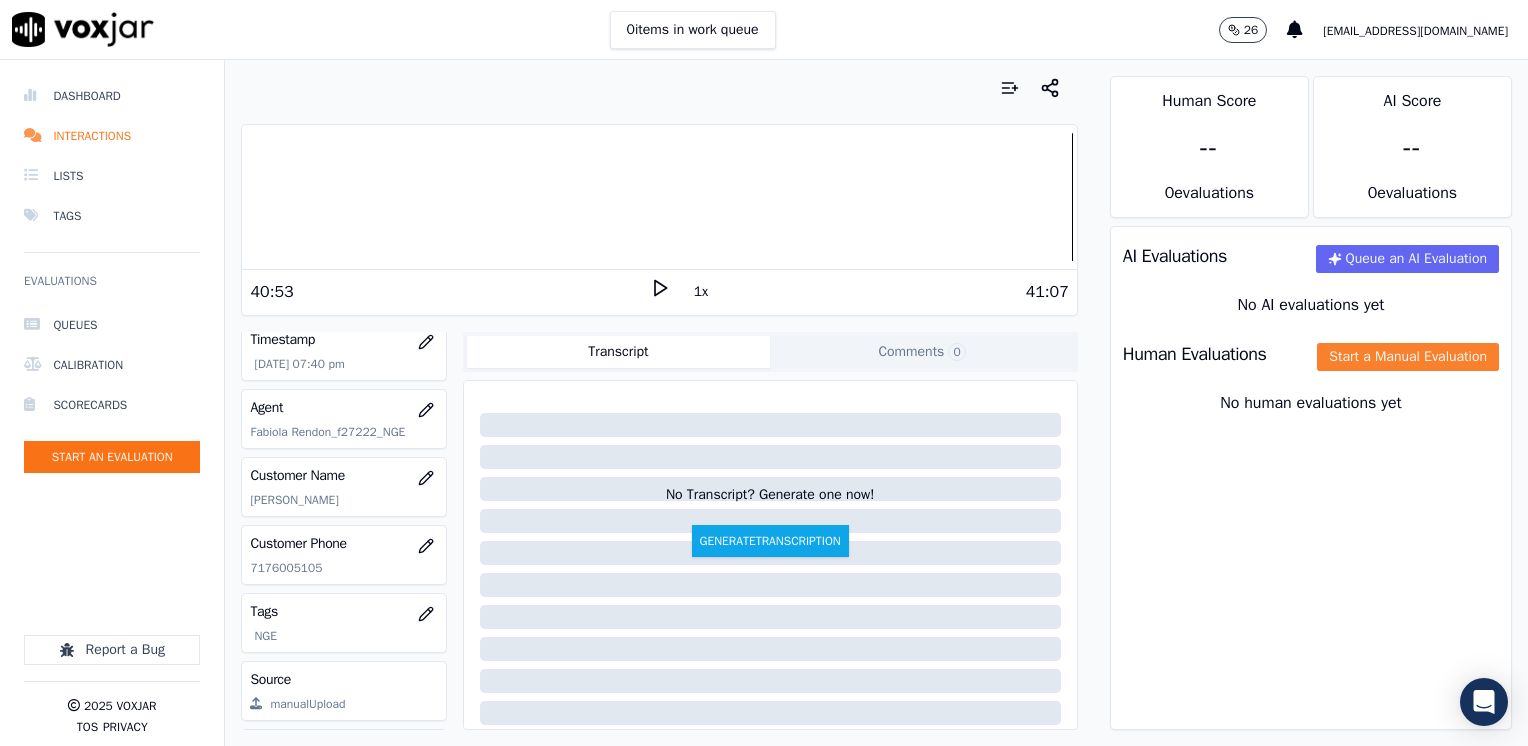click on "Start a Manual Evaluation" 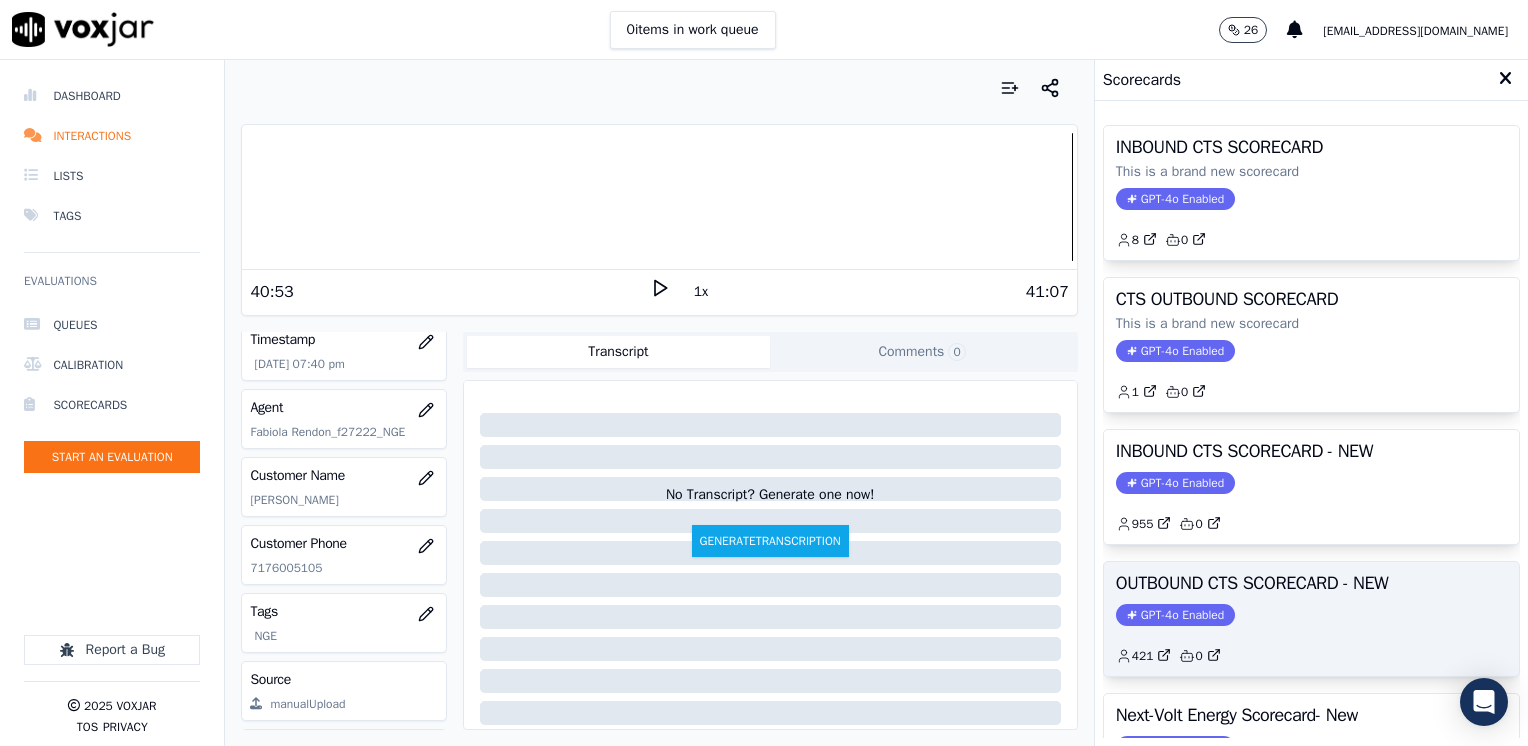 click on "OUTBOUND CTS SCORECARD - NEW        GPT-4o Enabled       421         0" at bounding box center (1311, 619) 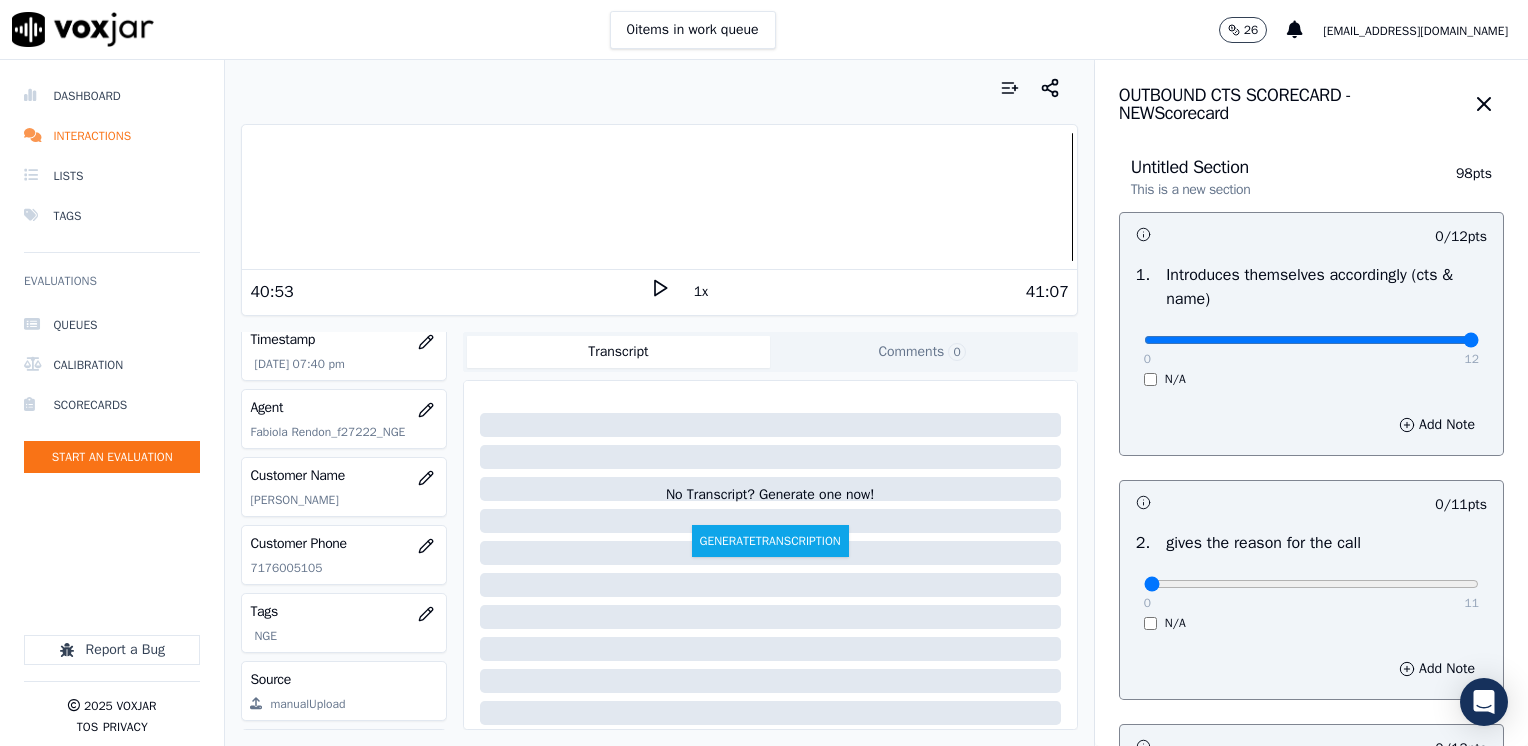 drag, startPoint x: 1131, startPoint y: 339, endPoint x: 1531, endPoint y: 366, distance: 400.91022 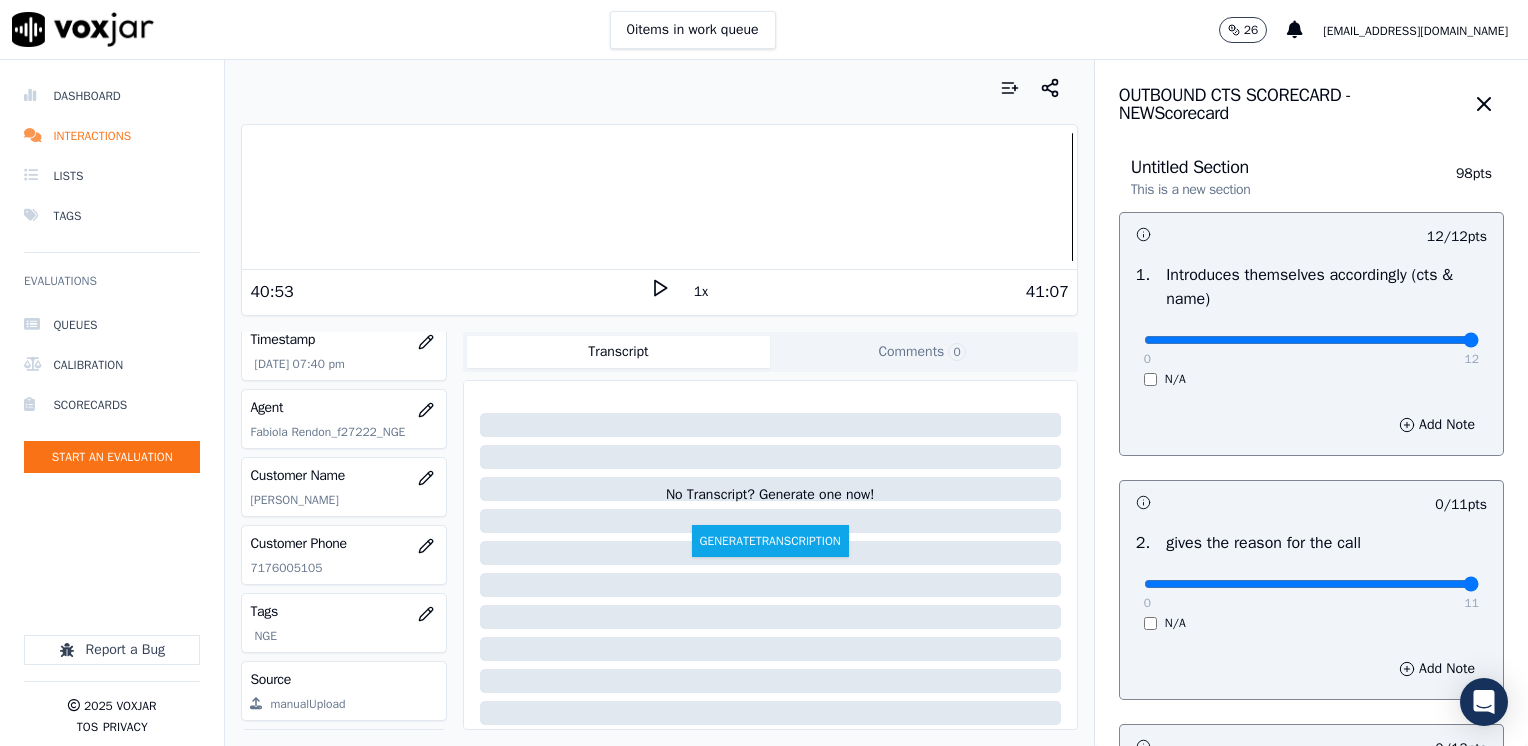 drag, startPoint x: 1132, startPoint y: 588, endPoint x: 1531, endPoint y: 586, distance: 399.005 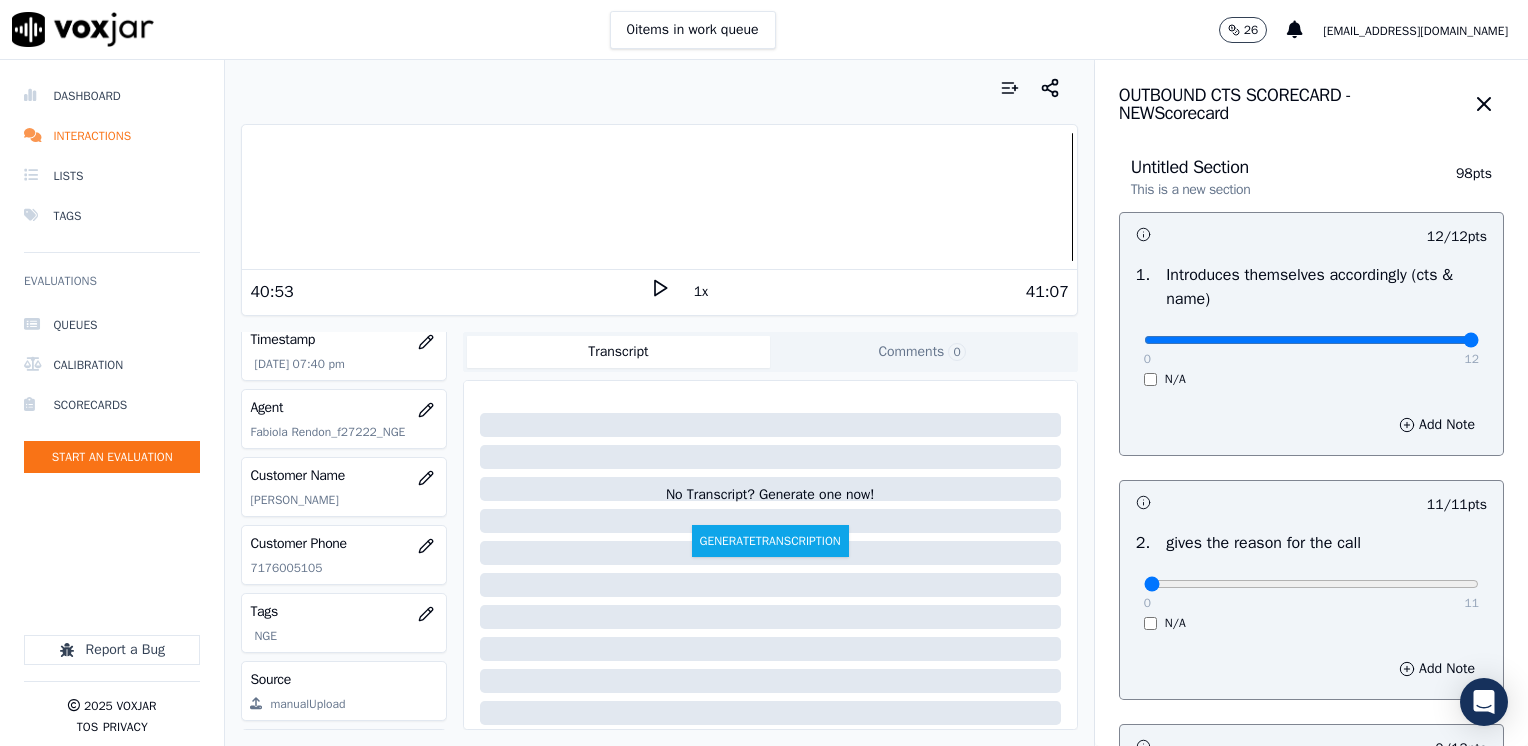 drag, startPoint x: 1432, startPoint y: 584, endPoint x: 740, endPoint y: 578, distance: 692.026 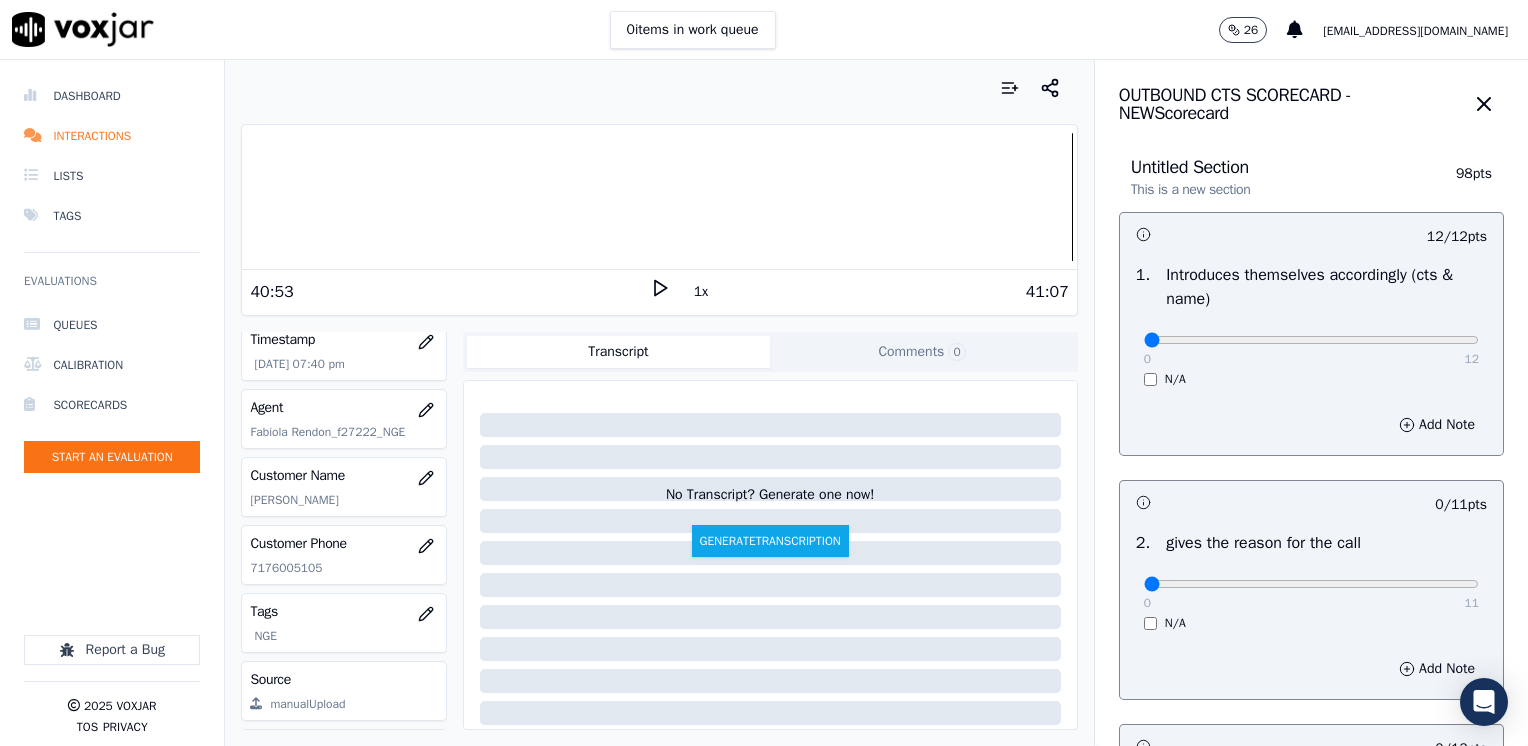 drag, startPoint x: 1424, startPoint y: 345, endPoint x: 1027, endPoint y: 354, distance: 397.102 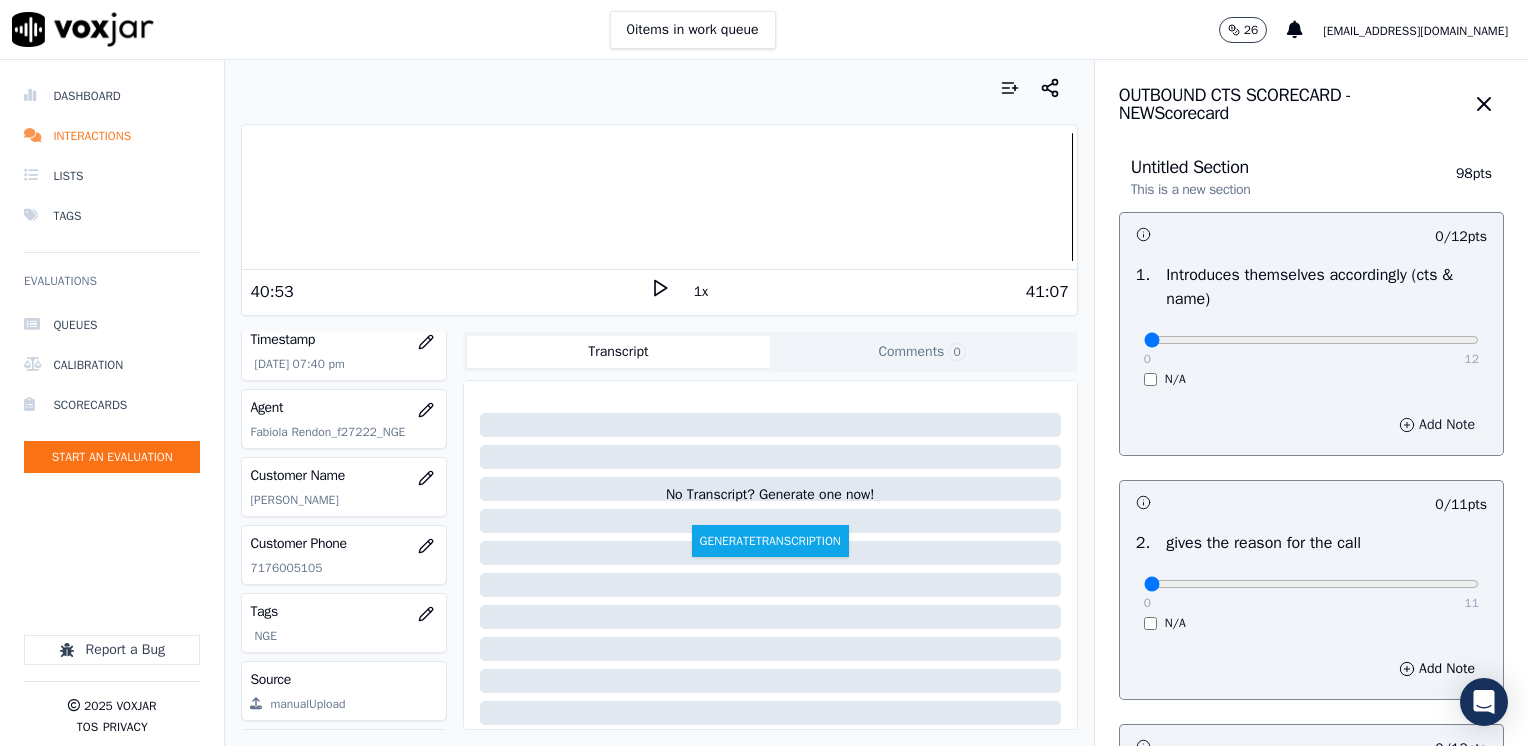 click on "Add Note" at bounding box center (1437, 425) 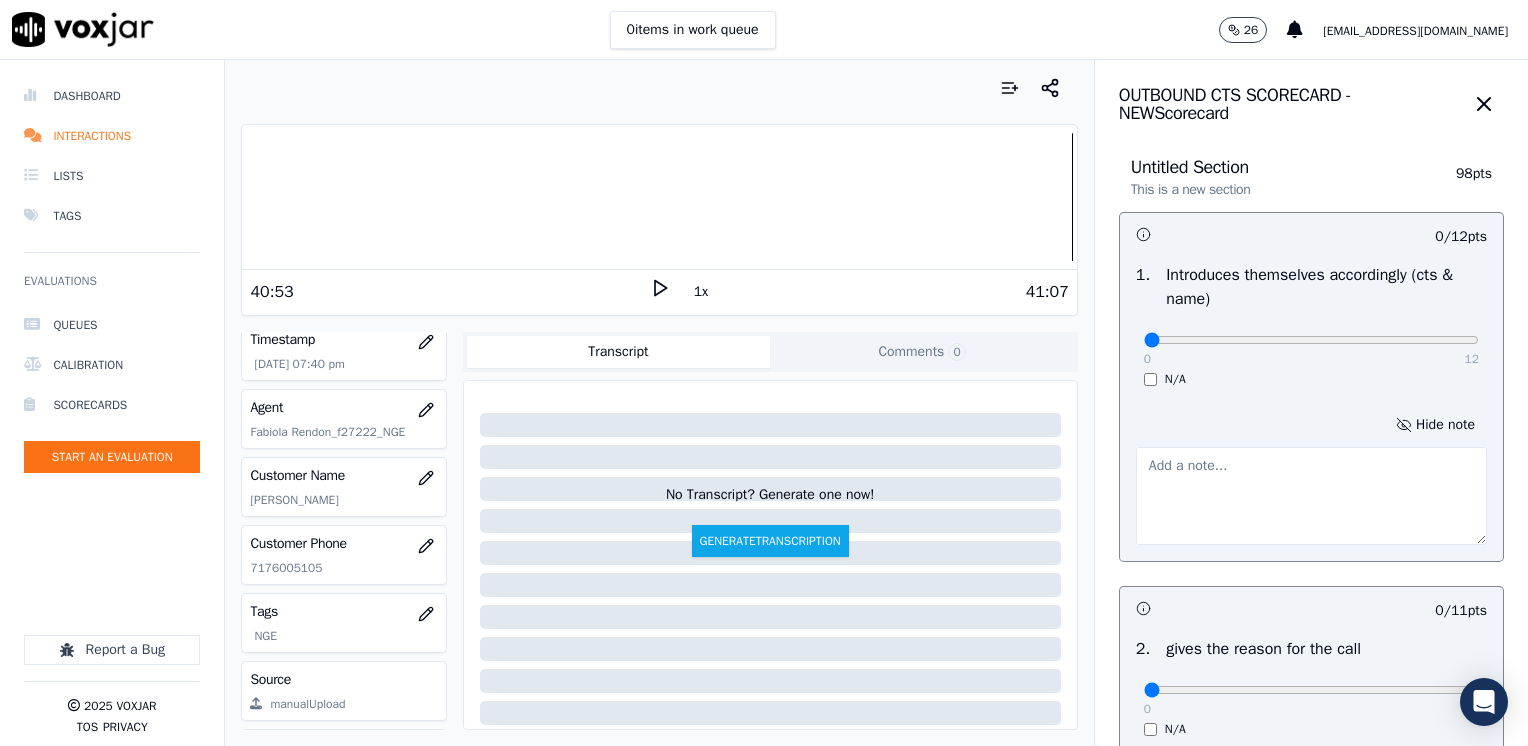click at bounding box center [1311, 496] 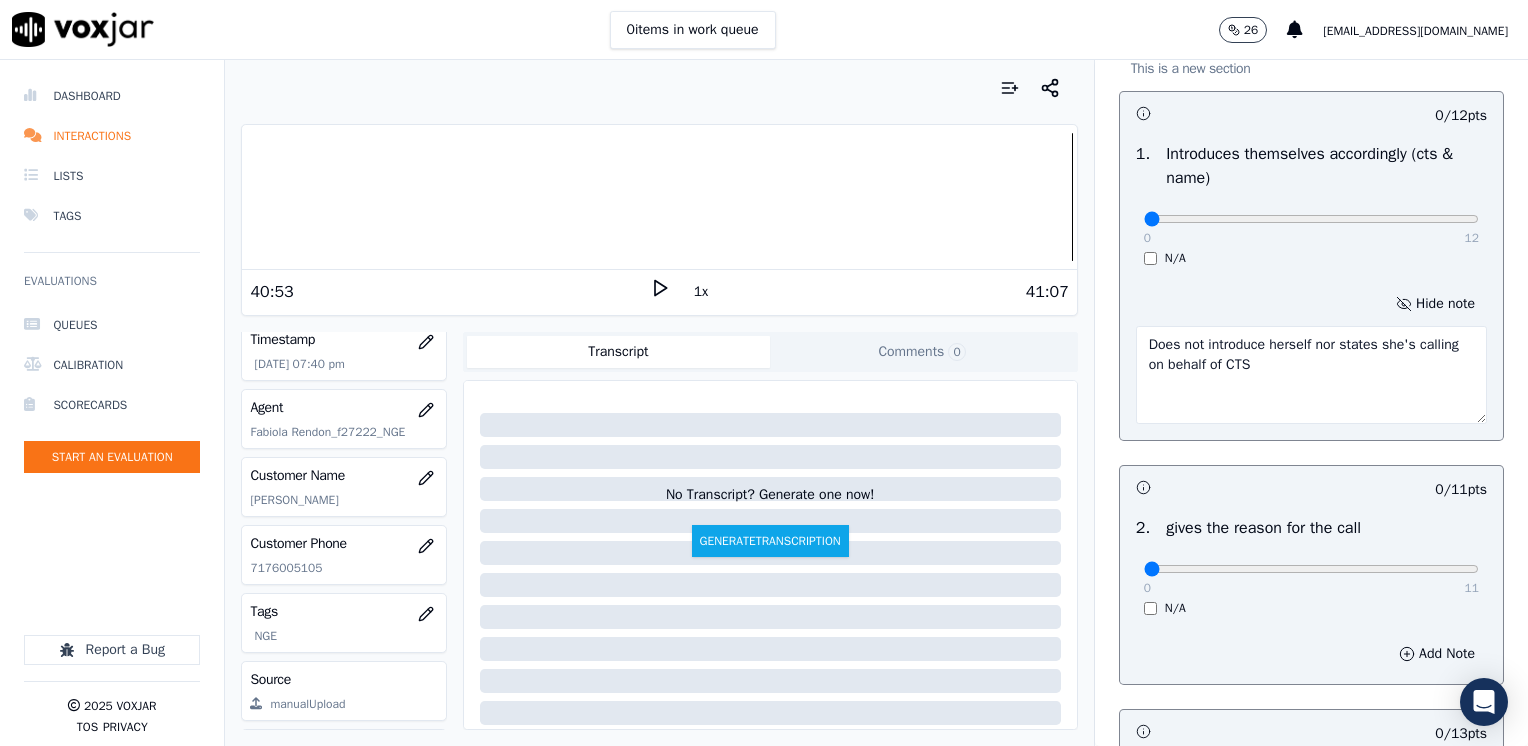scroll, scrollTop: 300, scrollLeft: 0, axis: vertical 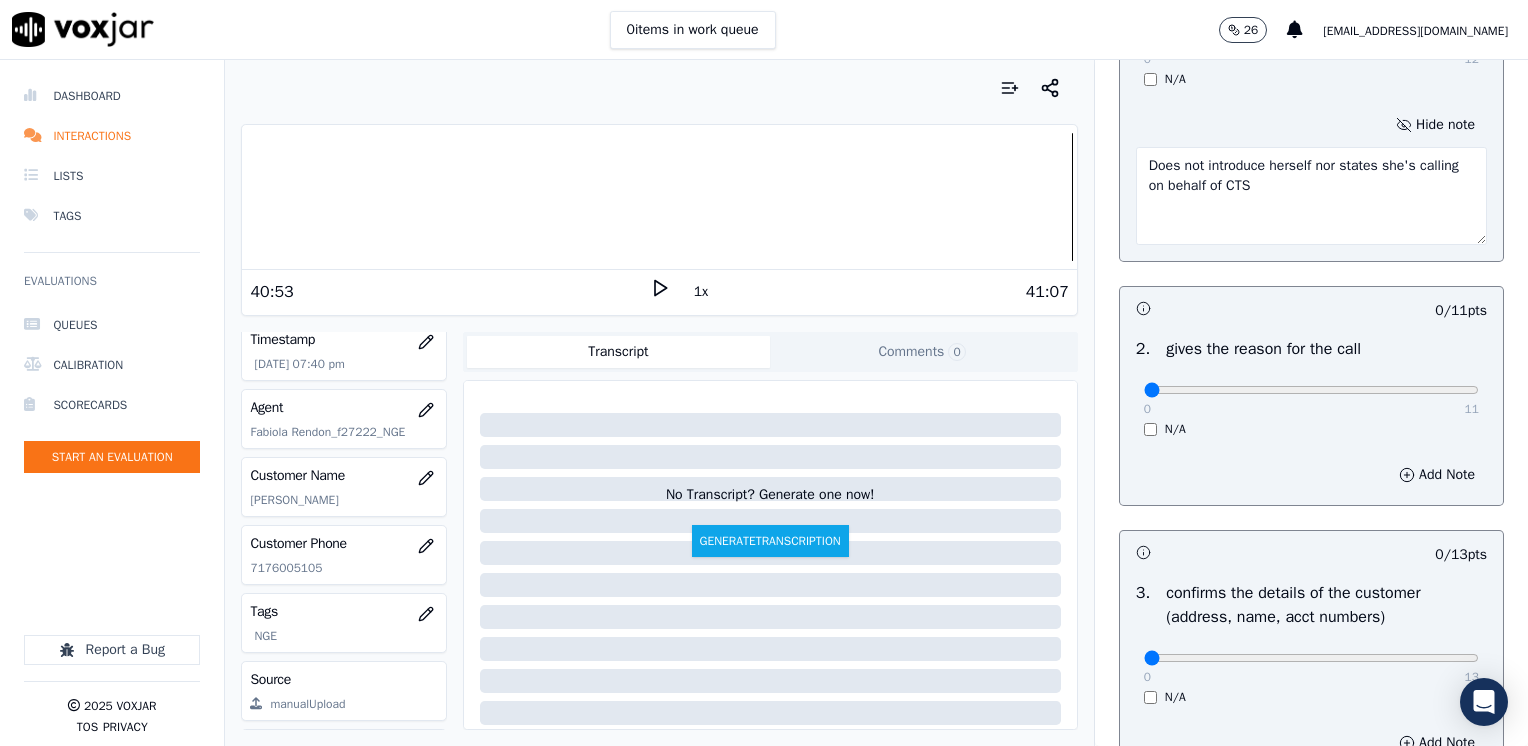 type on "Does not introduce herself nor states she's calling on behalf of CTS" 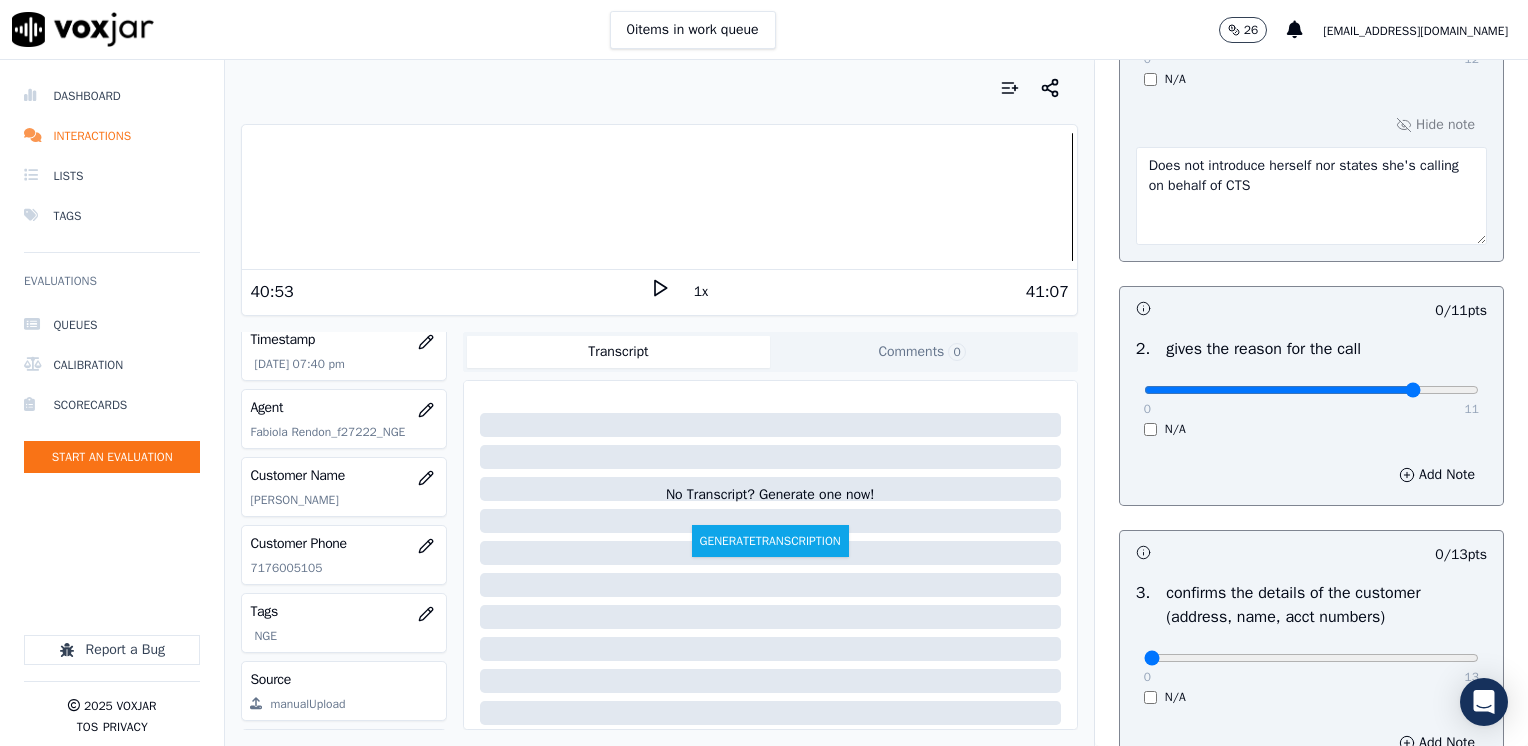 click at bounding box center (1311, 40) 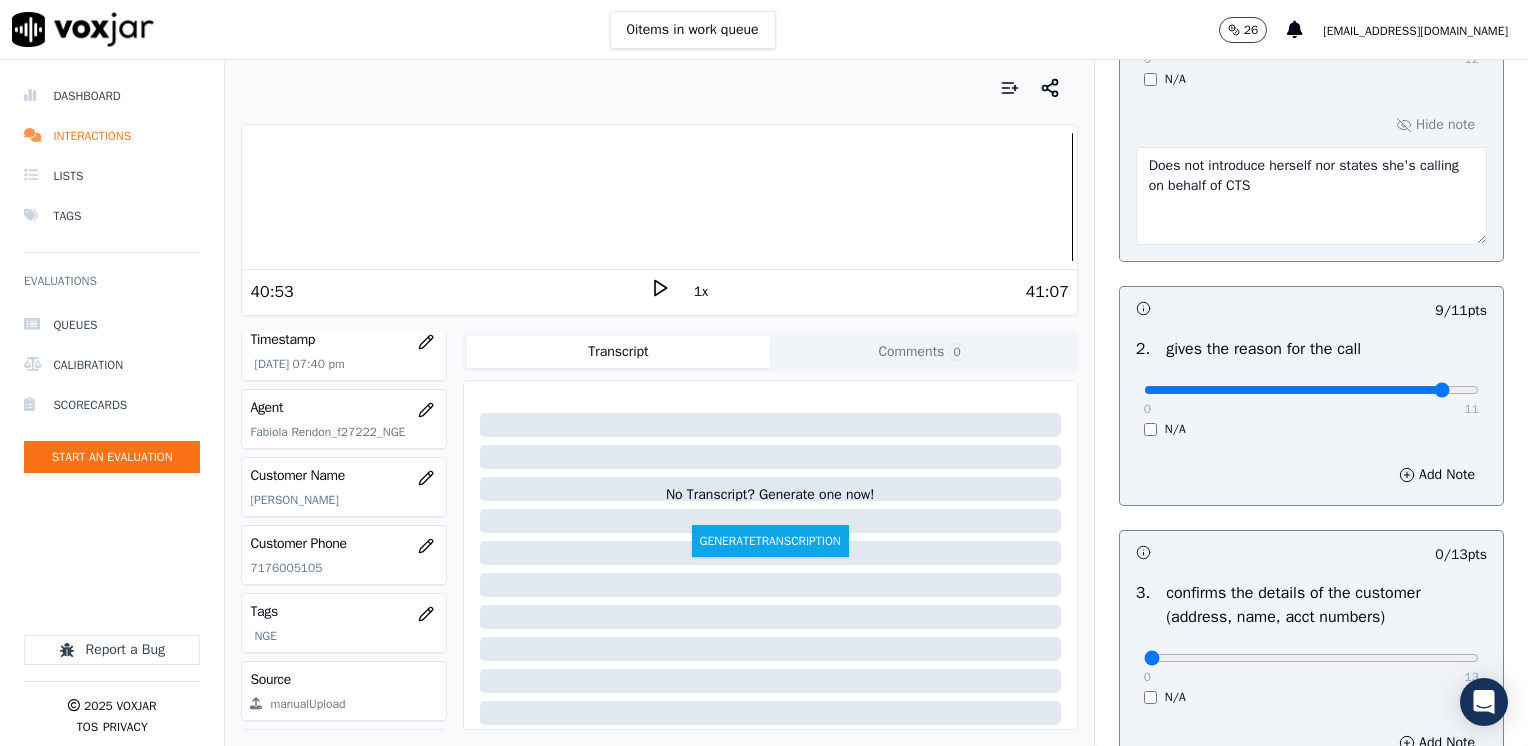 click at bounding box center [1311, 40] 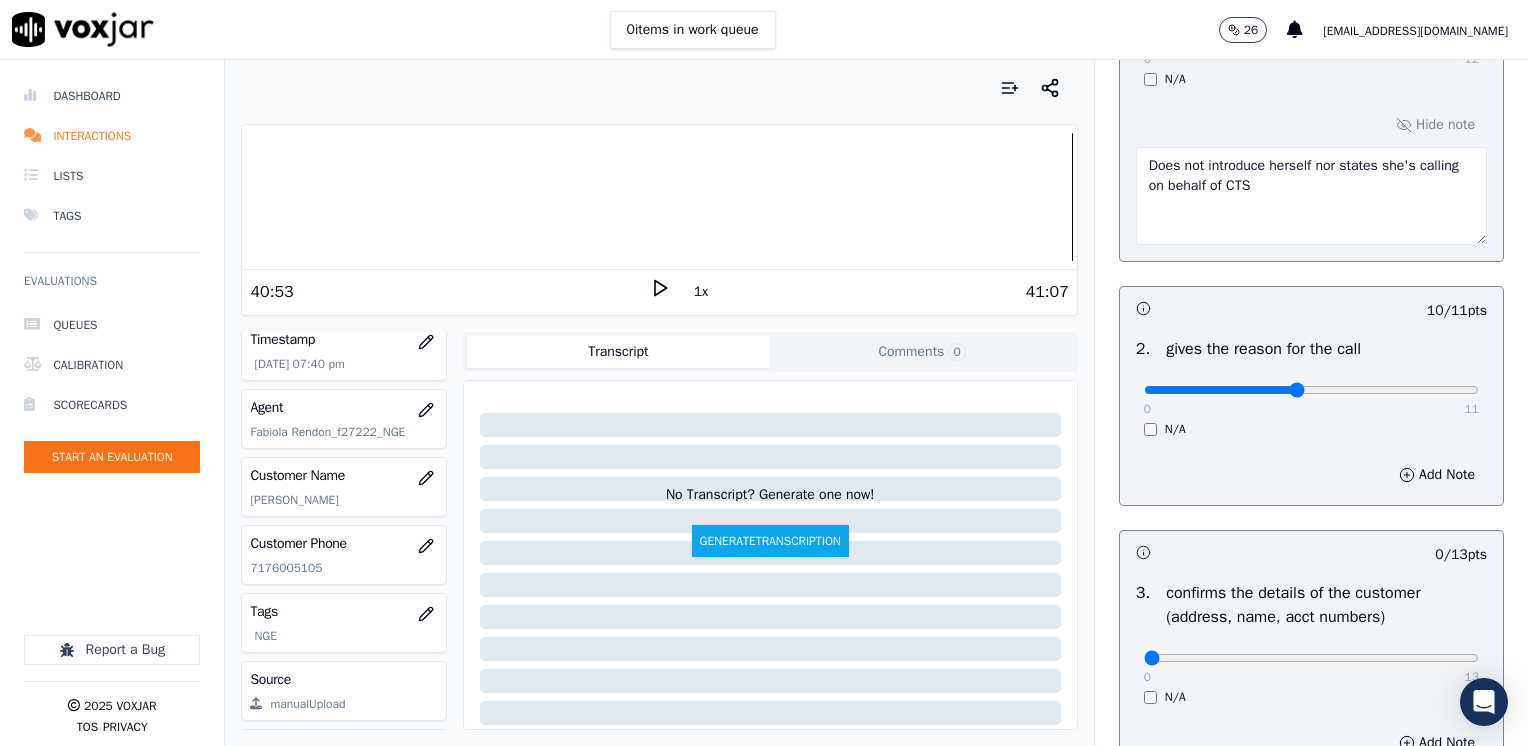 type on "5" 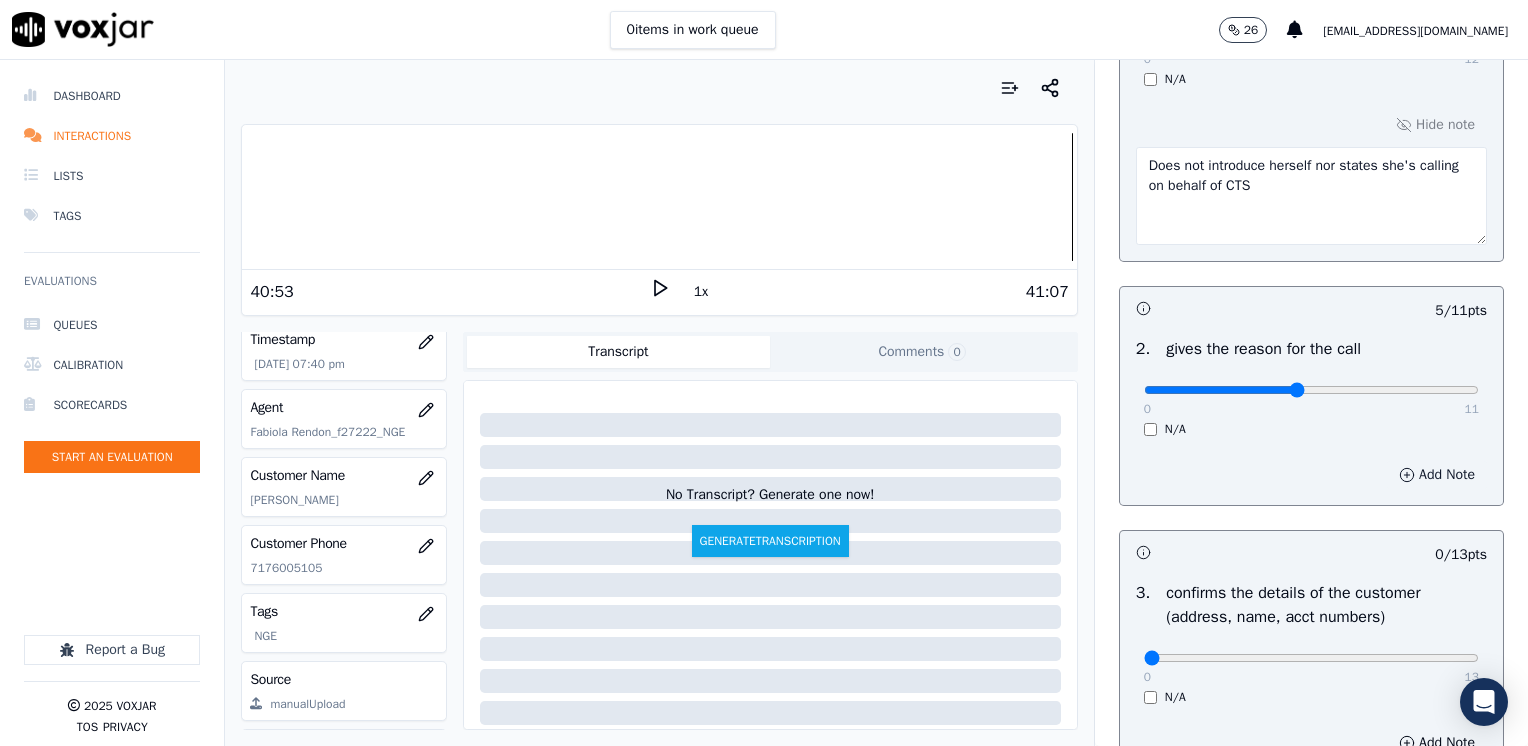 click on "Add Note" at bounding box center (1437, 475) 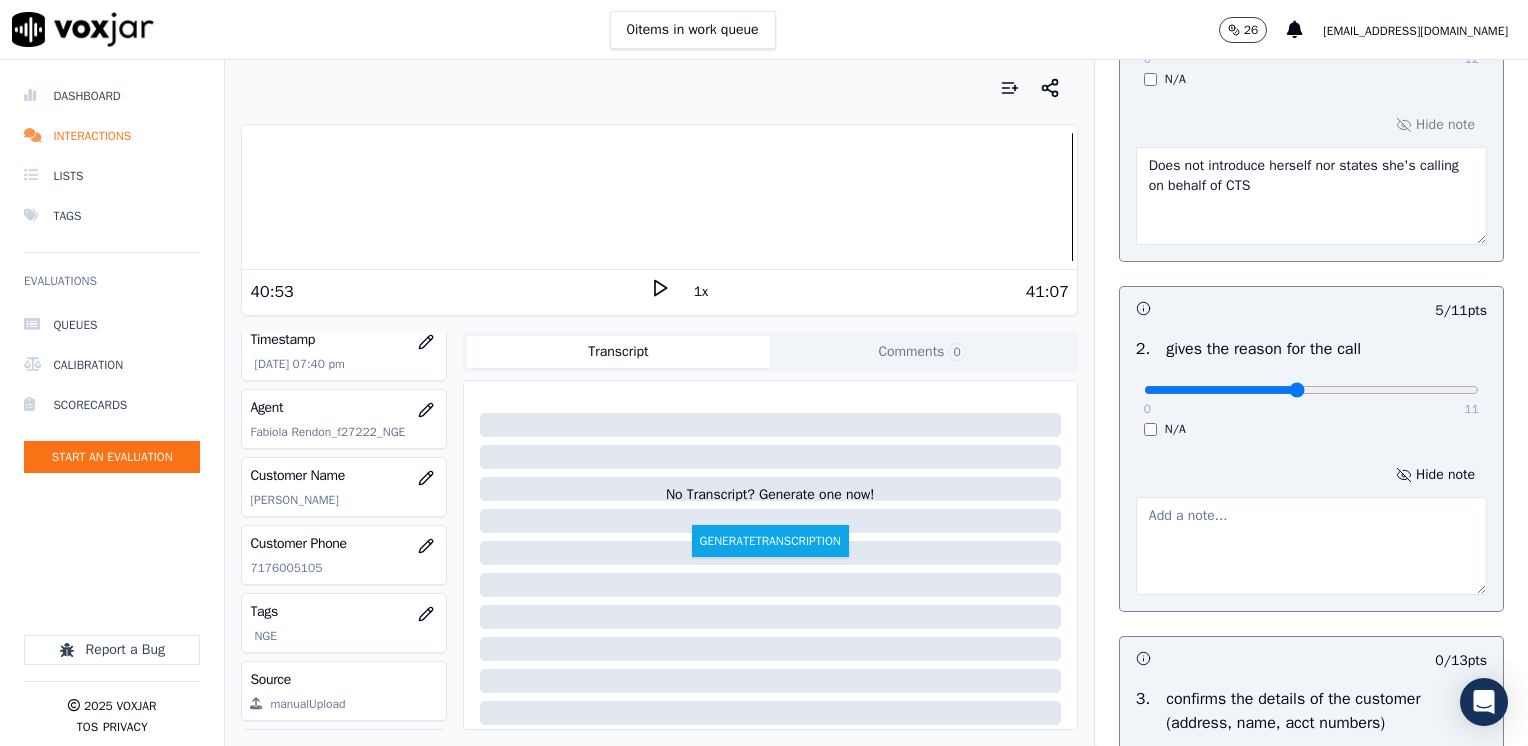 click at bounding box center [1311, 546] 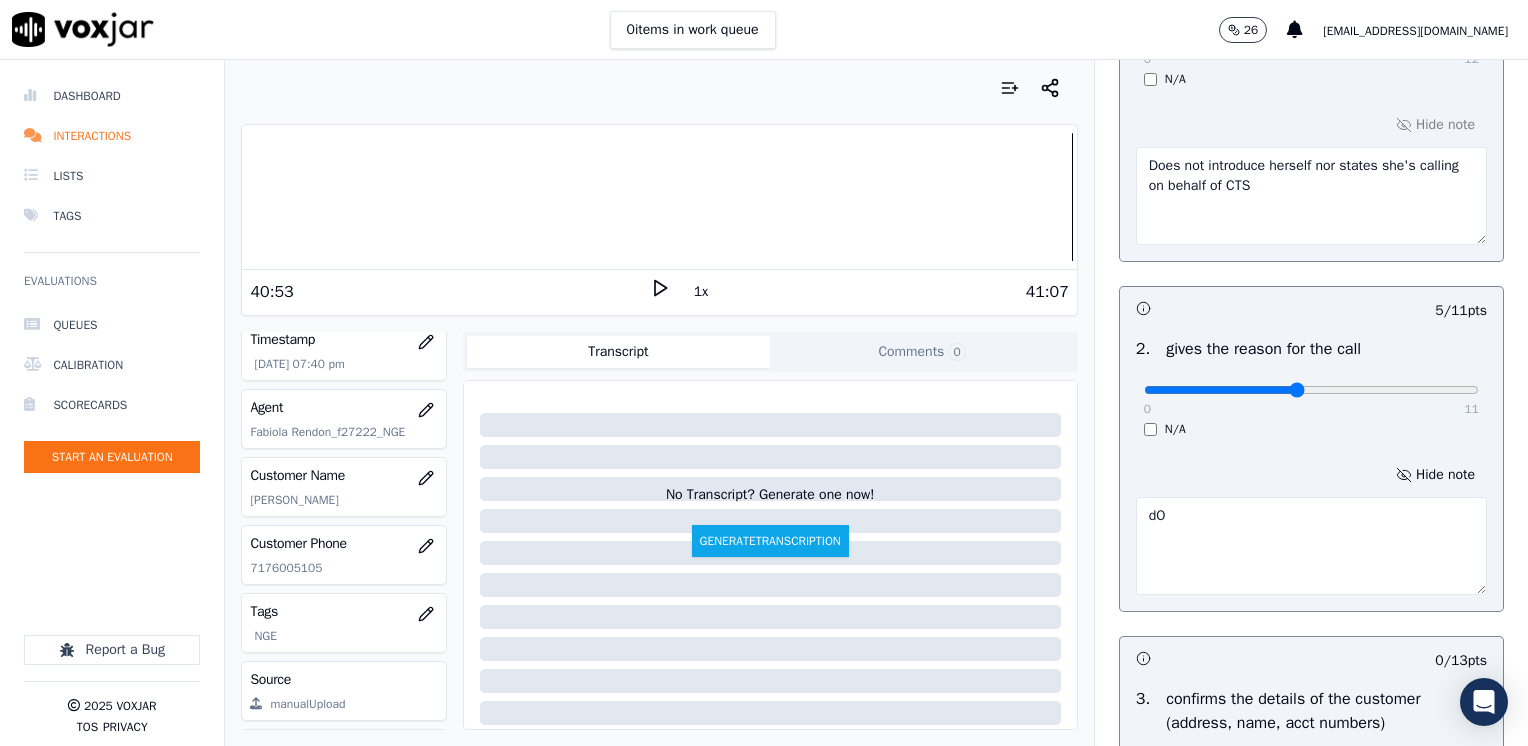 type on "d" 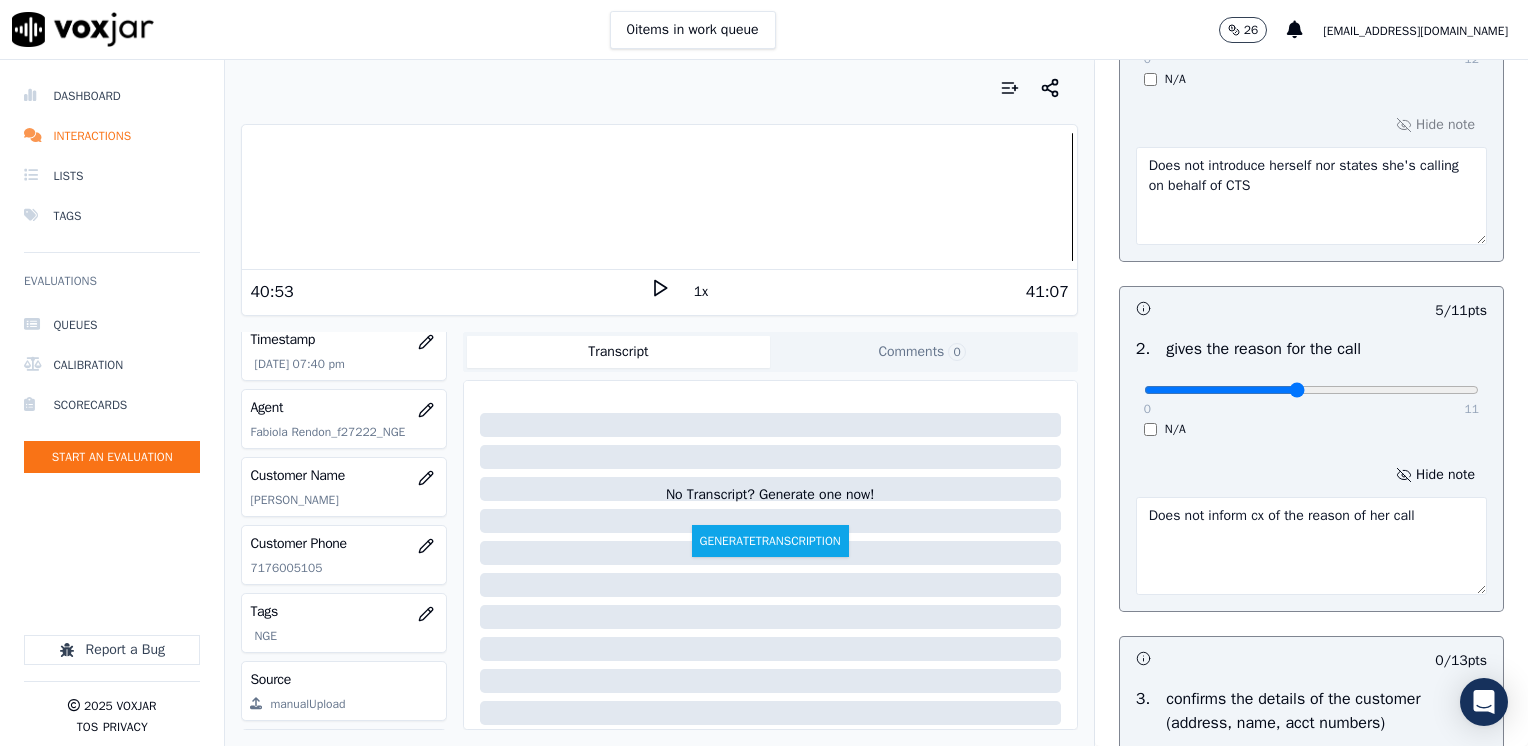 scroll, scrollTop: 600, scrollLeft: 0, axis: vertical 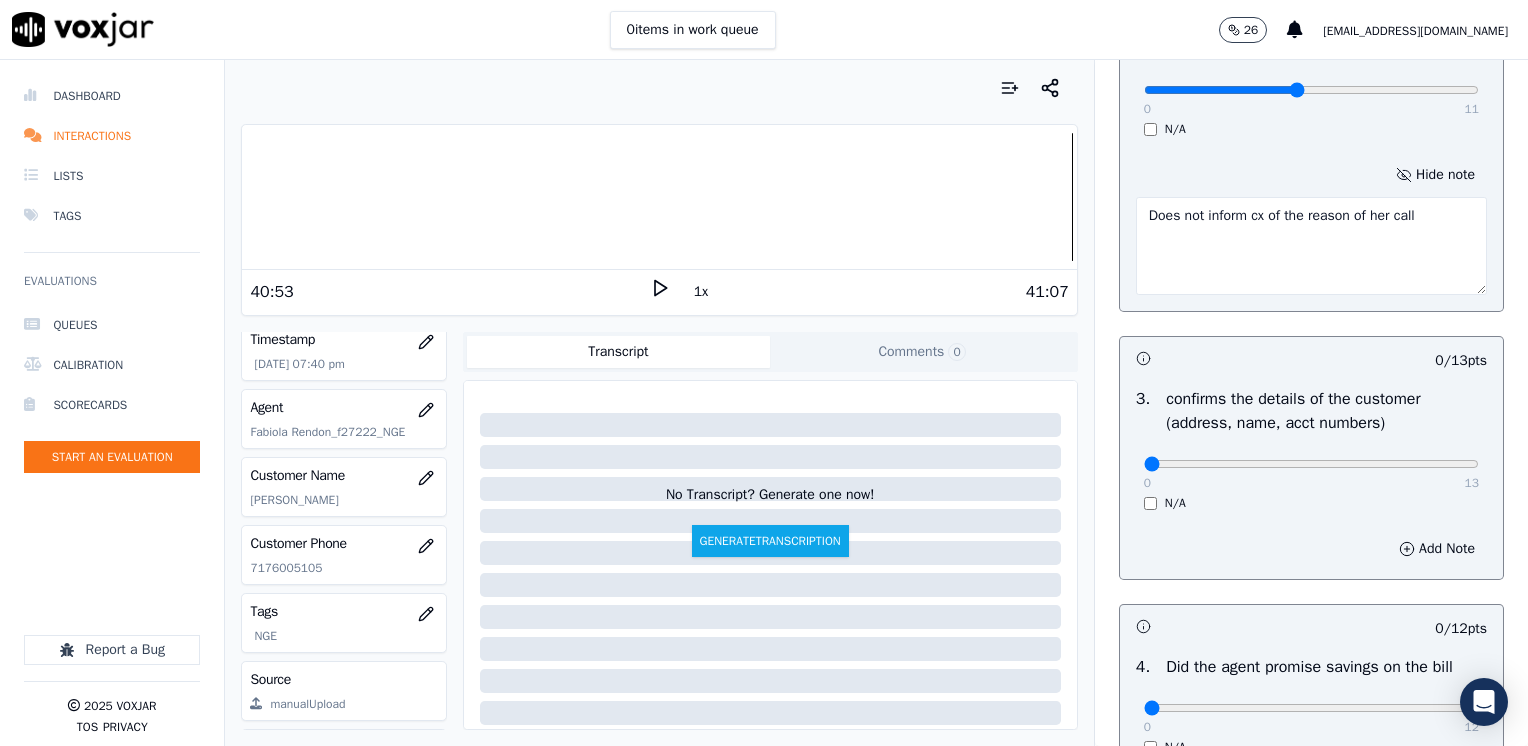 type on "Does not inform cx of the reason of her call" 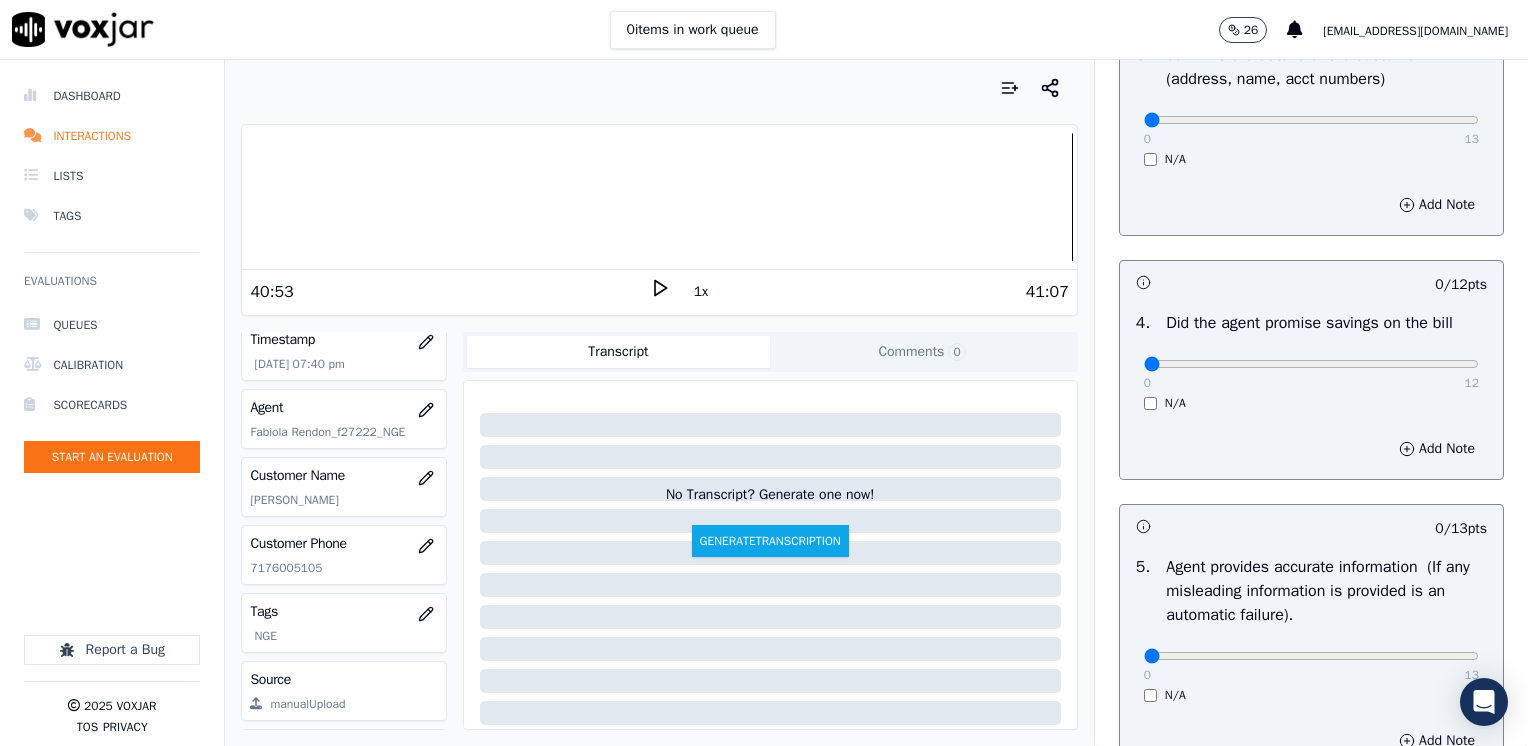 scroll, scrollTop: 1000, scrollLeft: 0, axis: vertical 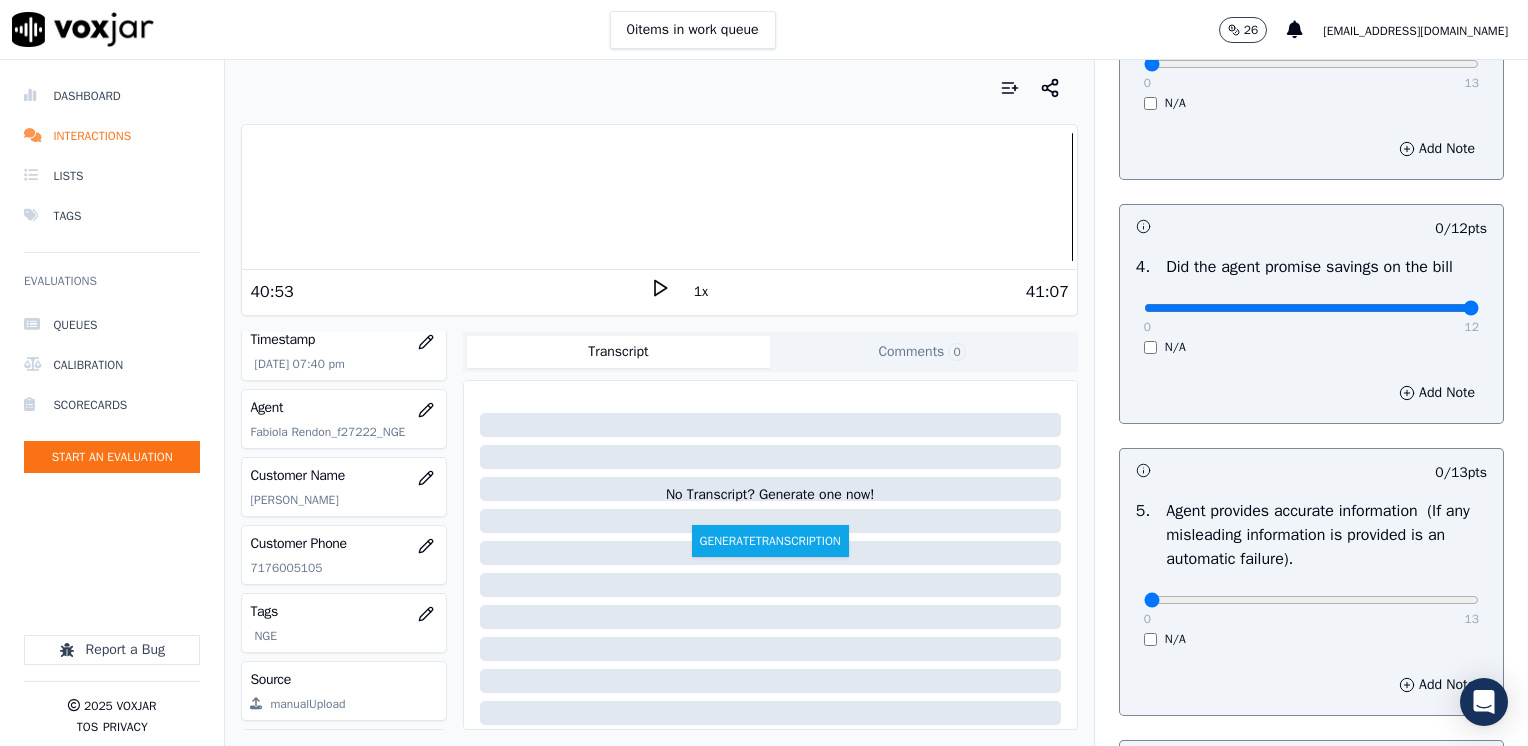 drag, startPoint x: 1131, startPoint y: 301, endPoint x: 1531, endPoint y: 386, distance: 408.93155 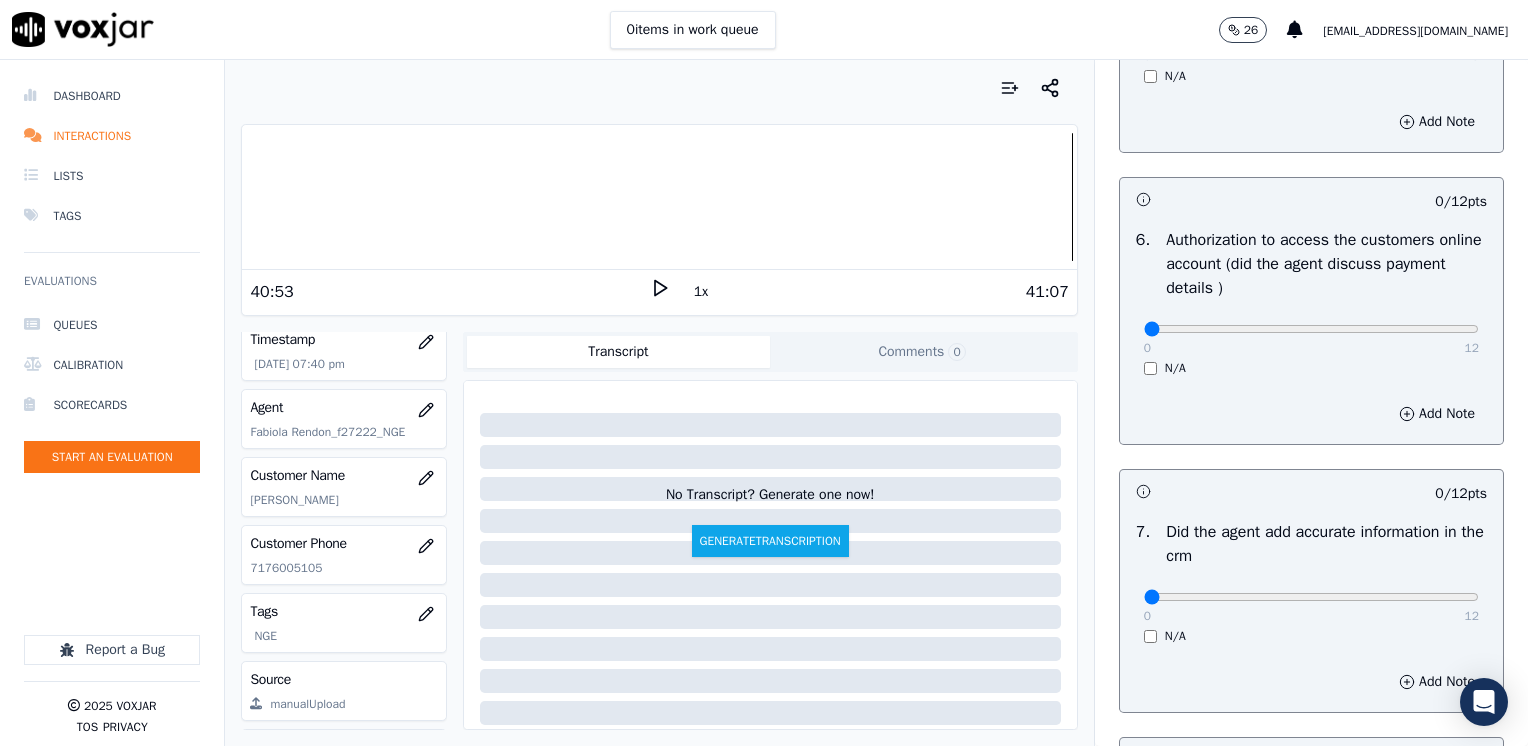 scroll, scrollTop: 1700, scrollLeft: 0, axis: vertical 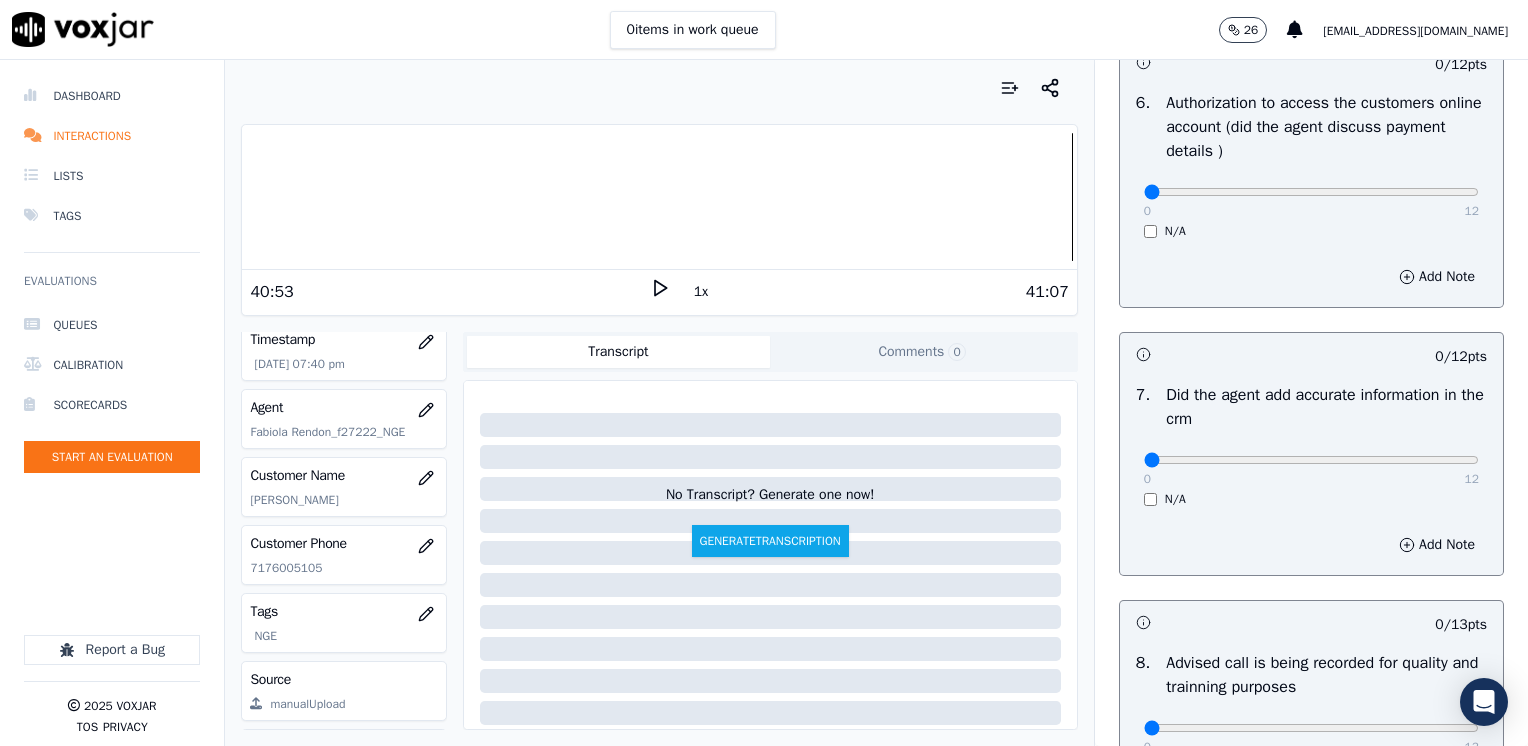 click on "6 .   Authorization to access the customers online account (did the agent discuss payment details )     0   12     N/A" at bounding box center [1311, 165] 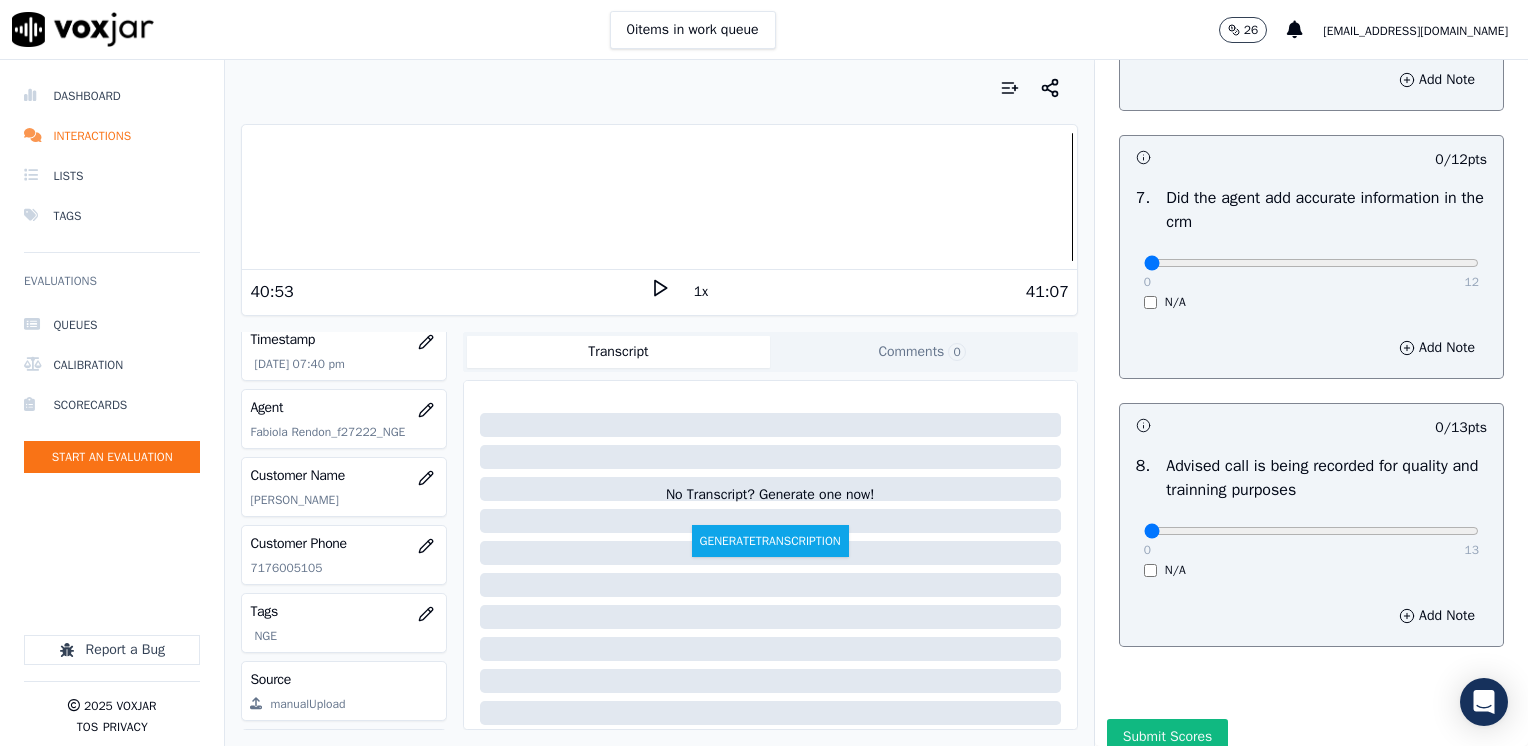scroll, scrollTop: 1900, scrollLeft: 0, axis: vertical 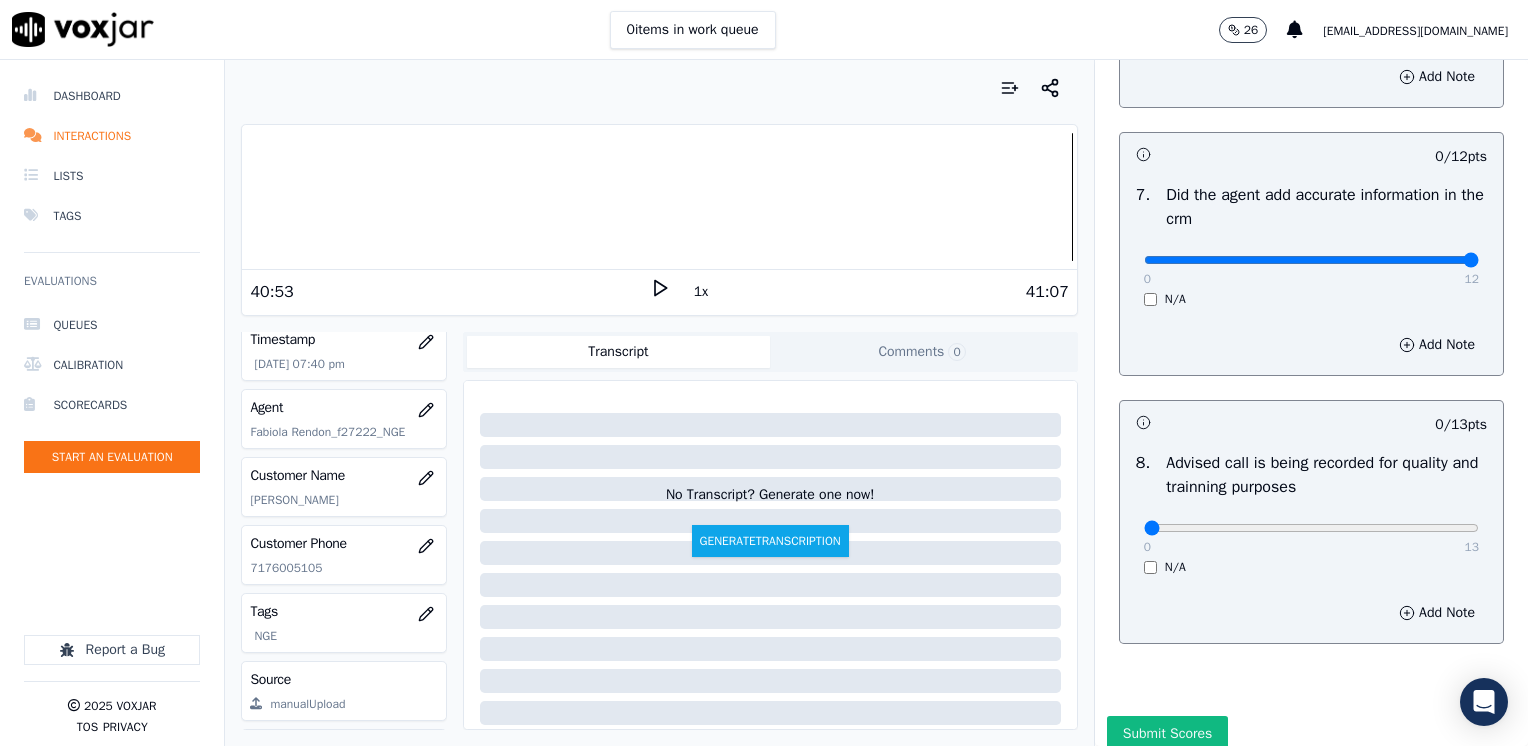 drag, startPoint x: 1128, startPoint y: 259, endPoint x: 1531, endPoint y: 330, distance: 409.20654 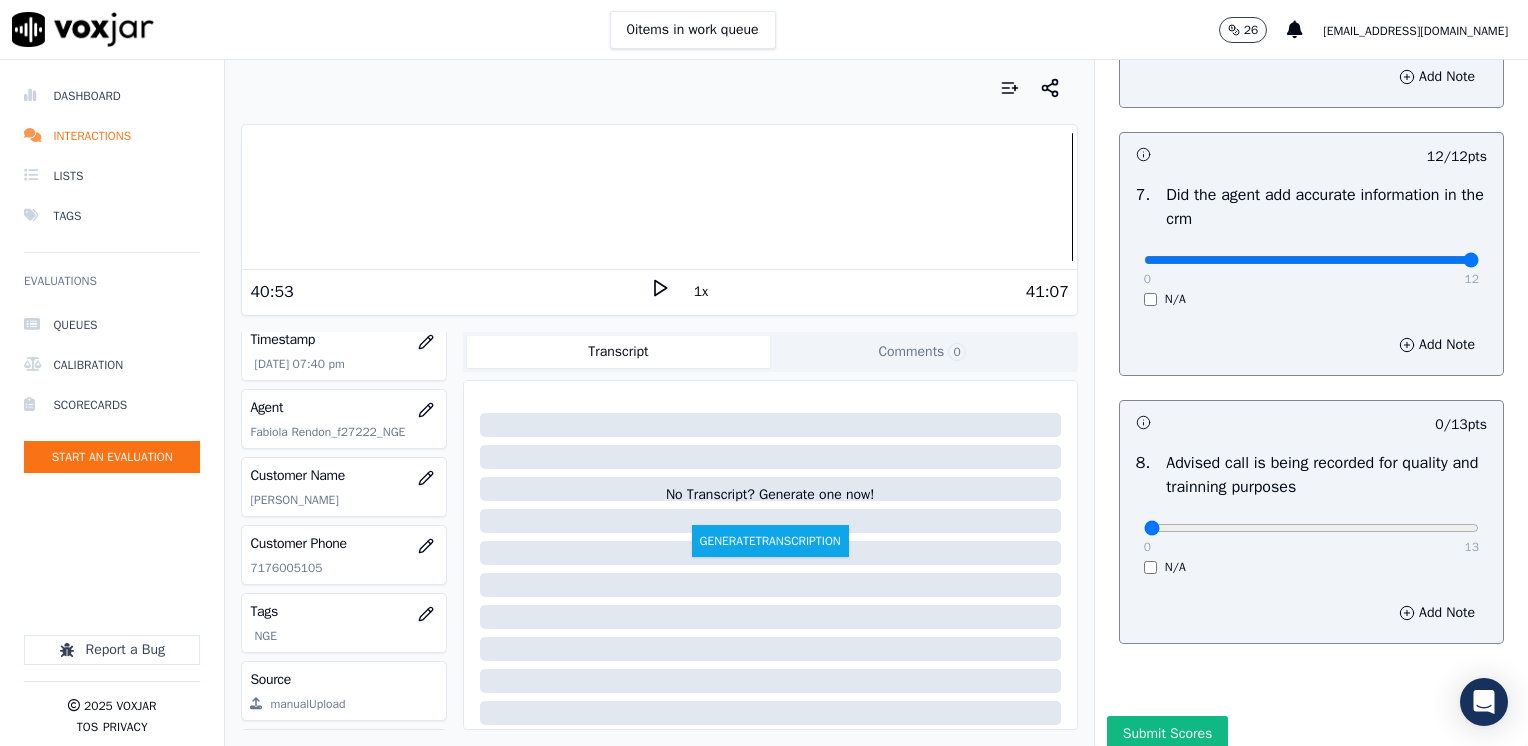 scroll, scrollTop: 1959, scrollLeft: 0, axis: vertical 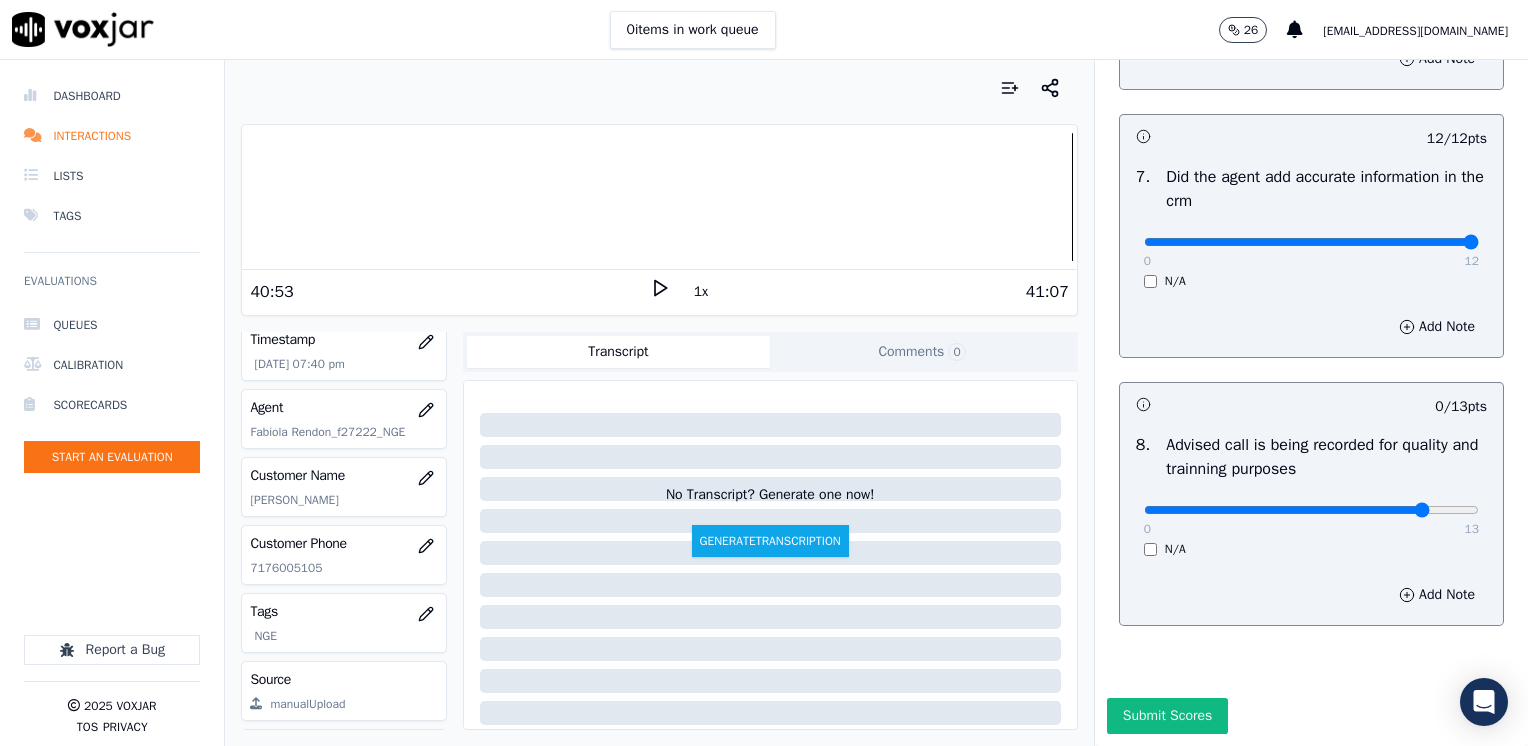 click at bounding box center (1311, -1578) 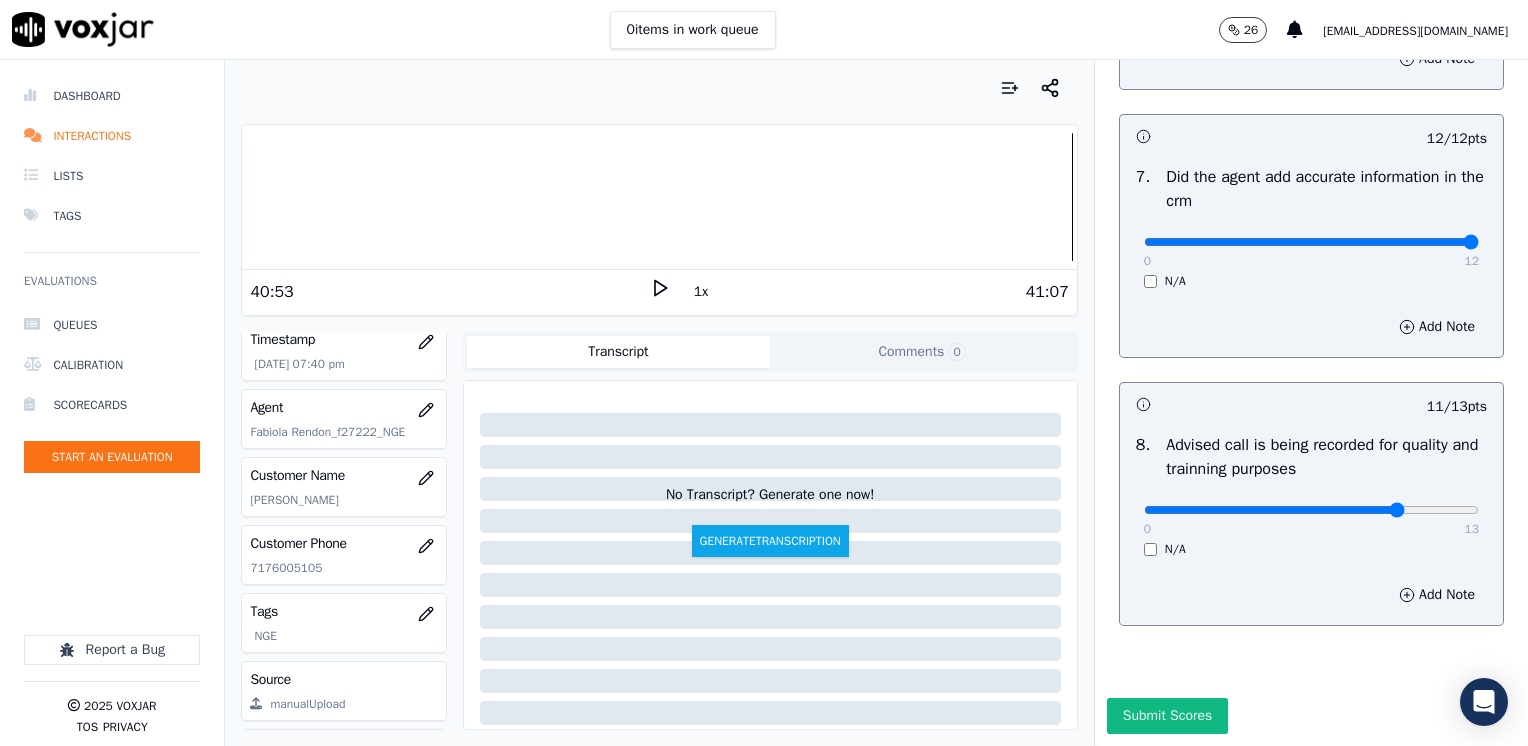 type on "10" 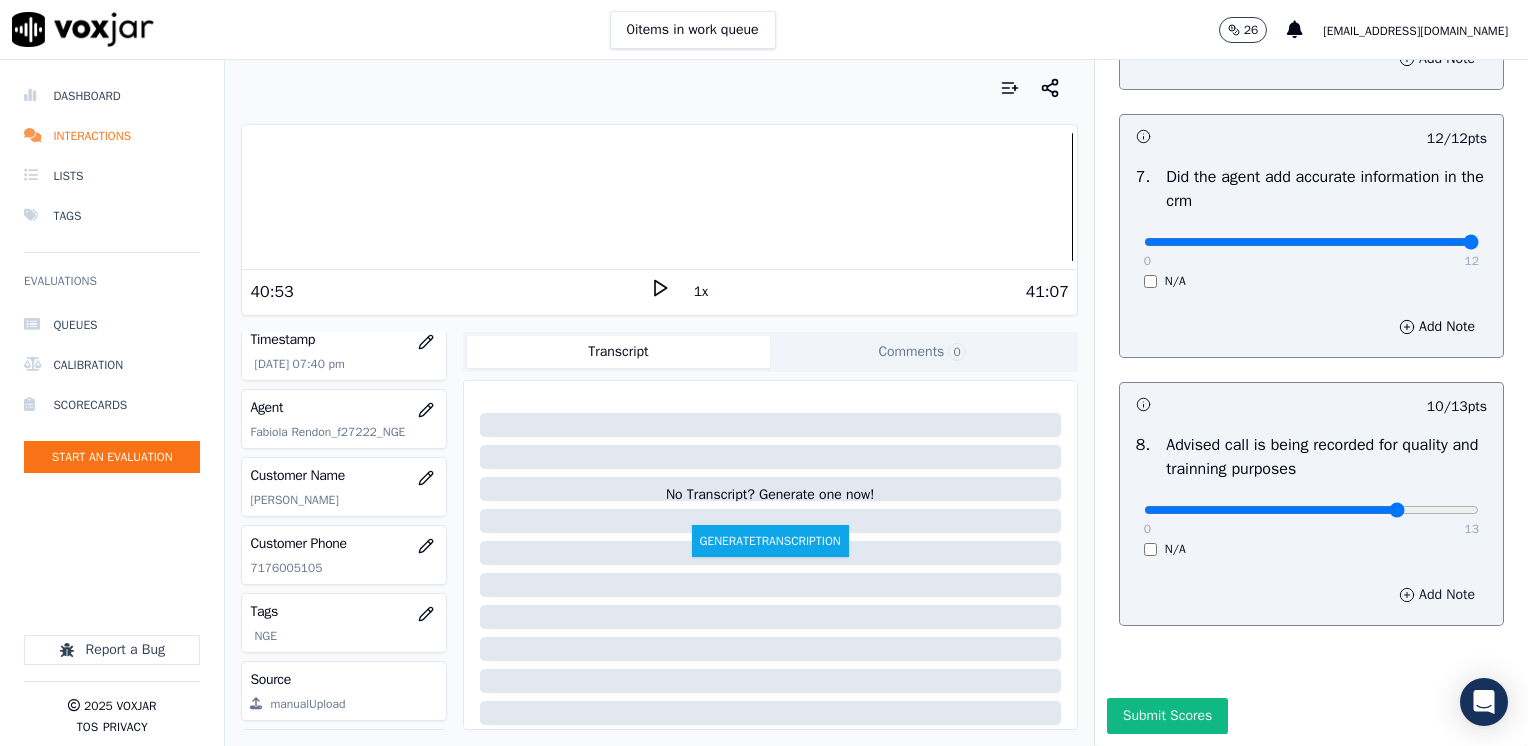 click on "Add Note" at bounding box center [1437, 595] 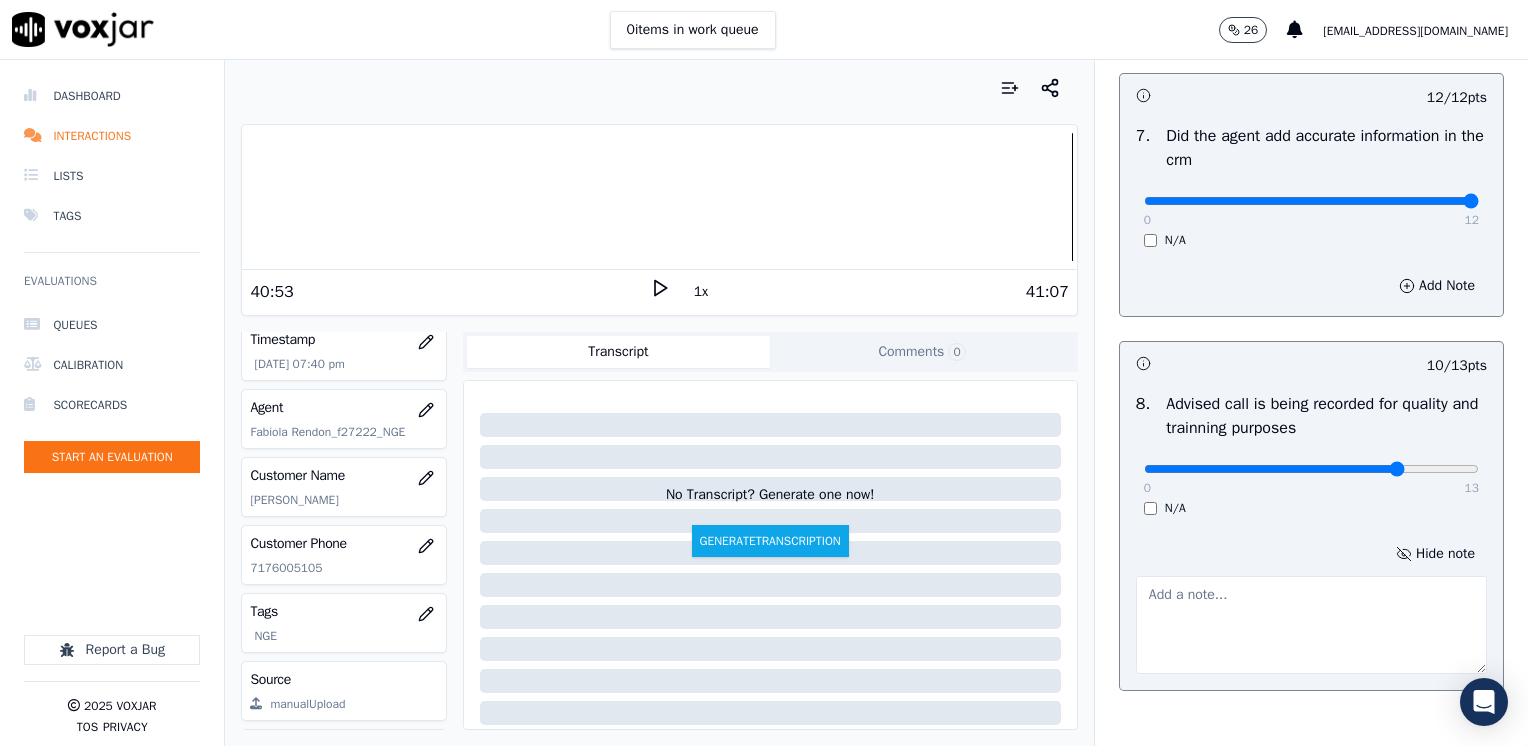 click at bounding box center [1311, 625] 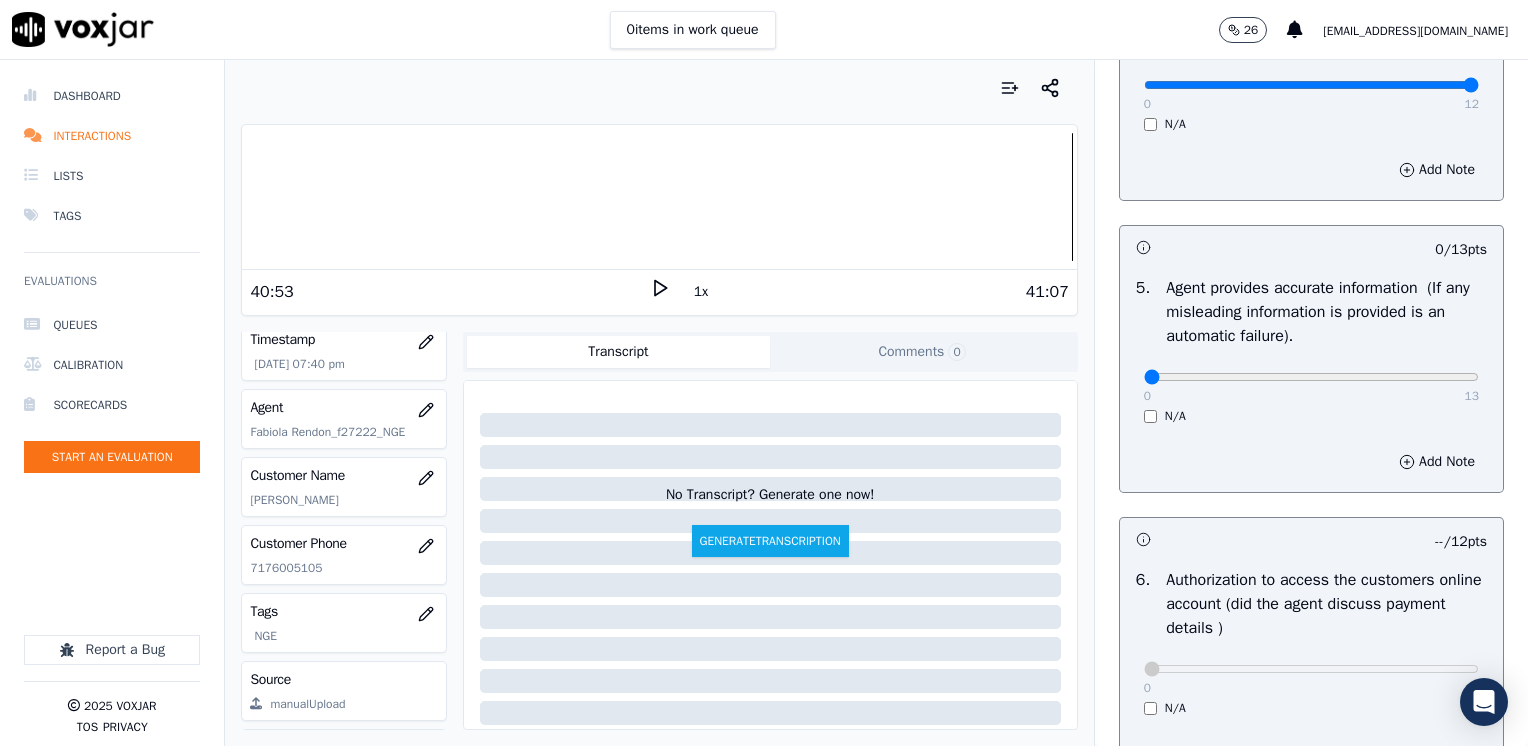 scroll, scrollTop: 1300, scrollLeft: 0, axis: vertical 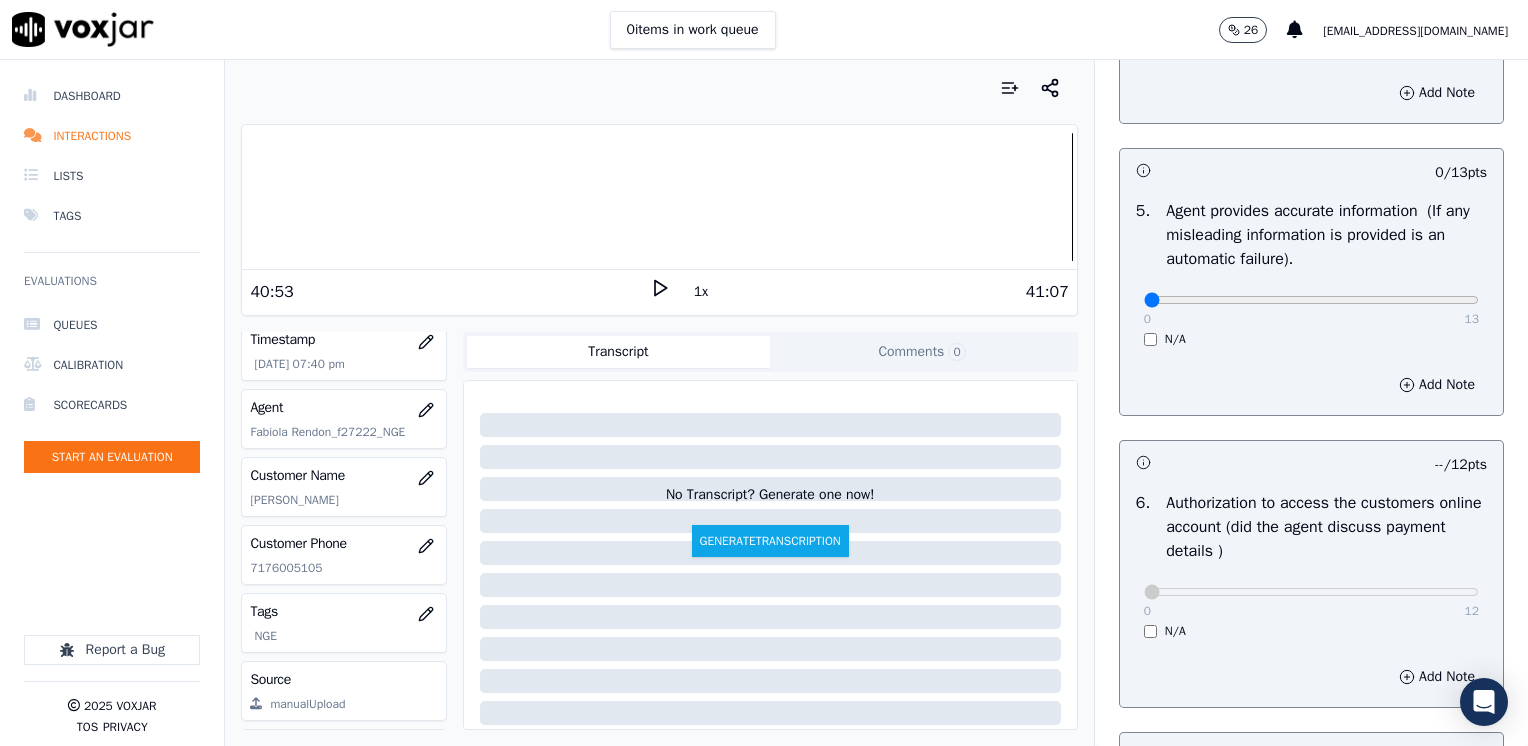 type on "Does not advise the call is being recorded for quality and training purposes" 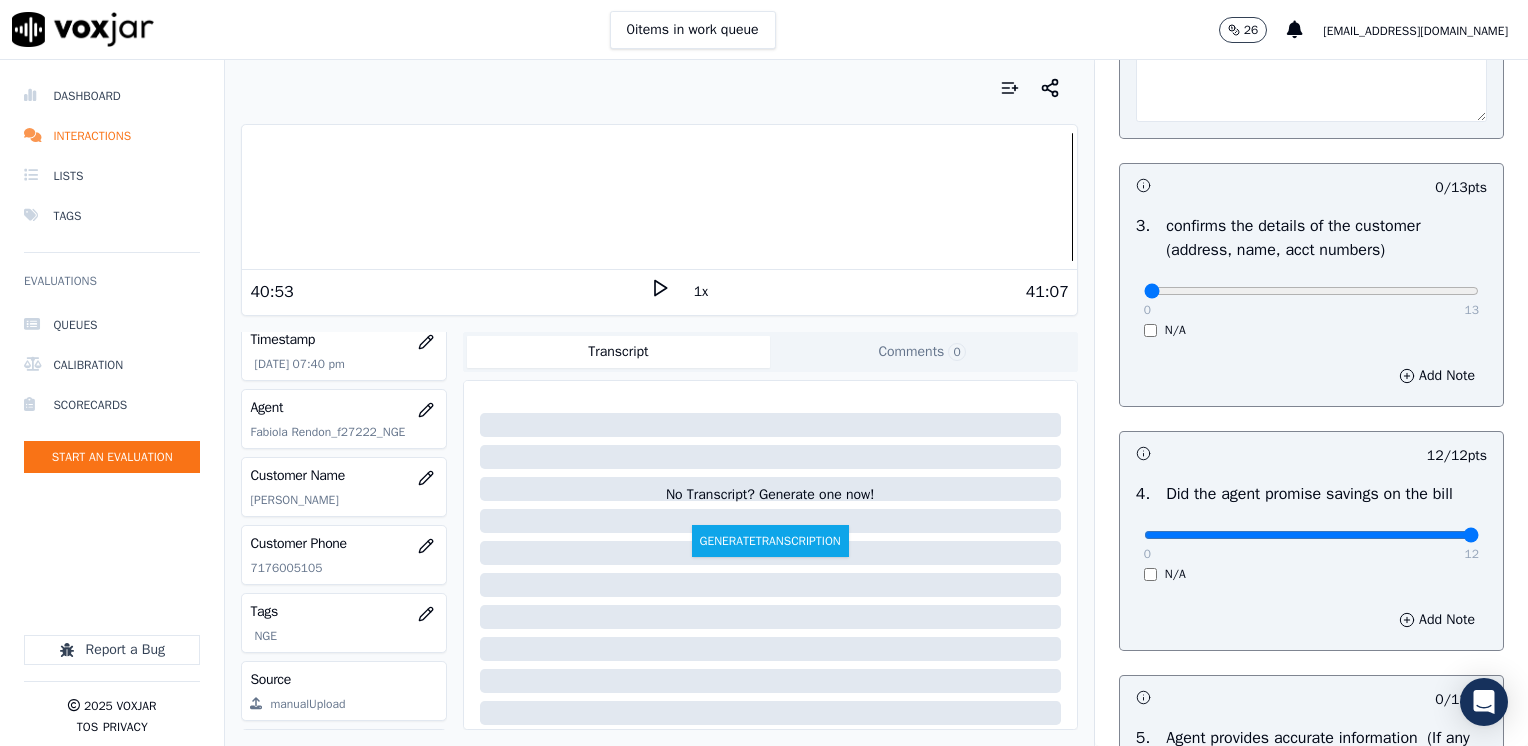 scroll, scrollTop: 700, scrollLeft: 0, axis: vertical 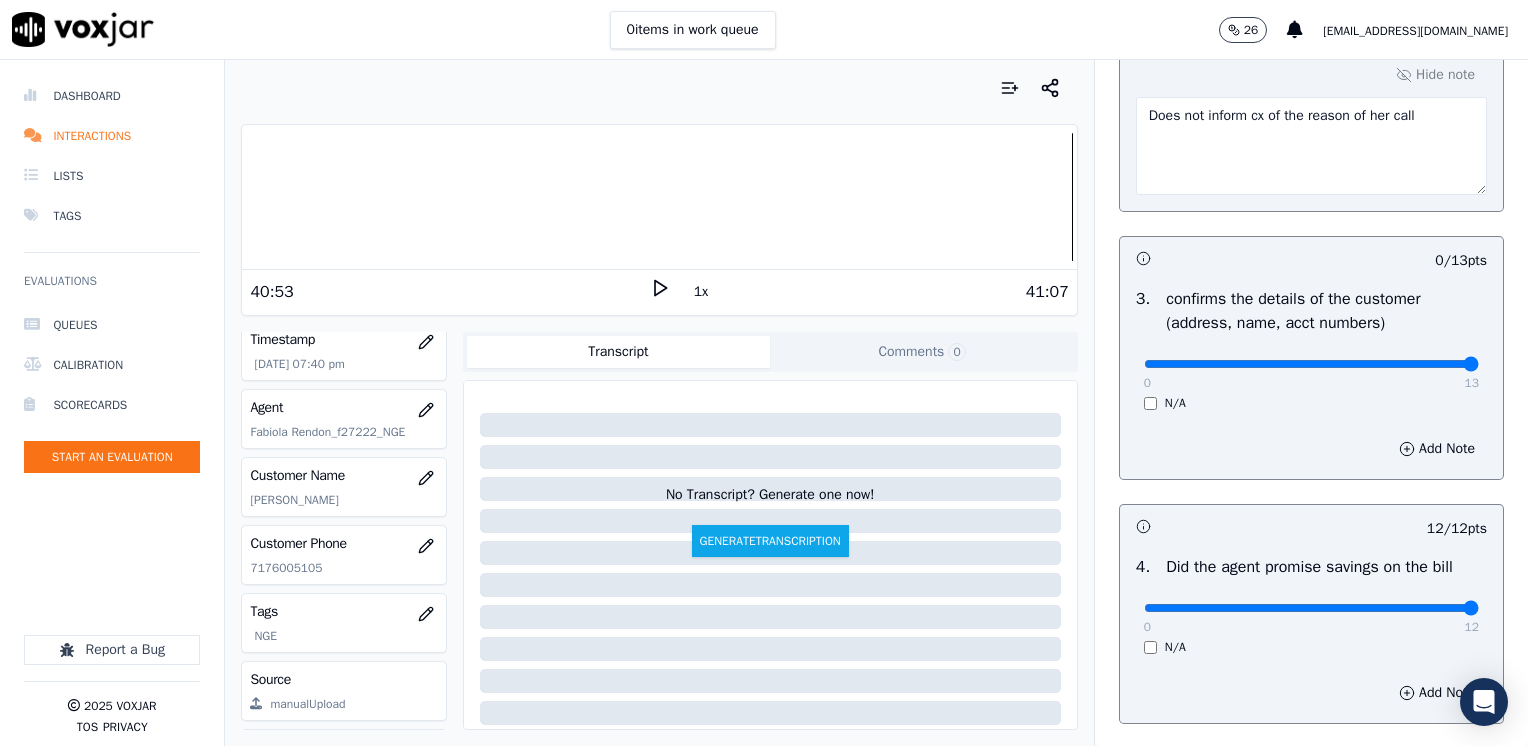 drag, startPoint x: 1132, startPoint y: 363, endPoint x: 1531, endPoint y: 354, distance: 399.1015 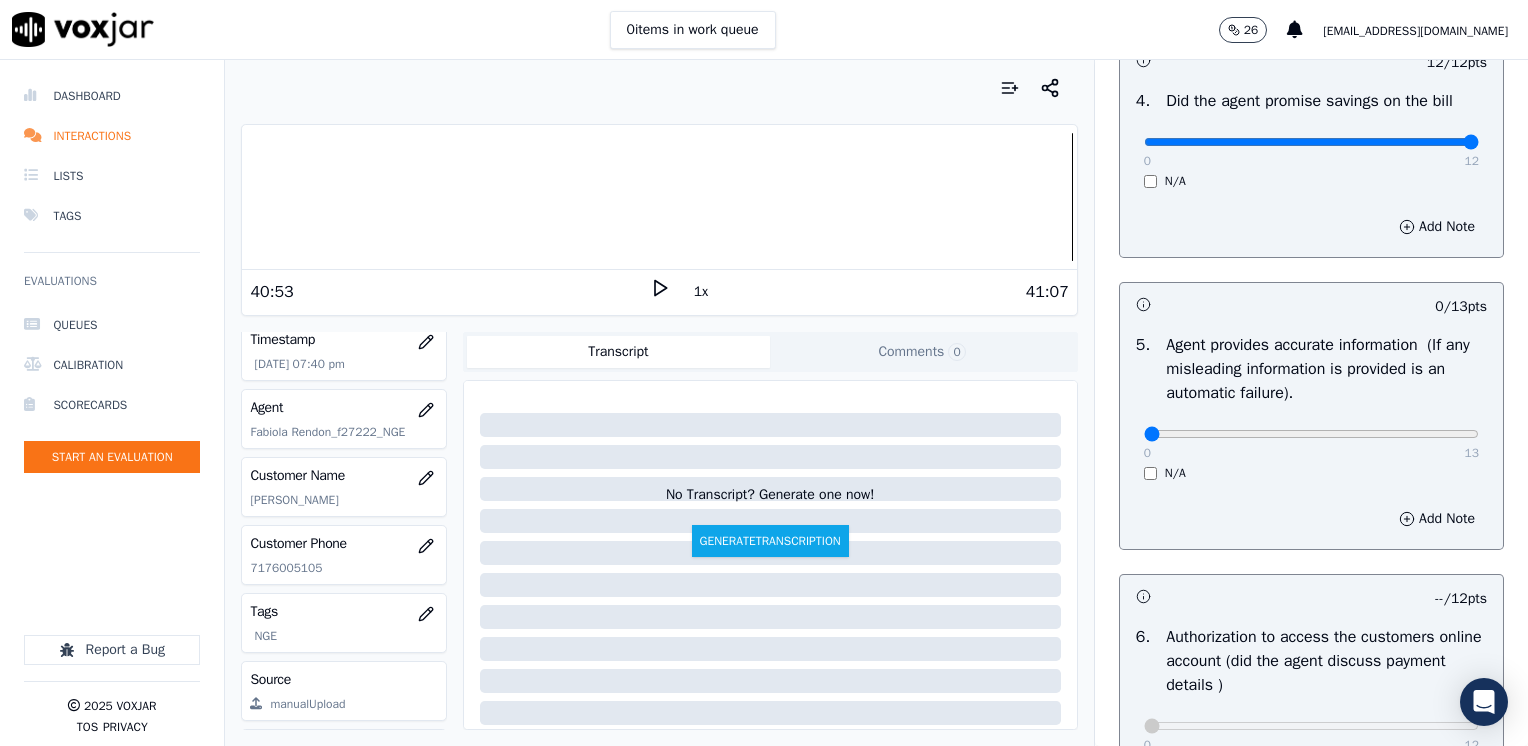 scroll, scrollTop: 1164, scrollLeft: 0, axis: vertical 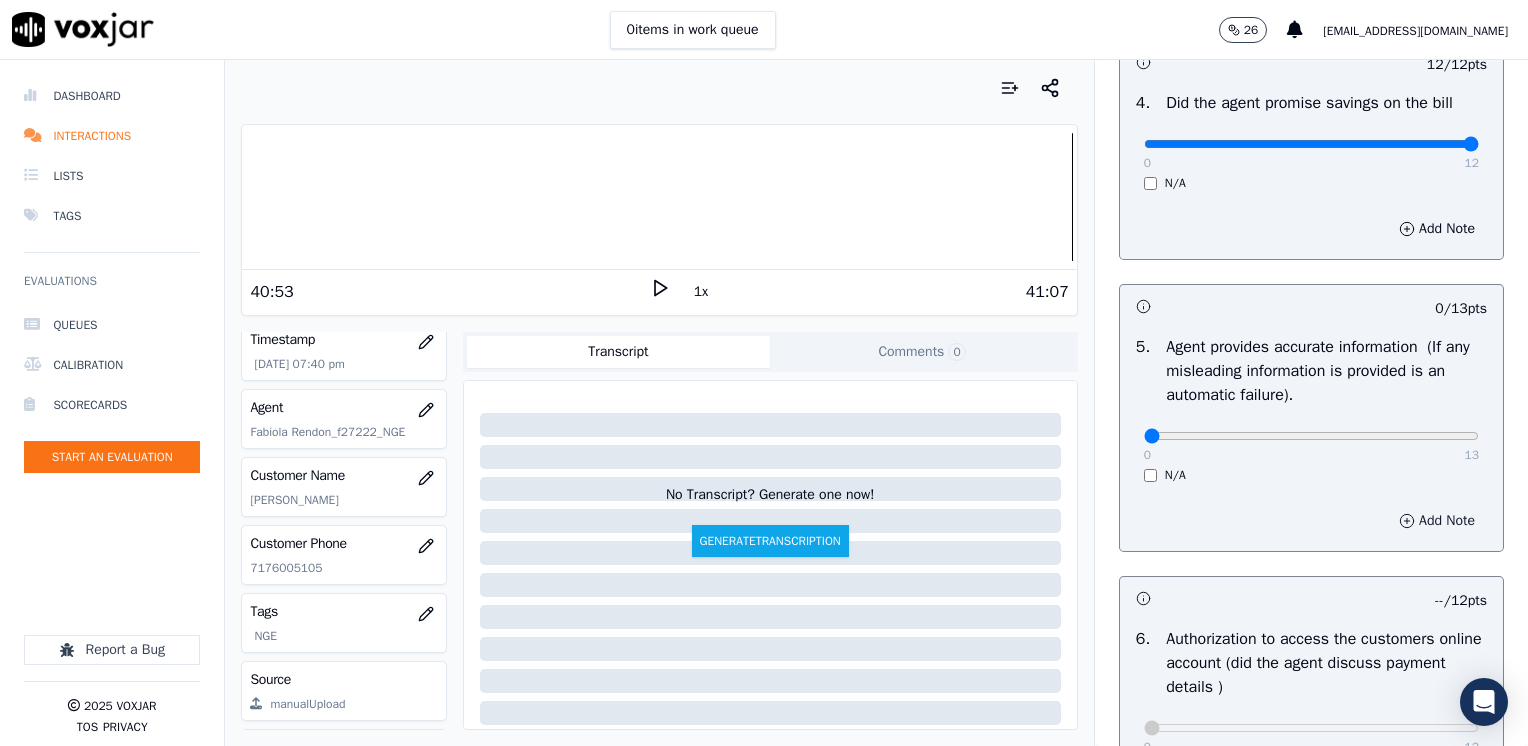 click on "Add Note" at bounding box center [1437, 521] 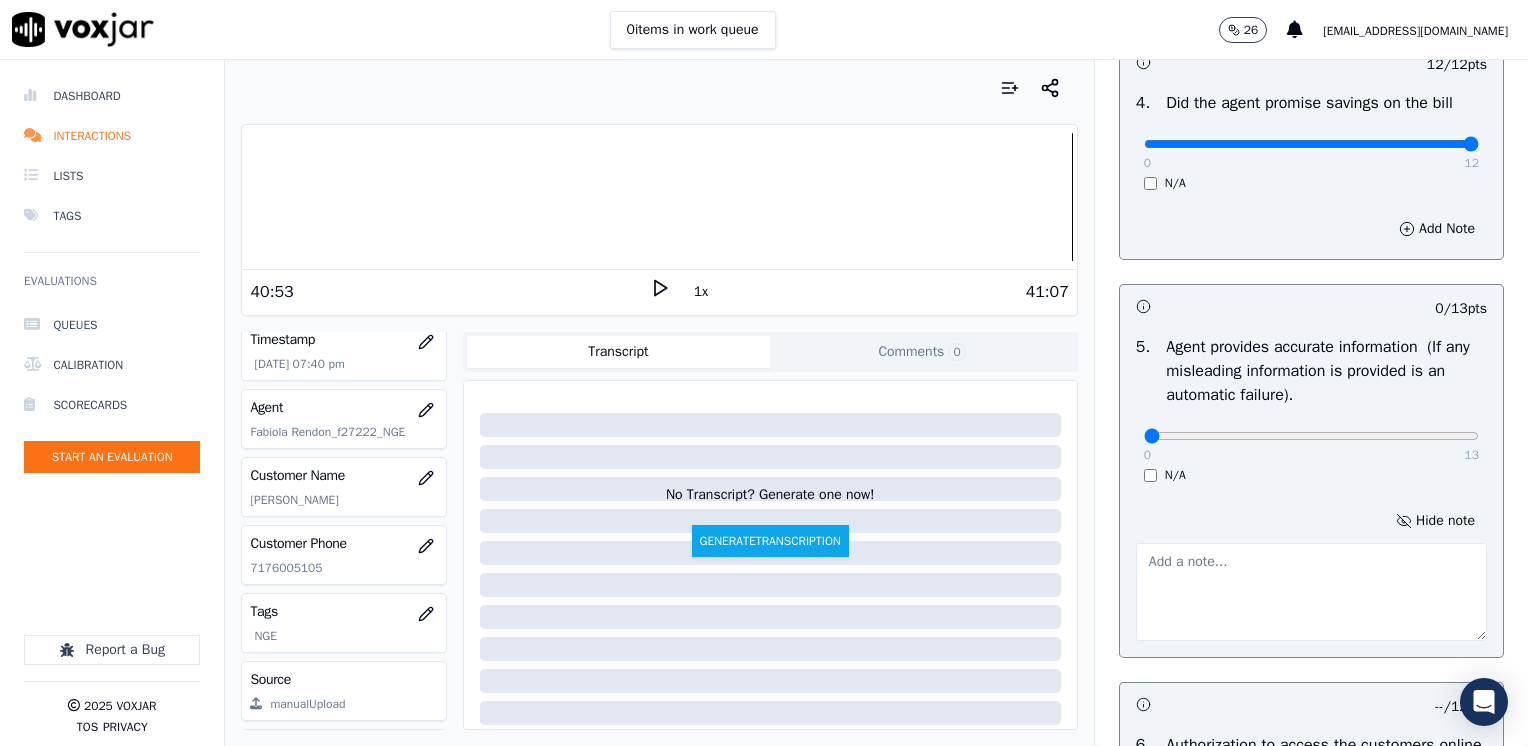 click at bounding box center (1311, 592) 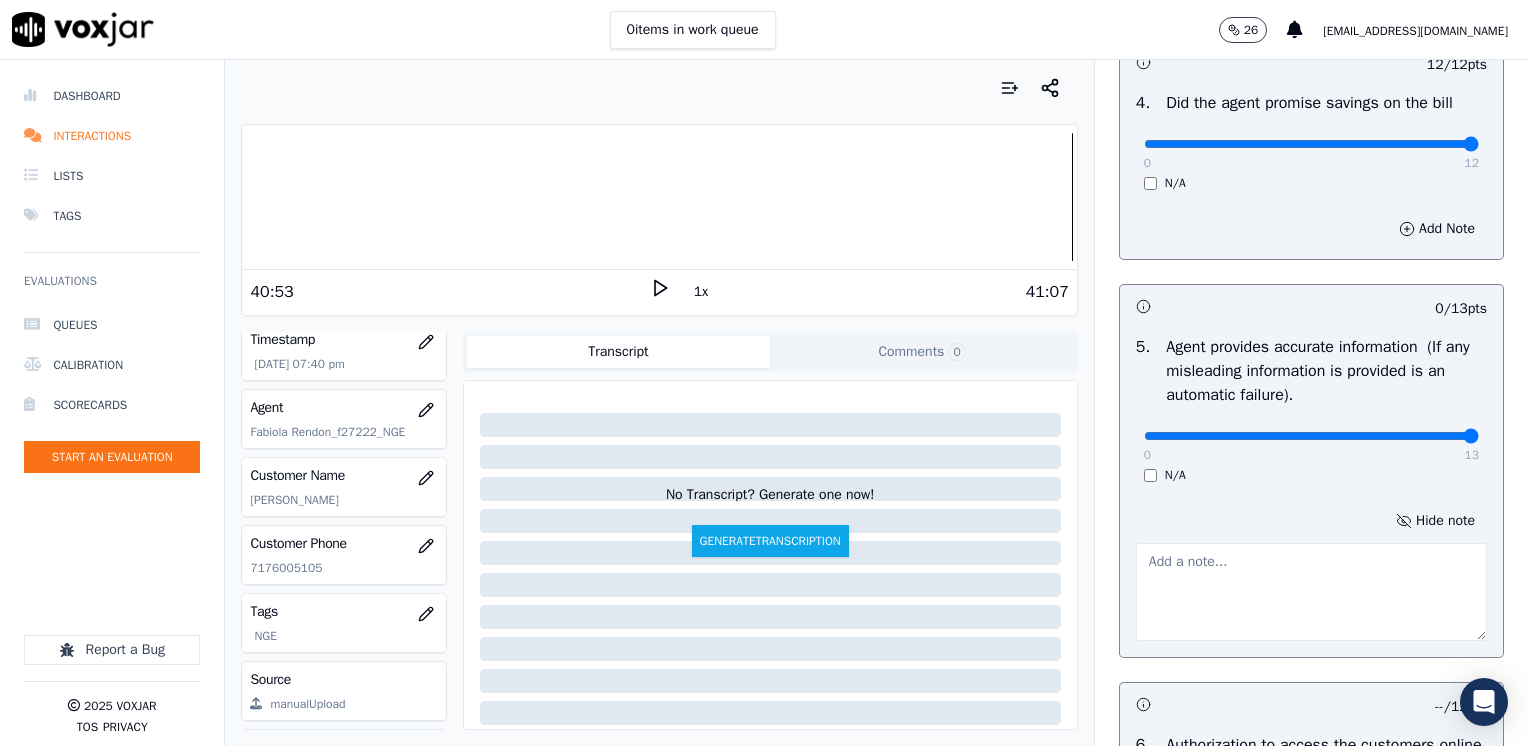 drag, startPoint x: 1132, startPoint y: 436, endPoint x: 1531, endPoint y: 407, distance: 400.0525 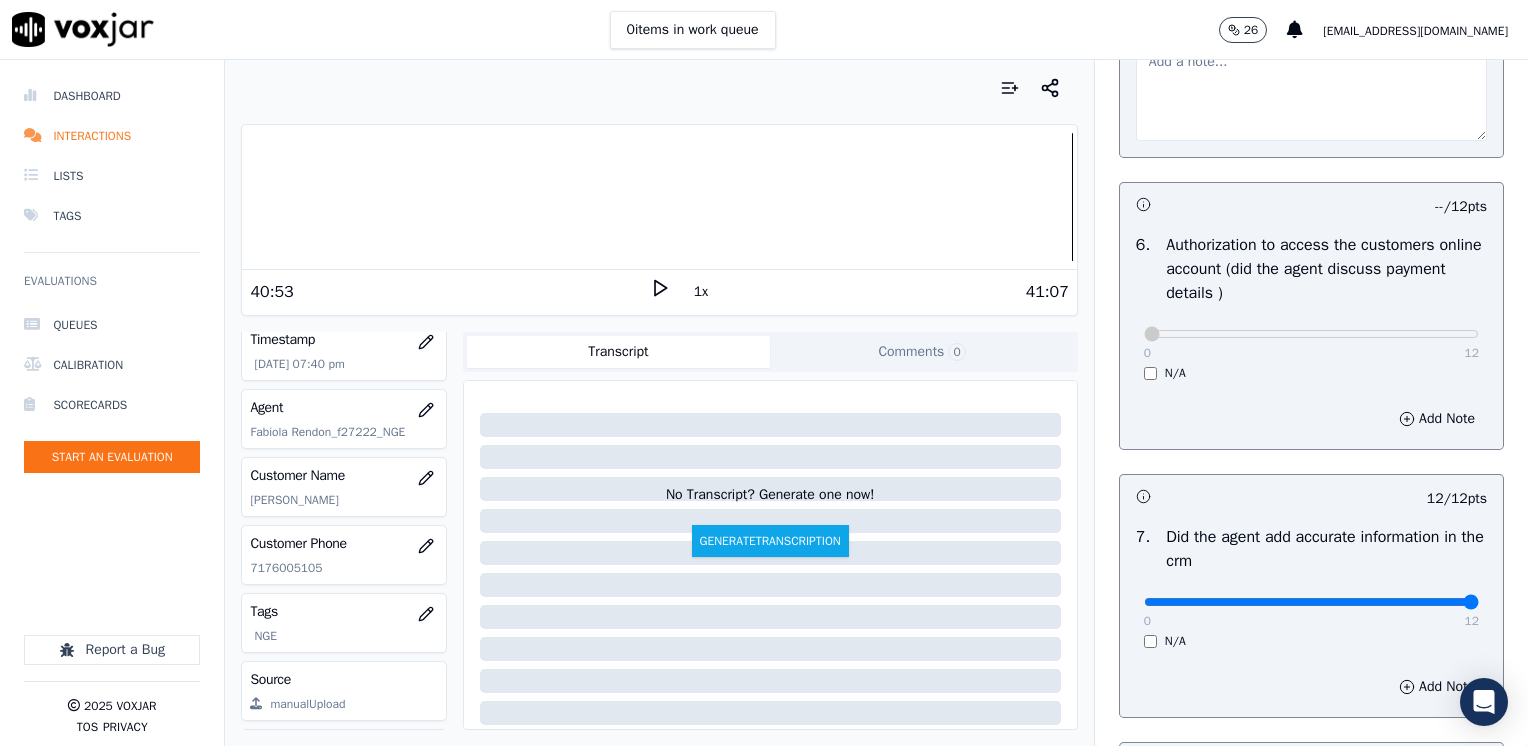 scroll, scrollTop: 1364, scrollLeft: 0, axis: vertical 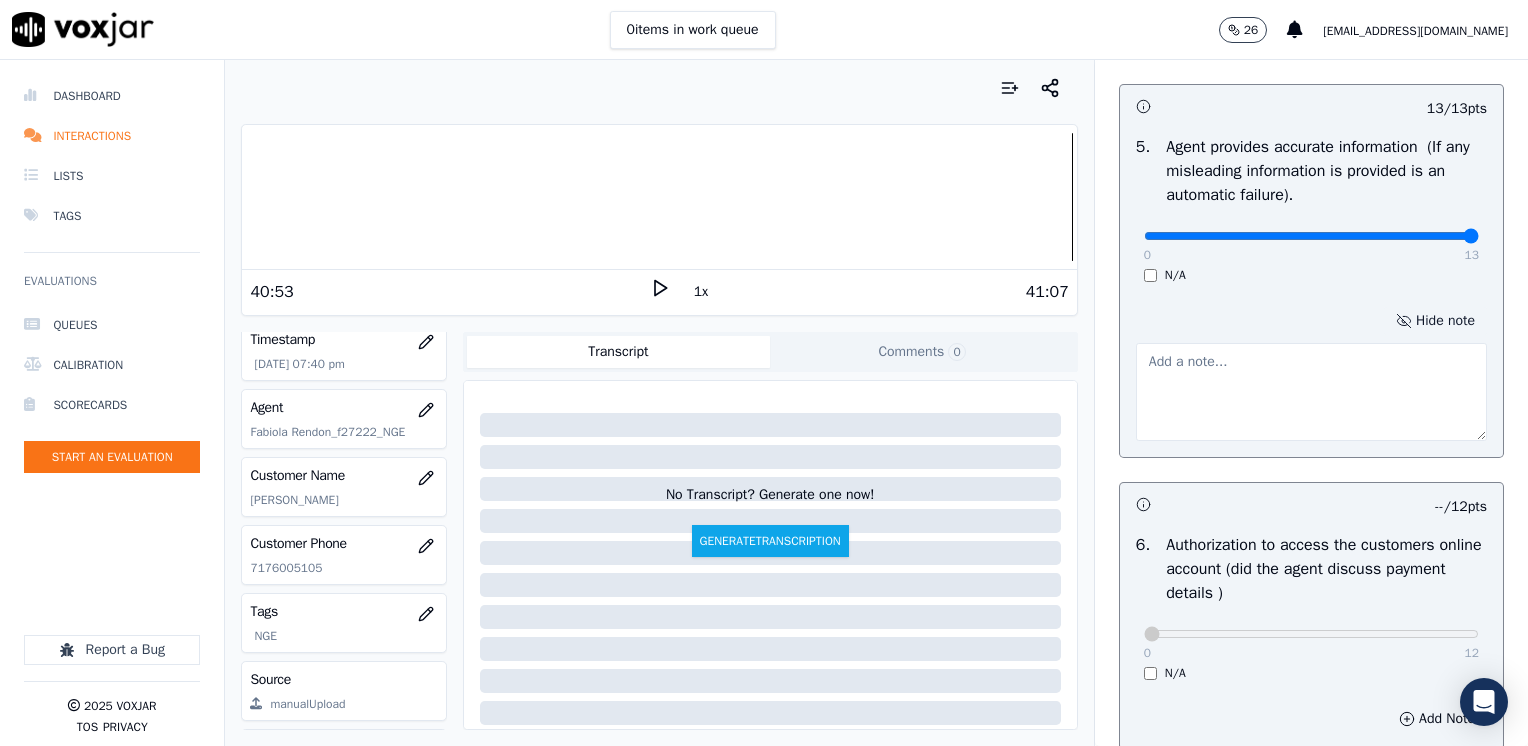 click on "Hide note" at bounding box center (1435, 321) 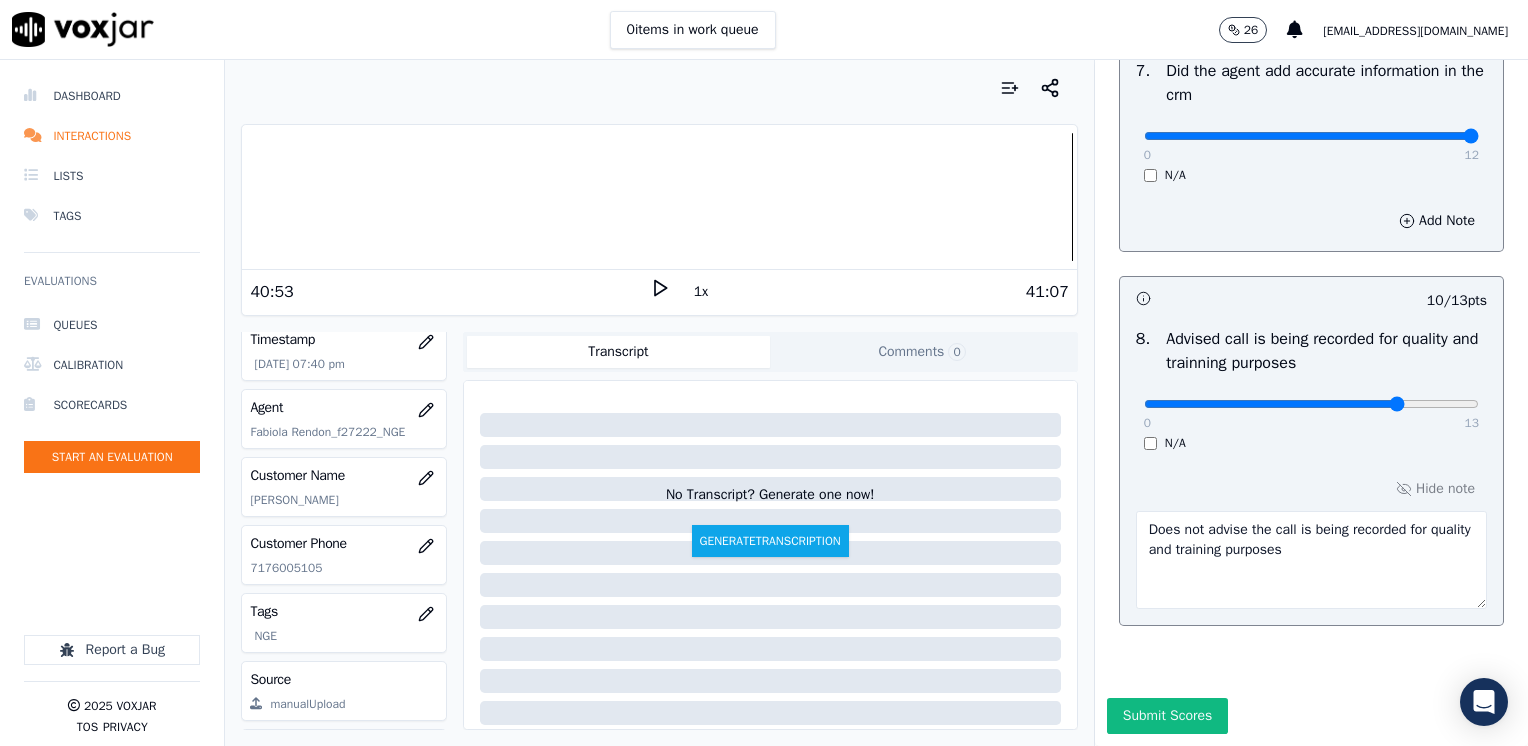 scroll, scrollTop: 2064, scrollLeft: 0, axis: vertical 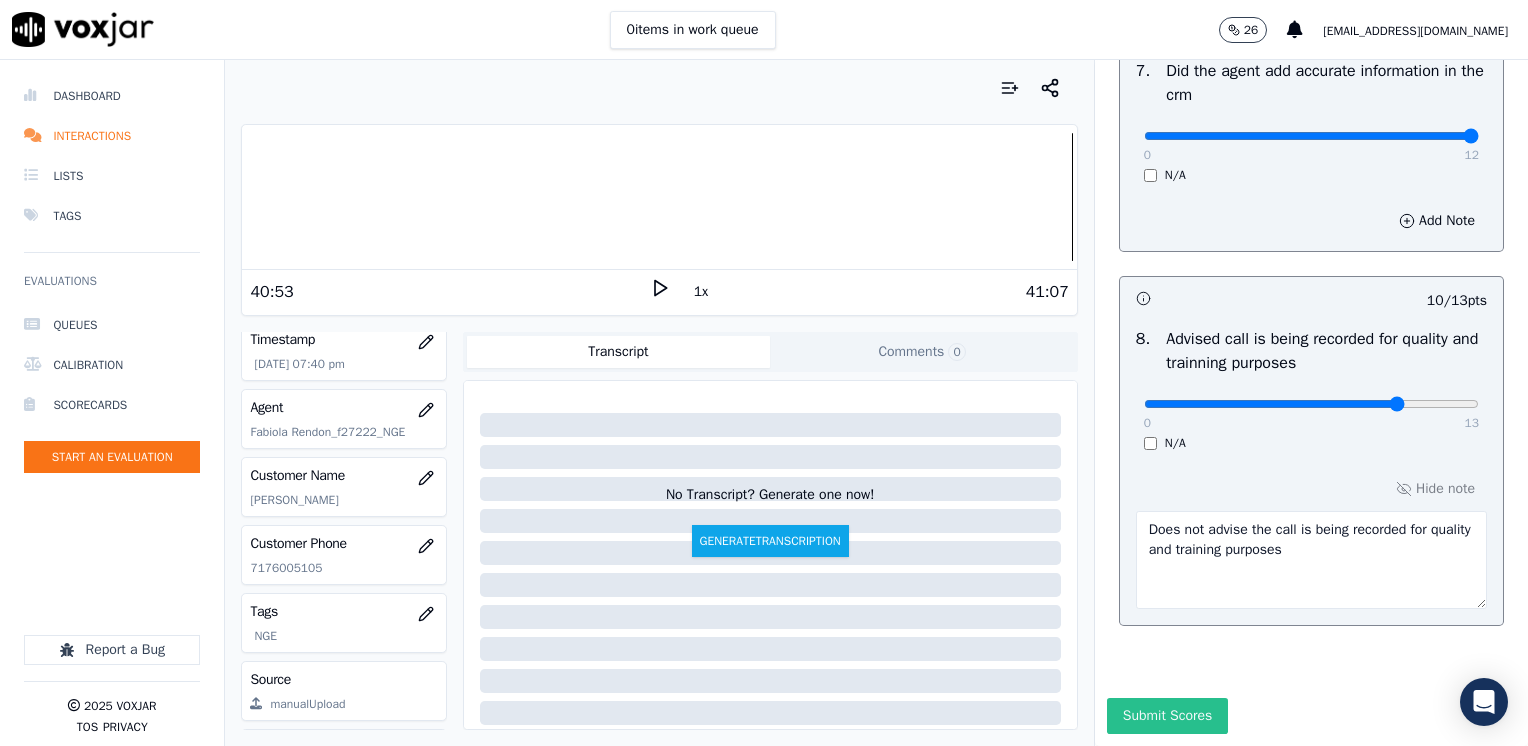 click on "Submit Scores" at bounding box center [1167, 716] 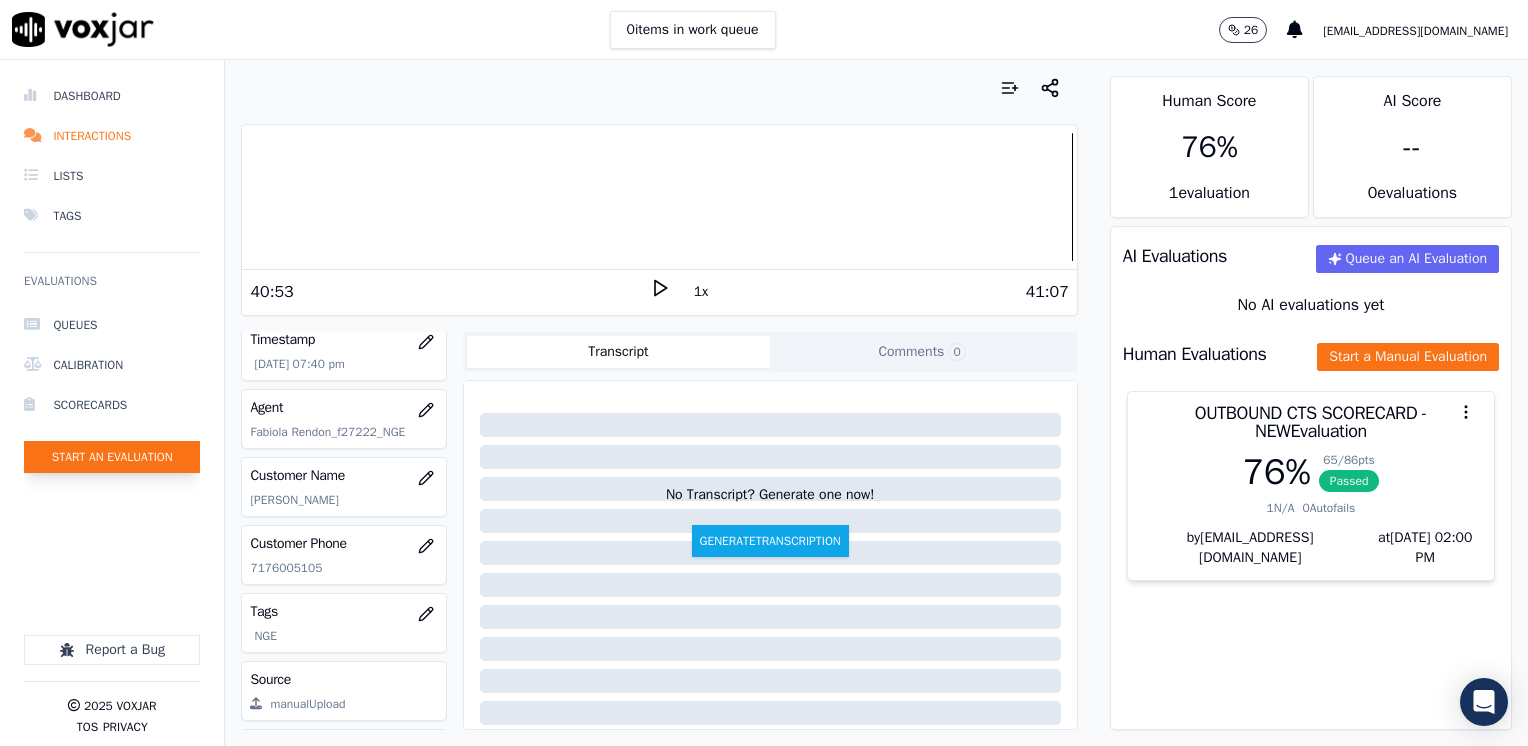 click on "Start an Evaluation" 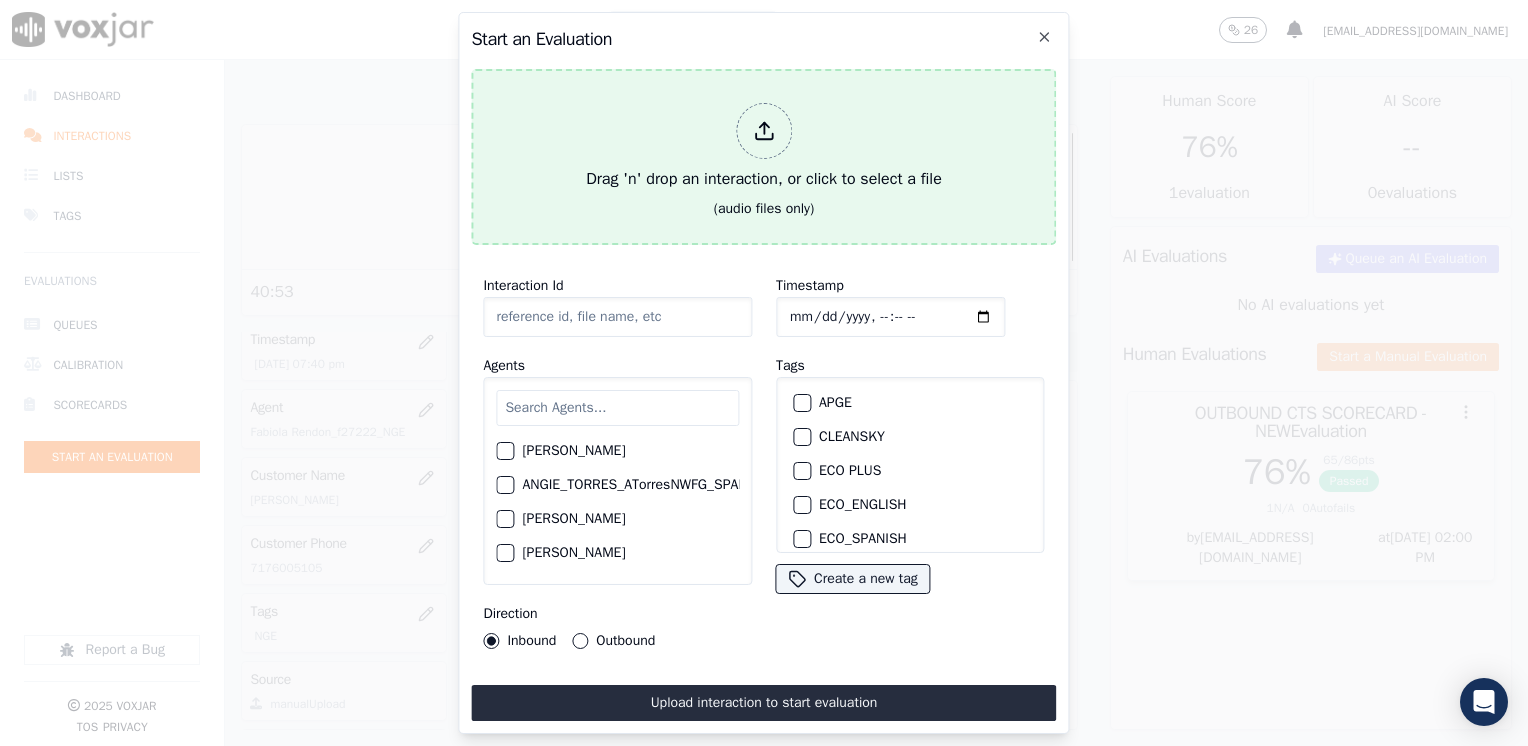 click at bounding box center (764, 131) 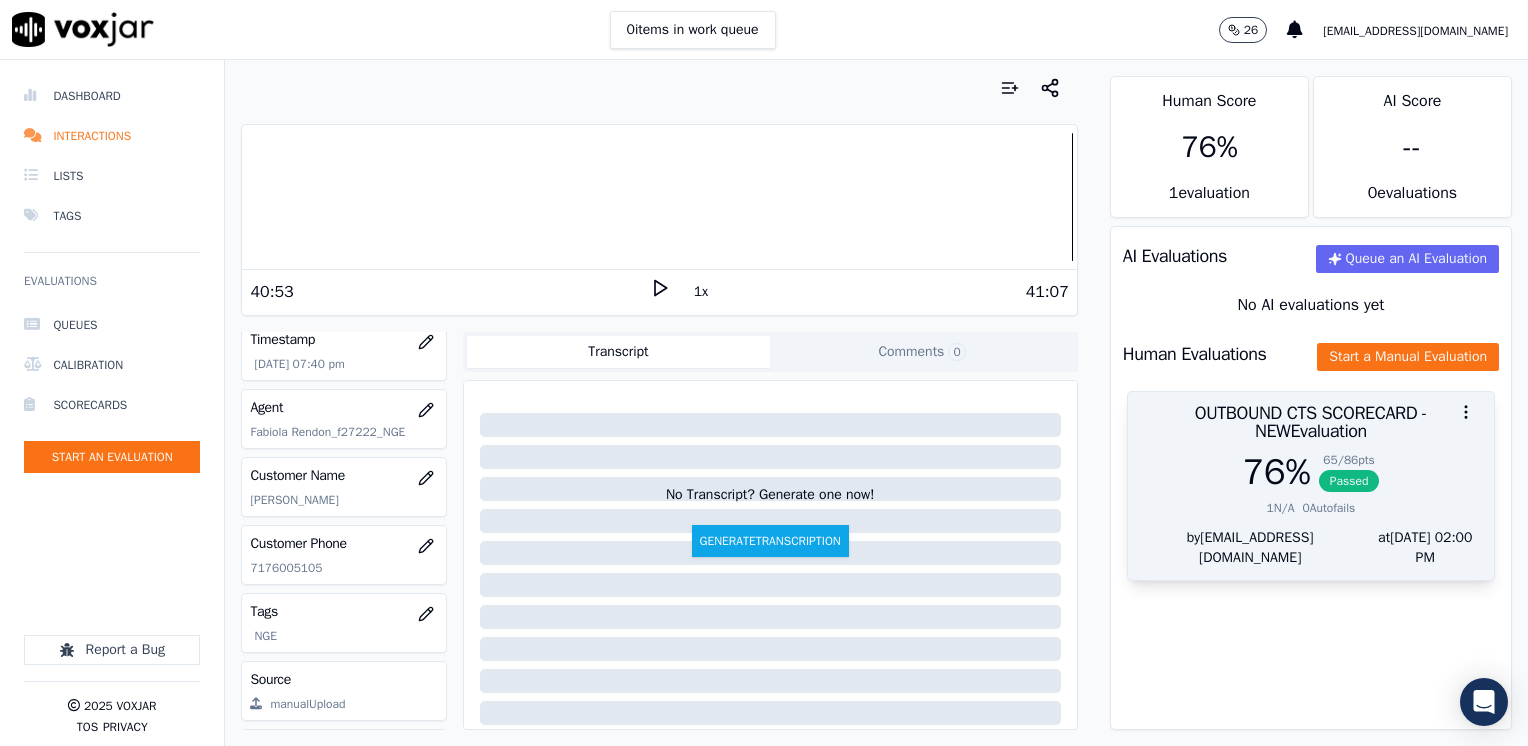 click at bounding box center [1311, 412] 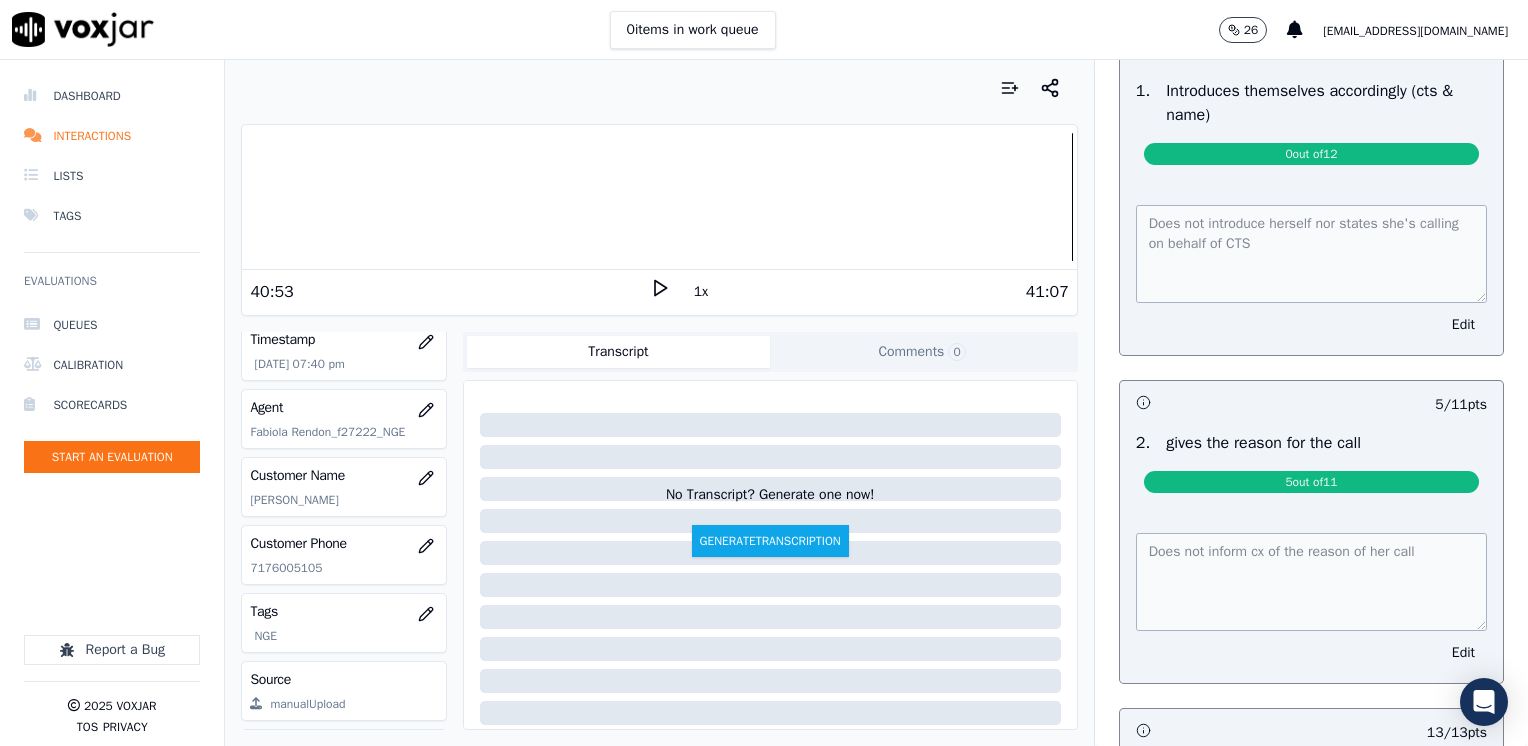 scroll, scrollTop: 200, scrollLeft: 0, axis: vertical 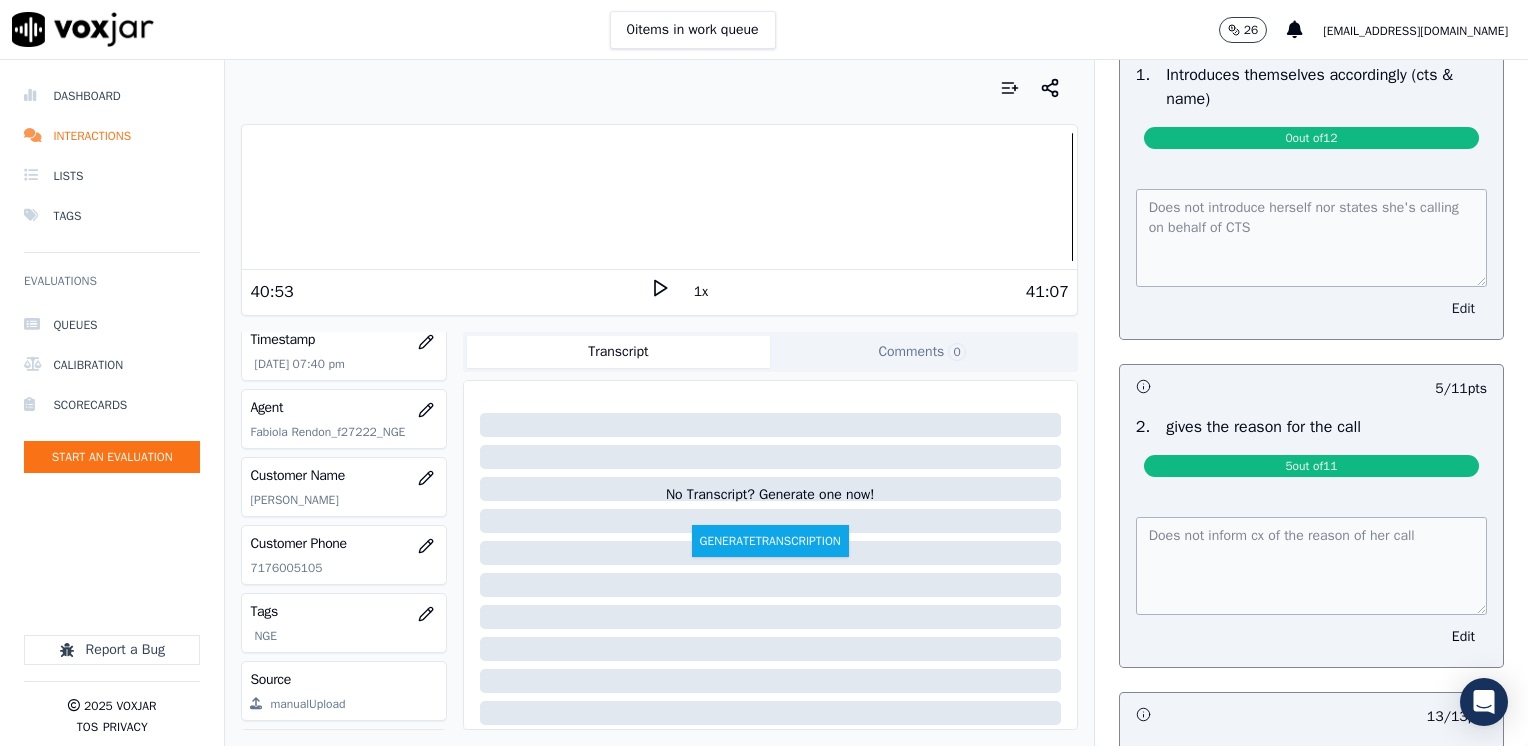 click on "Edit" at bounding box center [1463, 309] 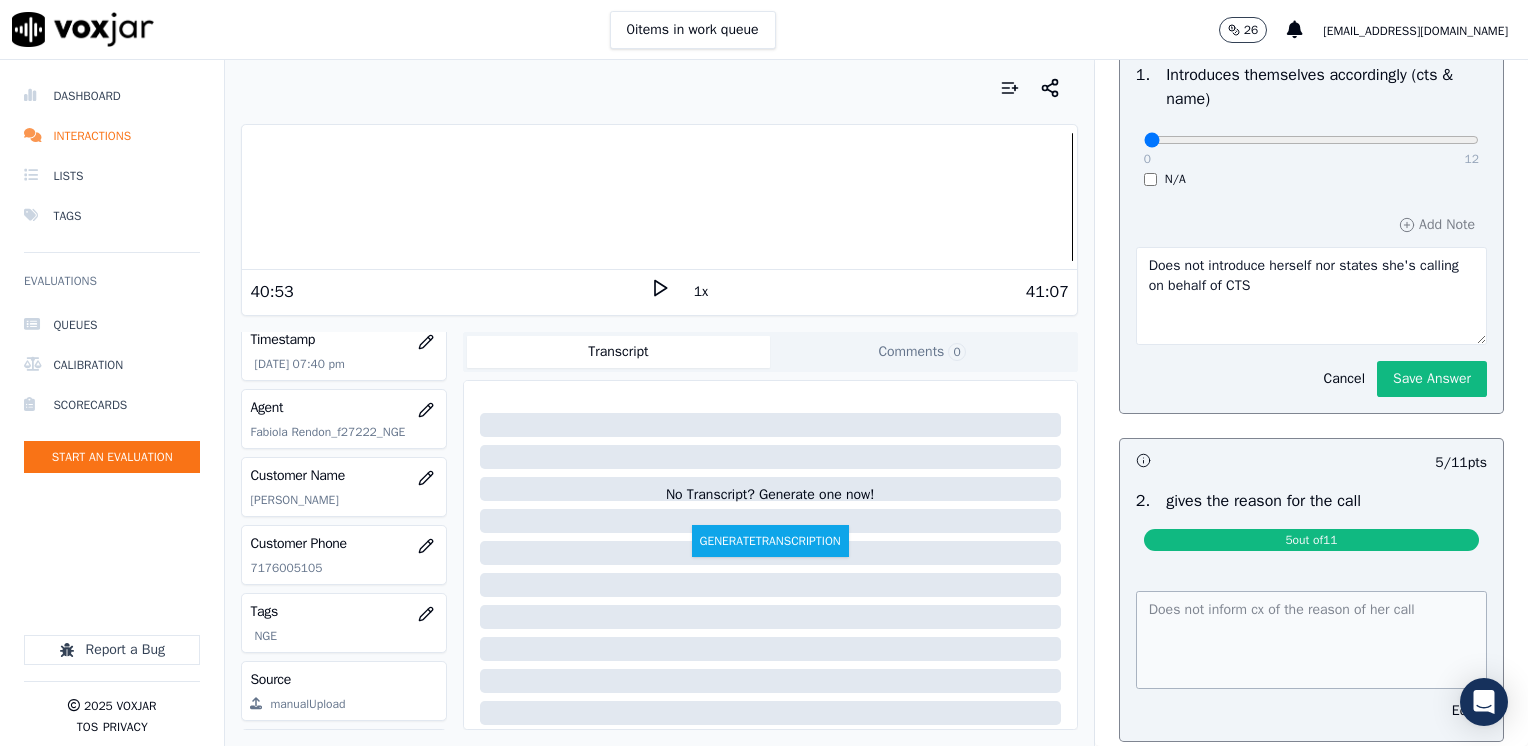click on "Does not introduce herself nor states she's calling on behalf of CTS" at bounding box center (1311, 296) 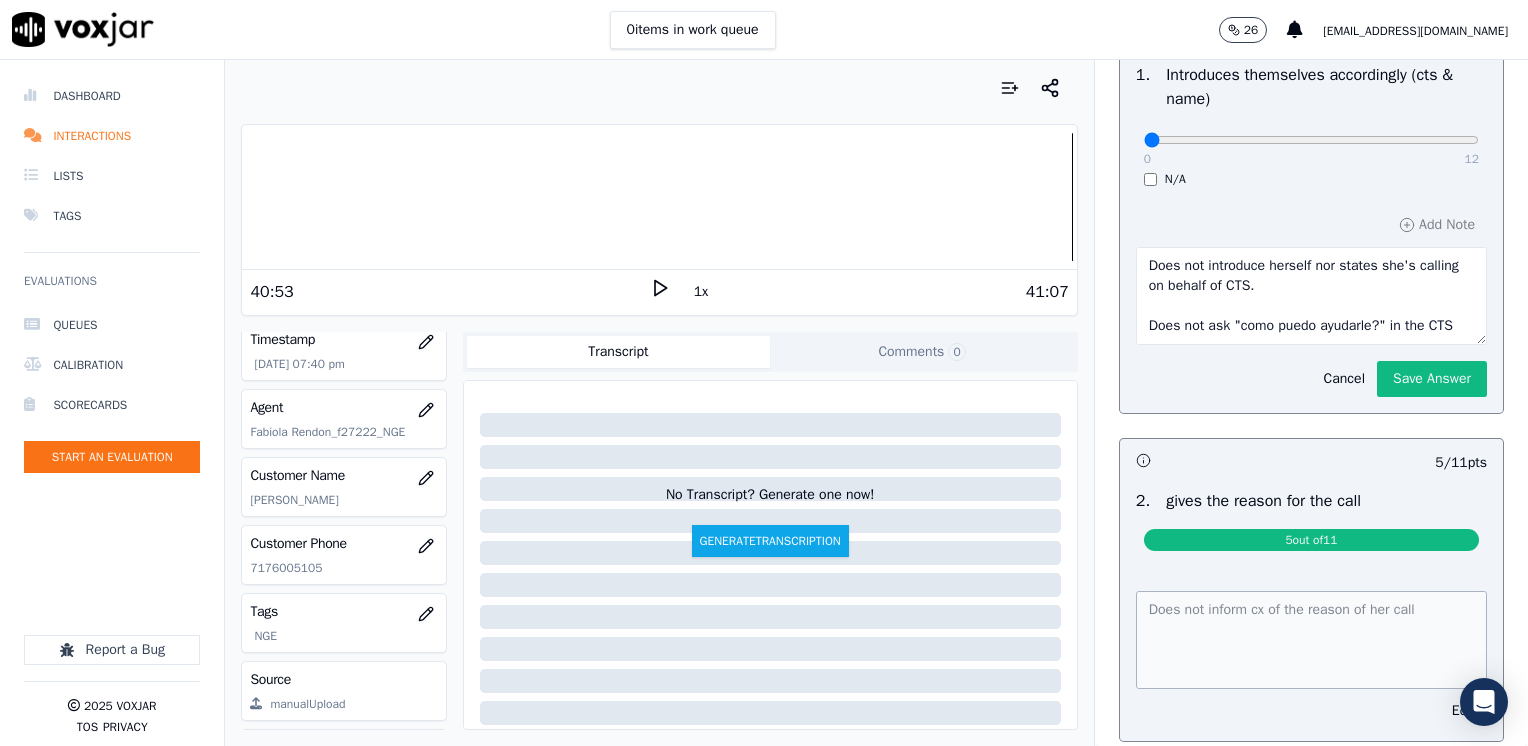 scroll, scrollTop: 12, scrollLeft: 0, axis: vertical 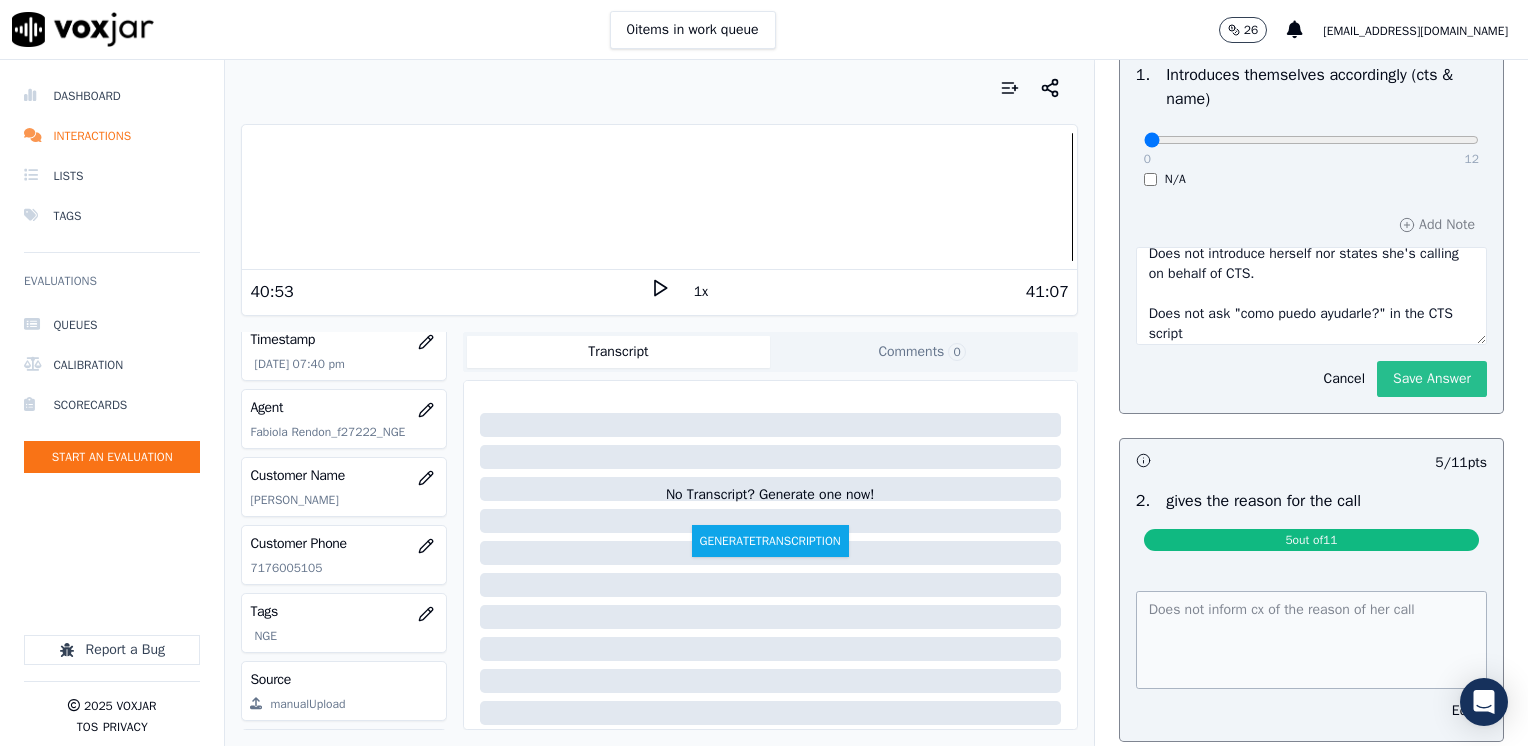 type on "Does not introduce herself nor states she's calling on behalf of CTS.
Does not ask "como puedo ayudarle?" in the CTS script" 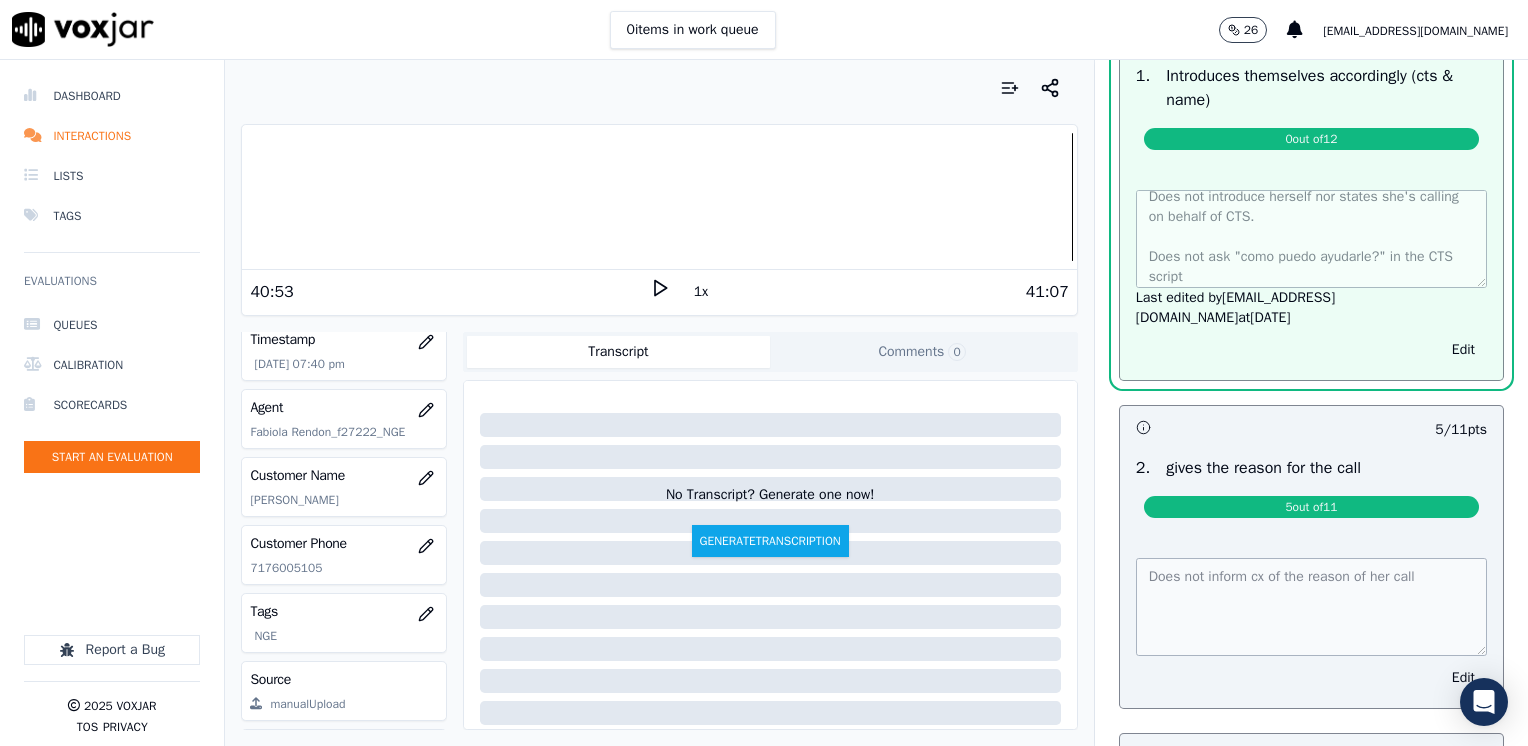 scroll, scrollTop: 0, scrollLeft: 0, axis: both 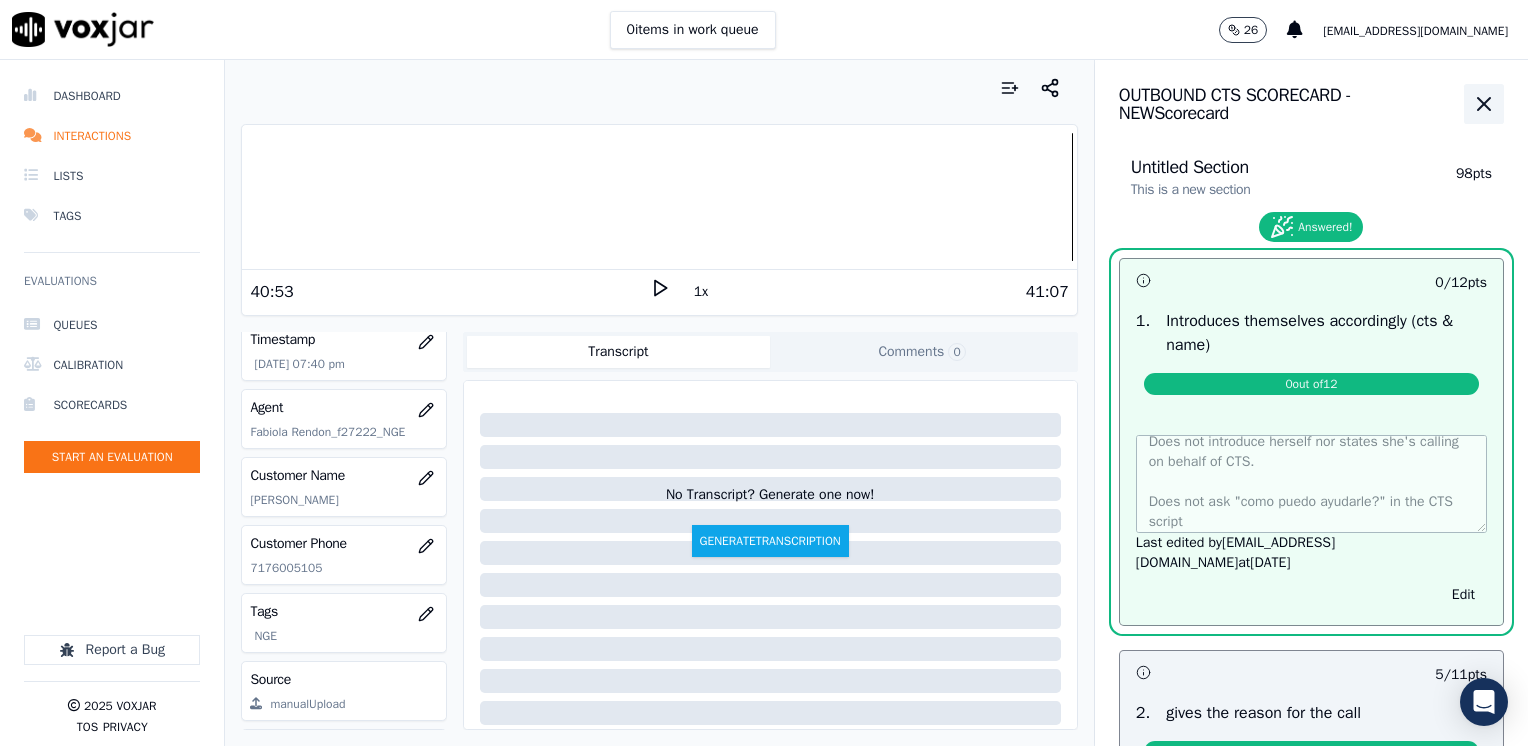 click 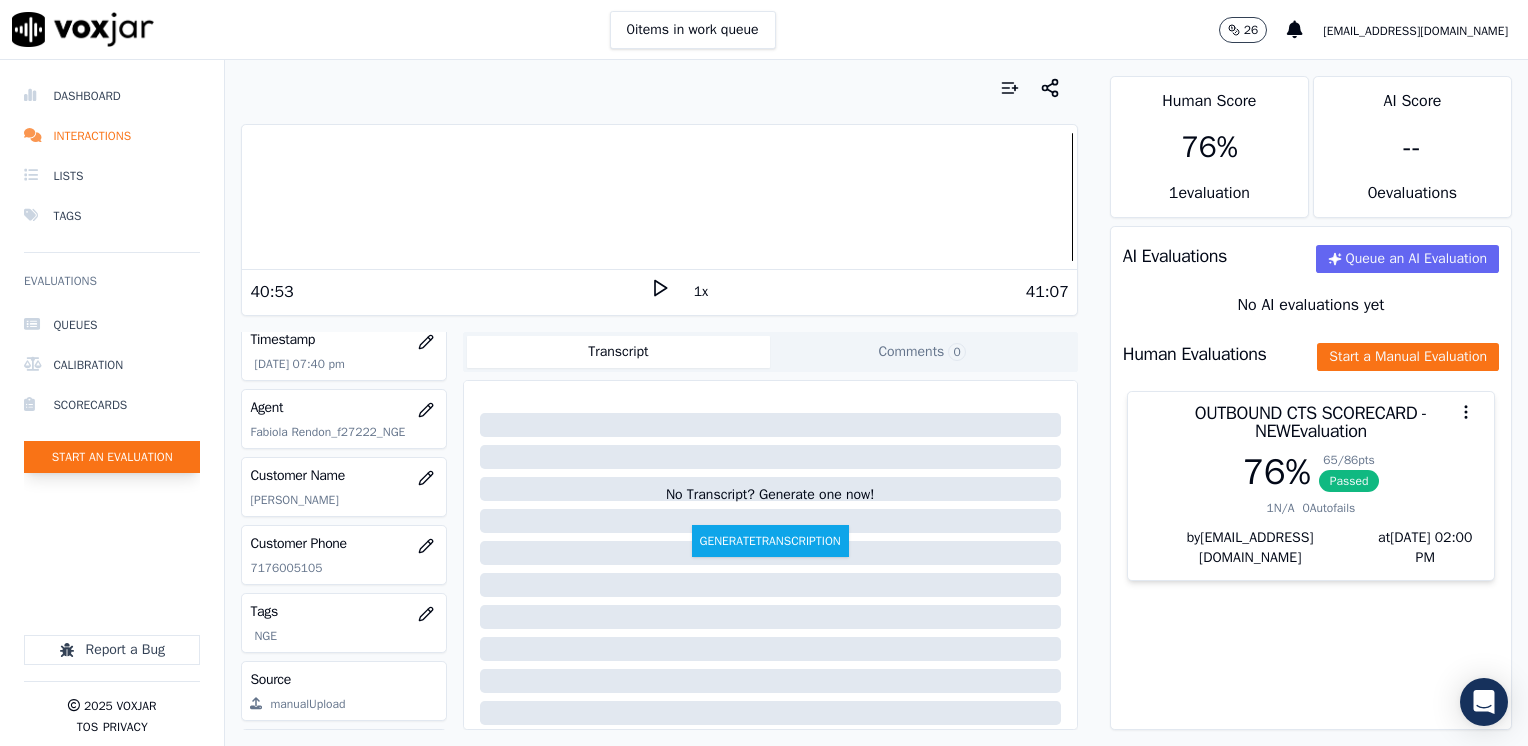click on "Start an Evaluation" 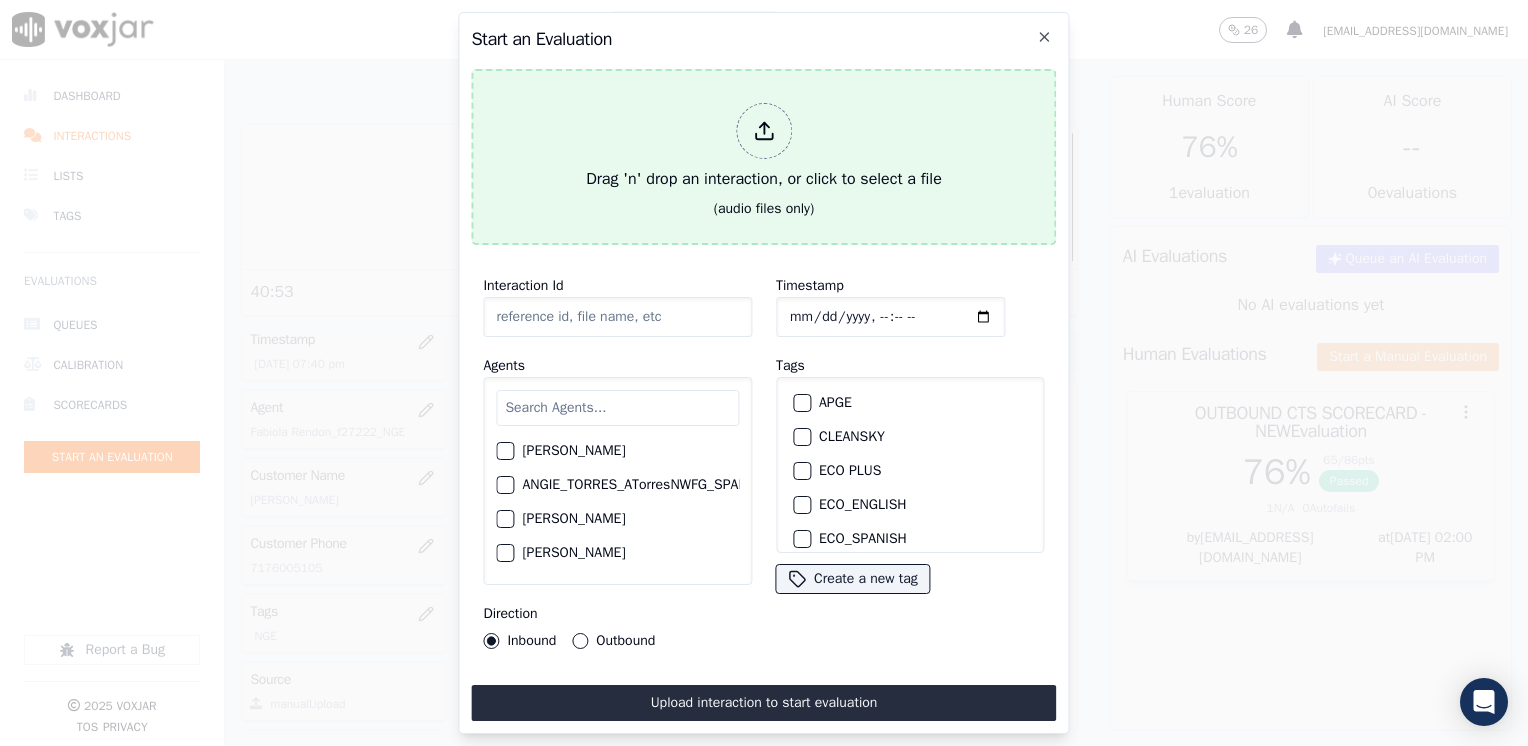 click 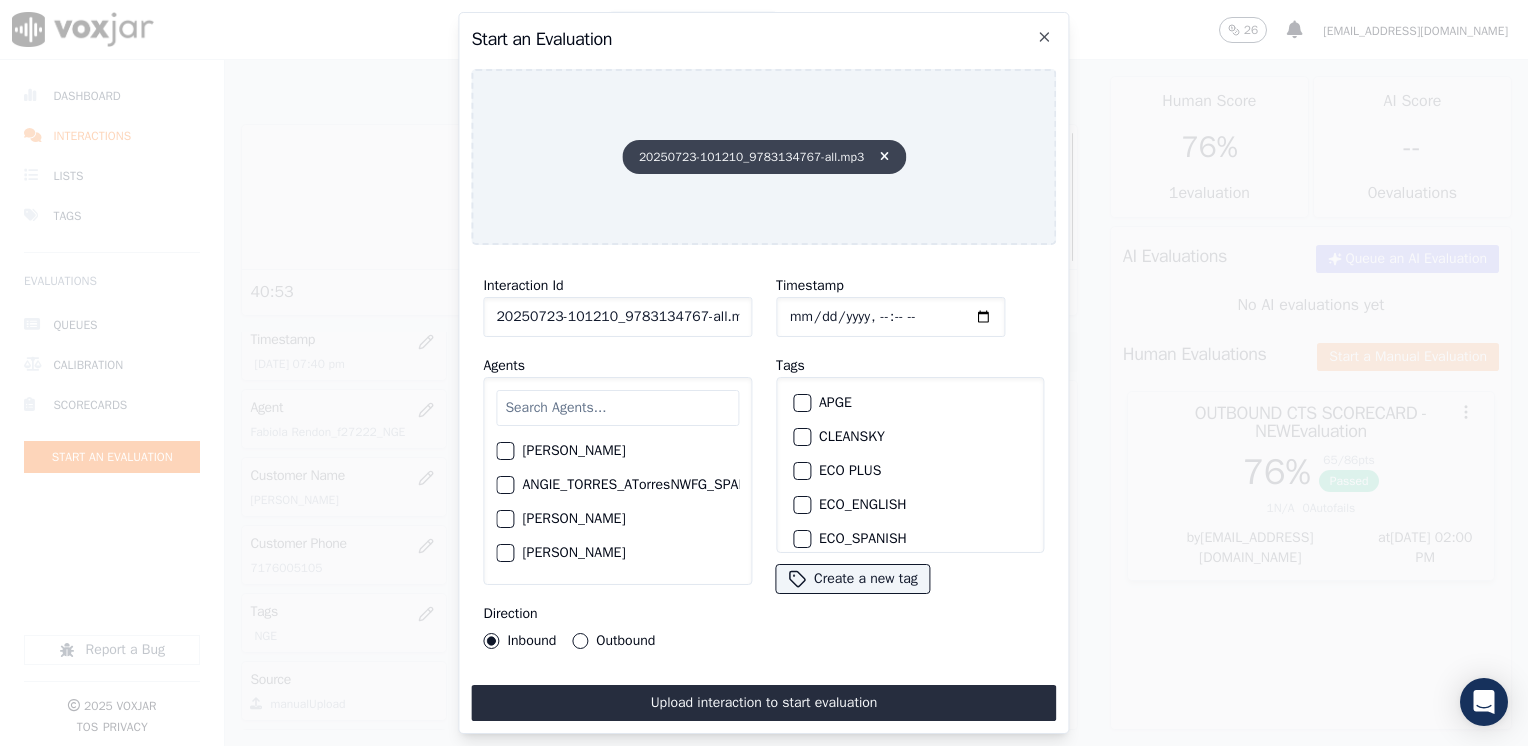click at bounding box center [884, 157] 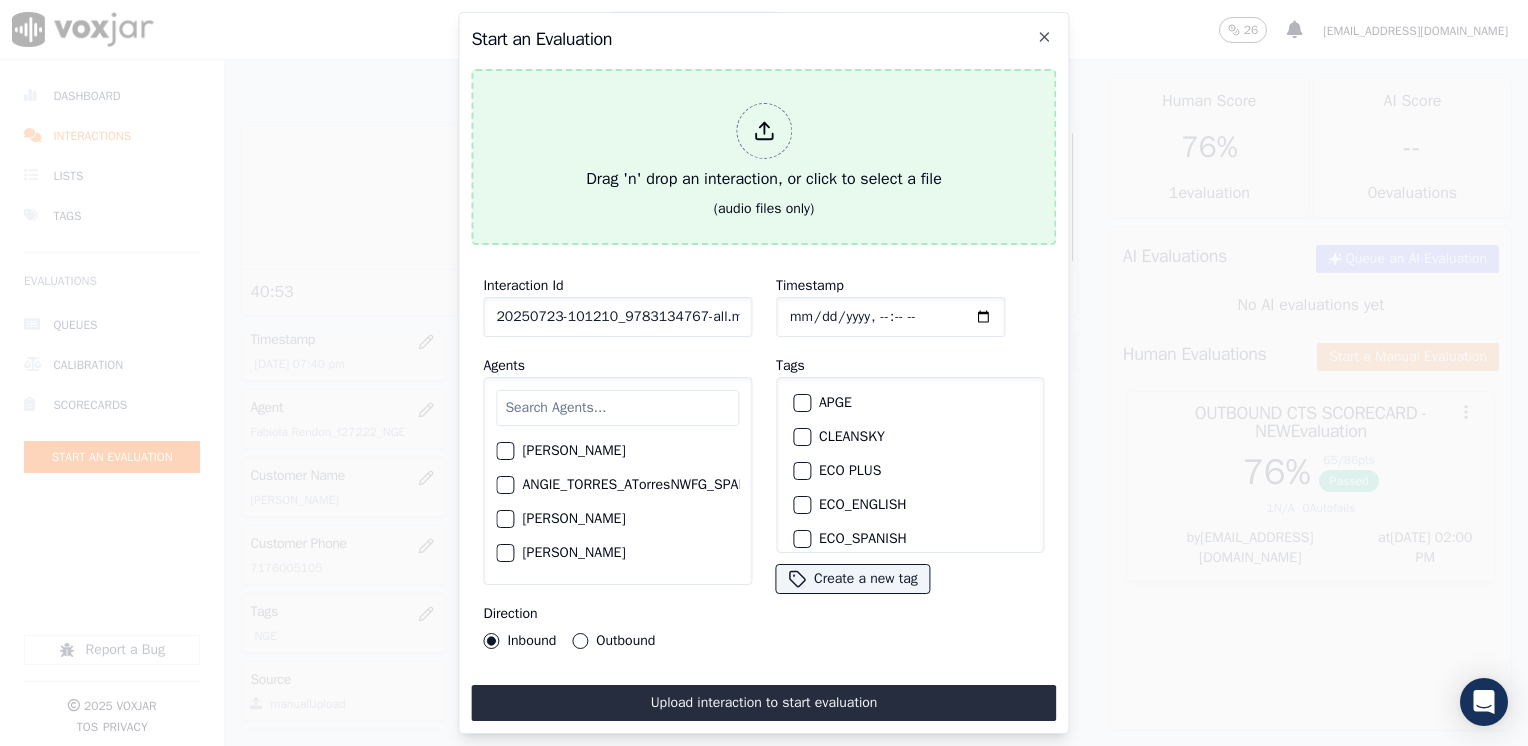 click on "Drag 'n' drop an interaction, or click to select a file" at bounding box center (764, 147) 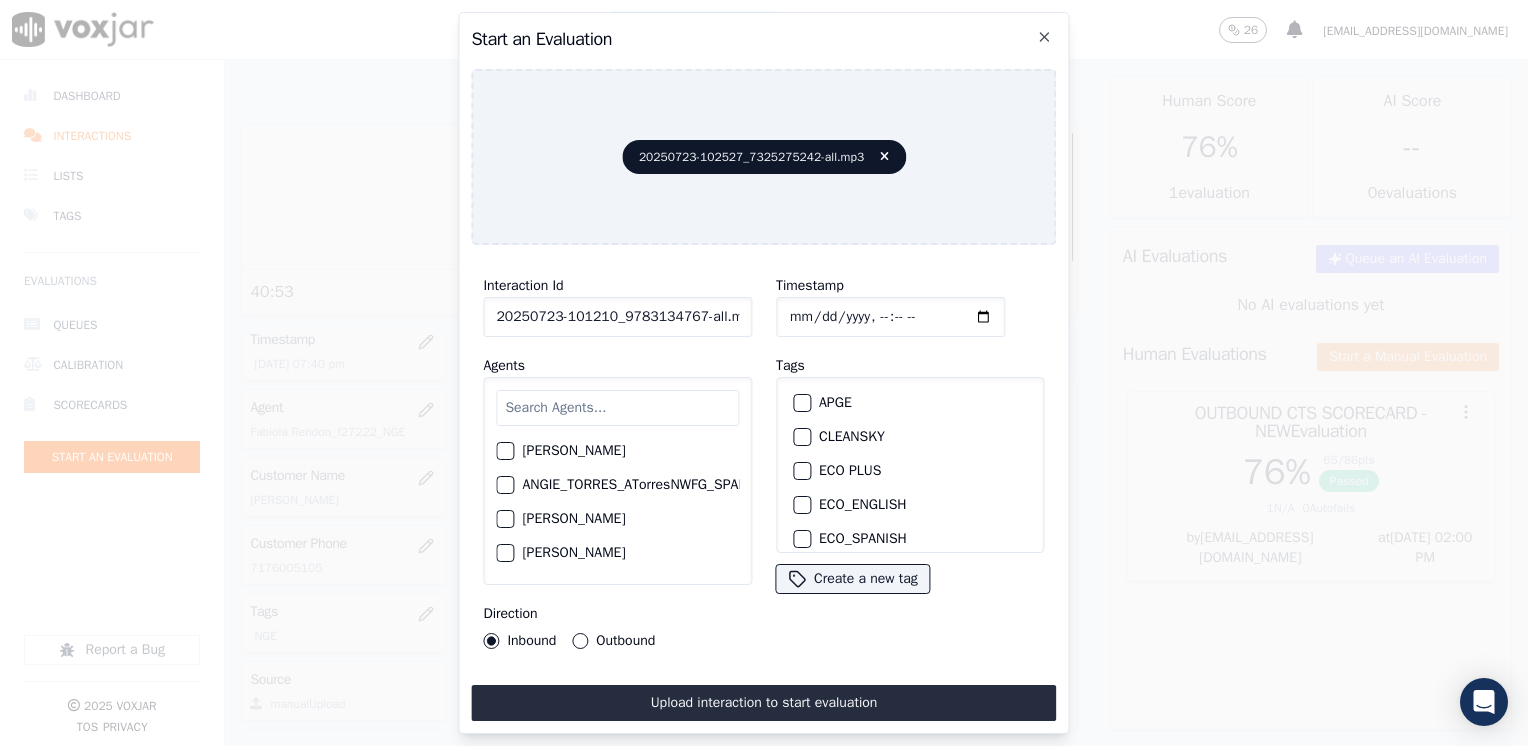 click at bounding box center [617, 408] 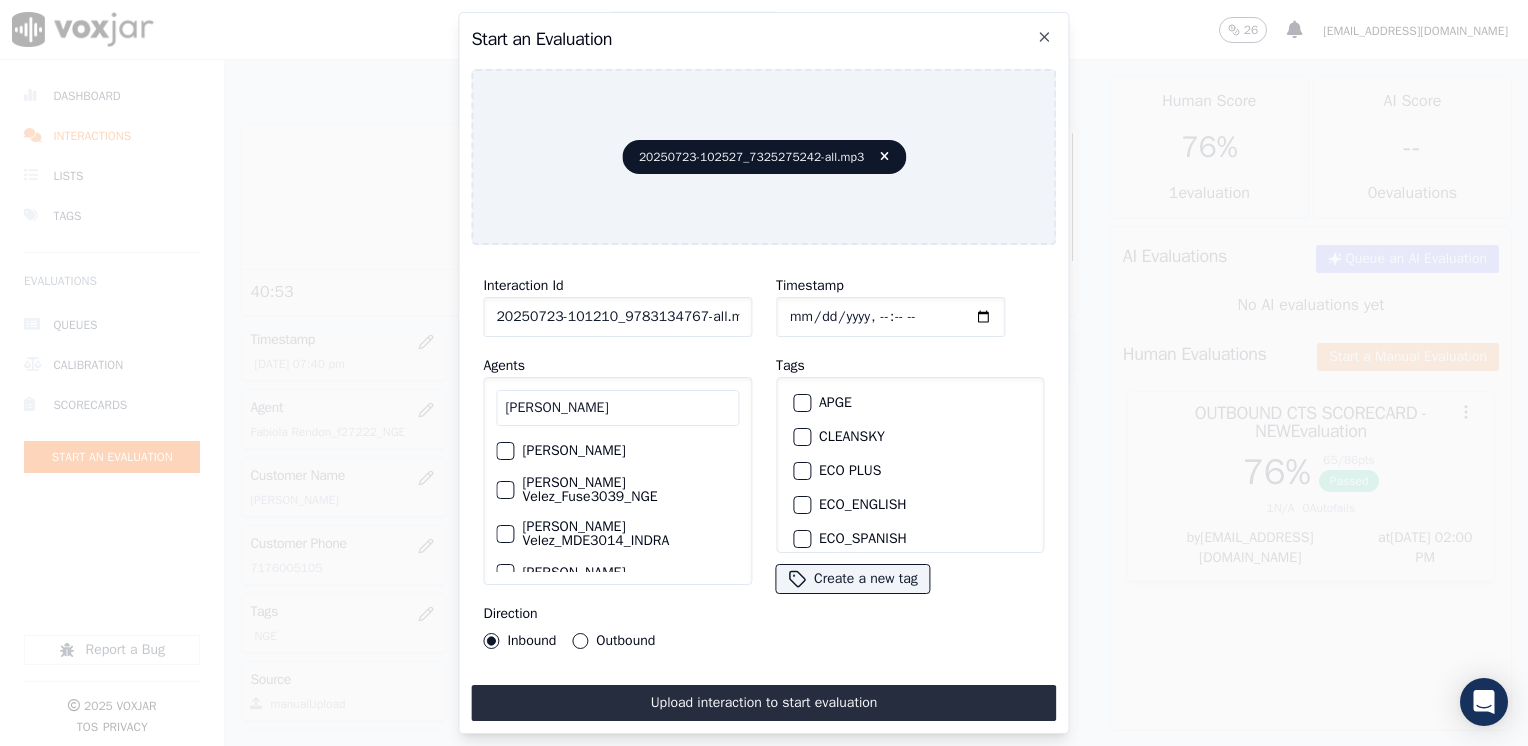 type on "[PERSON_NAME]" 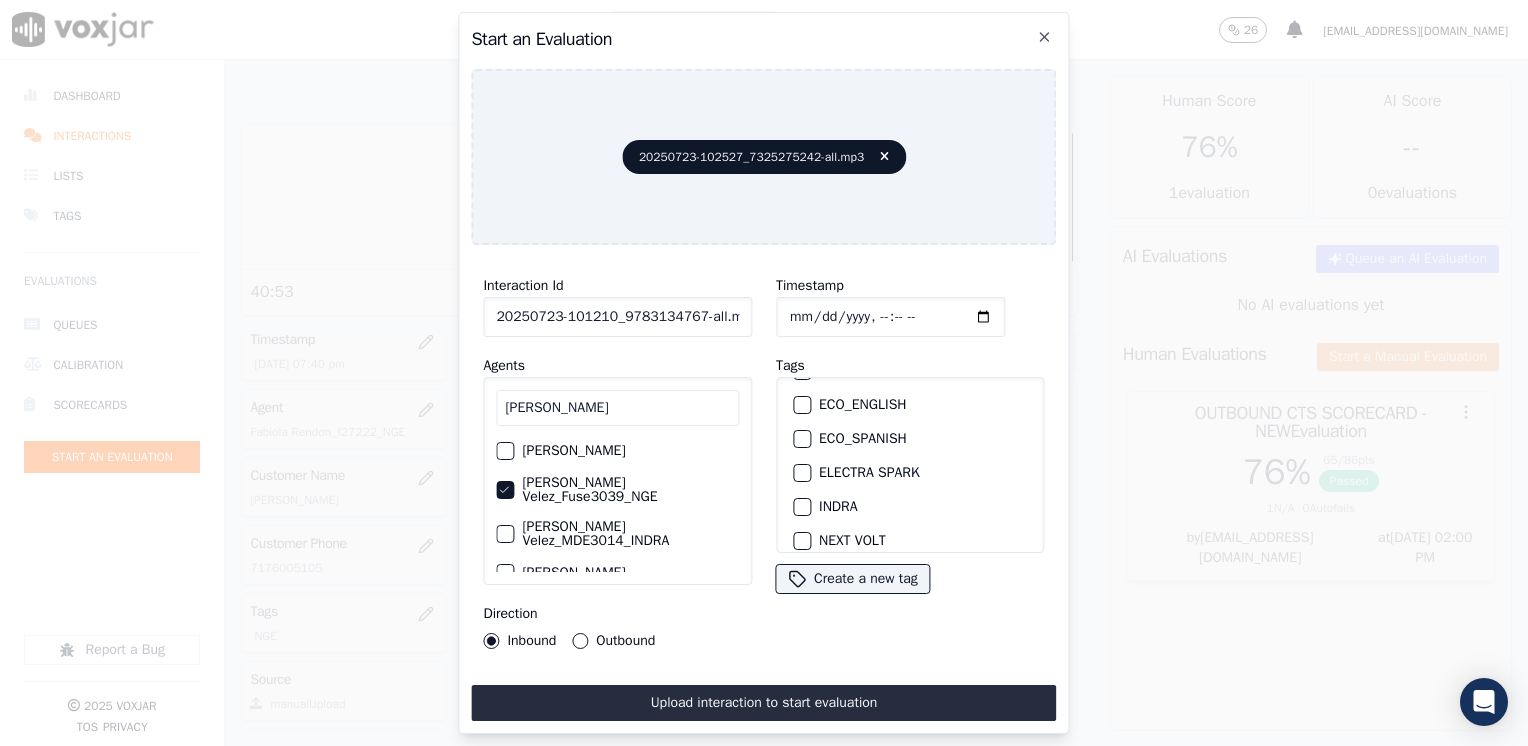 scroll, scrollTop: 0, scrollLeft: 0, axis: both 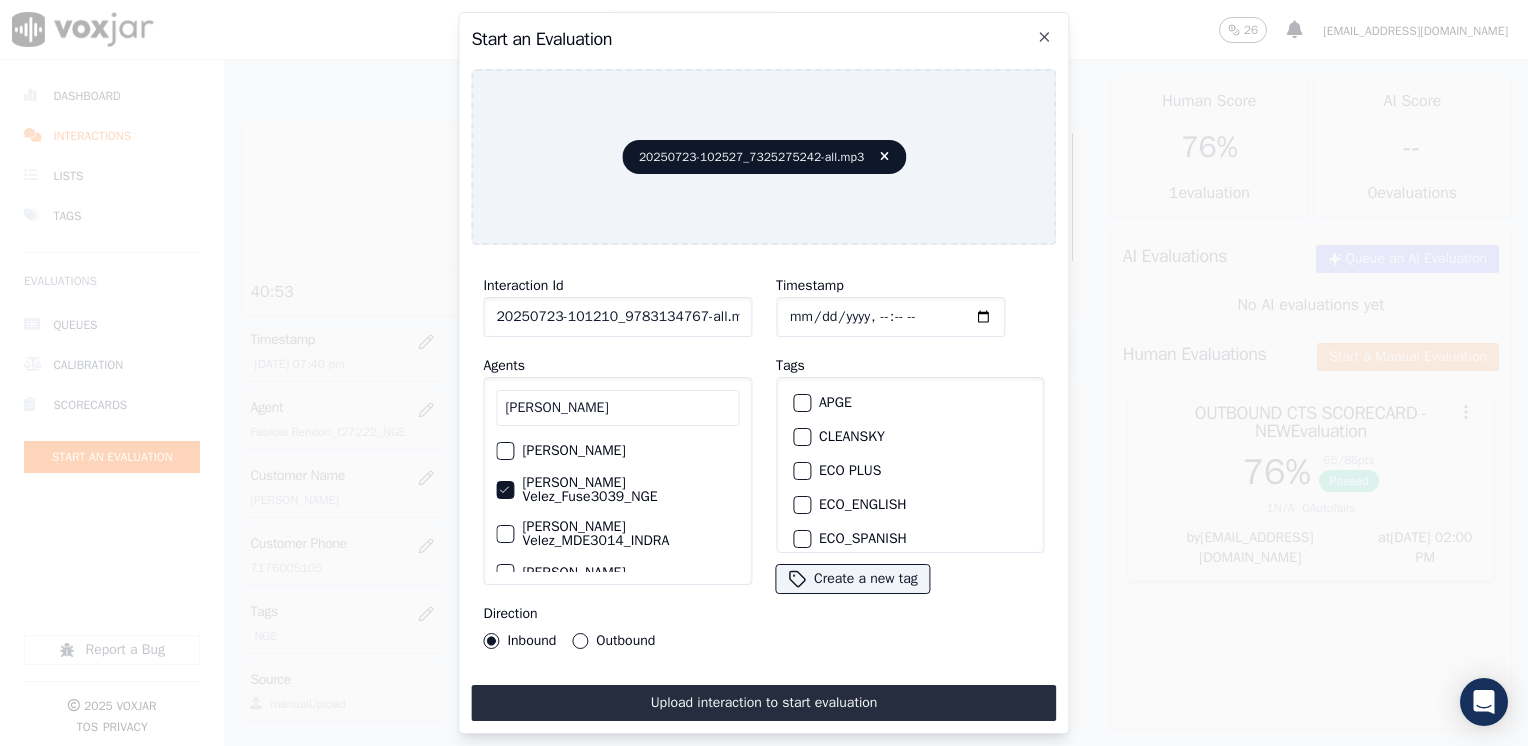 click at bounding box center [801, 437] 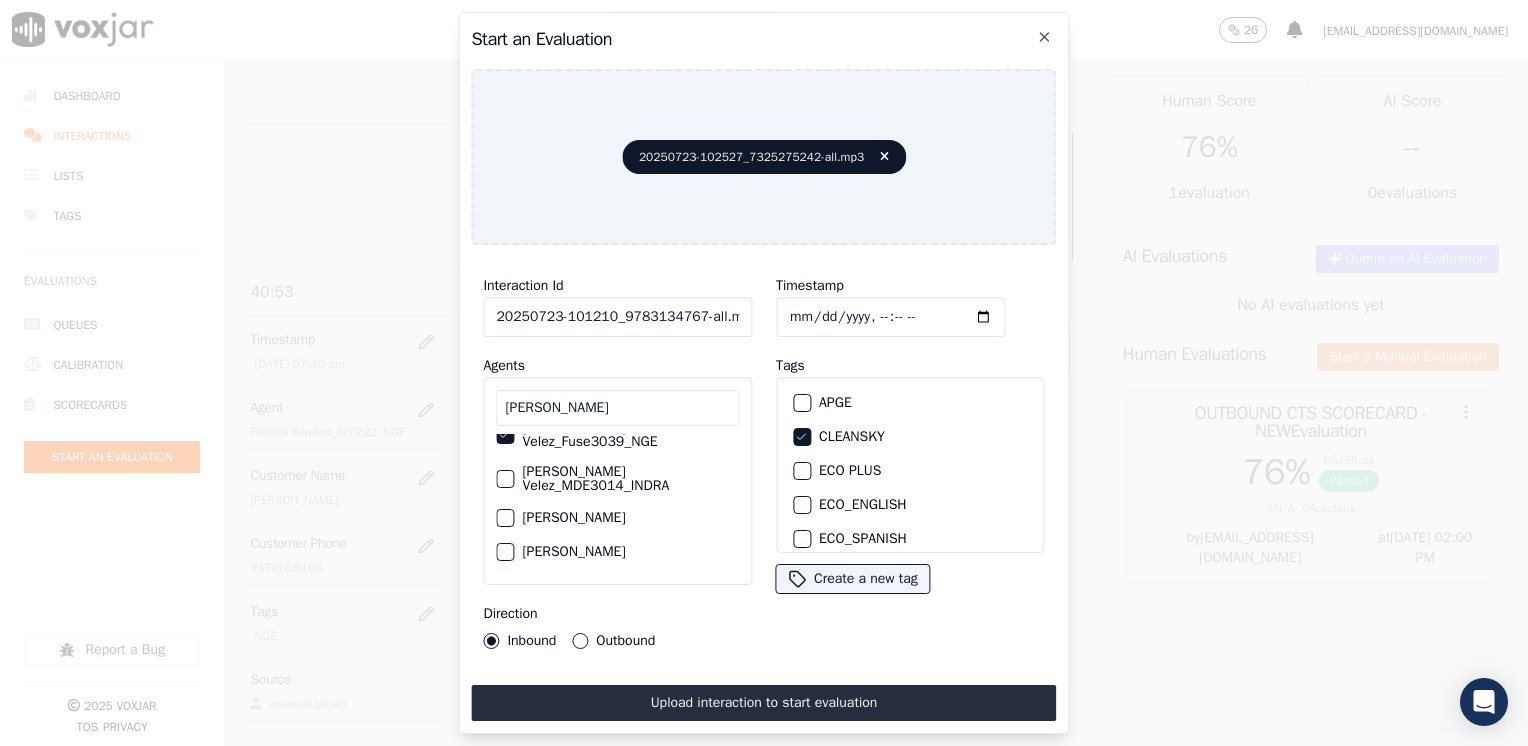 scroll, scrollTop: 100, scrollLeft: 0, axis: vertical 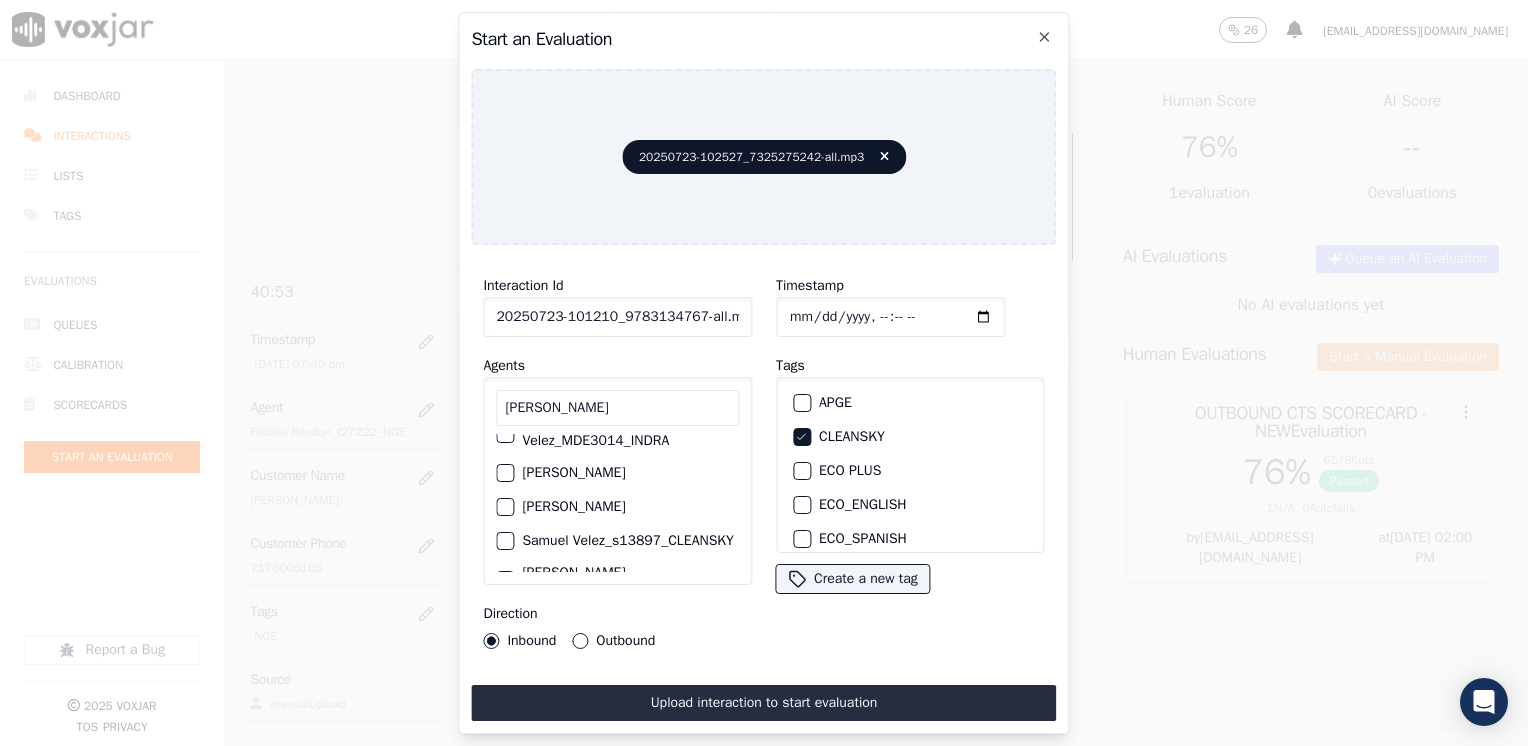 click at bounding box center (504, 541) 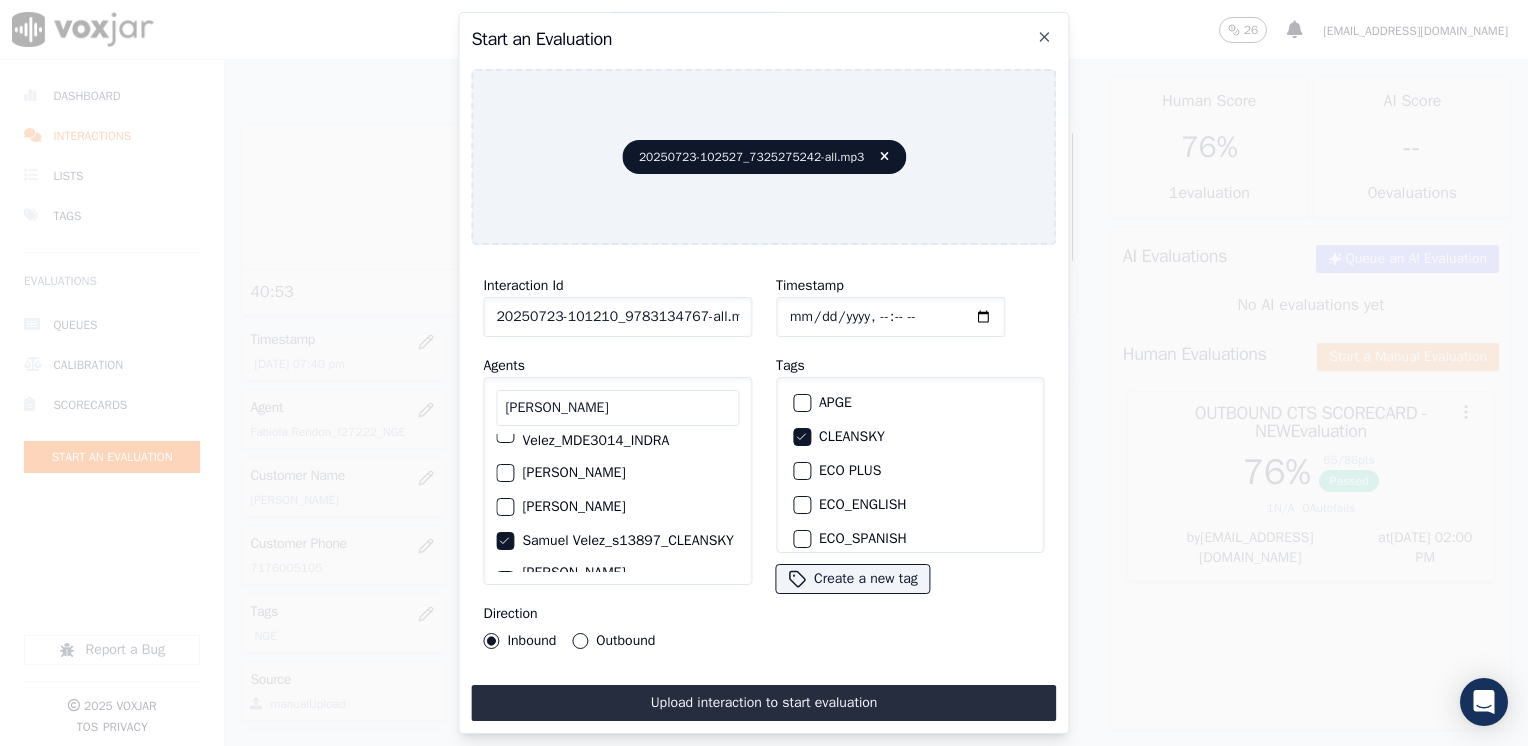 scroll, scrollTop: 0, scrollLeft: 0, axis: both 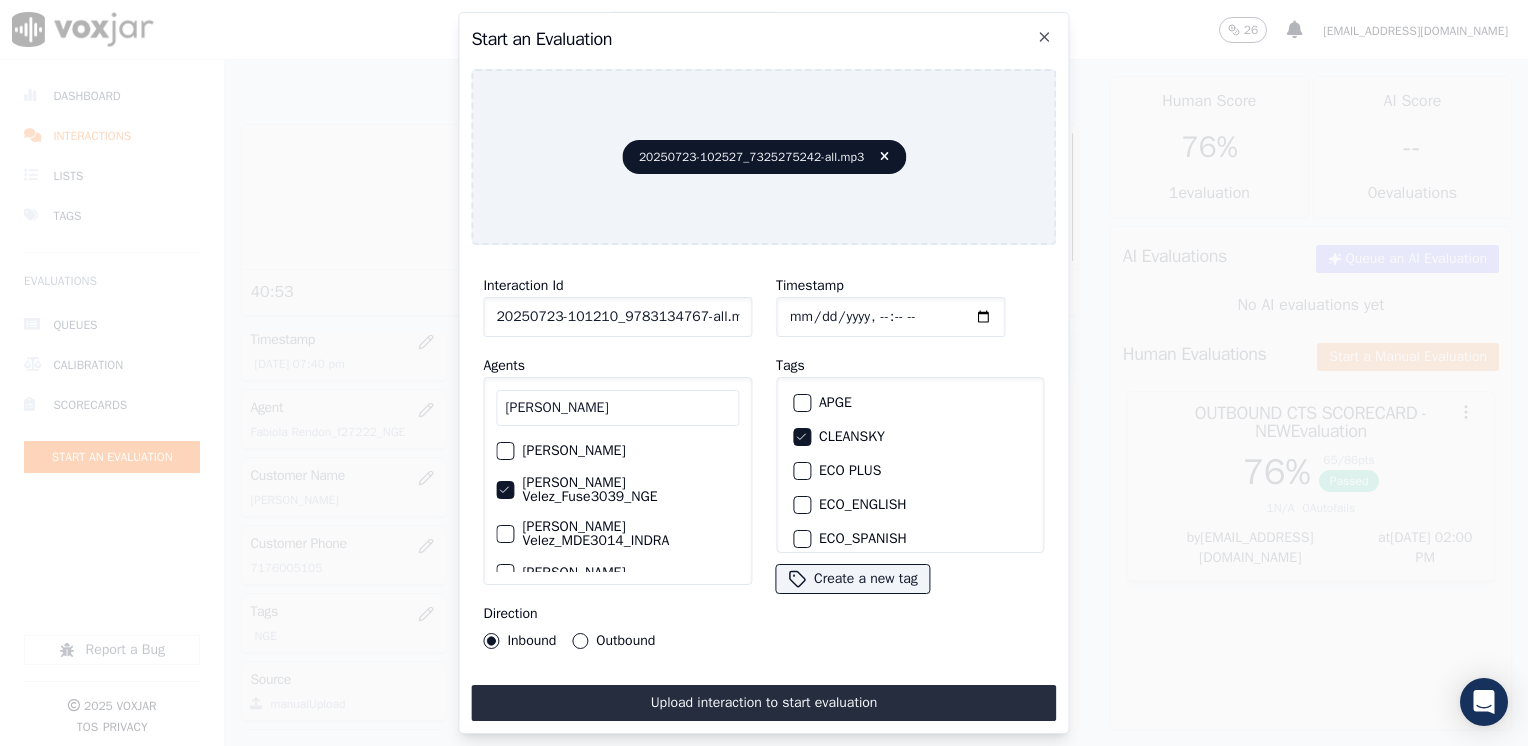 click 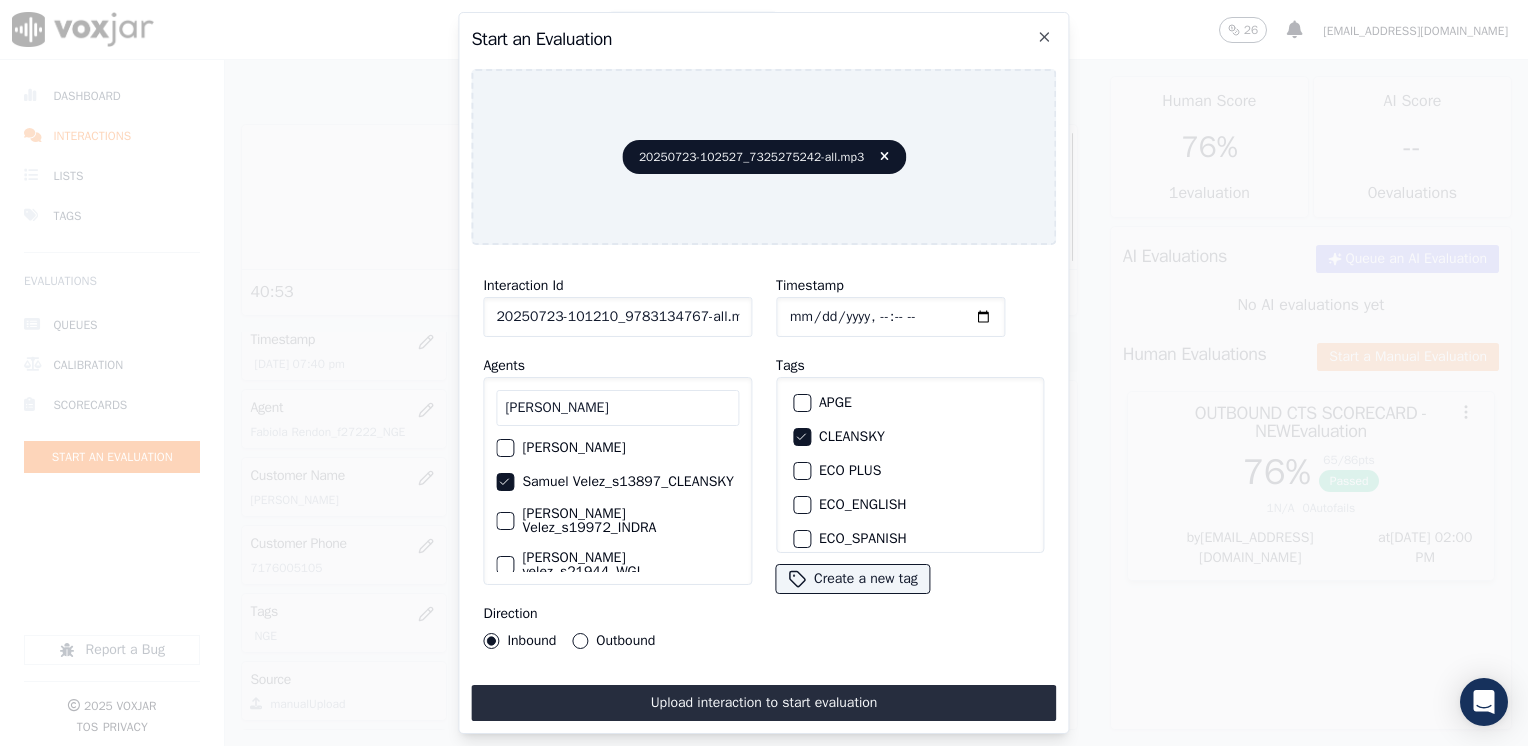 scroll, scrollTop: 161, scrollLeft: 0, axis: vertical 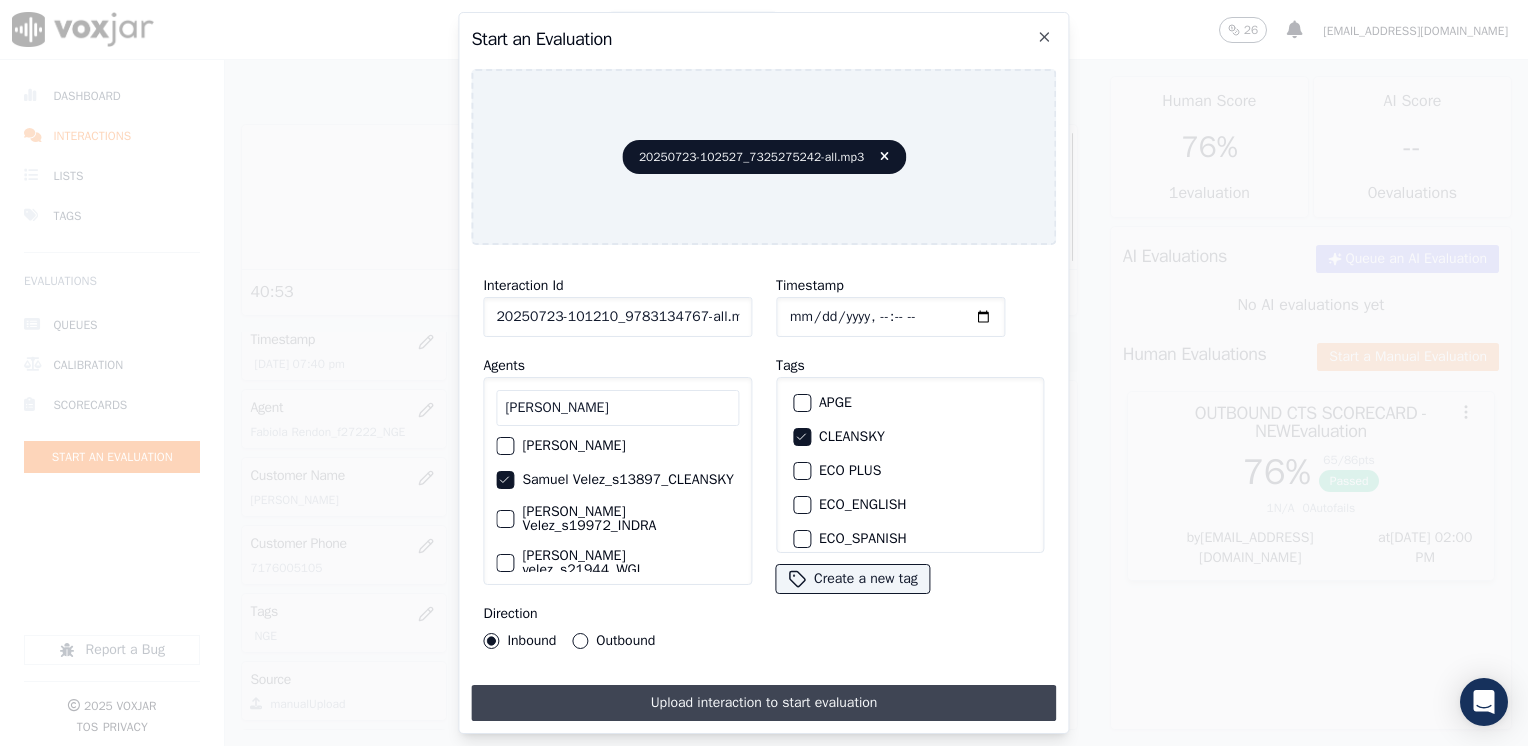 click on "Upload interaction to start evaluation" at bounding box center [763, 703] 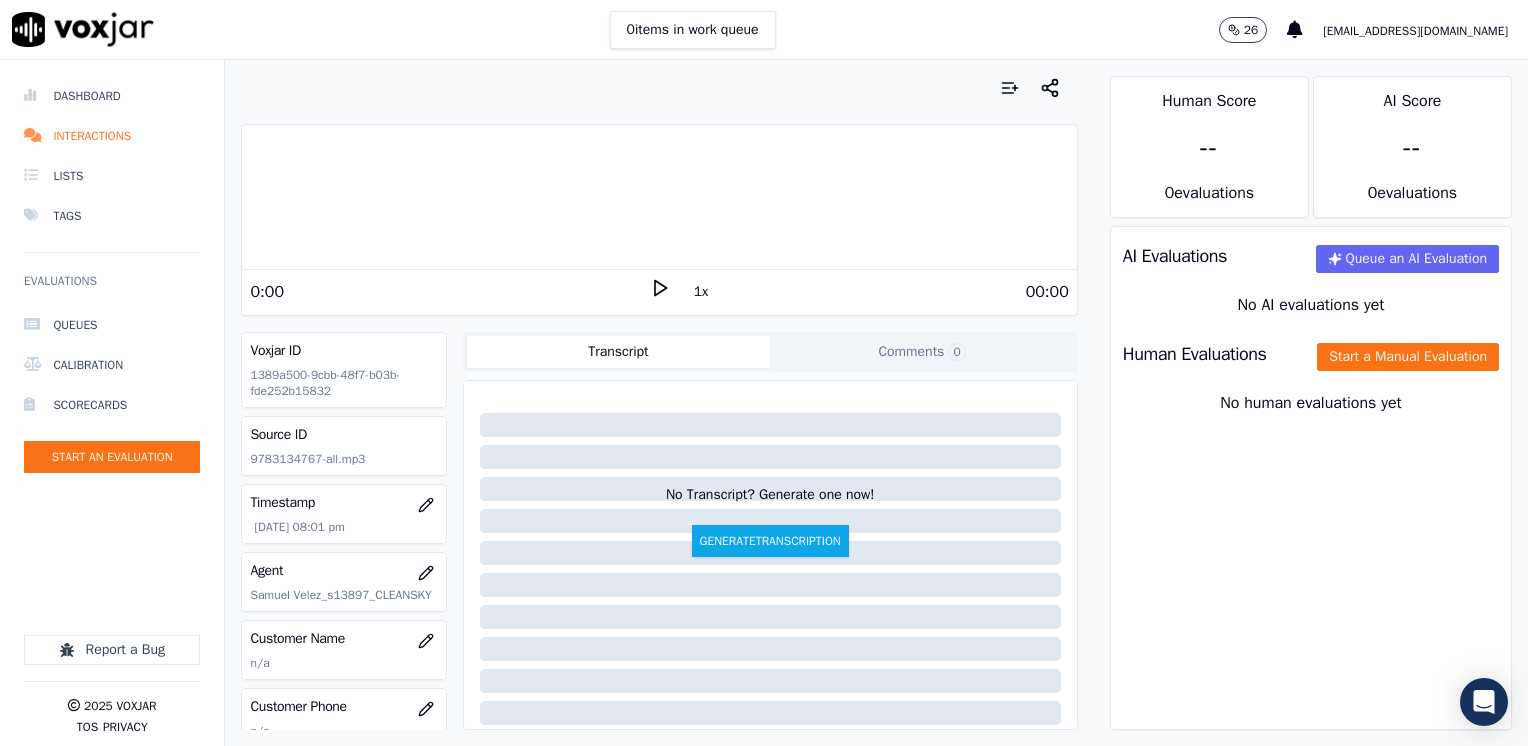 click on "00:00" at bounding box center [869, 292] 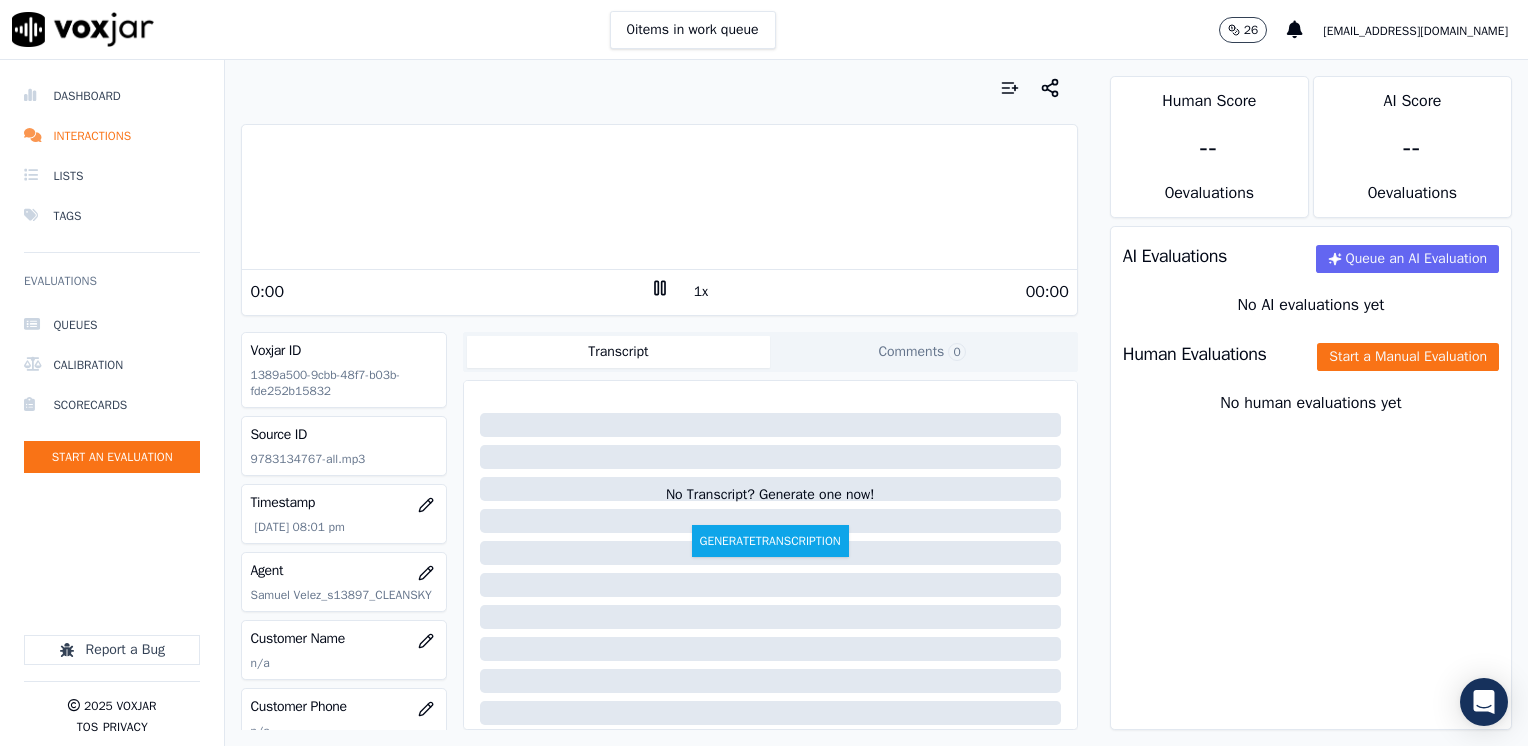 click 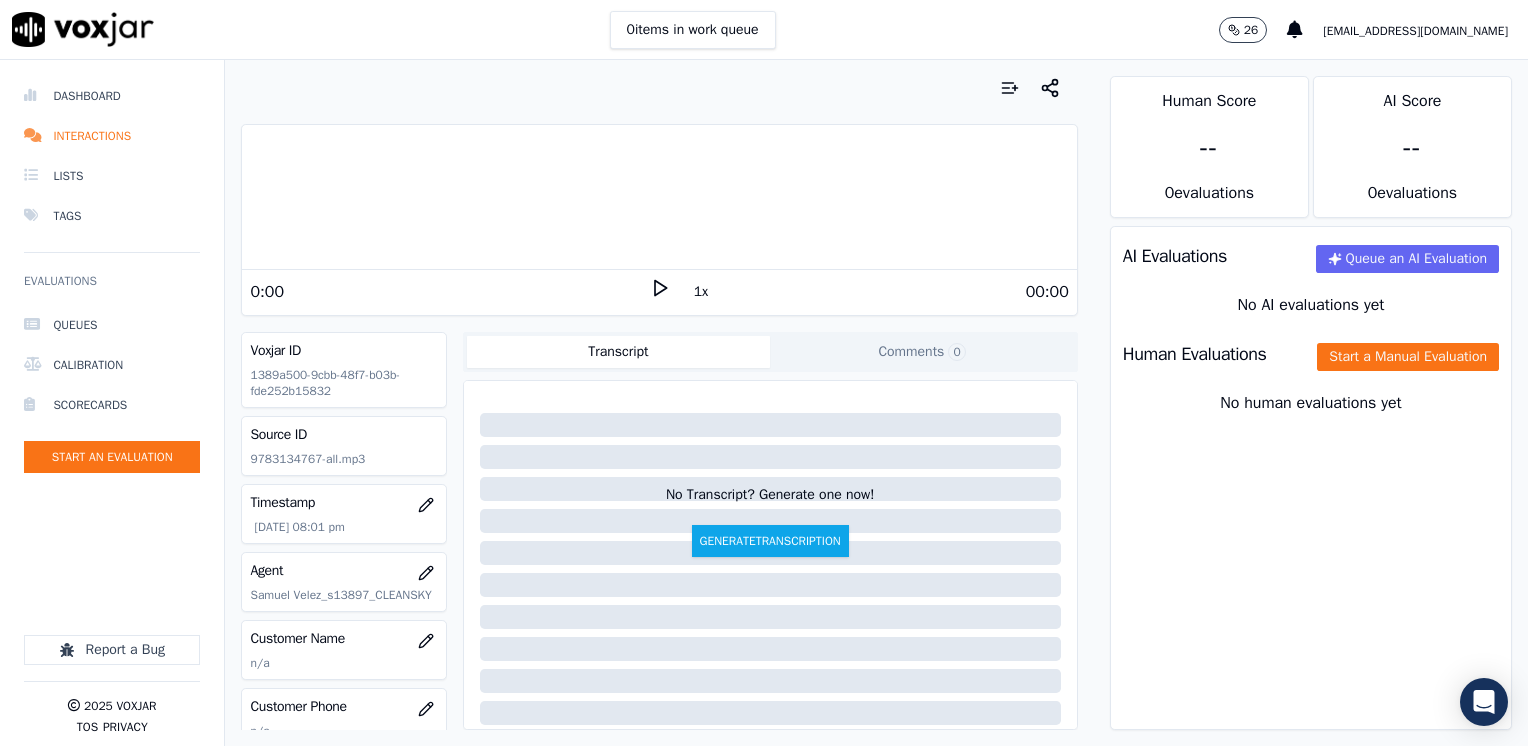 click 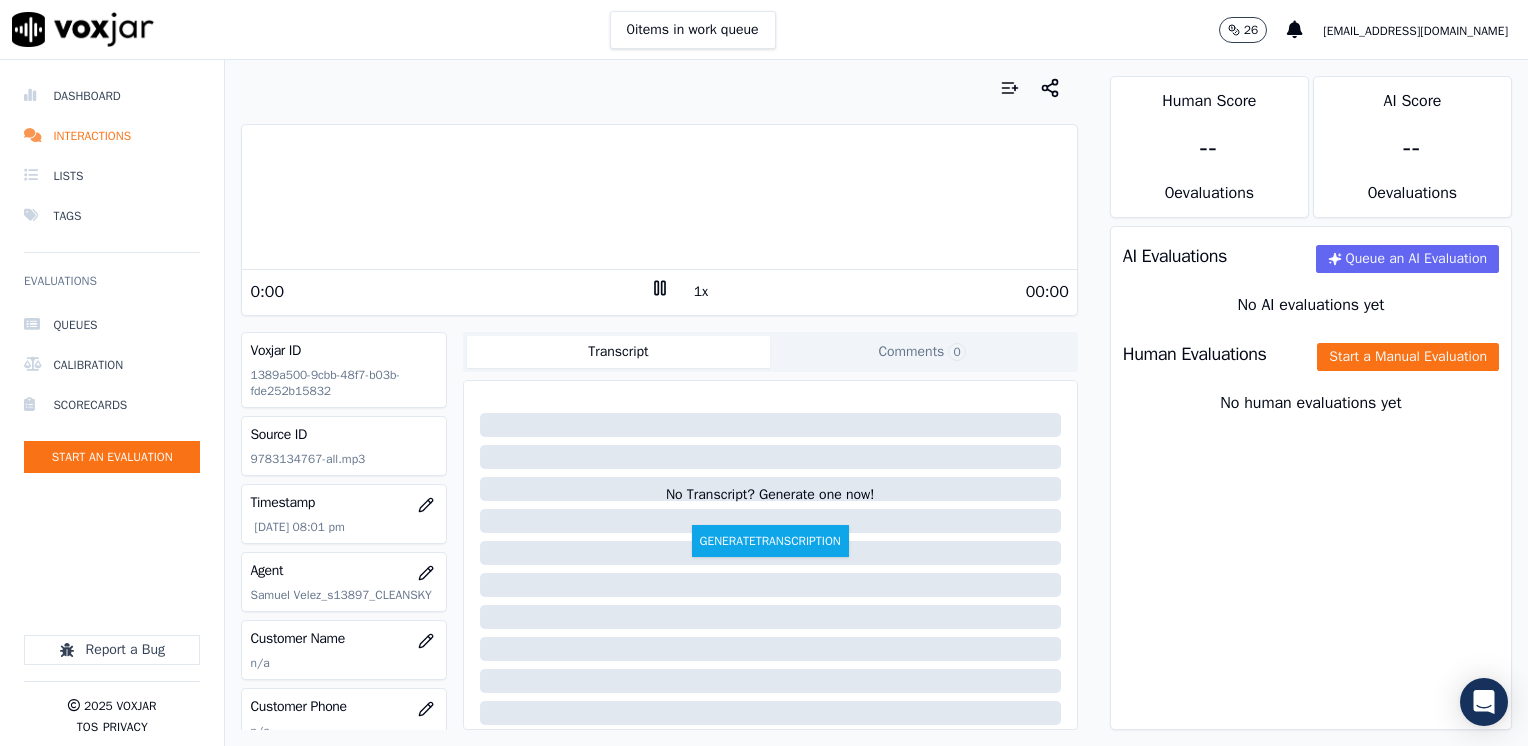 click 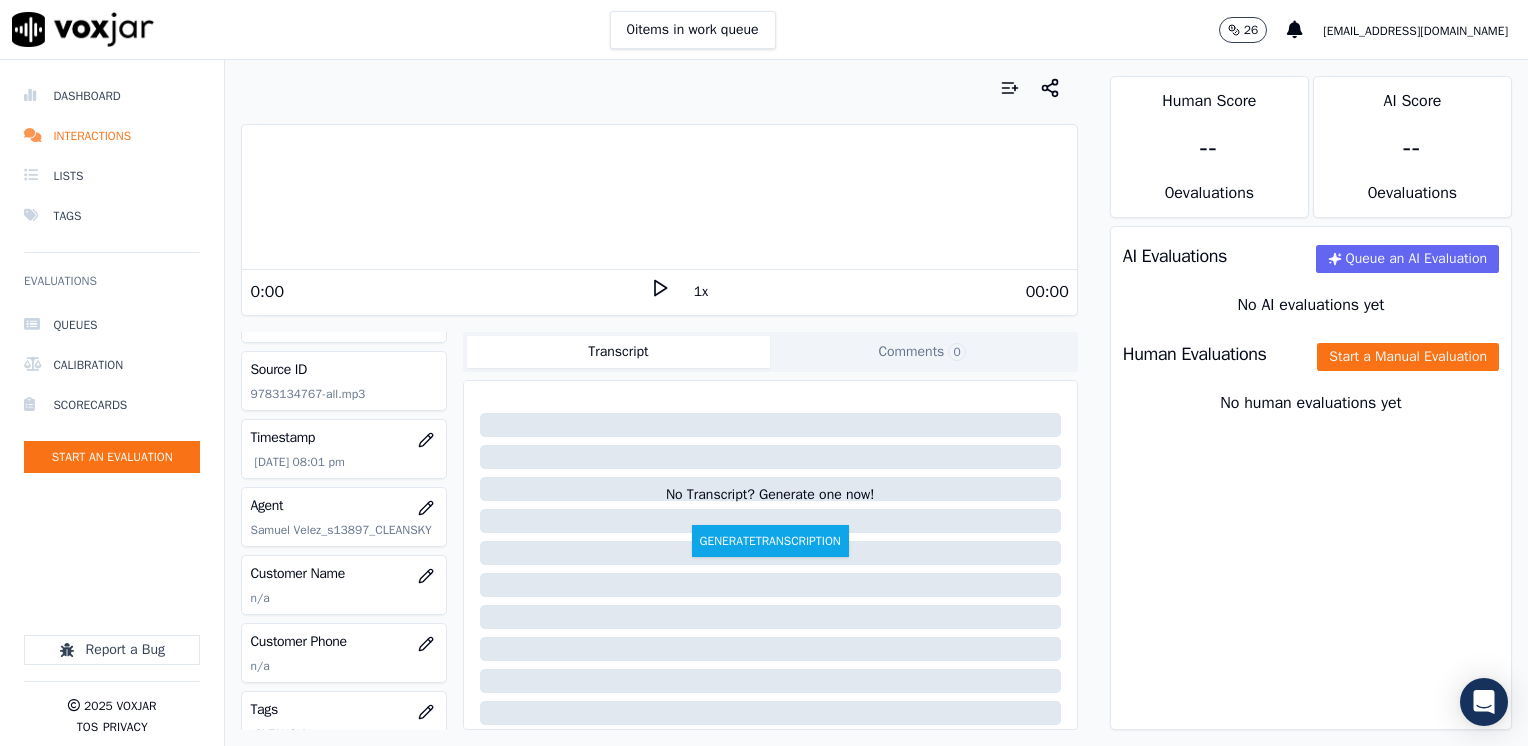 scroll, scrollTop: 100, scrollLeft: 0, axis: vertical 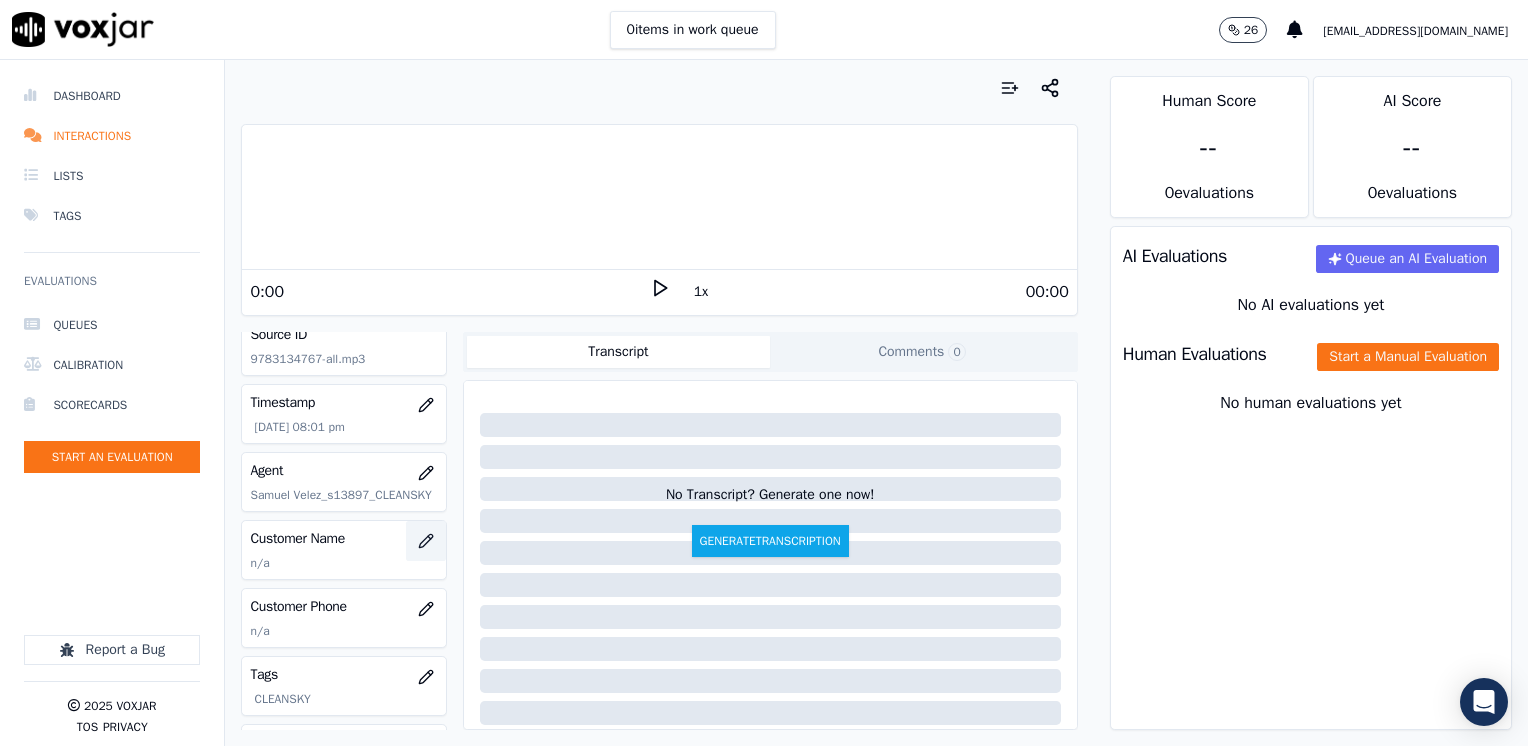 click at bounding box center [426, 541] 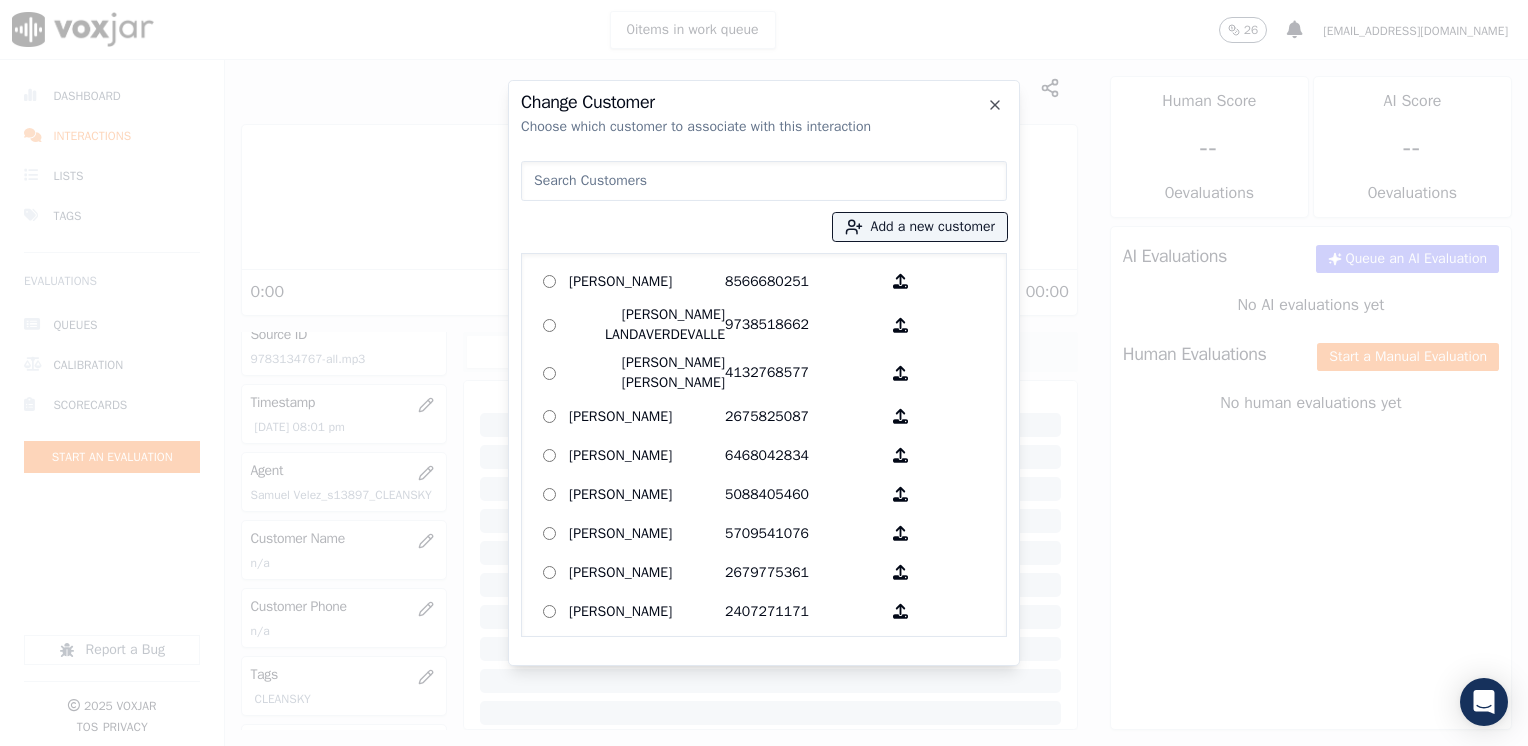 click at bounding box center [764, 181] 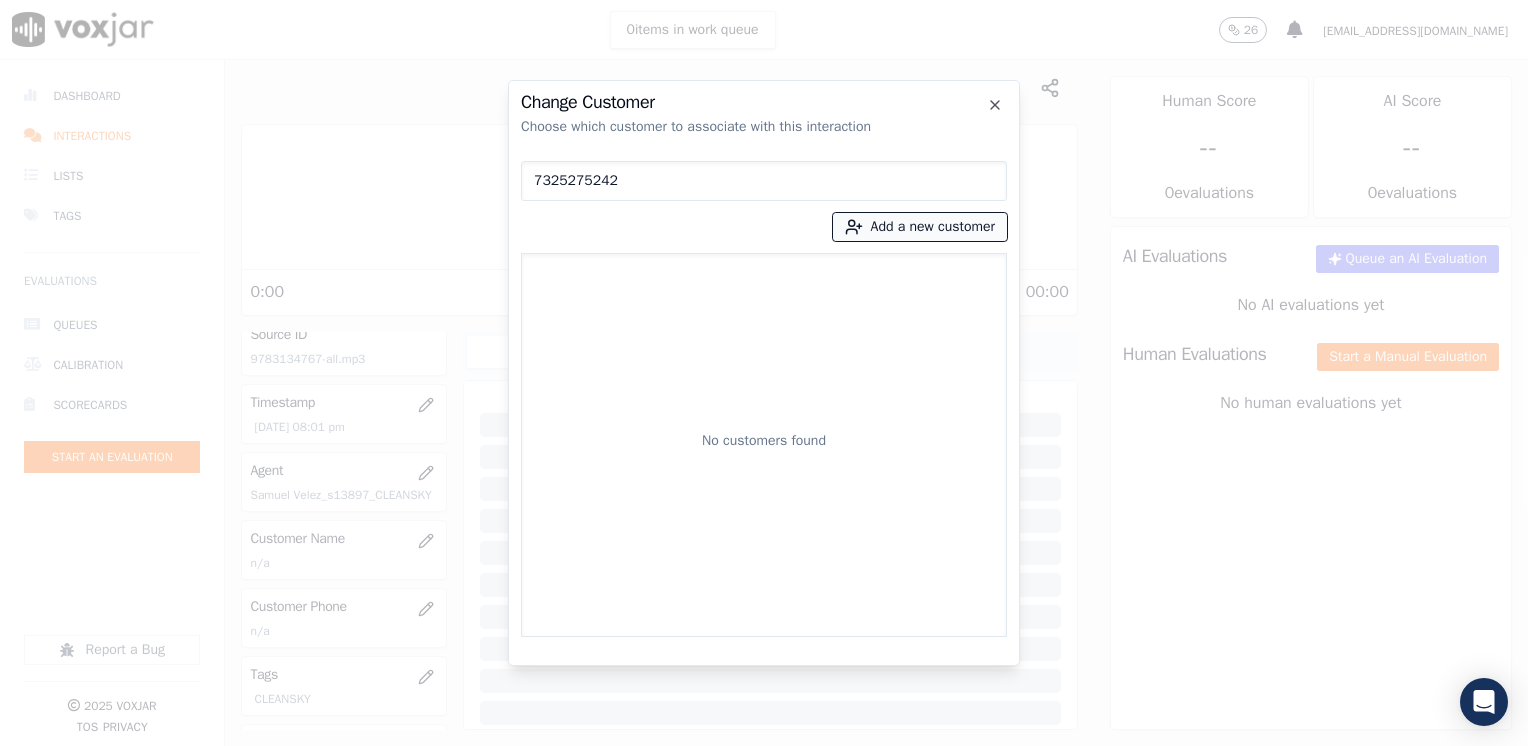 type on "7325275242" 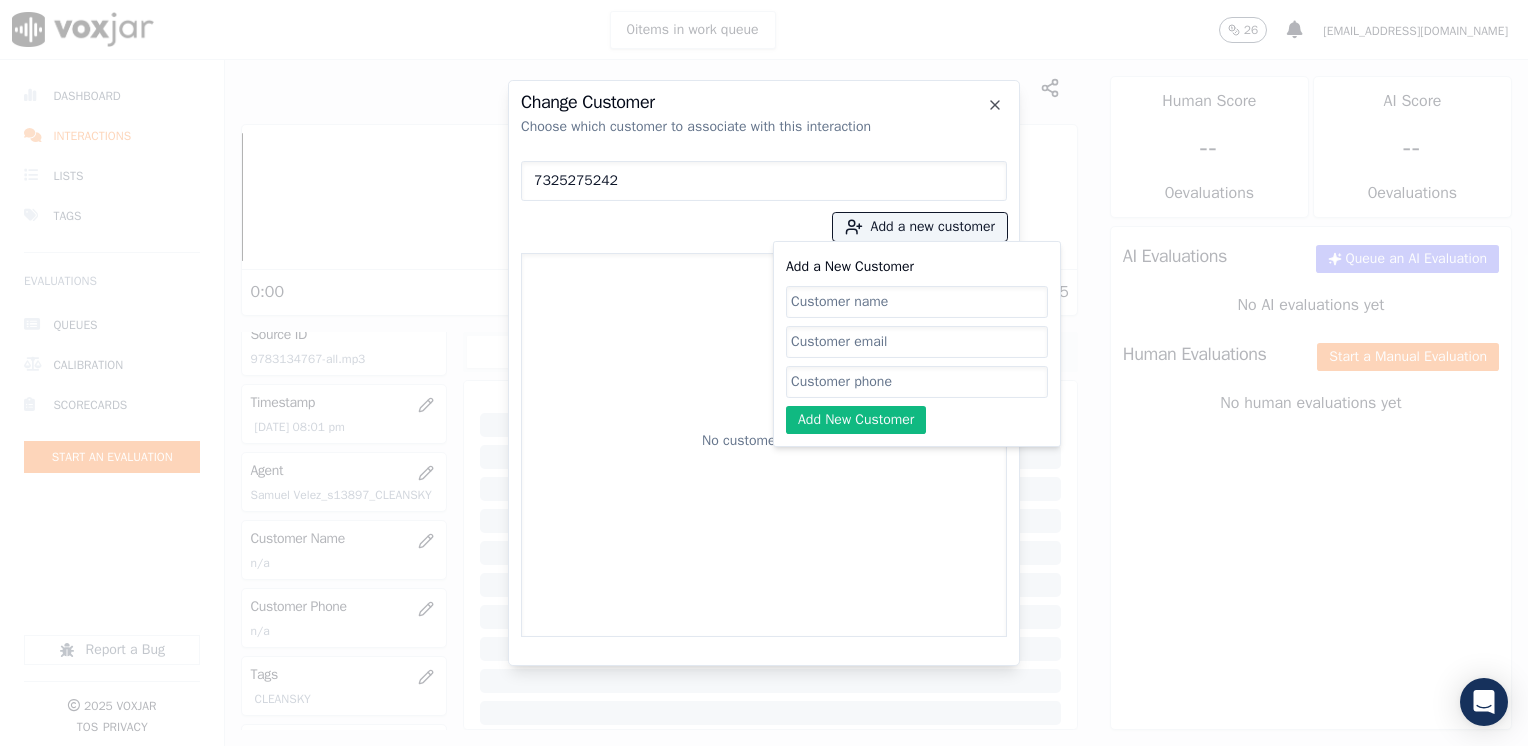 click on "Add a New Customer" 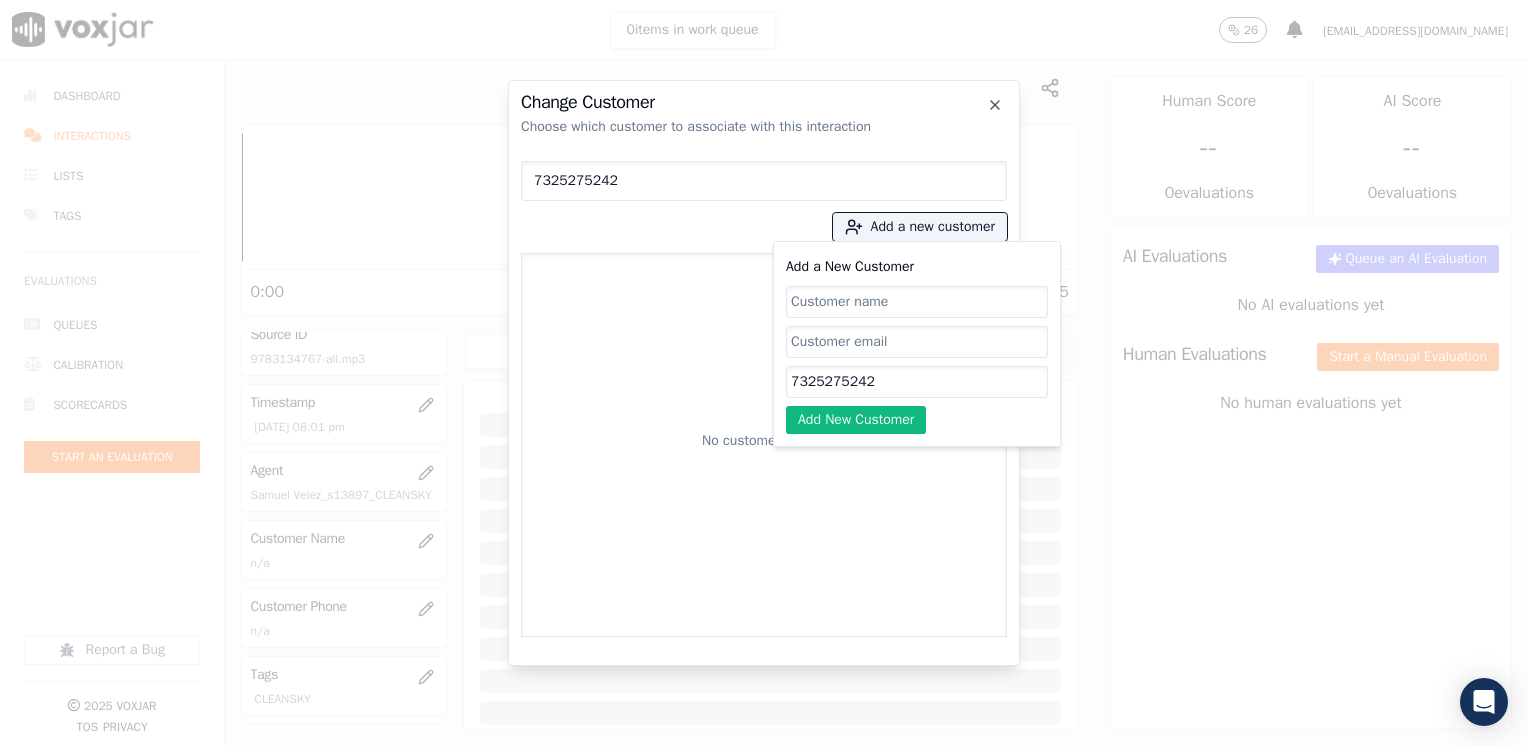 type on "7325275242" 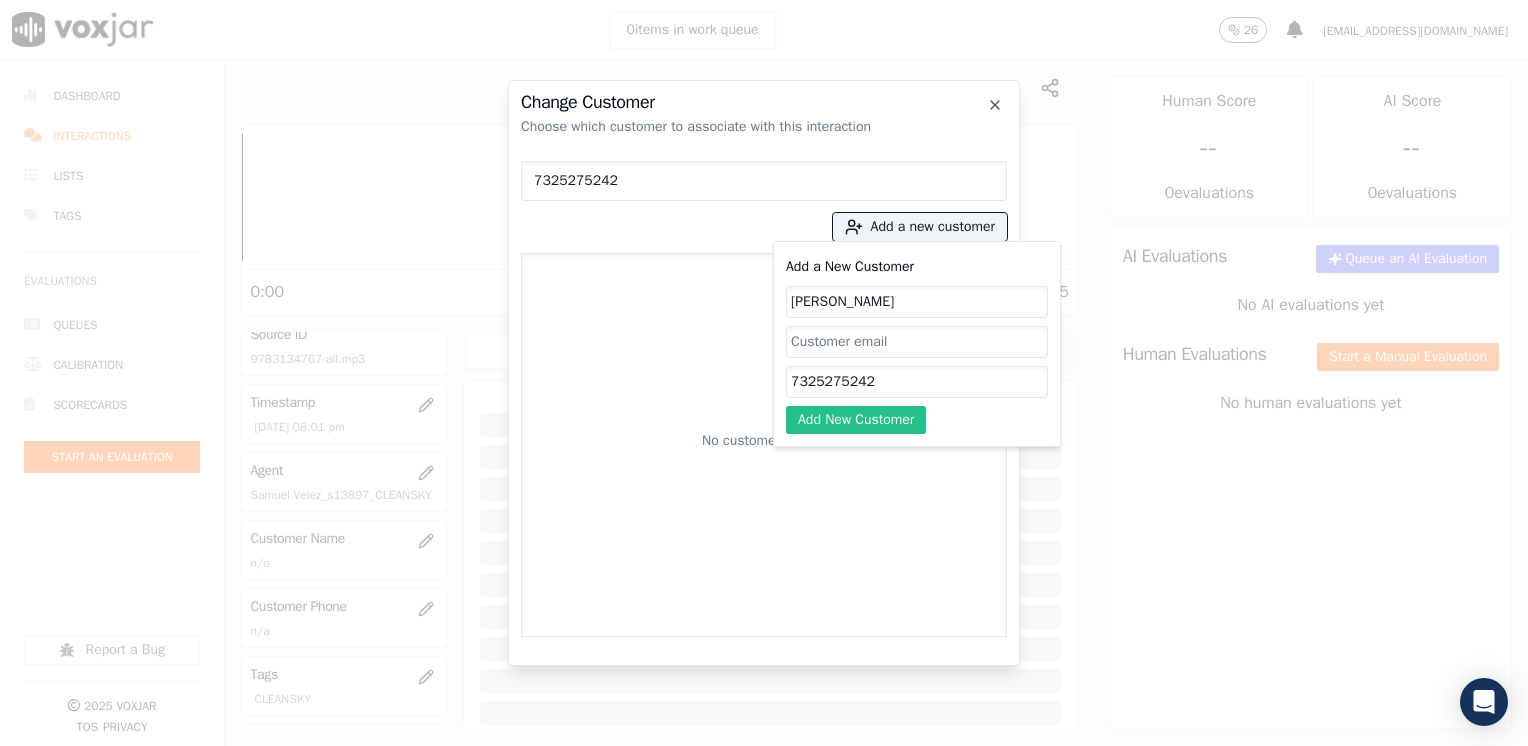type on "[PERSON_NAME]" 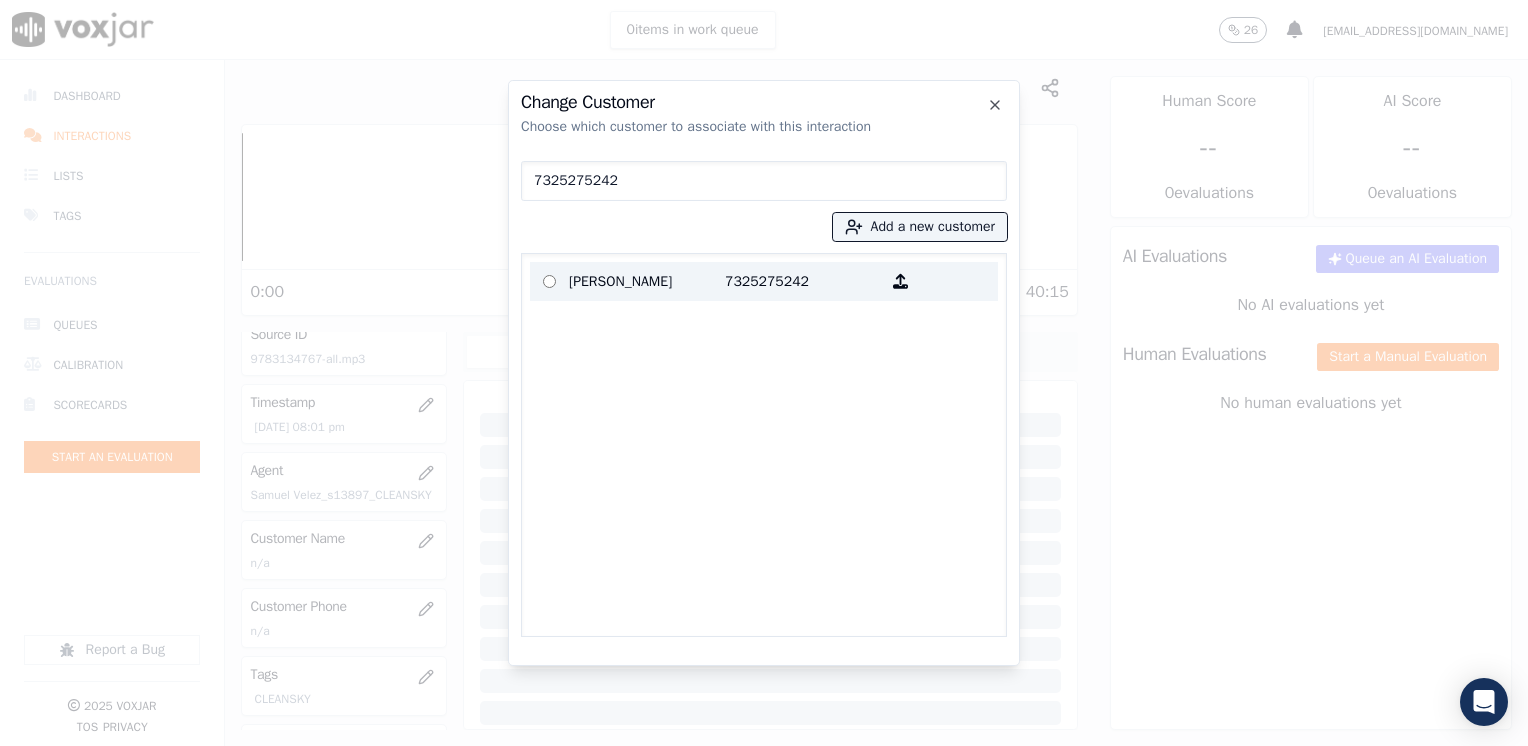 click on "7325275242" at bounding box center [803, 281] 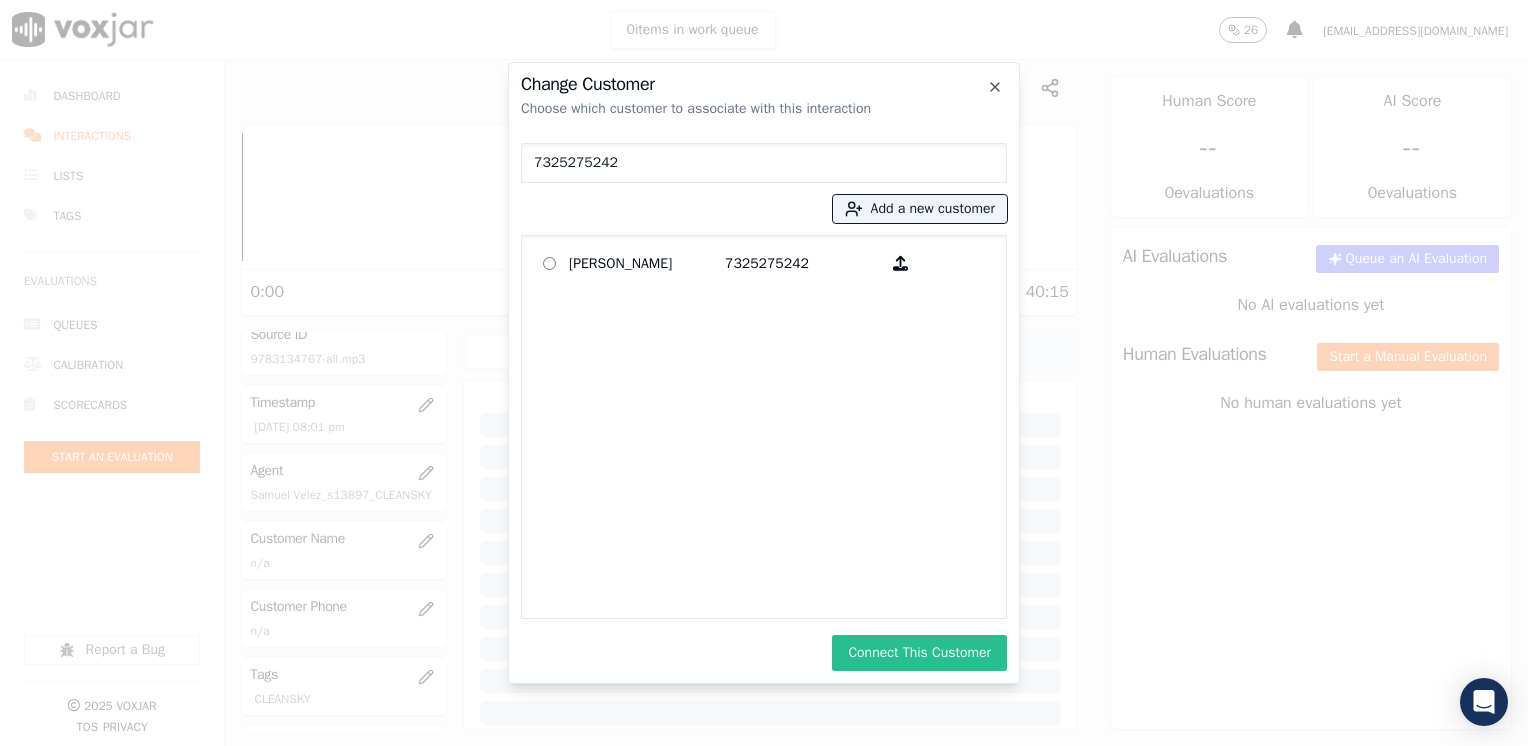 click on "Connect This Customer" at bounding box center (919, 653) 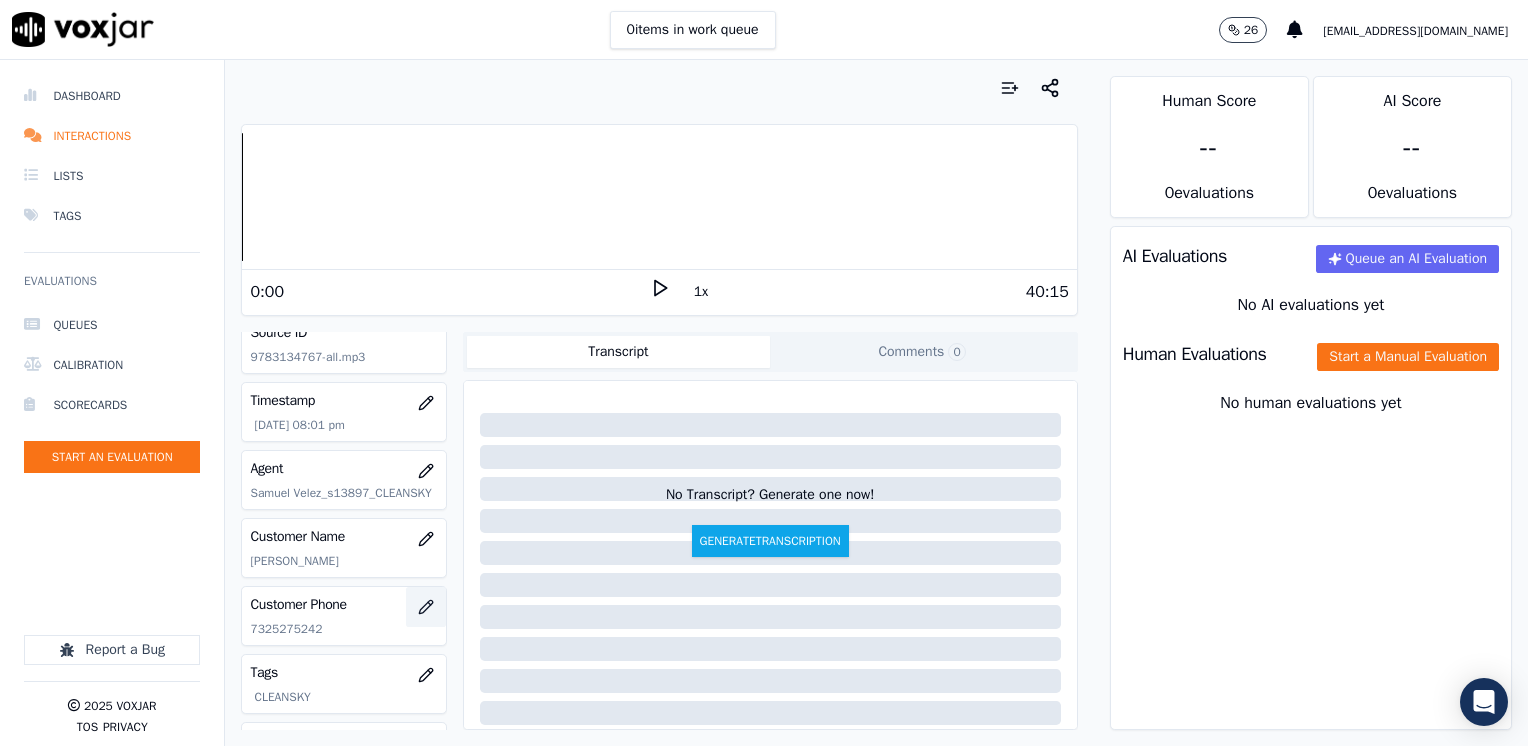scroll, scrollTop: 79, scrollLeft: 0, axis: vertical 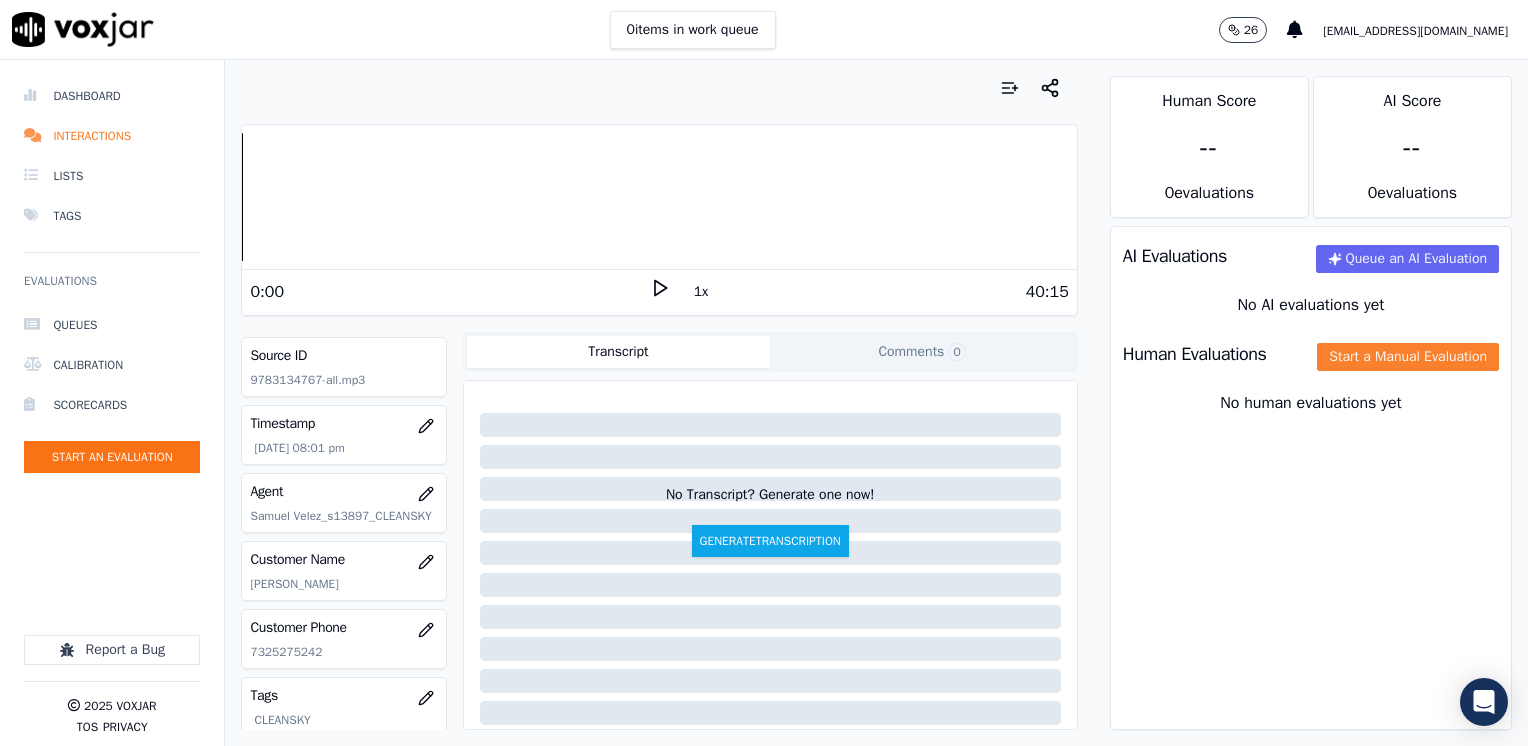 click on "Start a Manual Evaluation" 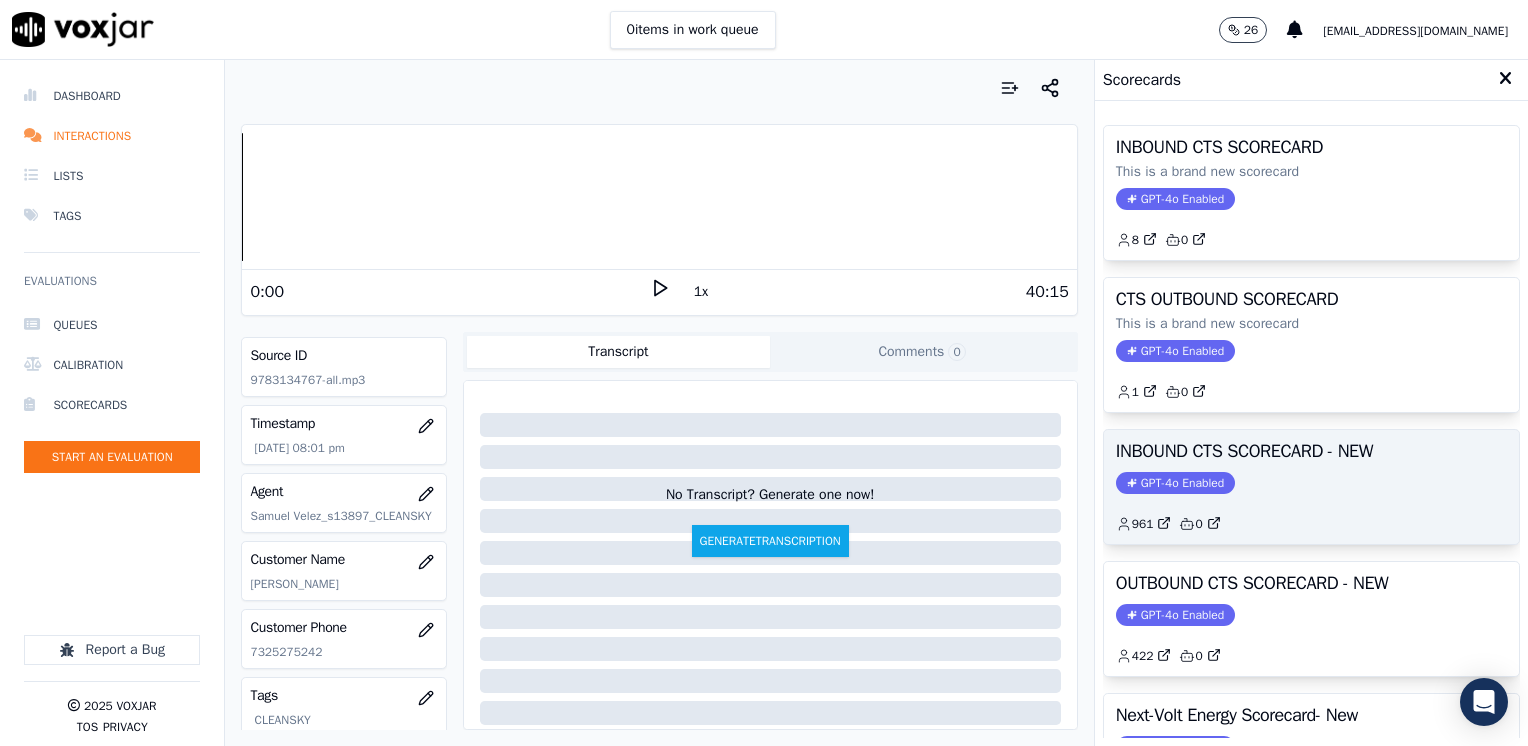 click on "INBOUND CTS SCORECARD - NEW        GPT-4o Enabled       961         0" at bounding box center (1311, 487) 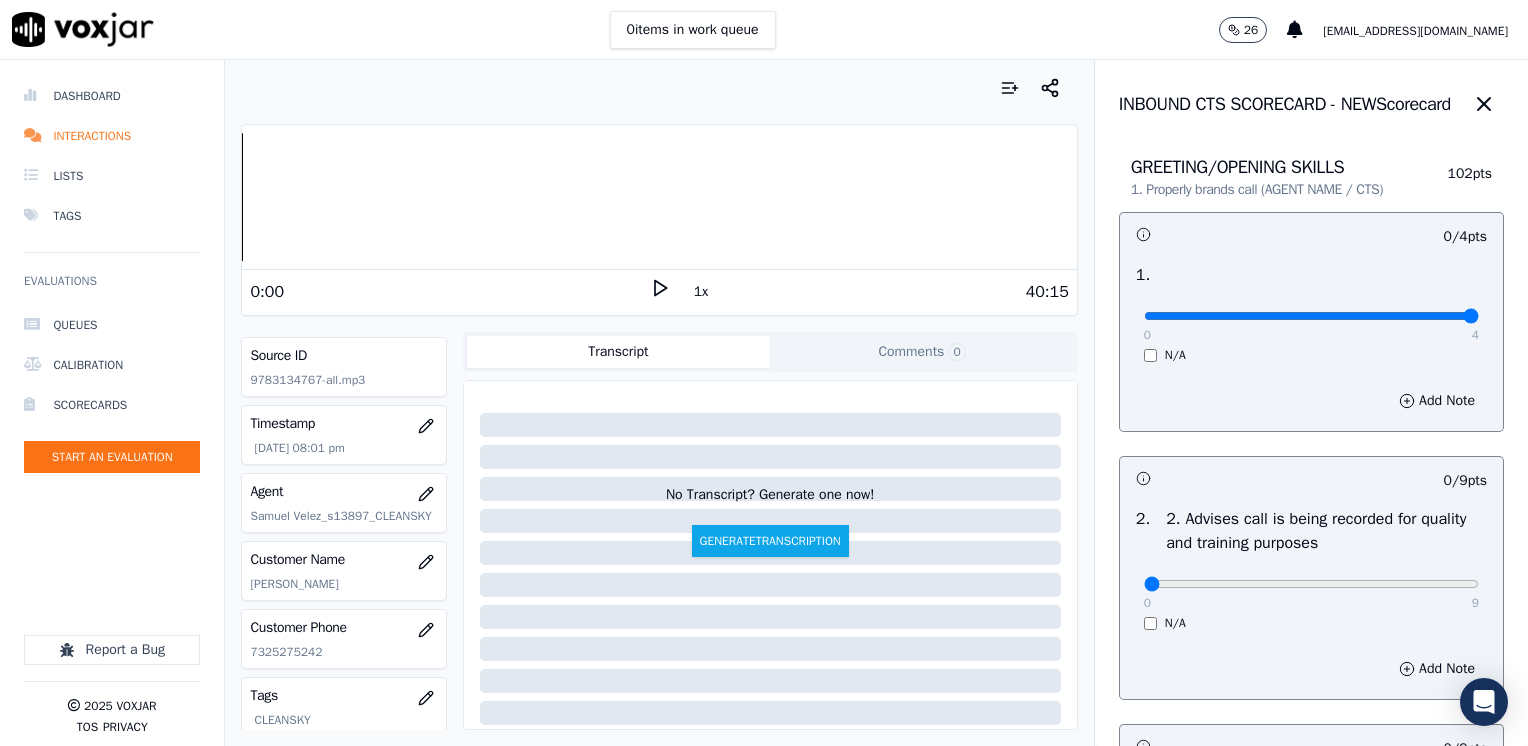 drag, startPoint x: 1131, startPoint y: 314, endPoint x: 1531, endPoint y: 330, distance: 400.3199 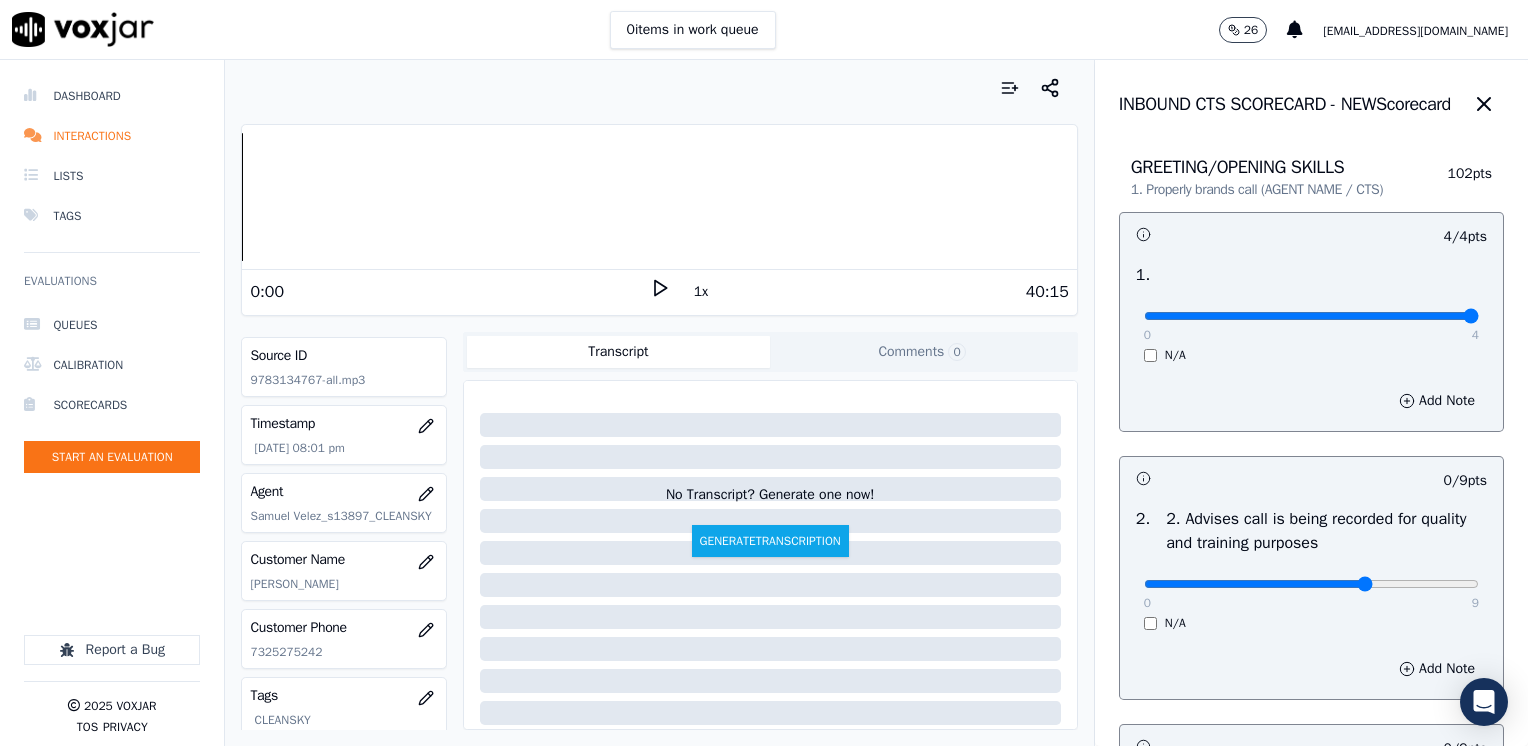 type on "6" 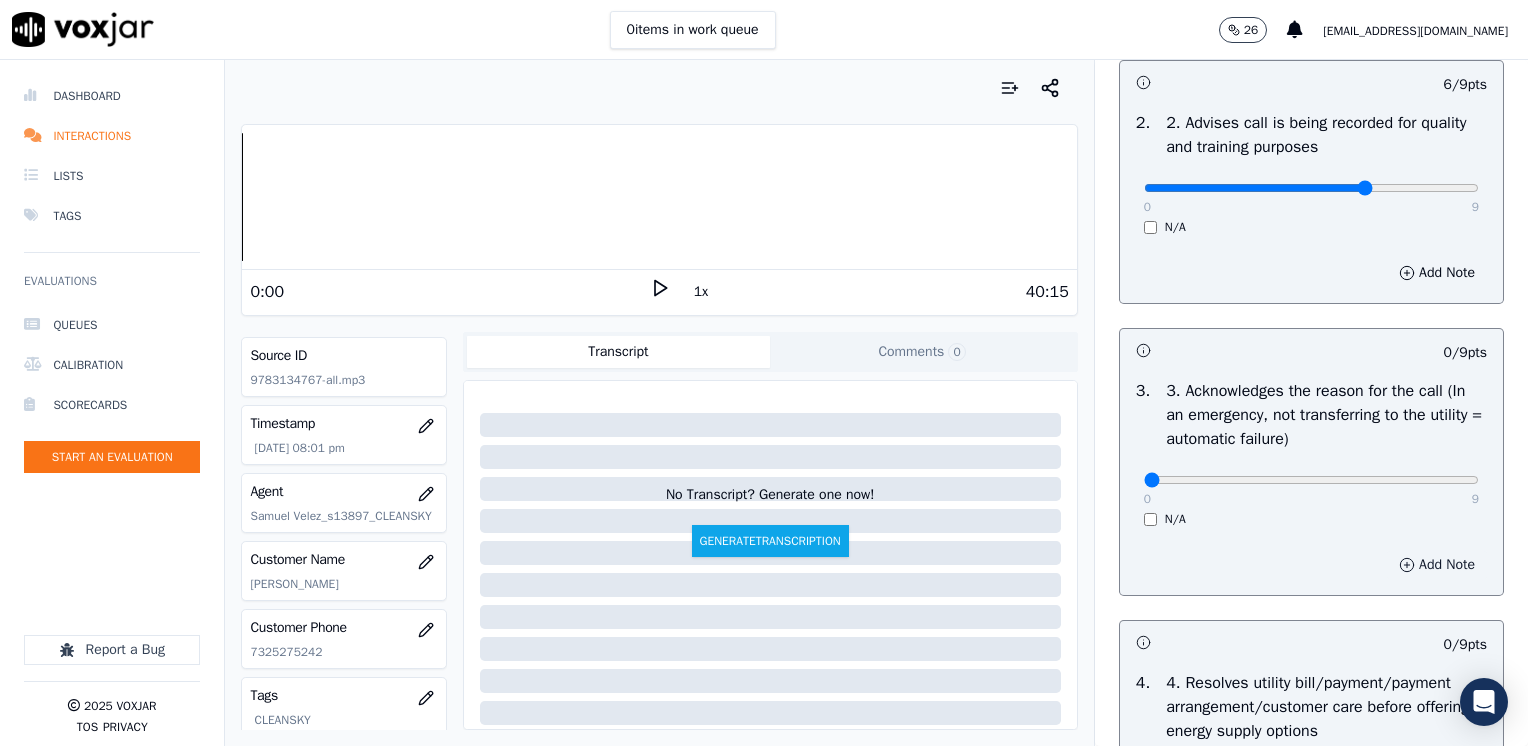 scroll, scrollTop: 400, scrollLeft: 0, axis: vertical 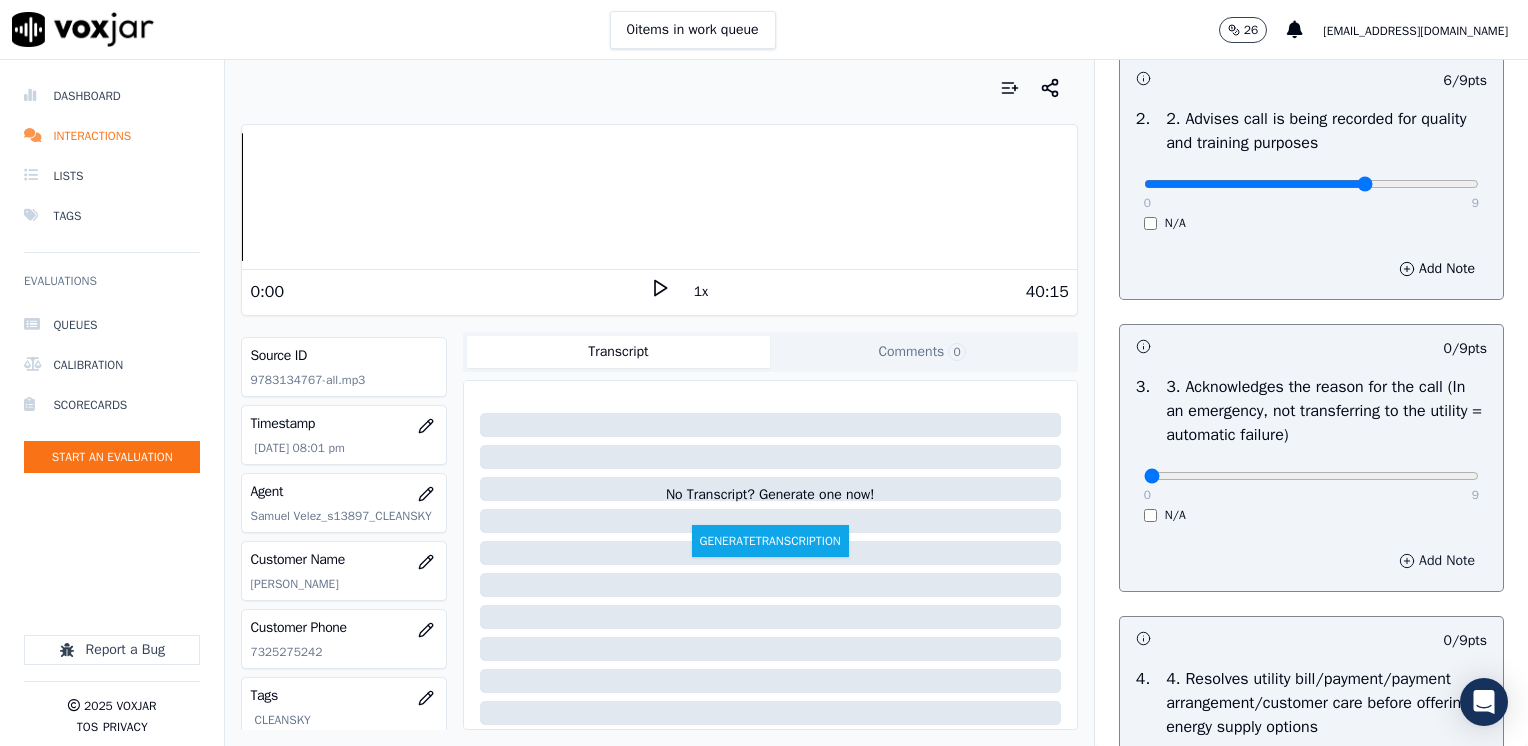 click on "Add Note" at bounding box center (1437, 561) 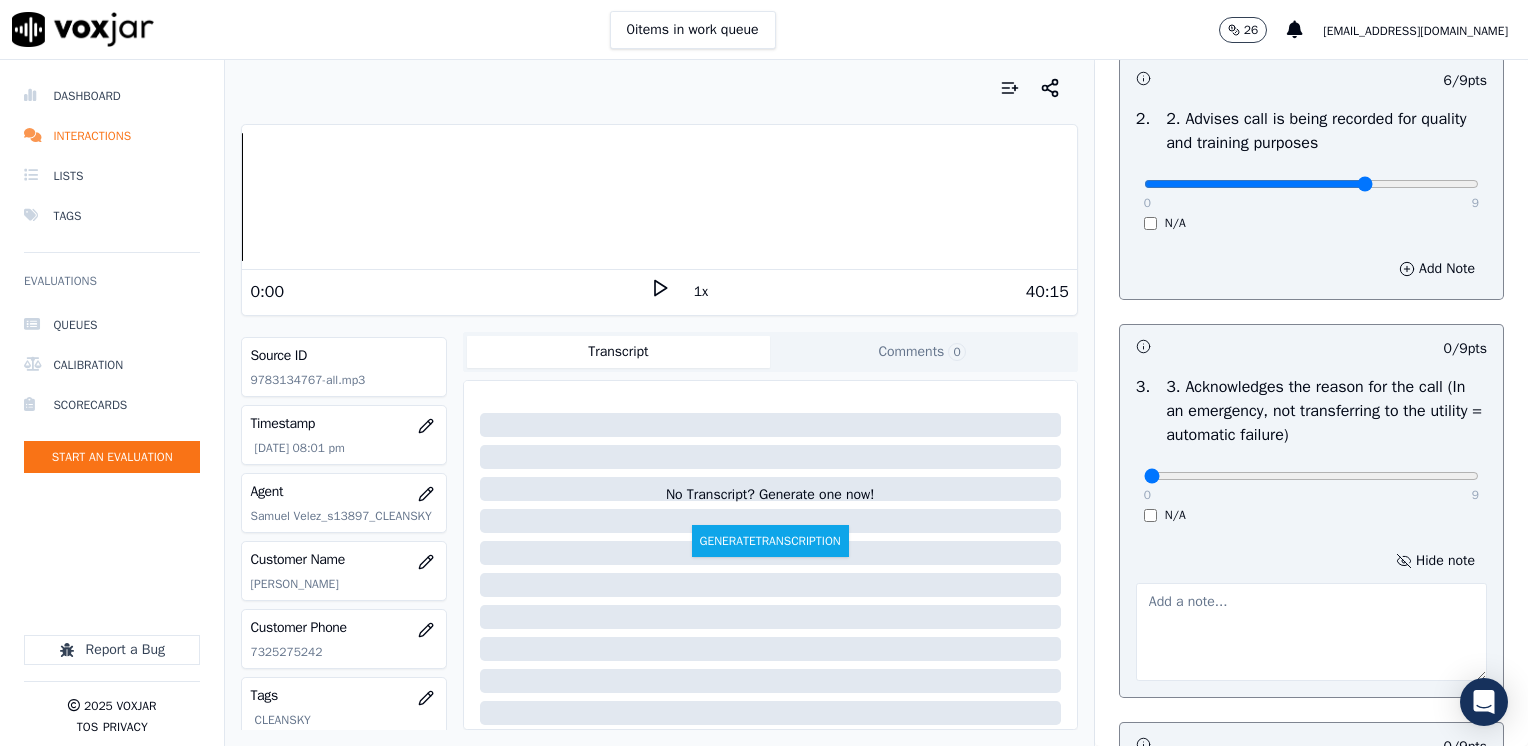 click at bounding box center [1311, 632] 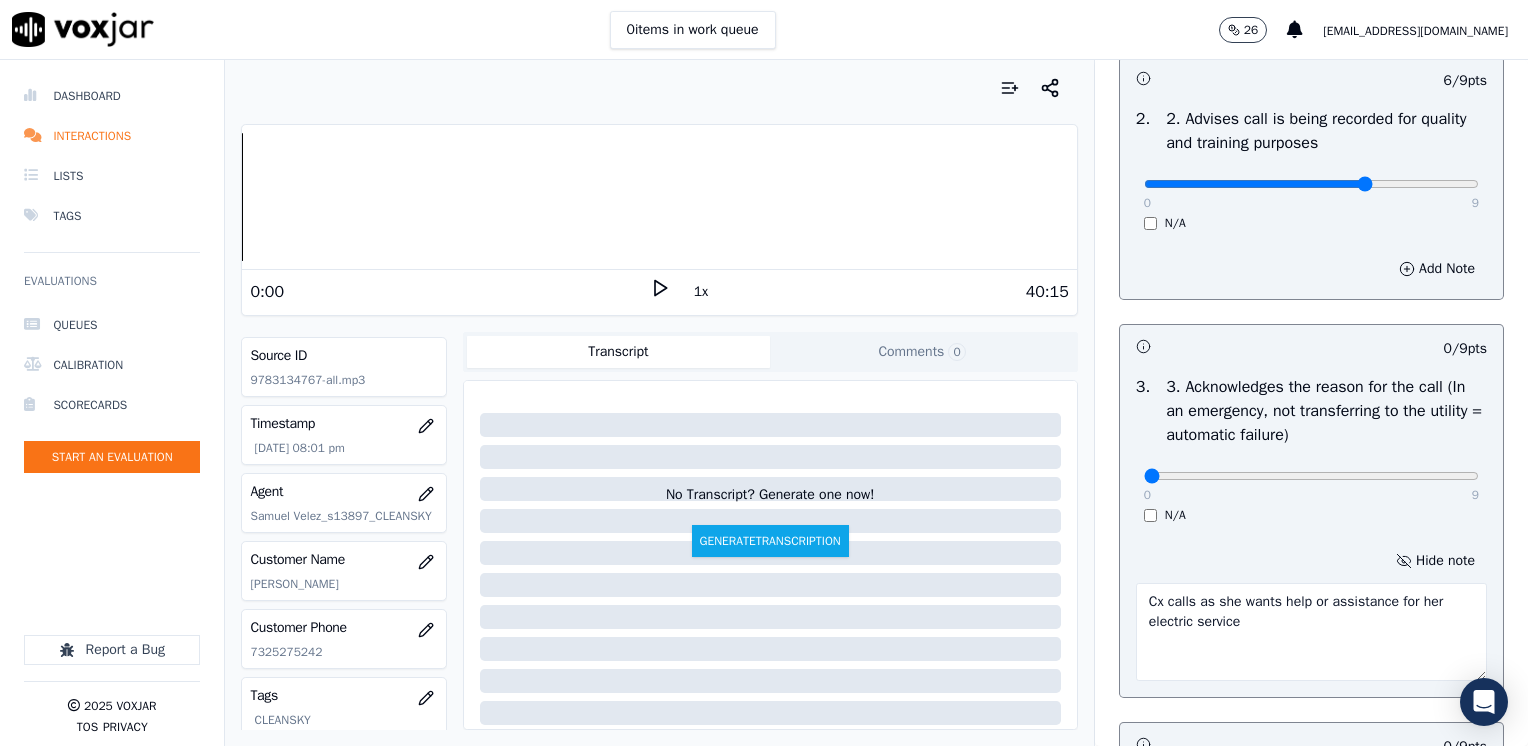 type on "Cx calls as she wants help or assistance for her electric service" 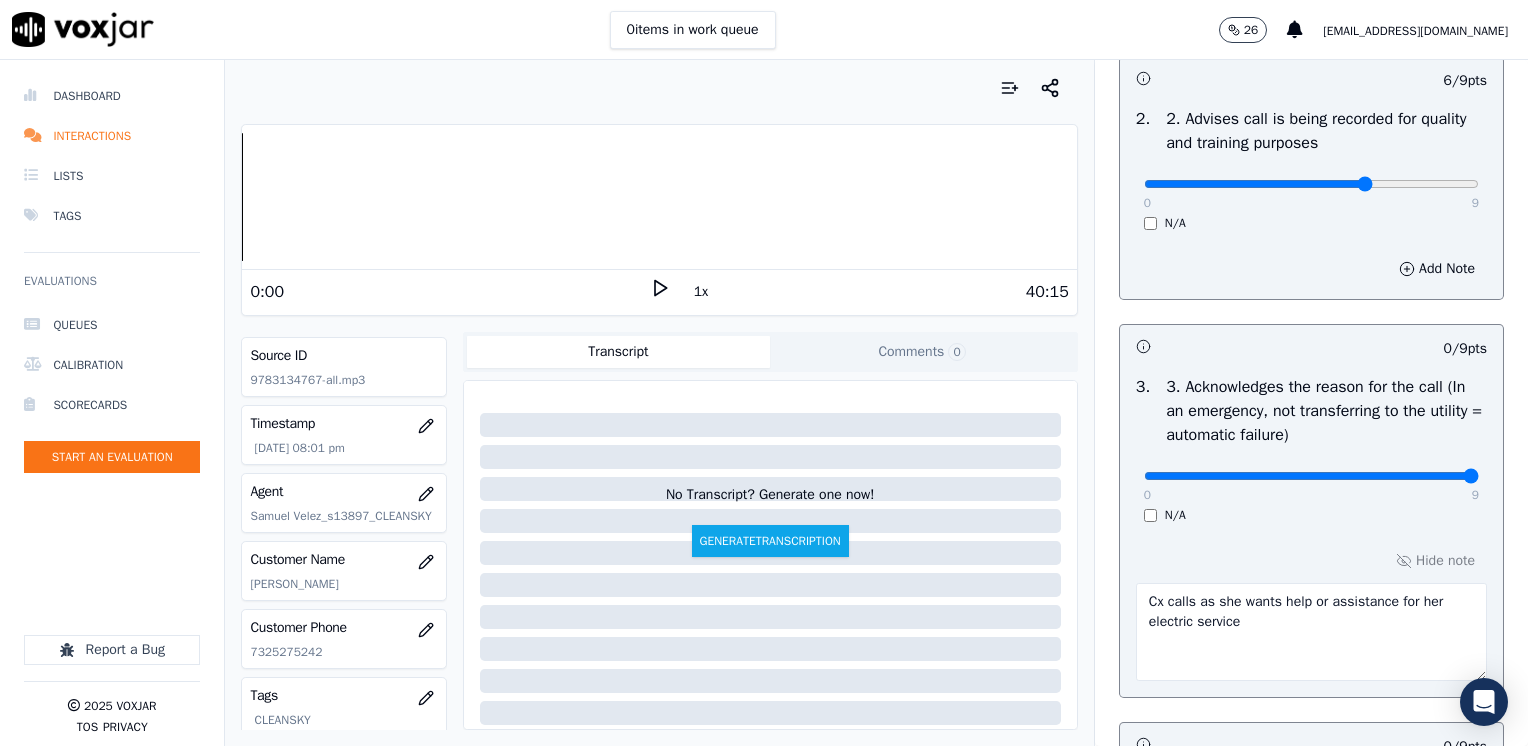 drag, startPoint x: 1132, startPoint y: 474, endPoint x: 1531, endPoint y: 433, distance: 401.10098 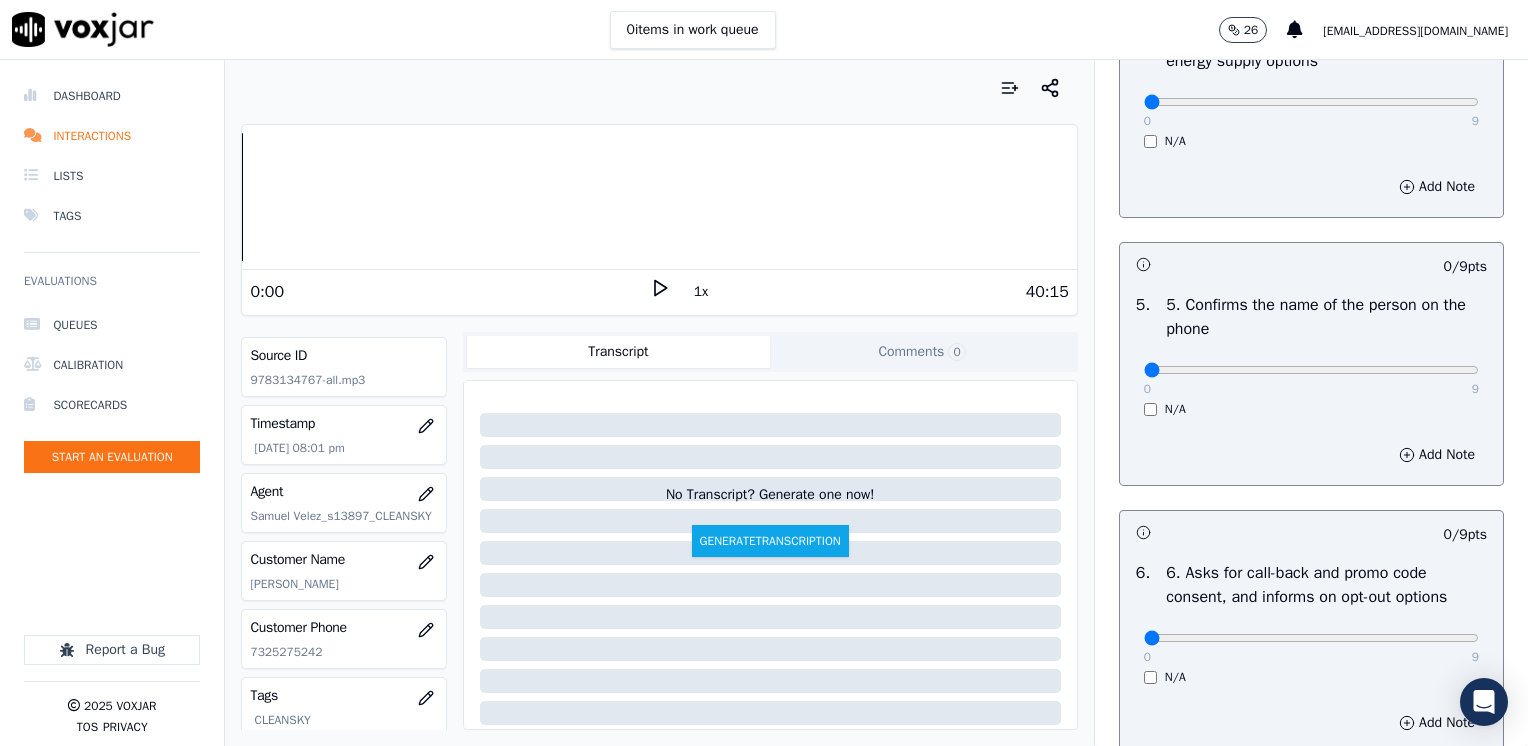 scroll, scrollTop: 1200, scrollLeft: 0, axis: vertical 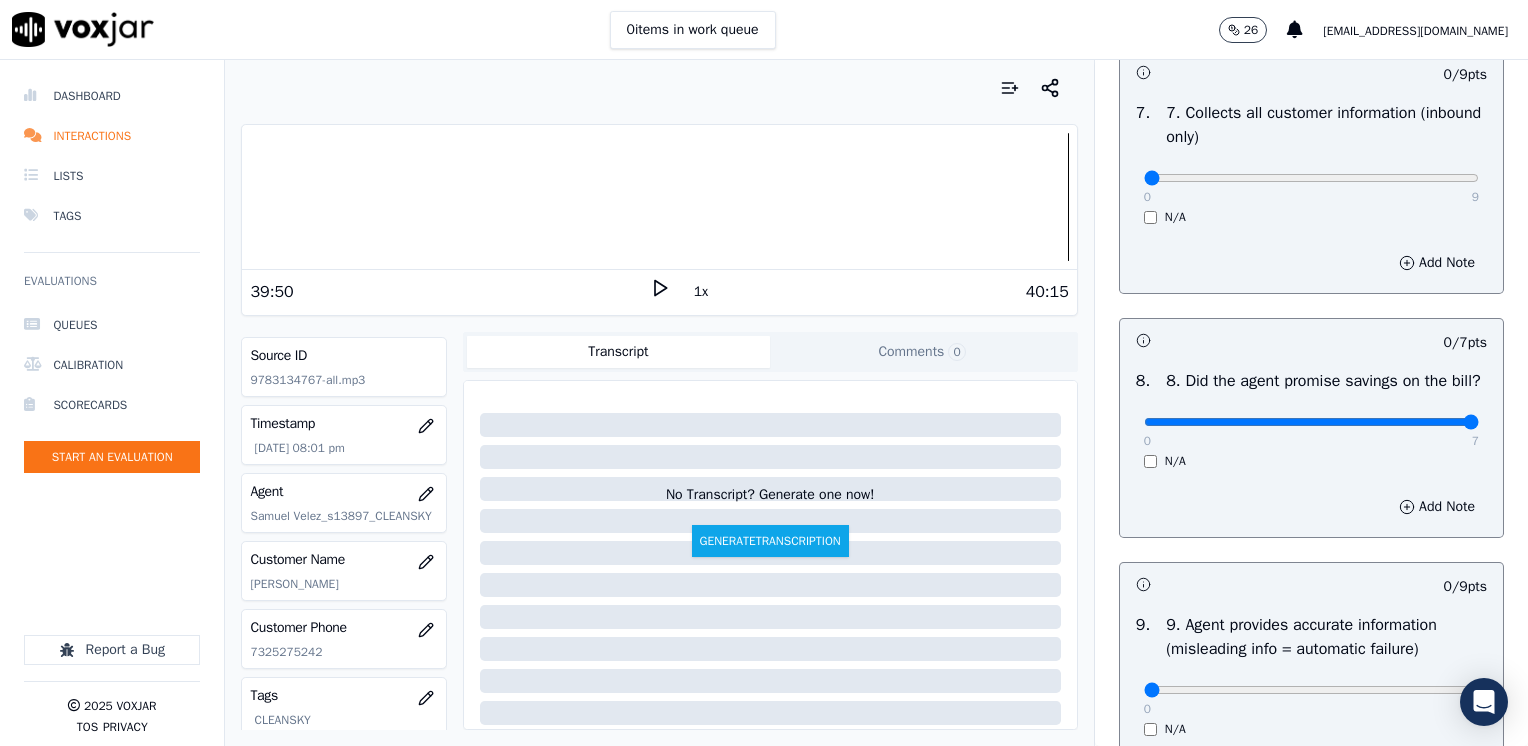 drag, startPoint x: 1128, startPoint y: 450, endPoint x: 1527, endPoint y: 462, distance: 399.18042 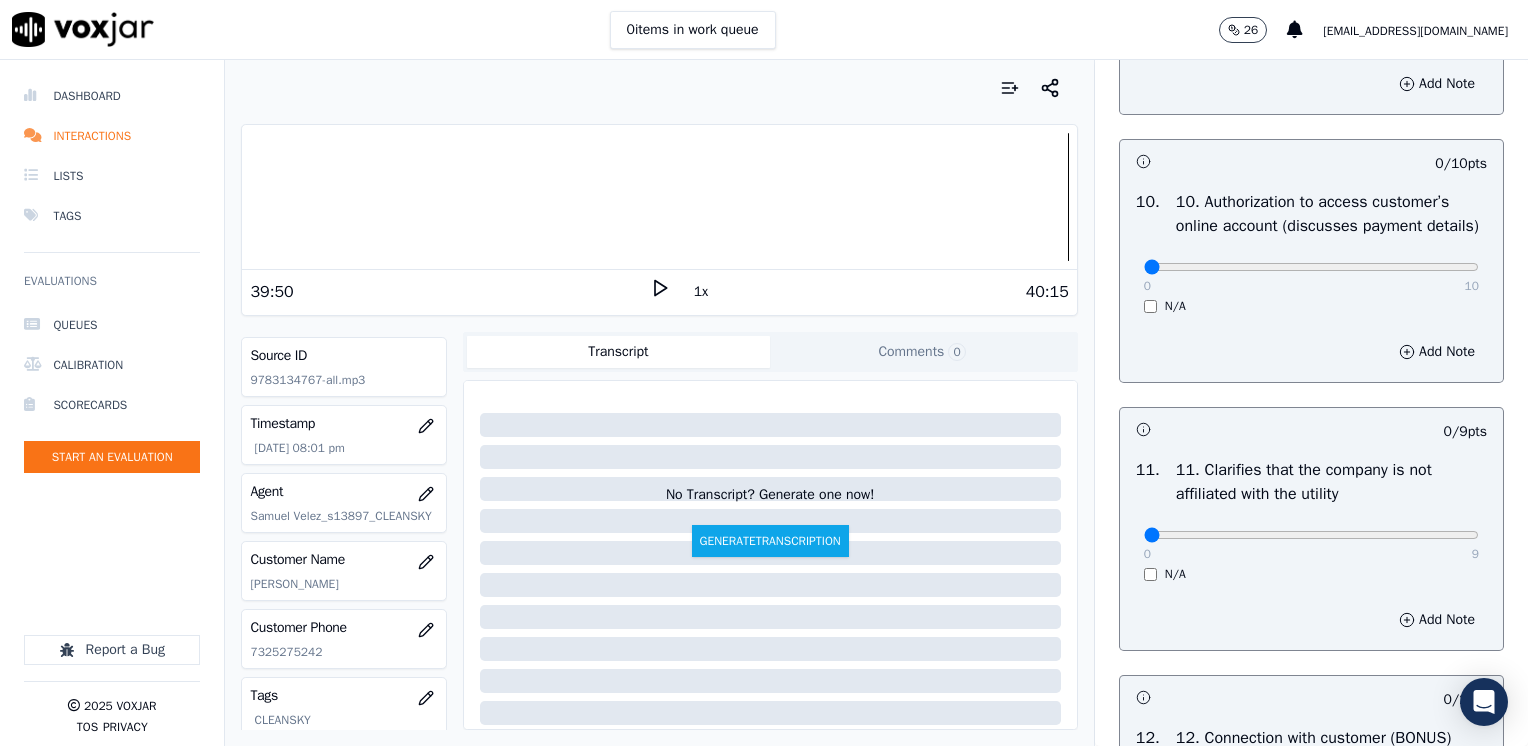 scroll, scrollTop: 2600, scrollLeft: 0, axis: vertical 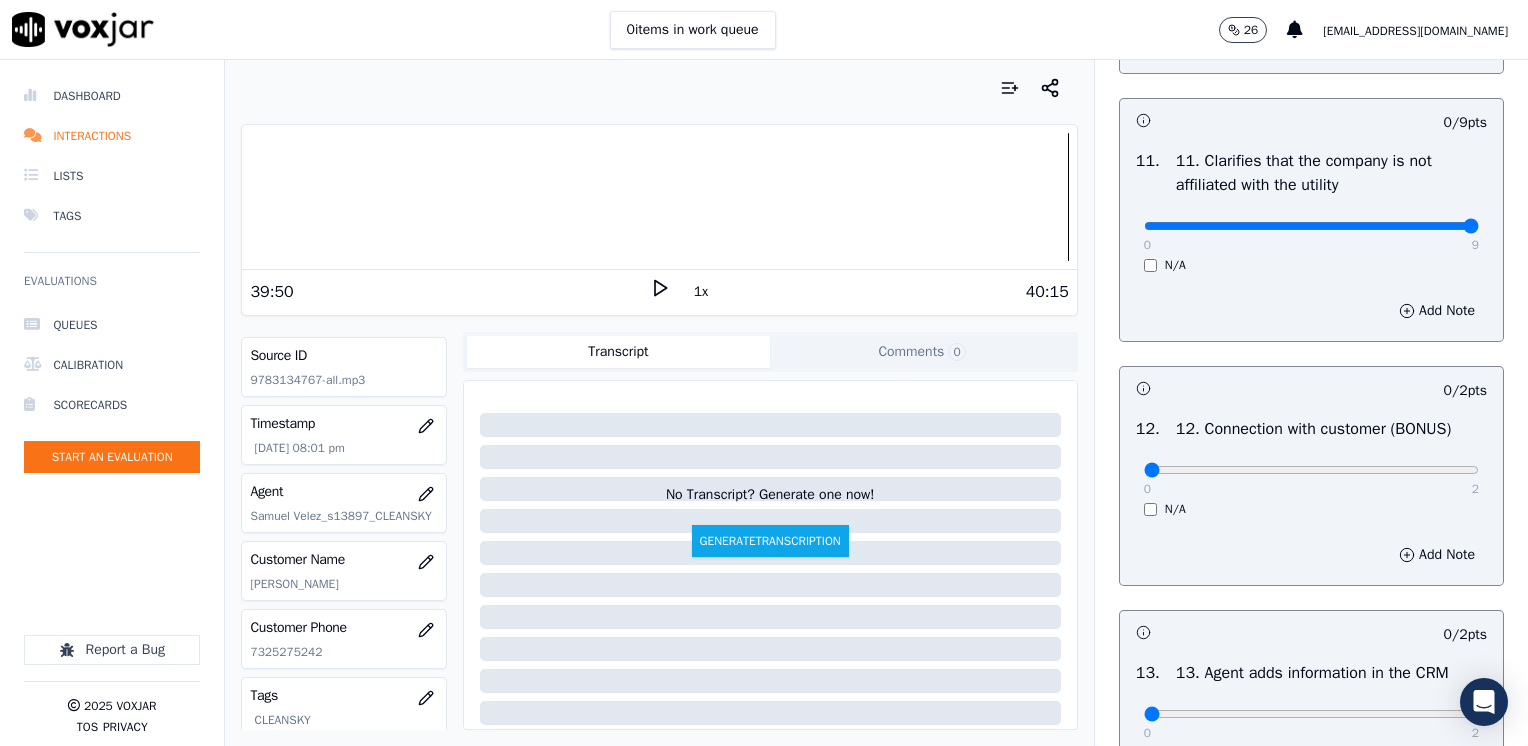 drag, startPoint x: 1132, startPoint y: 273, endPoint x: 1531, endPoint y: 272, distance: 399.00125 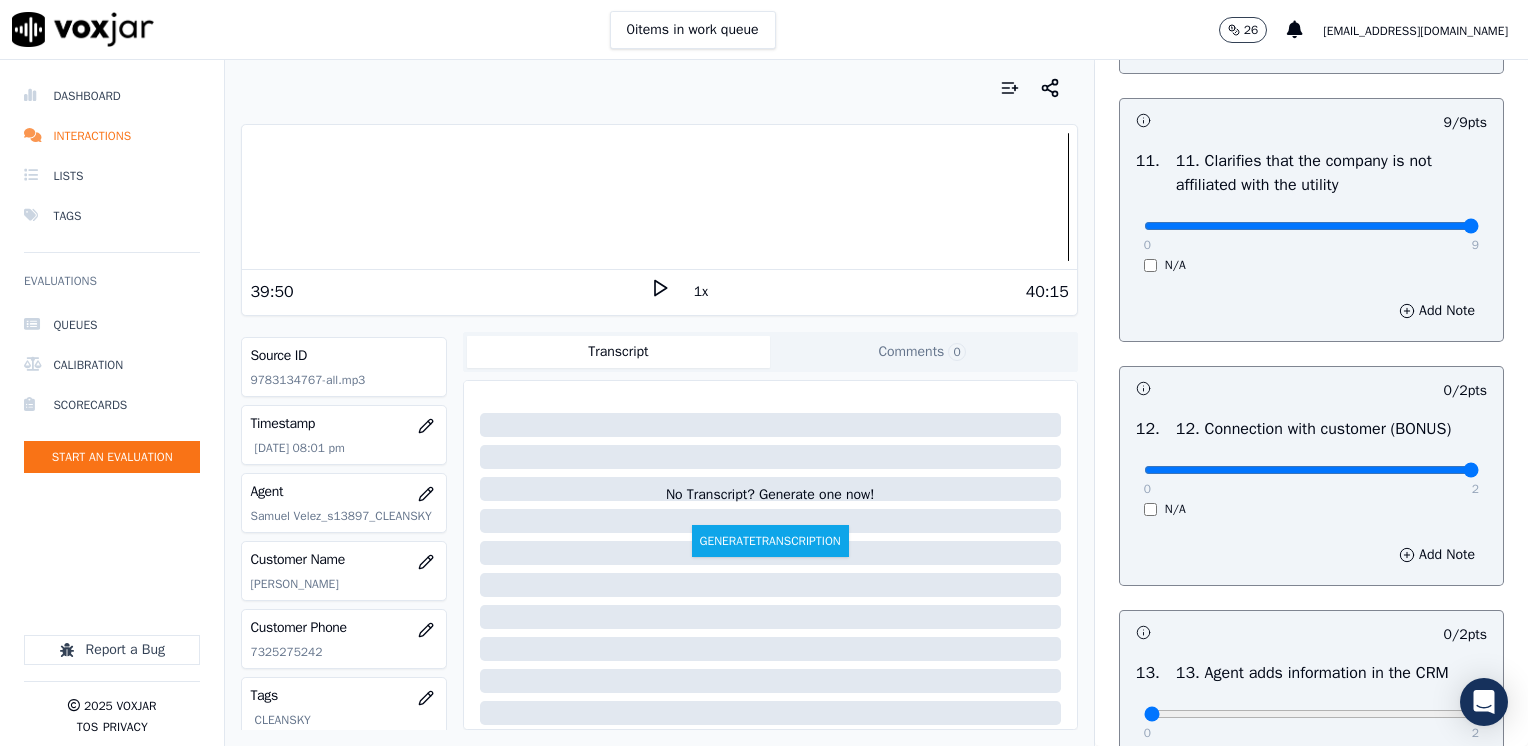 drag, startPoint x: 1128, startPoint y: 520, endPoint x: 1527, endPoint y: 503, distance: 399.362 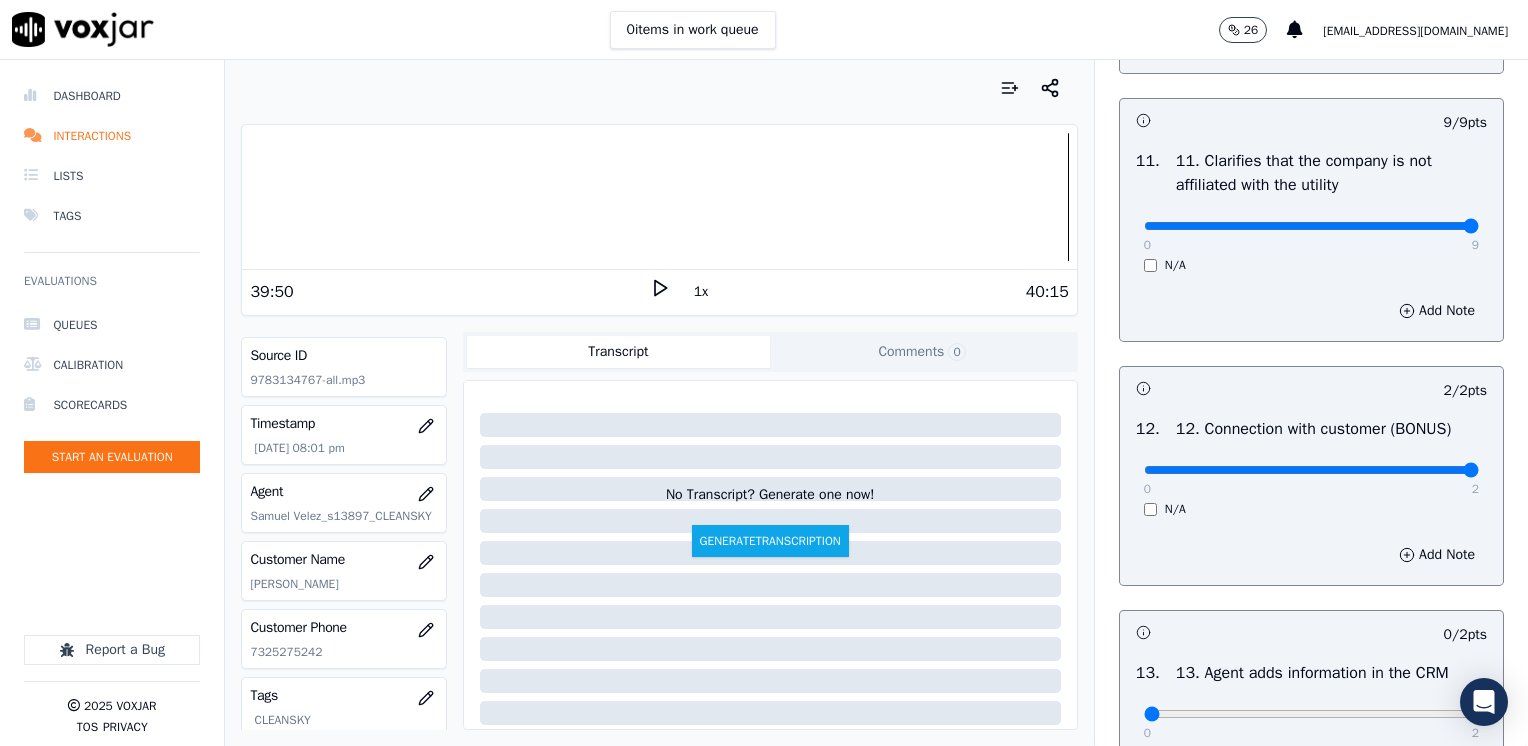 scroll, scrollTop: 3200, scrollLeft: 0, axis: vertical 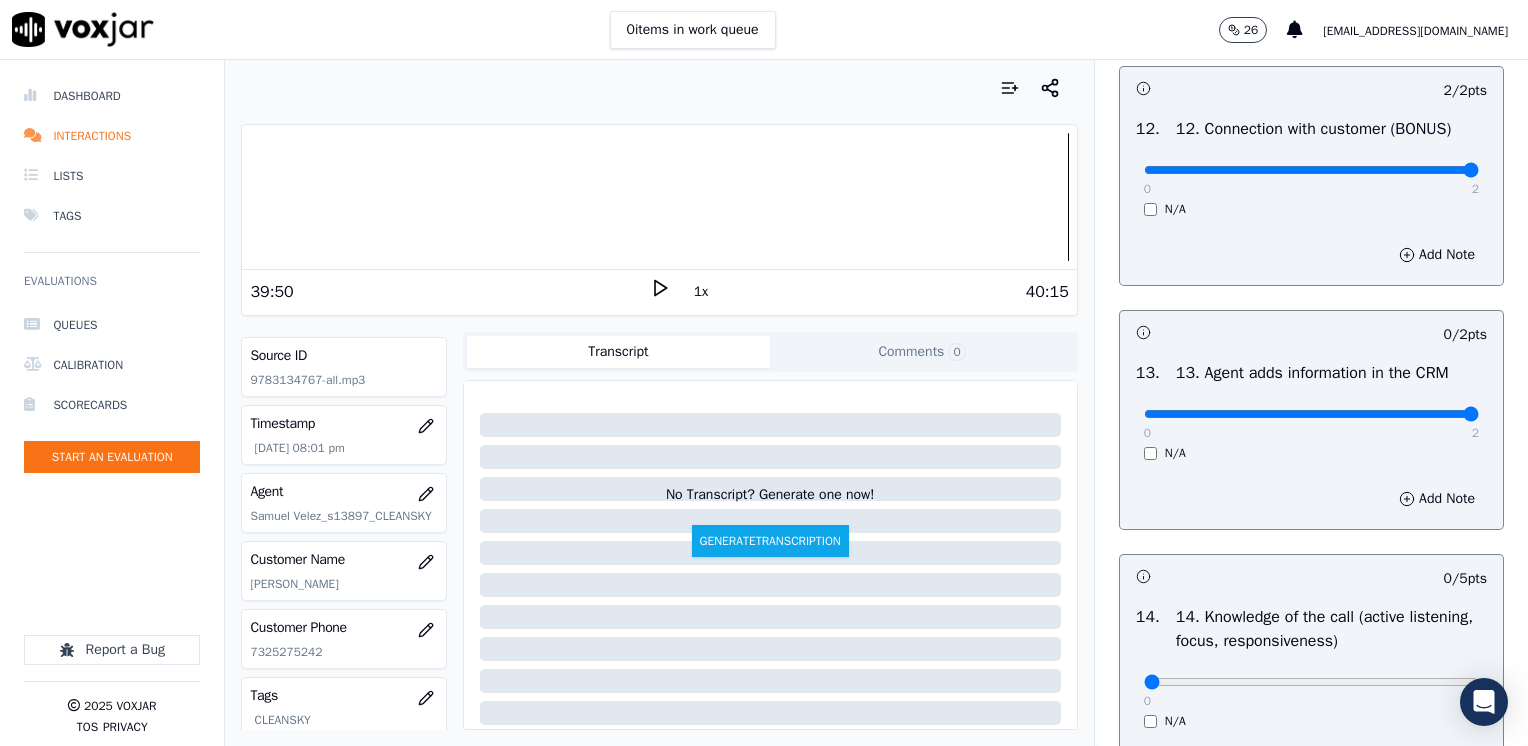 drag, startPoint x: 1135, startPoint y: 453, endPoint x: 1531, endPoint y: 450, distance: 396.01135 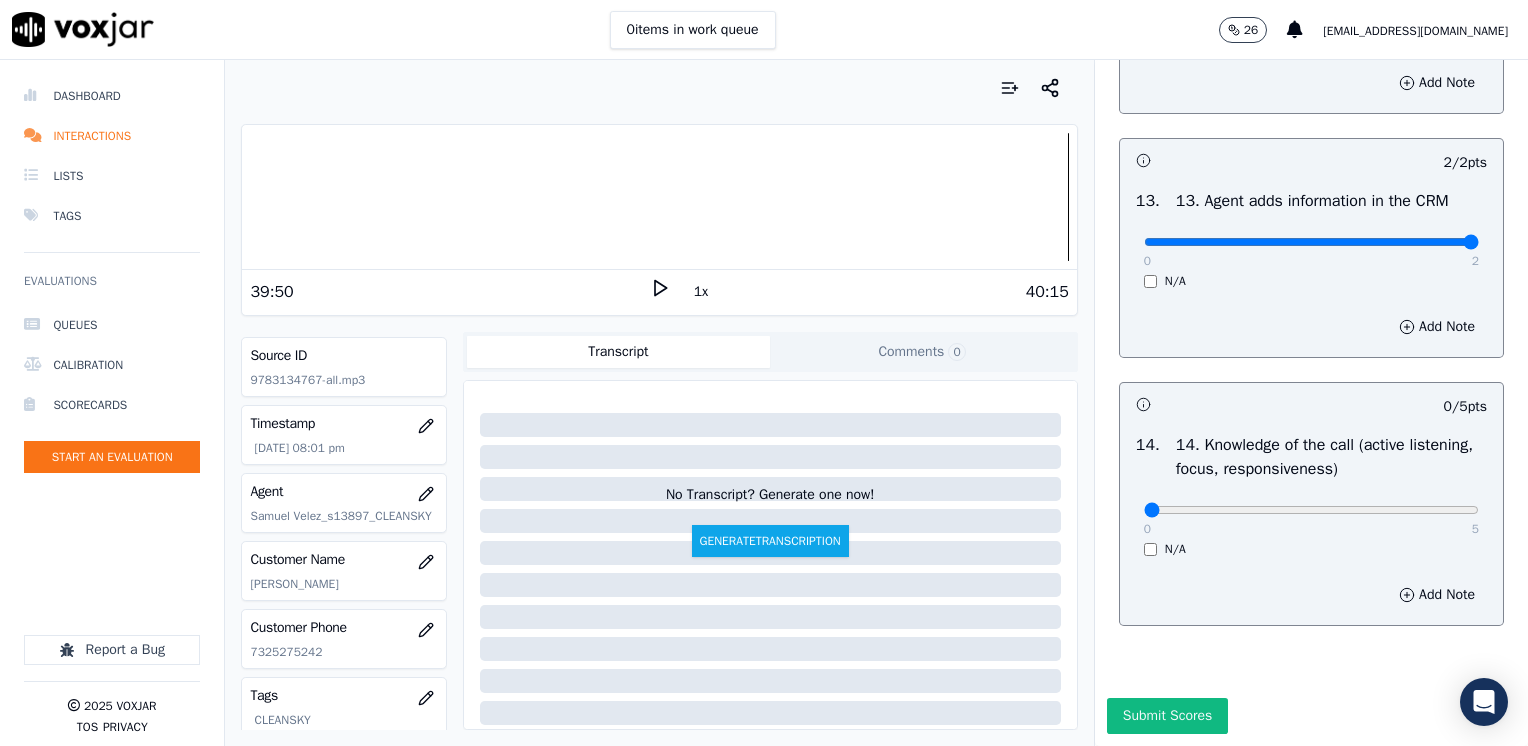 scroll, scrollTop: 3459, scrollLeft: 0, axis: vertical 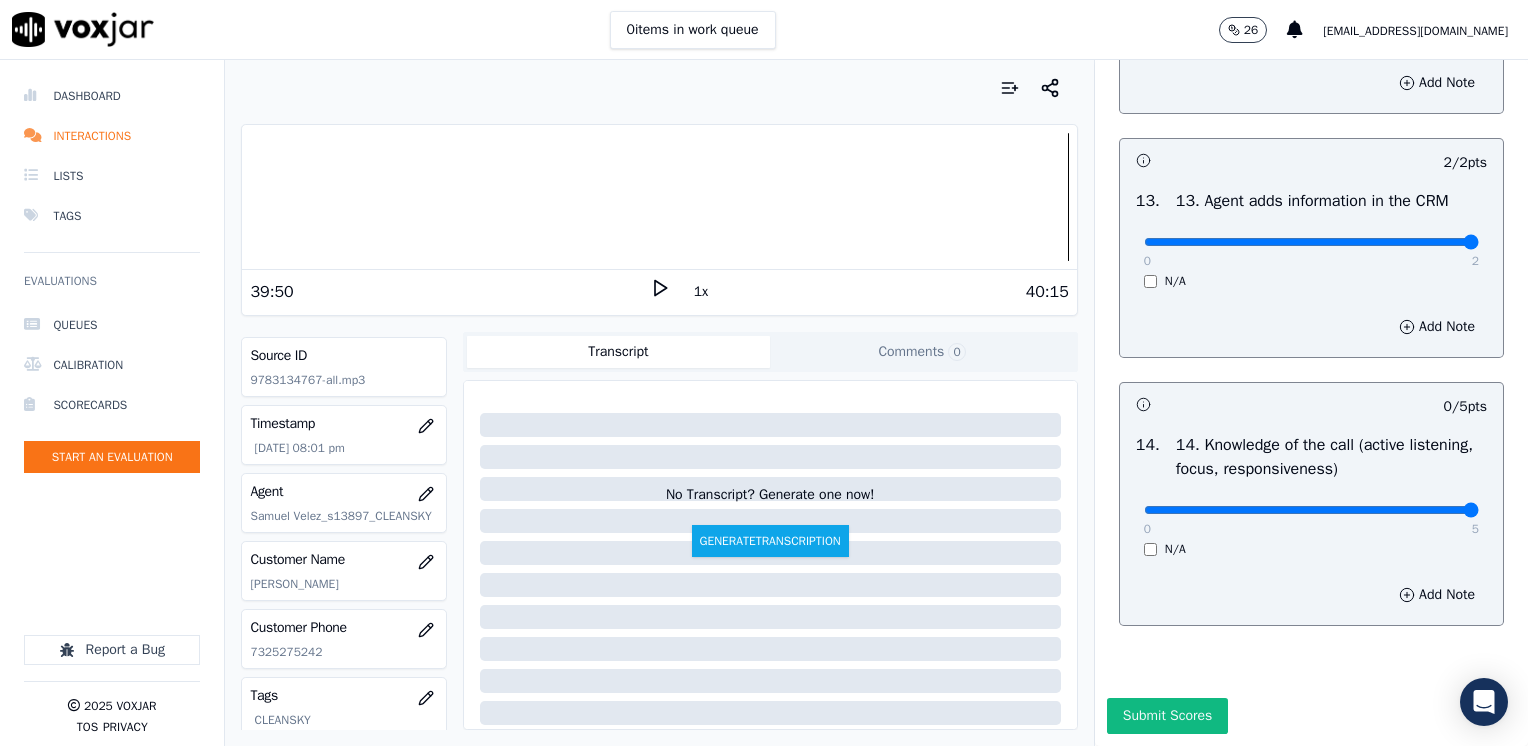 drag, startPoint x: 1134, startPoint y: 461, endPoint x: 1531, endPoint y: 457, distance: 397.02014 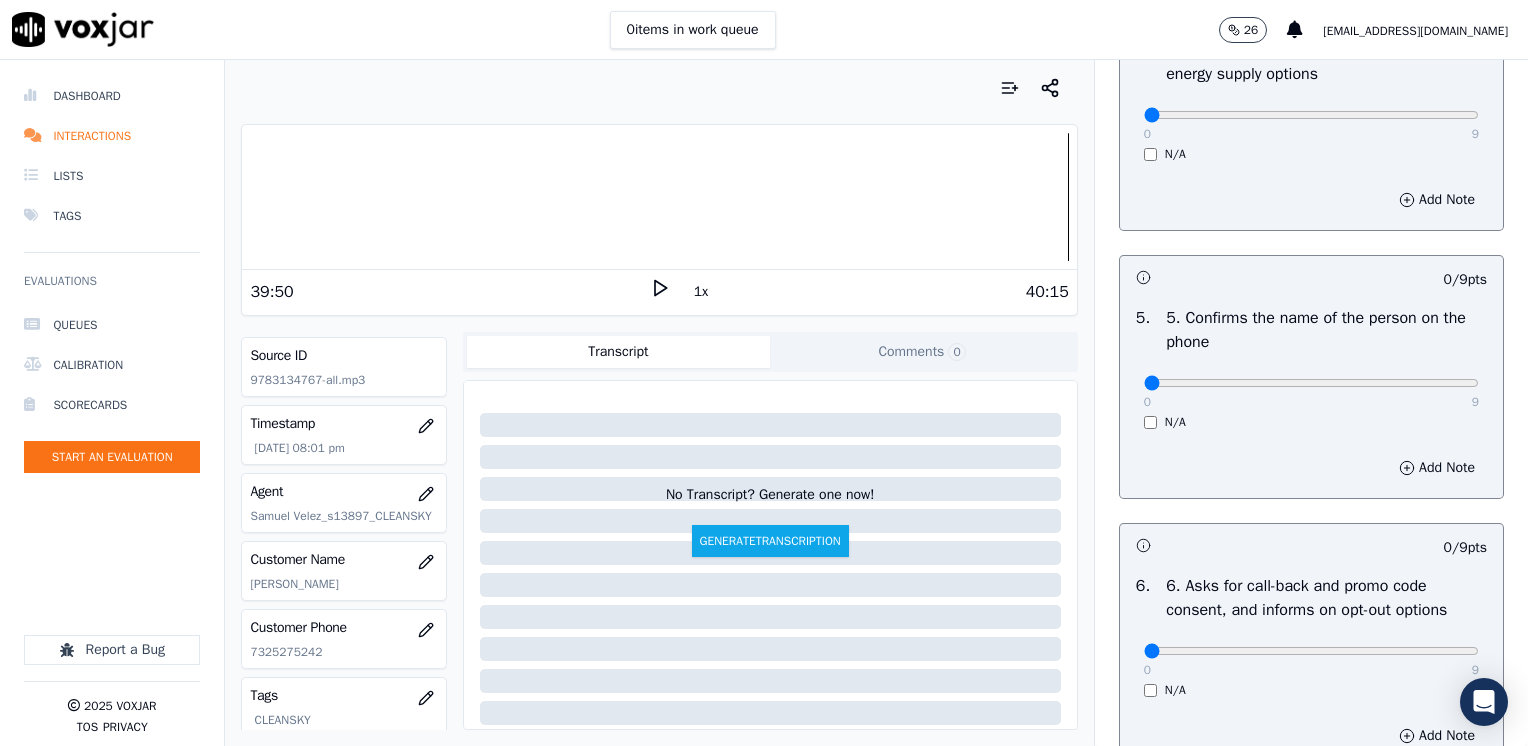 scroll, scrollTop: 1059, scrollLeft: 0, axis: vertical 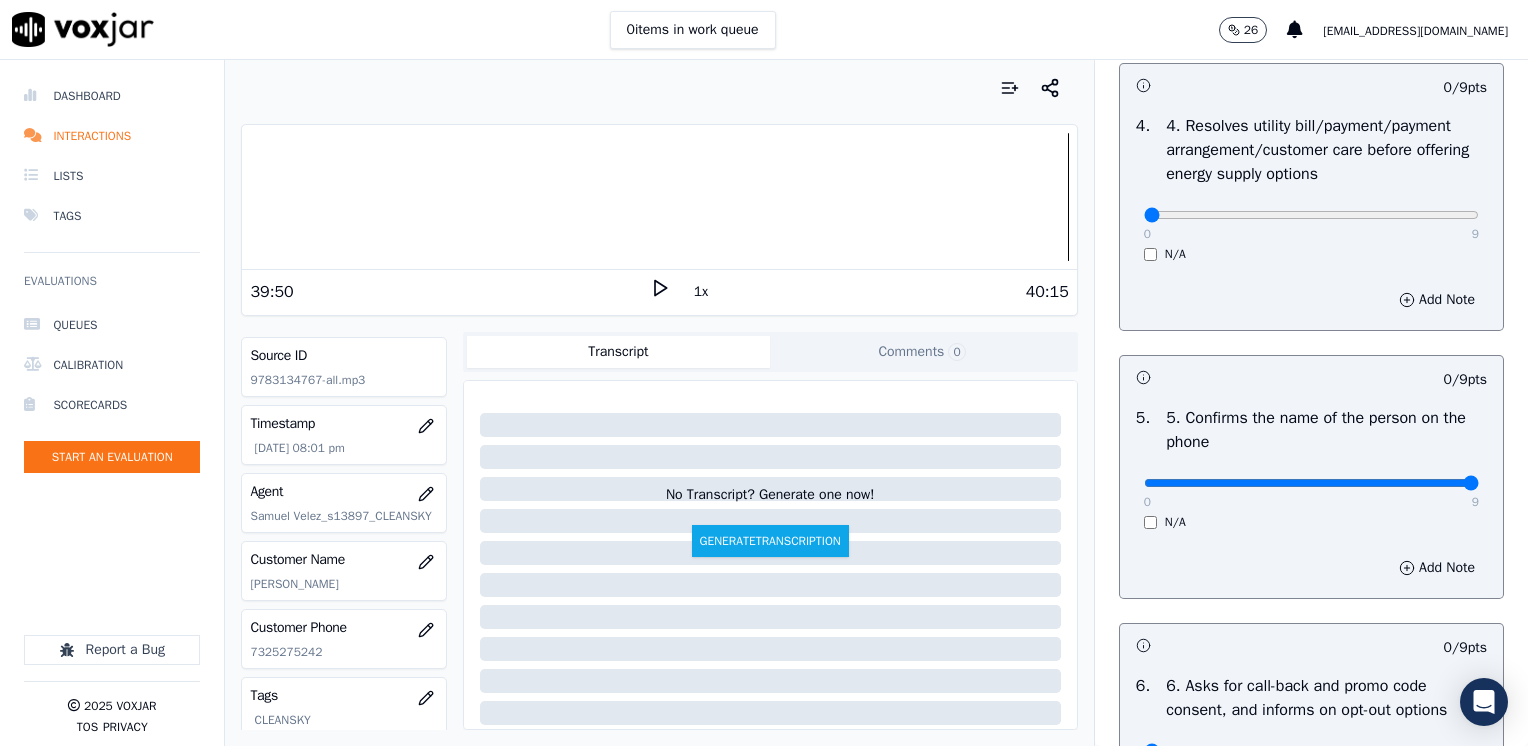 drag, startPoint x: 1132, startPoint y: 477, endPoint x: 1531, endPoint y: 477, distance: 399 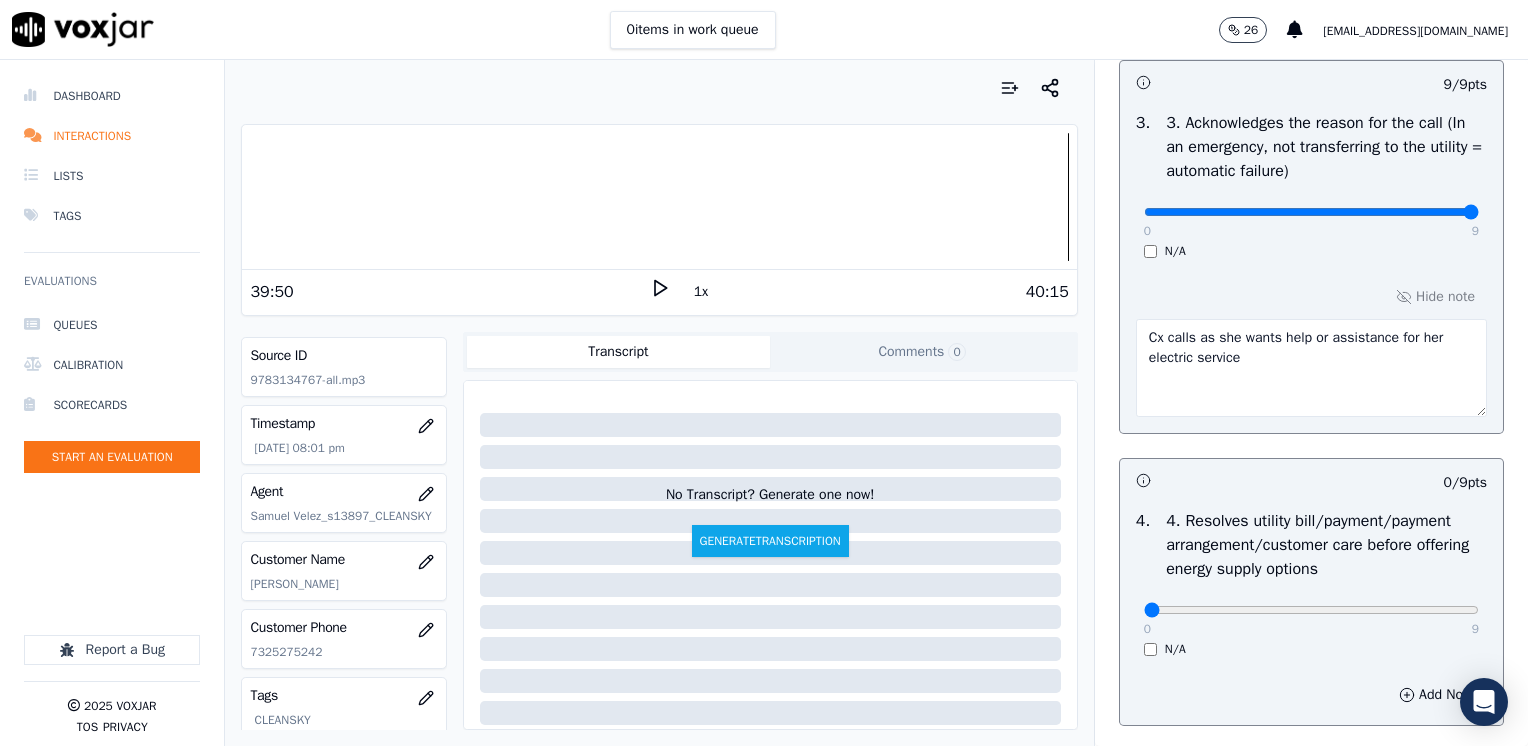 scroll, scrollTop: 659, scrollLeft: 0, axis: vertical 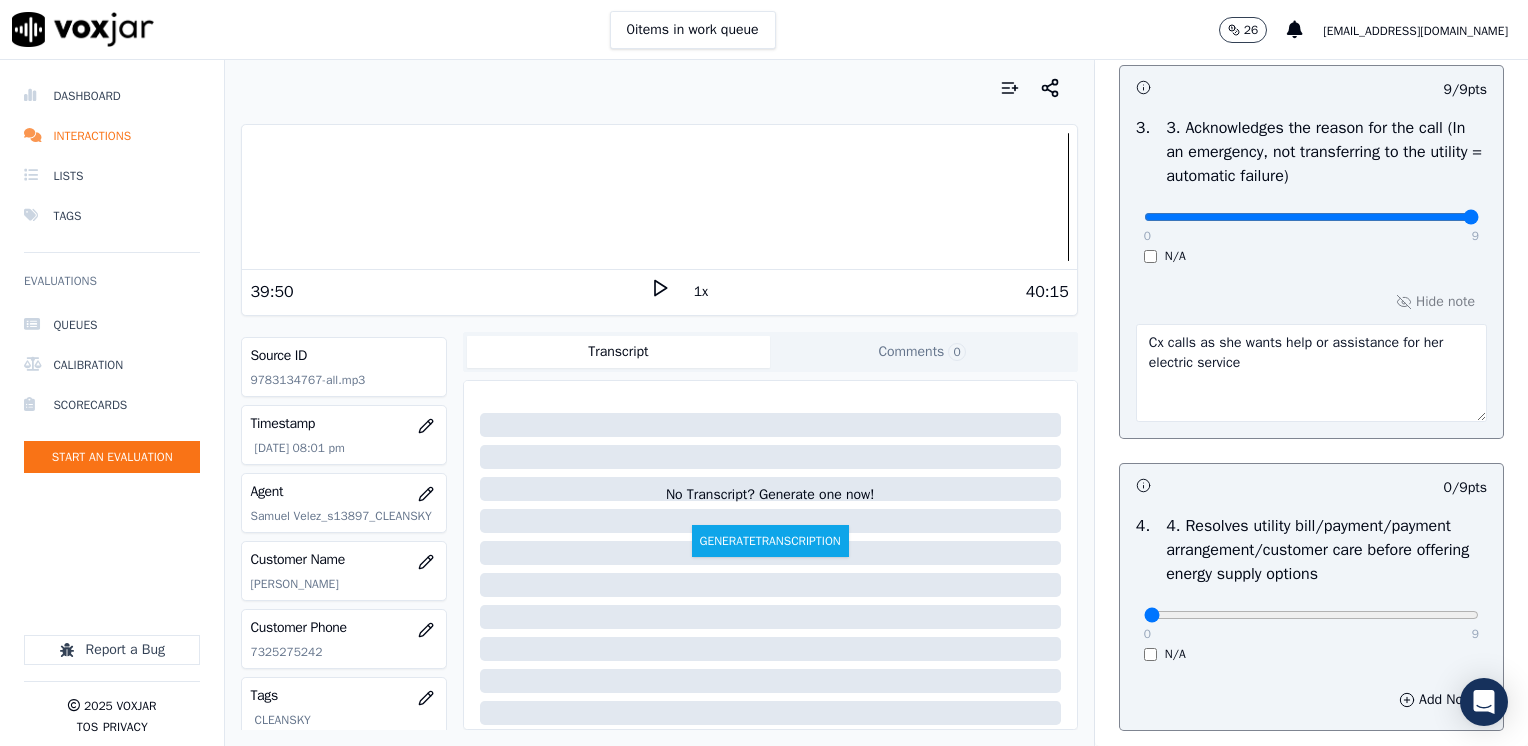 click on "Cx calls as she wants help or assistance for her electric service" at bounding box center [1311, 373] 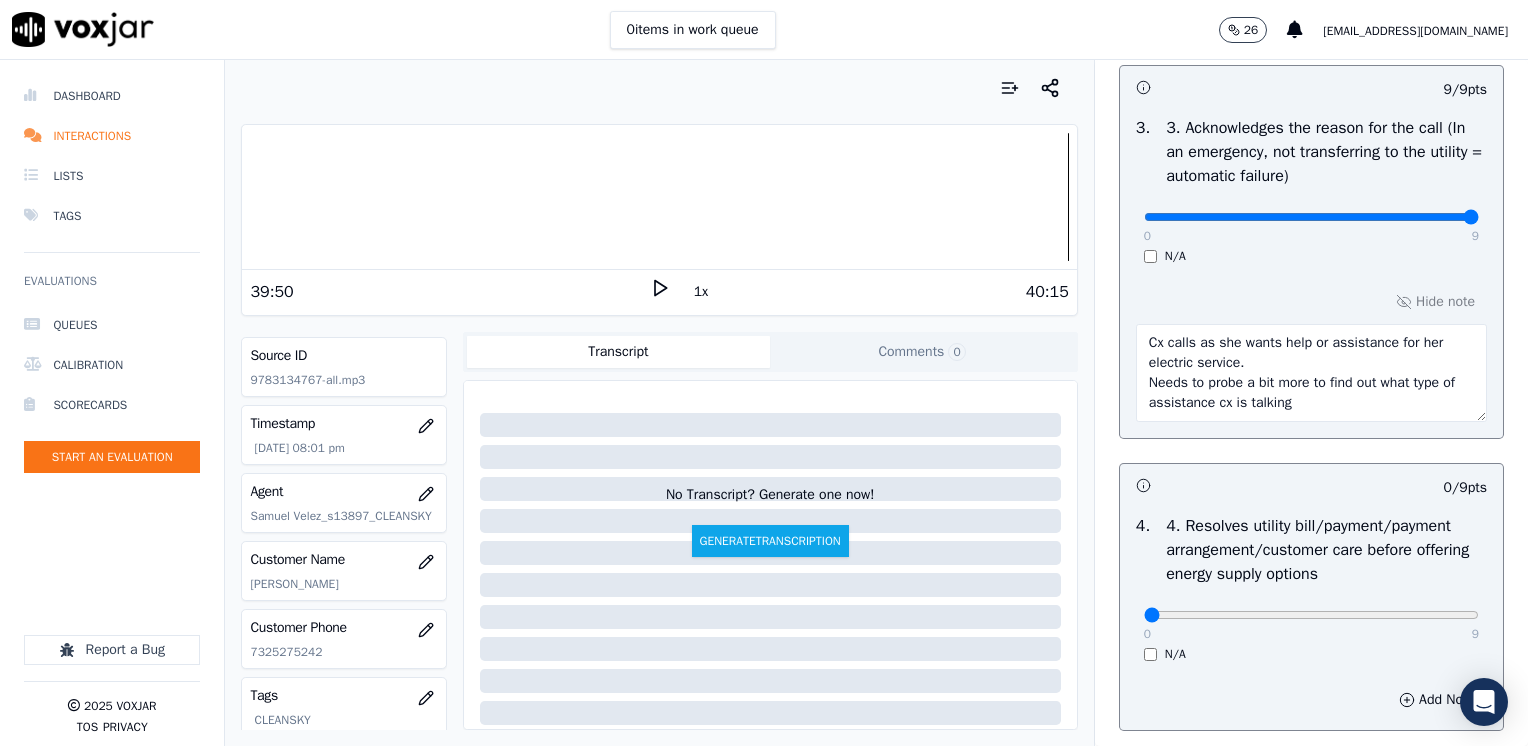 type on "Cx calls as she wants help or assistance for her electric service.
Needs to probe a bit more to find out what type of assistance cx is talking" 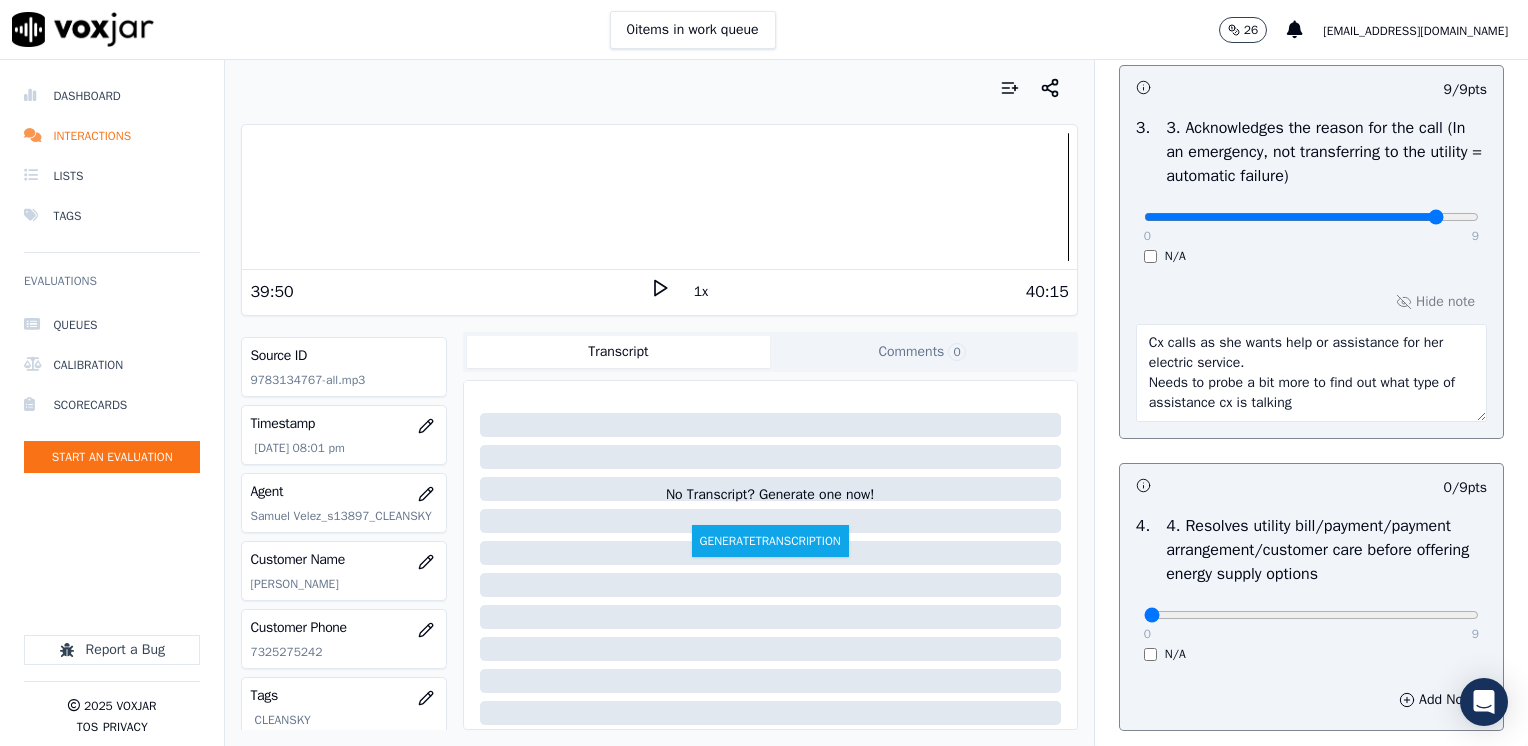 type on "8" 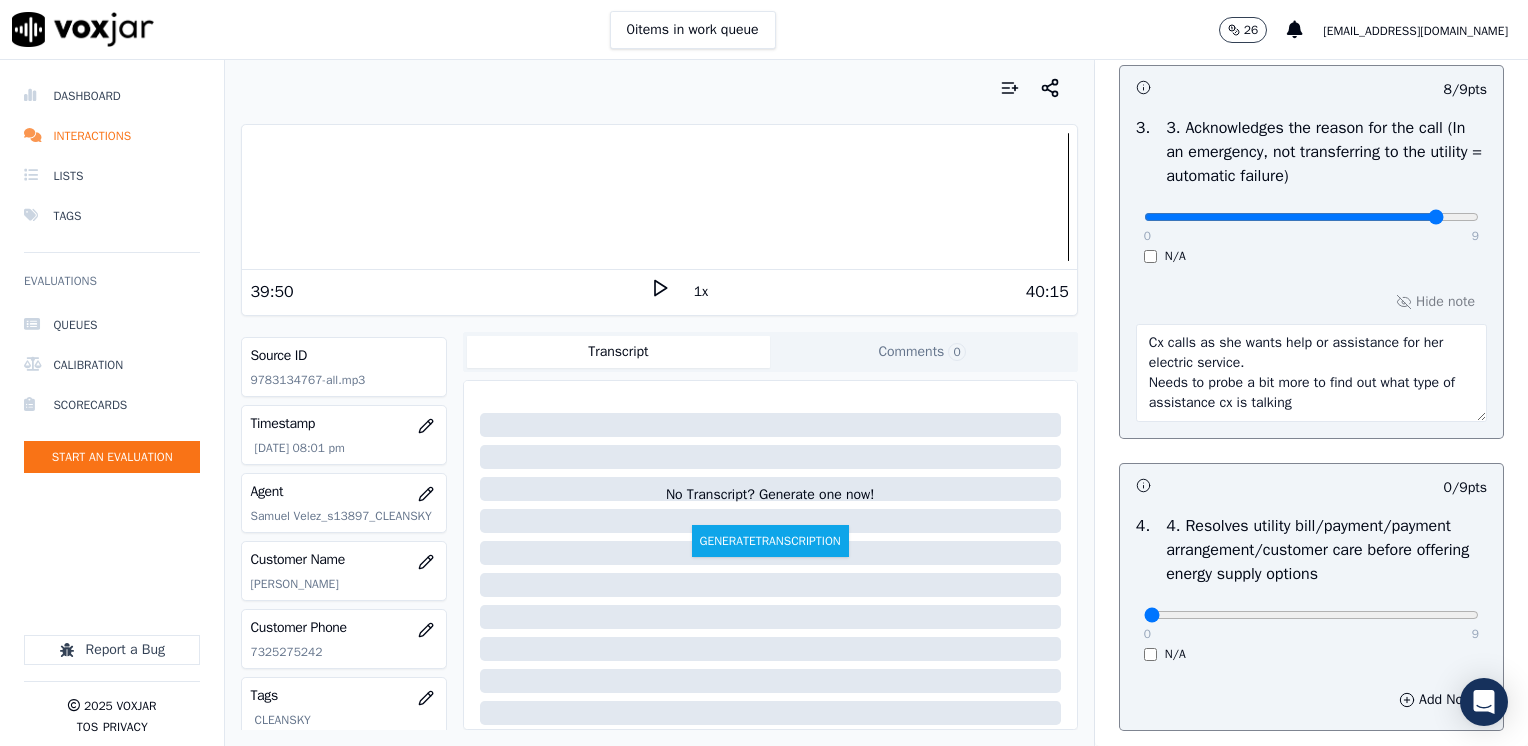 click on "Cx calls as she wants help or assistance for her electric service.
Needs to probe a bit more to find out what type of assistance cx is talking" at bounding box center [1311, 373] 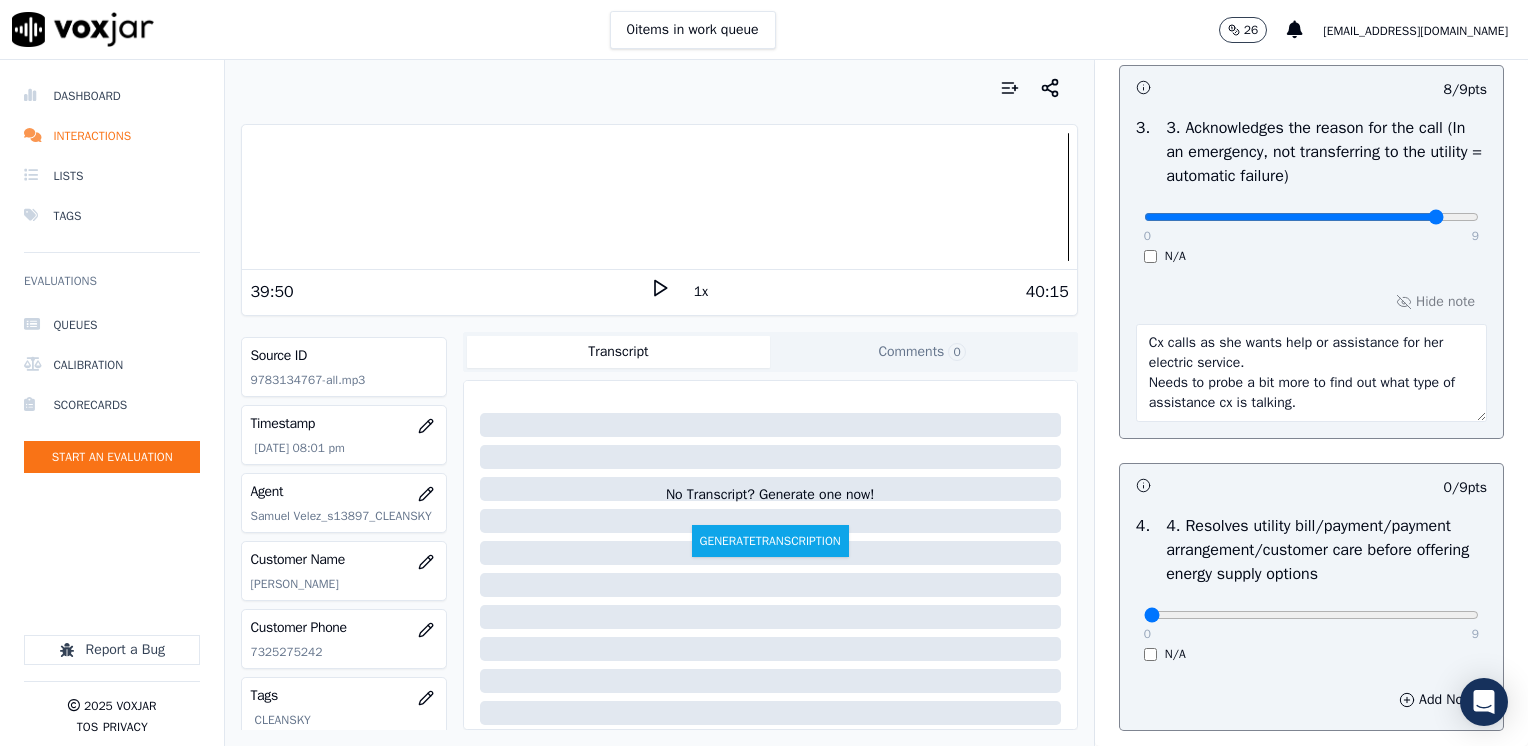 scroll, scrollTop: 12, scrollLeft: 0, axis: vertical 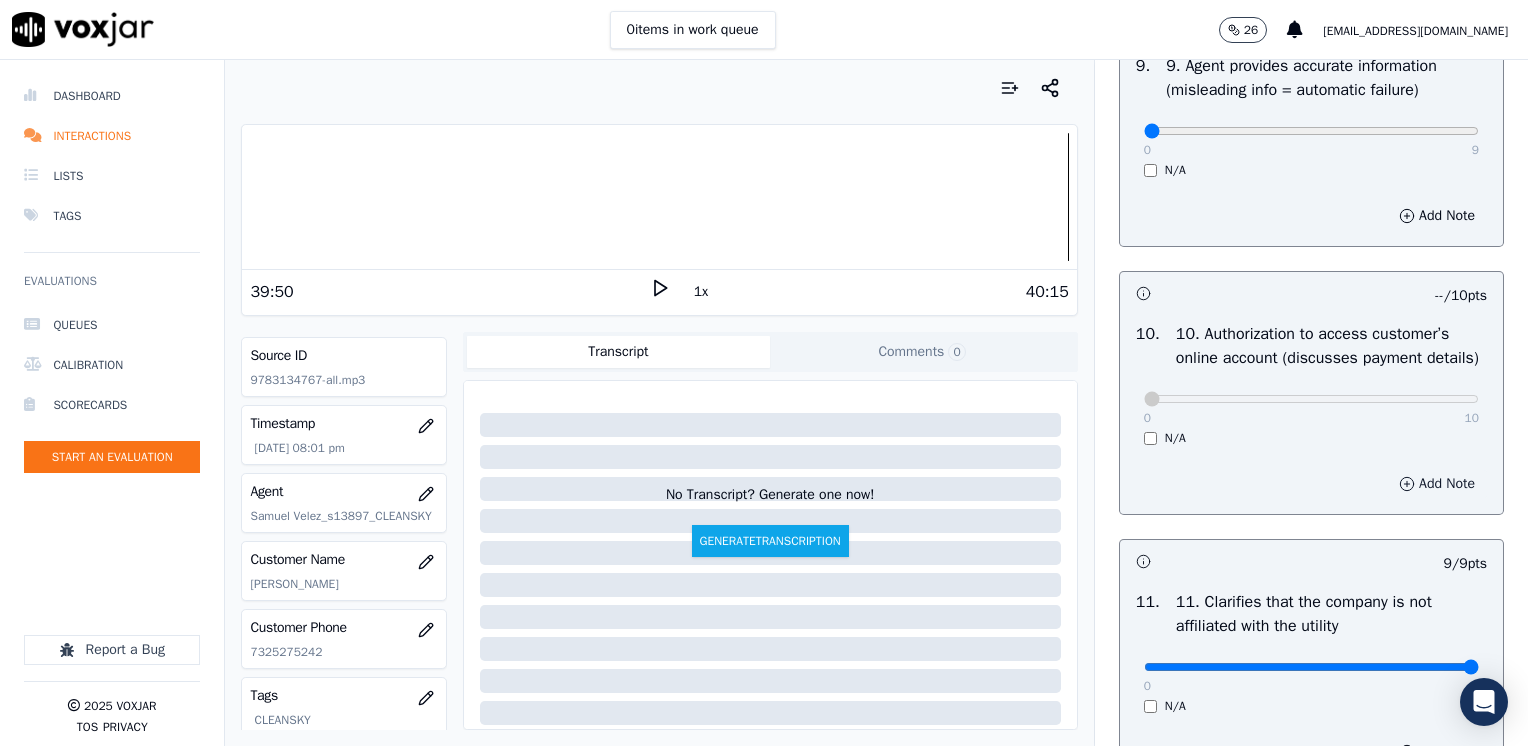 type on "Cx calls as she wants help or assistance for her electric service.
Needs to probe a bit more to find out what type of assistance cx is talking.
Cx has a balance of" 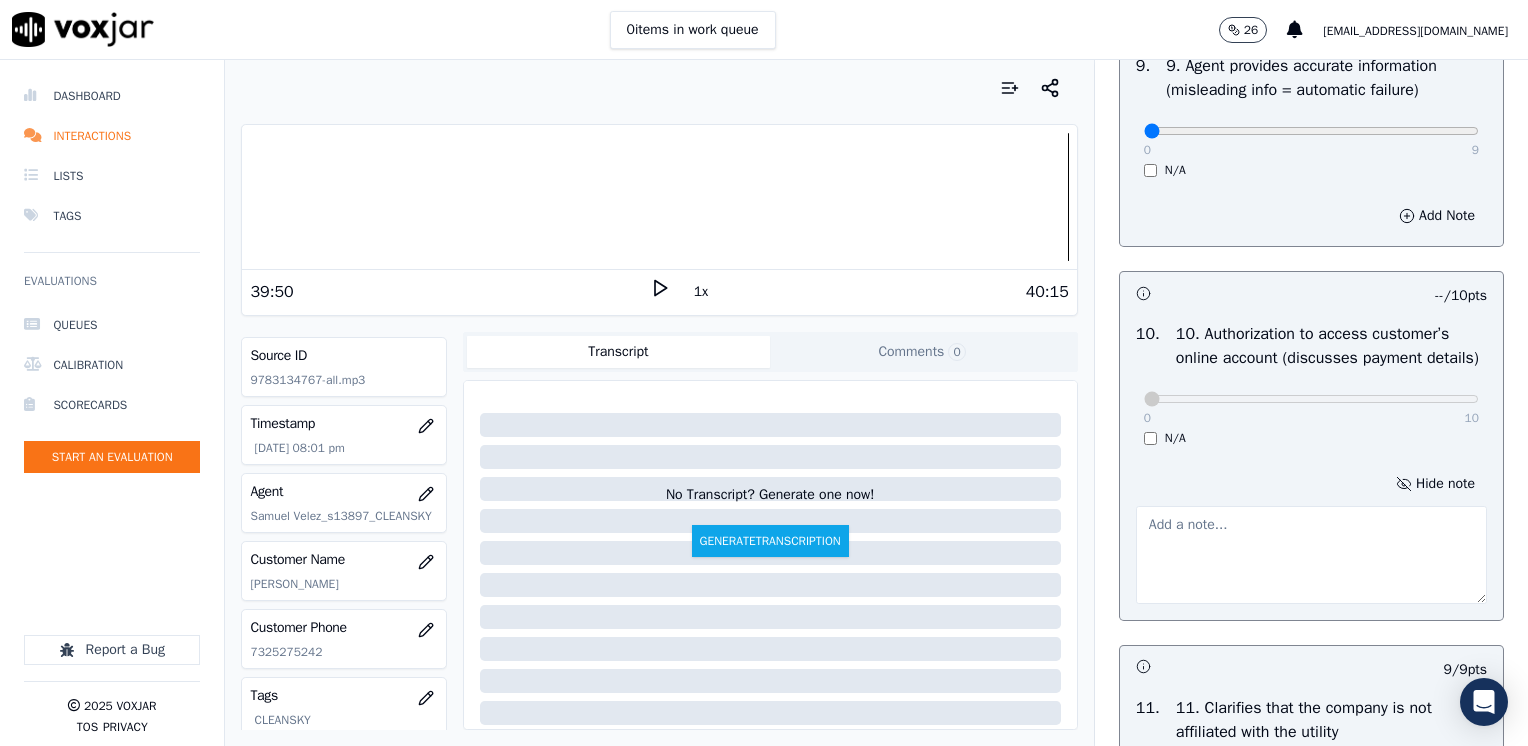 click at bounding box center [1311, 555] 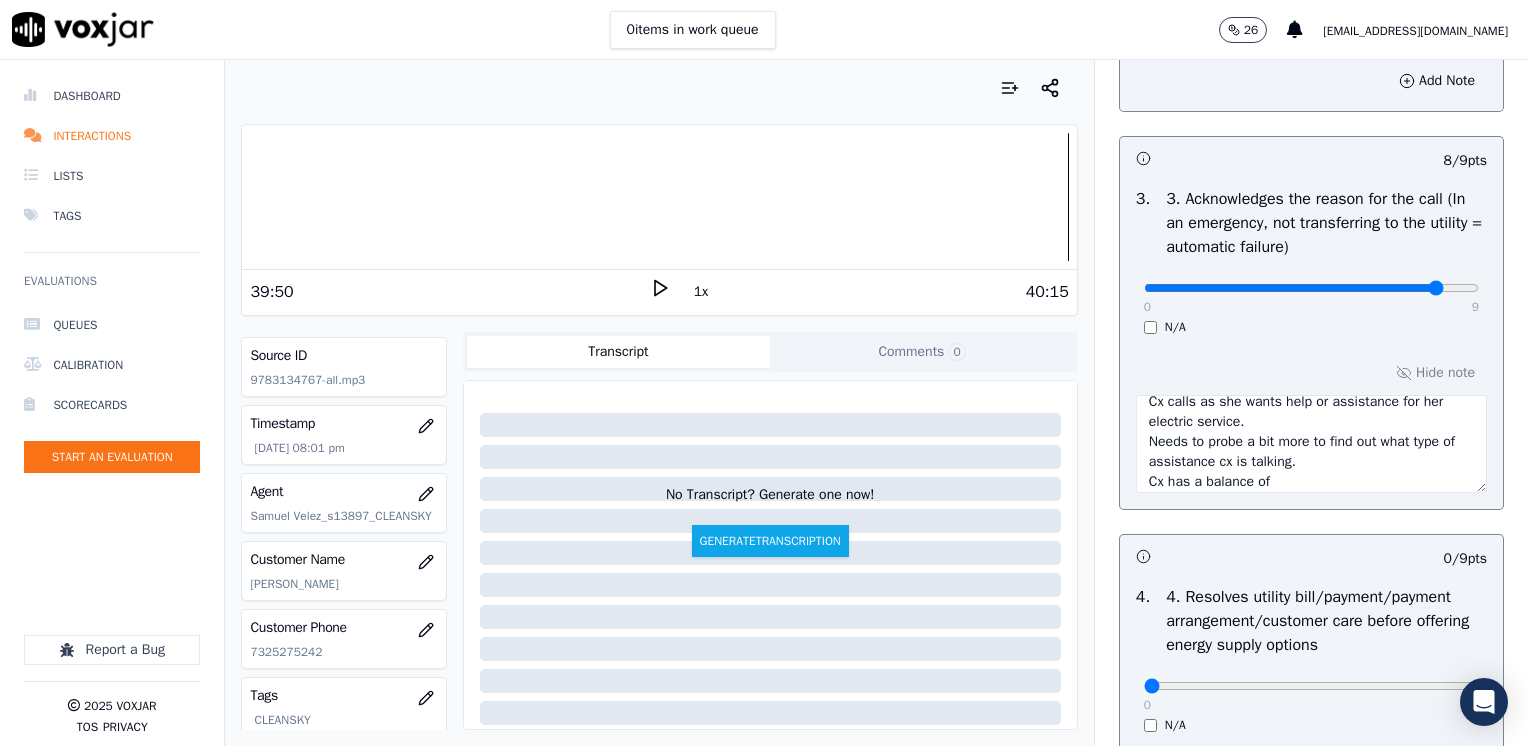 scroll, scrollTop: 459, scrollLeft: 0, axis: vertical 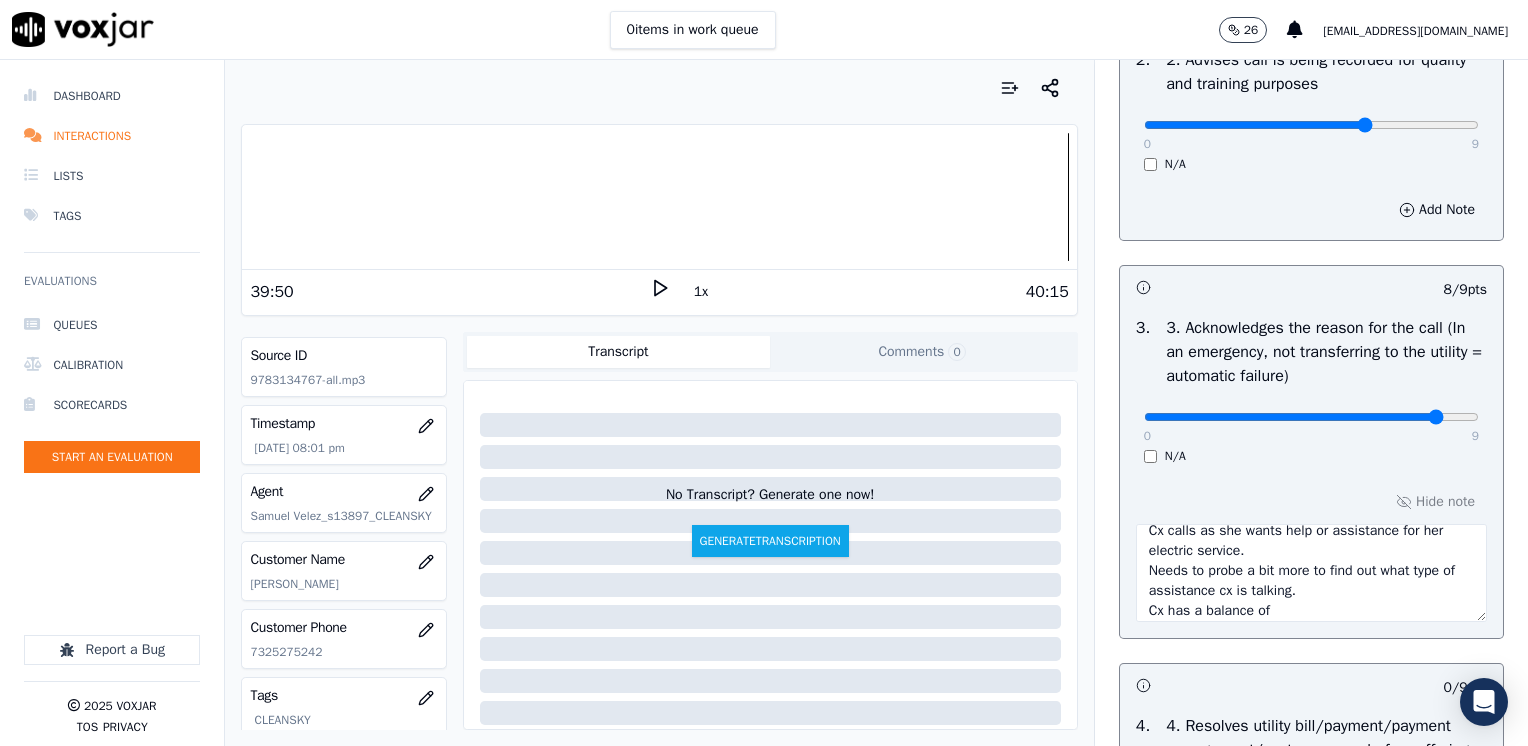 type on "Does not request" 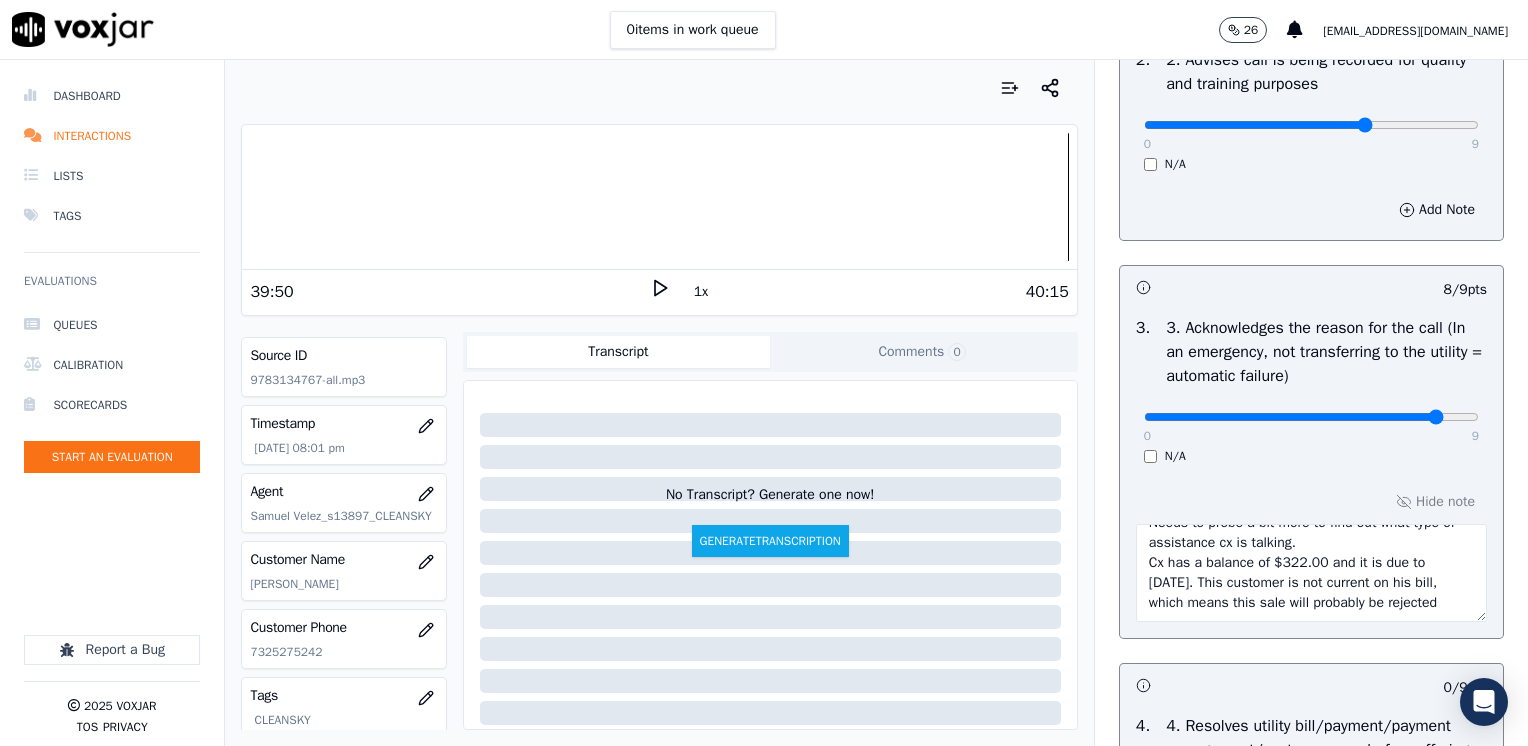 scroll, scrollTop: 80, scrollLeft: 0, axis: vertical 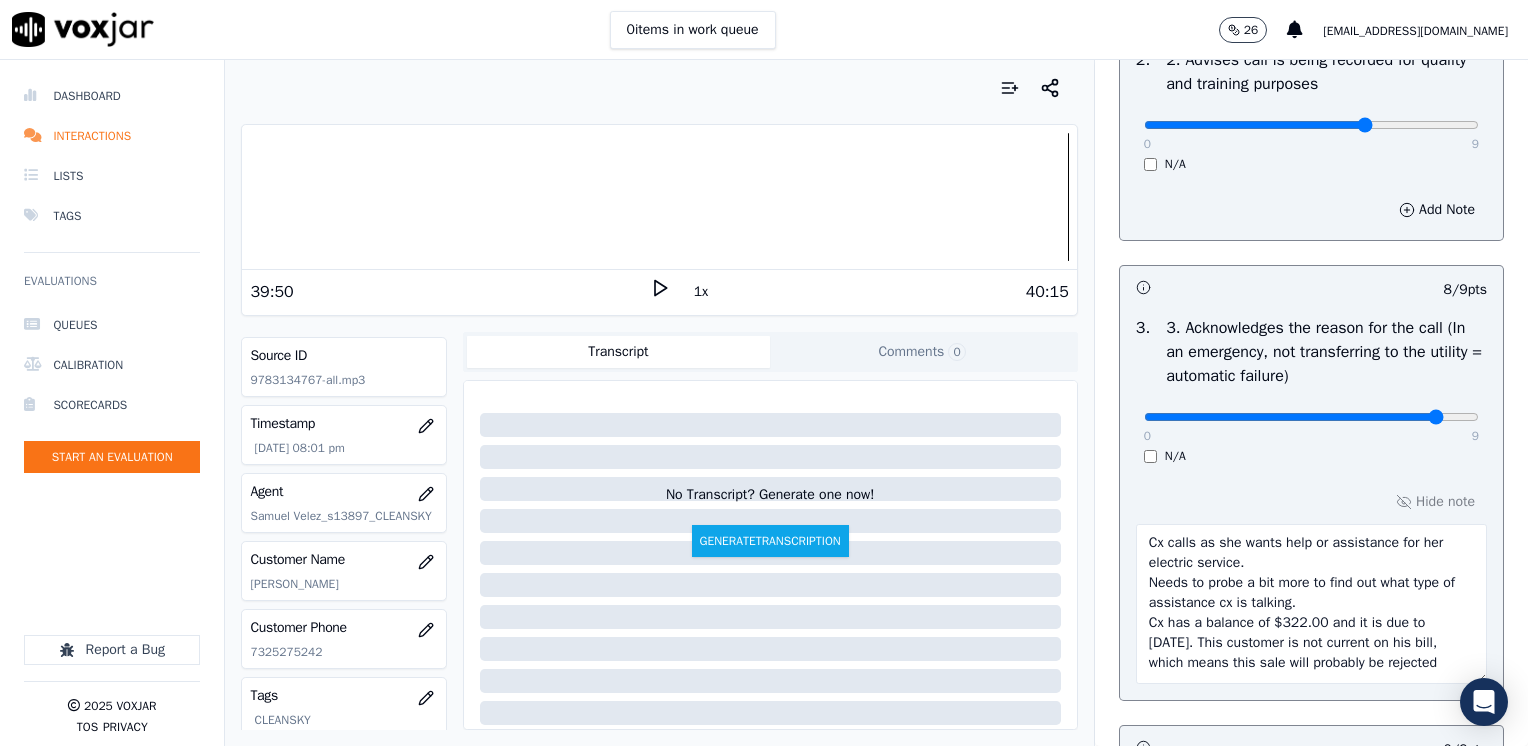 drag, startPoint x: 1436, startPoint y: 614, endPoint x: 1448, endPoint y: 679, distance: 66.09841 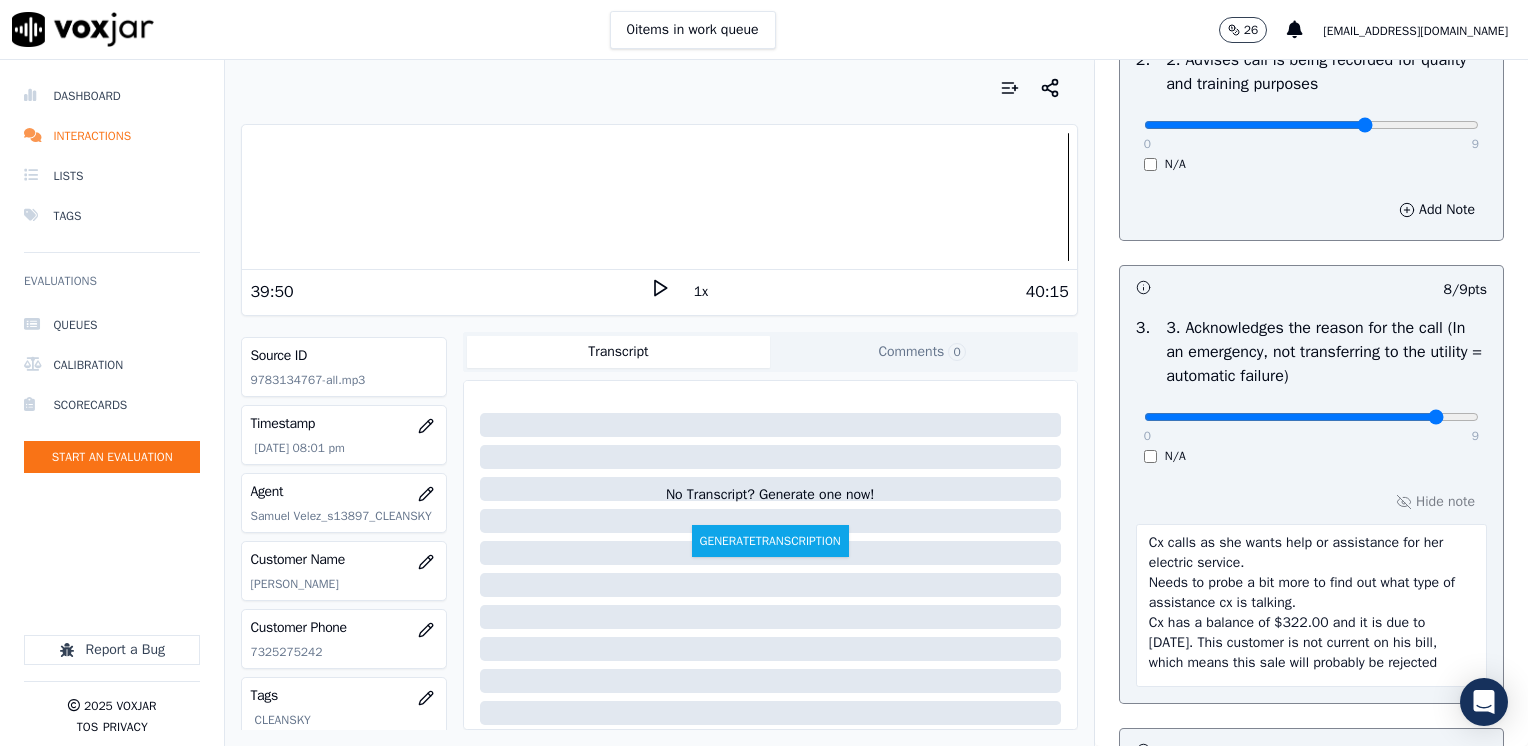 scroll, scrollTop: 14, scrollLeft: 0, axis: vertical 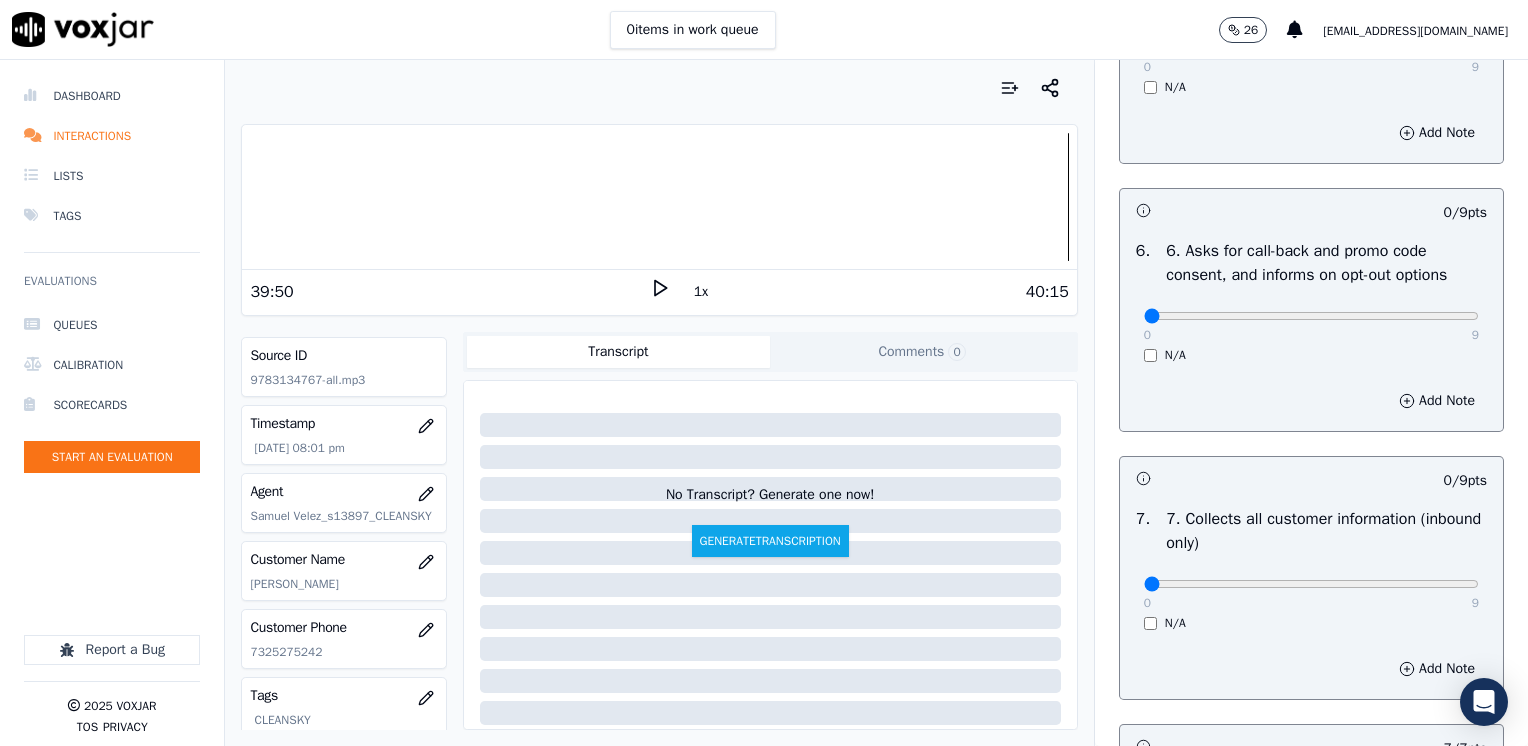 type on "Cx calls as she wants help or assistance for her electric service.
Needs to probe a bit more to find out what type of assistance cx is talking.
Cx has a balance of $322.00 and it is due to [DATE]. This customer is not current on his bill, which means this sale will probably be rejected" 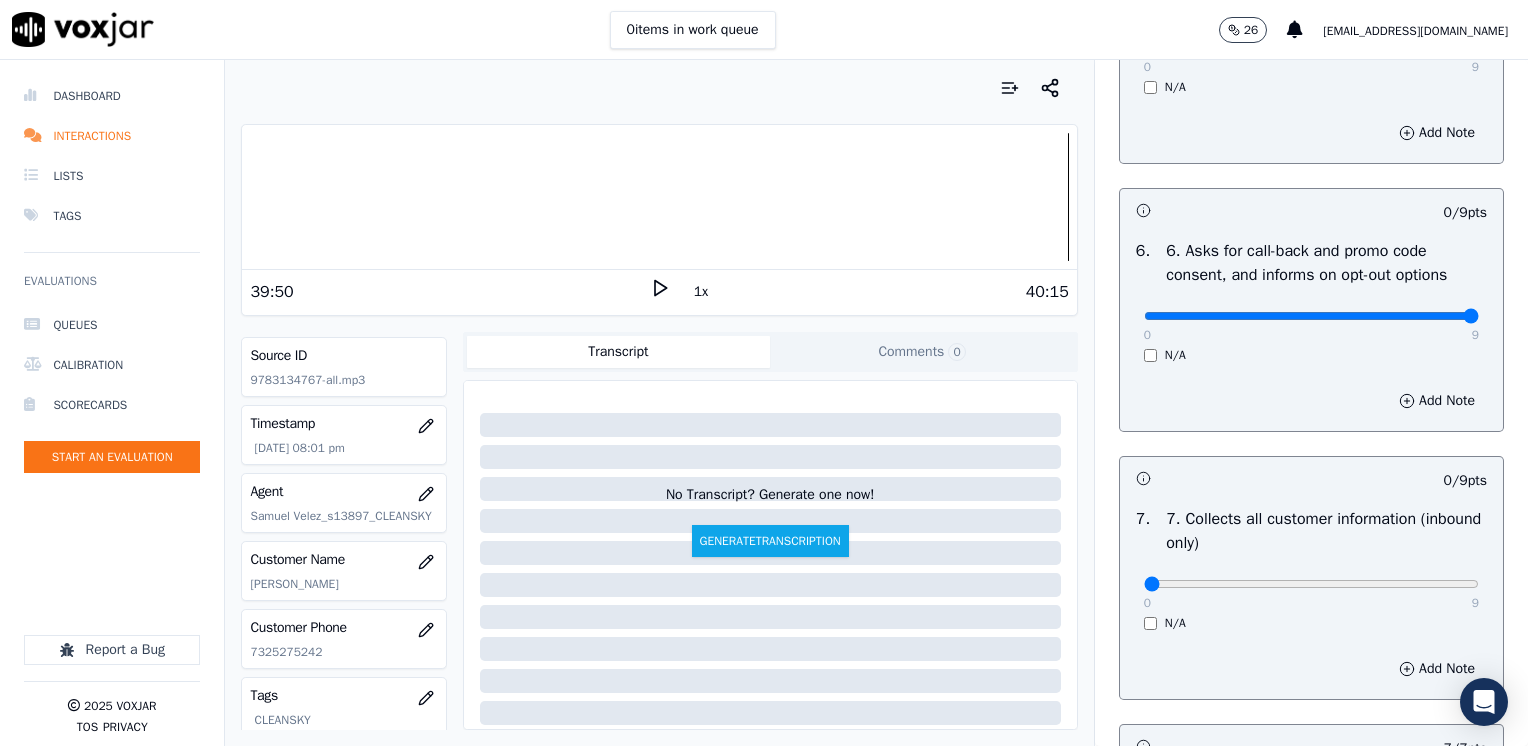drag, startPoint x: 1132, startPoint y: 313, endPoint x: 1531, endPoint y: 313, distance: 399 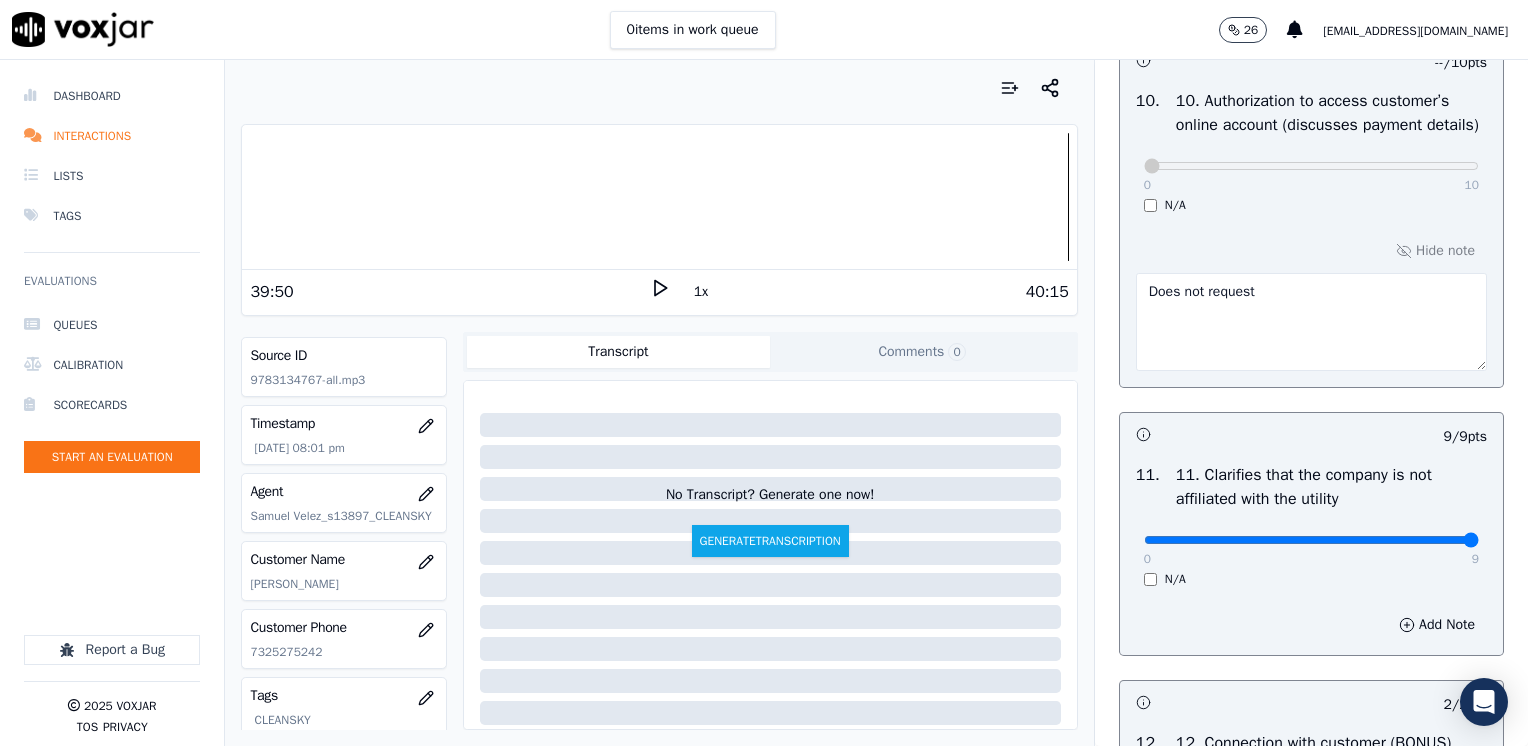 scroll, scrollTop: 2759, scrollLeft: 0, axis: vertical 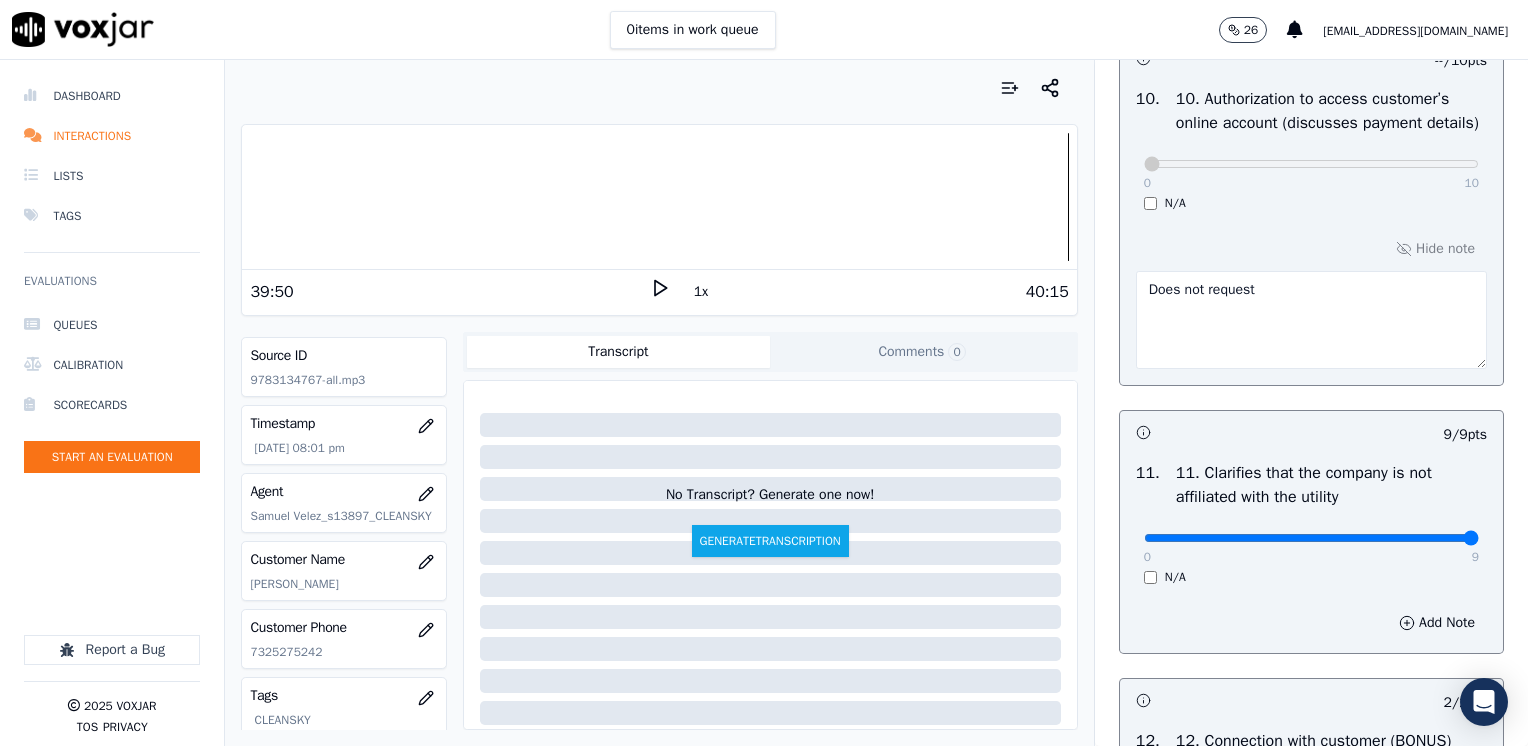 click on "Does not request" at bounding box center [1311, 320] 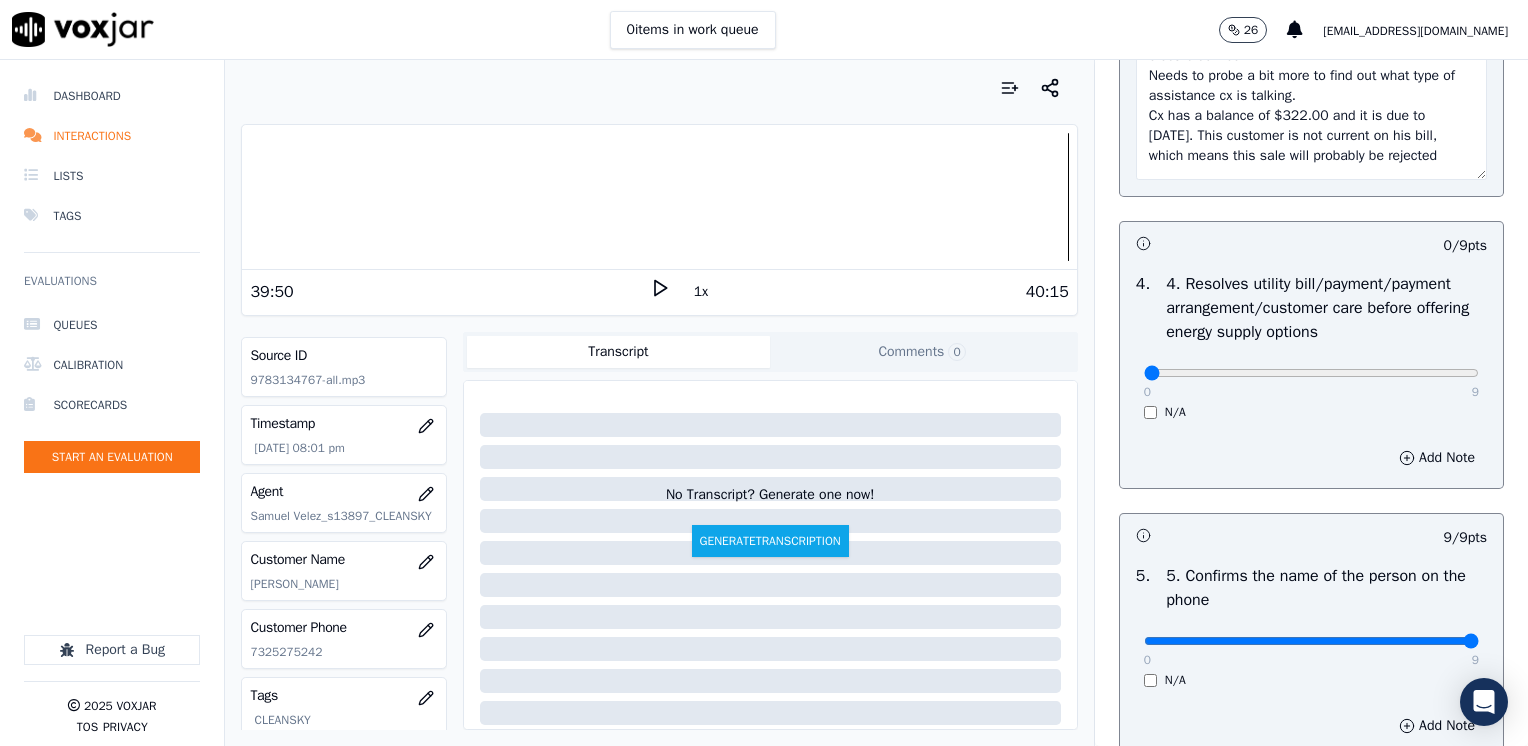 scroll, scrollTop: 1000, scrollLeft: 0, axis: vertical 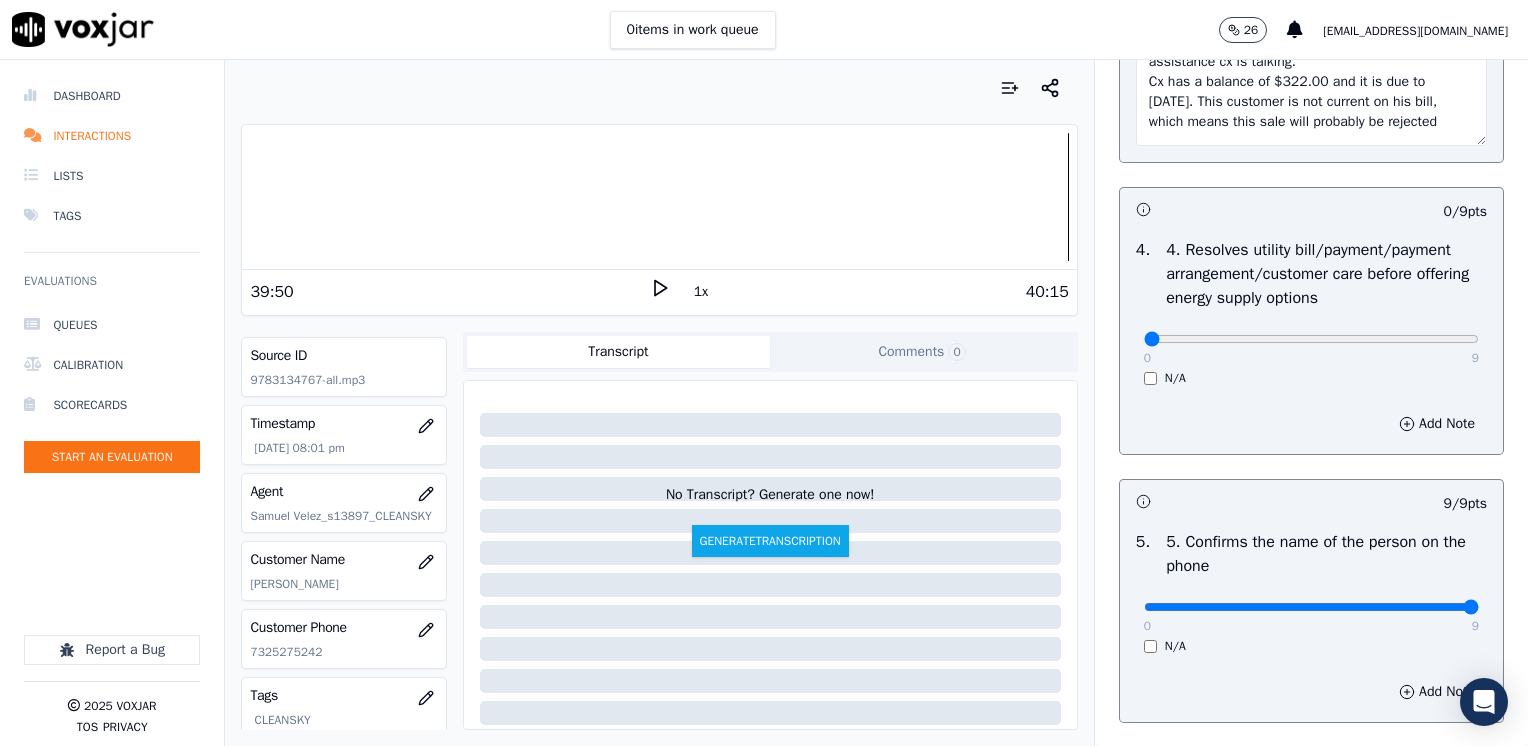 type on "Does not request authorization to access cx online account" 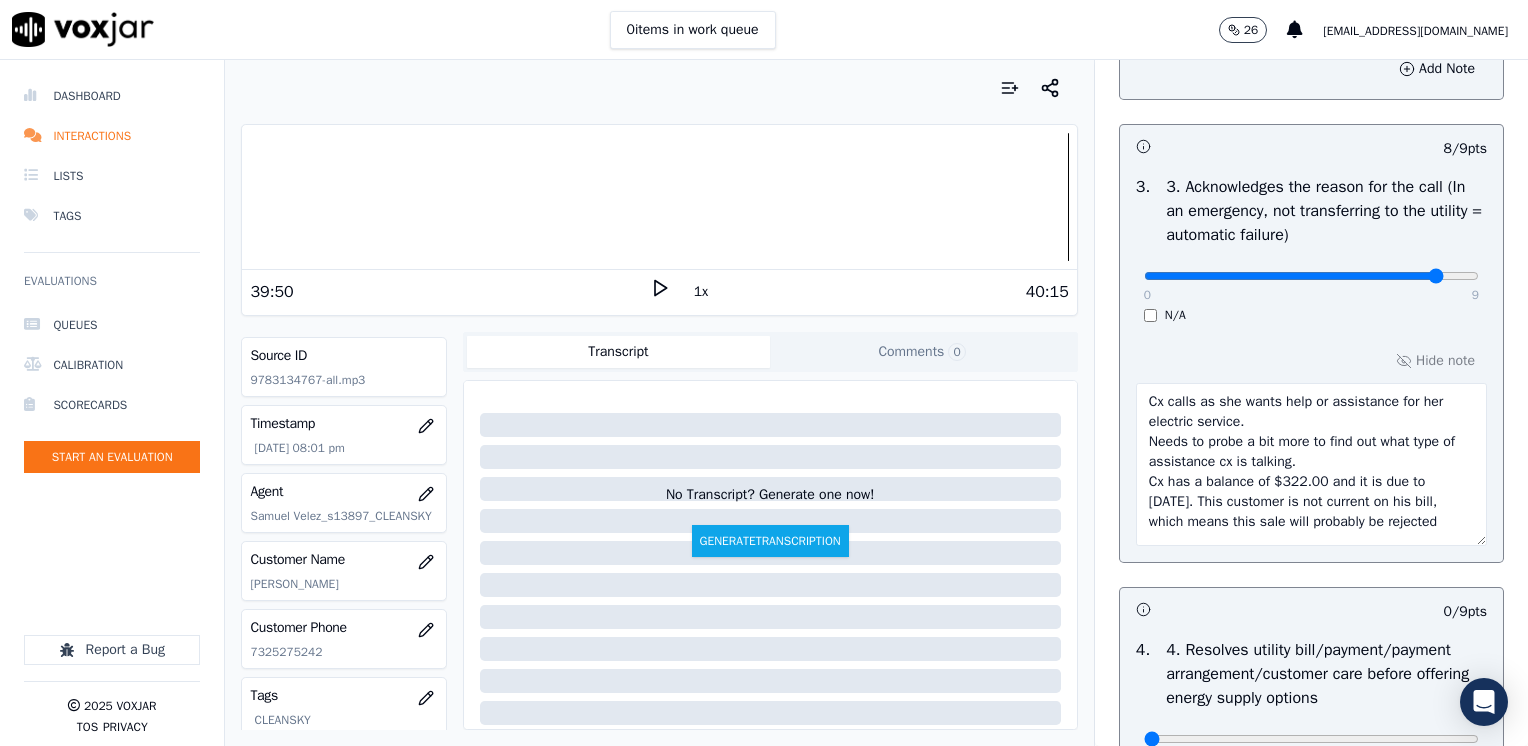scroll, scrollTop: 14, scrollLeft: 0, axis: vertical 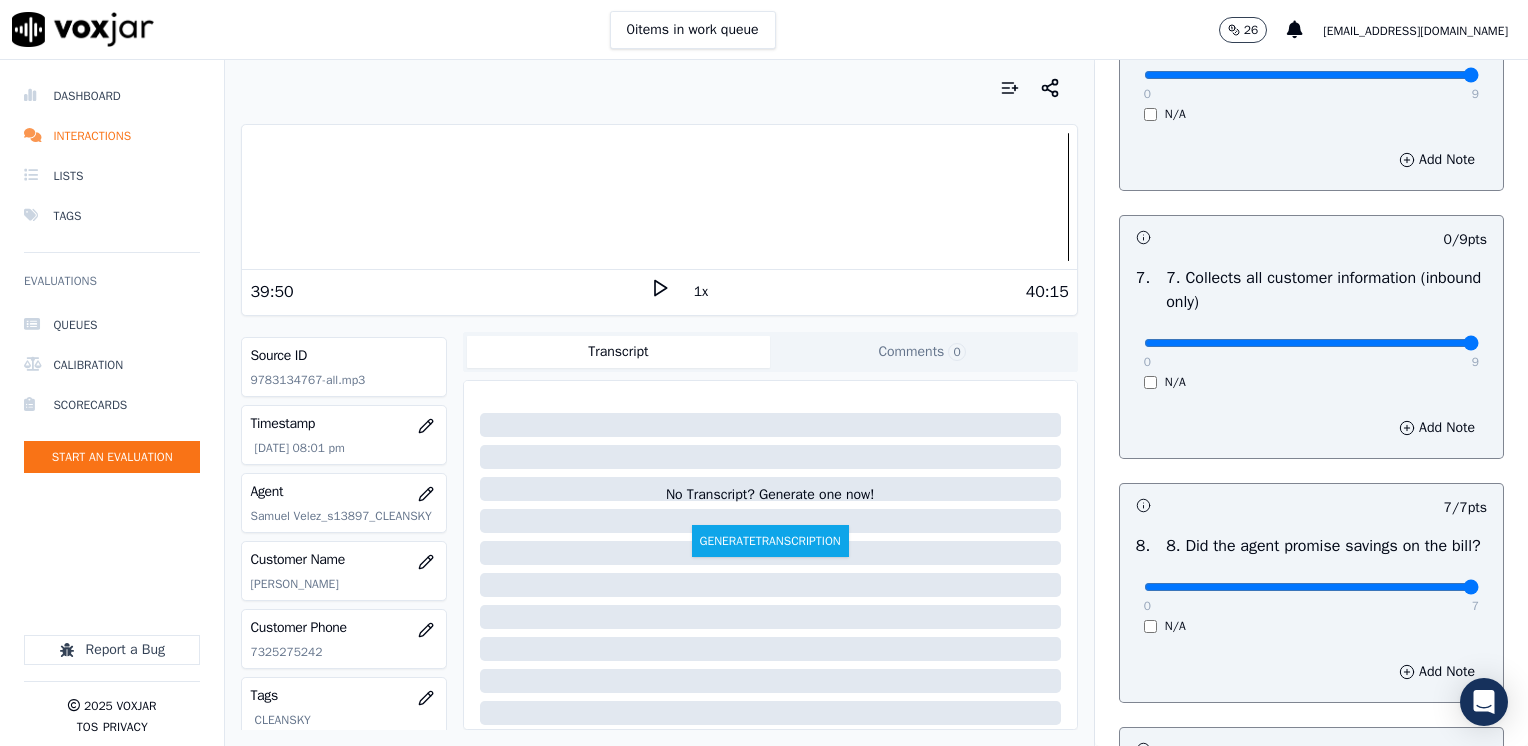 drag, startPoint x: 1132, startPoint y: 338, endPoint x: 1531, endPoint y: 338, distance: 399 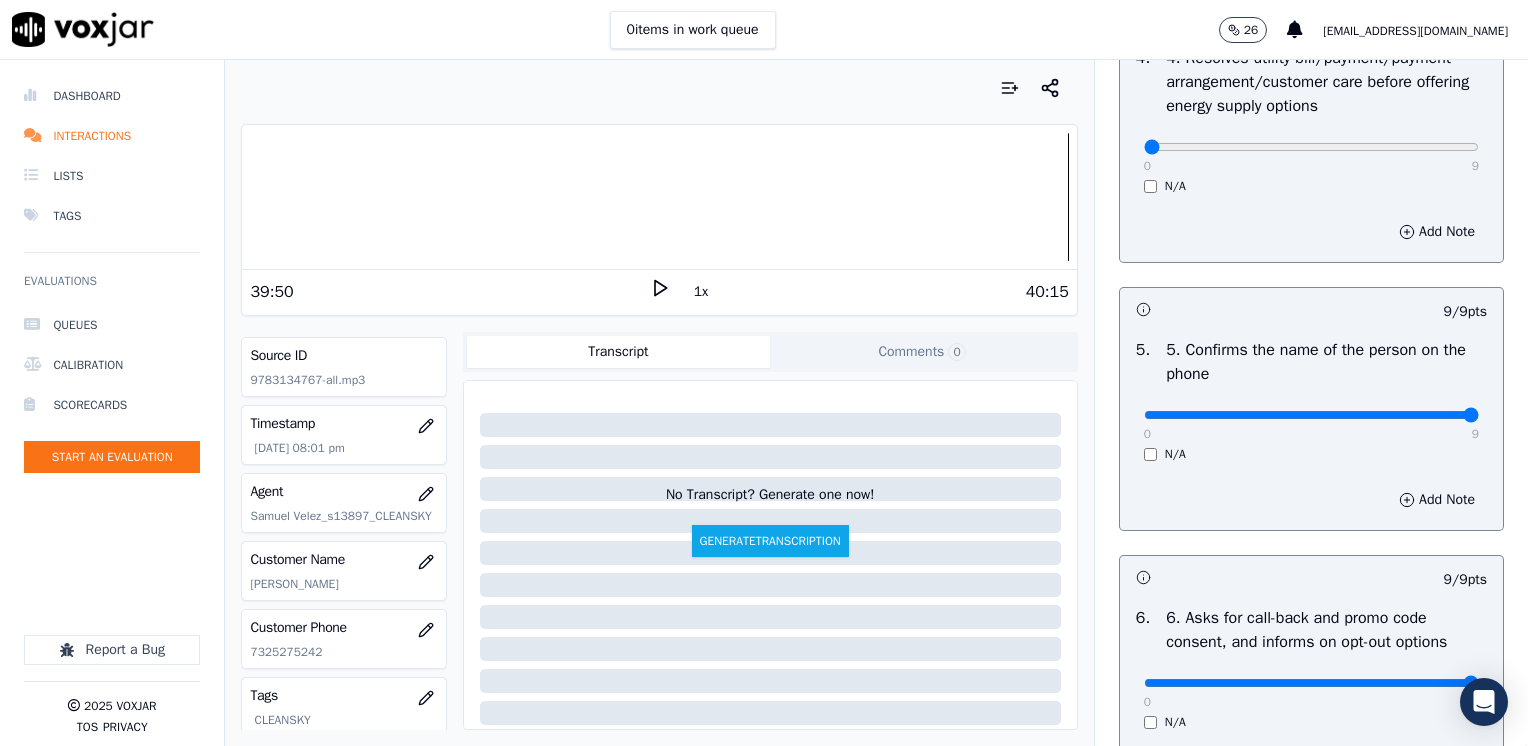 scroll, scrollTop: 900, scrollLeft: 0, axis: vertical 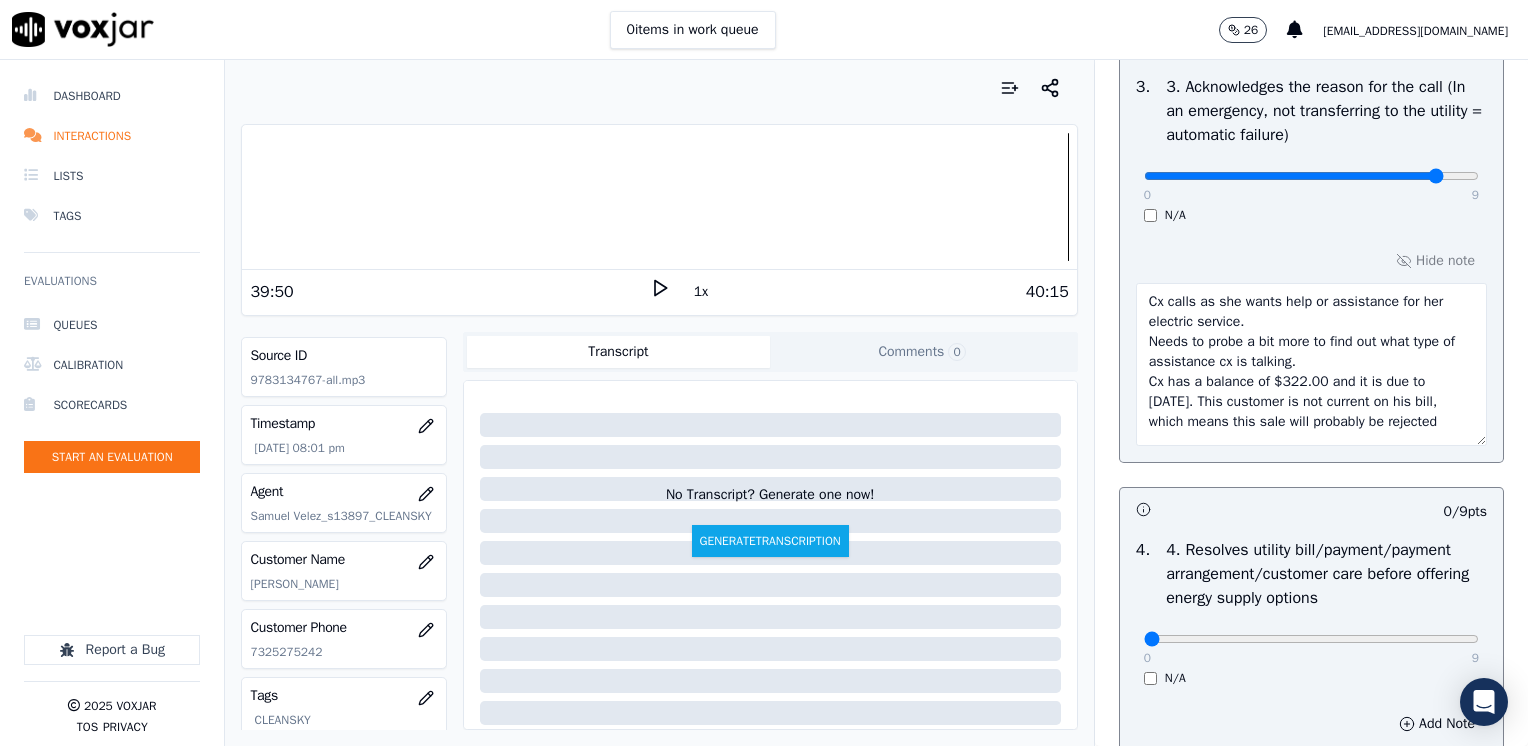 click on "Cx calls as she wants help or assistance for her electric service.
Needs to probe a bit more to find out what type of assistance cx is talking.
Cx has a balance of $322.00 and it is due to [DATE]. This customer is not current on his bill, which means this sale will probably be rejected" at bounding box center [1311, 364] 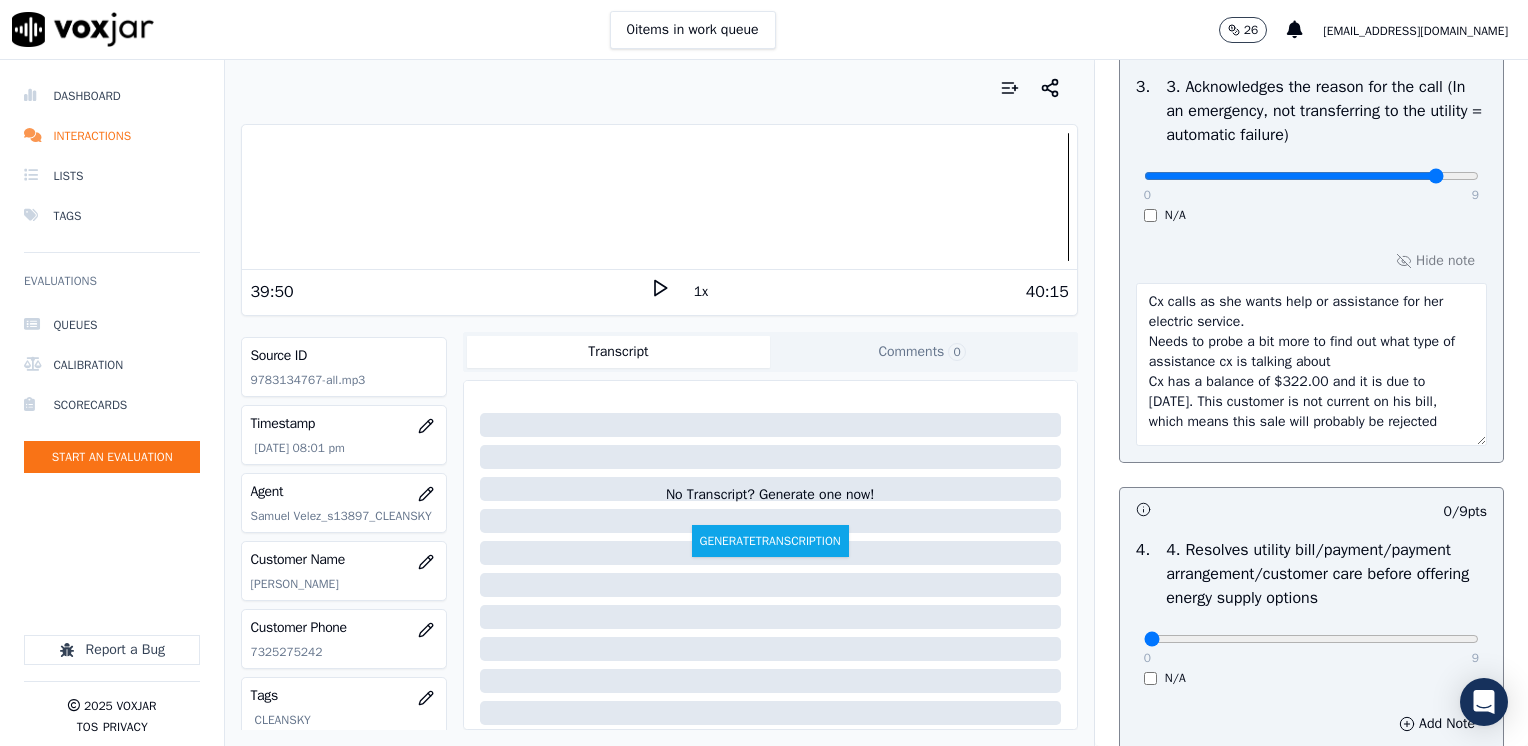 scroll, scrollTop: 14, scrollLeft: 0, axis: vertical 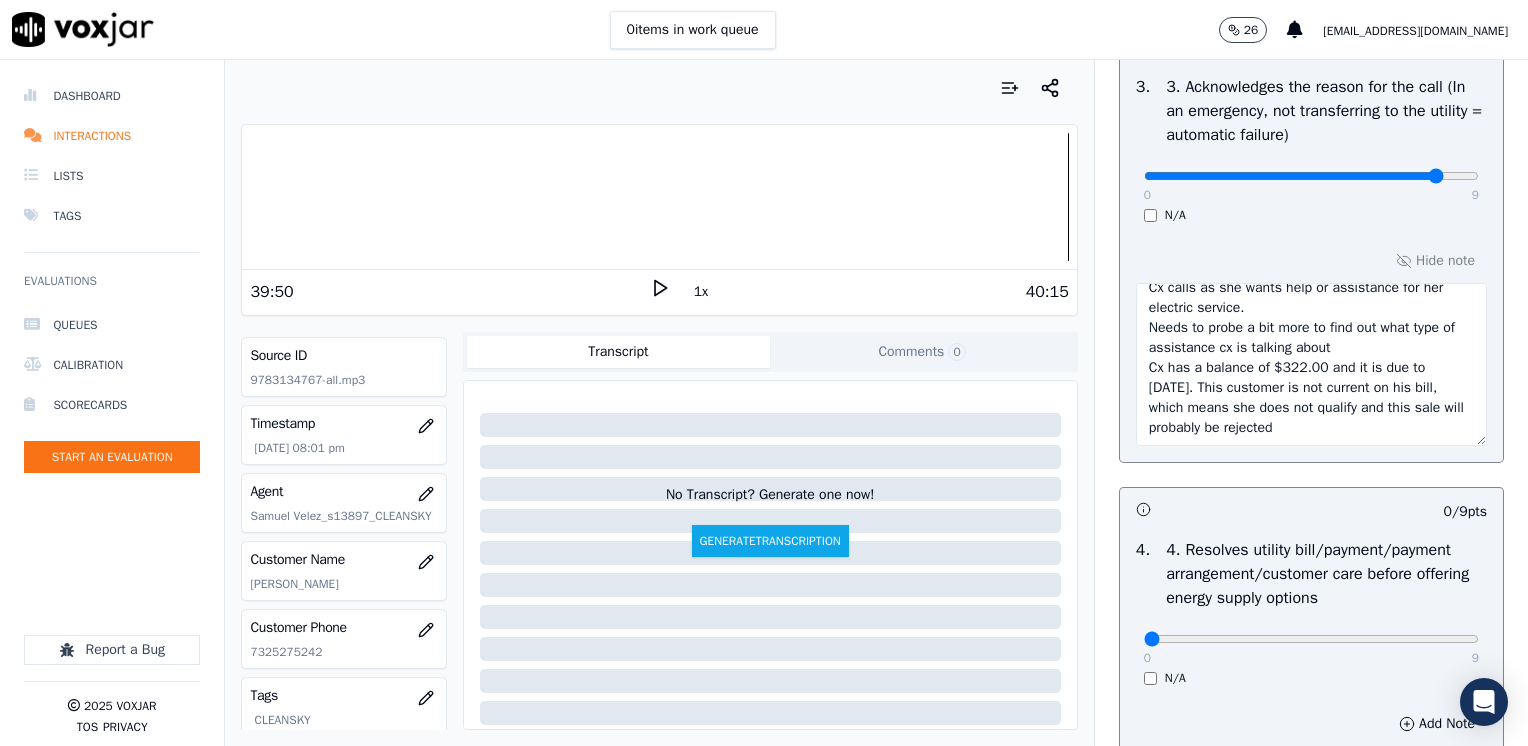 click on "Cx calls as she wants help or assistance for her electric service.
Needs to probe a bit more to find out what type of assistance cx is talking about
Cx has a balance of $322.00 and it is due to [DATE]. This customer is not current on his bill, which means she does not qualify and this sale will probably be rejected" at bounding box center (1311, 364) 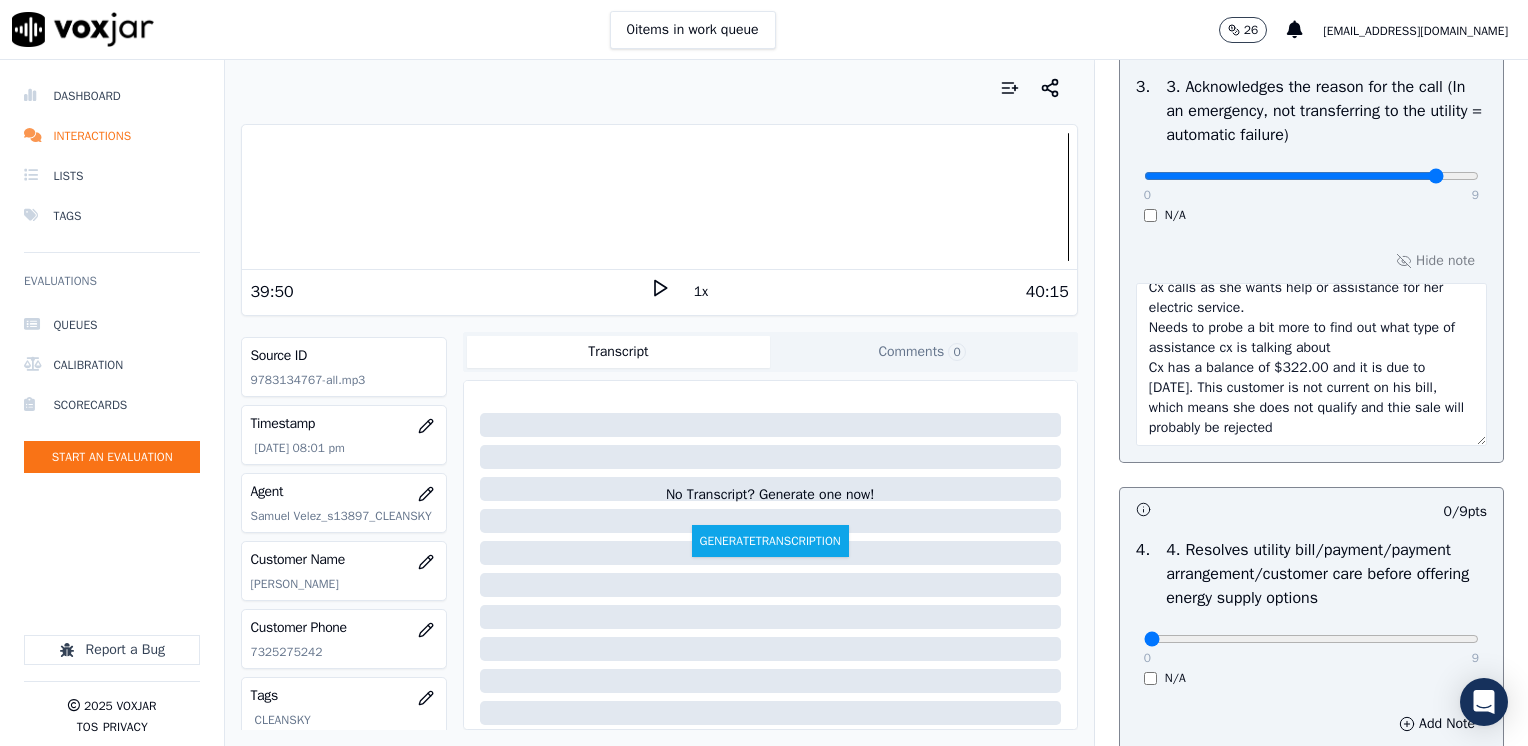 click on "Cx calls as she wants help or assistance for her electric service.
Needs to probe a bit more to find out what type of assistance cx is talking about
Cx has a balance of $322.00 and it is due to [DATE]. This customer is not current on his bill, which means she does not qualify and thie sale will probably be rejected" at bounding box center (1311, 364) 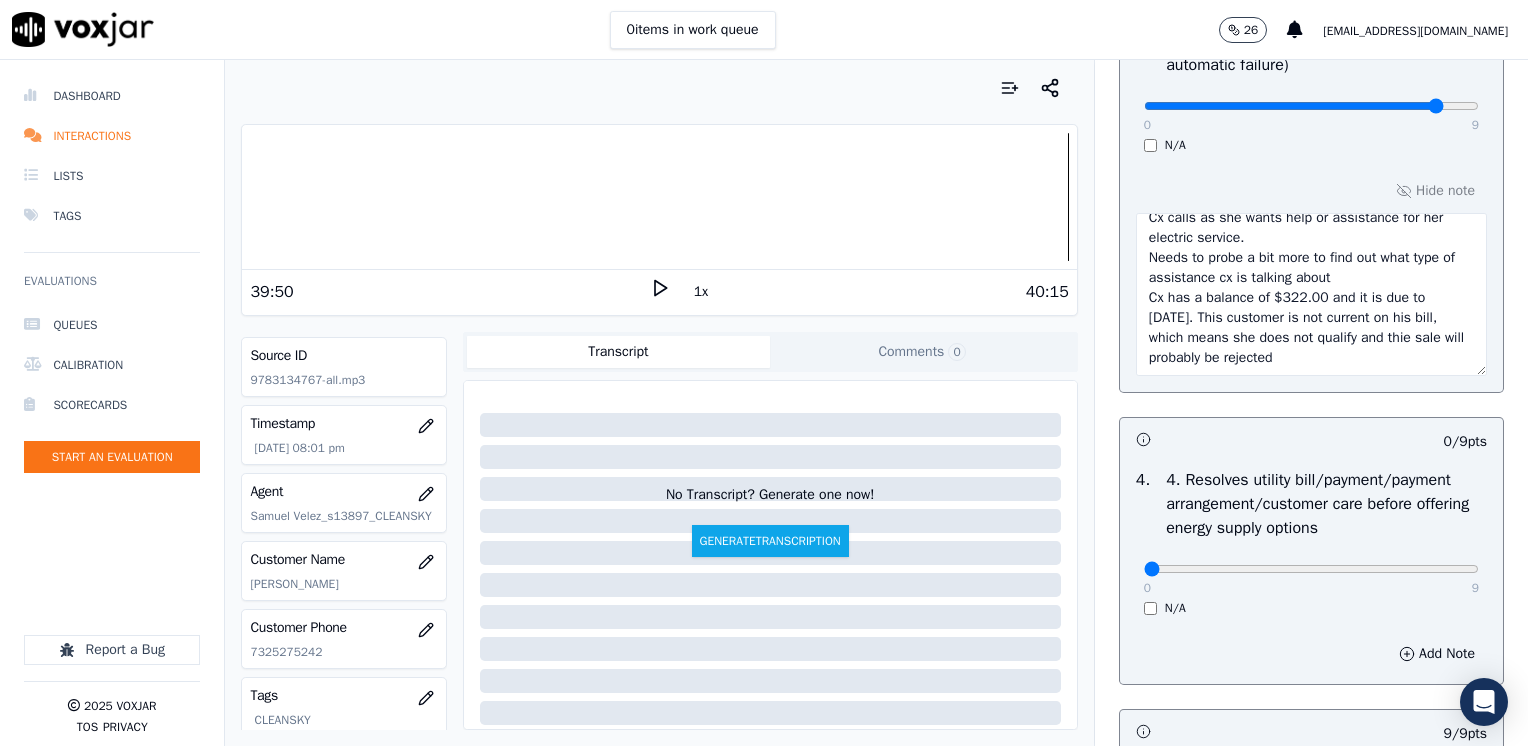 scroll, scrollTop: 900, scrollLeft: 0, axis: vertical 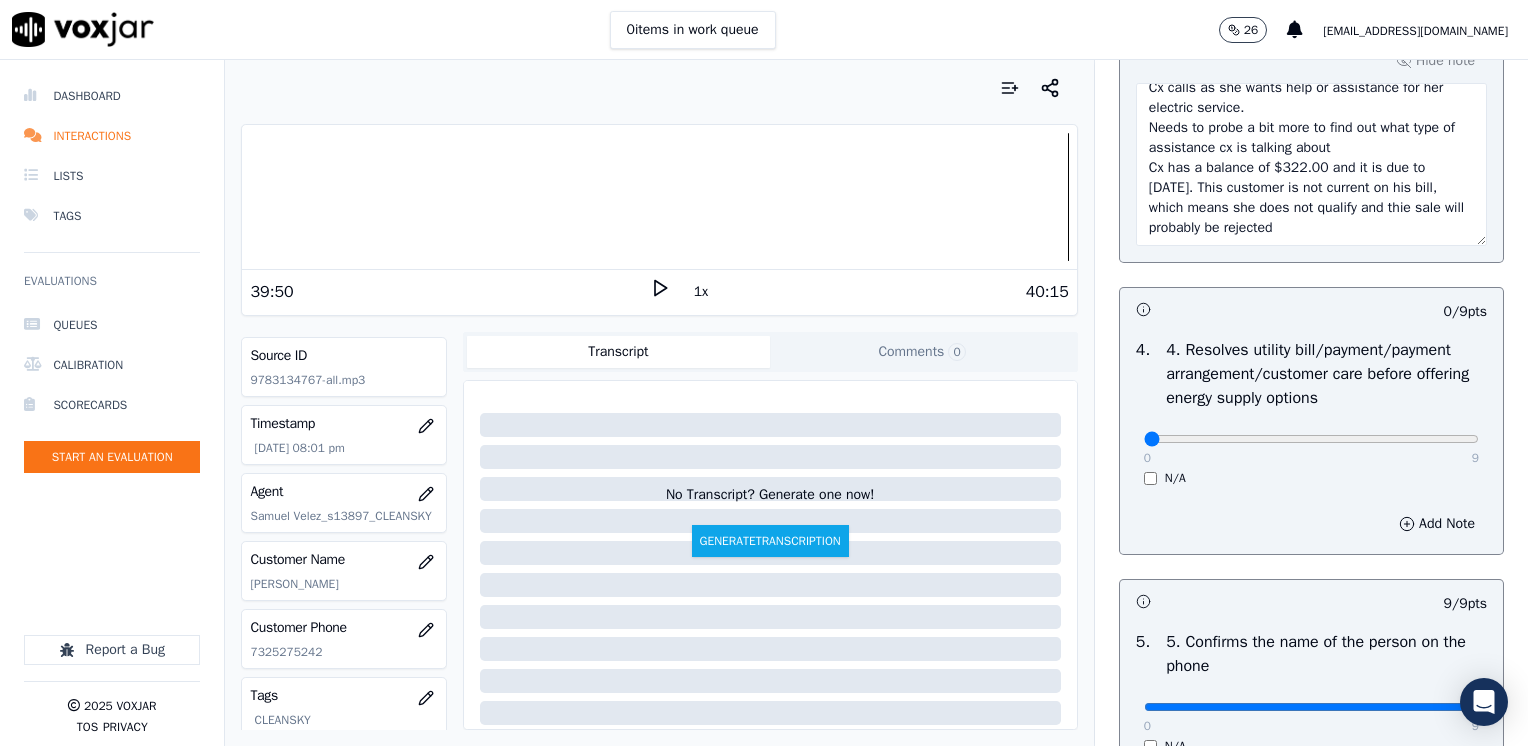 type on "Cx calls as she wants help or assistance for her electric service.
Needs to probe a bit more to find out what type of assistance cx is talking about
Cx has a balance of $322.00 and it is due to [DATE]. This customer is not current on his bill, which means she does not qualify and thie sale will probably be rejected" 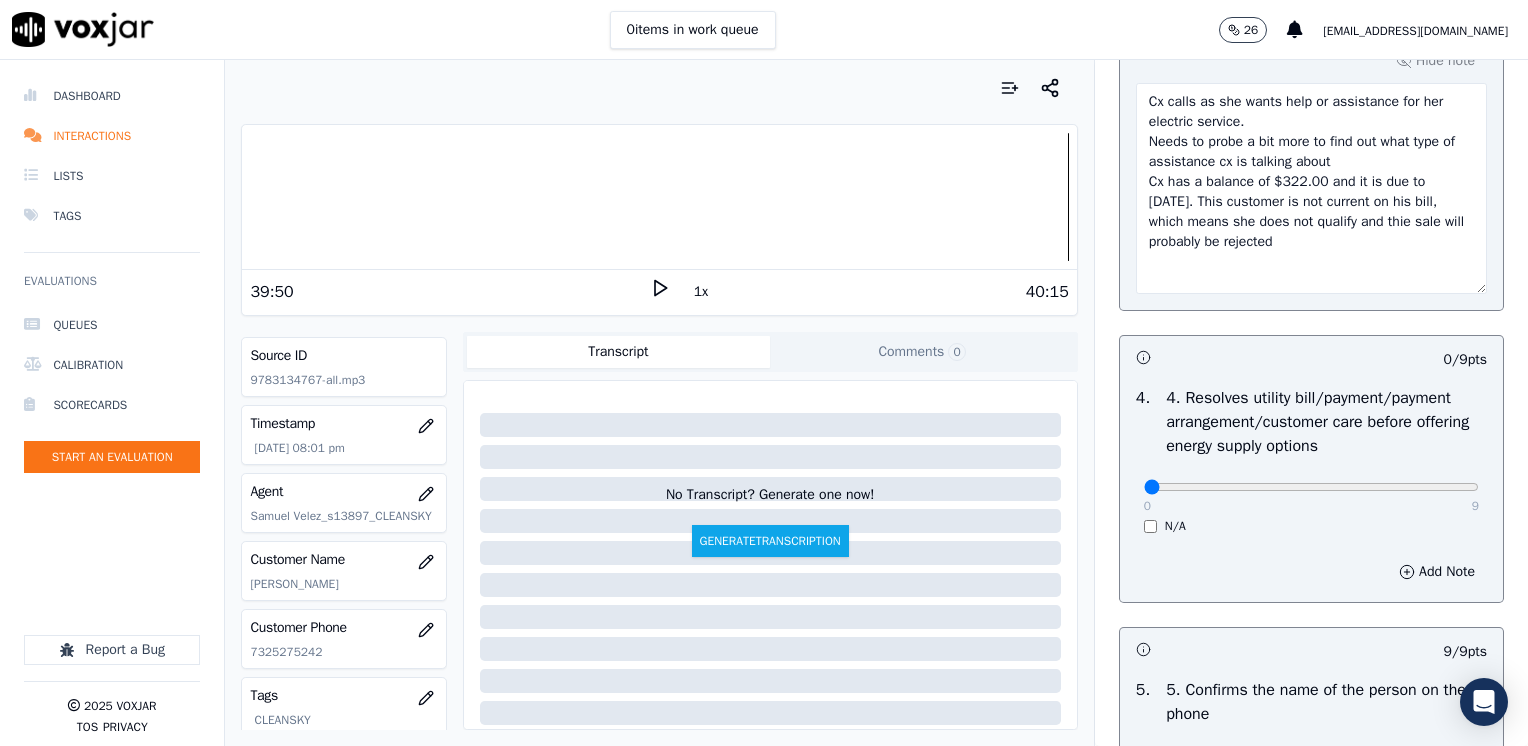 drag, startPoint x: 1434, startPoint y: 239, endPoint x: 1469, endPoint y: 287, distance: 59.405388 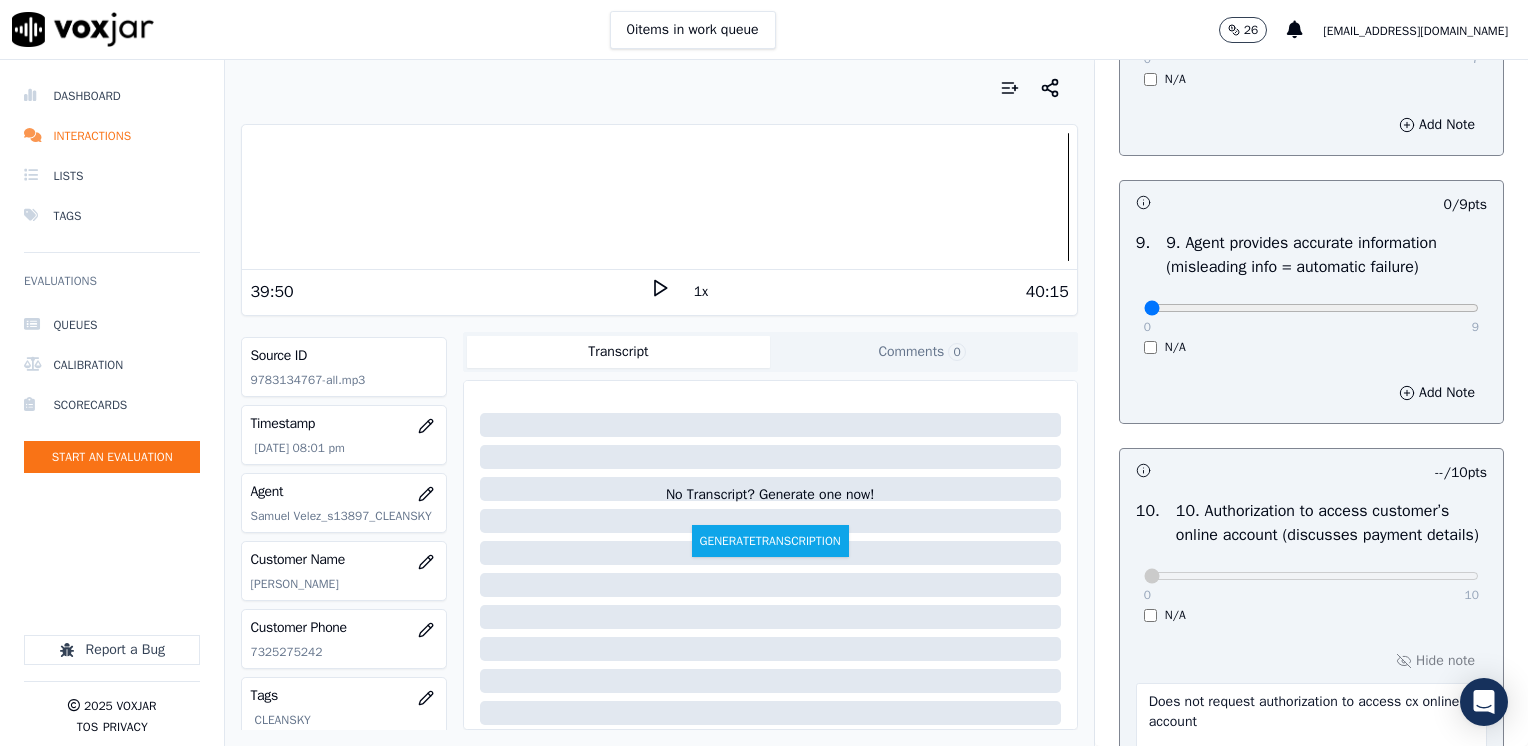 scroll, scrollTop: 2400, scrollLeft: 0, axis: vertical 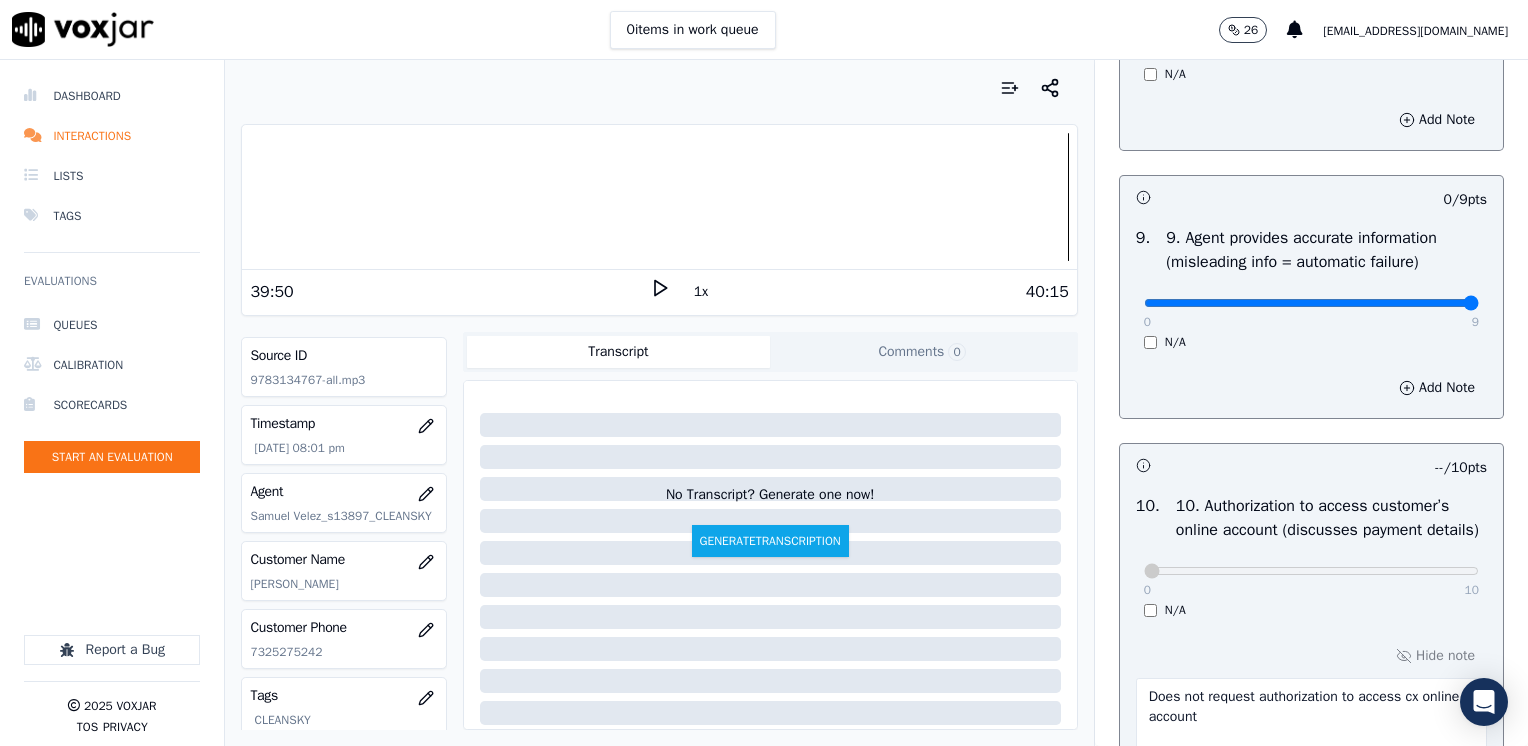 drag, startPoint x: 1129, startPoint y: 326, endPoint x: 1531, endPoint y: 354, distance: 402.97394 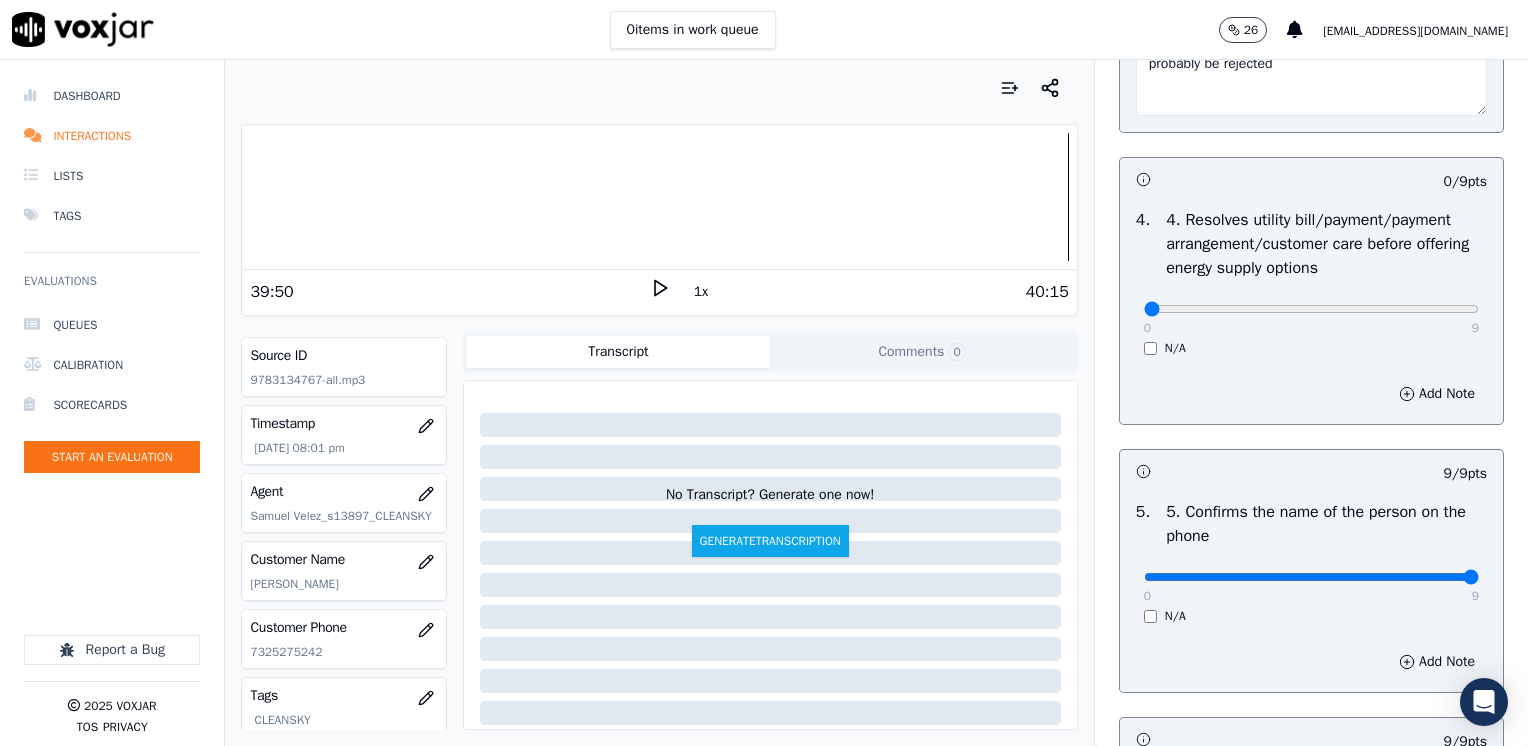 scroll, scrollTop: 978, scrollLeft: 0, axis: vertical 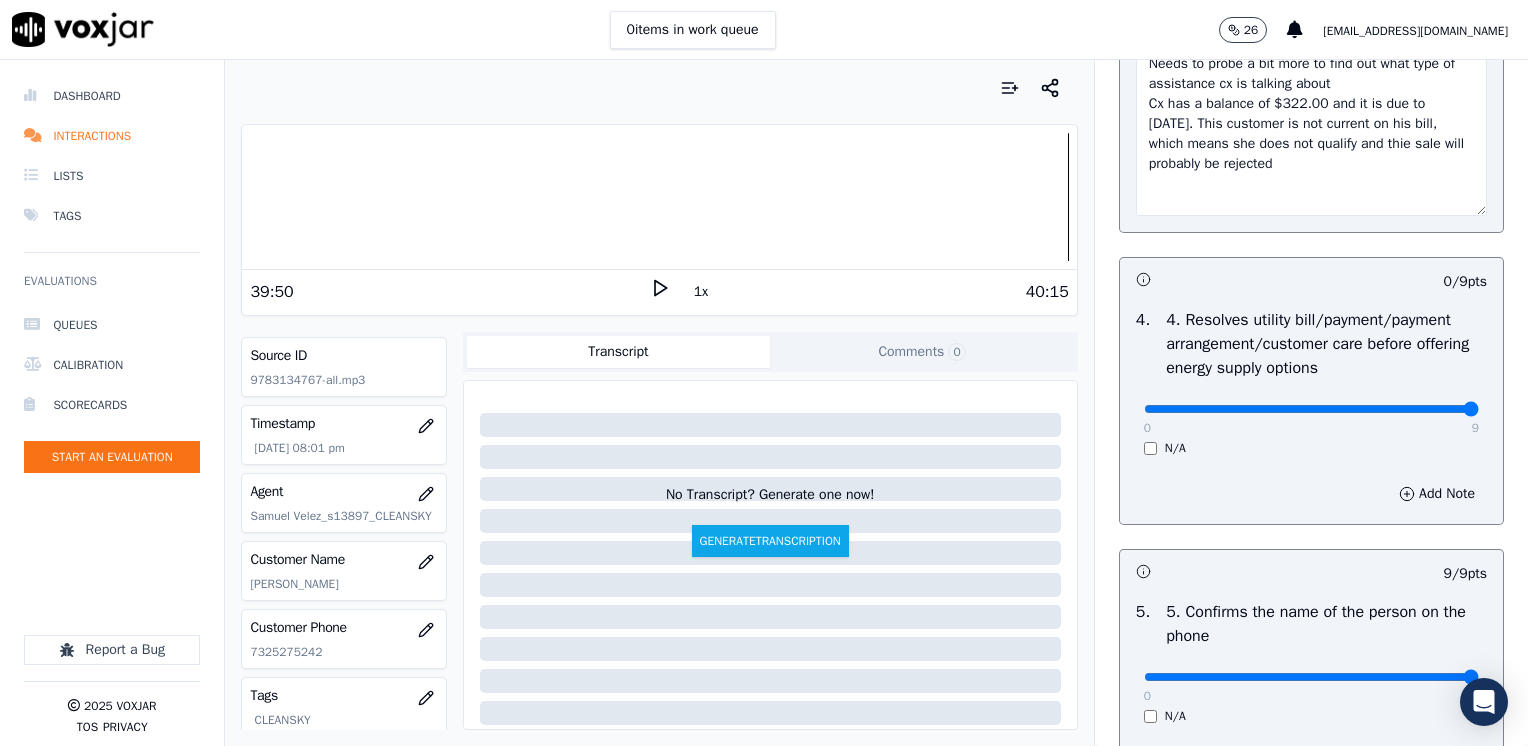 drag, startPoint x: 1134, startPoint y: 406, endPoint x: 1531, endPoint y: 402, distance: 397.02014 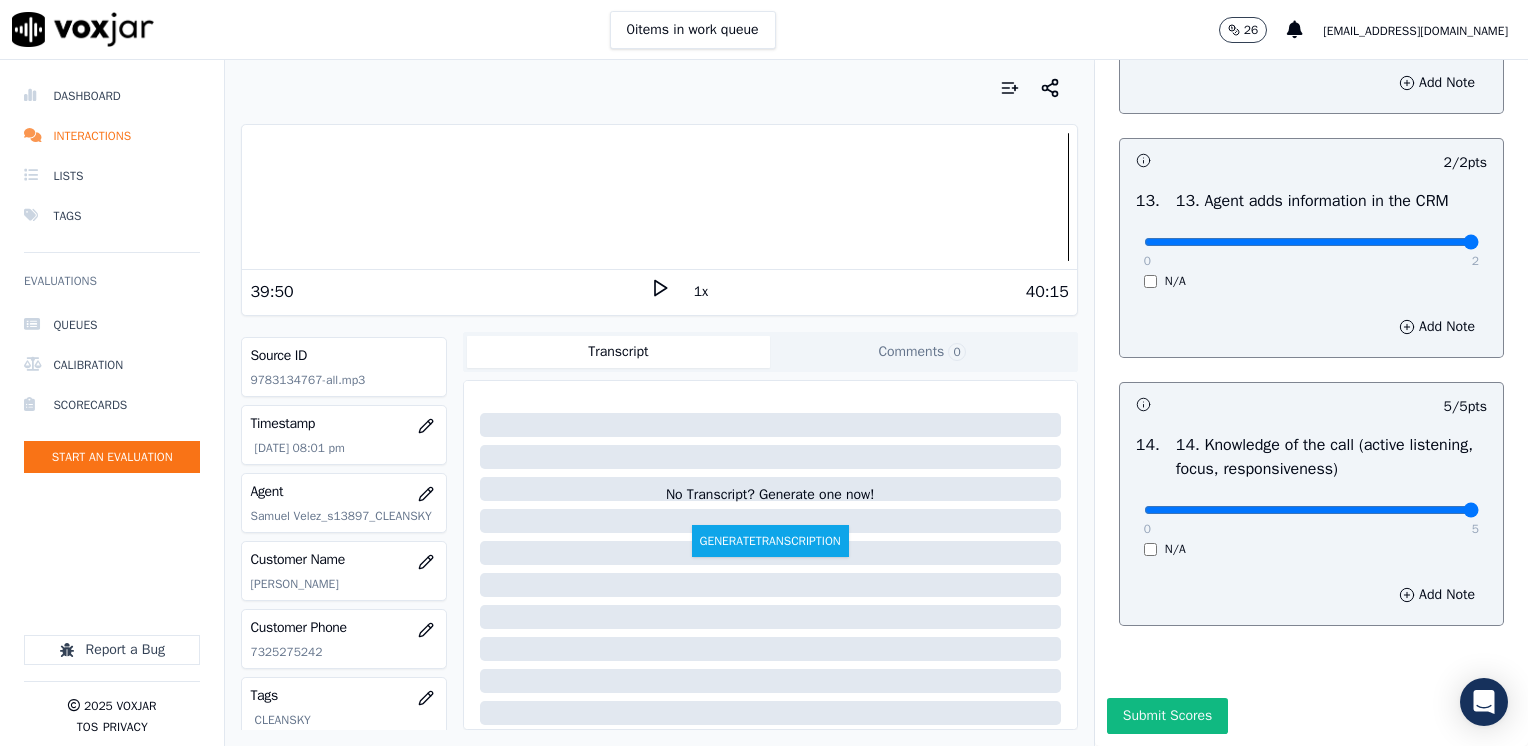 scroll, scrollTop: 3678, scrollLeft: 0, axis: vertical 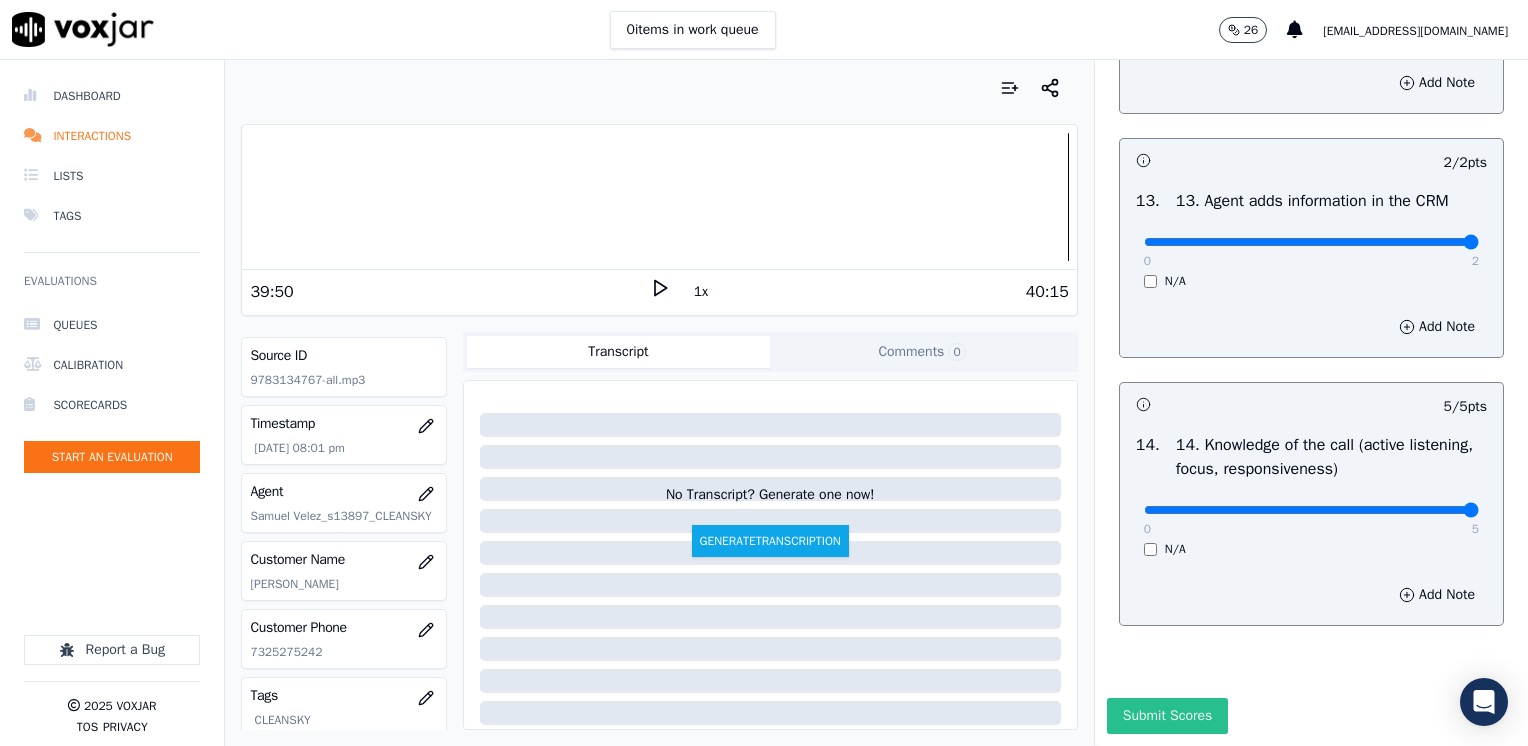 click on "Submit Scores" at bounding box center [1167, 716] 